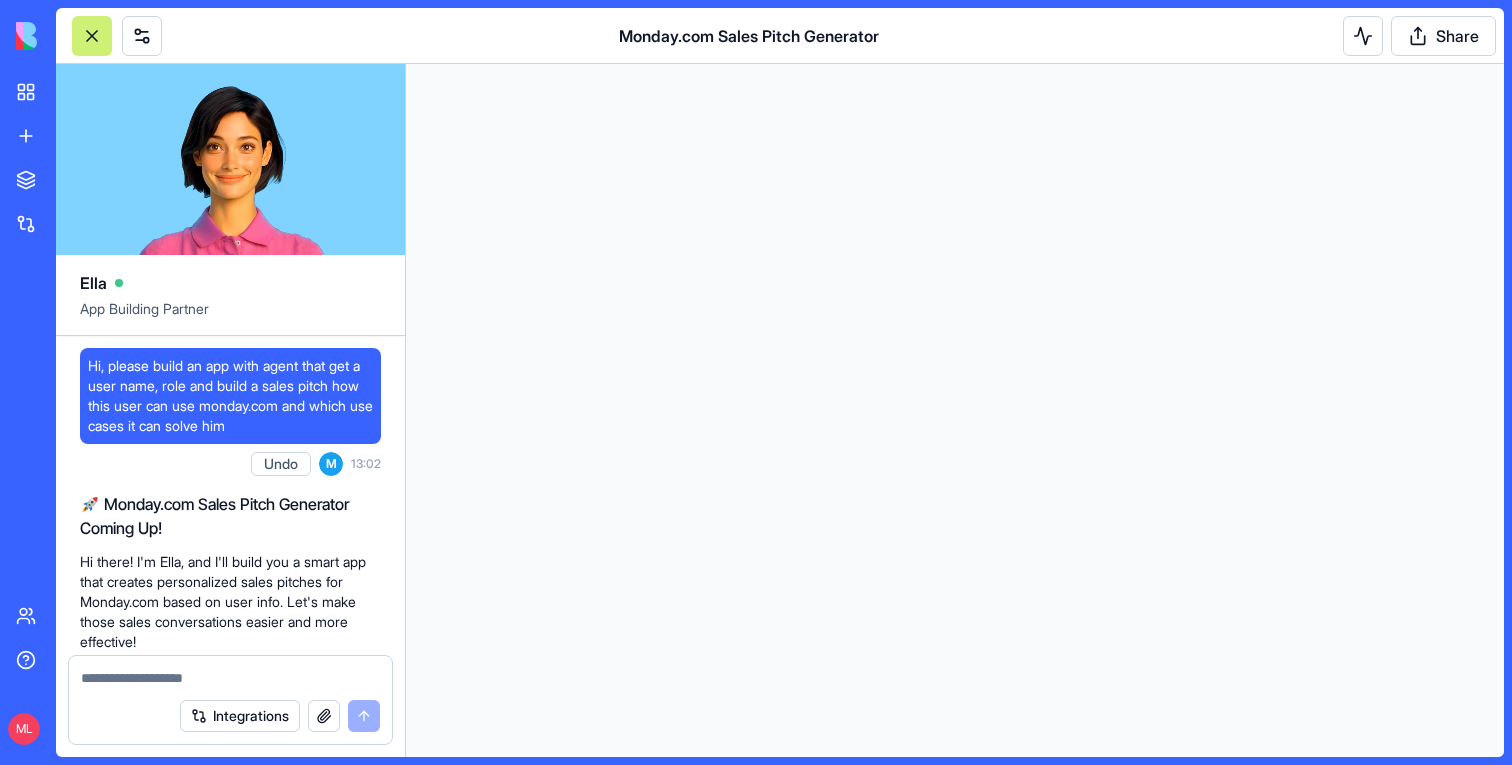 scroll, scrollTop: 0, scrollLeft: 0, axis: both 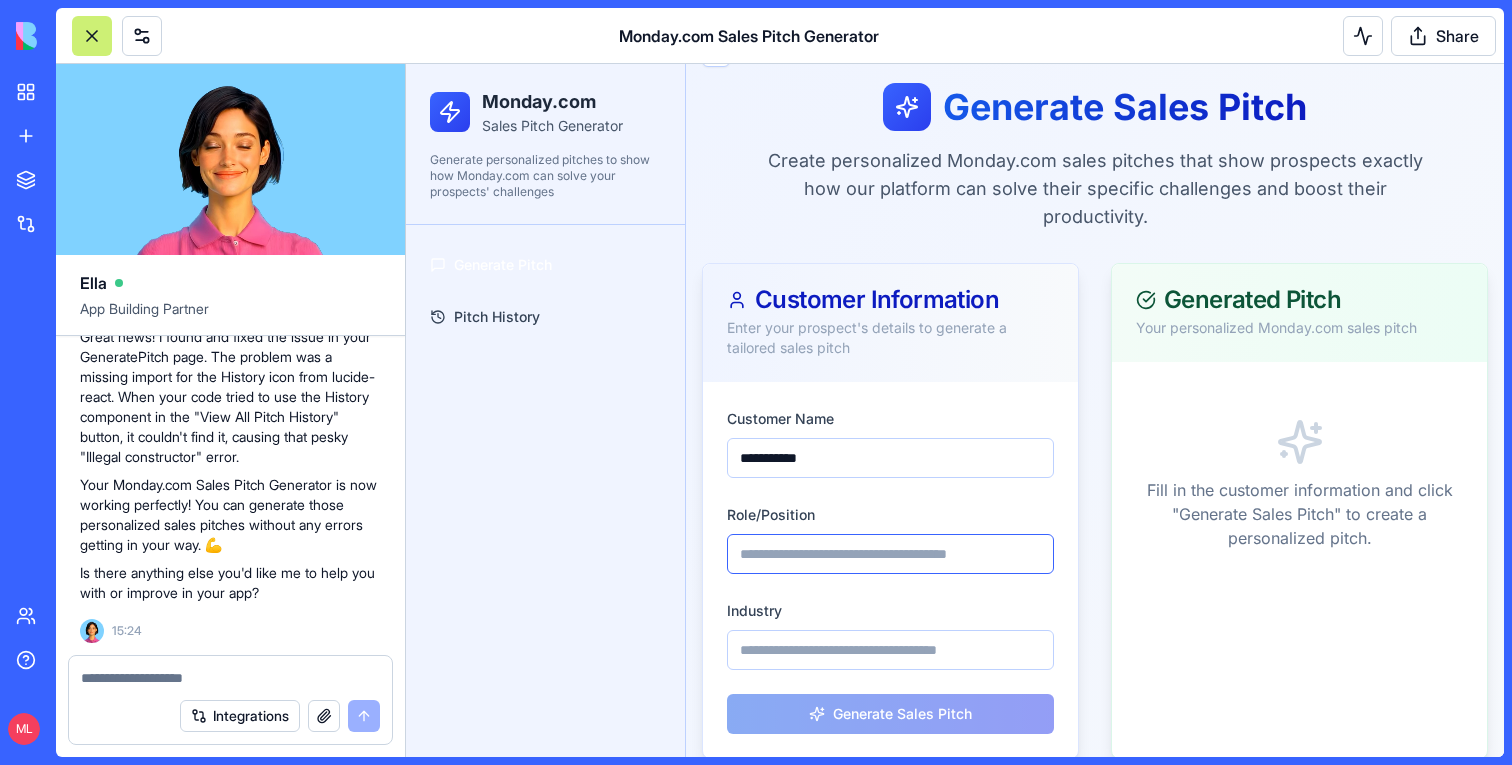 click on "Role/Position" at bounding box center (890, 554) 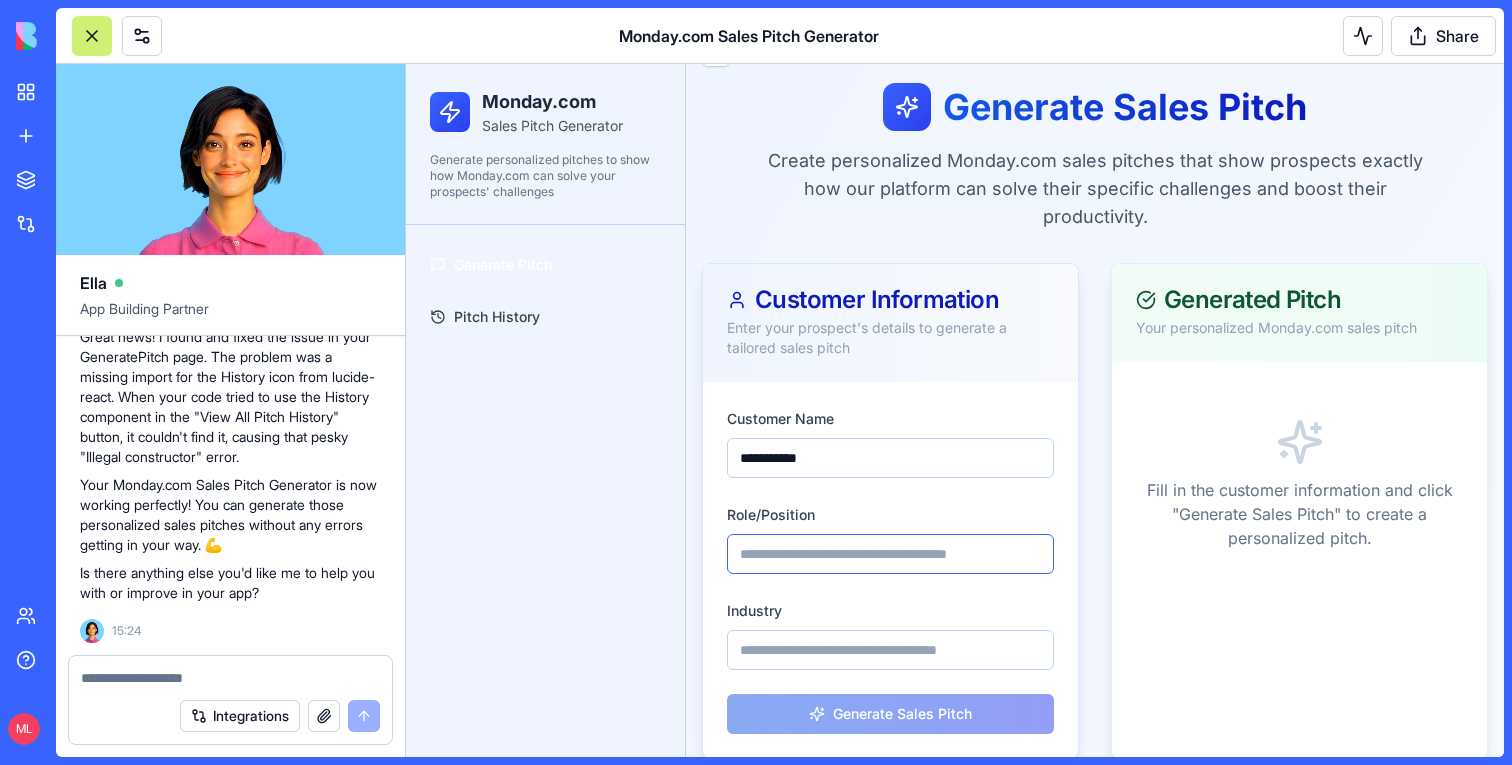 paste on "**********" 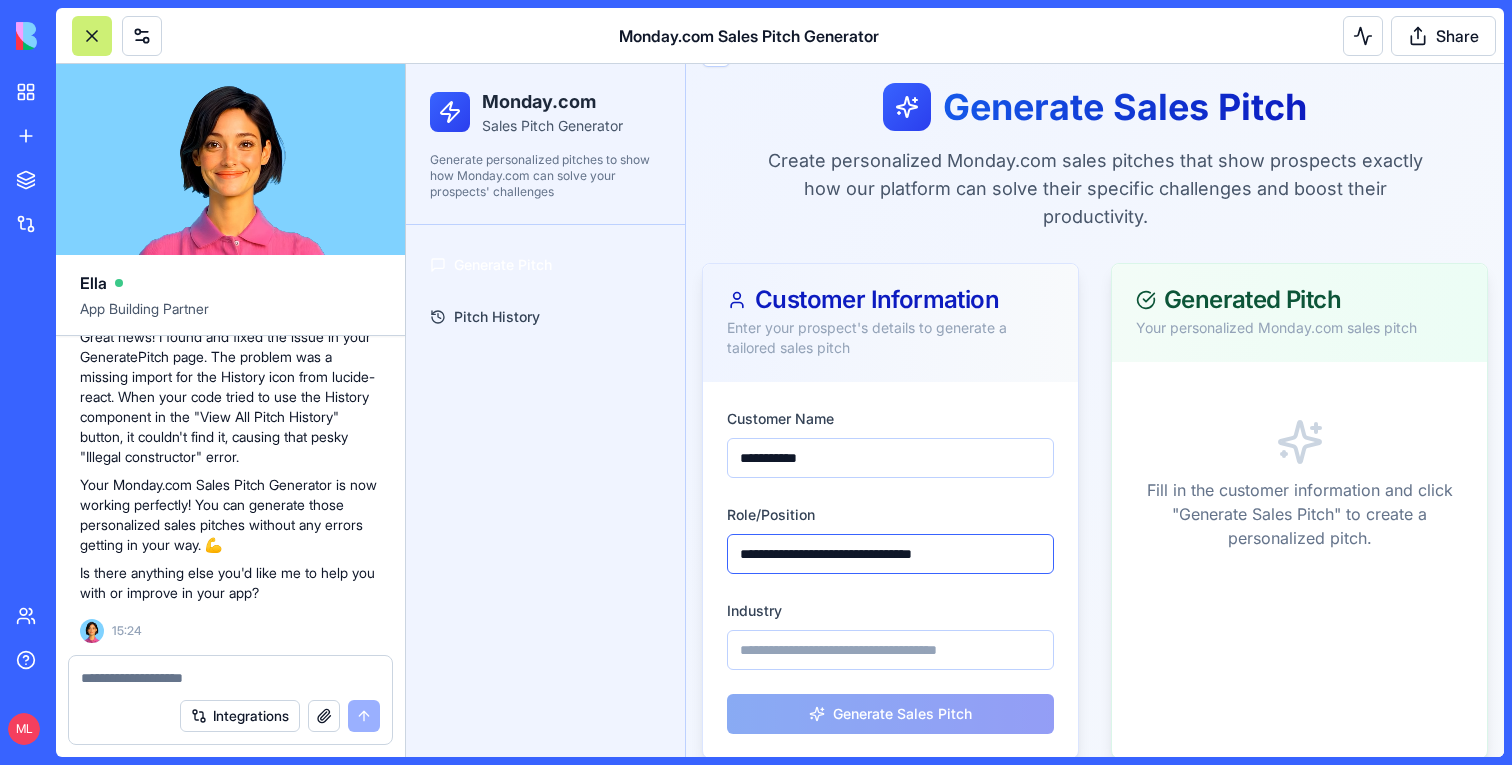 type on "**********" 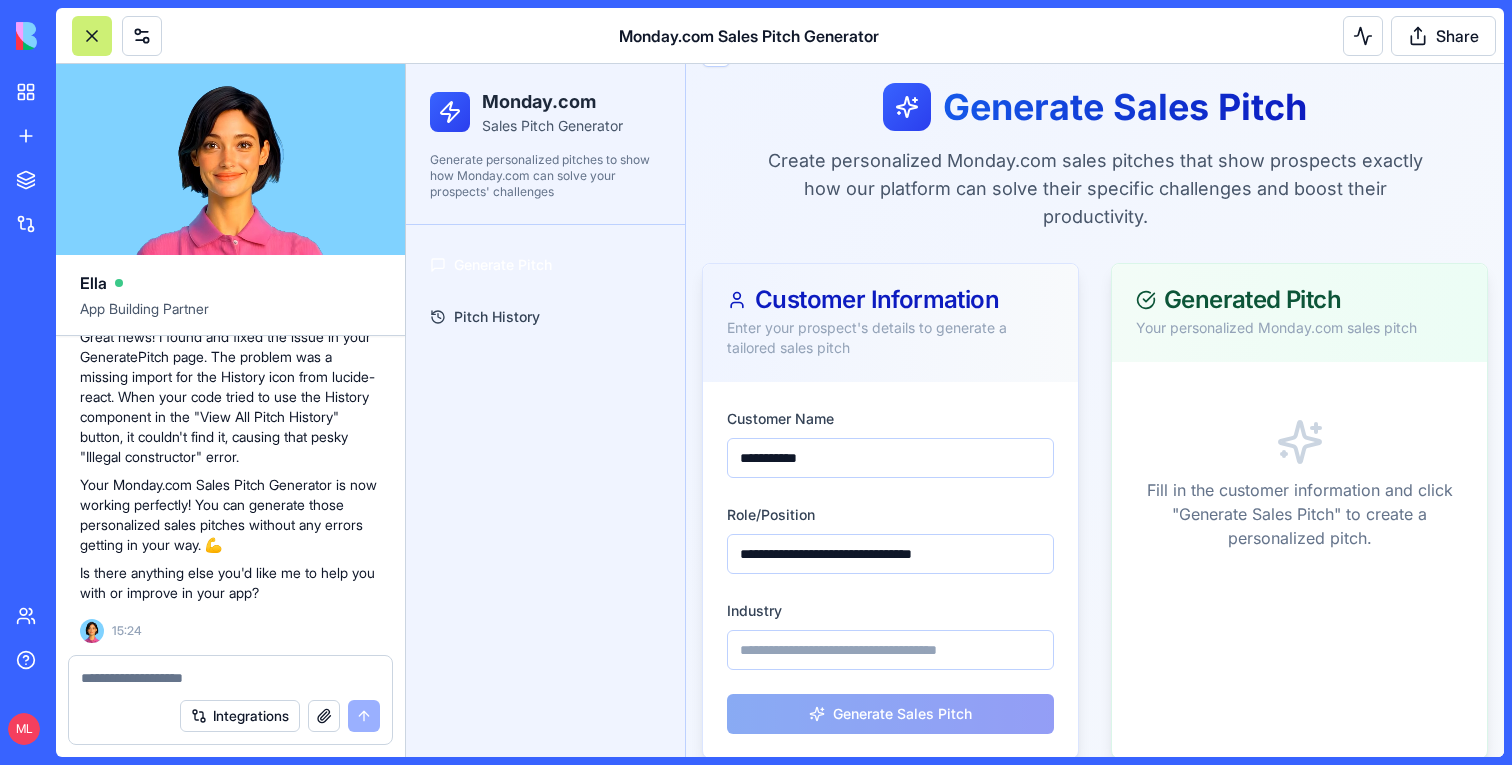 click on "**********" at bounding box center (890, 570) 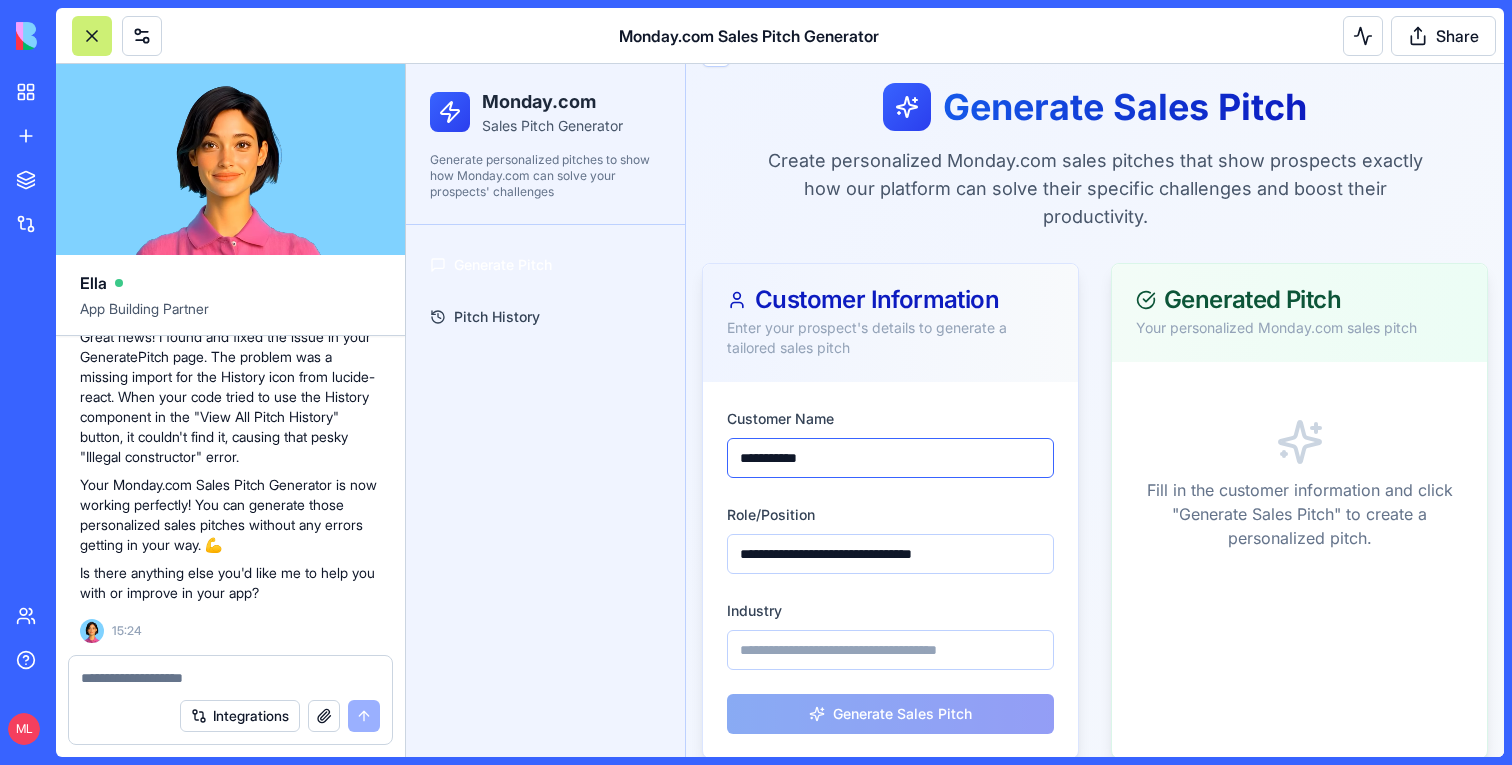 click on "**********" at bounding box center [890, 458] 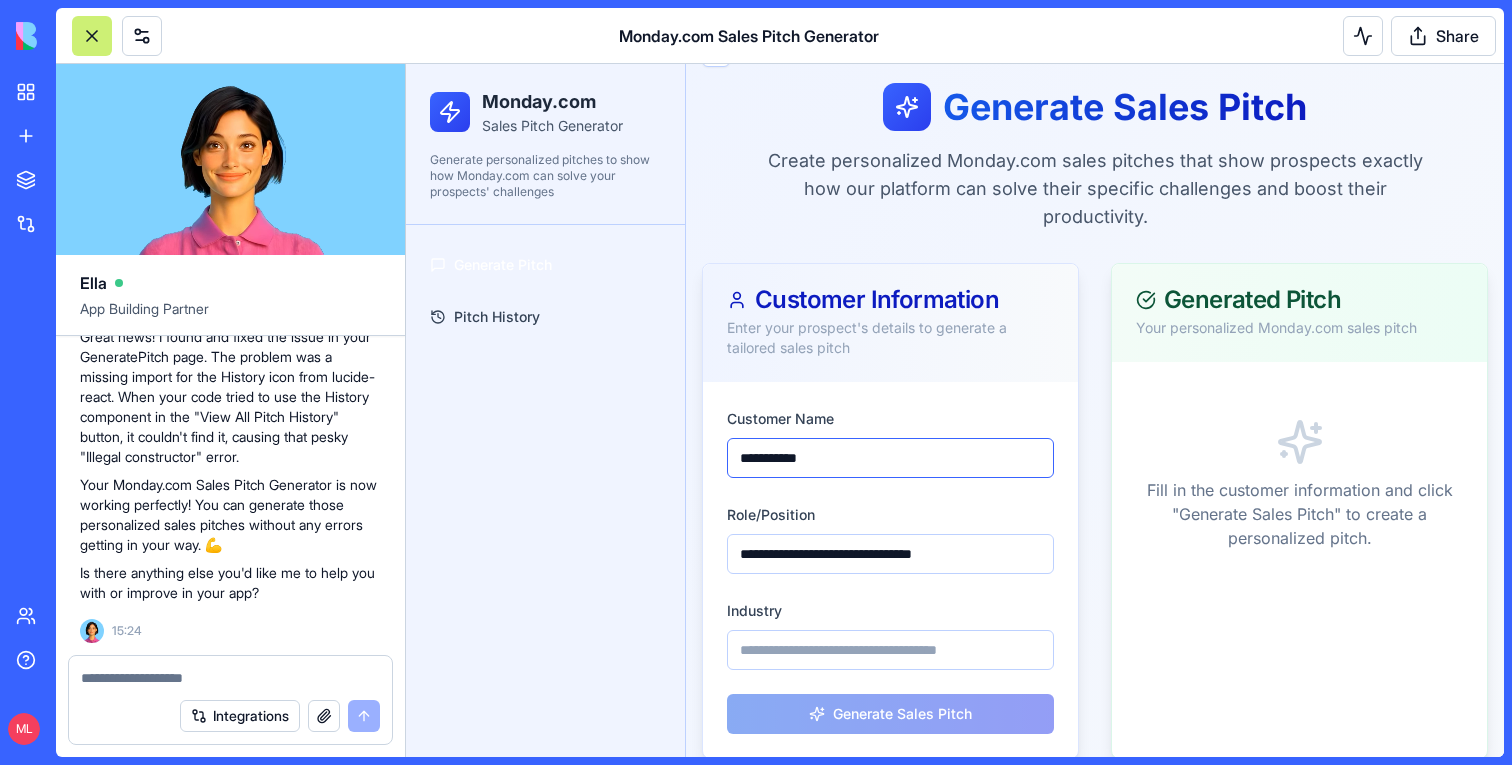 click on "**********" at bounding box center (890, 458) 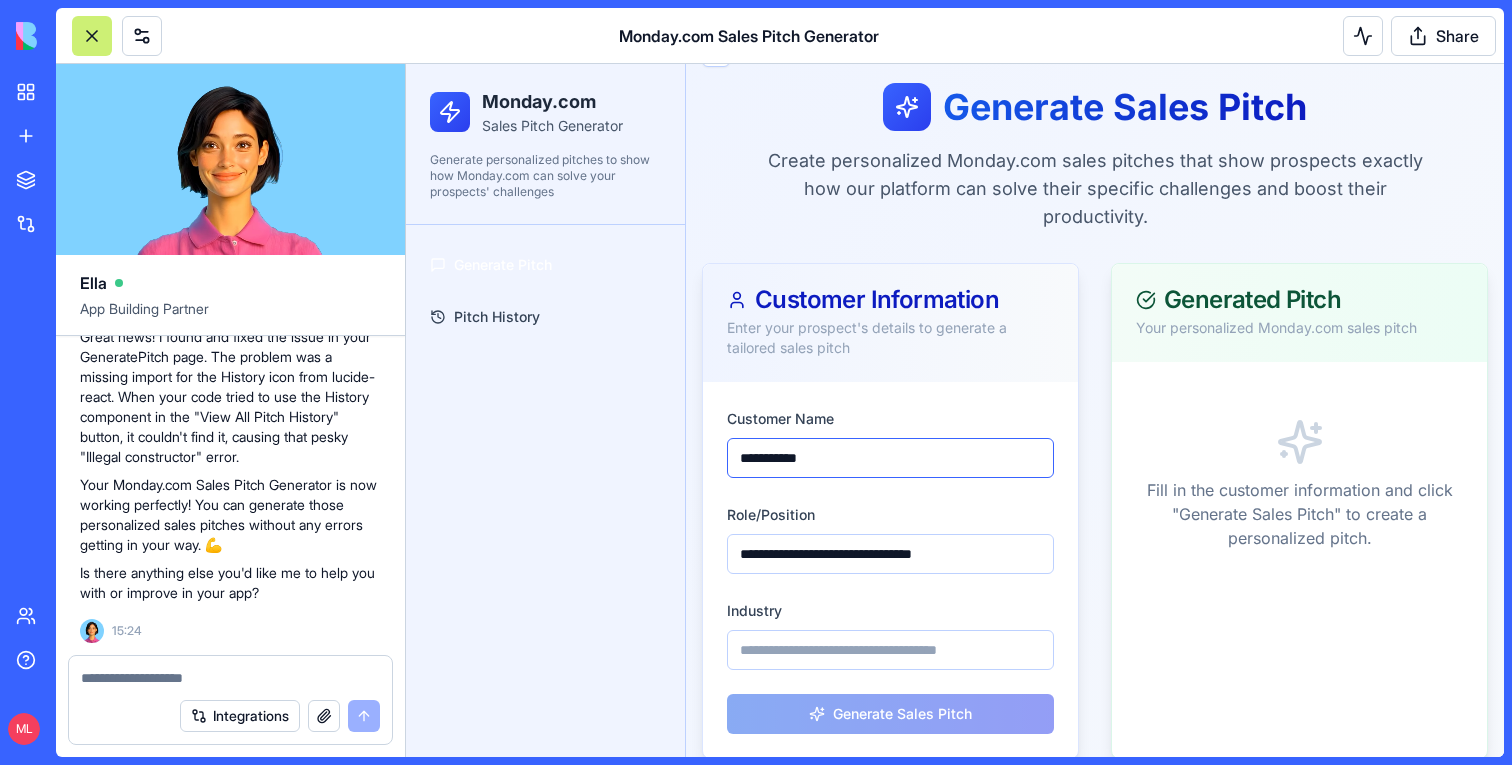 click on "**********" at bounding box center [890, 458] 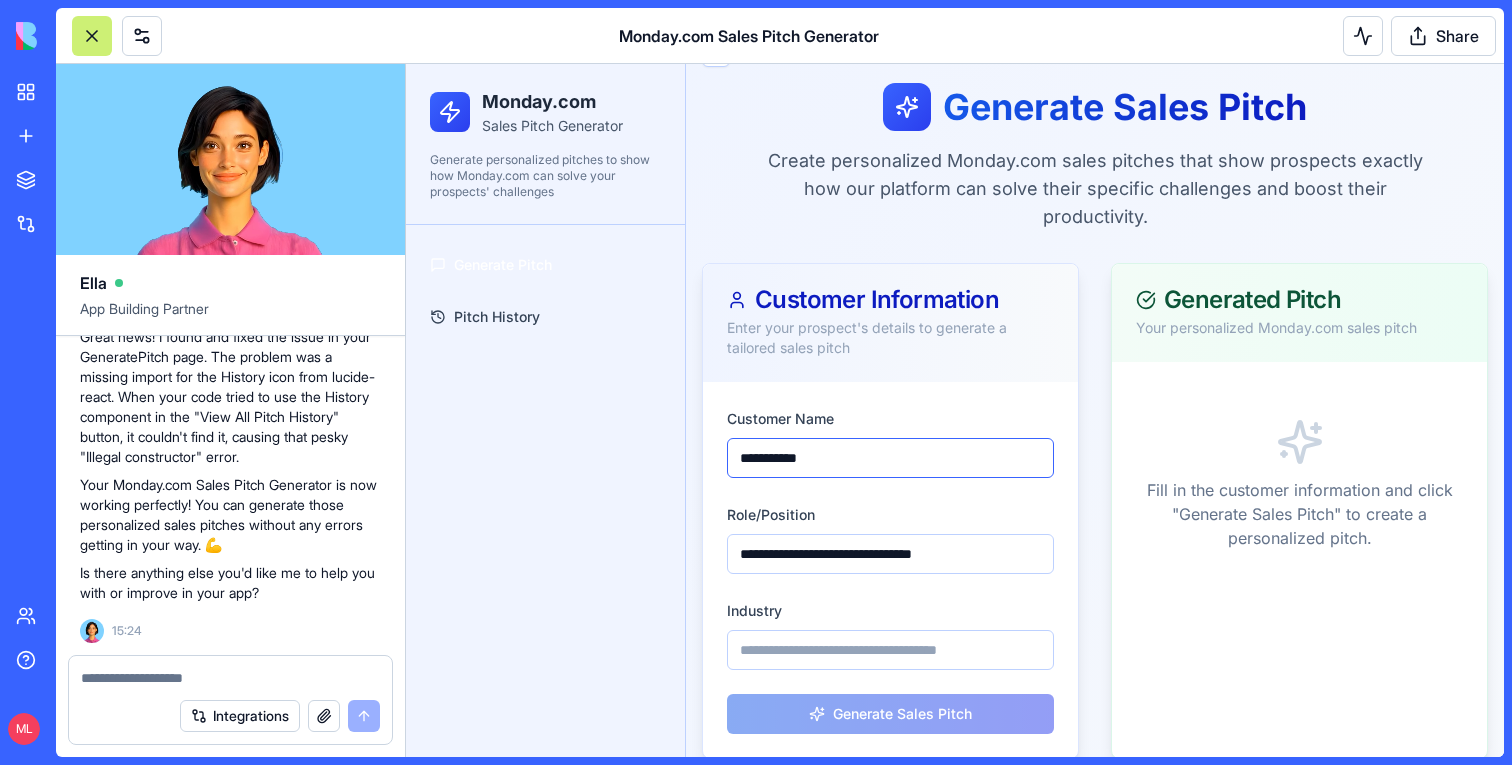 paste on "**********" 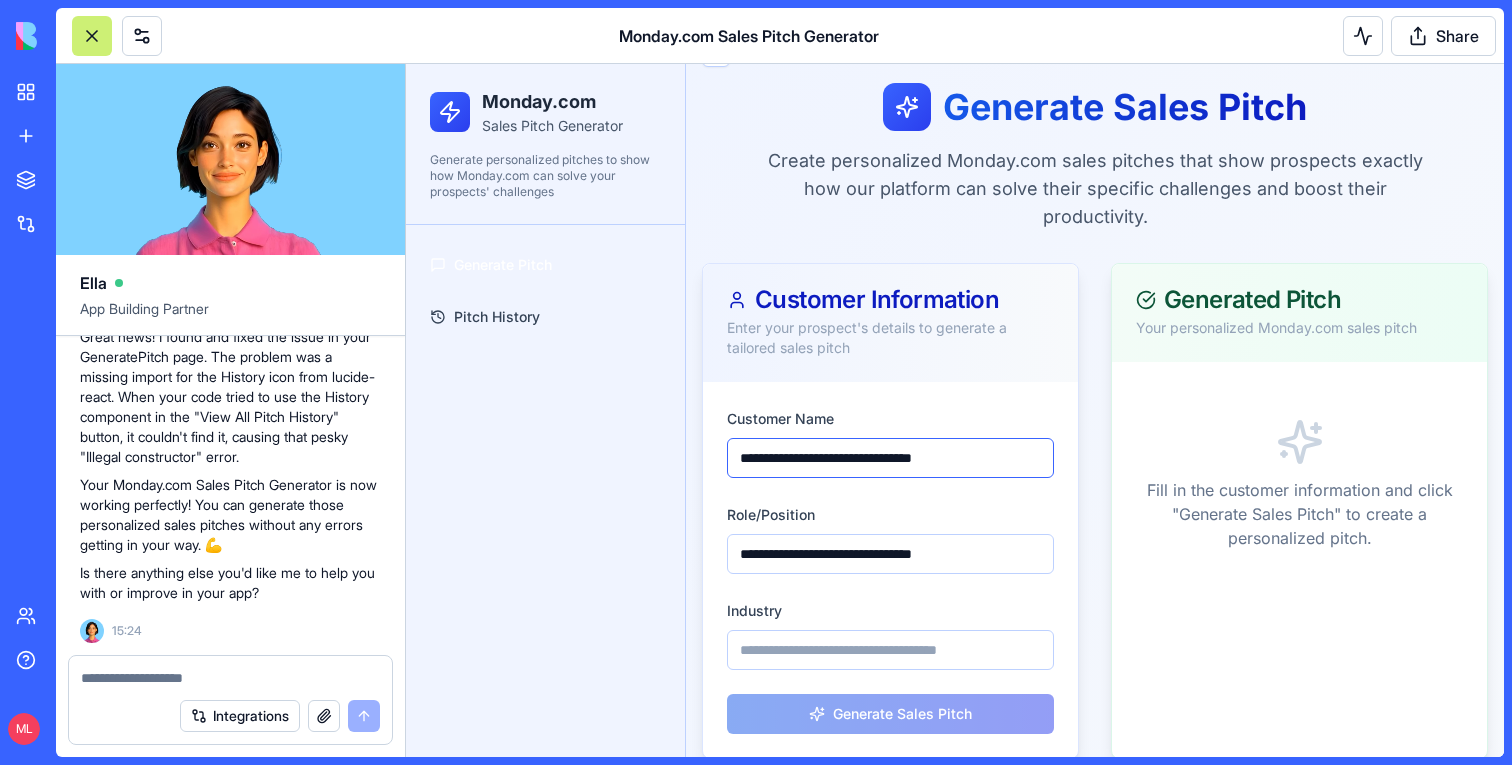 type on "**********" 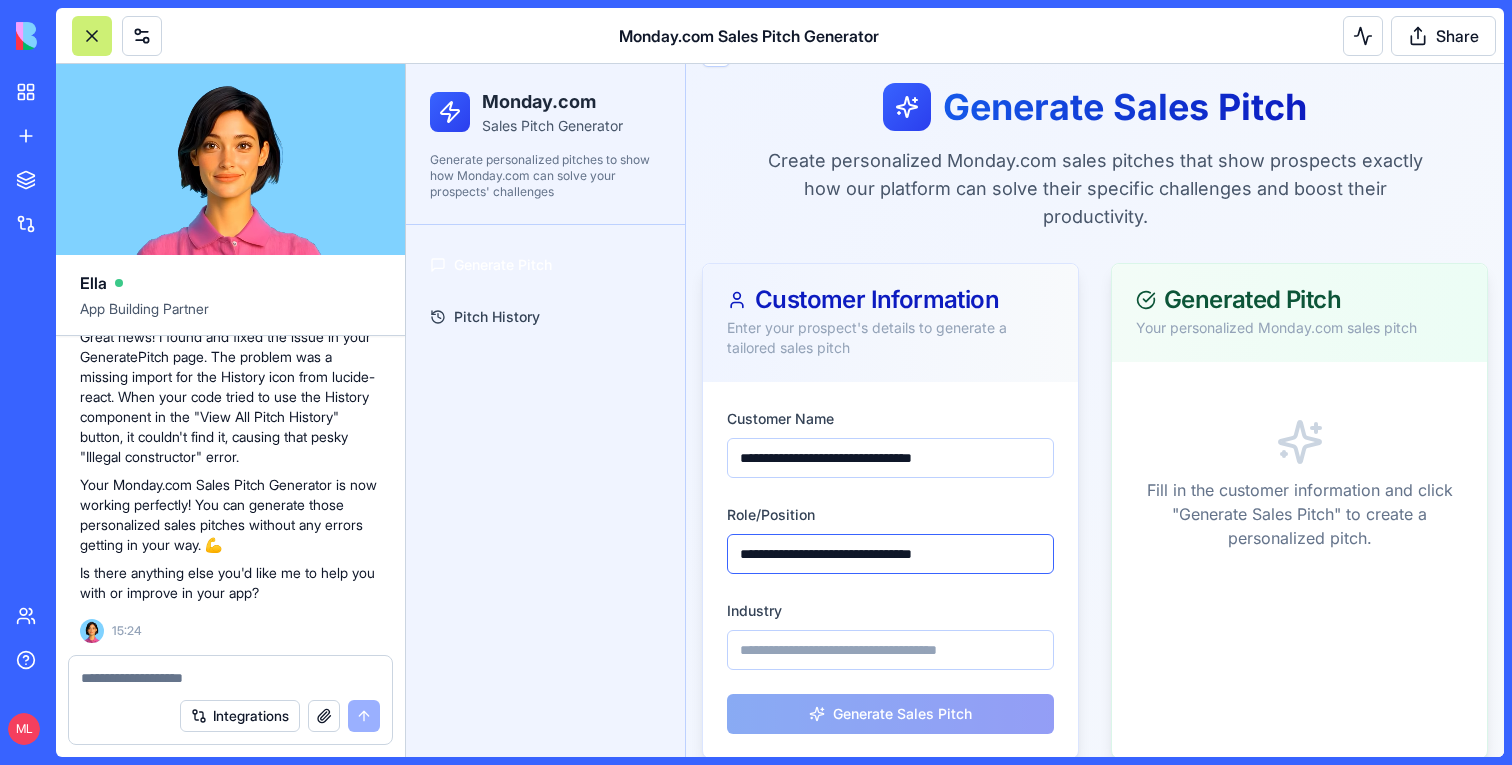 click on "**********" at bounding box center (890, 554) 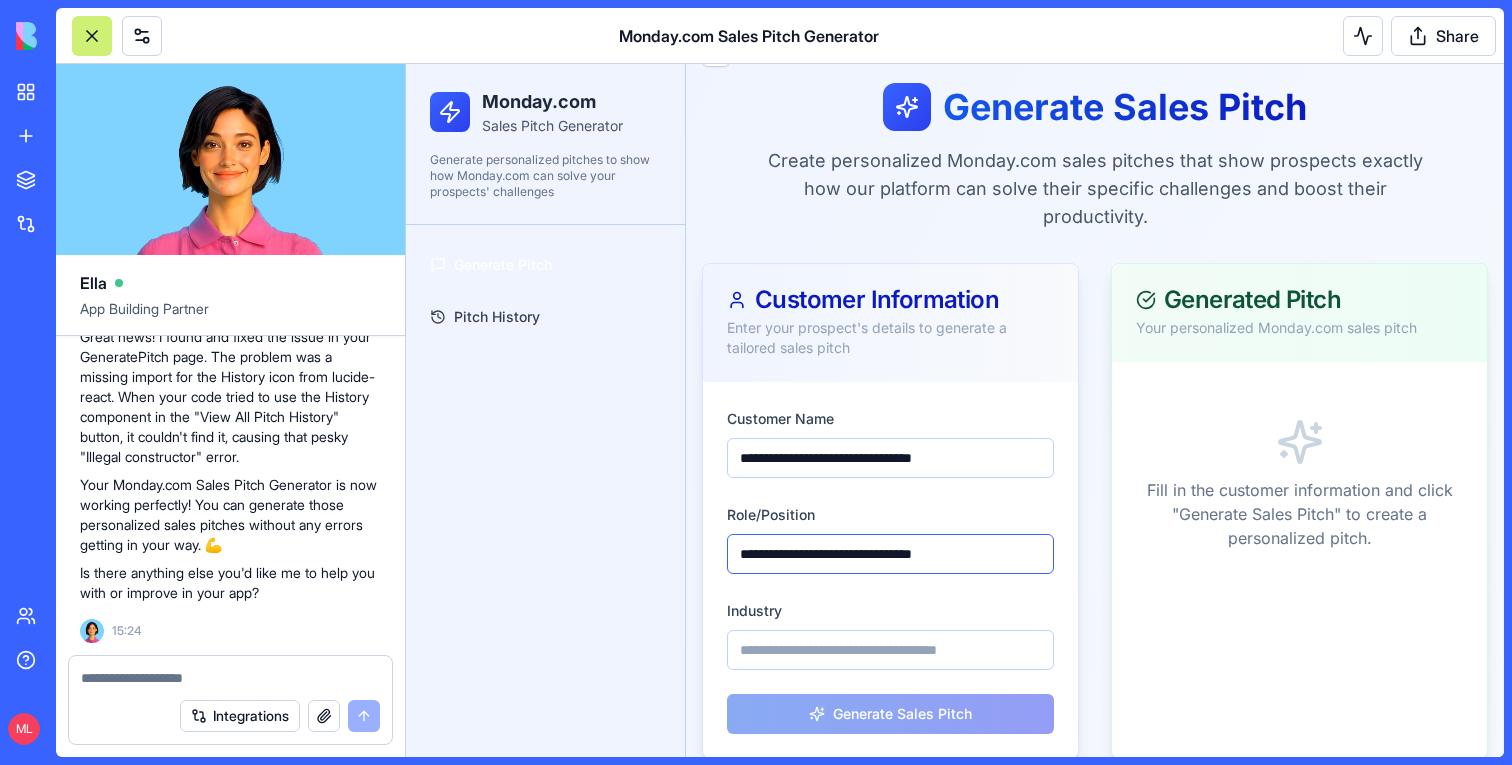 click on "**********" at bounding box center [890, 554] 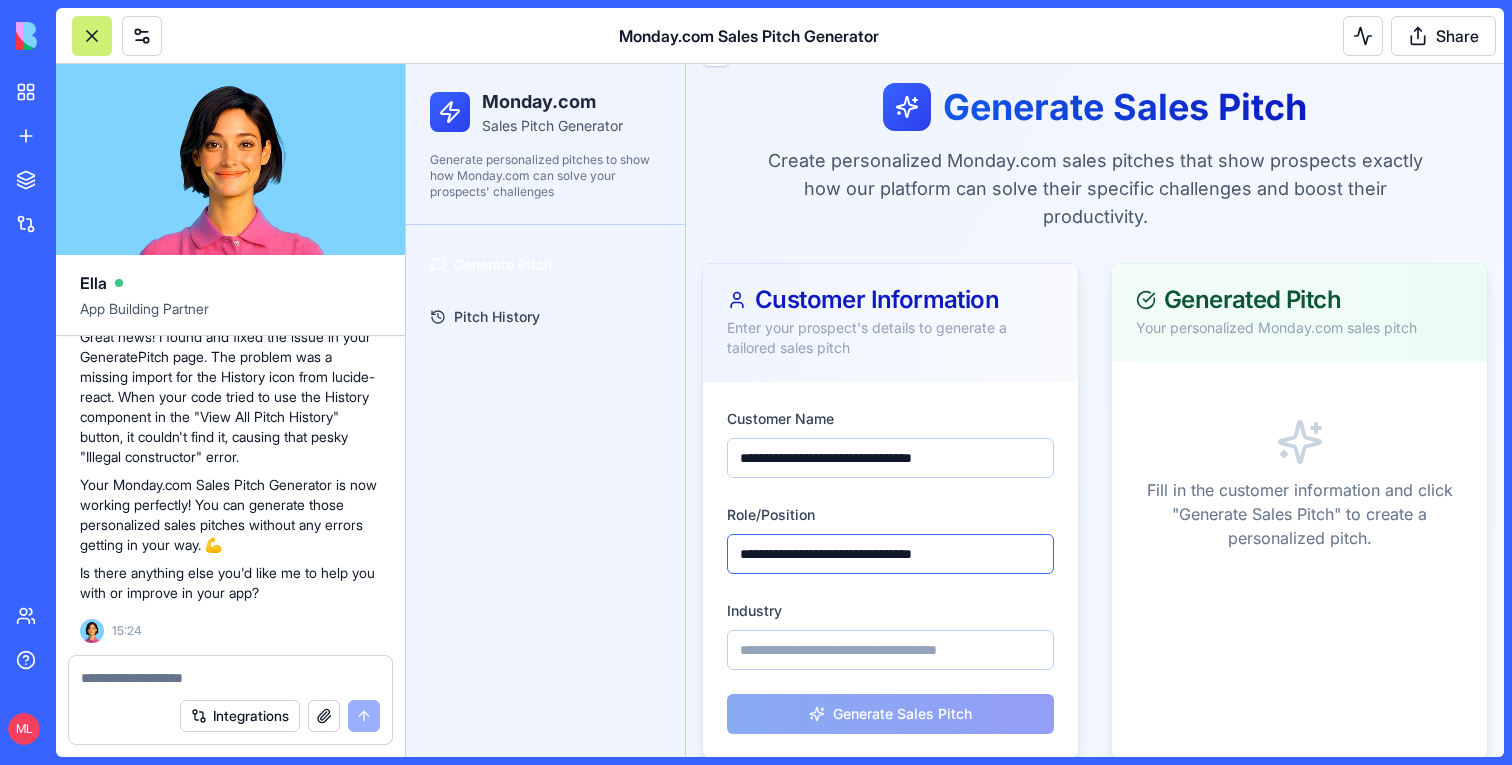 click on "**********" at bounding box center [890, 554] 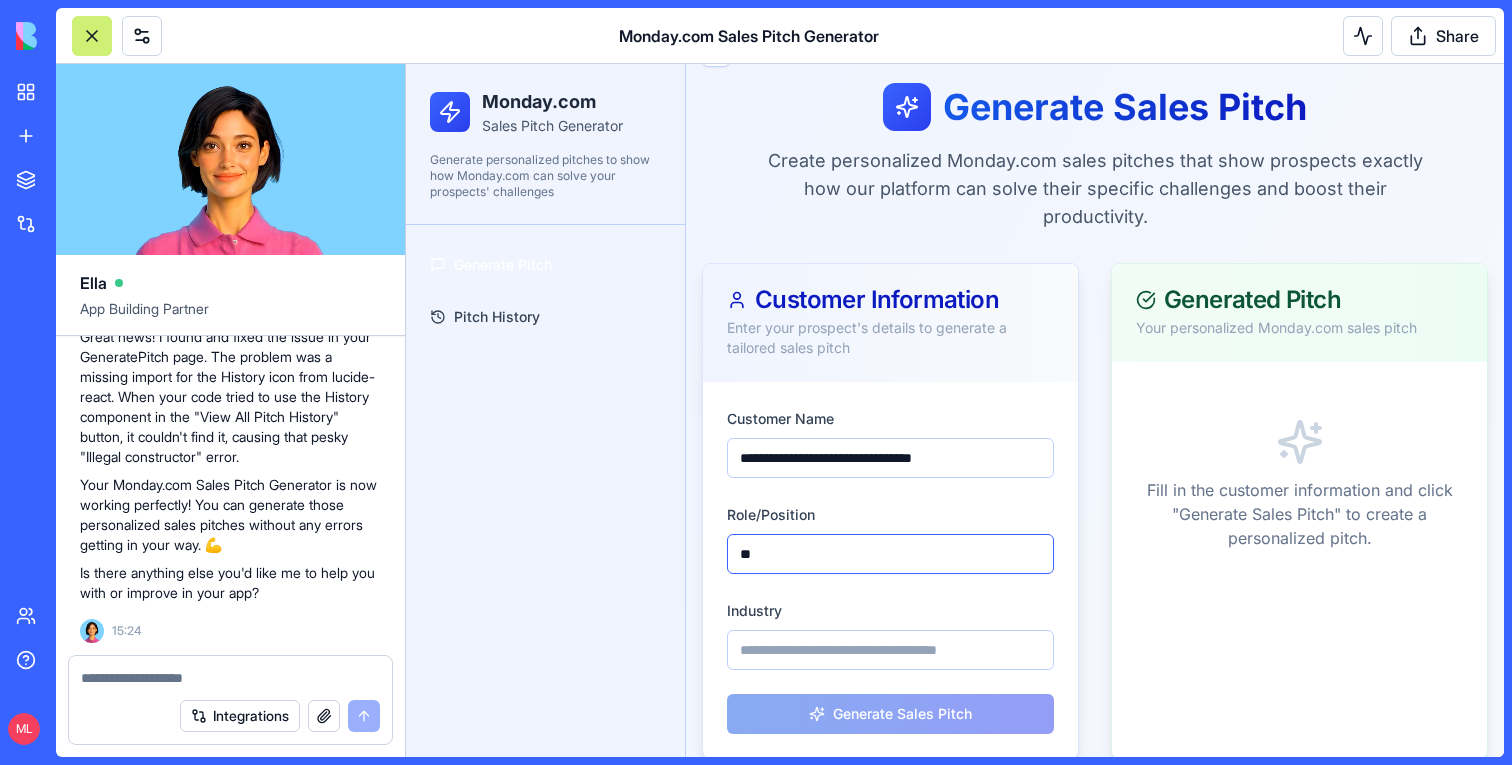 type on "**" 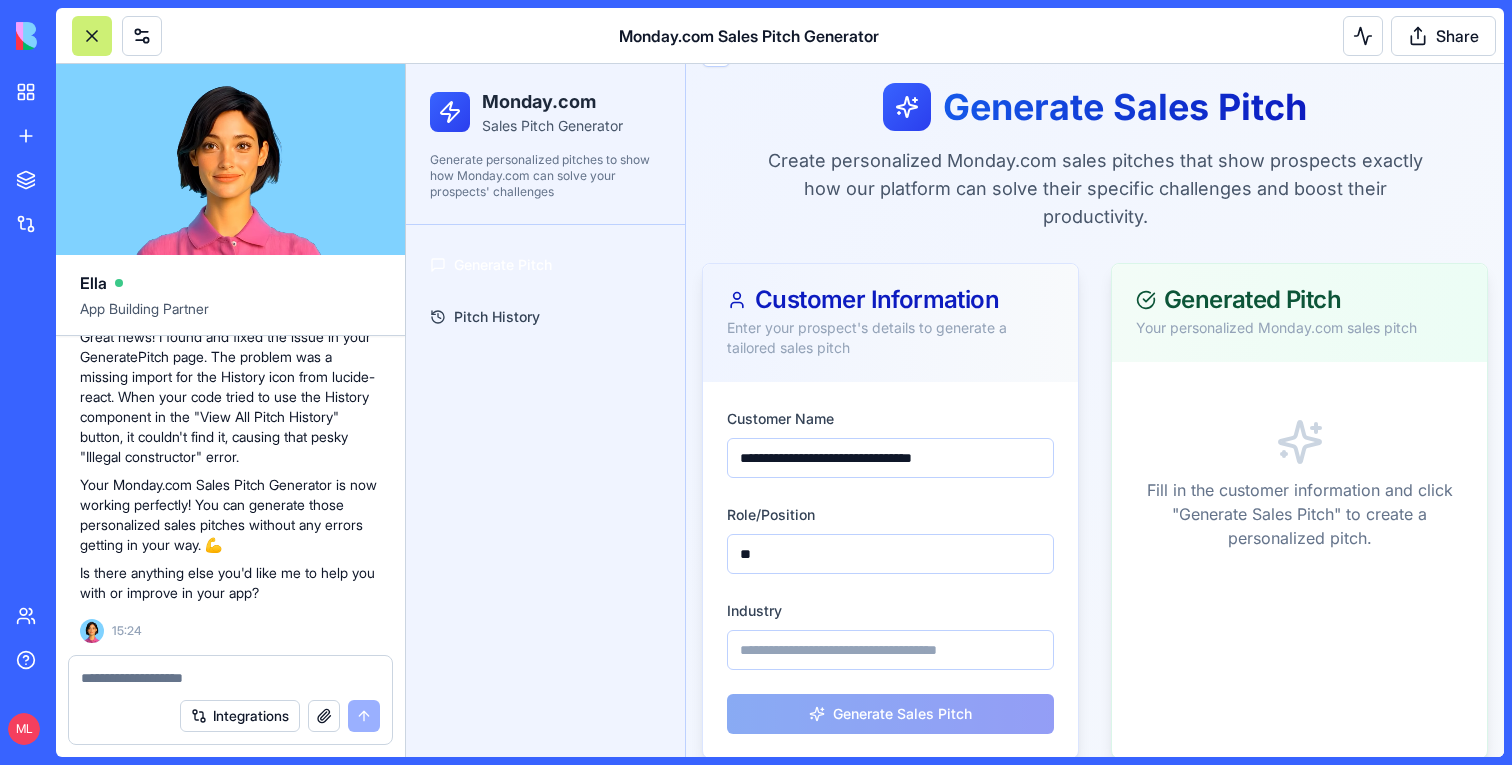 click on "Industry" at bounding box center (890, 634) 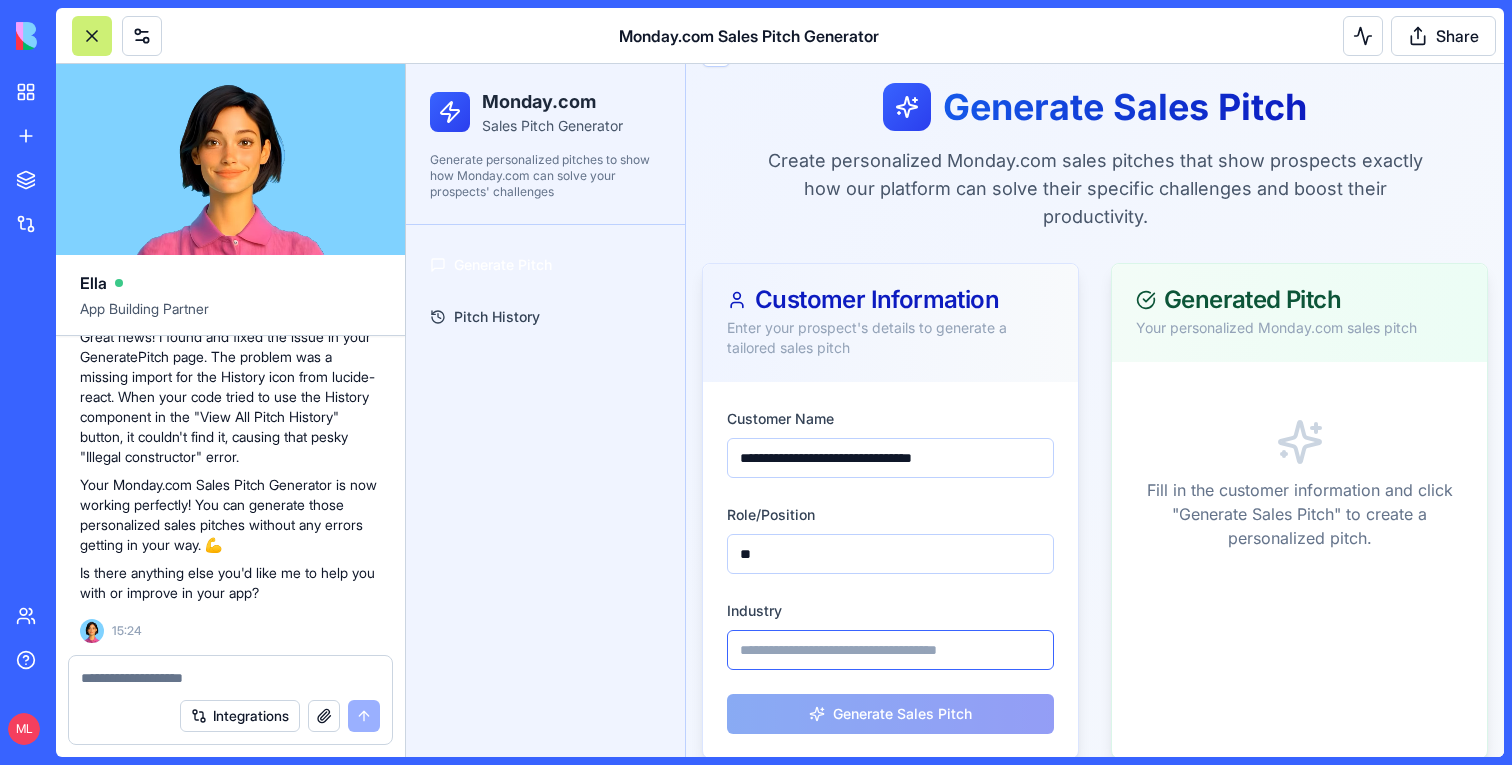 click on "Industry" at bounding box center (890, 650) 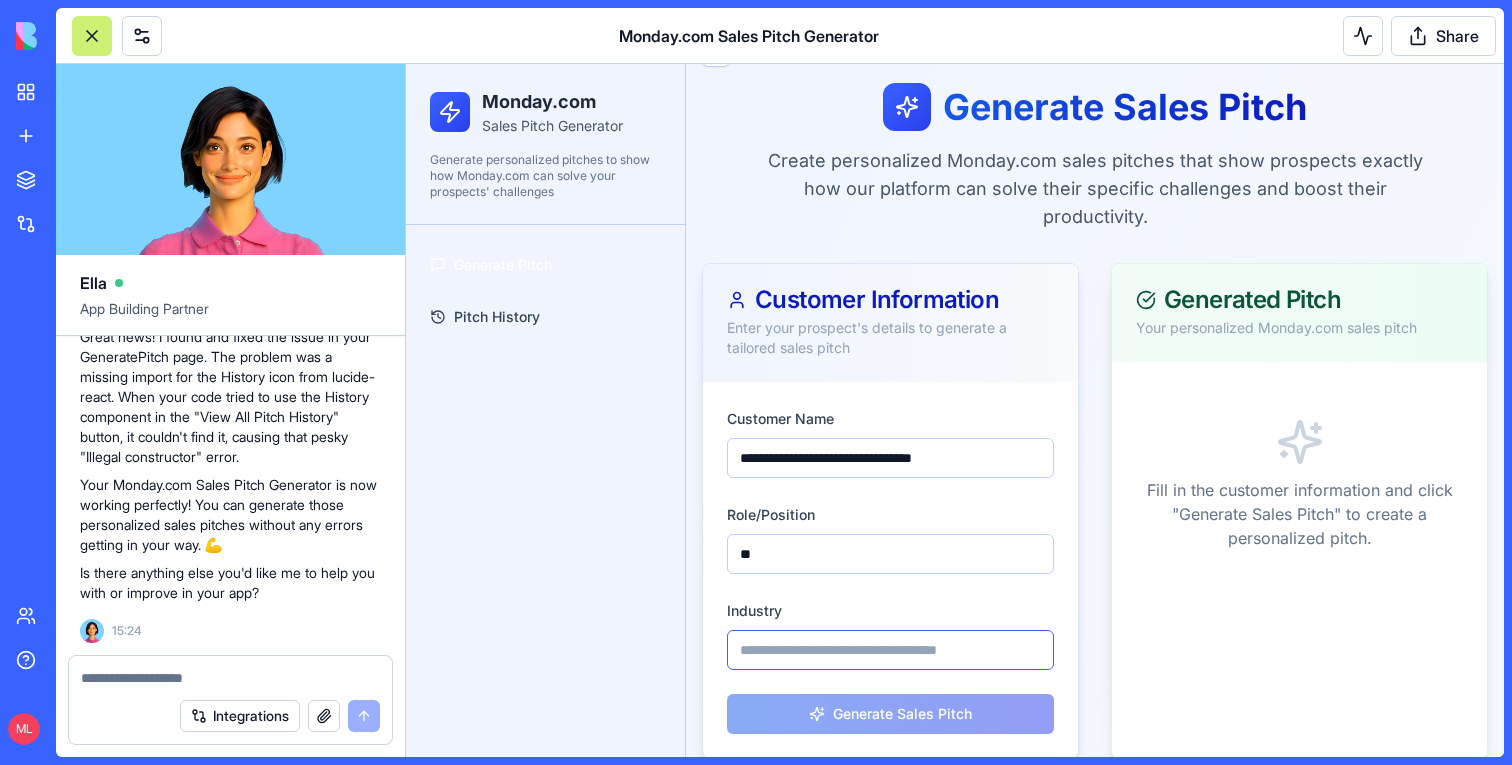 type on "****" 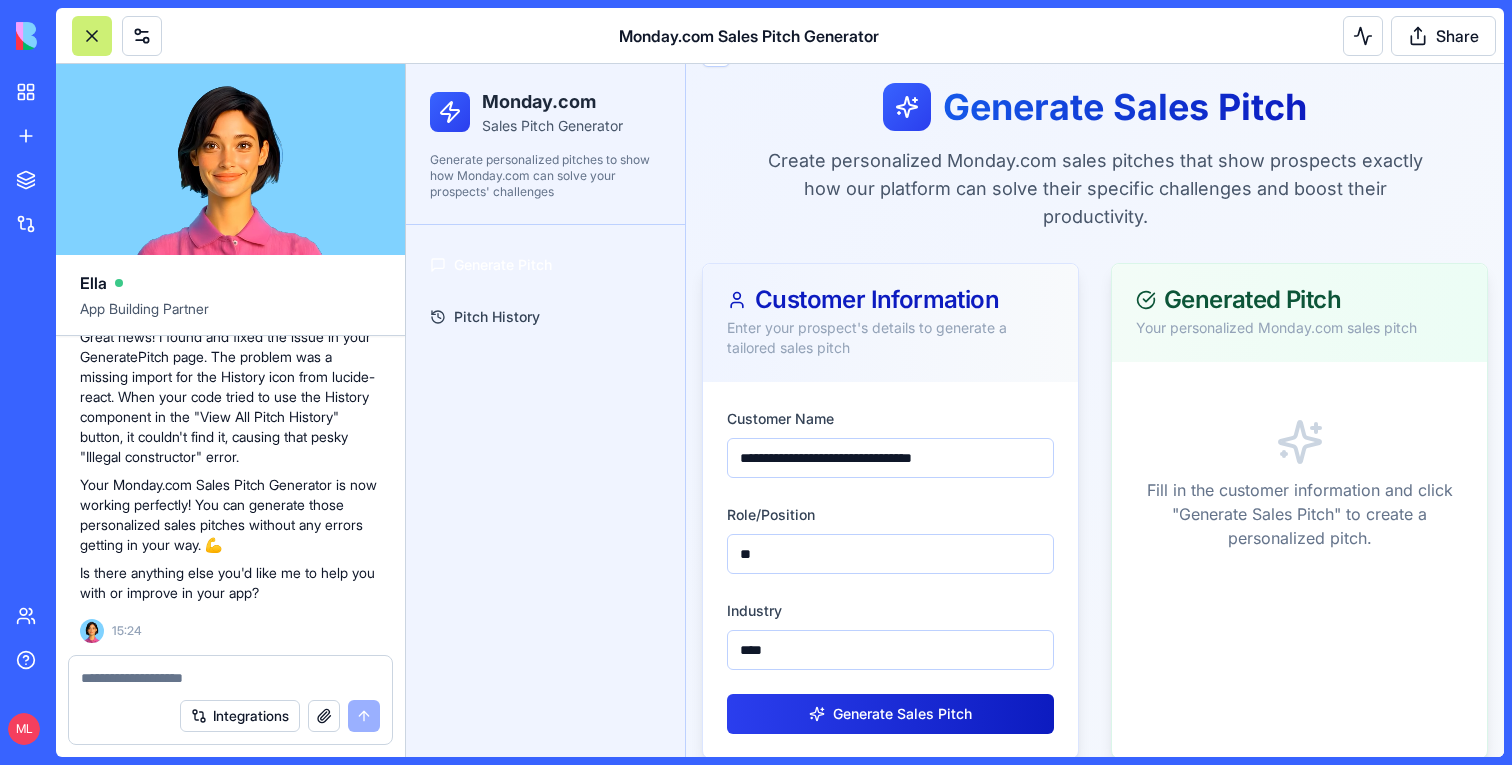 click on "Generate Sales Pitch" at bounding box center [890, 714] 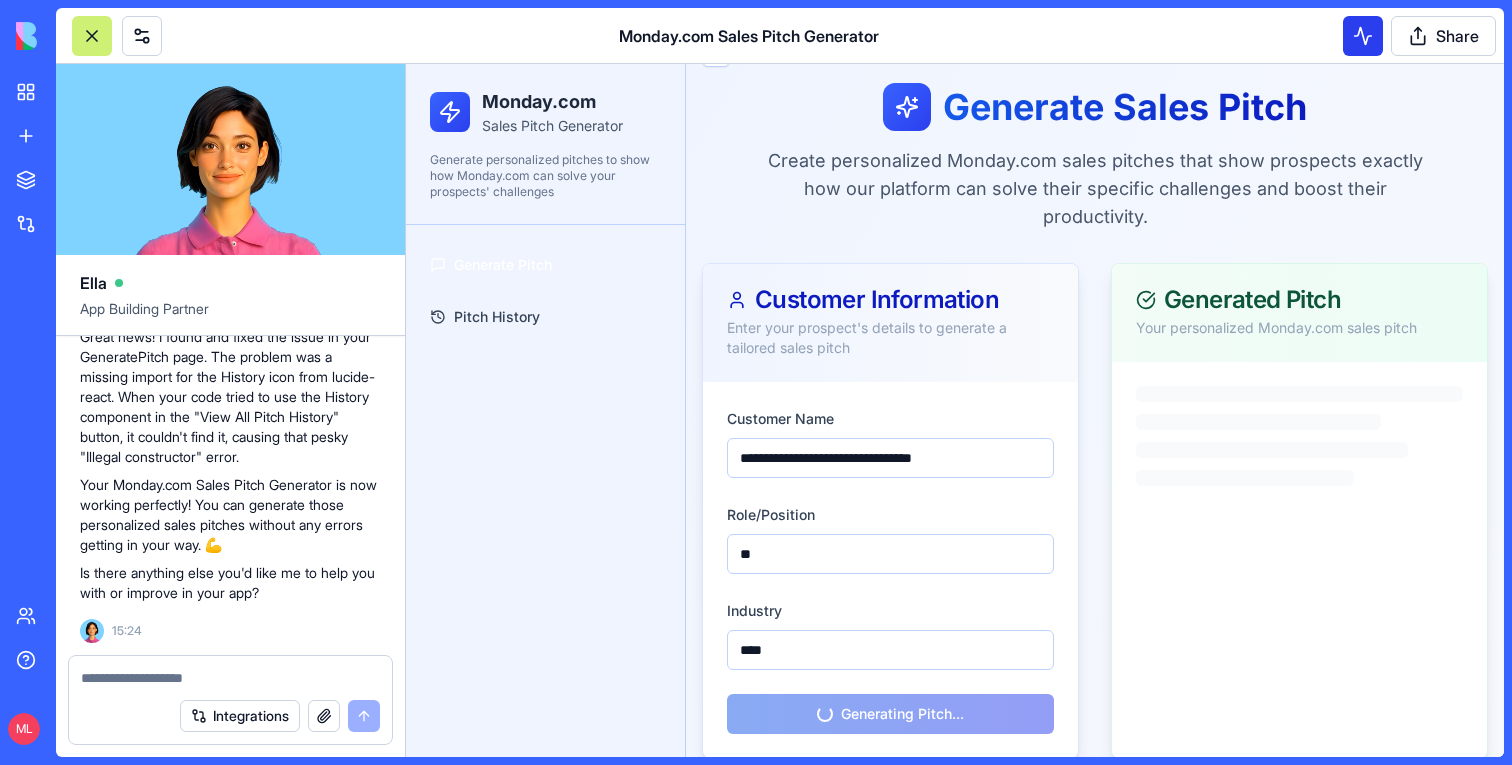 click at bounding box center (1363, 36) 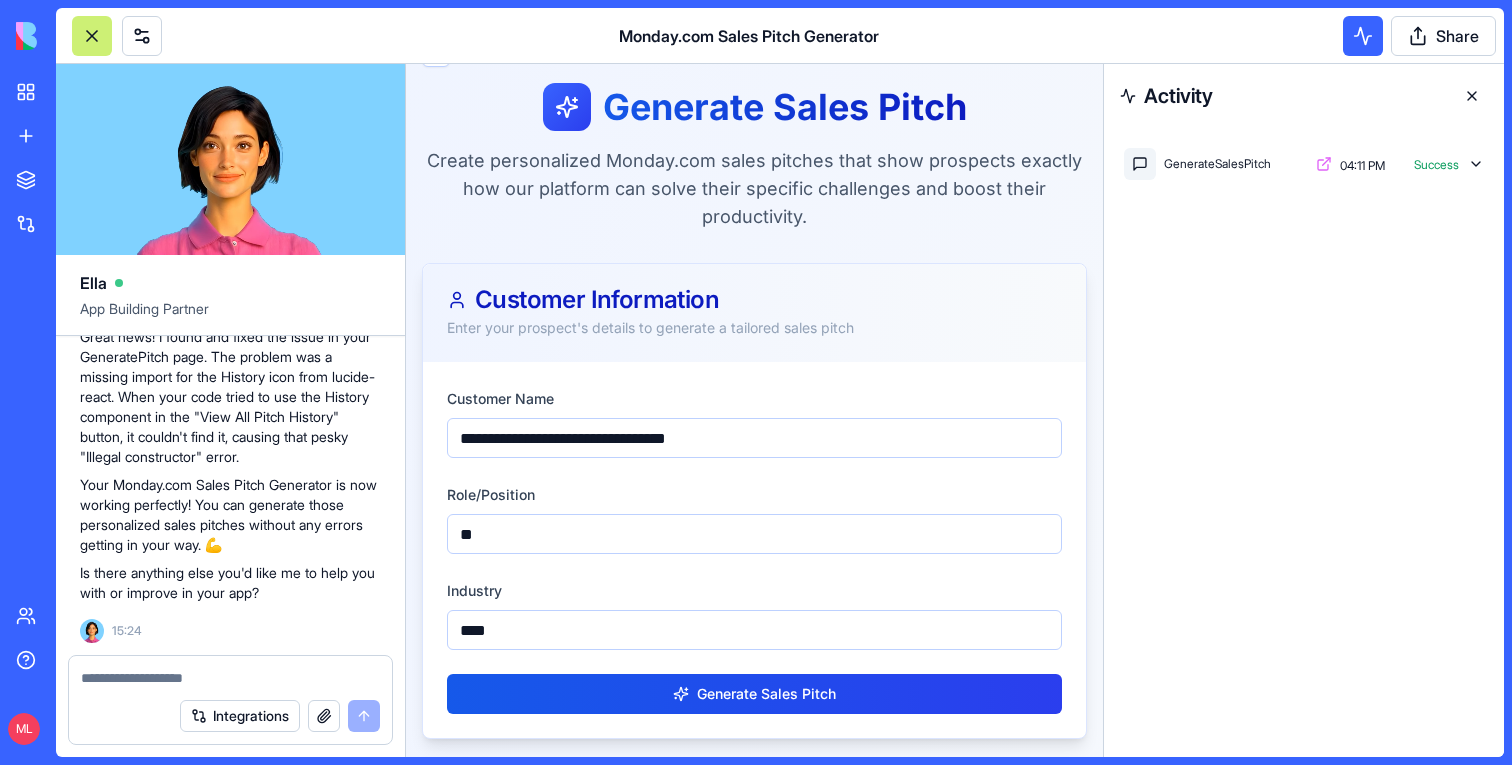 click on "Share" at bounding box center (1415, 36) 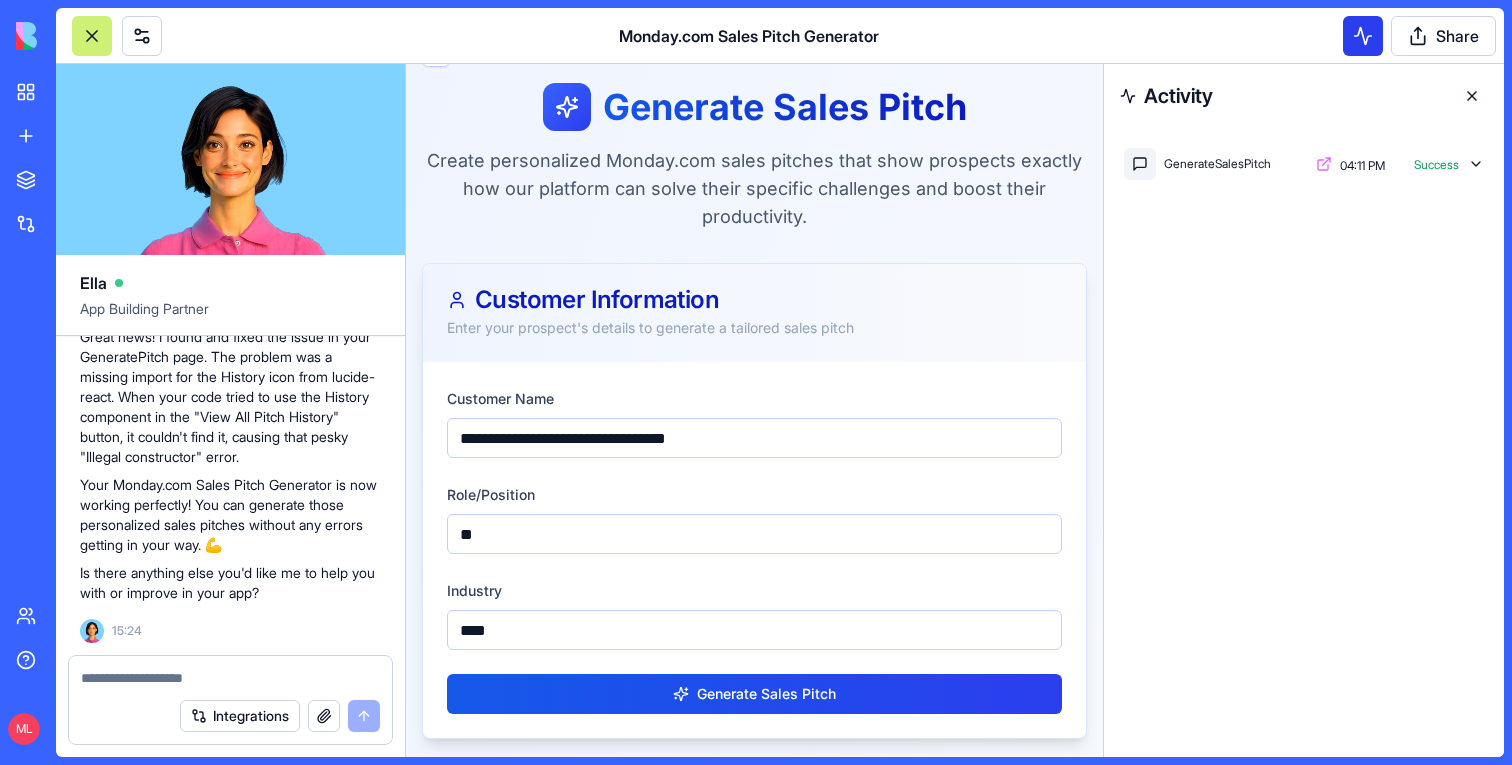 click at bounding box center [1363, 36] 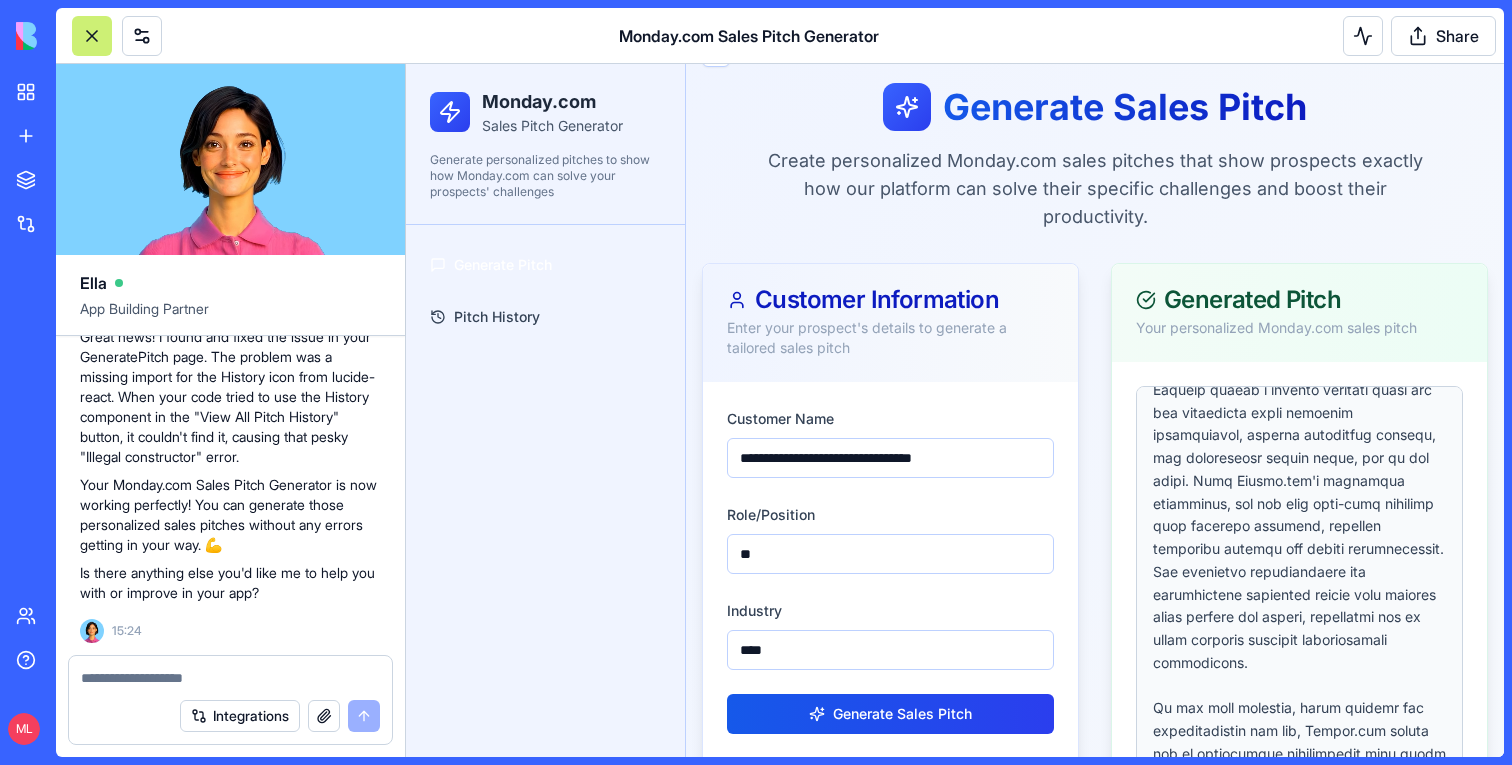 scroll, scrollTop: 299, scrollLeft: 0, axis: vertical 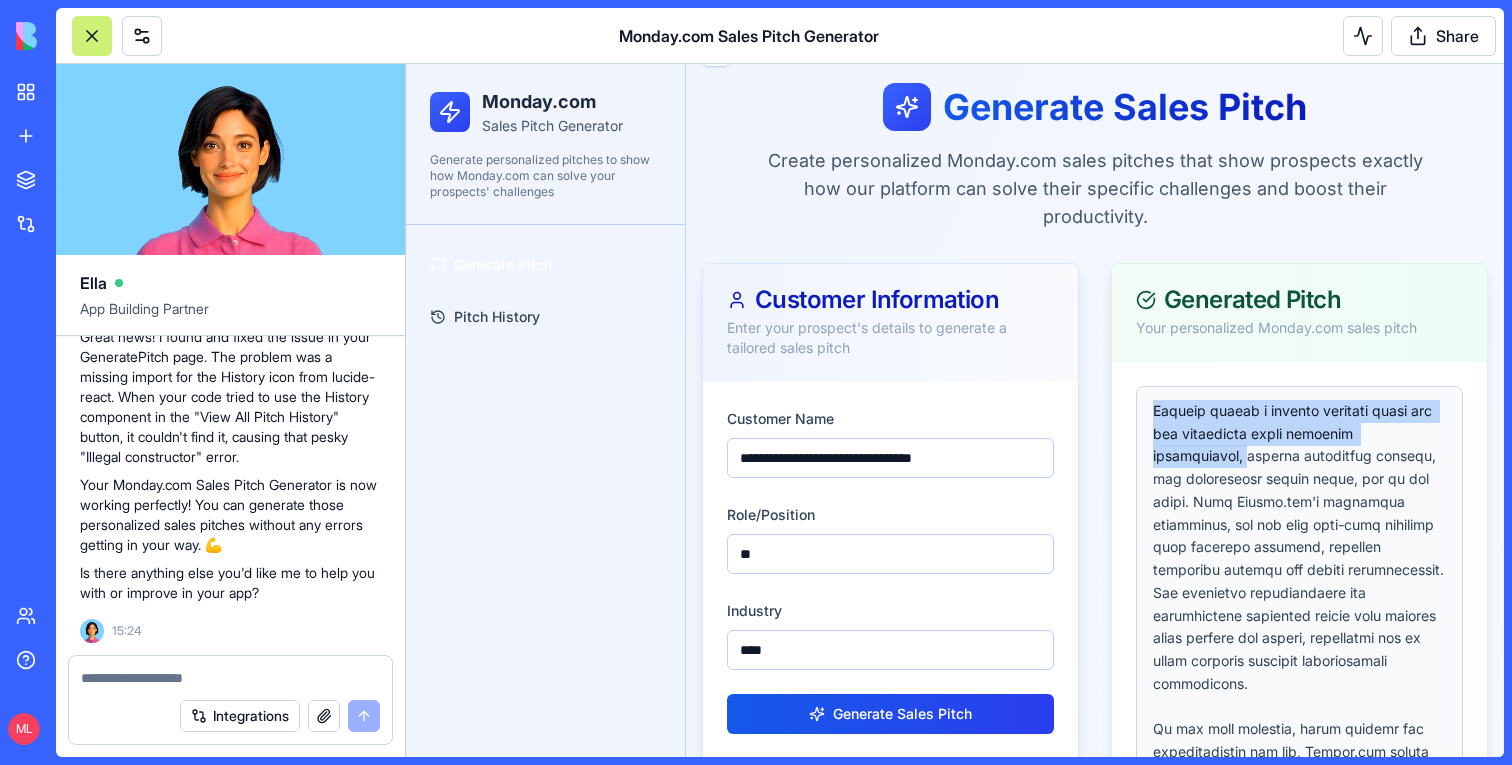 drag, startPoint x: 1152, startPoint y: 414, endPoint x: 1237, endPoint y: 462, distance: 97.6166 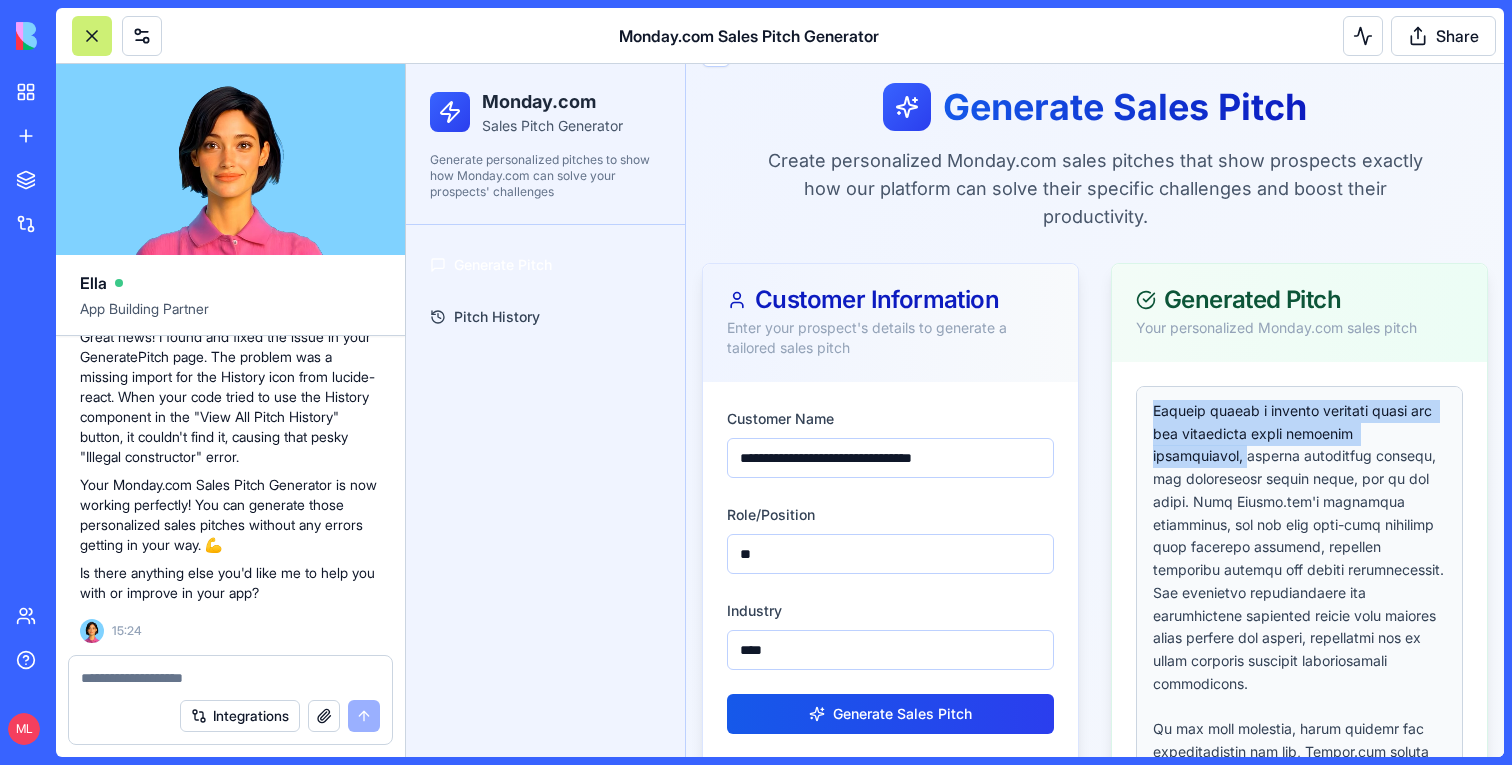 click at bounding box center (1299, 604) 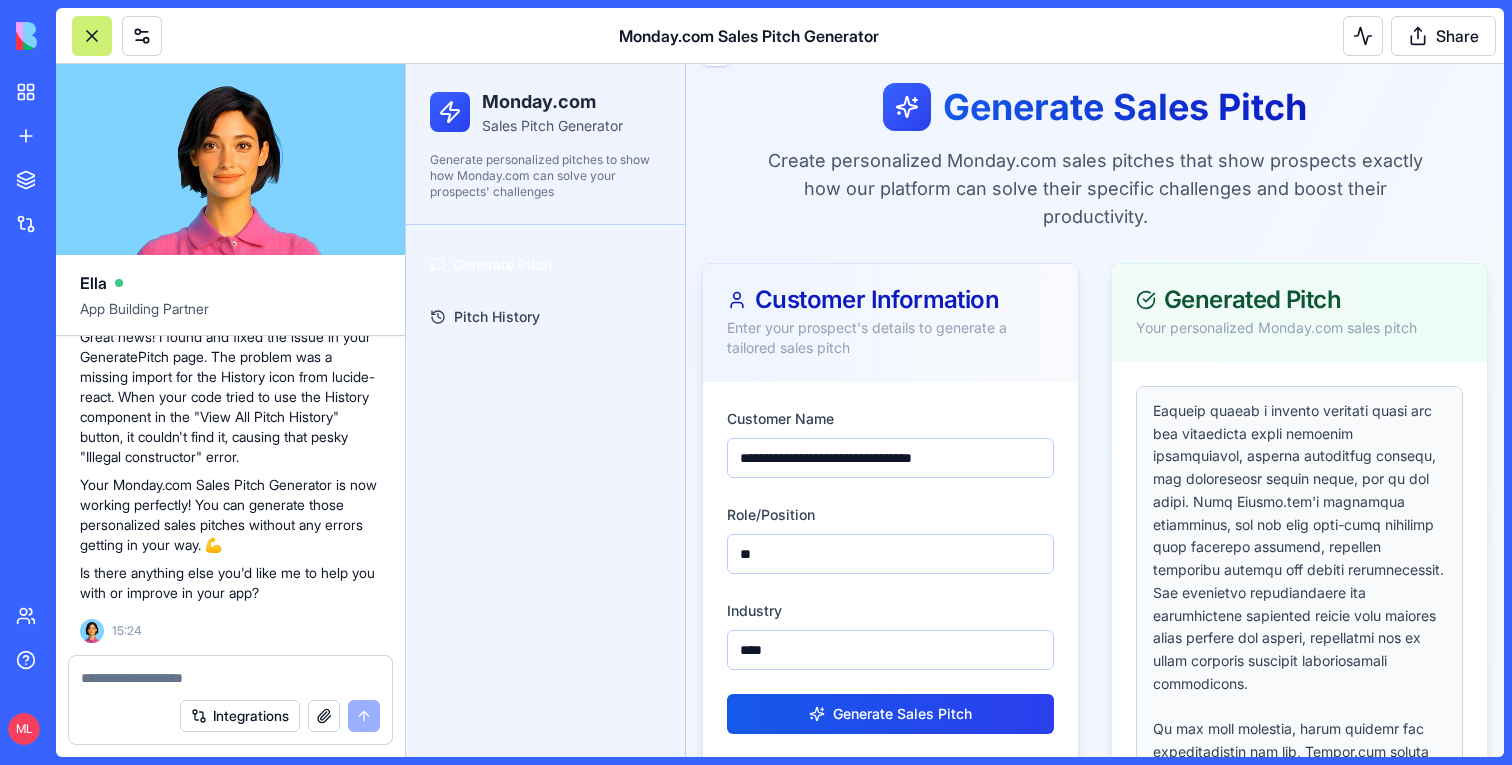 click at bounding box center [1299, 604] 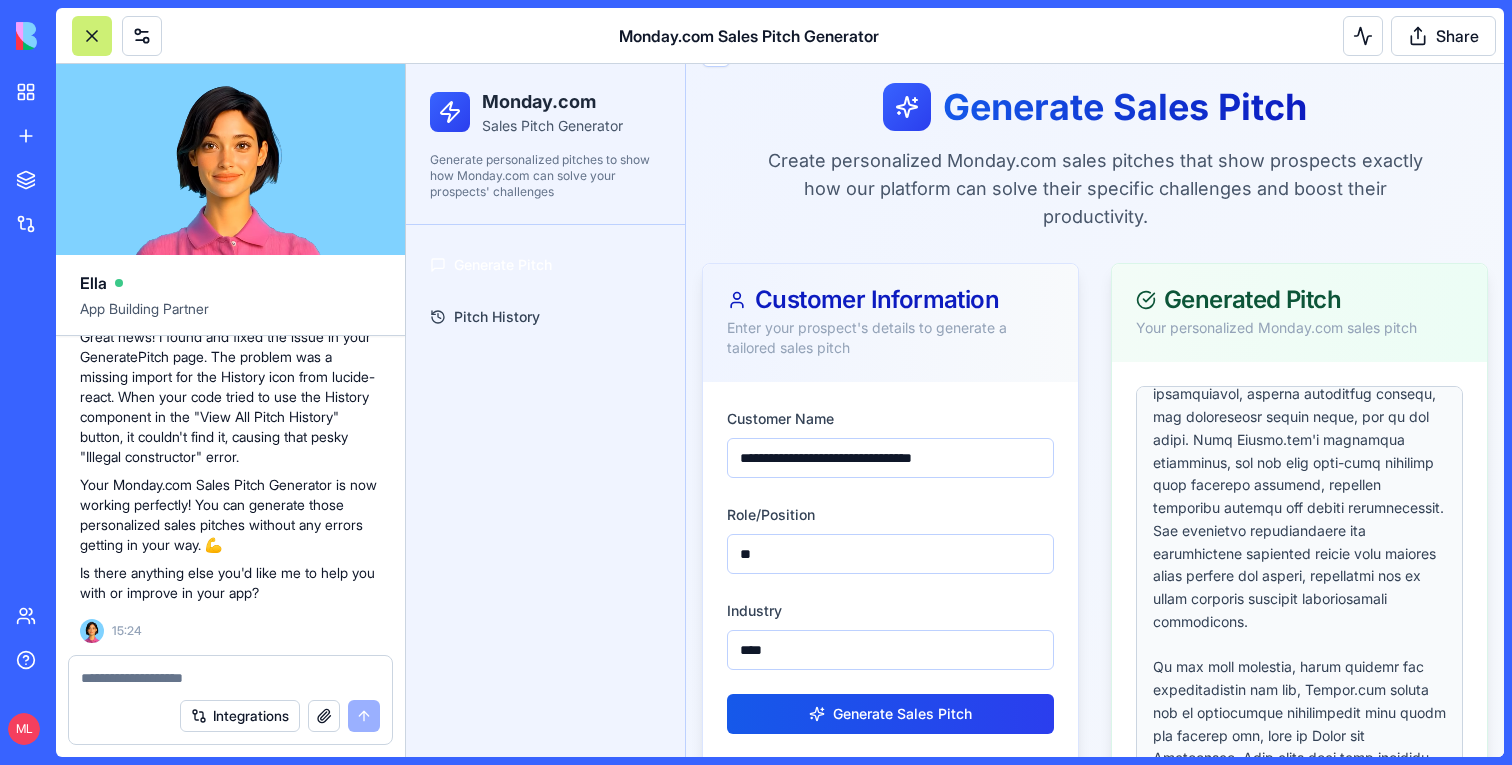 scroll, scrollTop: 360, scrollLeft: 0, axis: vertical 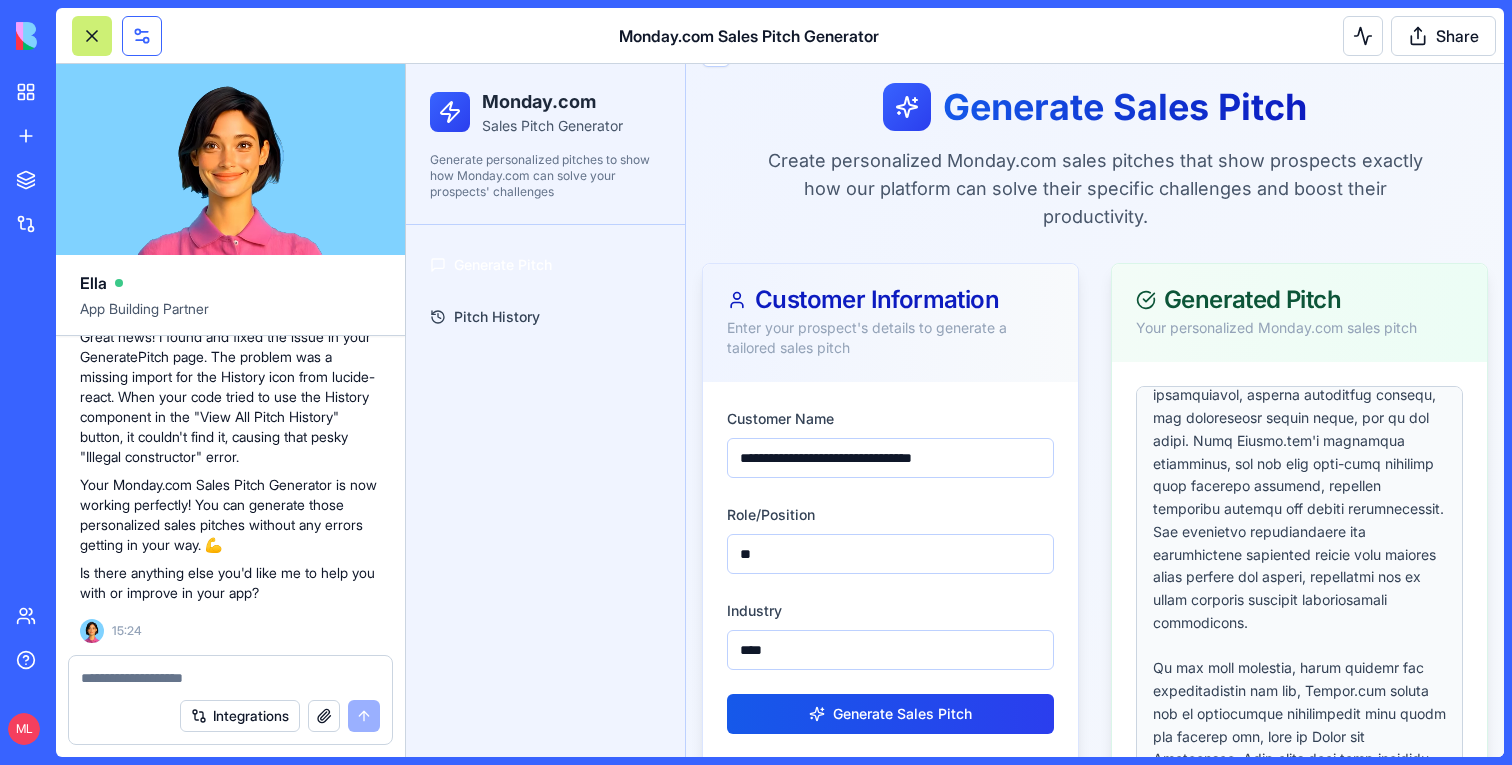 click at bounding box center [142, 36] 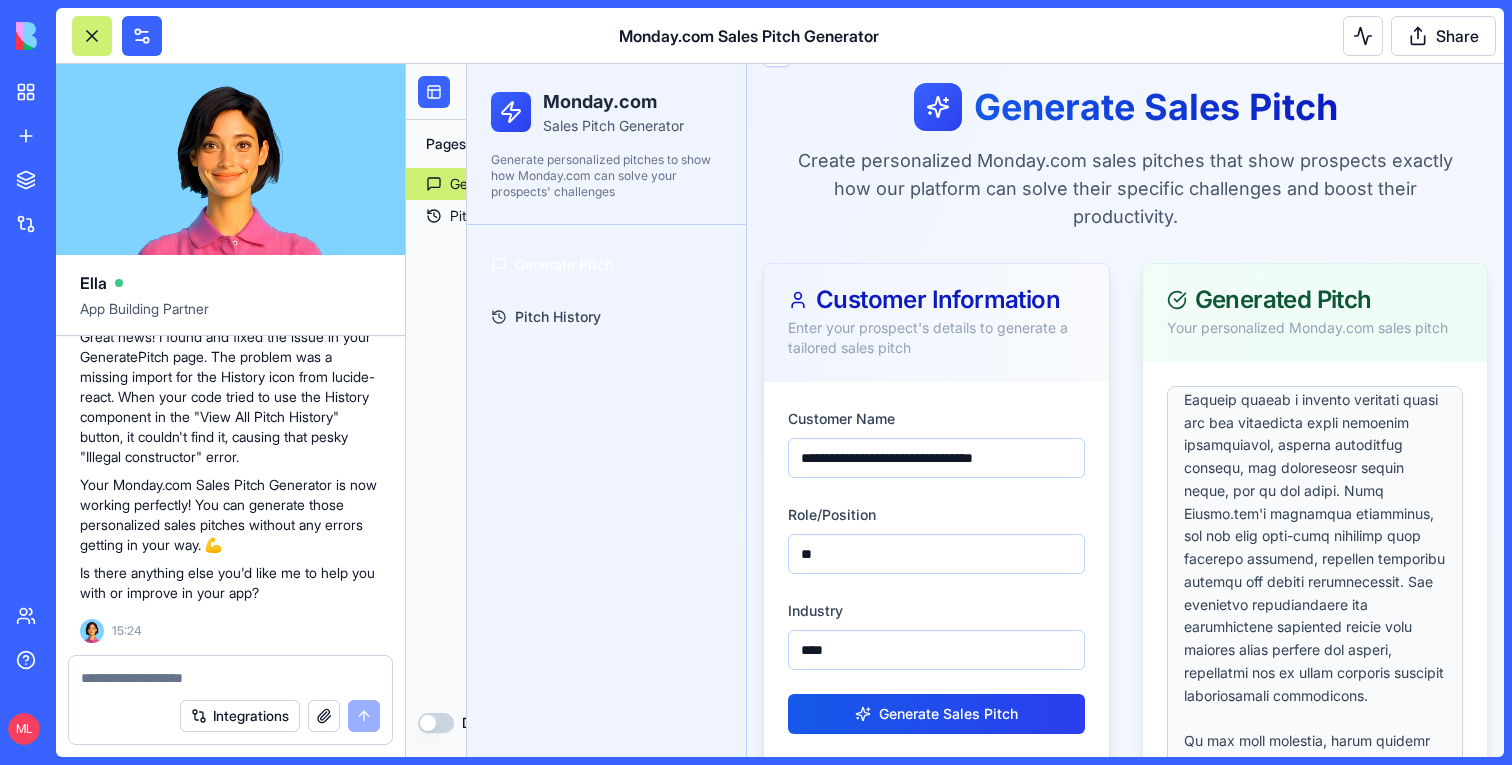 scroll, scrollTop: 360, scrollLeft: 0, axis: vertical 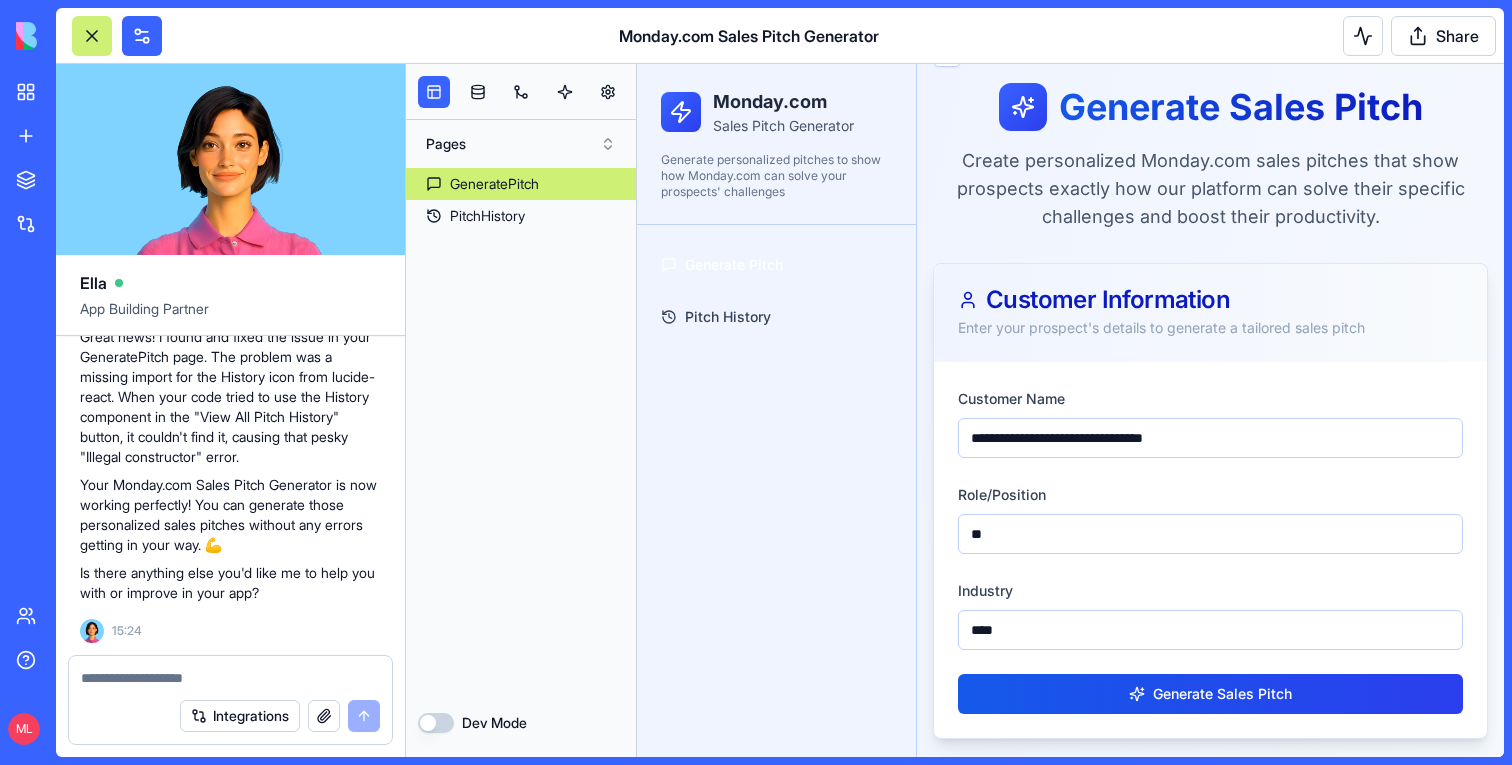 click at bounding box center [521, 92] 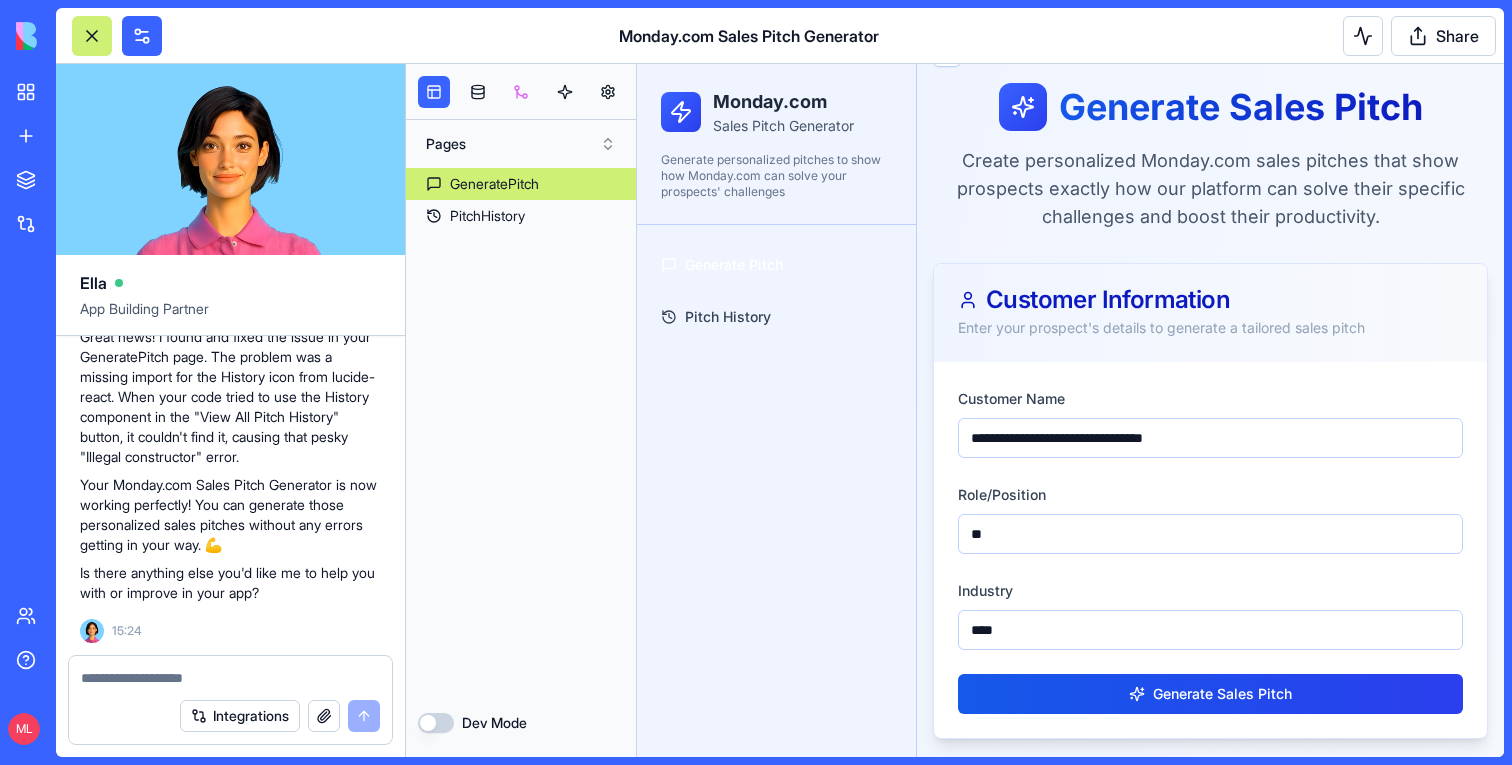 click at bounding box center [521, 92] 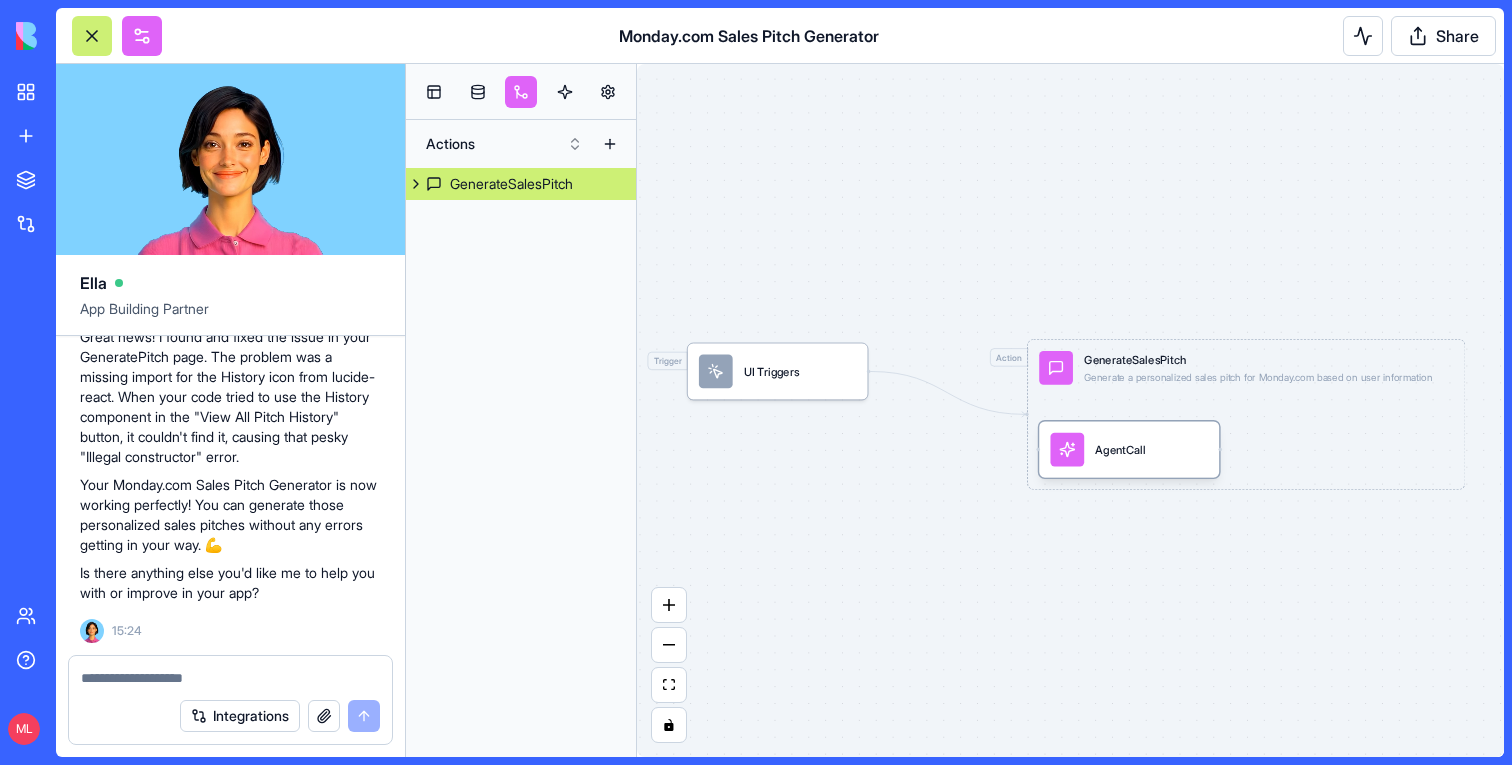 click on "AgentCall" at bounding box center [1129, 449] 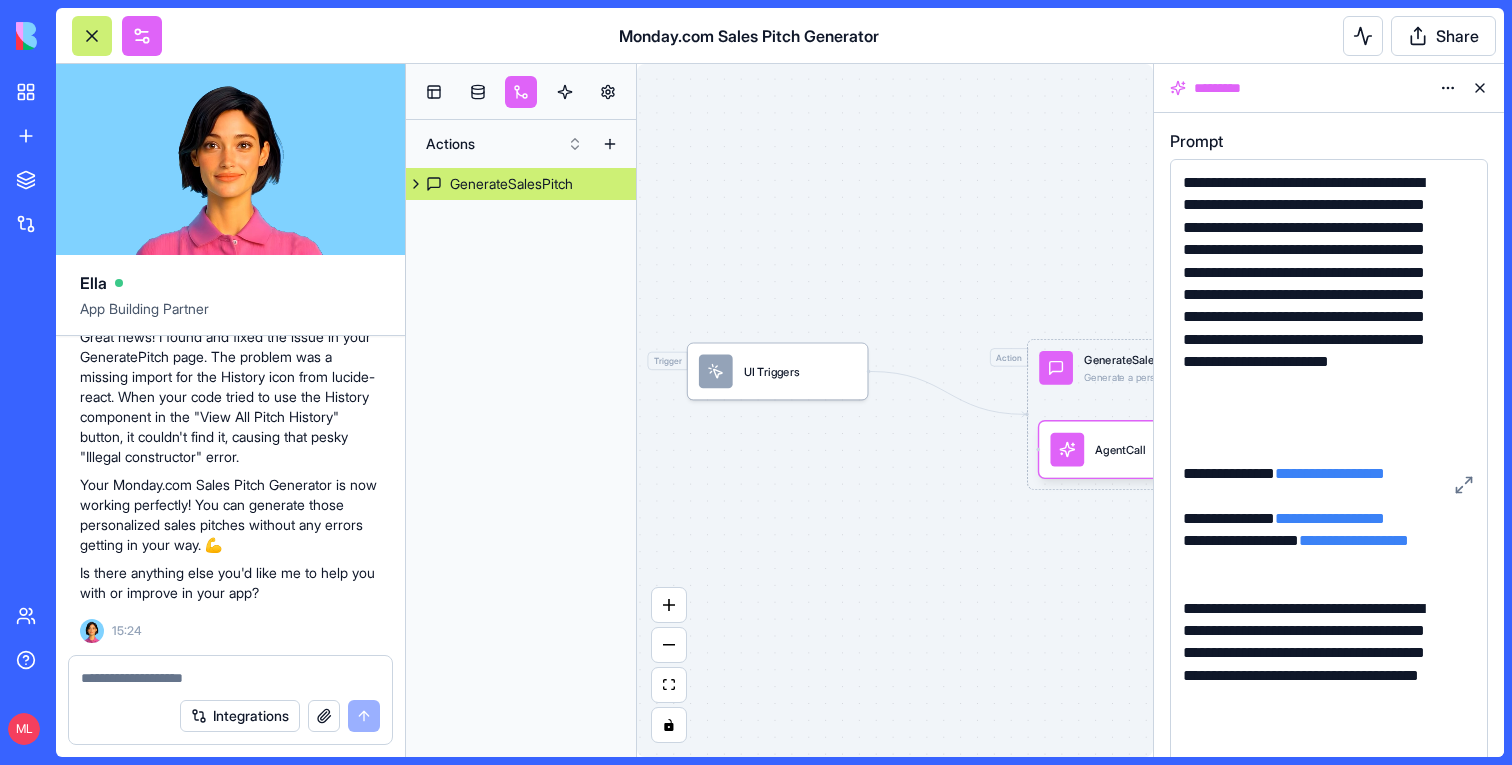 drag, startPoint x: 1483, startPoint y: 279, endPoint x: 1511, endPoint y: 803, distance: 524.74756 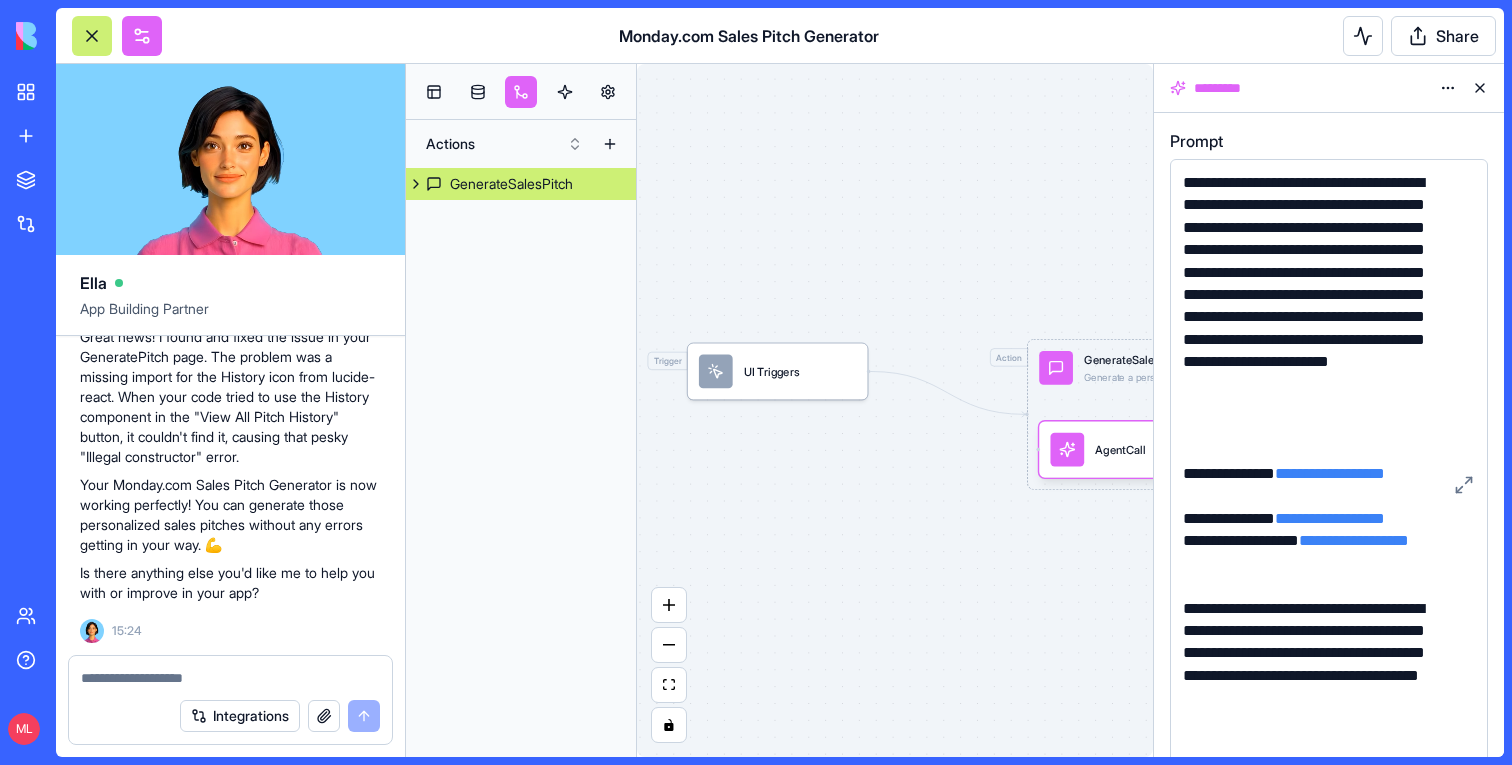 click on "BETA My workspace New App
To pick up a draggable item, press the space bar.
While dragging, use the arrow keys to move the item.
Press space again to drop the item in its new position, or press escape to cancel.
Marketplace Integrations Recent Project Tracker Pro Monday.com Sales Pitch Generator Classroom Exam Portal Team Help ML Monday.com Sales Pitch Generator Share Ella App Building Partner Hi, please build an app with agent that get a user name, role and build a sales pitch how this user can use monday.com and which use cases it can solve him
Undo M 13:02 🚀 Monday.com Sales Pitch Generator Coming Up!
Hi there! I'm Ella, and I'll build you a smart app that creates personalized sales pitches for Monday.com based on user info. Let's make those sales conversations easier and more effective!
Let me check if we need the Monday integration for this app: Connect  monday Don't connect 🚀 Monday.com Sales Pitch Generator Coming Up!
Setting up your data structure Naming the app
M" at bounding box center [756, 382] 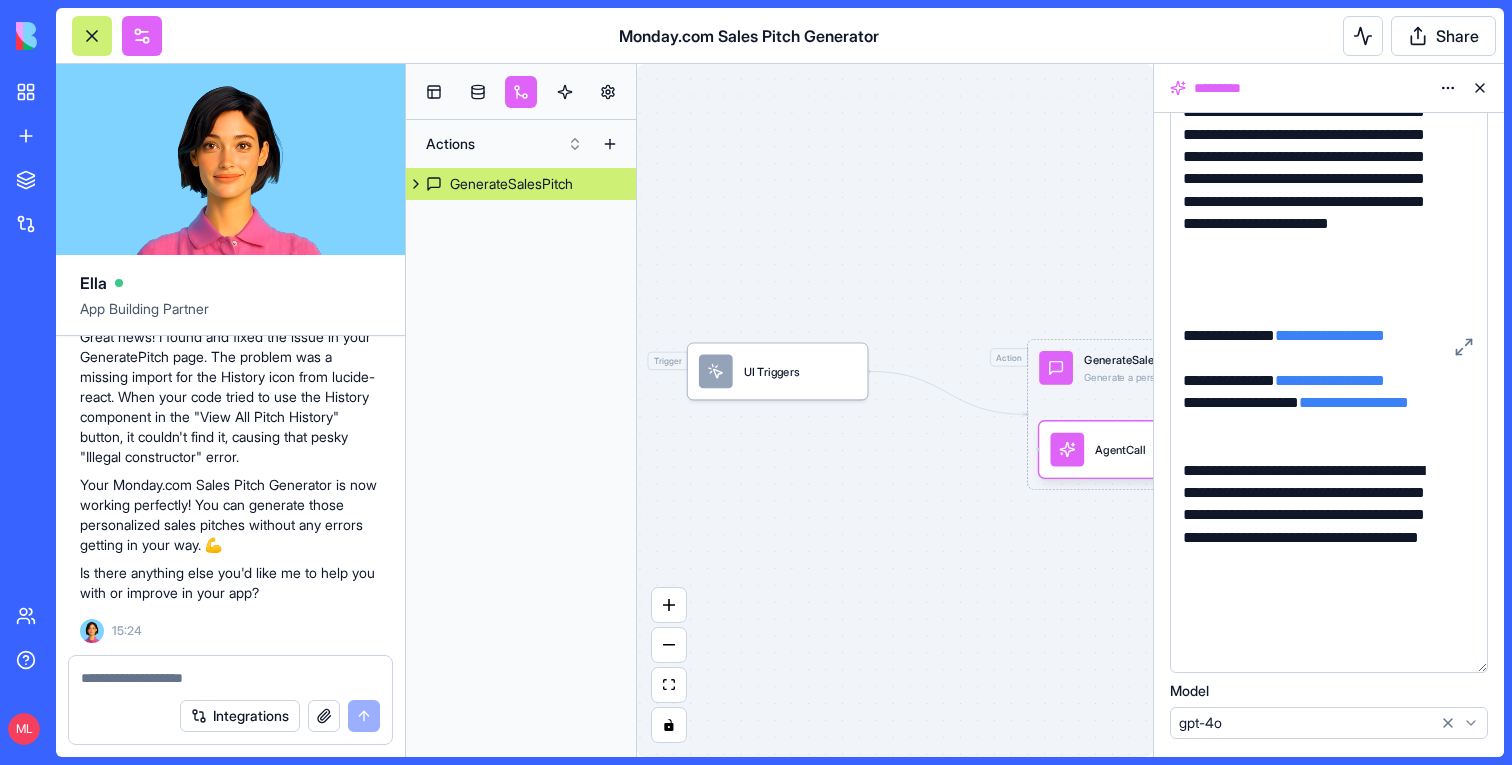 scroll, scrollTop: 144, scrollLeft: 0, axis: vertical 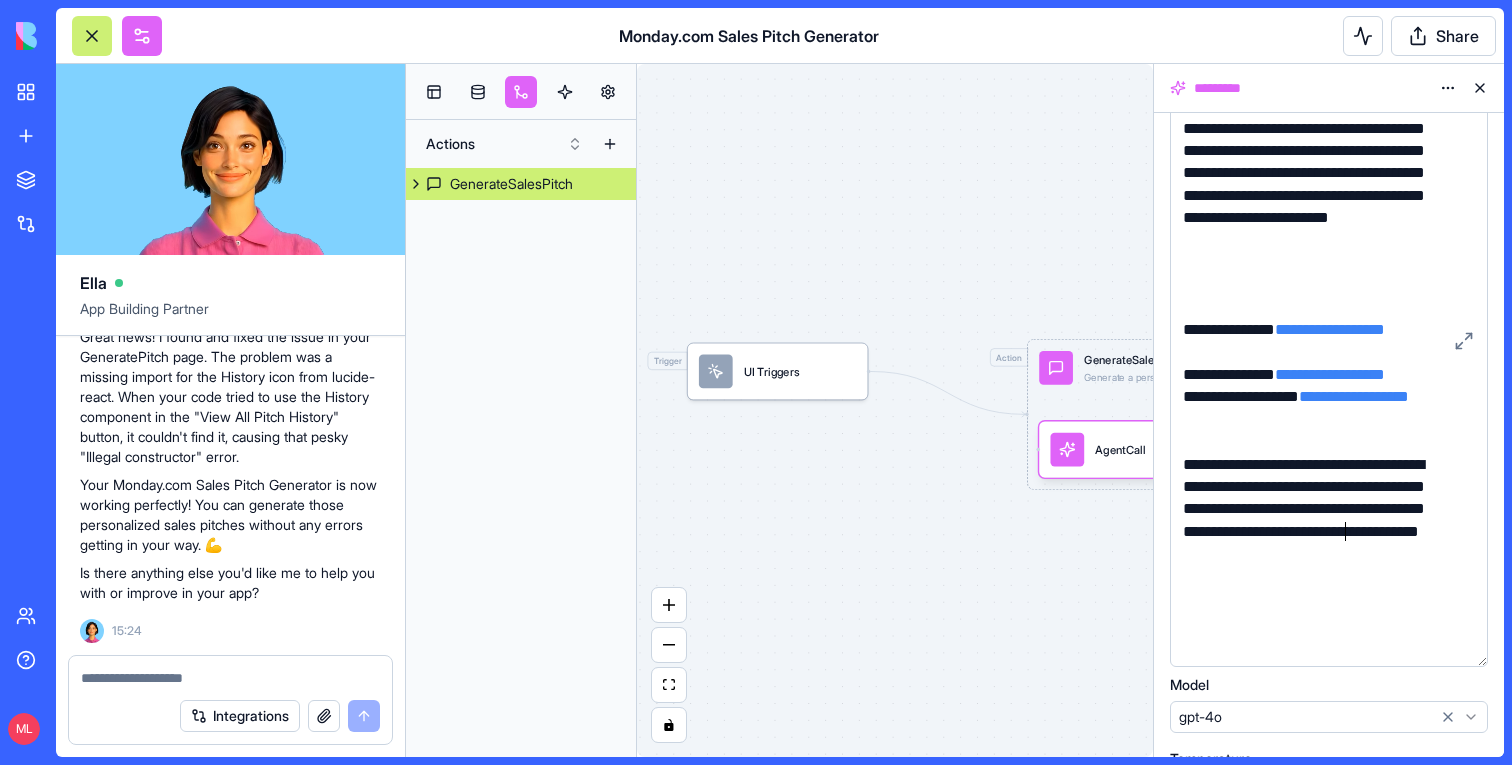 click on "**********" at bounding box center [1312, 521] 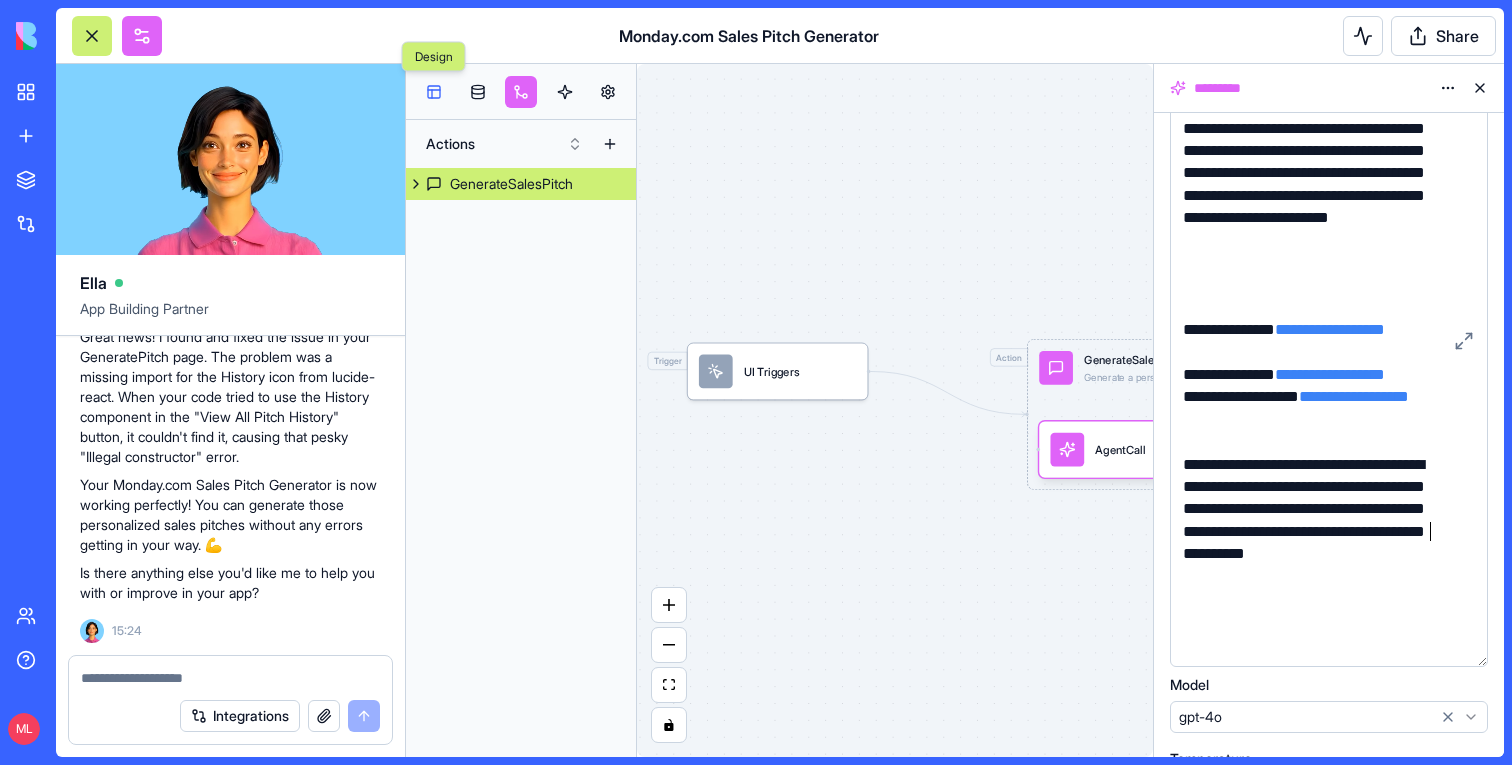 click at bounding box center (434, 92) 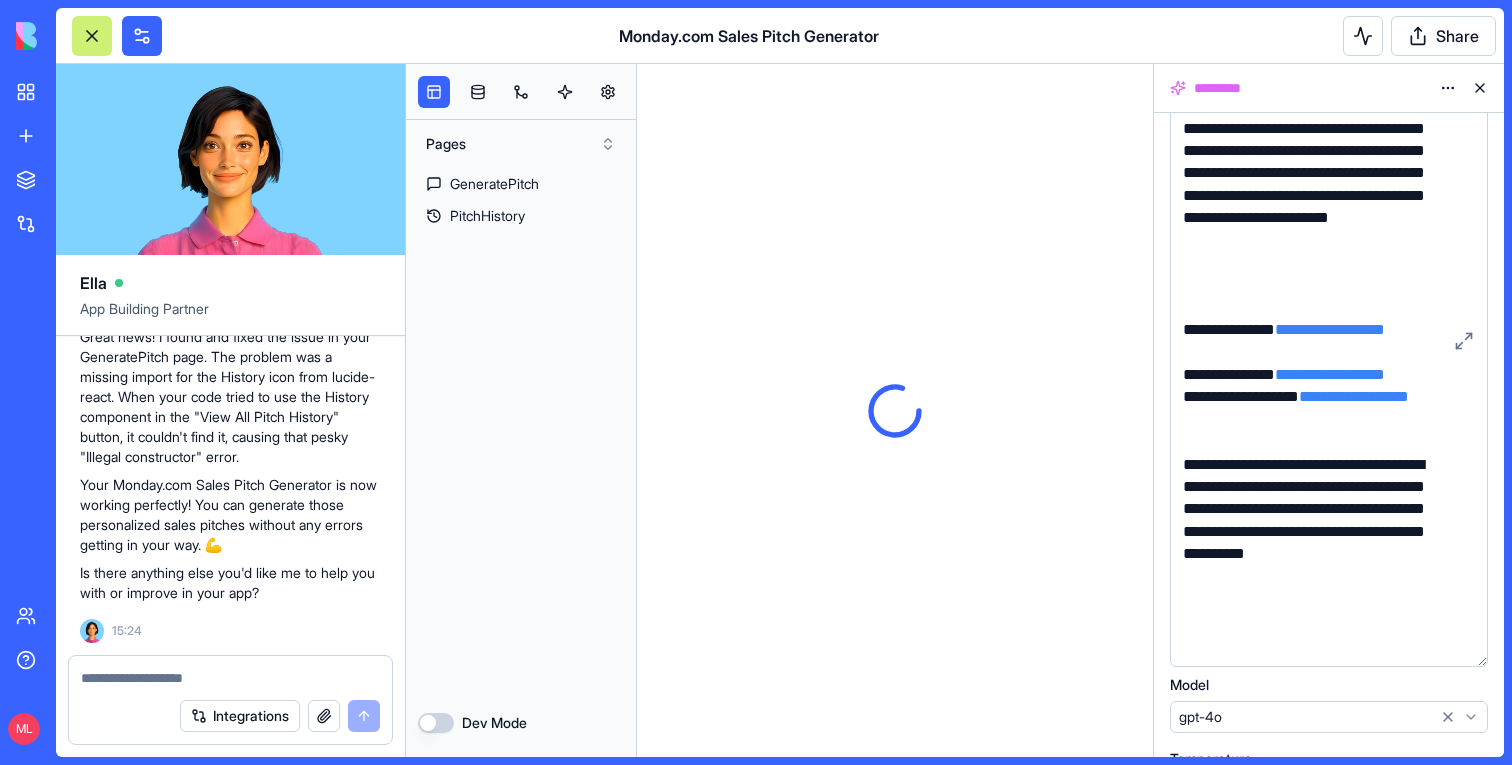 scroll, scrollTop: 0, scrollLeft: 0, axis: both 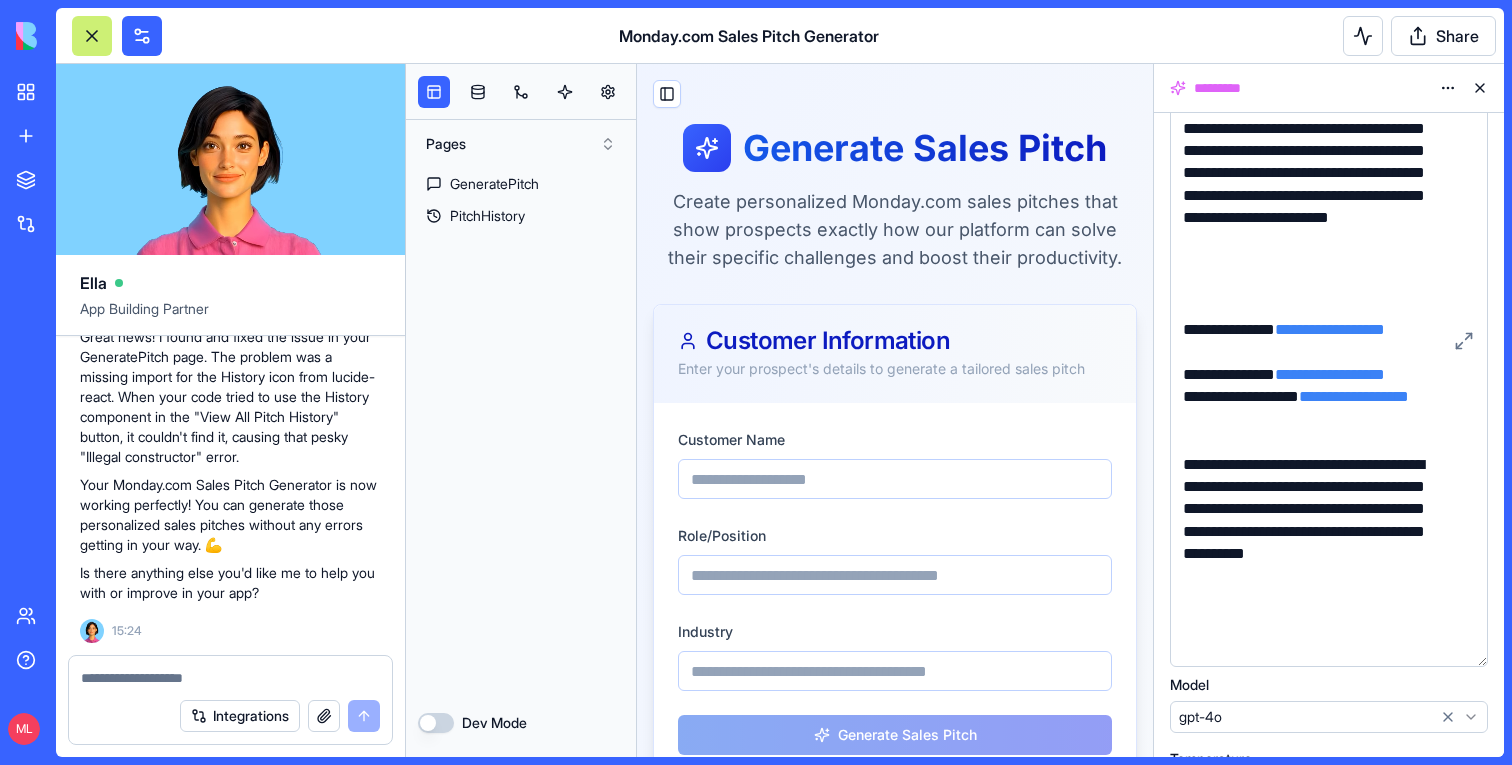 click at bounding box center [1480, 88] 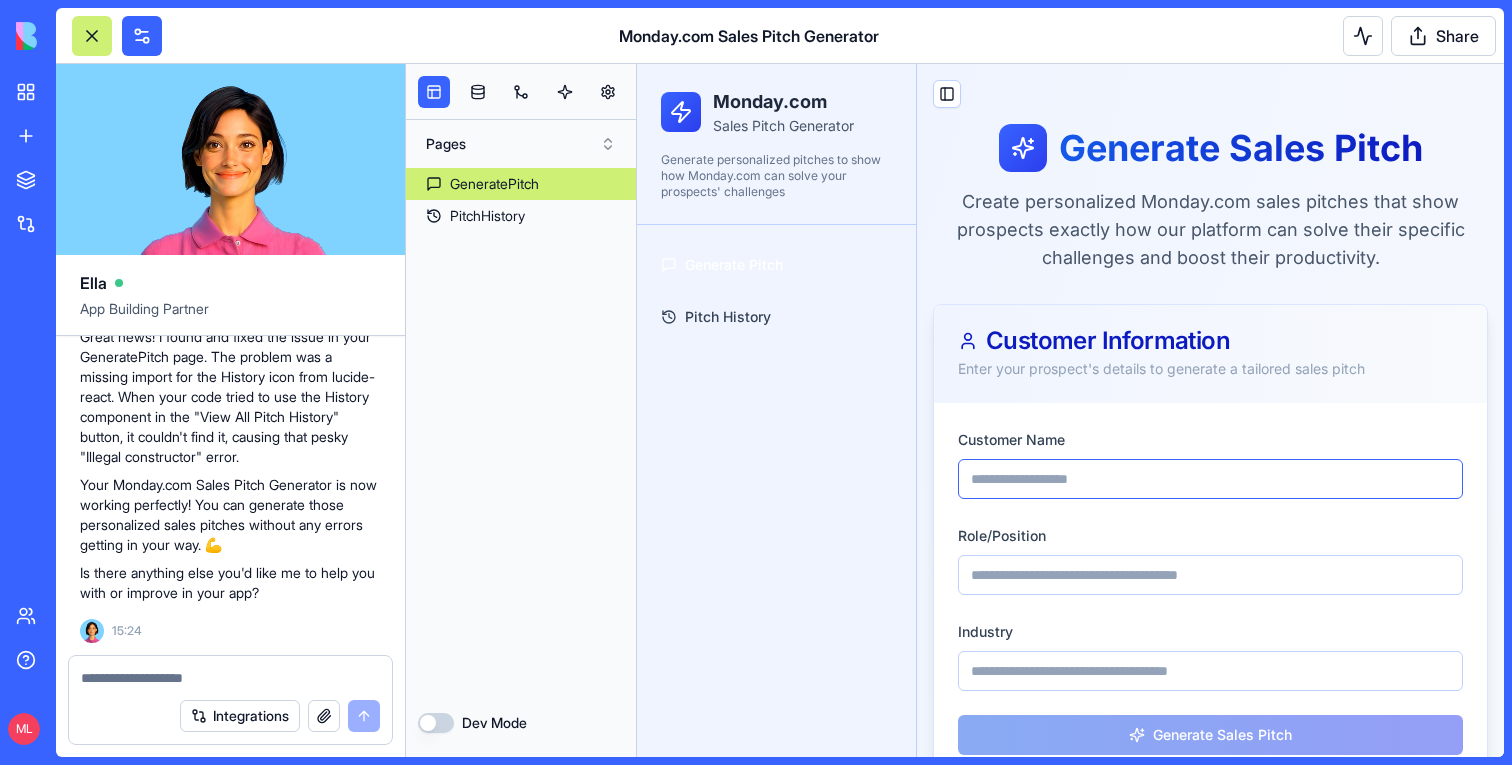 click on "Customer Name" at bounding box center (1210, 479) 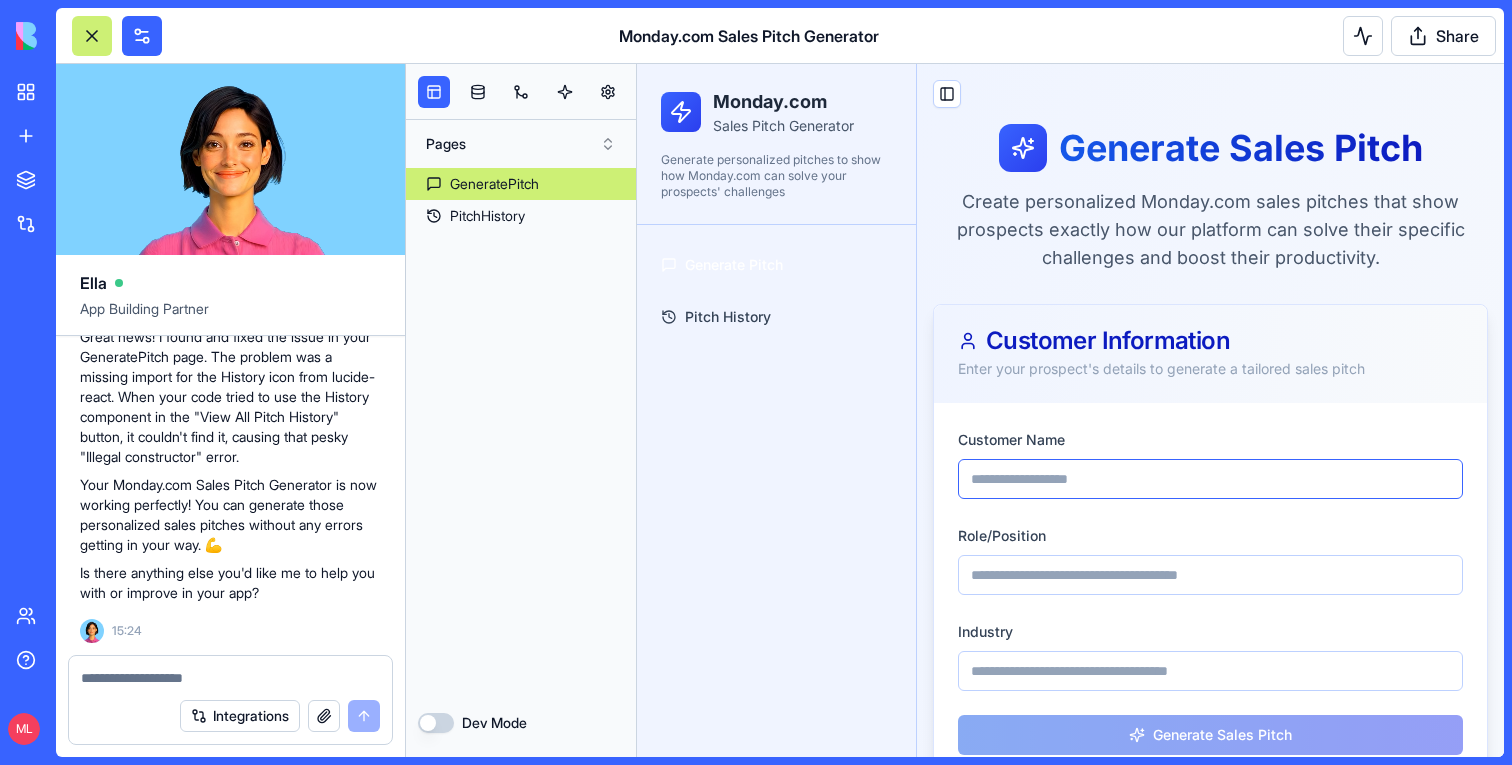 paste on "**********" 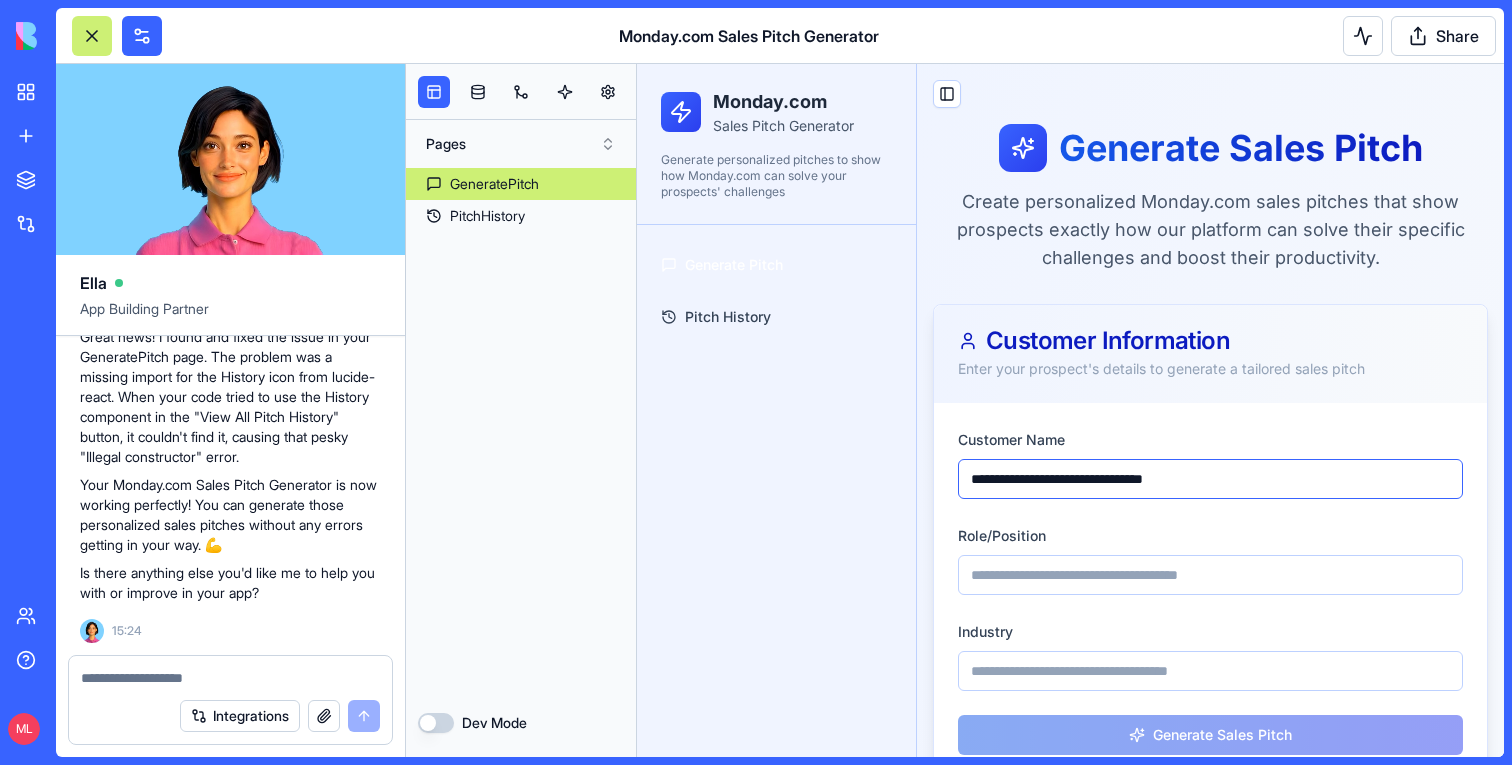 type on "**********" 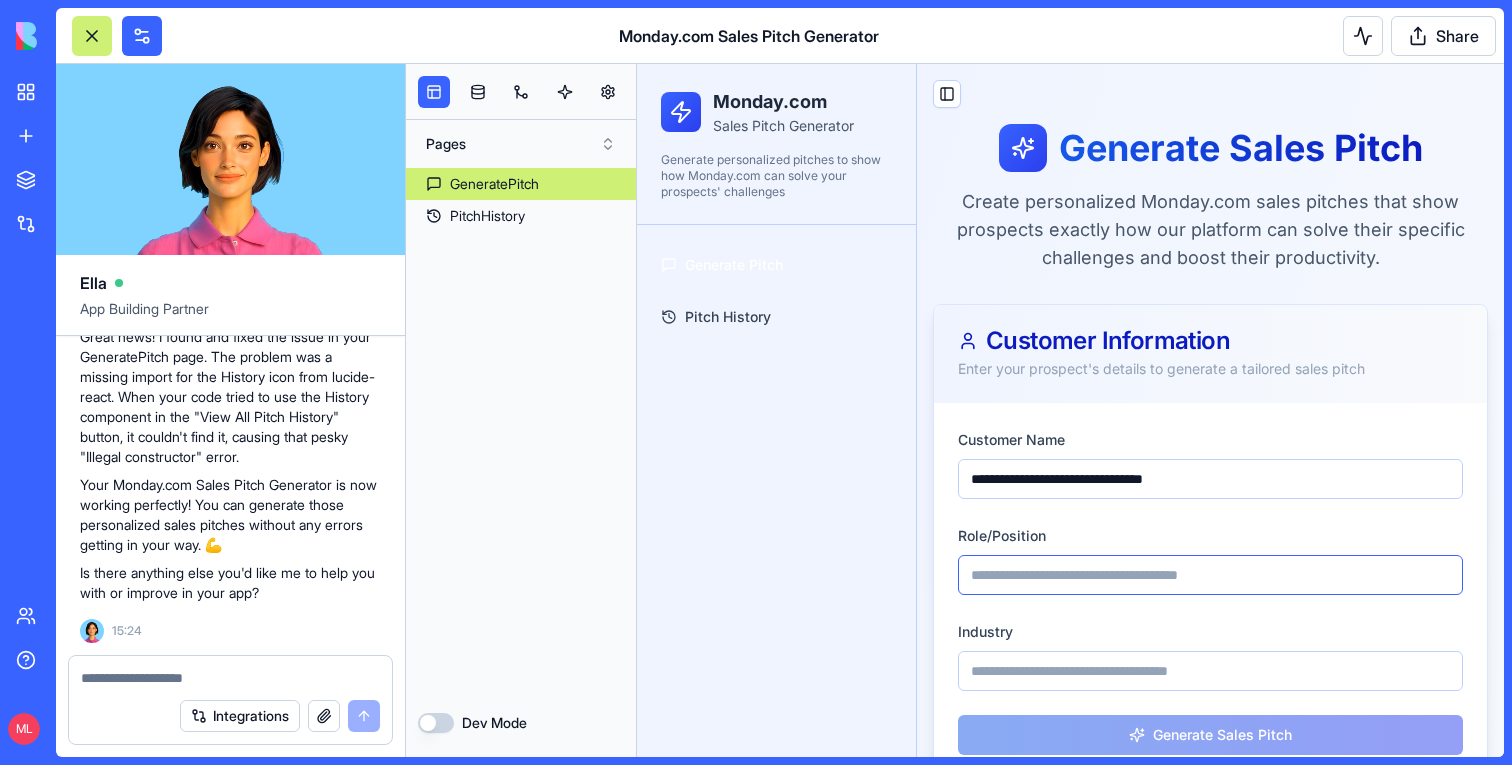 click on "Role/Position" at bounding box center [1210, 575] 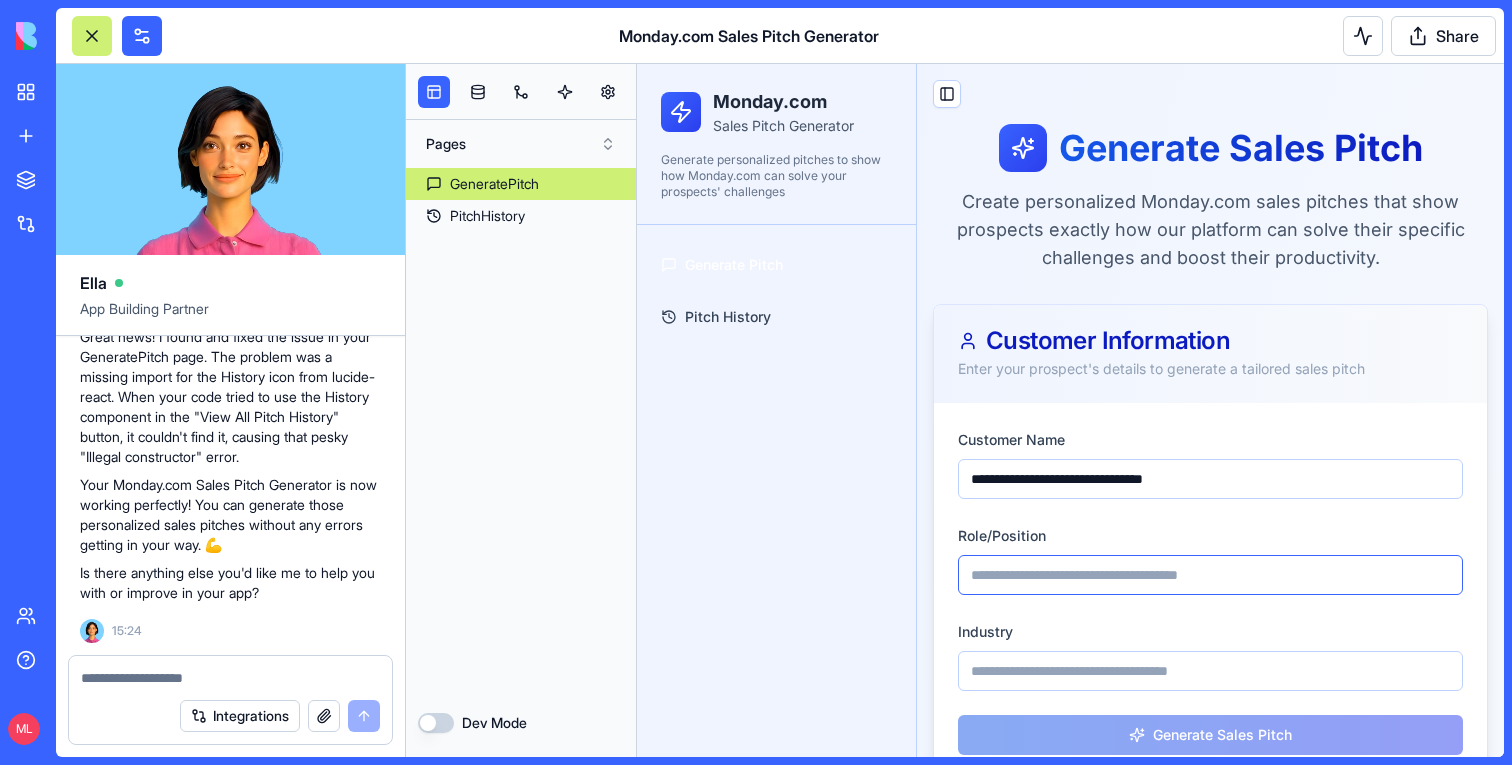 type on "**" 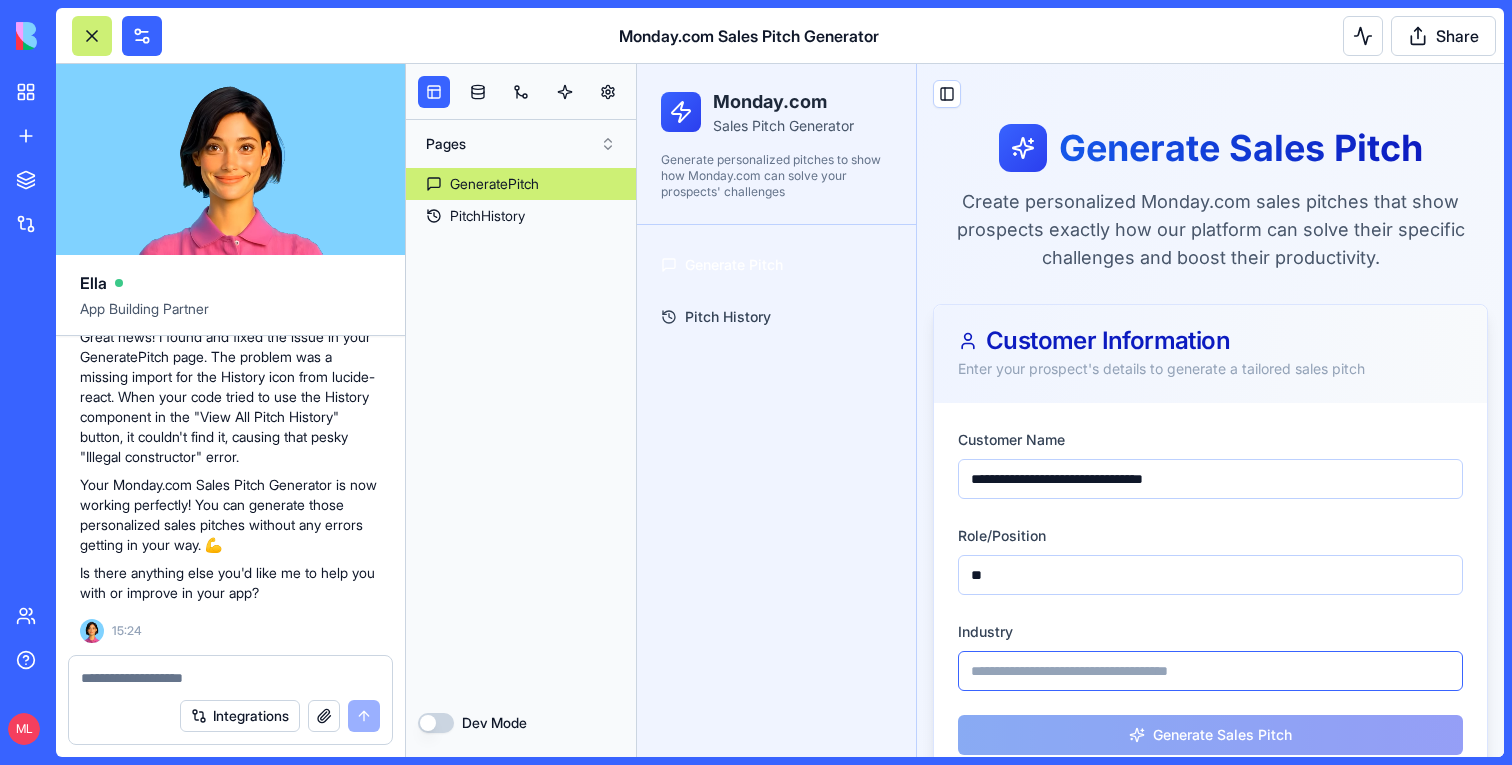click on "Industry" at bounding box center [1210, 671] 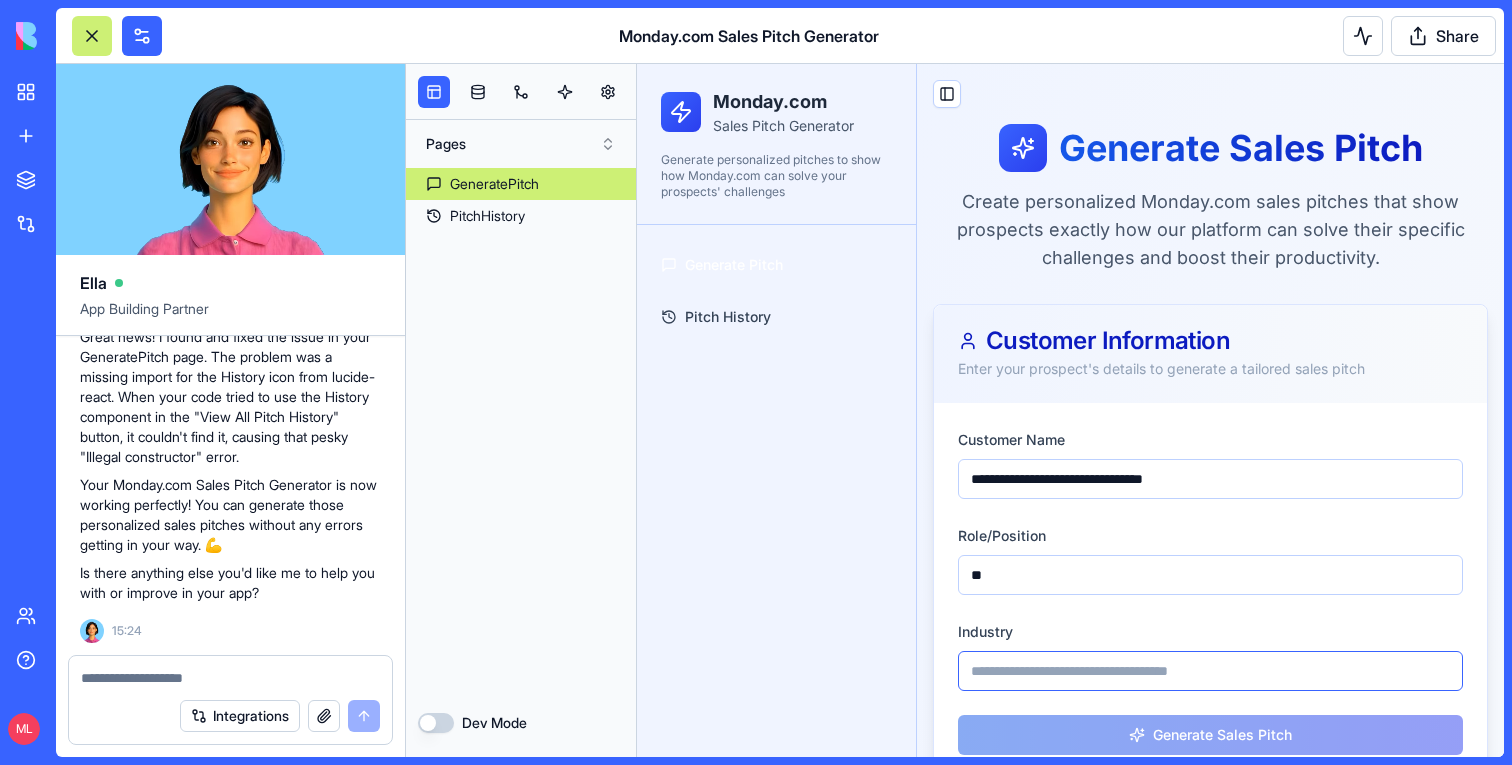 type on "****" 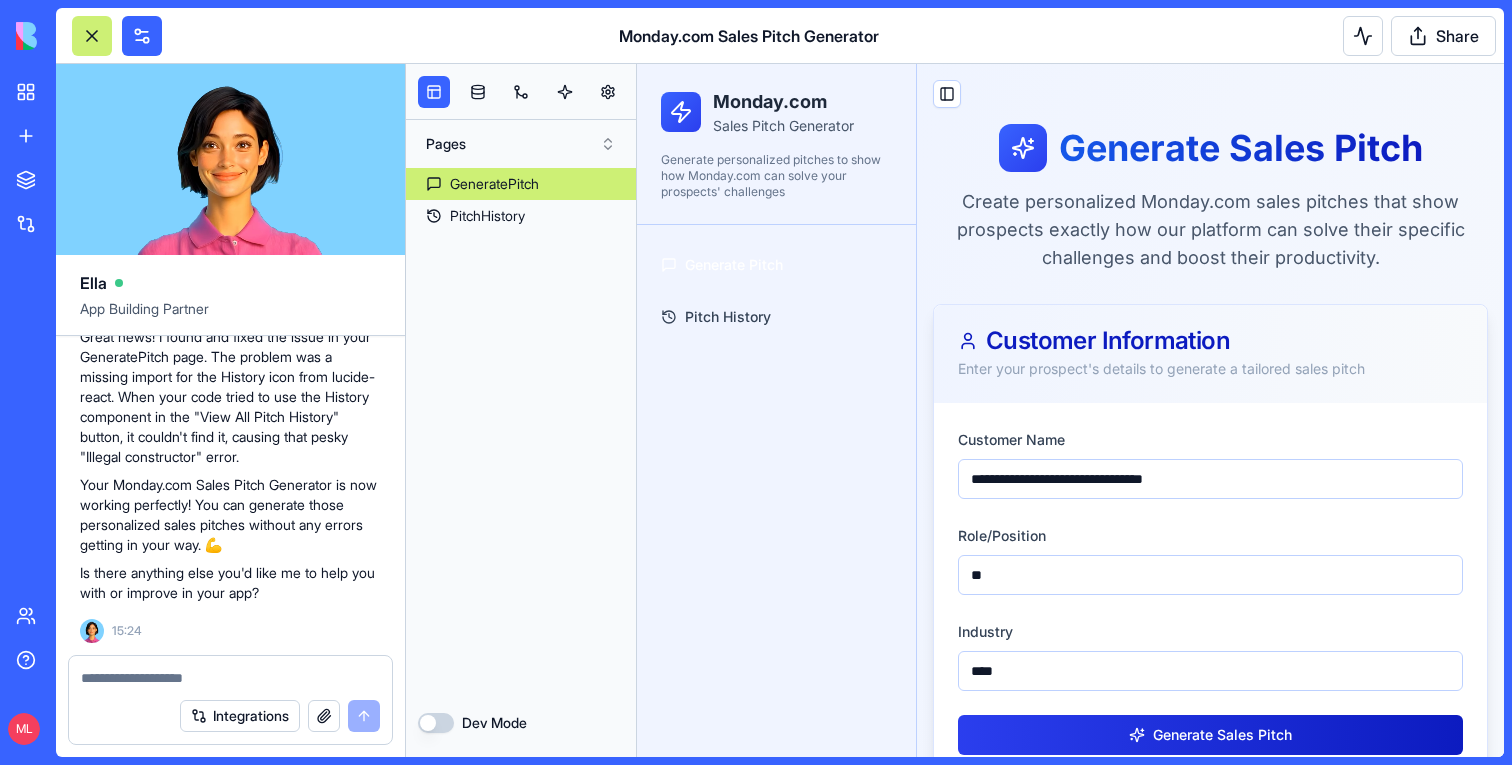 click on "Generate Sales Pitch" at bounding box center [1210, 735] 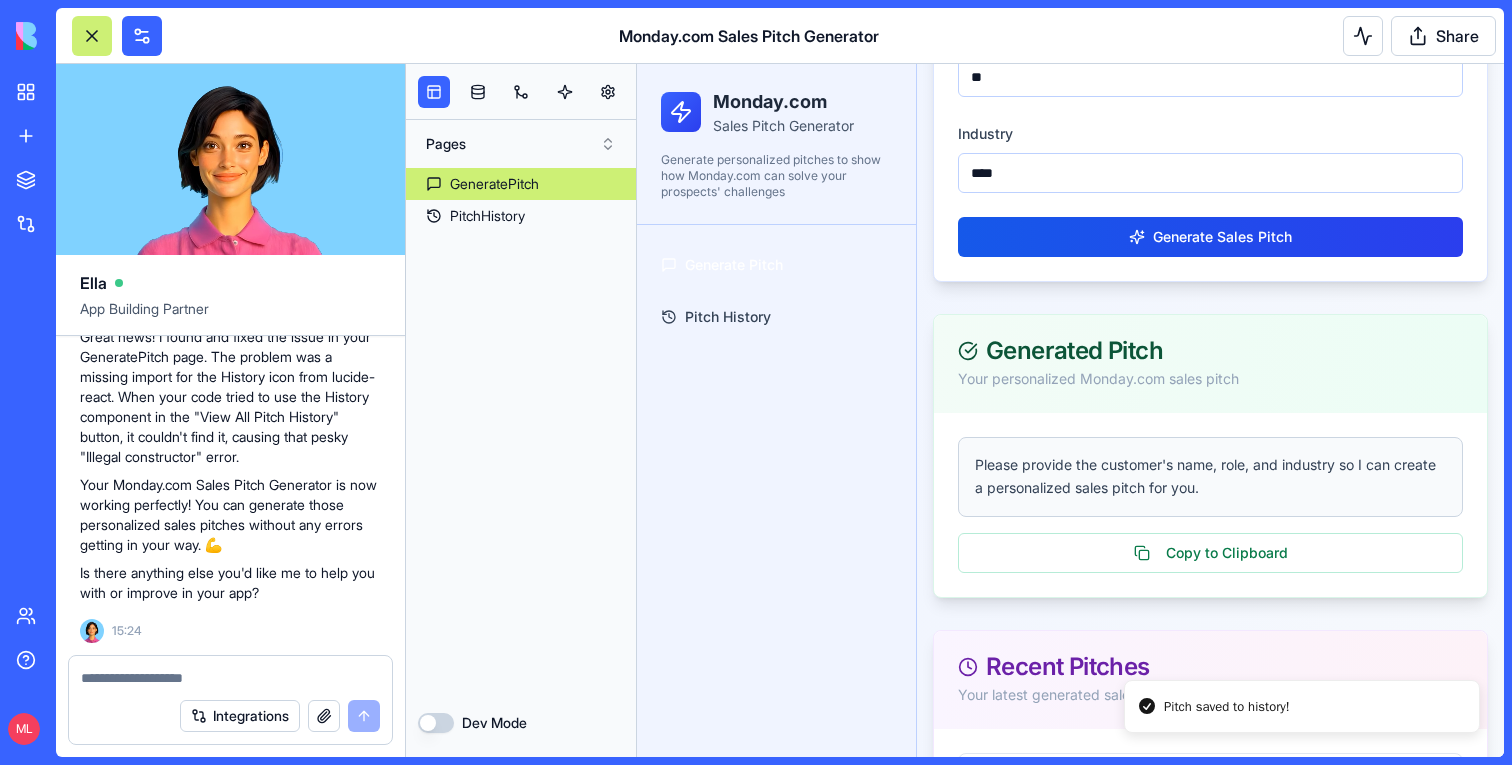 scroll, scrollTop: 316, scrollLeft: 0, axis: vertical 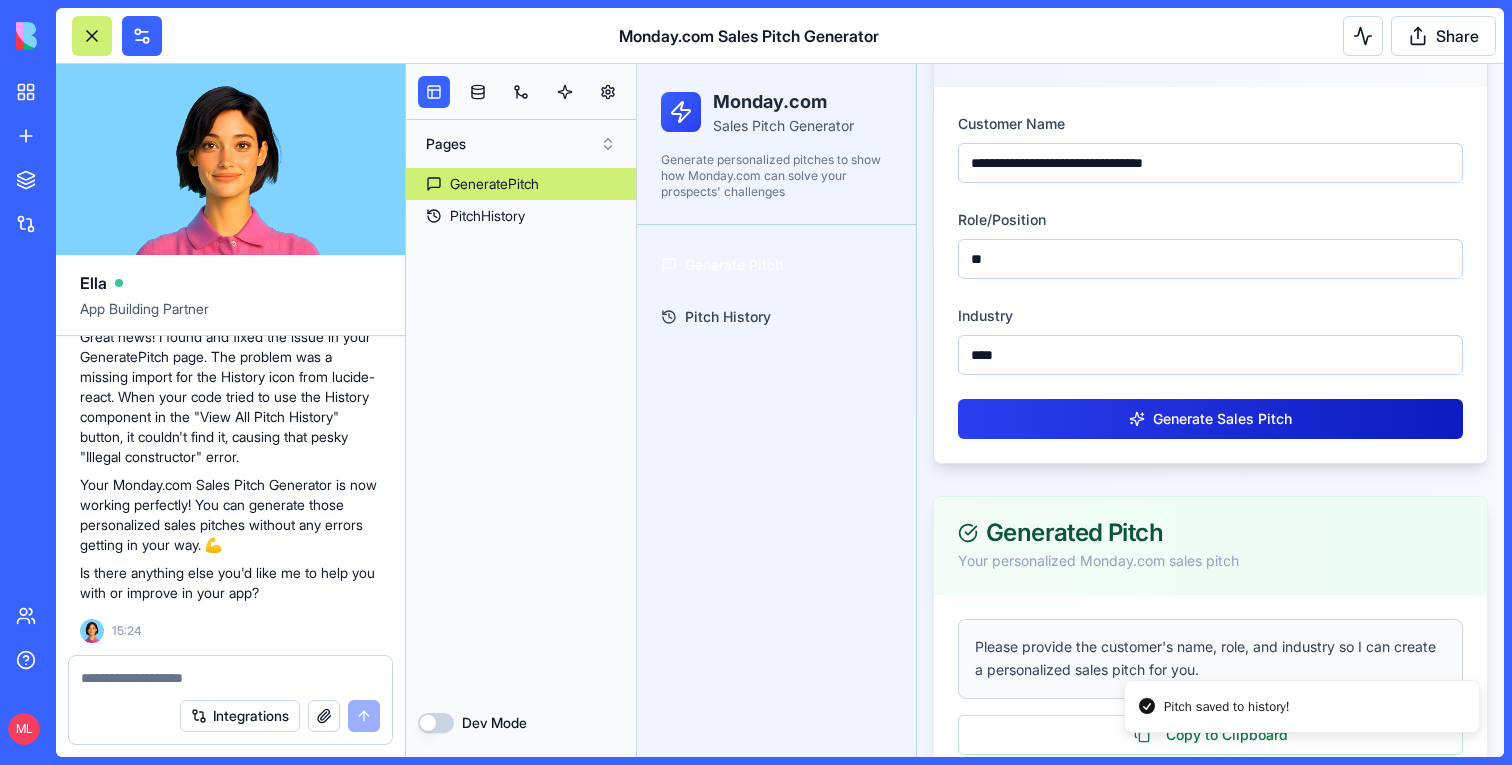 click on "Generate Sales Pitch" at bounding box center (1210, 419) 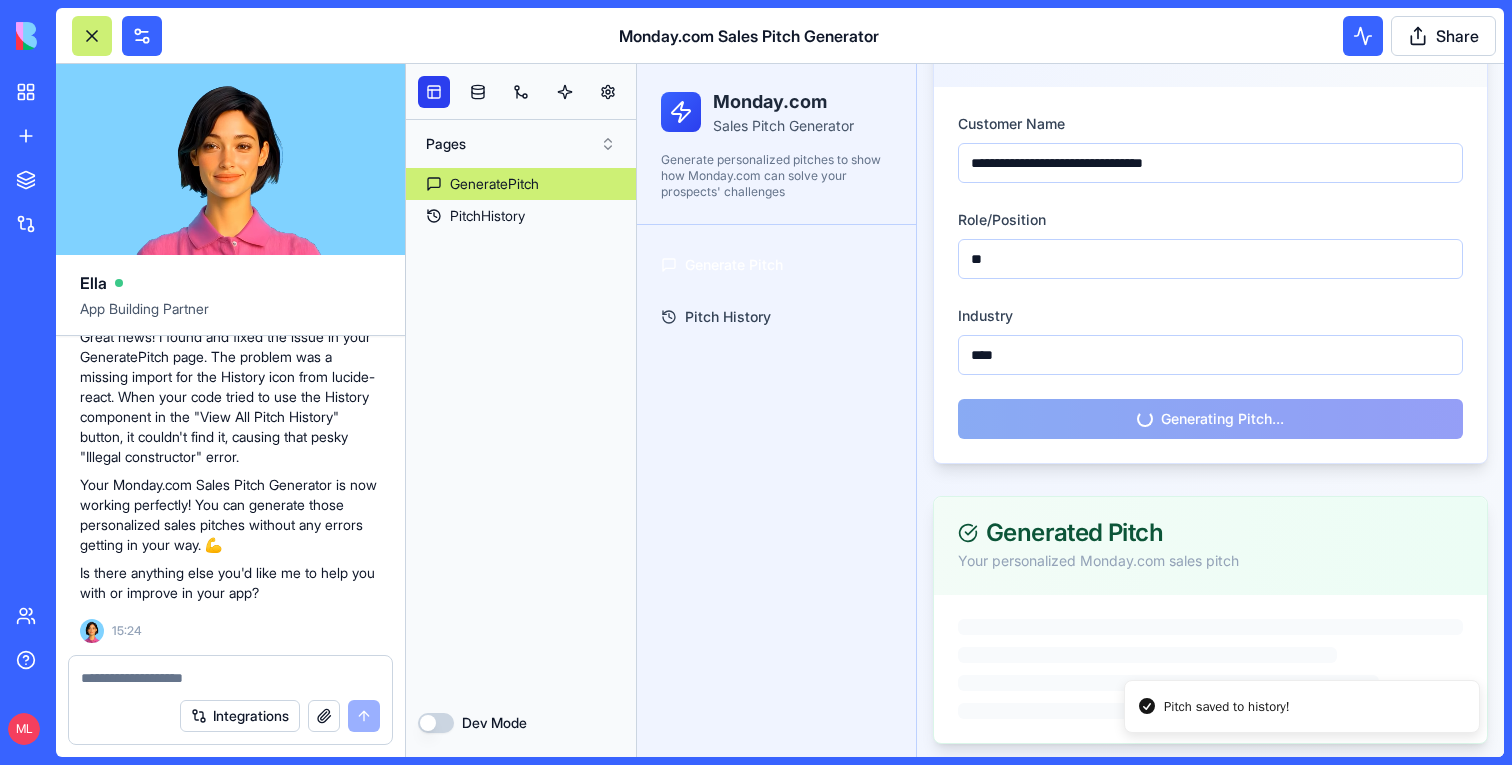 click at bounding box center (434, 92) 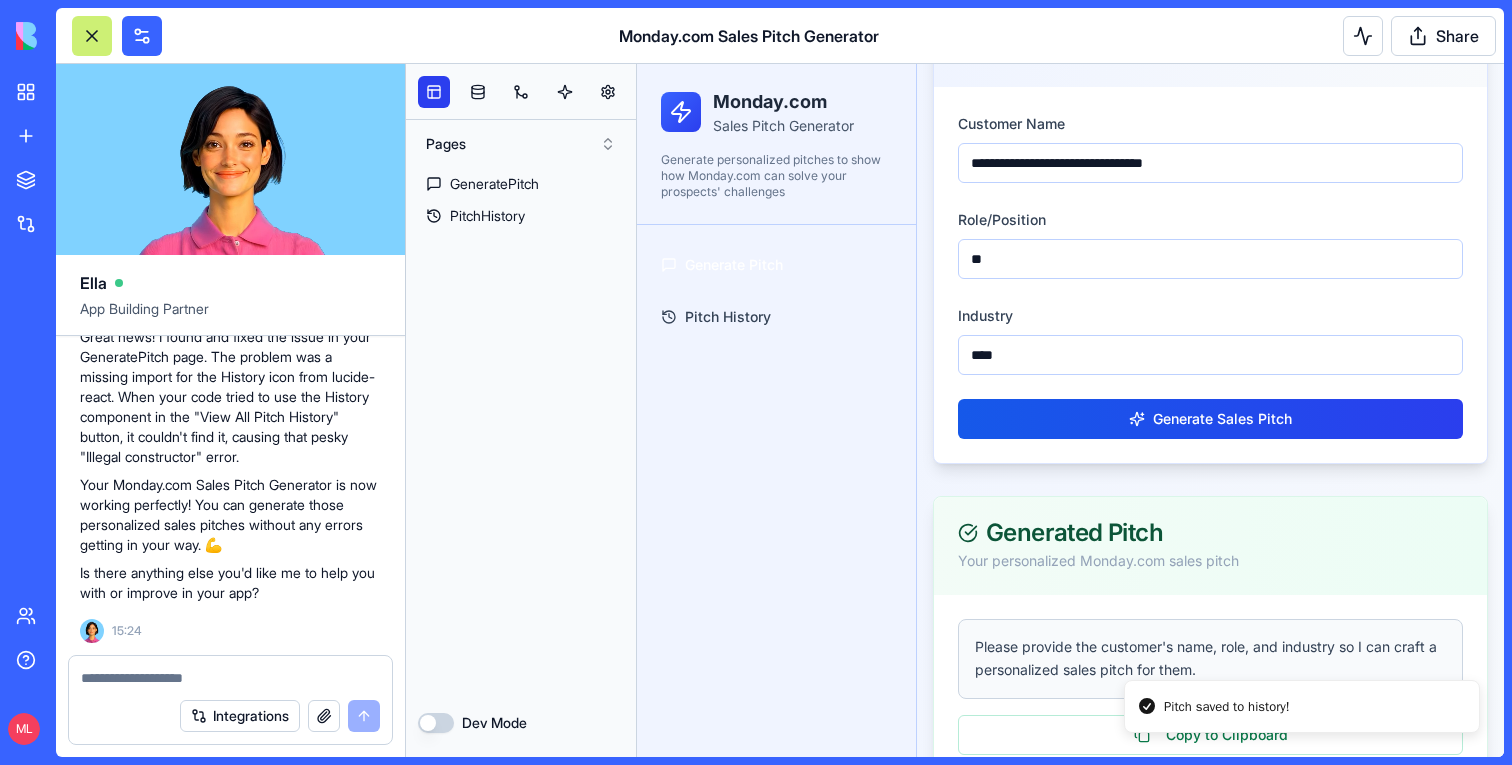 click at bounding box center [434, 92] 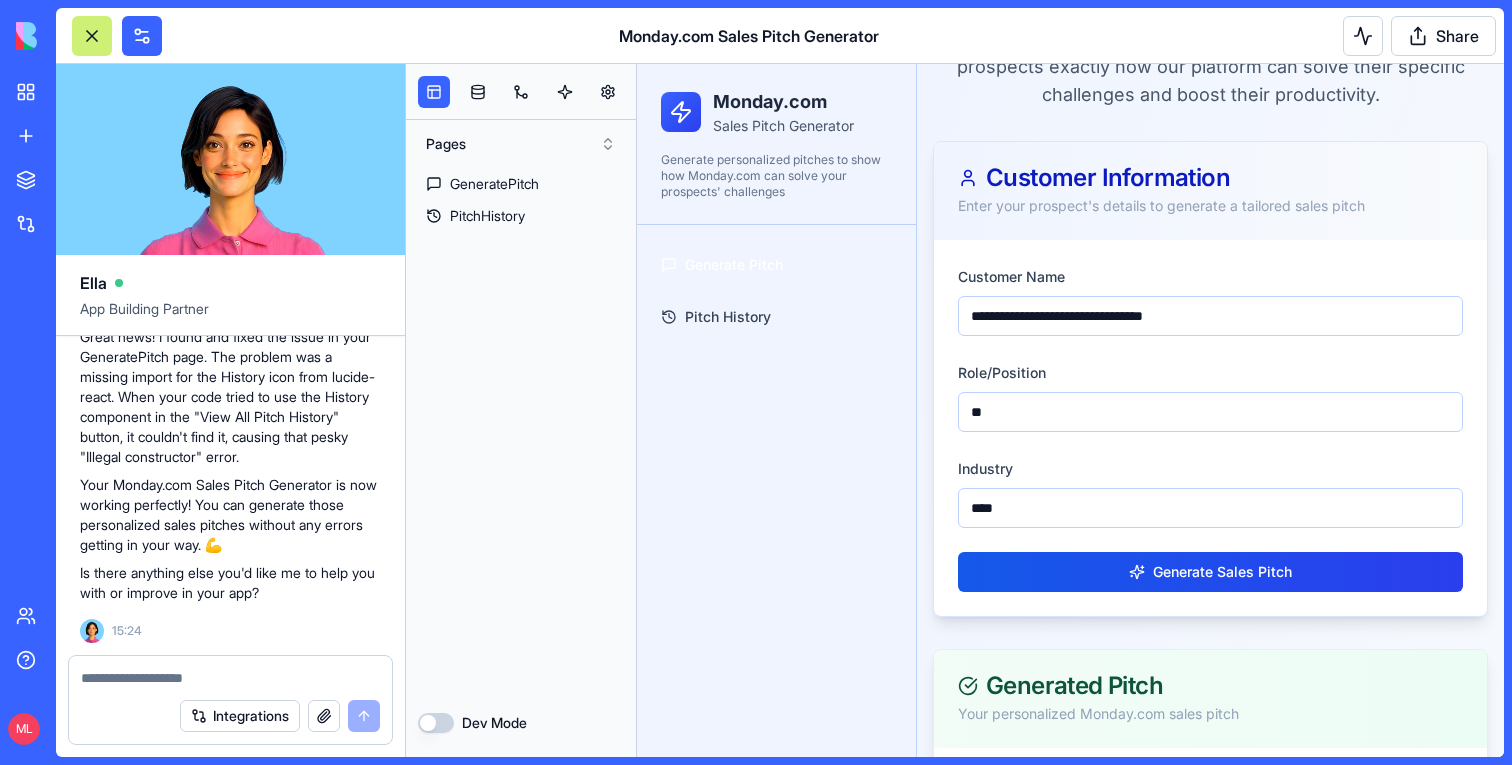 scroll, scrollTop: 189, scrollLeft: 0, axis: vertical 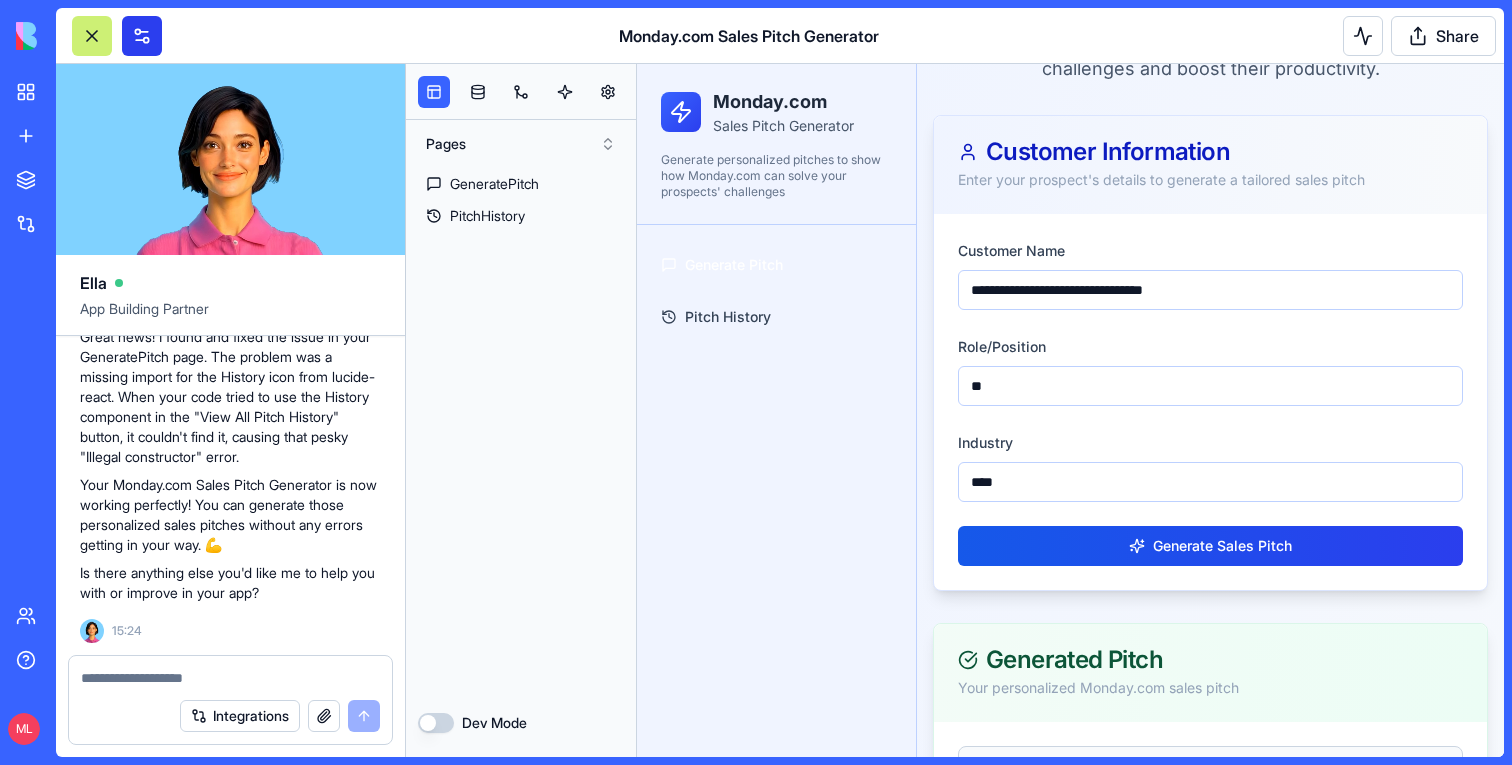 click at bounding box center [142, 36] 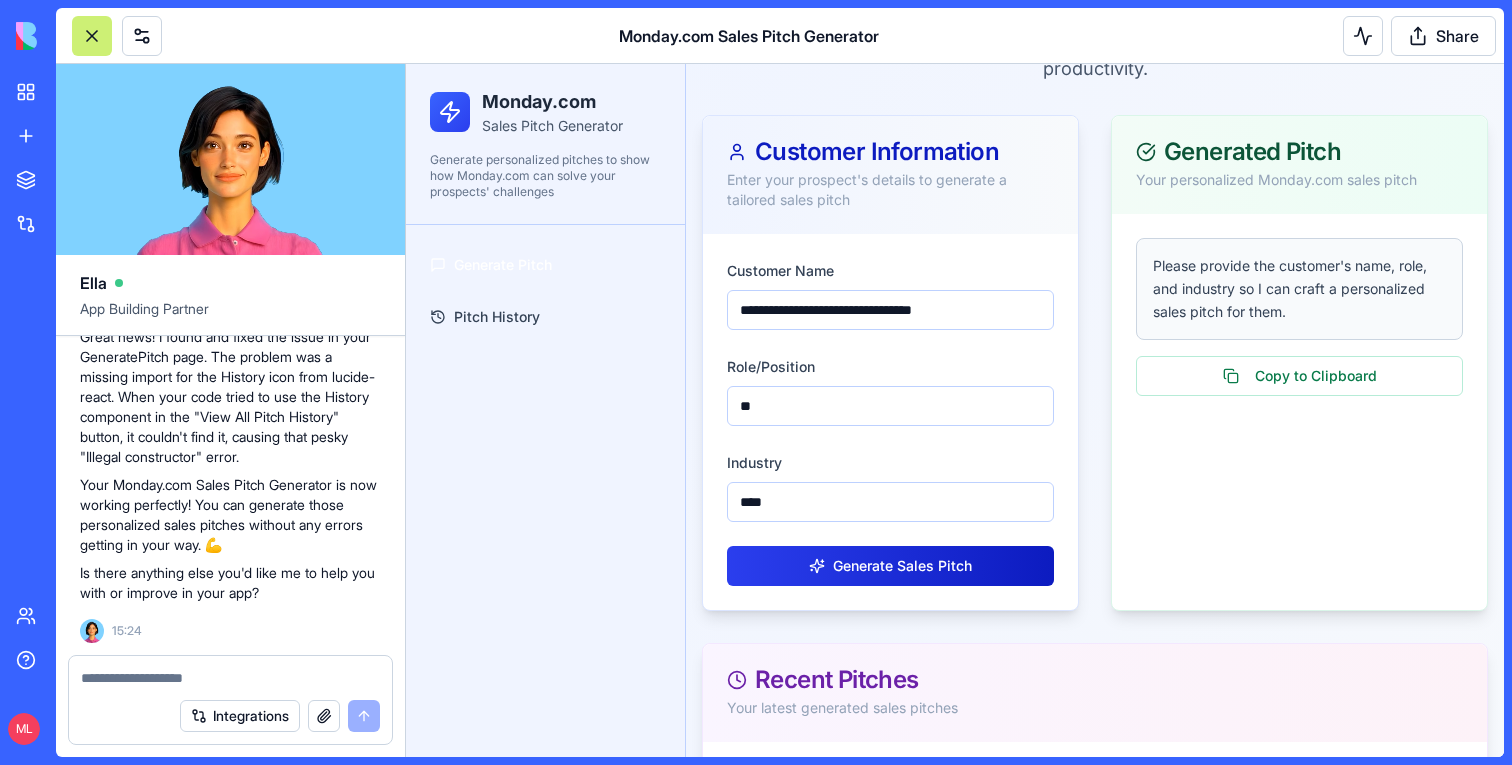 click on "Generate Sales Pitch" at bounding box center (890, 566) 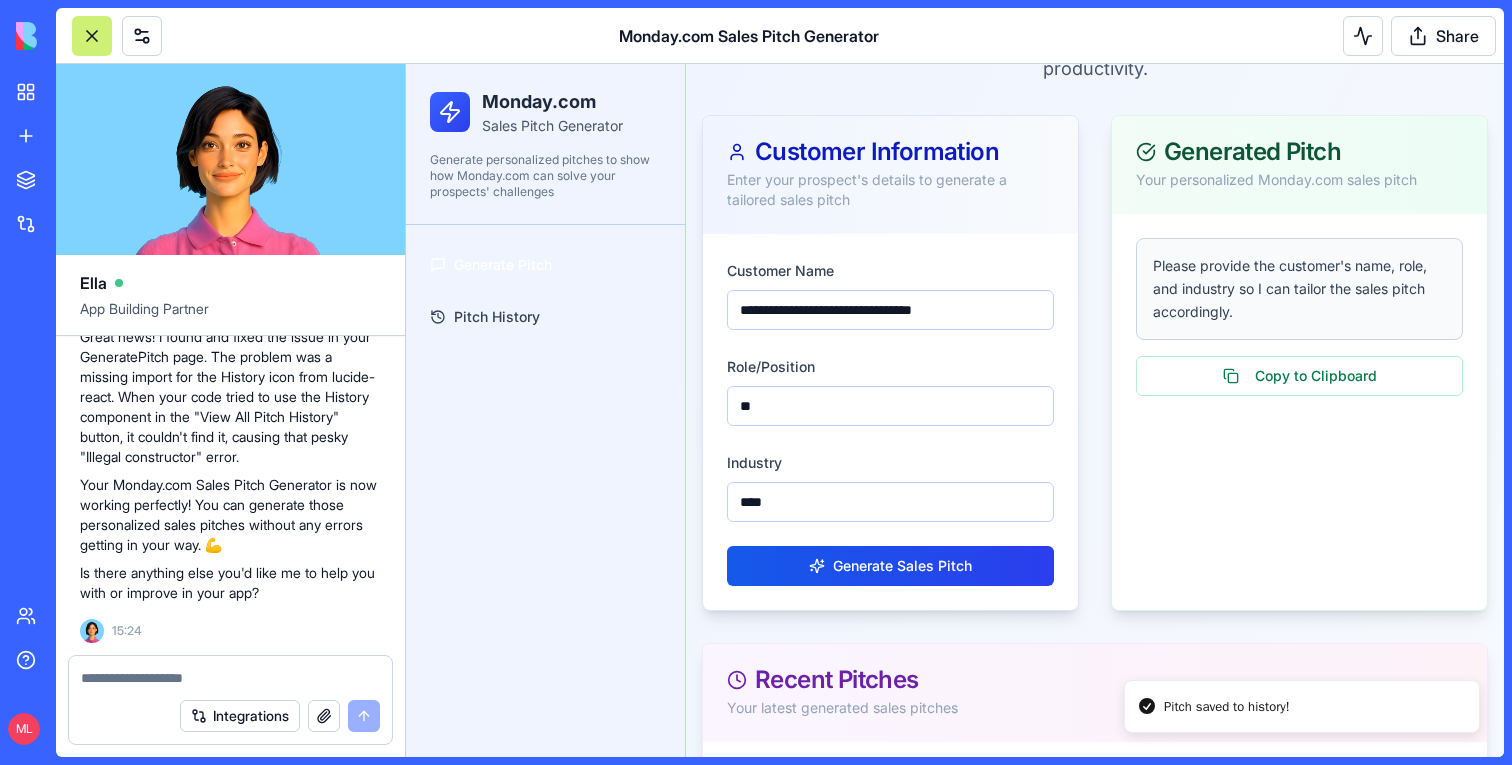 click at bounding box center [92, 36] 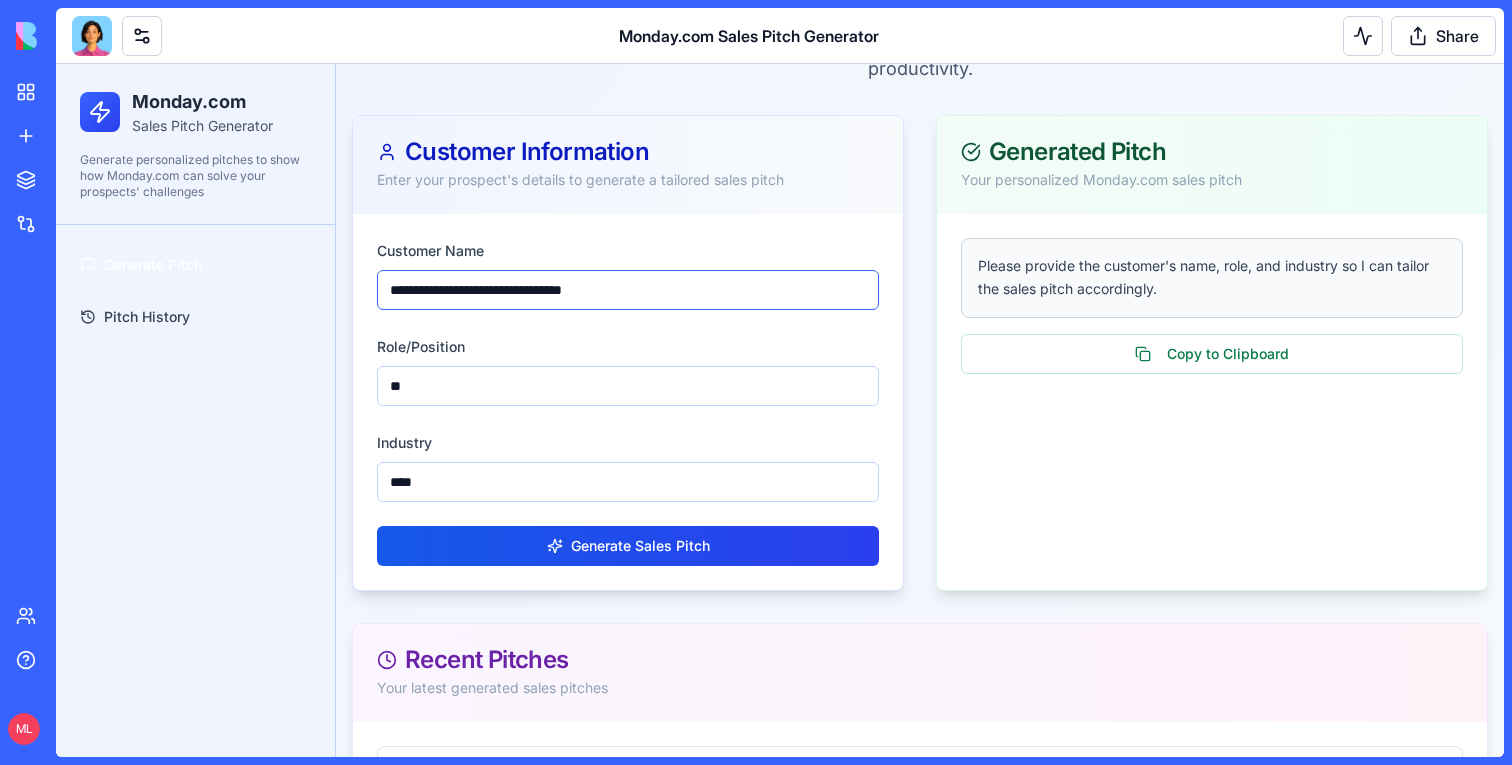 click on "**********" at bounding box center (628, 290) 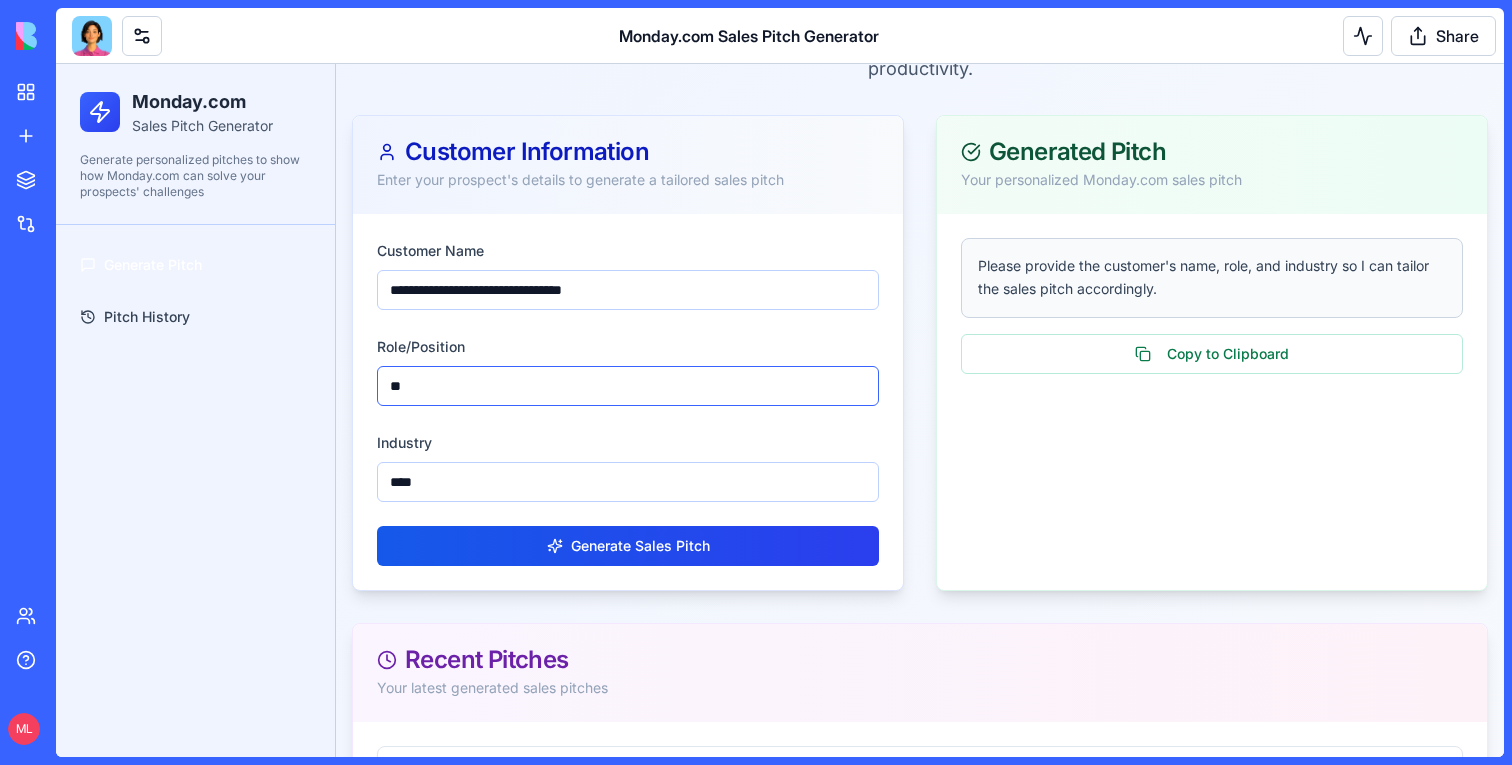 click on "**" at bounding box center [628, 386] 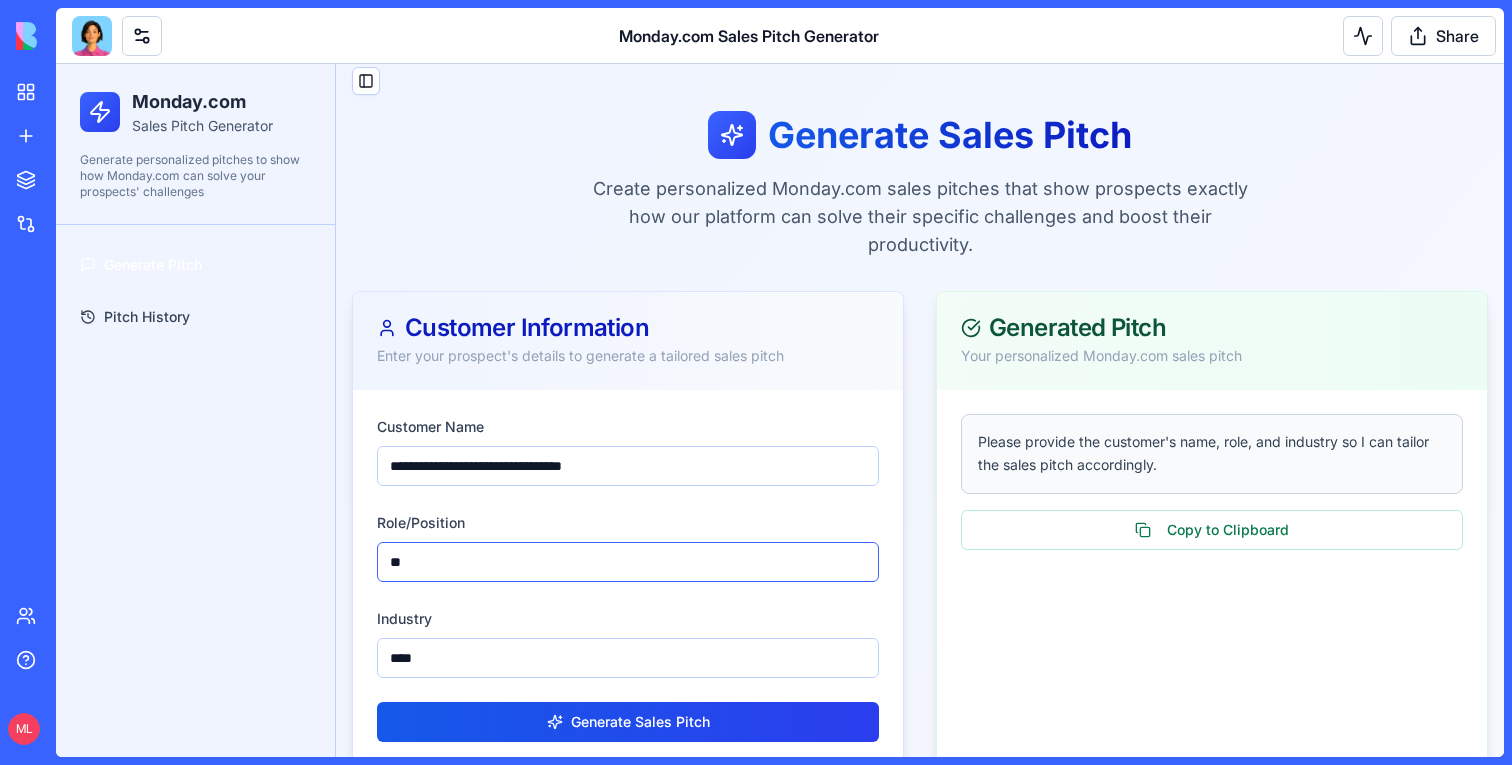 scroll, scrollTop: 0, scrollLeft: 0, axis: both 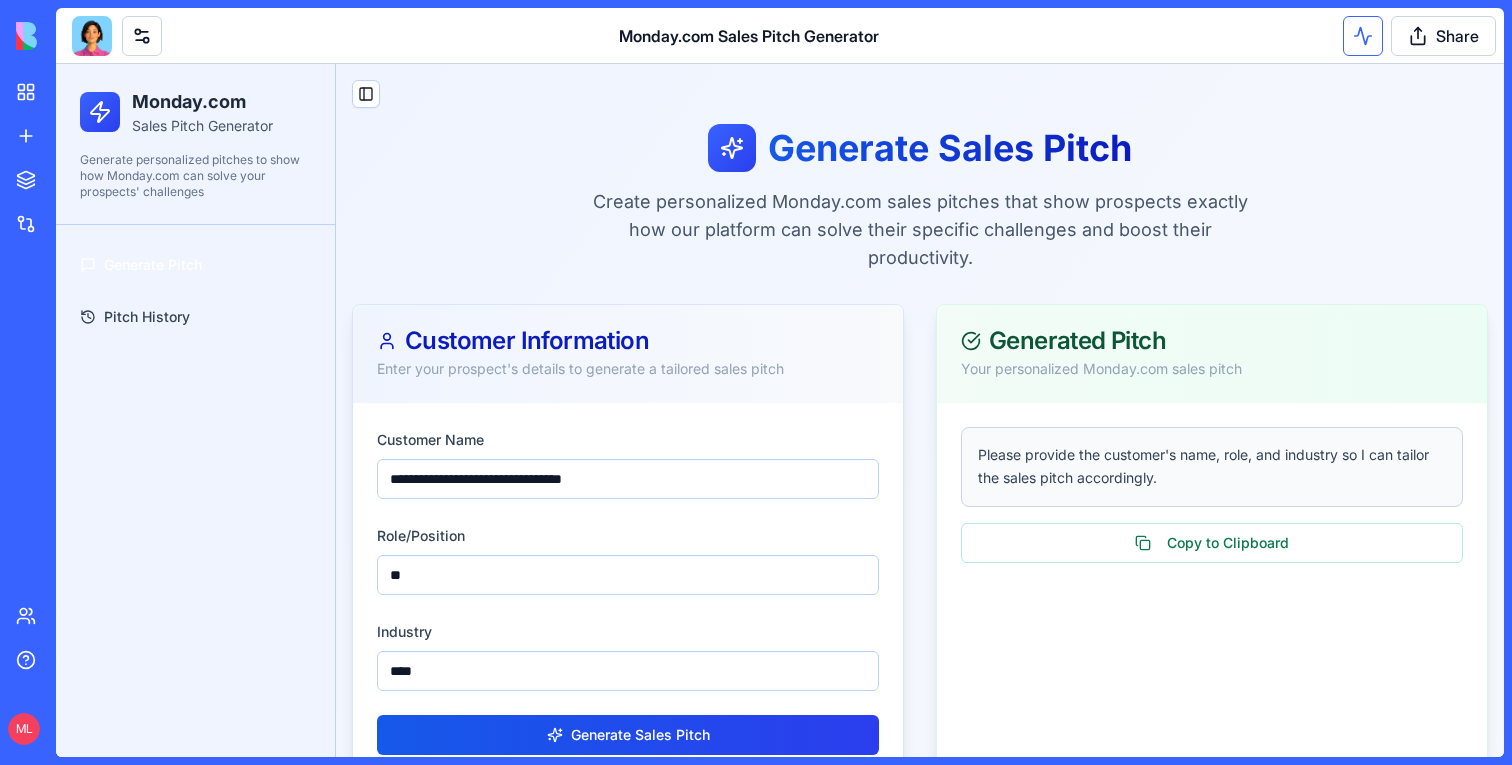 click at bounding box center (1363, 36) 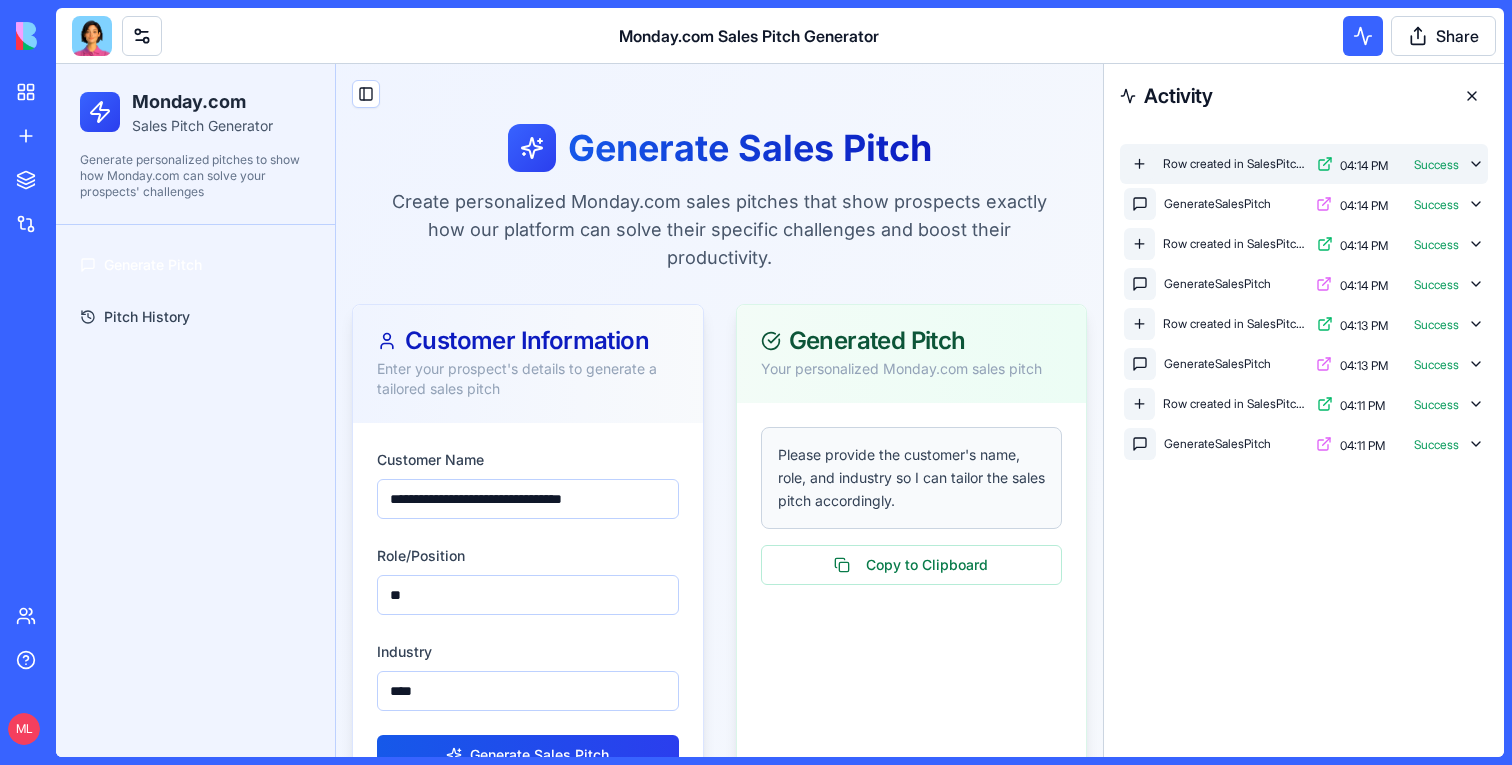 click 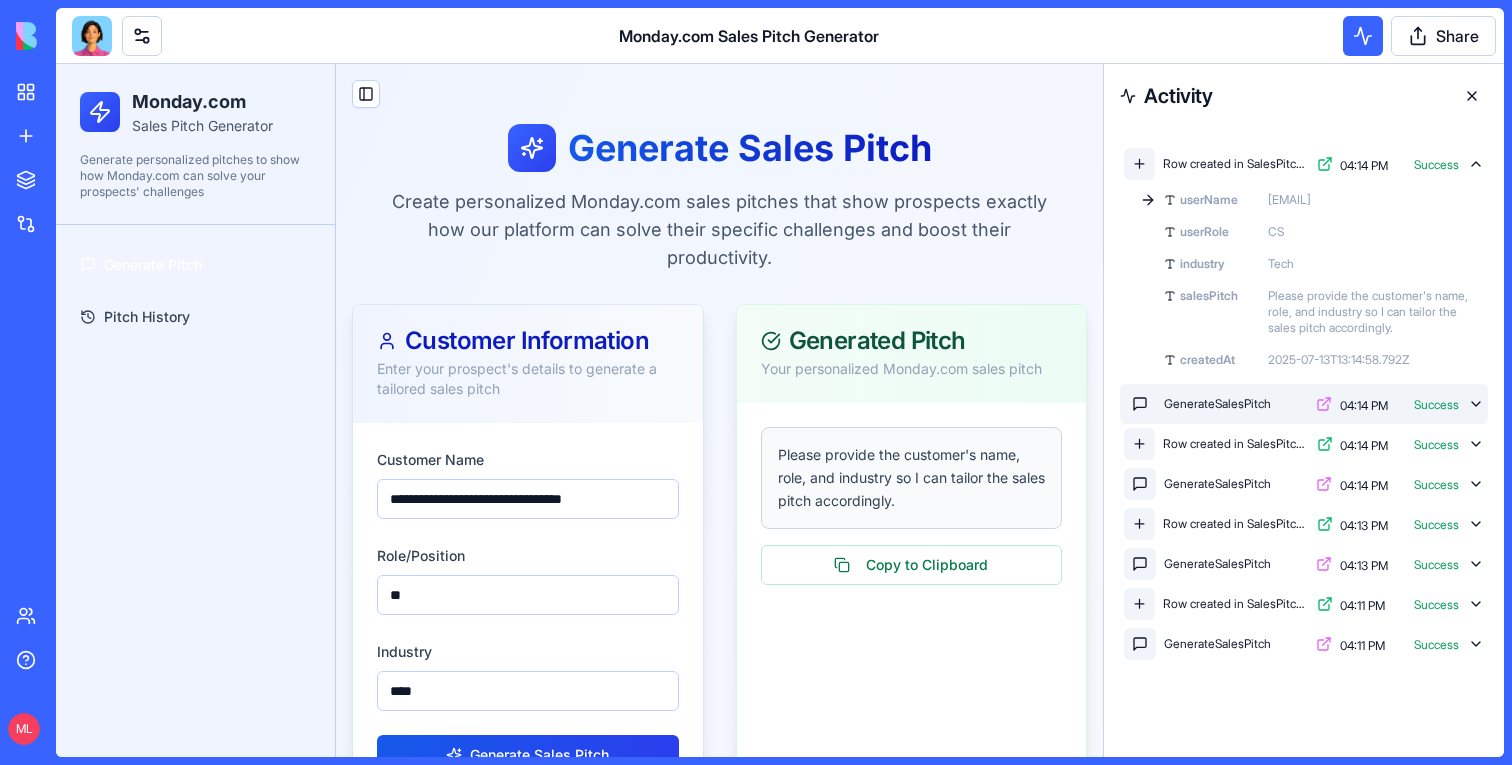 click on "GenerateSalesPitch 04:14 PM Success" at bounding box center [1304, 404] 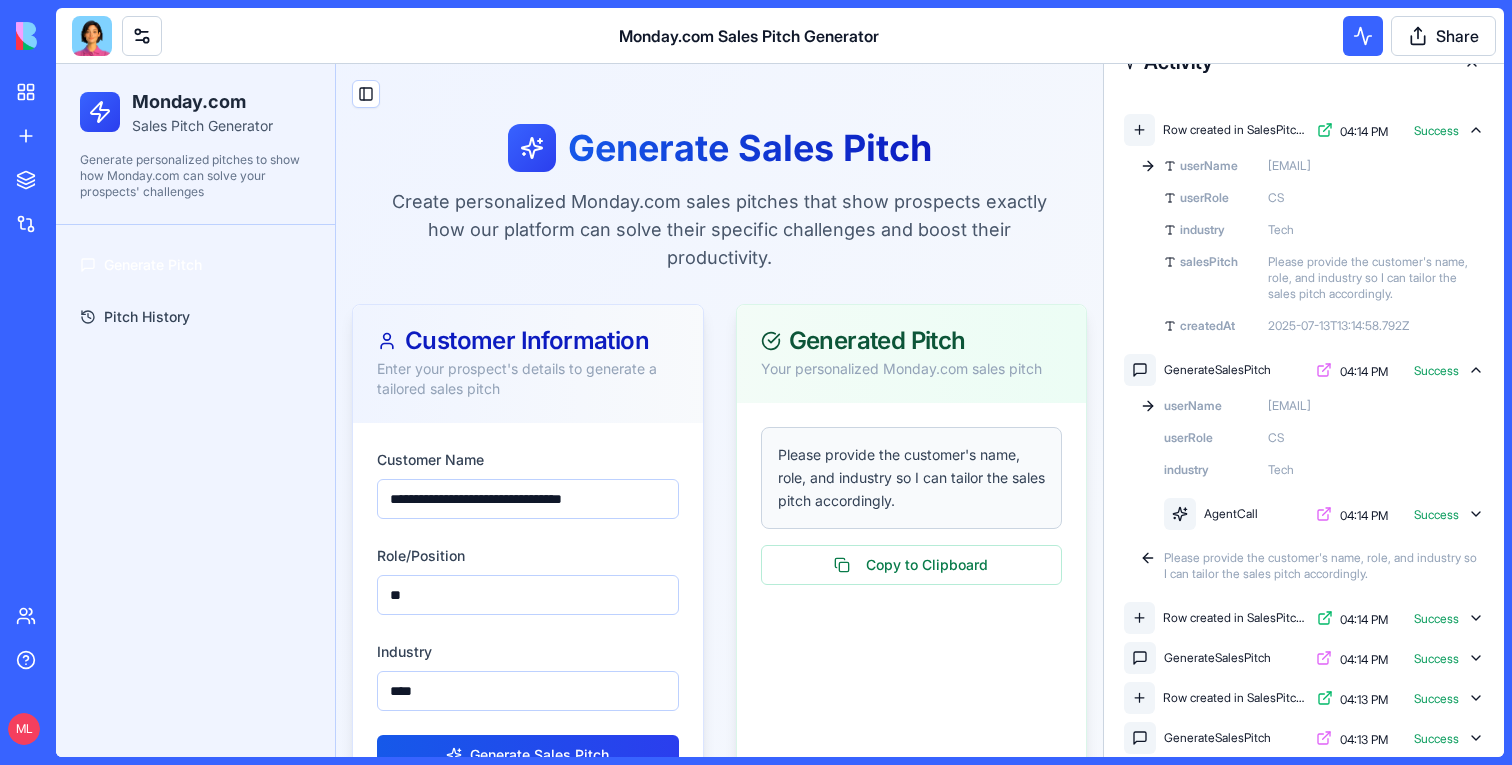 scroll, scrollTop: 36, scrollLeft: 0, axis: vertical 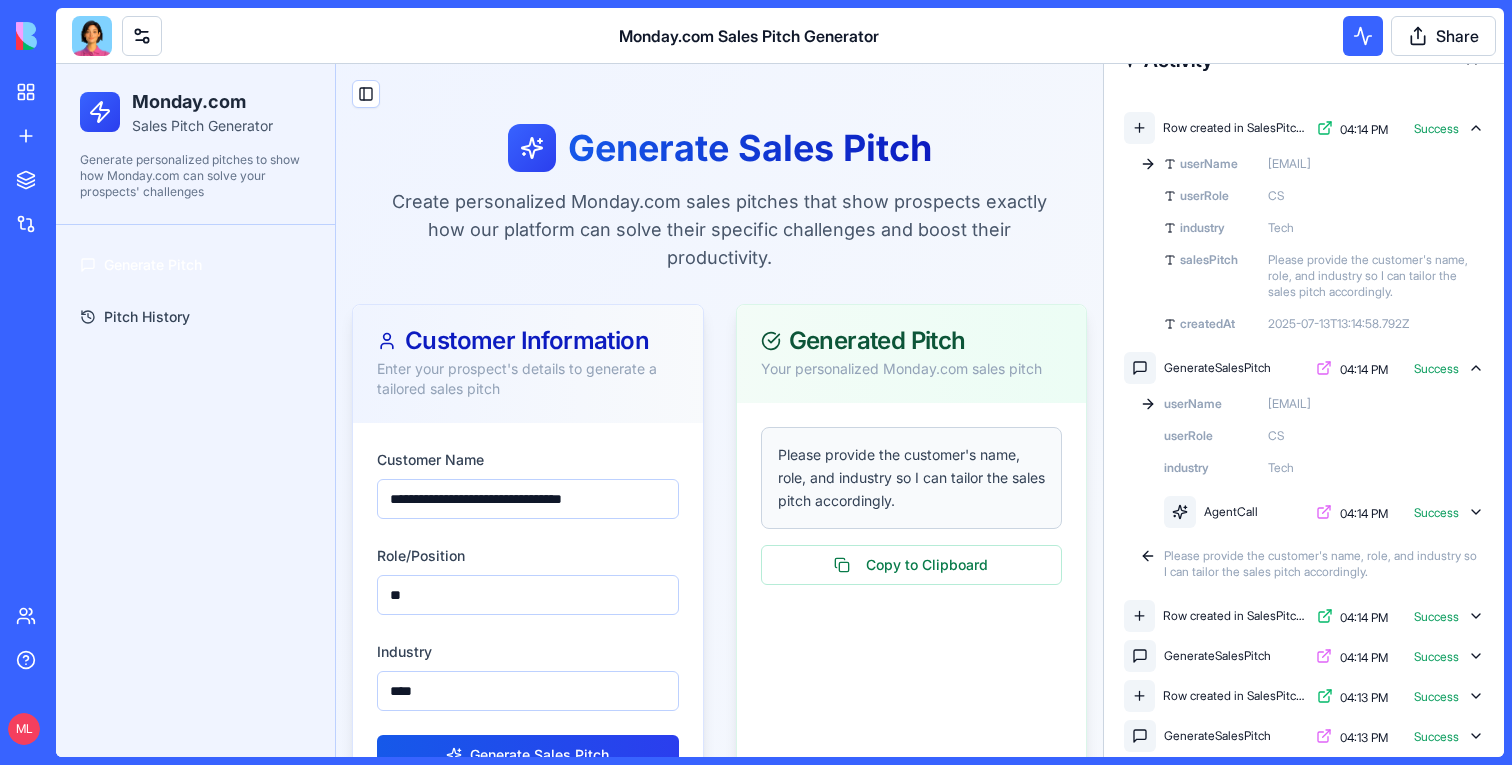 click 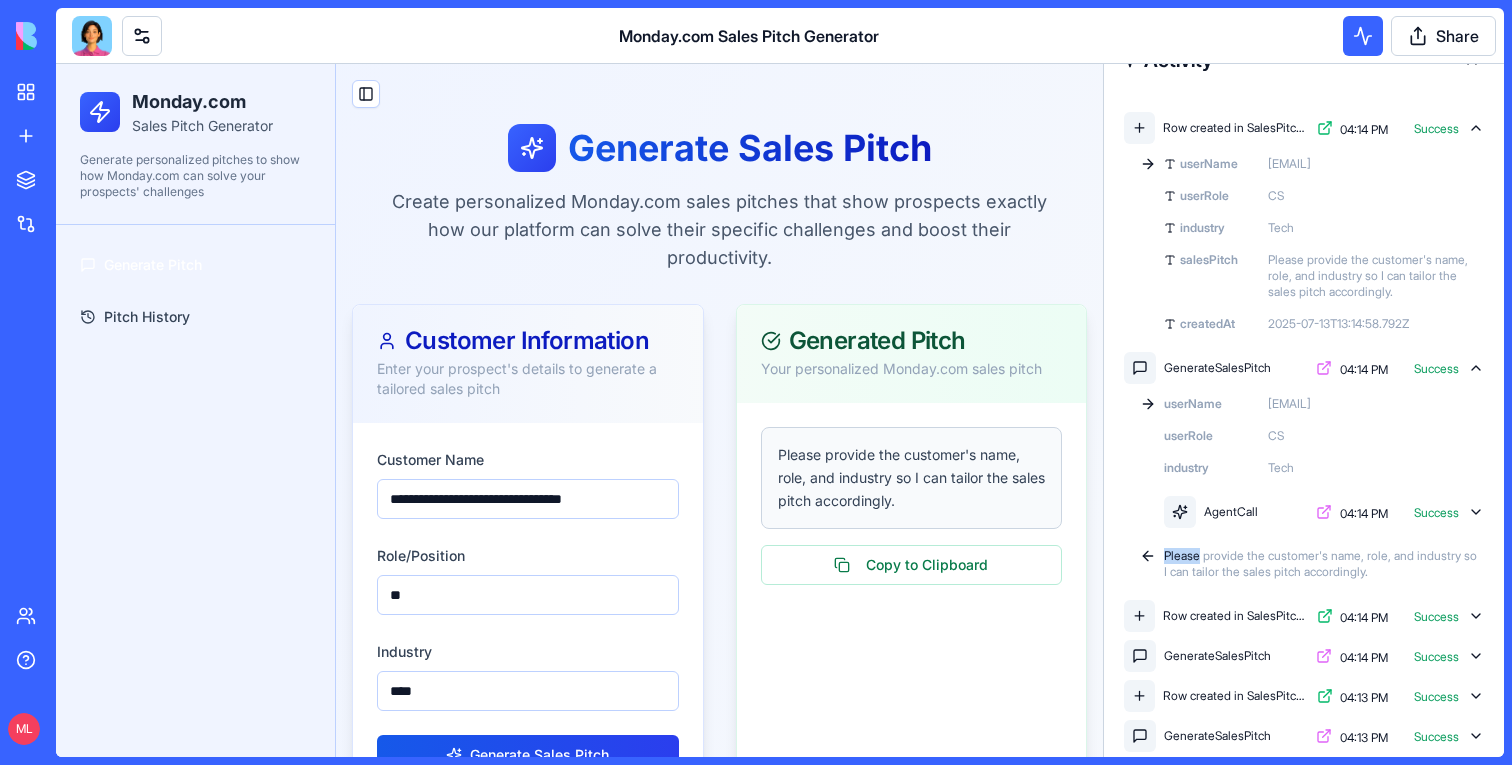 click 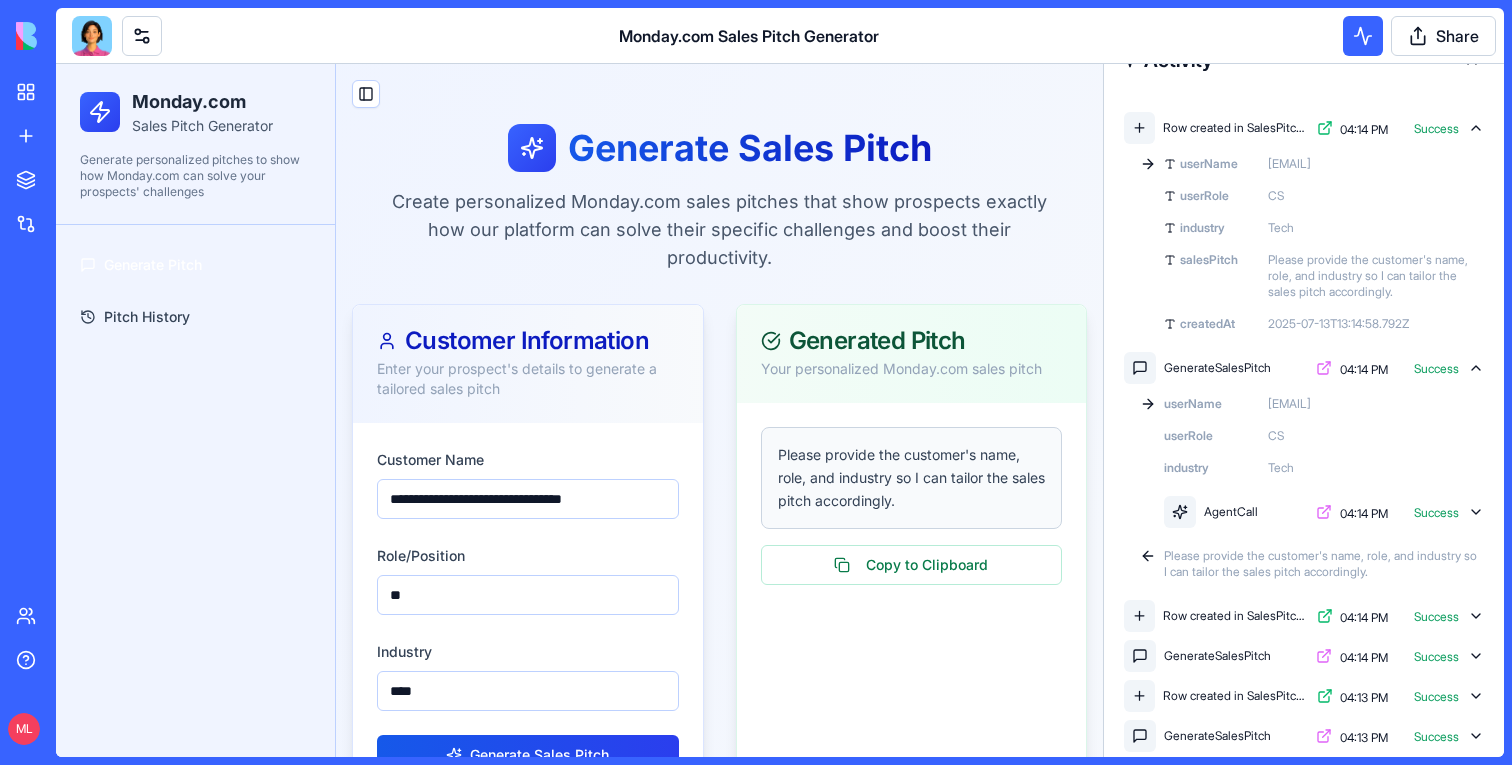 click on "Please provide the customer's name, role, and industry so I can tailor the sales pitch accordingly." at bounding box center (1322, 564) 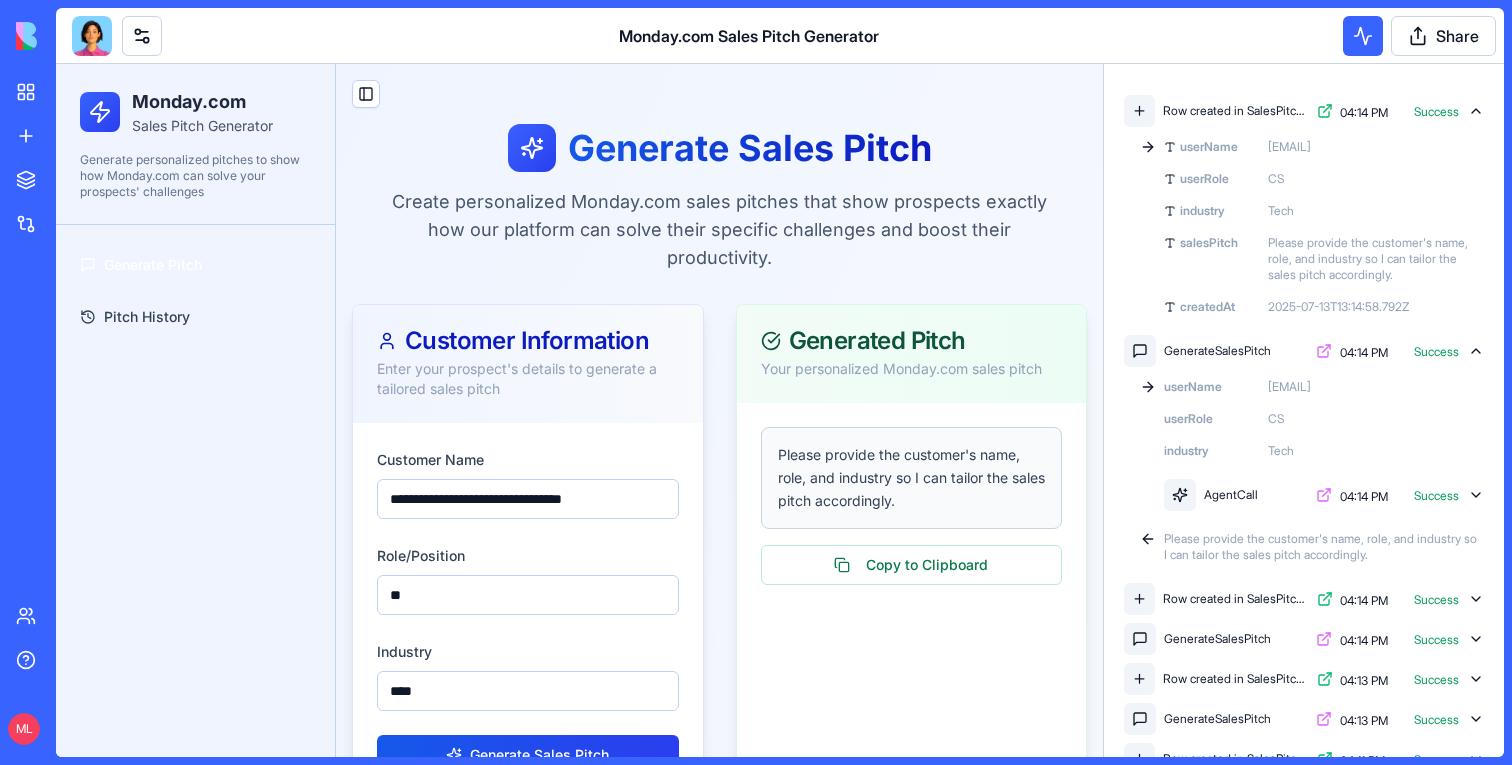 scroll, scrollTop: 54, scrollLeft: 0, axis: vertical 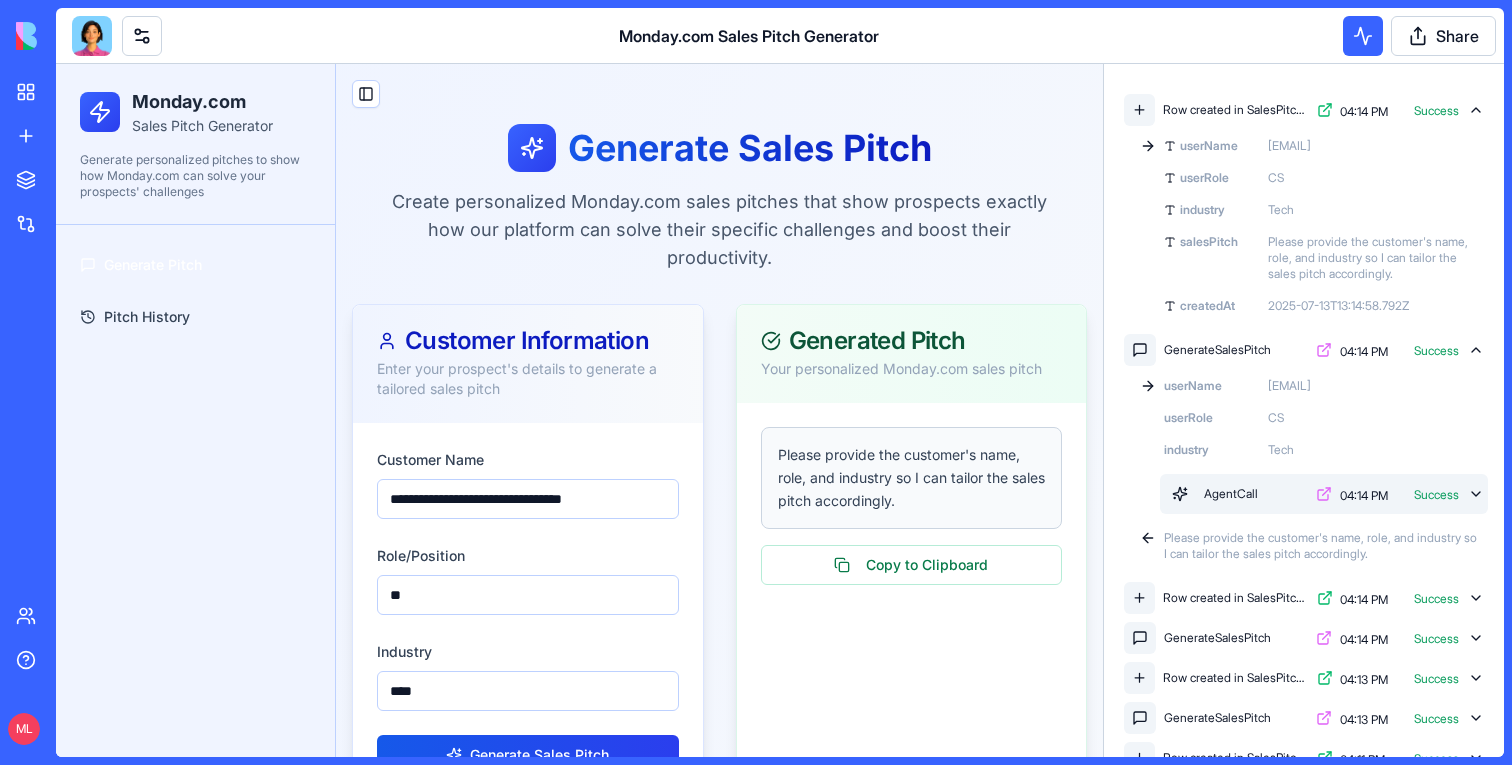 click 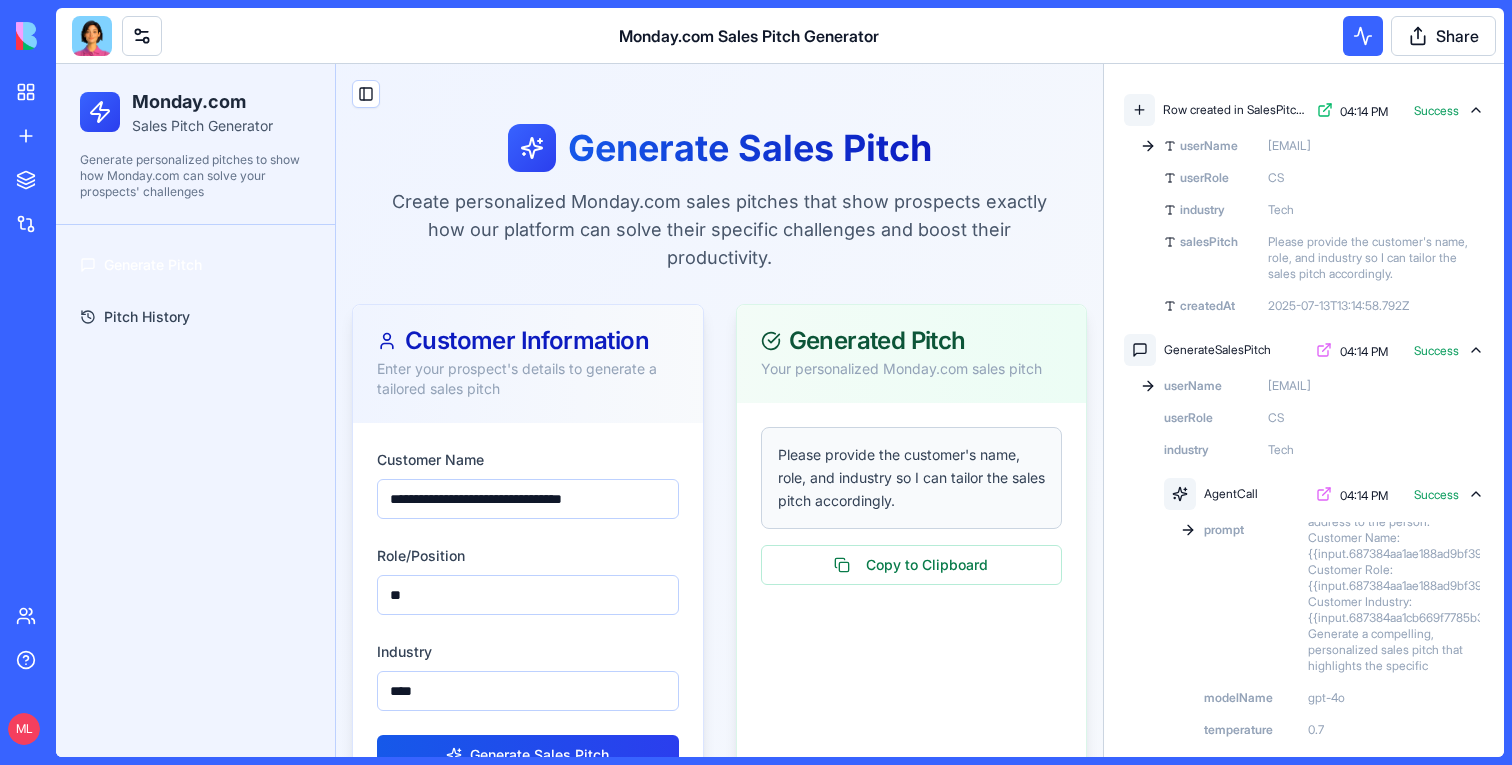 scroll, scrollTop: 218, scrollLeft: 0, axis: vertical 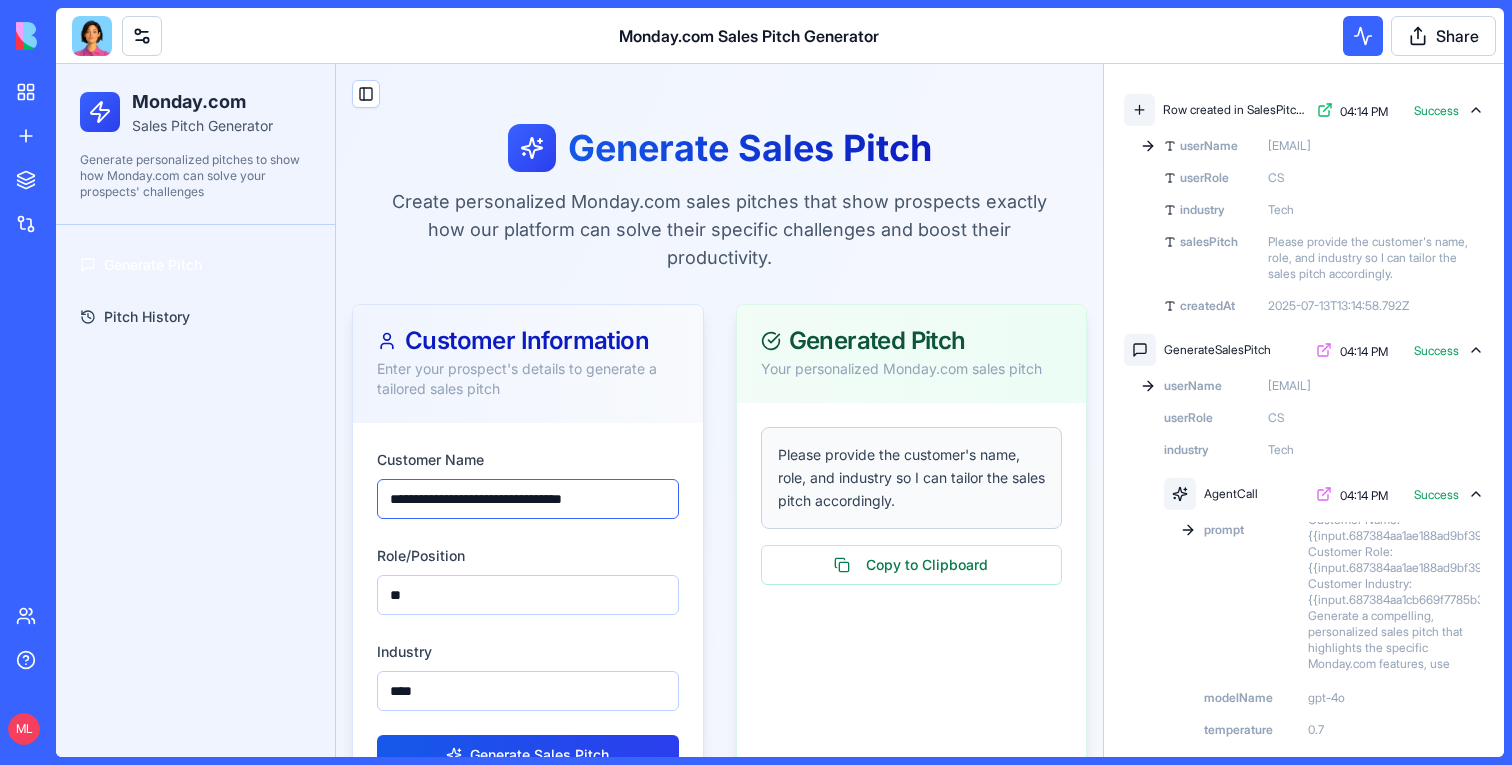 click on "**********" at bounding box center [528, 499] 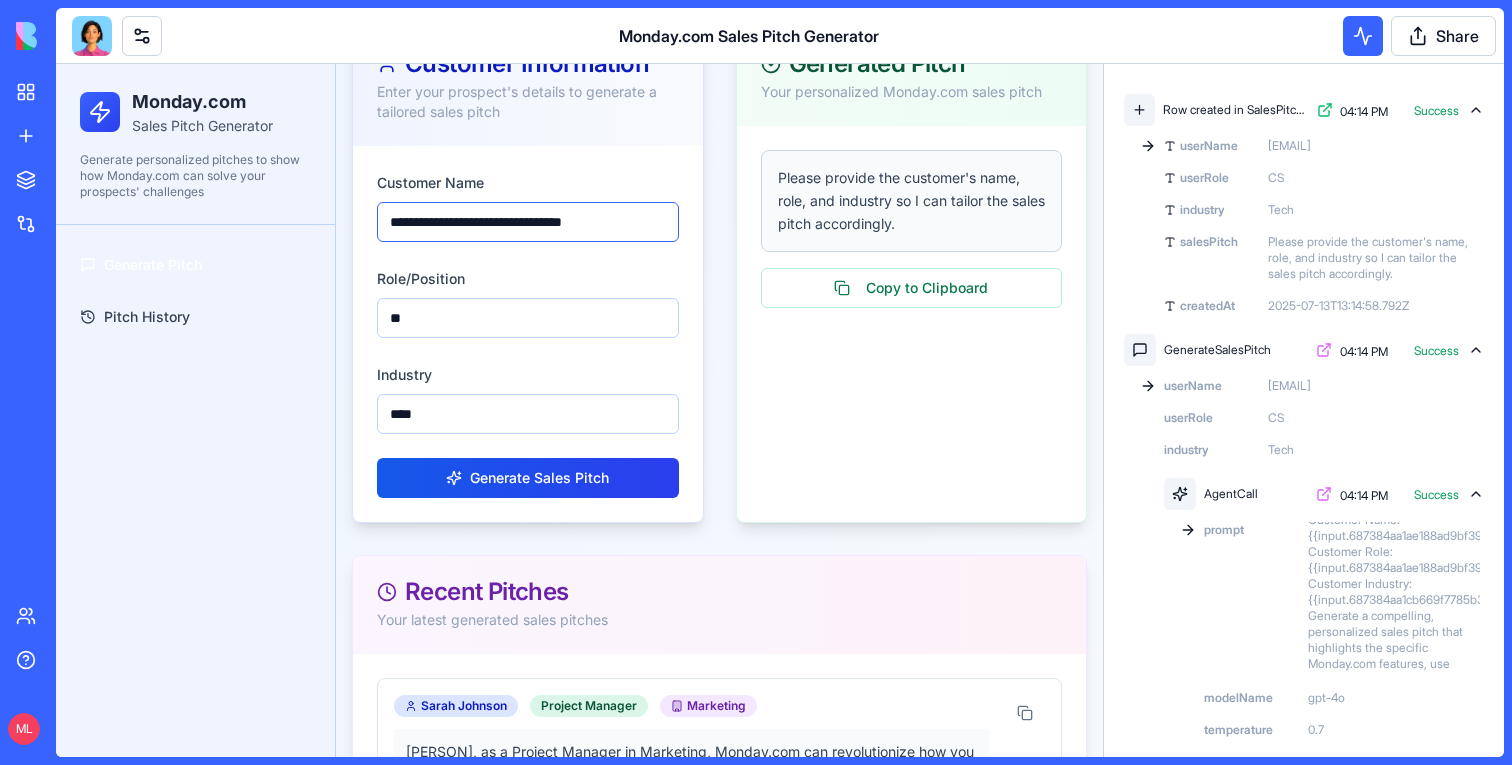 scroll, scrollTop: 279, scrollLeft: 0, axis: vertical 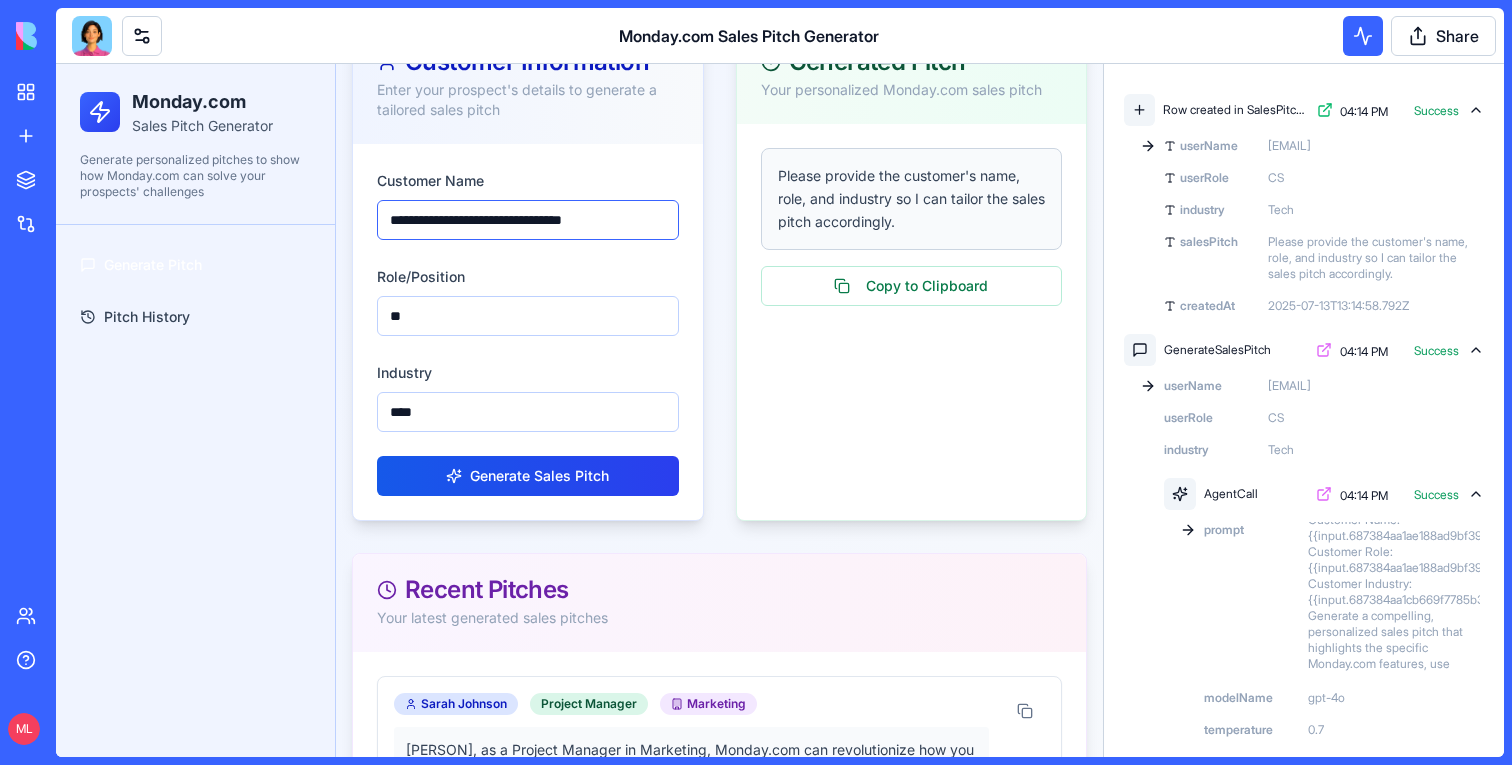 click on "**********" at bounding box center (528, 220) 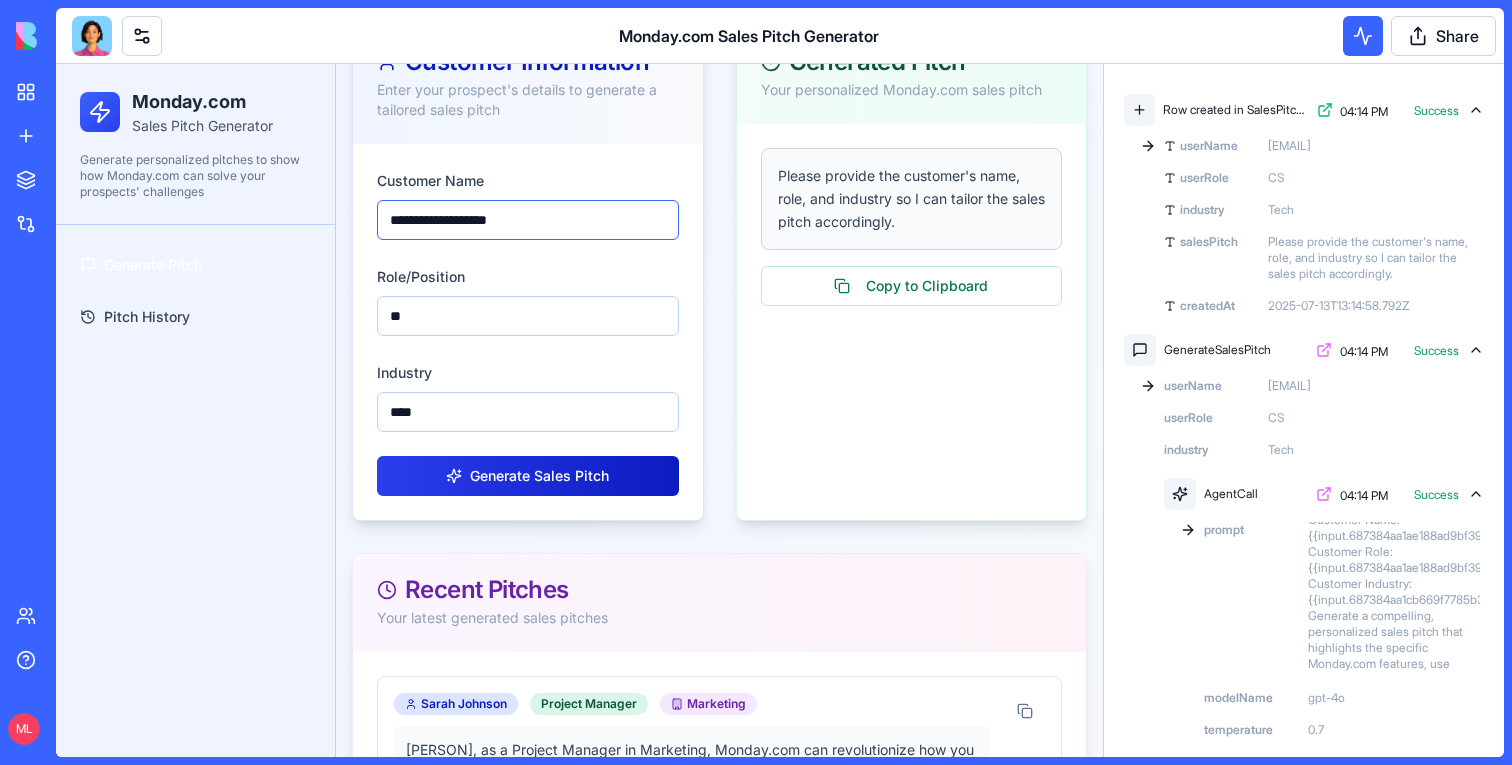 type on "**********" 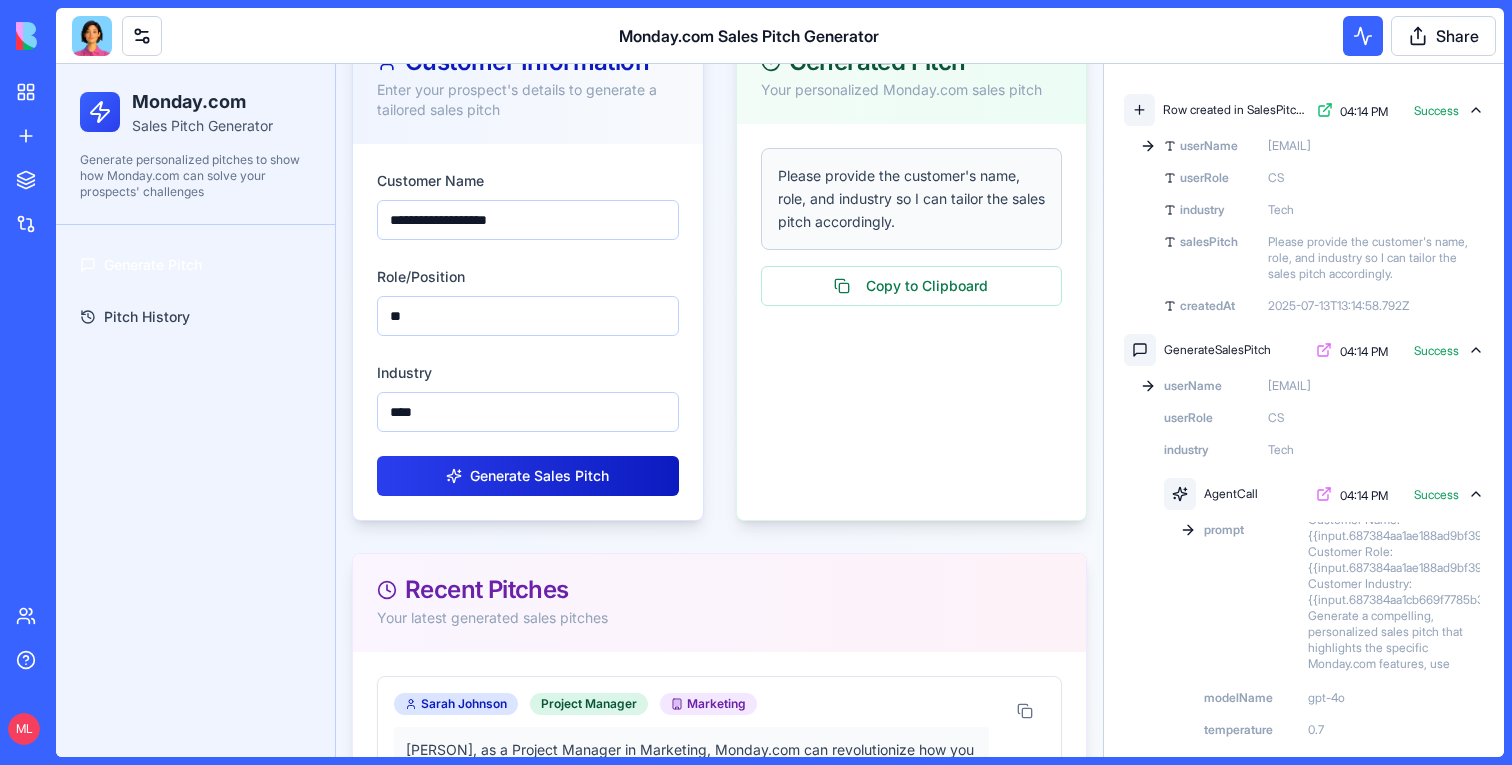 click on "Generate Sales Pitch" at bounding box center [528, 476] 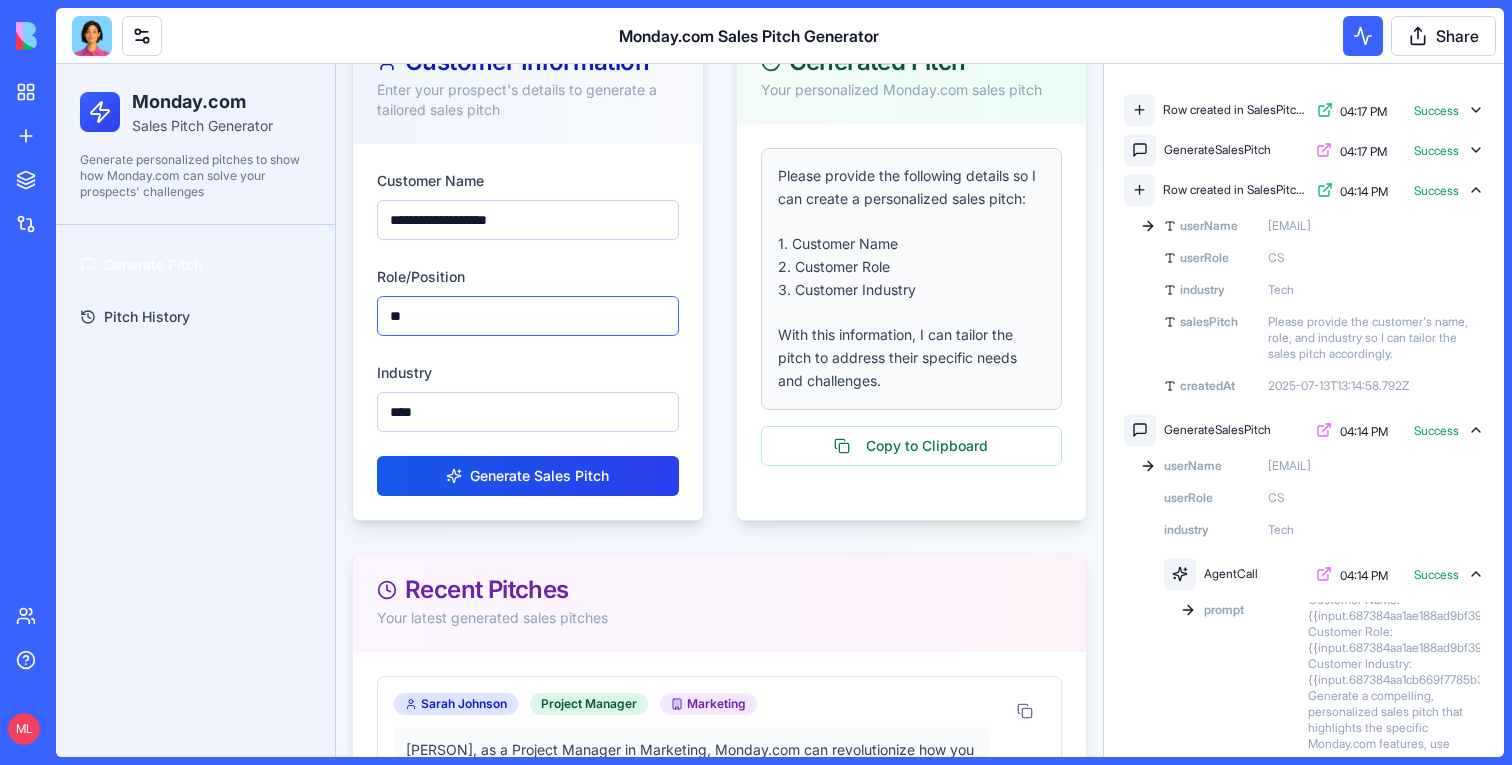 click on "**" at bounding box center [528, 316] 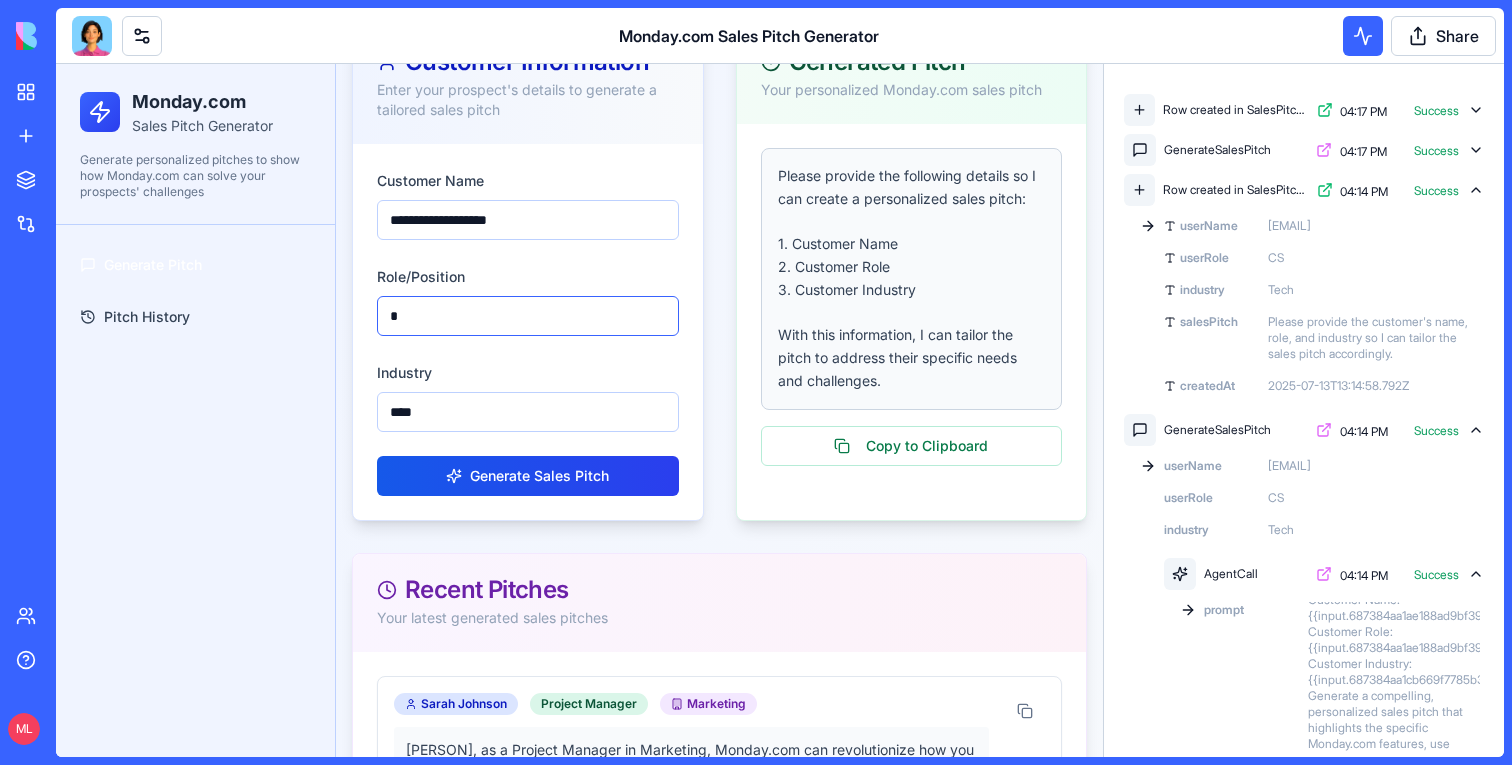 type on "**" 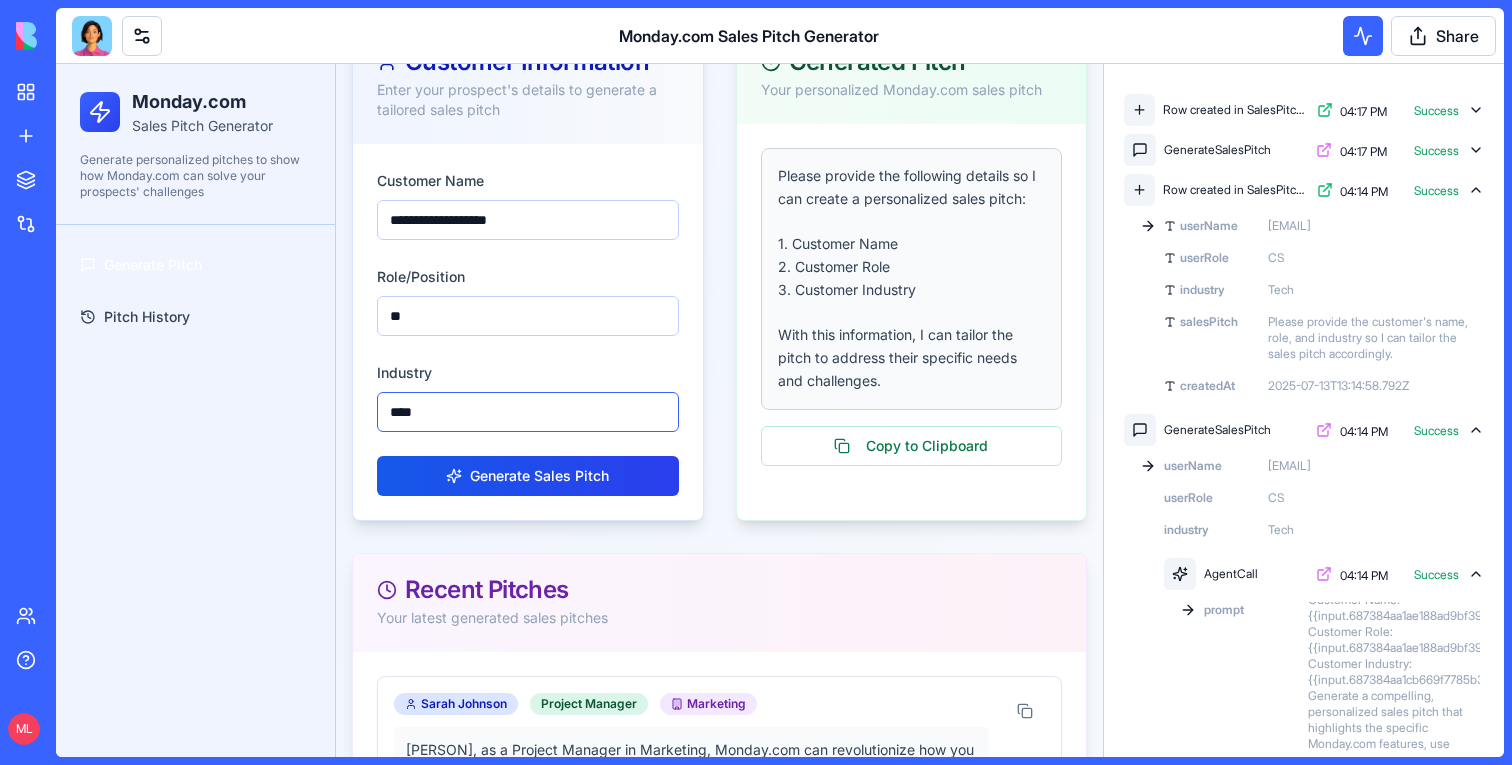 click on "****" at bounding box center [528, 412] 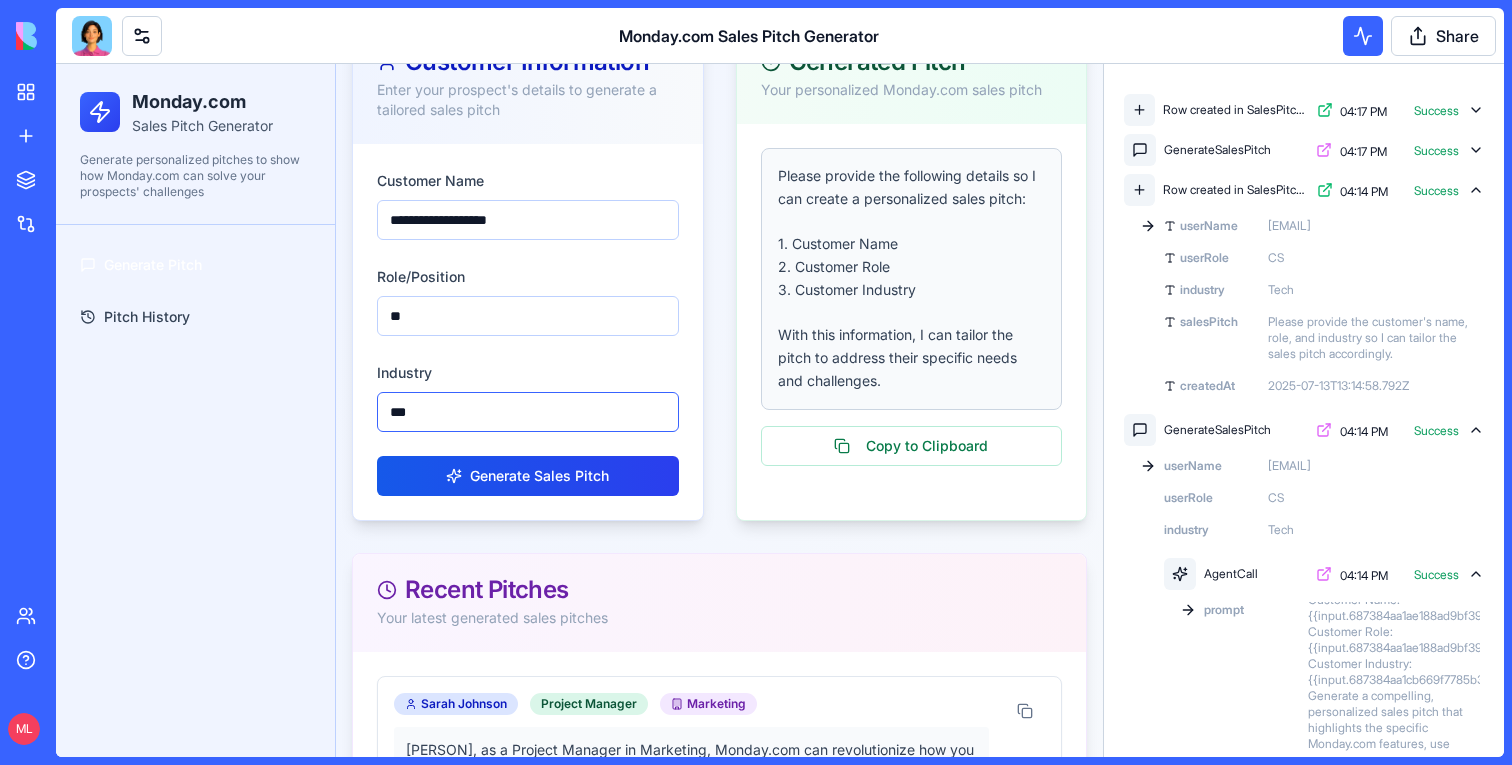 type on "****" 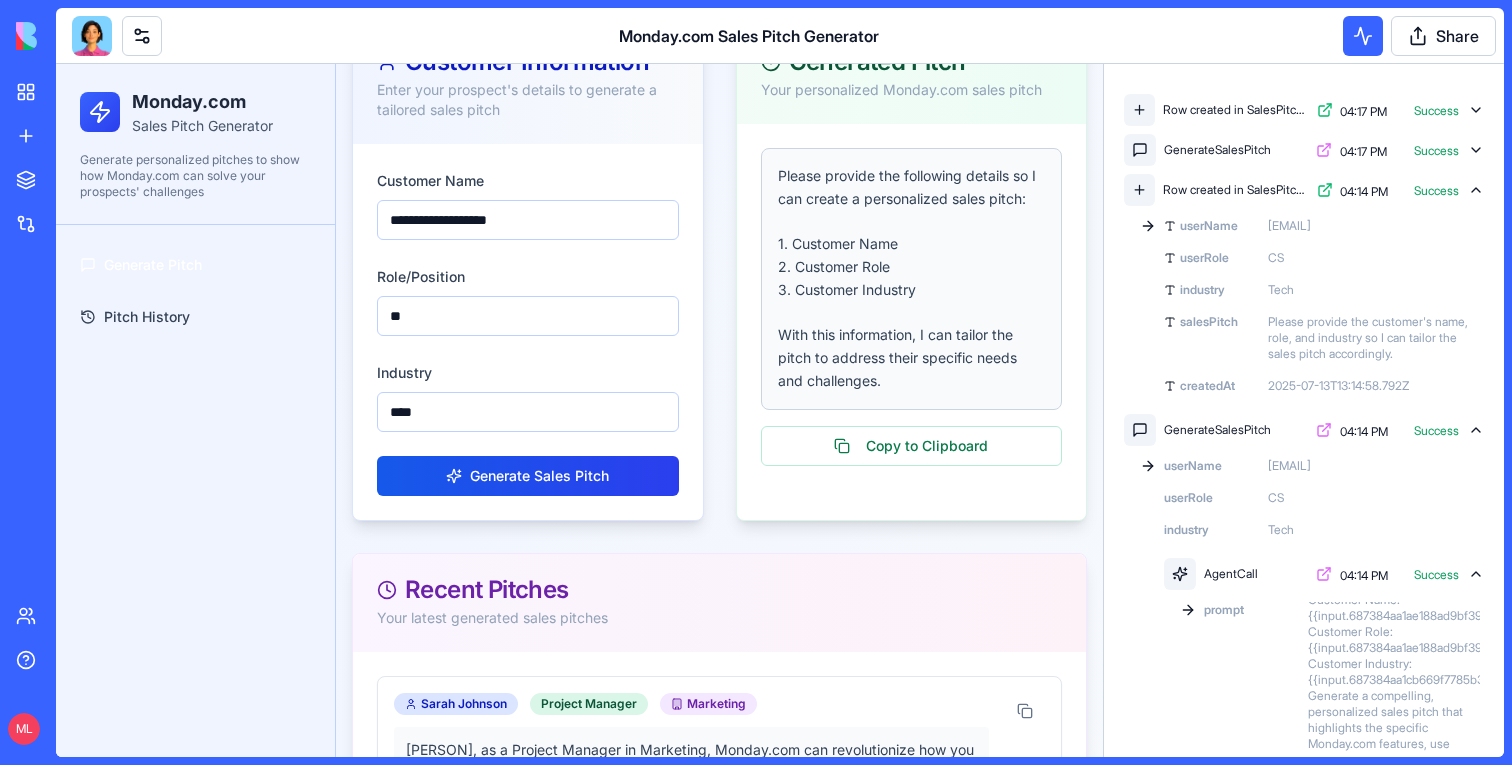 click on "**********" at bounding box center [528, 332] 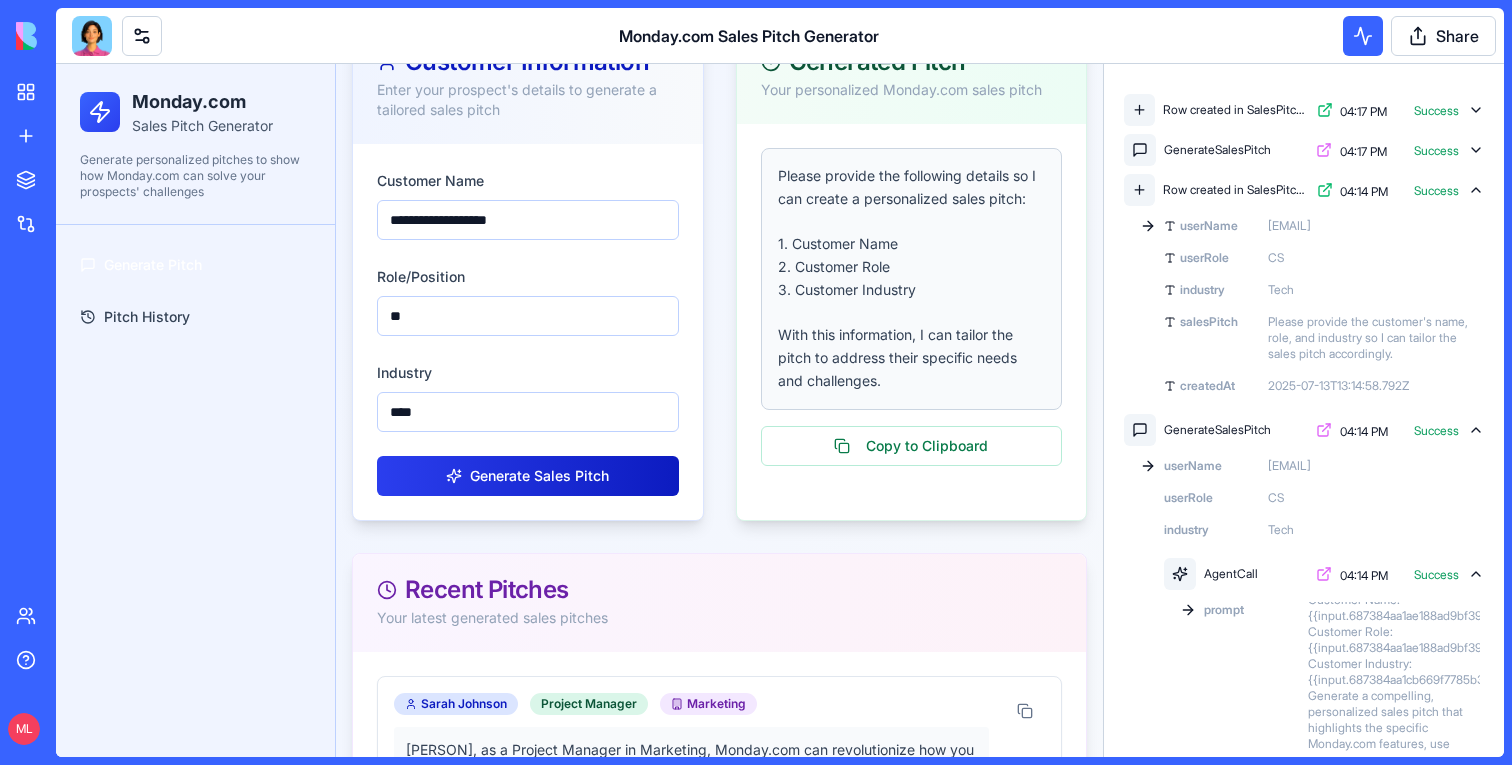 click on "Generate Sales Pitch" at bounding box center [528, 476] 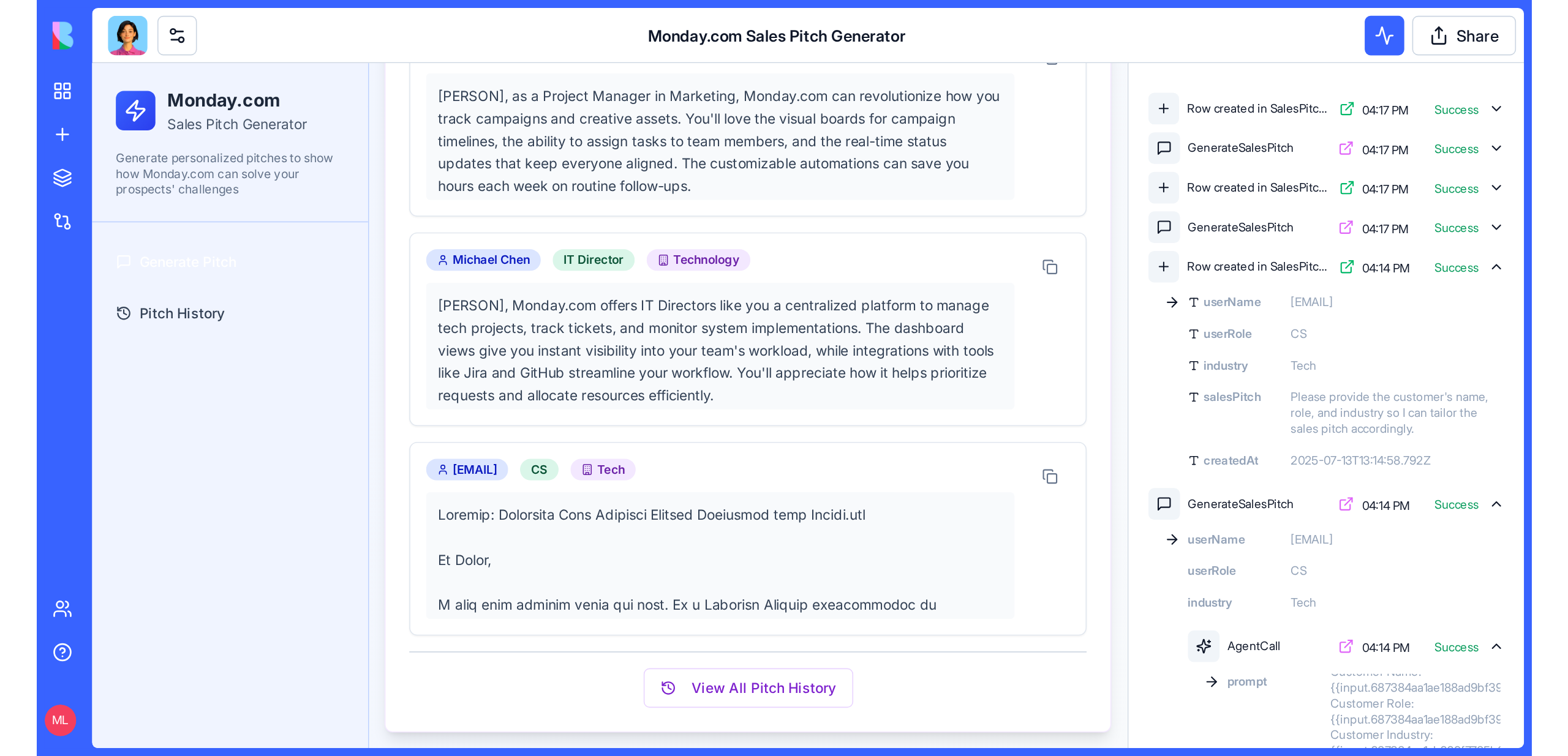 scroll, scrollTop: 0, scrollLeft: 0, axis: both 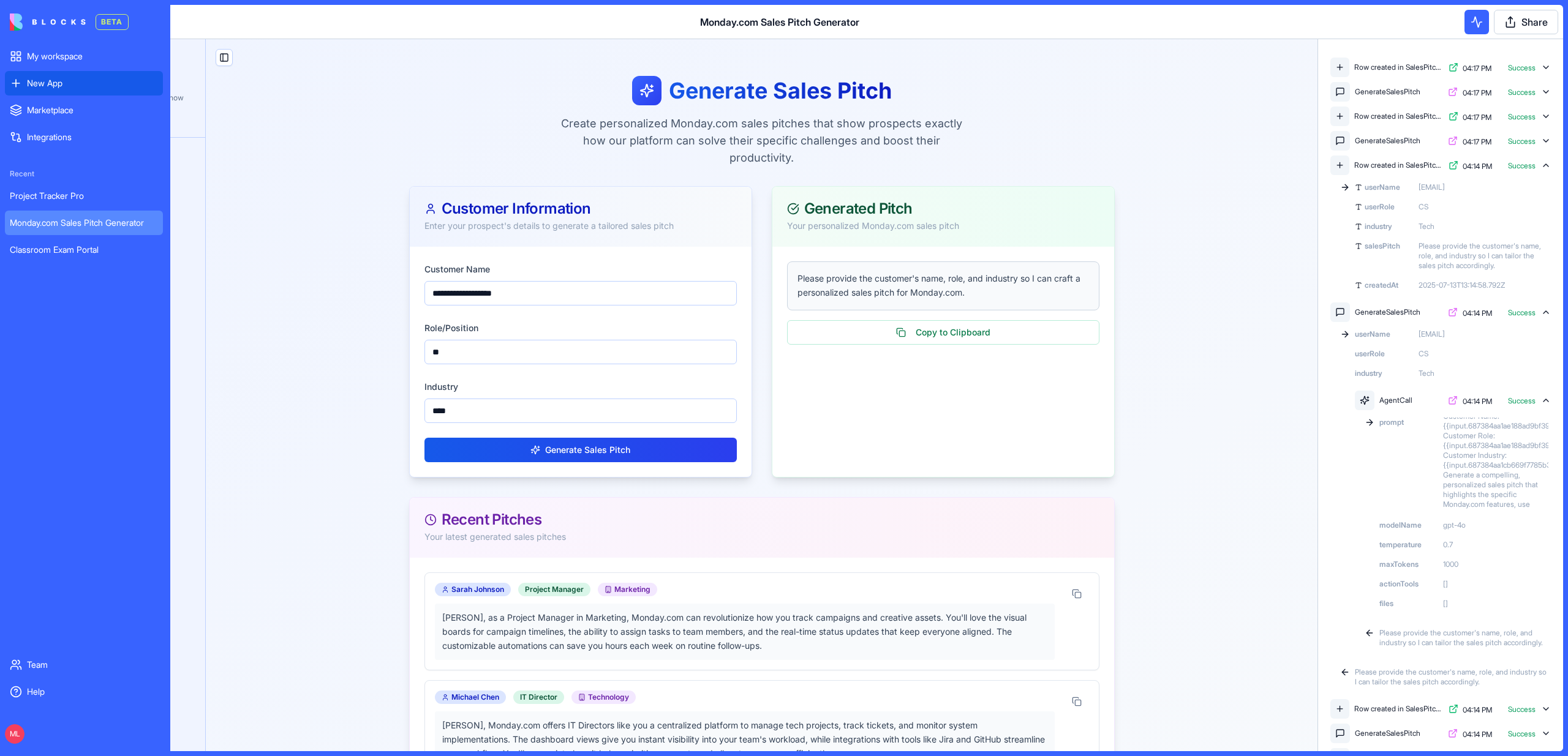 click on "New App" at bounding box center (84, 83) 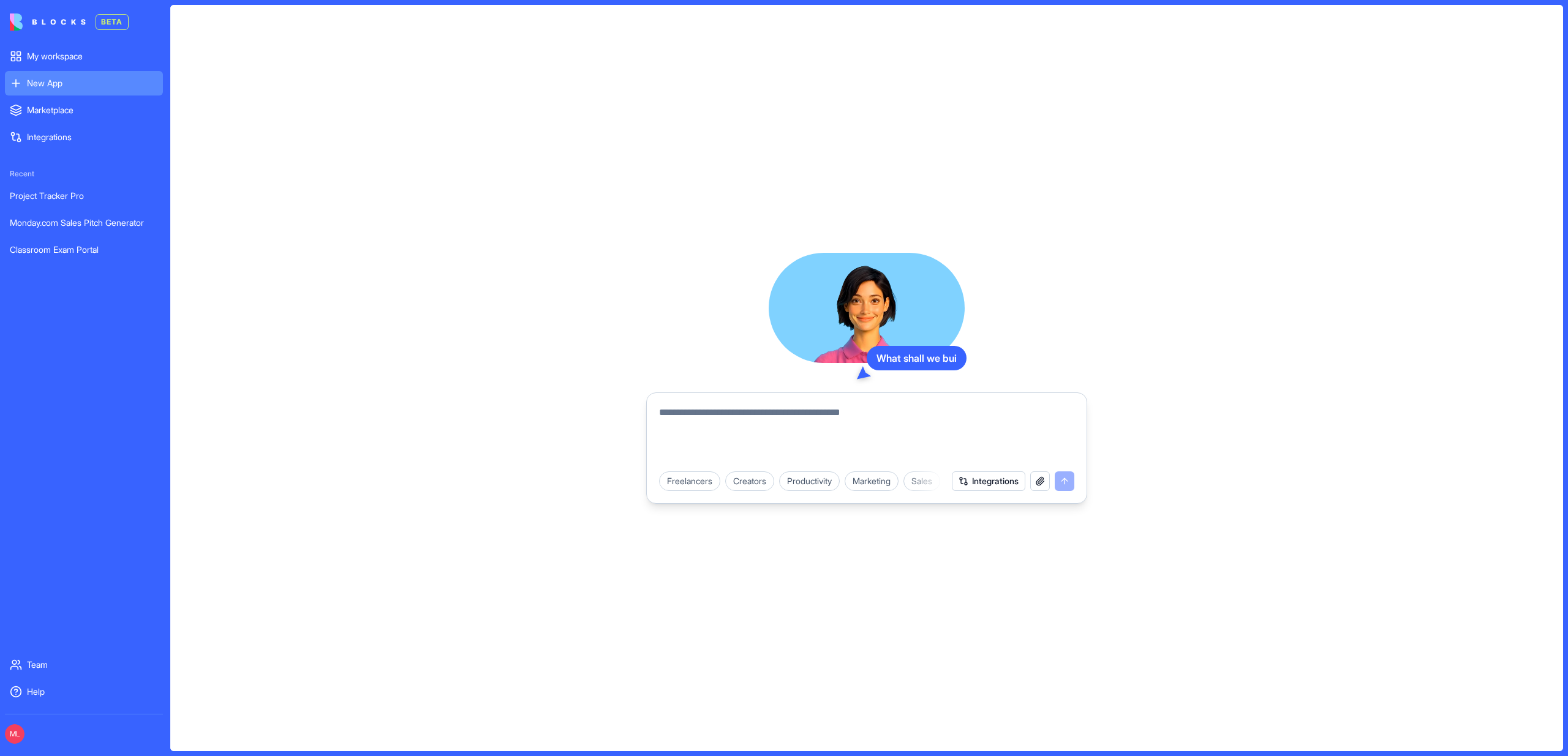 click at bounding box center [867, 435] 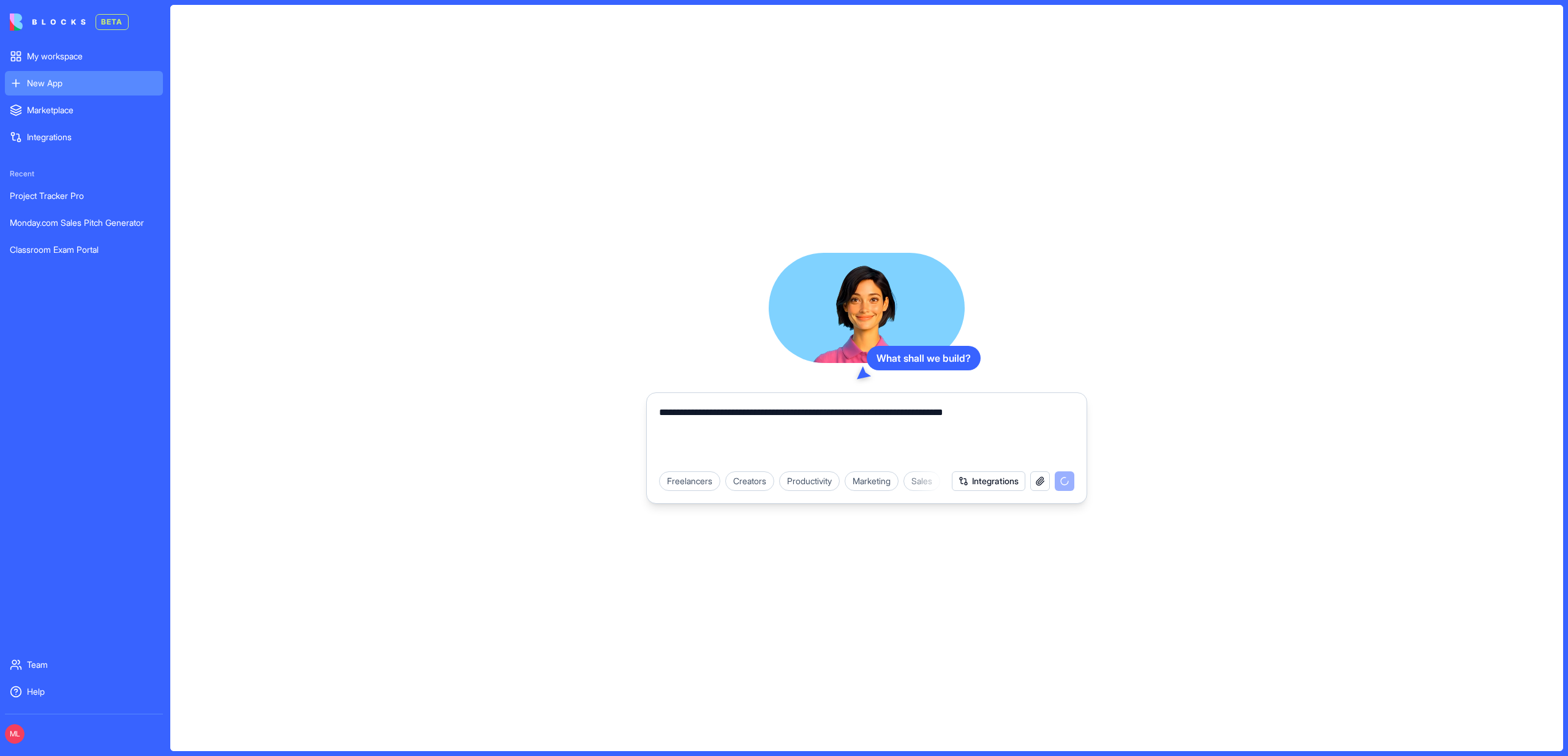 type on "**********" 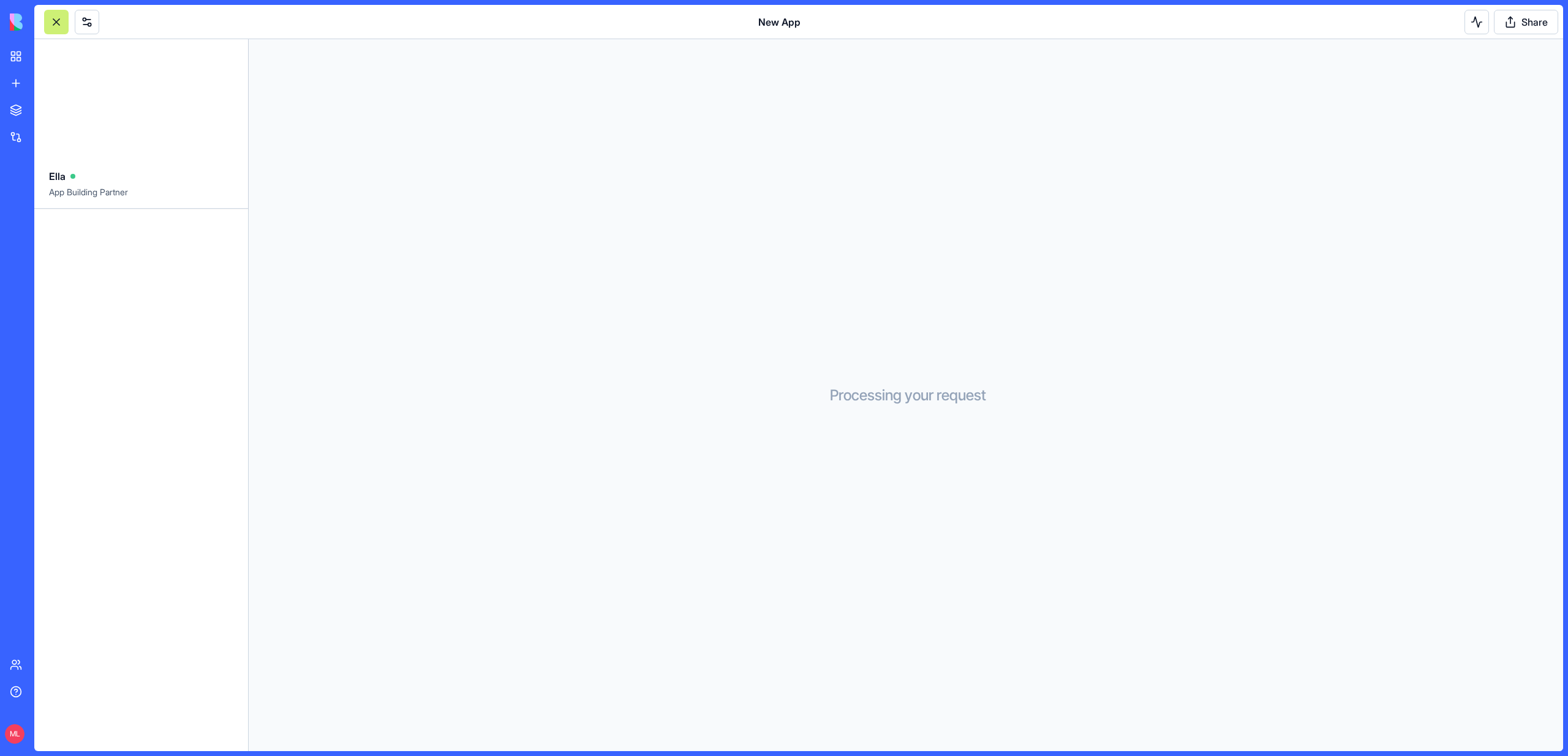 type 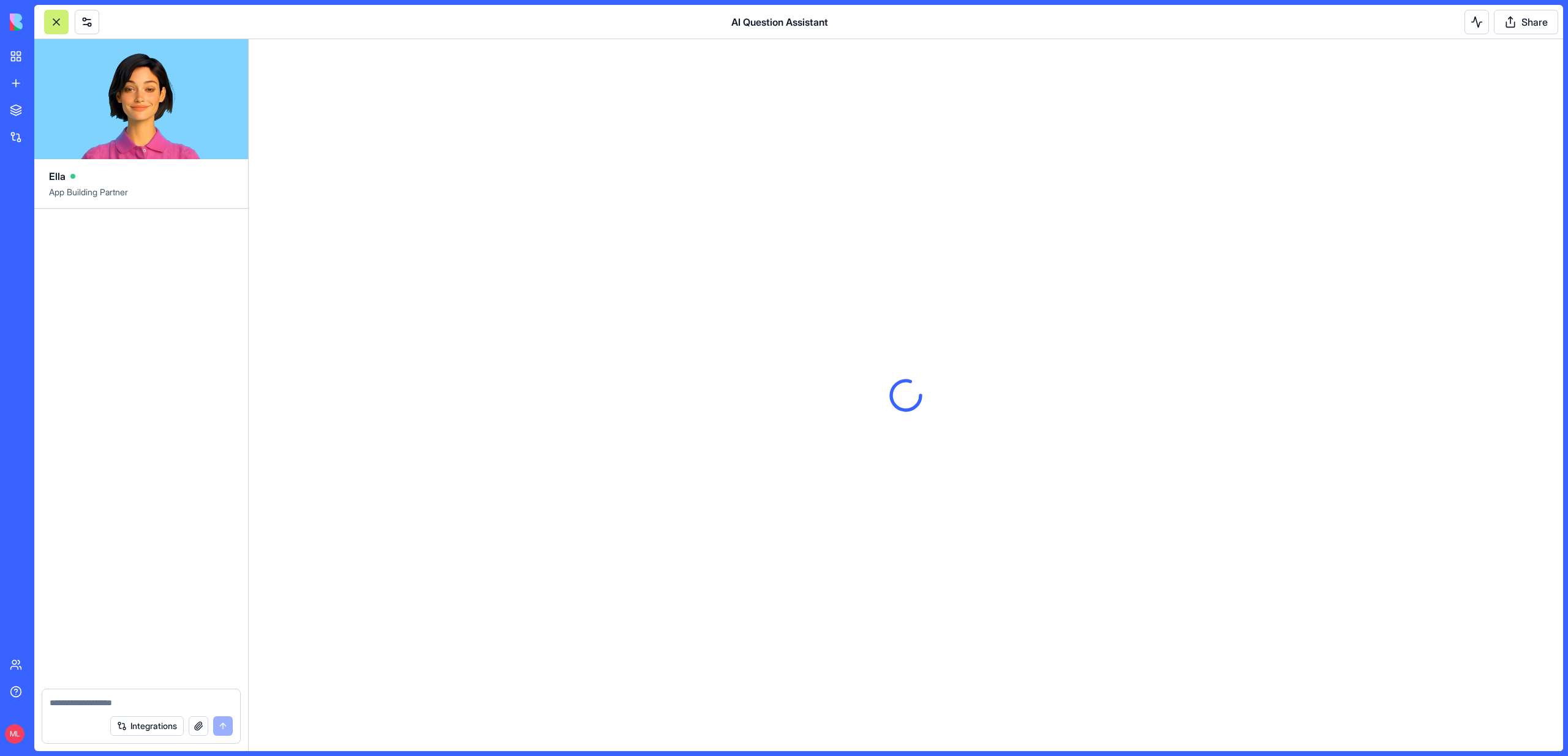 scroll, scrollTop: 0, scrollLeft: 0, axis: both 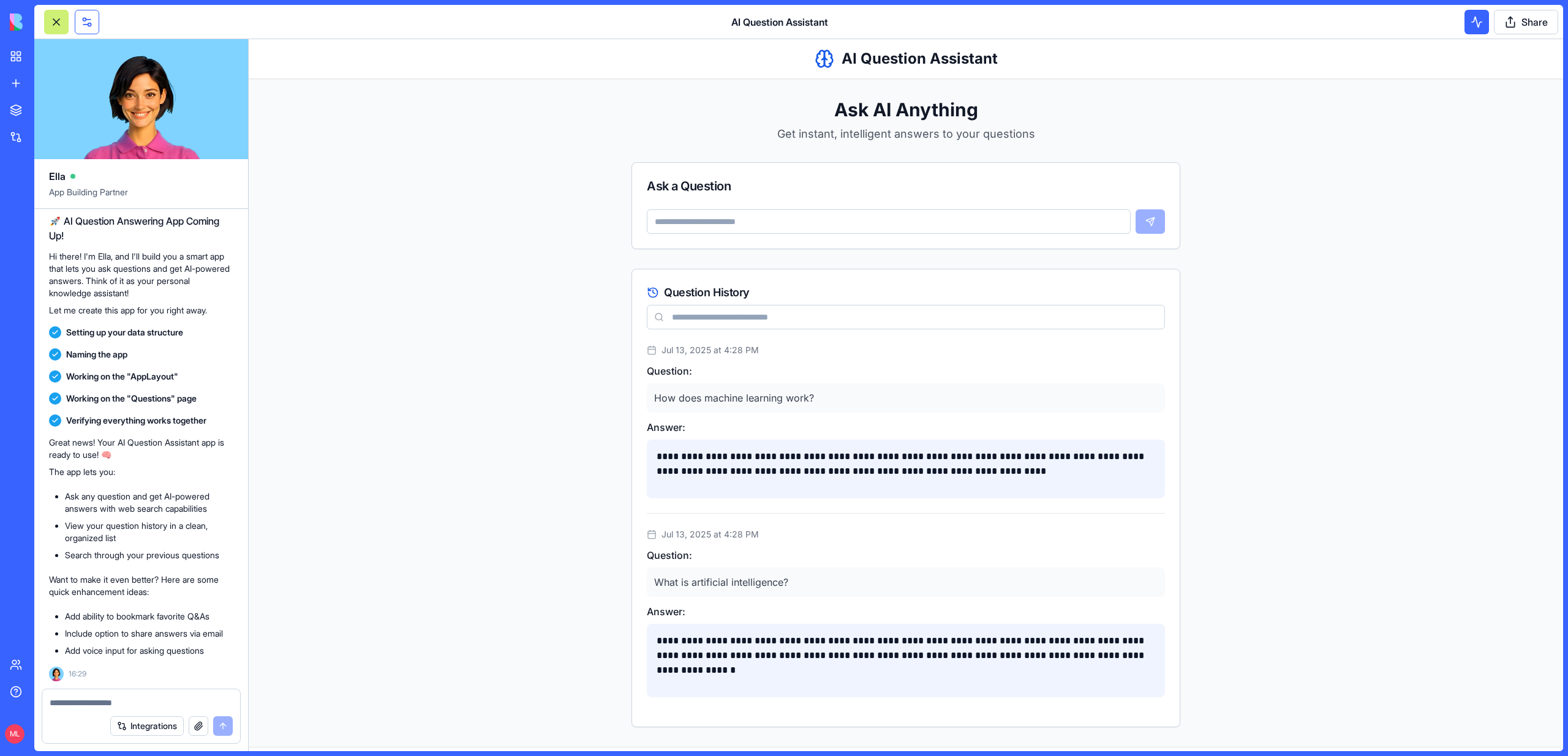 click at bounding box center [87, 22] 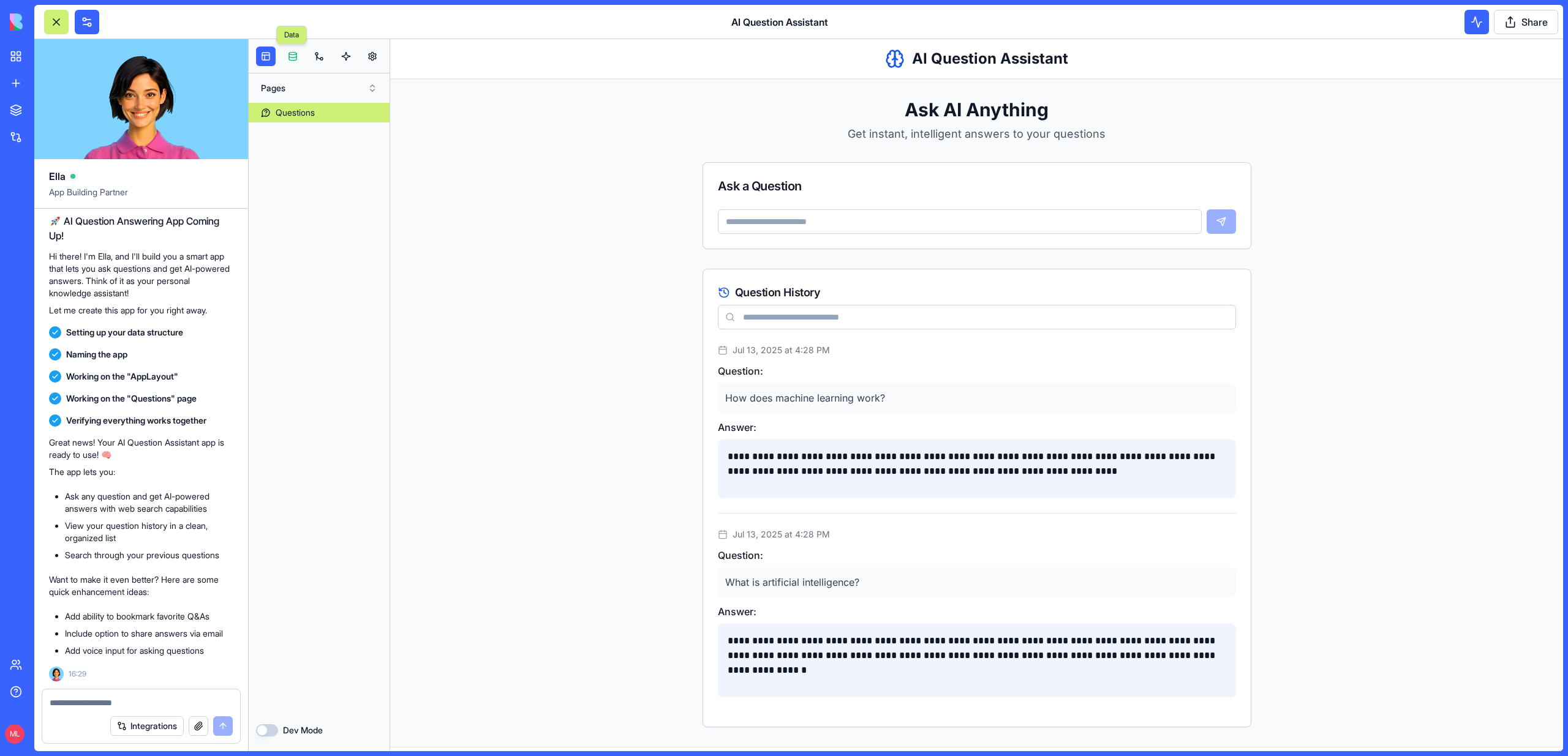 click at bounding box center (293, 56) 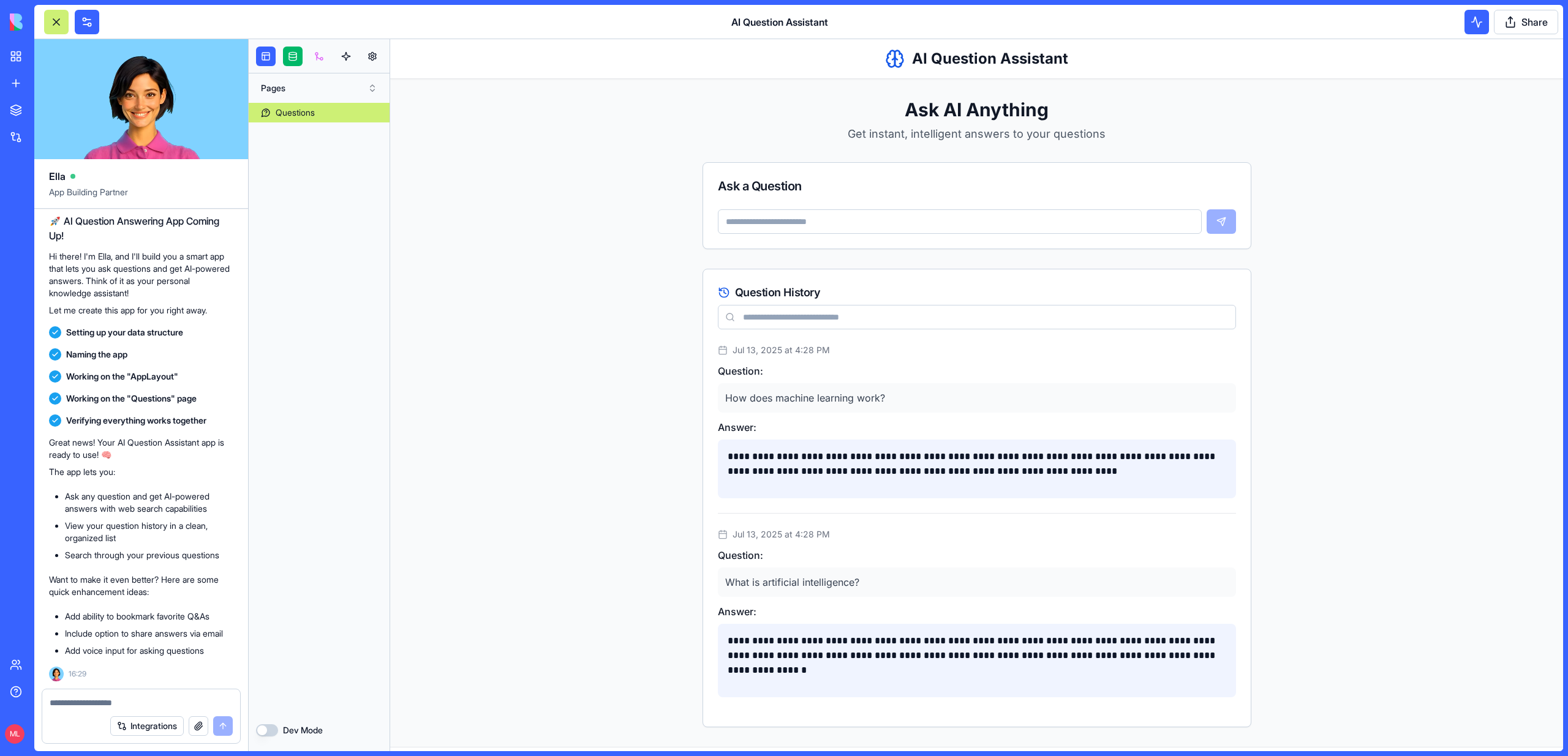 click at bounding box center [319, 56] 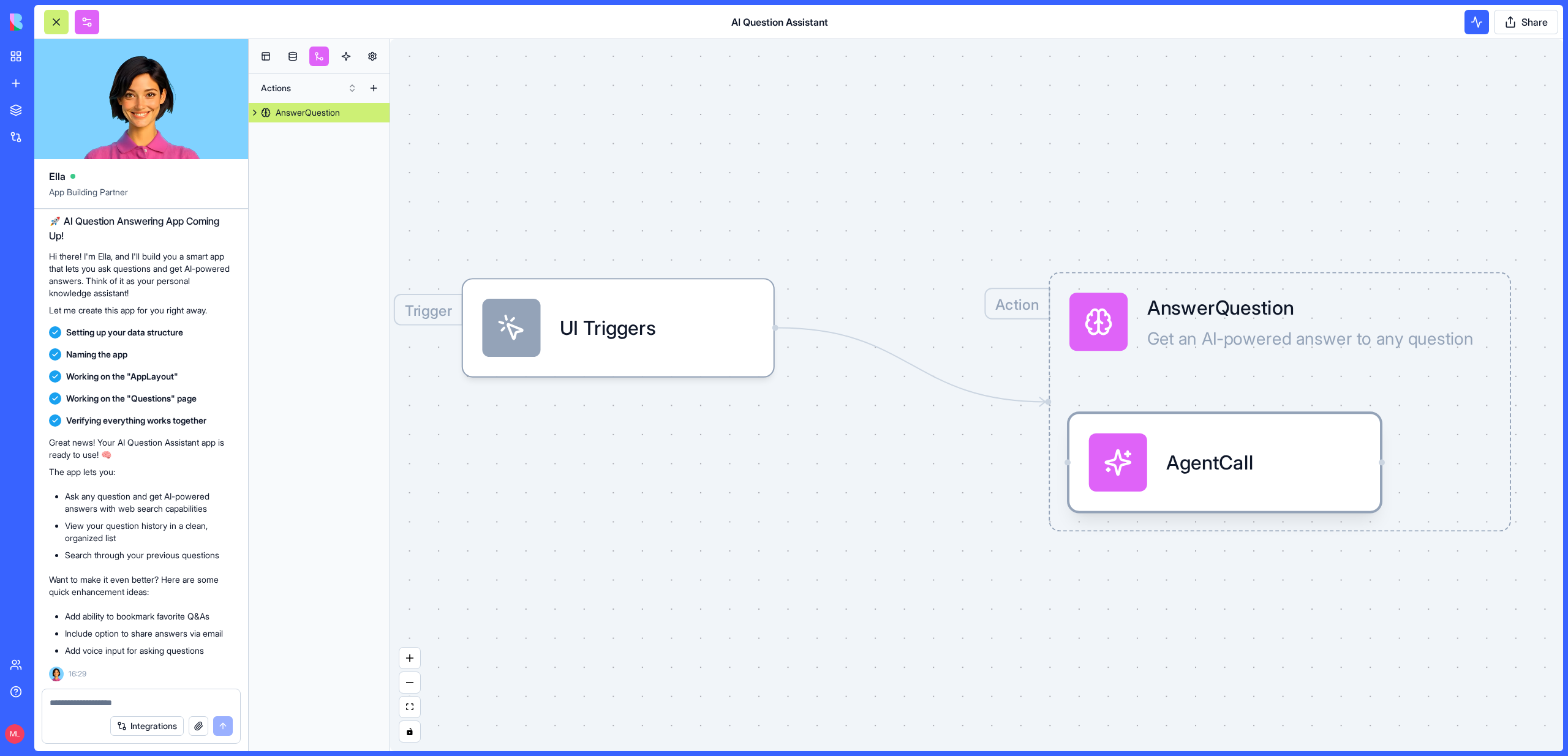 click at bounding box center [1118, 462] 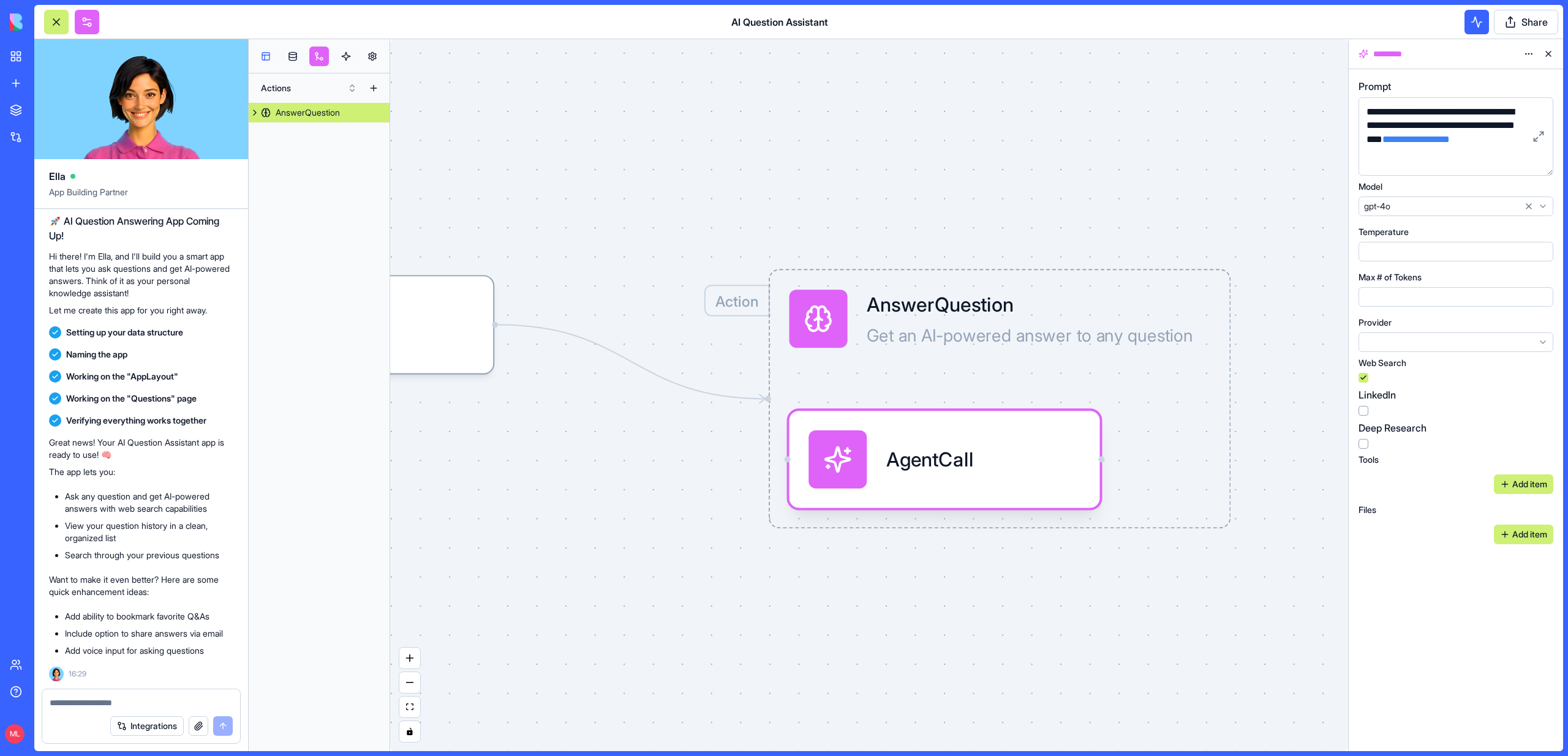 click at bounding box center (266, 56) 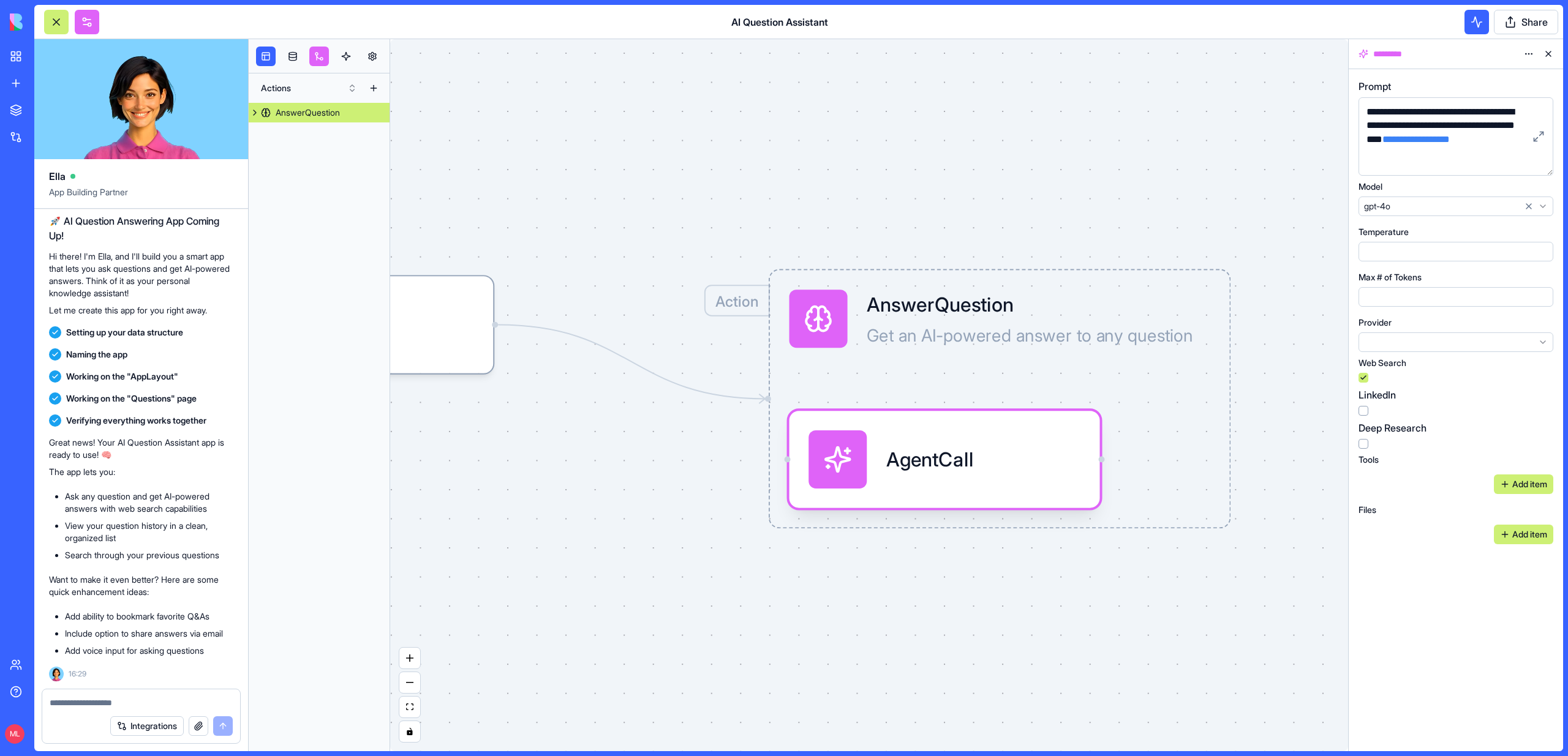 click at bounding box center [56, 22] 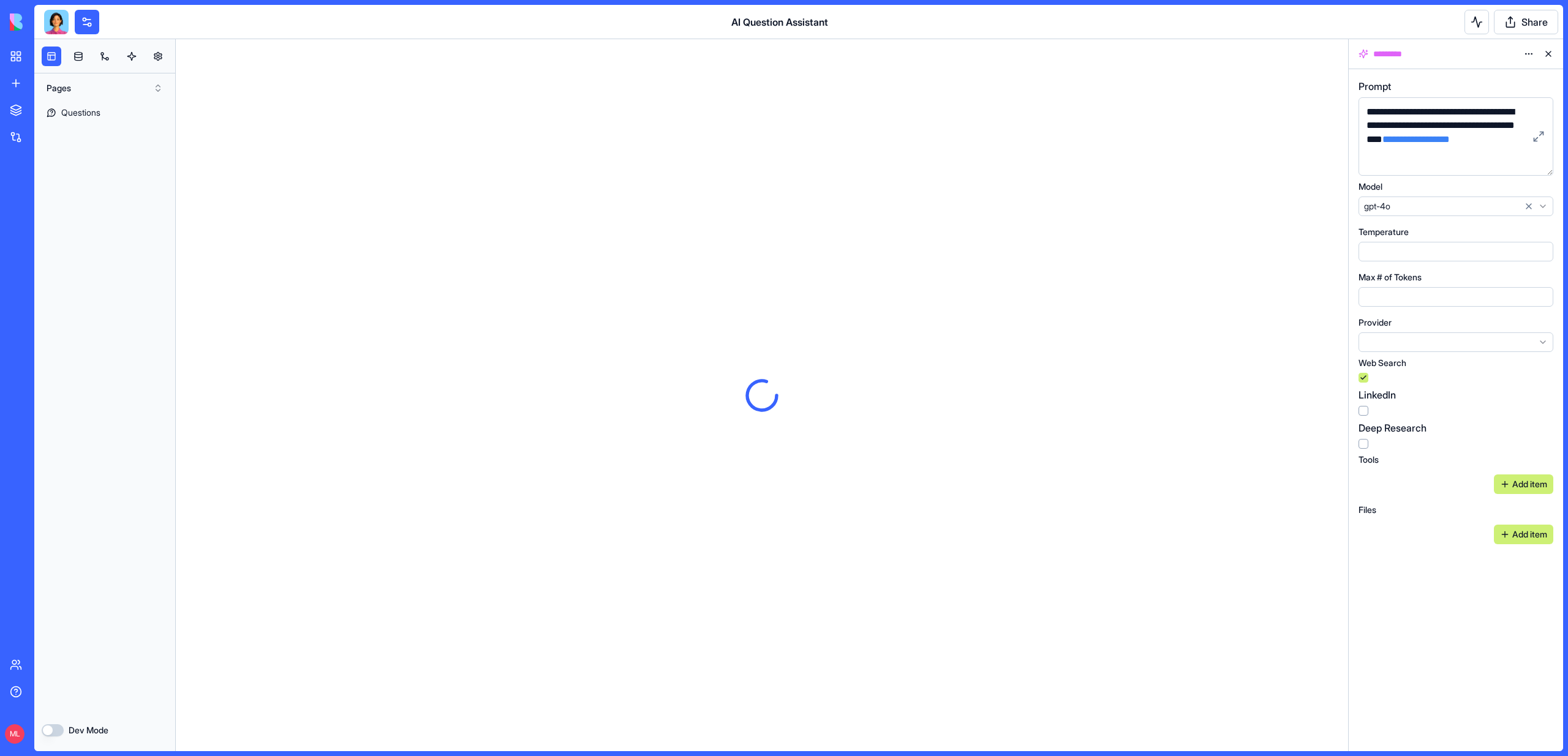 scroll, scrollTop: 0, scrollLeft: 0, axis: both 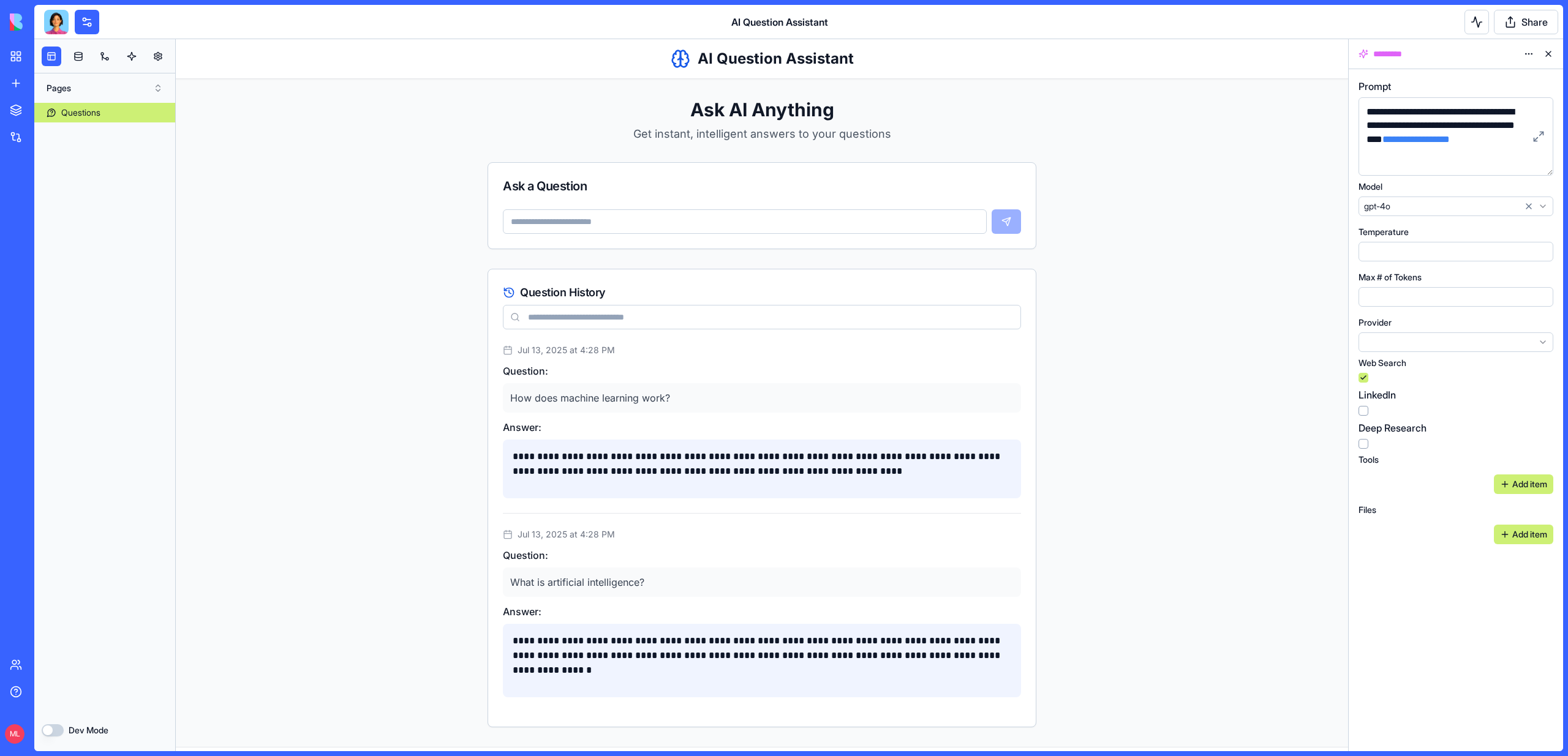 click at bounding box center [745, 222] 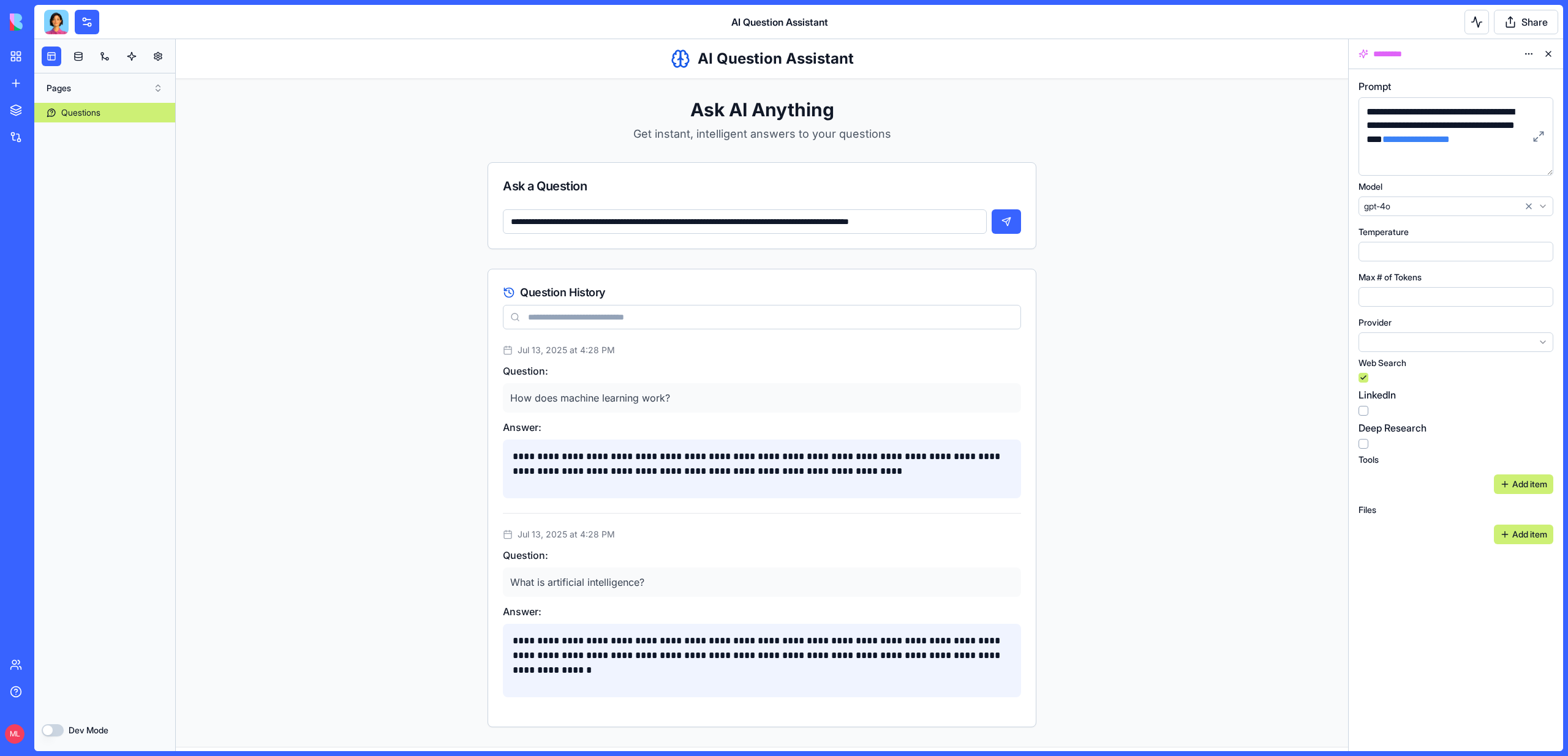 type on "**********" 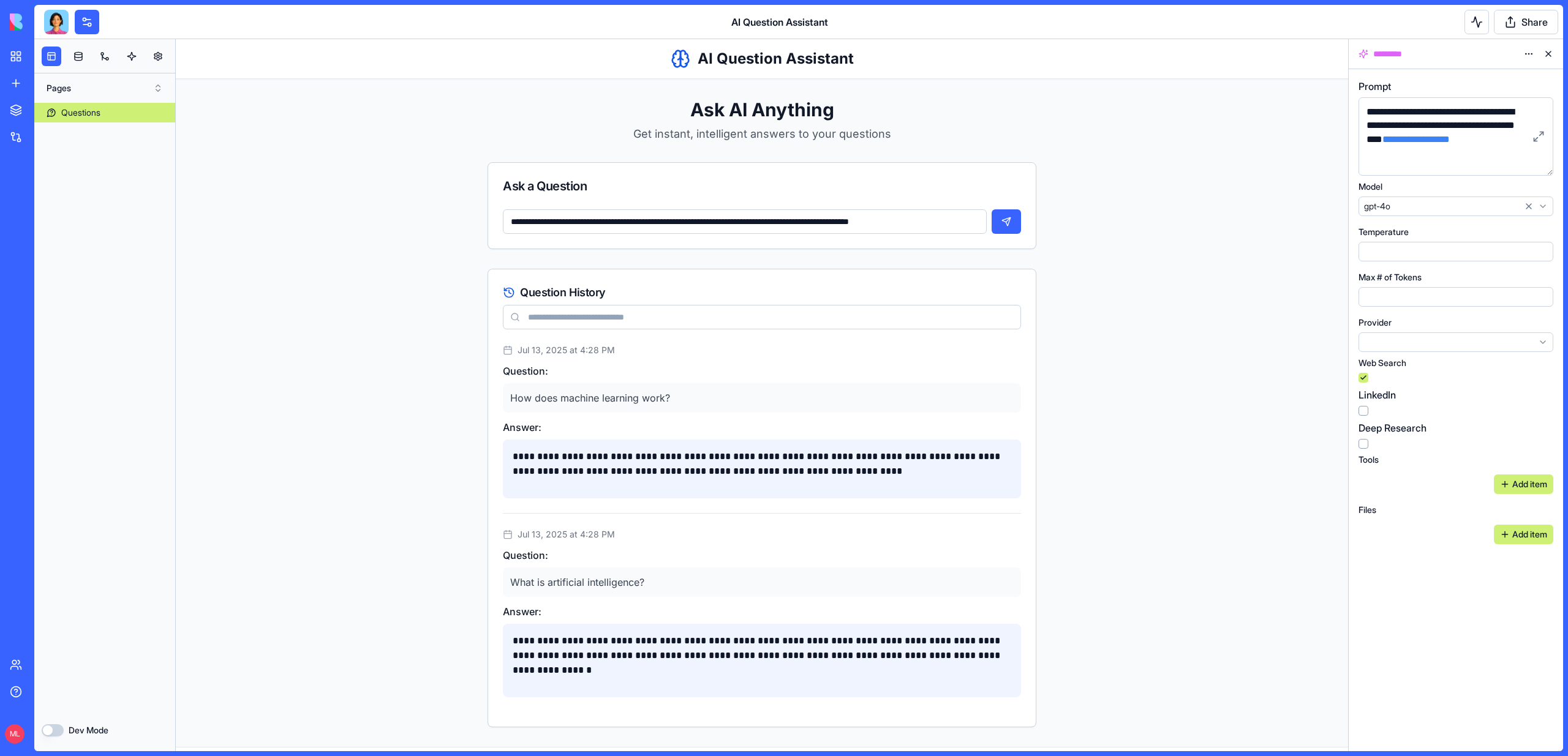 click at bounding box center (1006, 222) 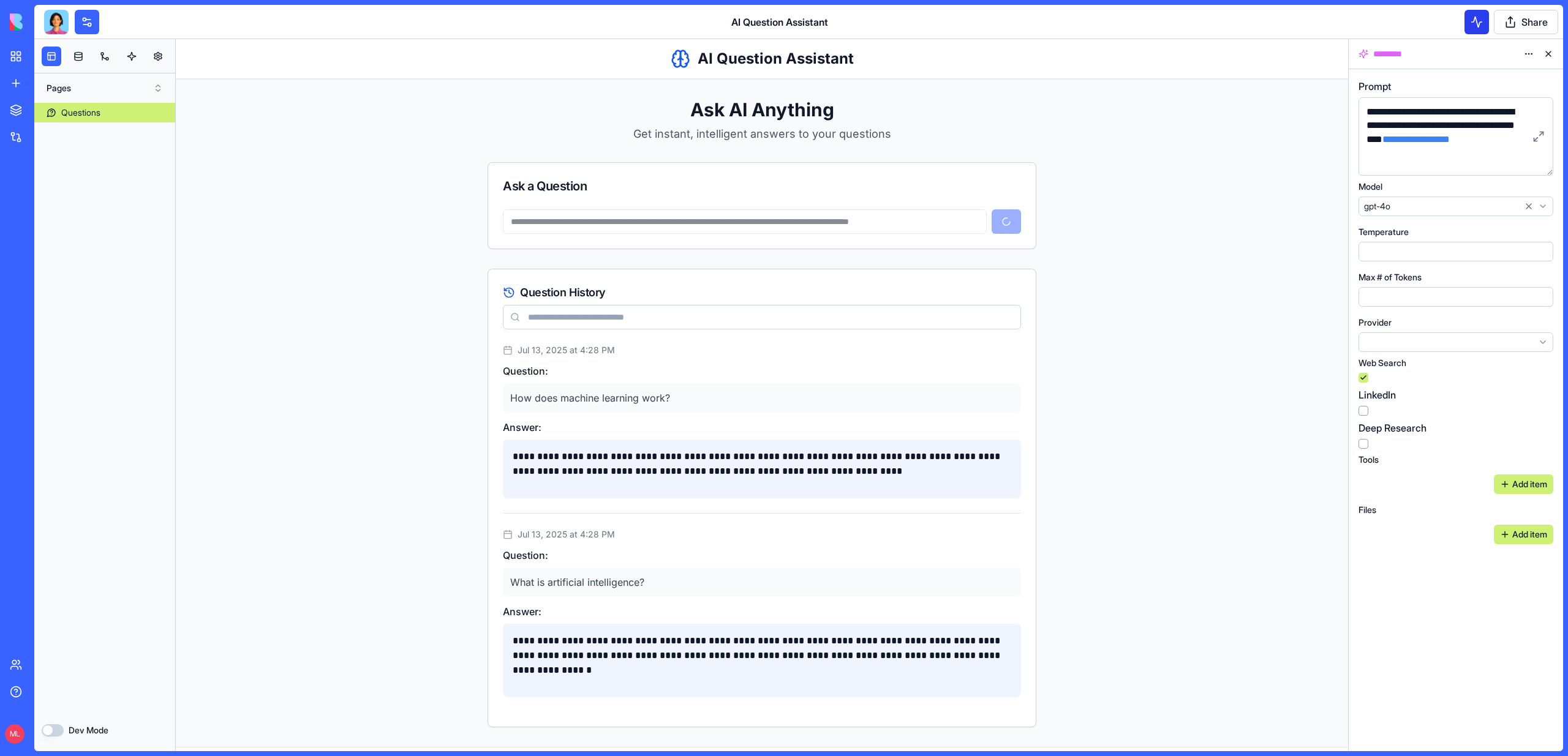 click at bounding box center (1477, 22) 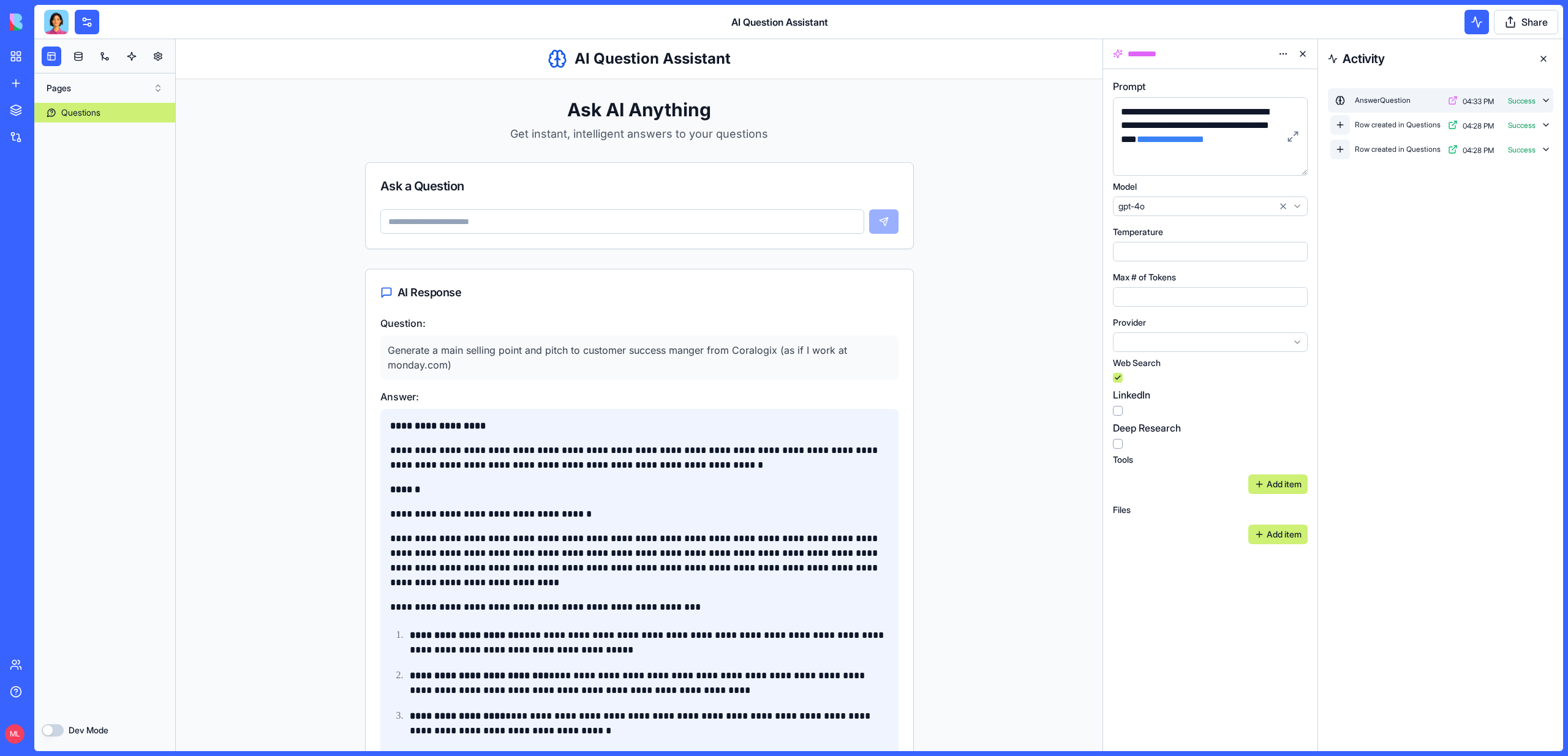 click 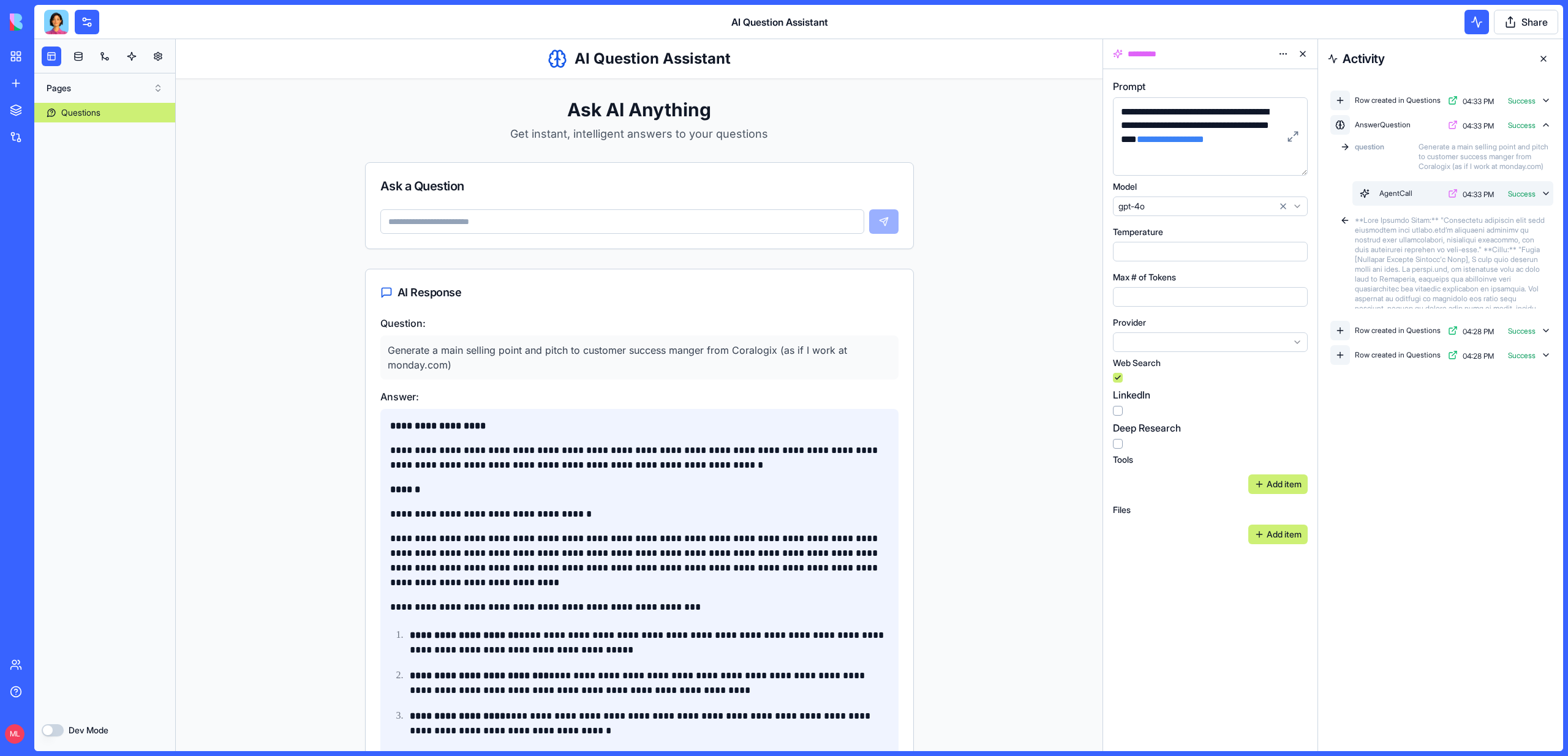 click 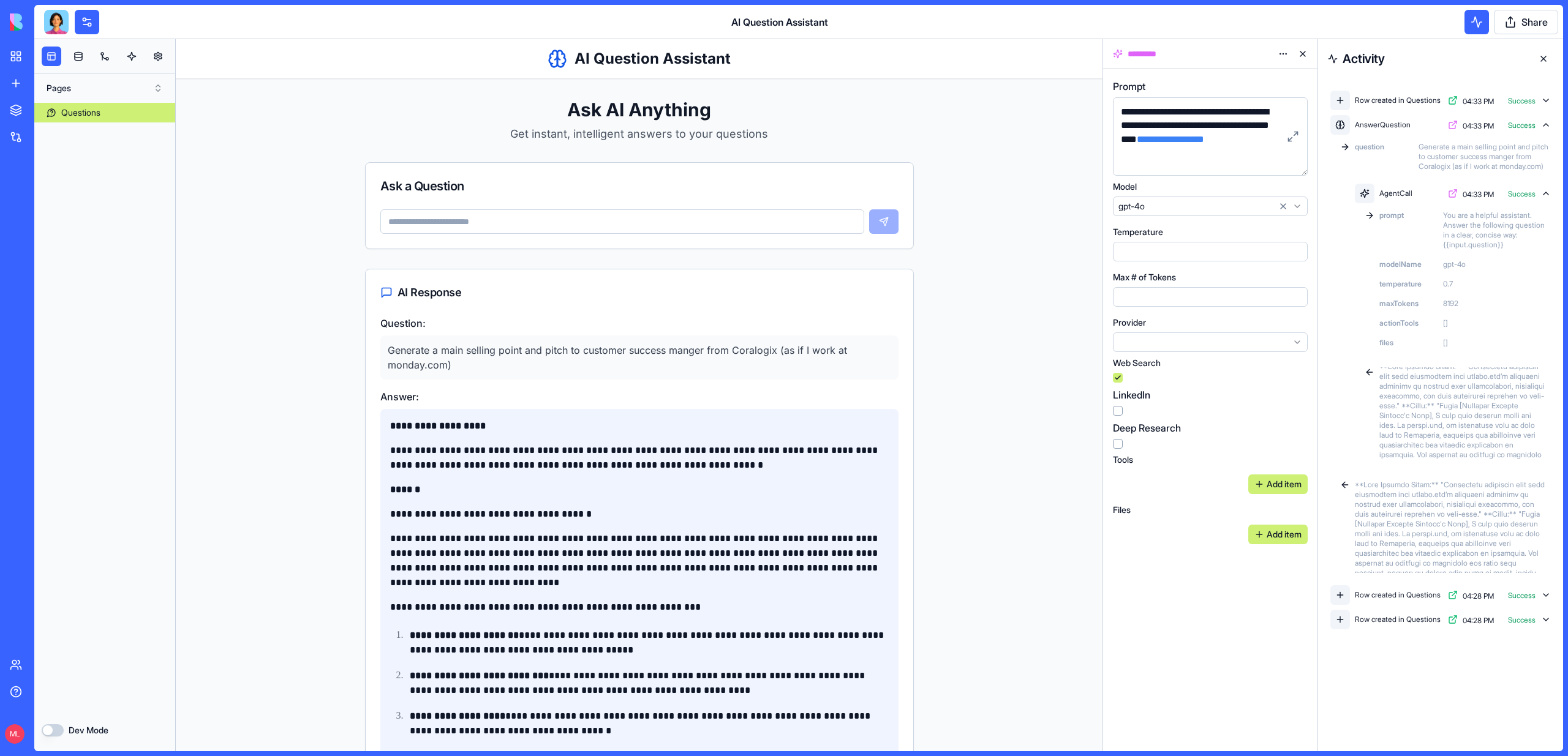 scroll, scrollTop: 0, scrollLeft: 0, axis: both 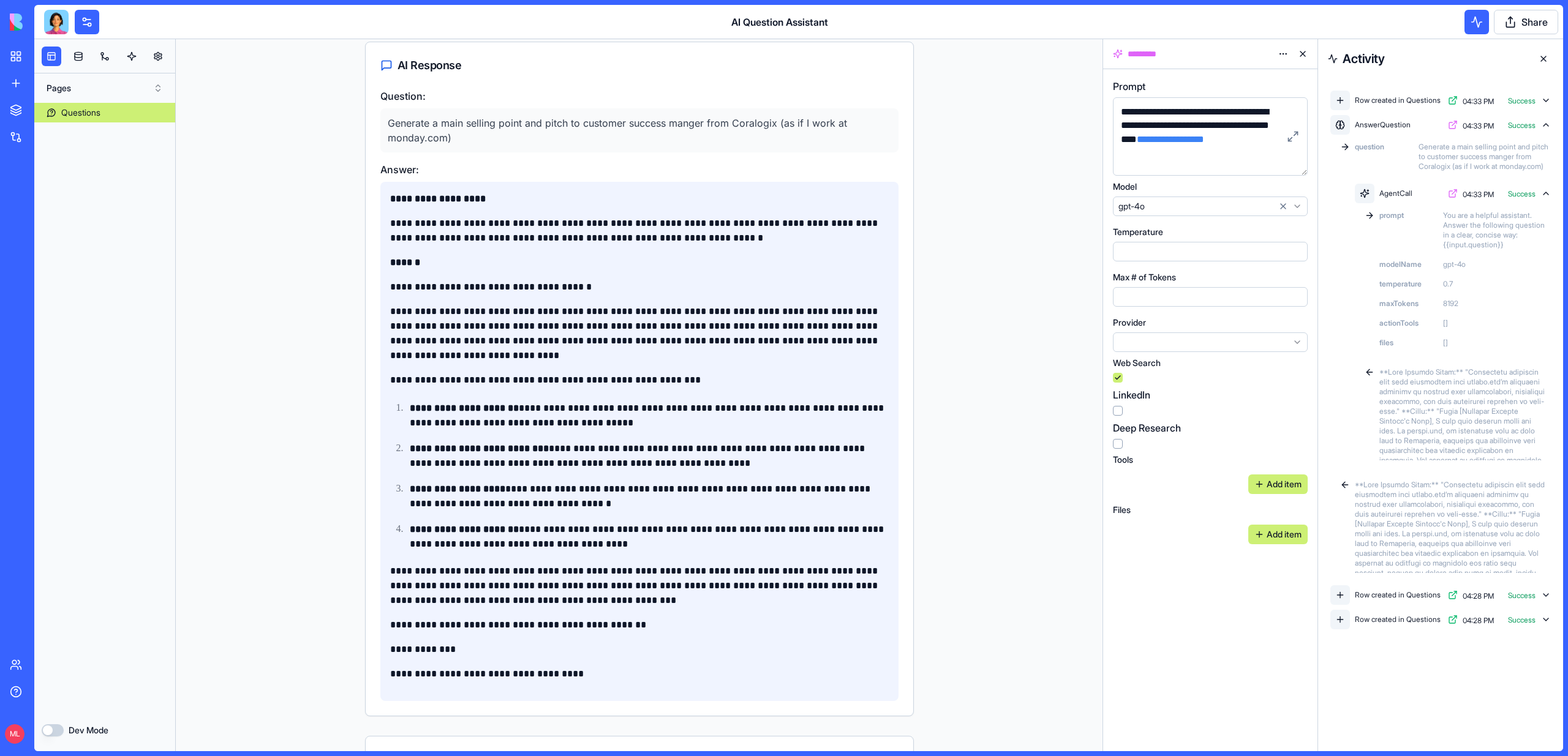 click on "Generate a main selling point and pitch to customer success manger from Coralogix (as if I work at monday.com)" at bounding box center [639, 130] 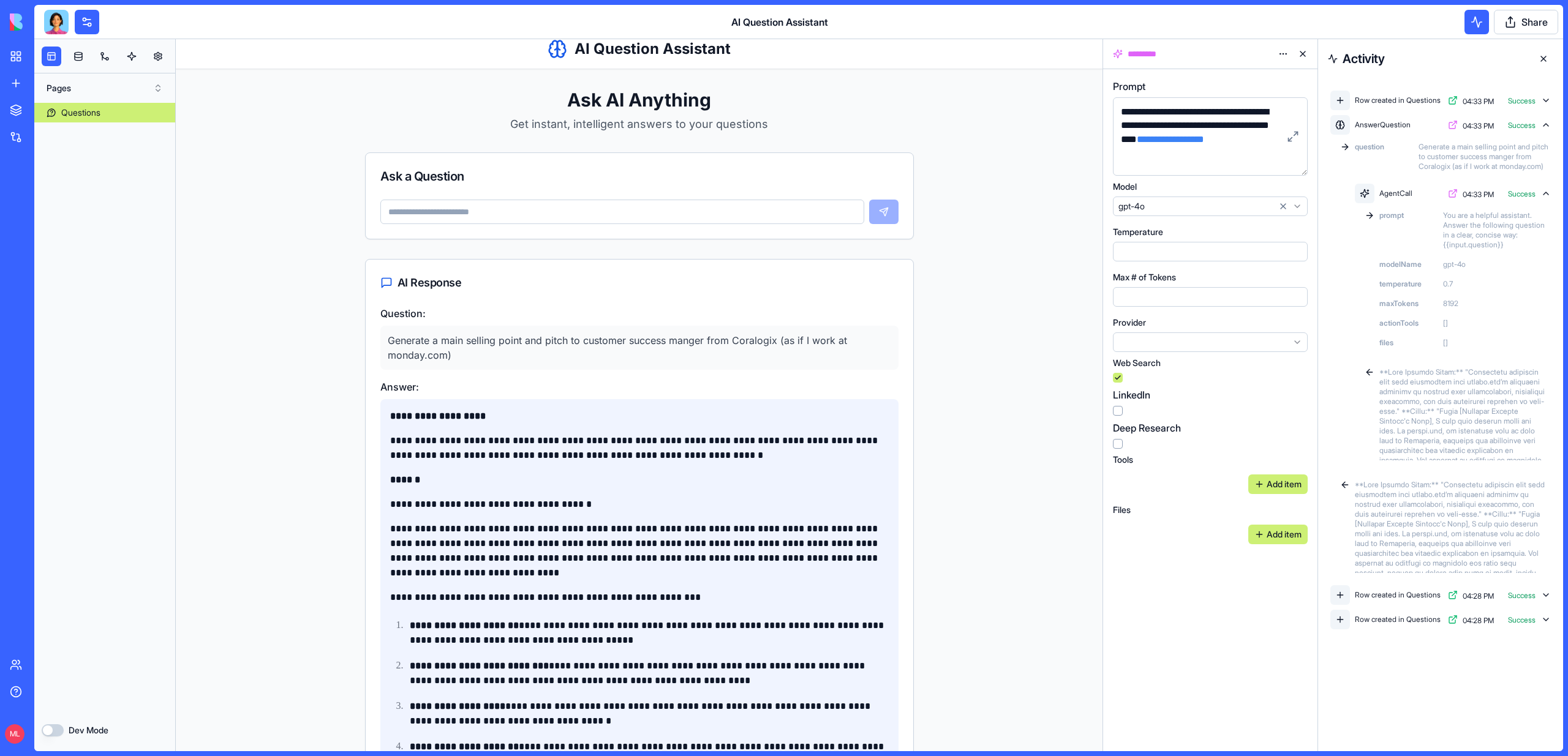 scroll, scrollTop: 0, scrollLeft: 0, axis: both 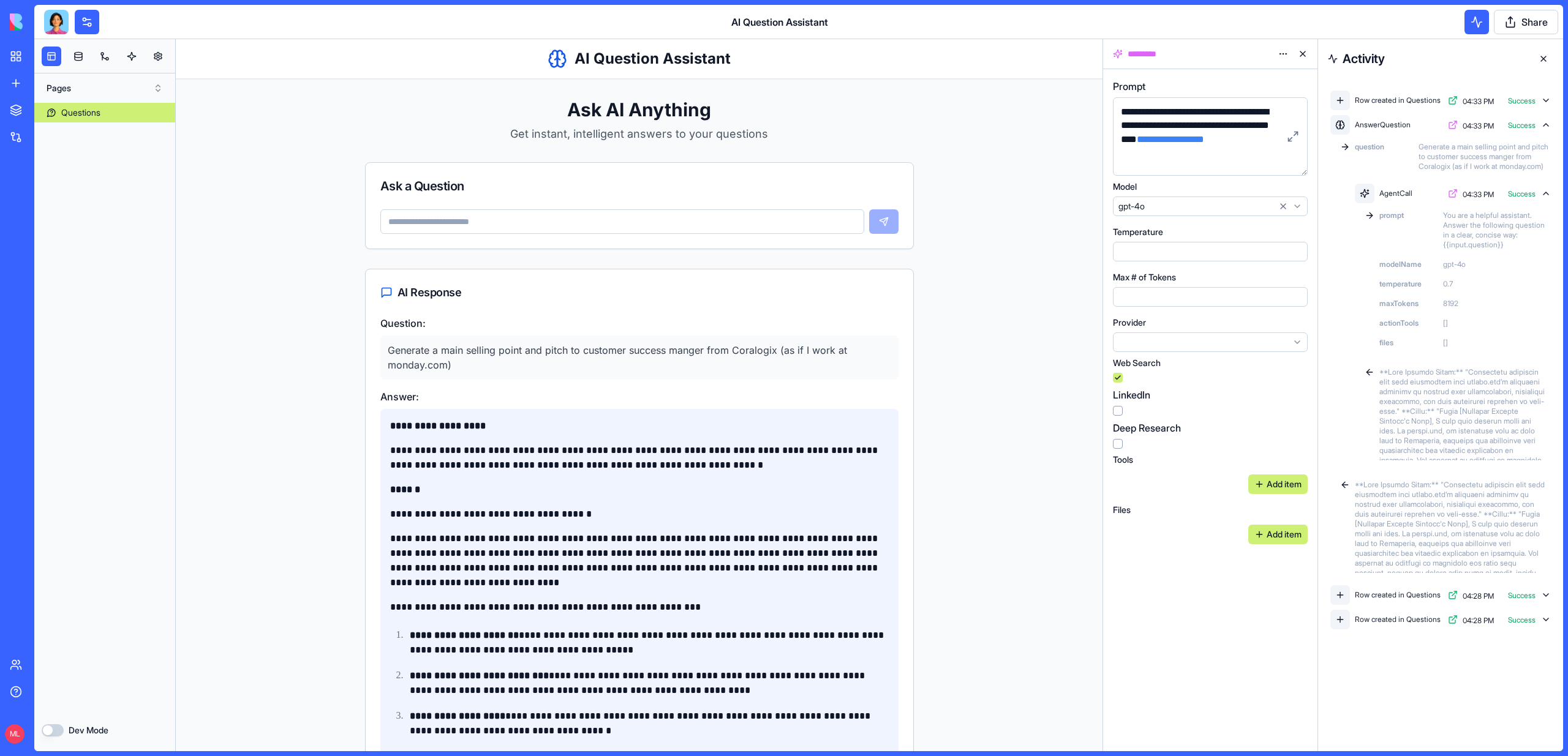 click at bounding box center (639, 229) 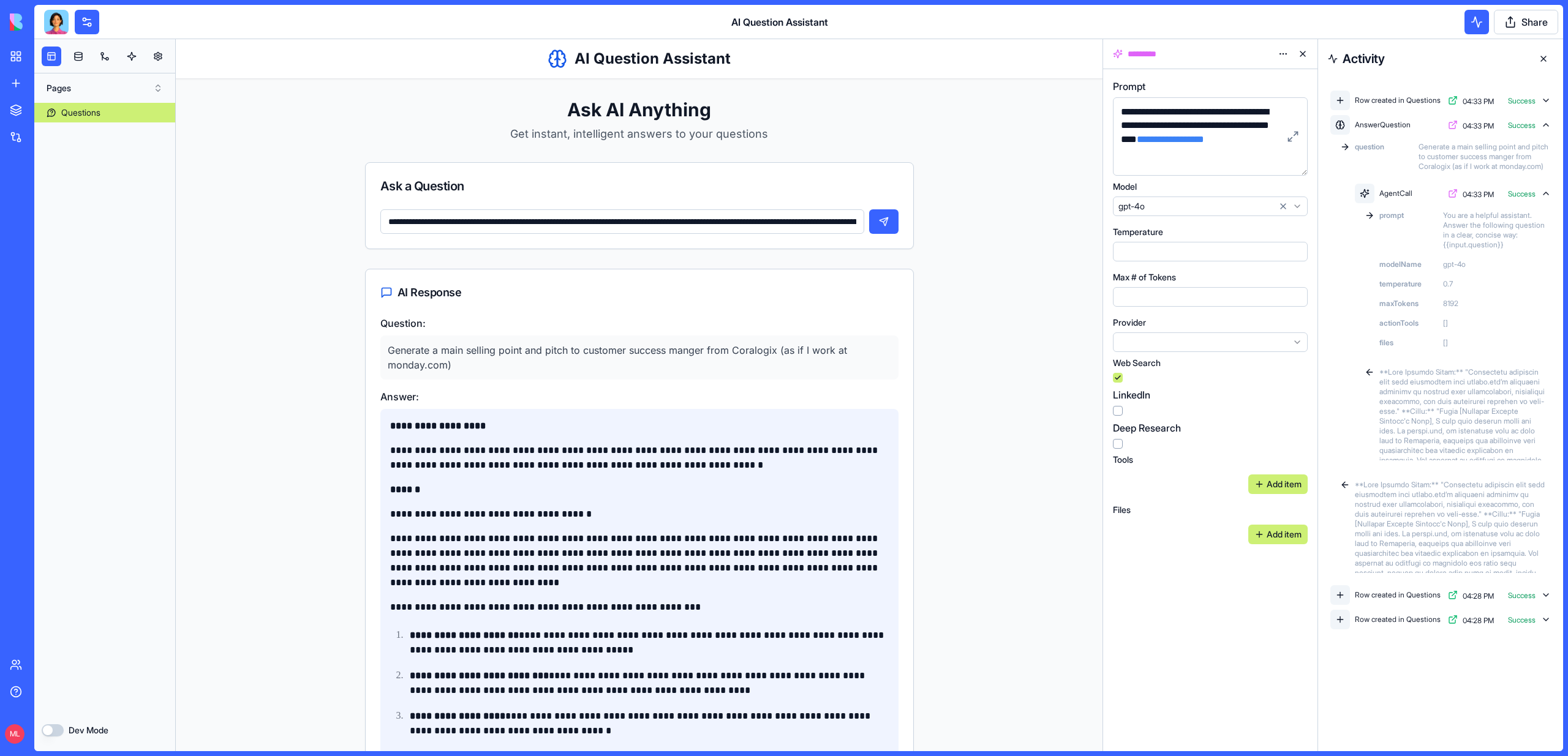 scroll, scrollTop: 0, scrollLeft: 228, axis: horizontal 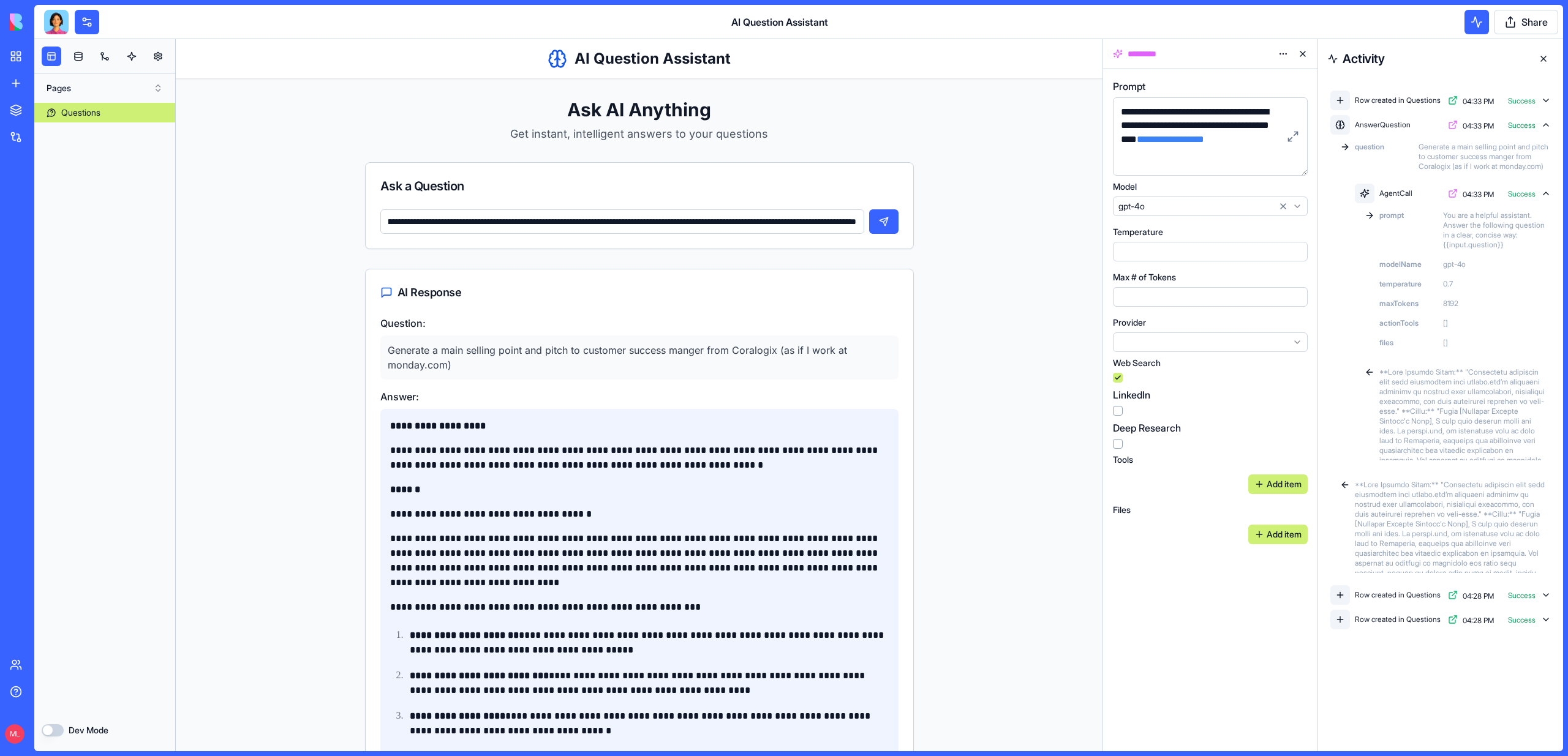 type on "**********" 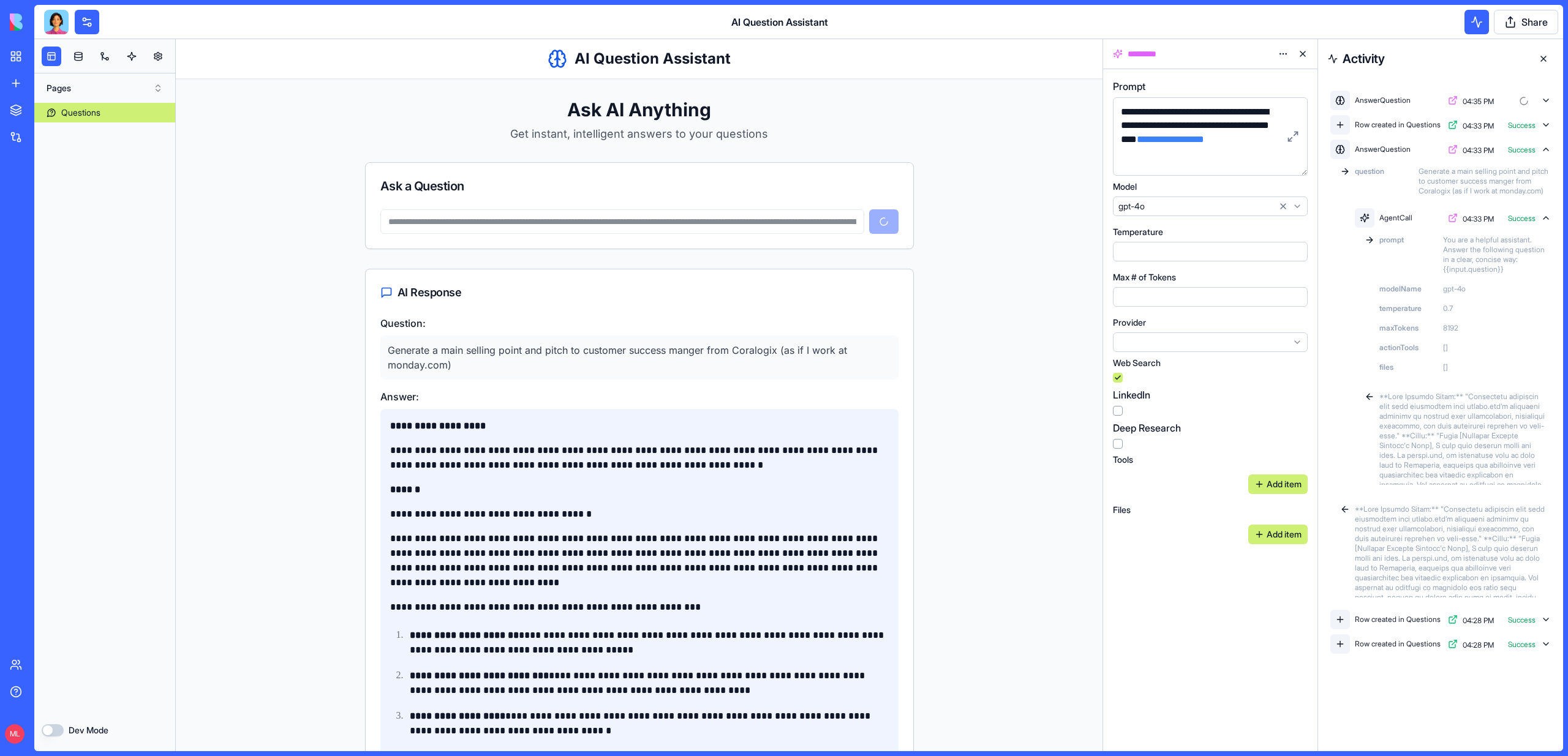 click on "Generate a main selling point and pitch to customer success manger from Coralogix (as if I work at monday.com)" at bounding box center [639, 357] 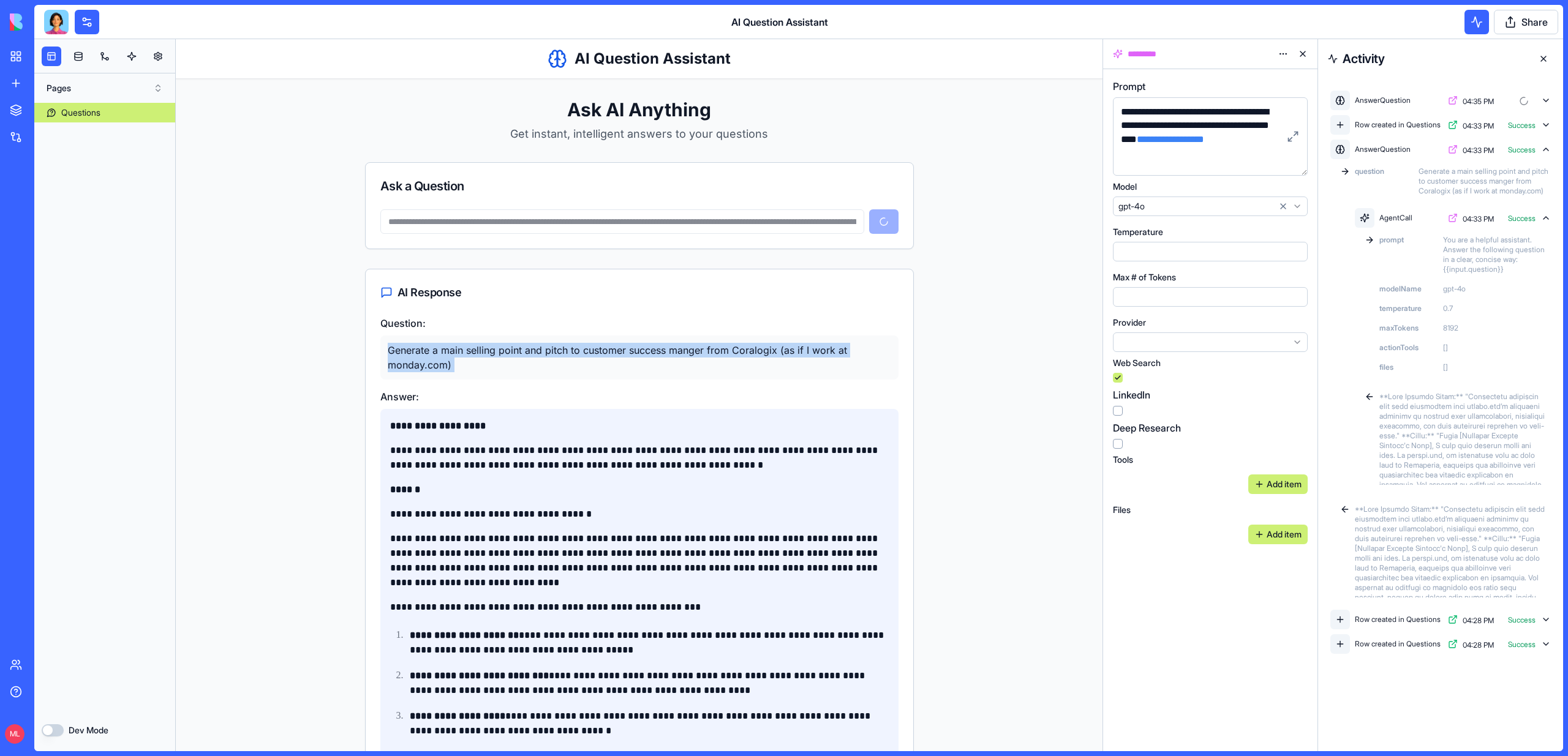 click on "Generate a main selling point and pitch to customer success manger from Coralogix (as if I work at monday.com)" at bounding box center [639, 357] 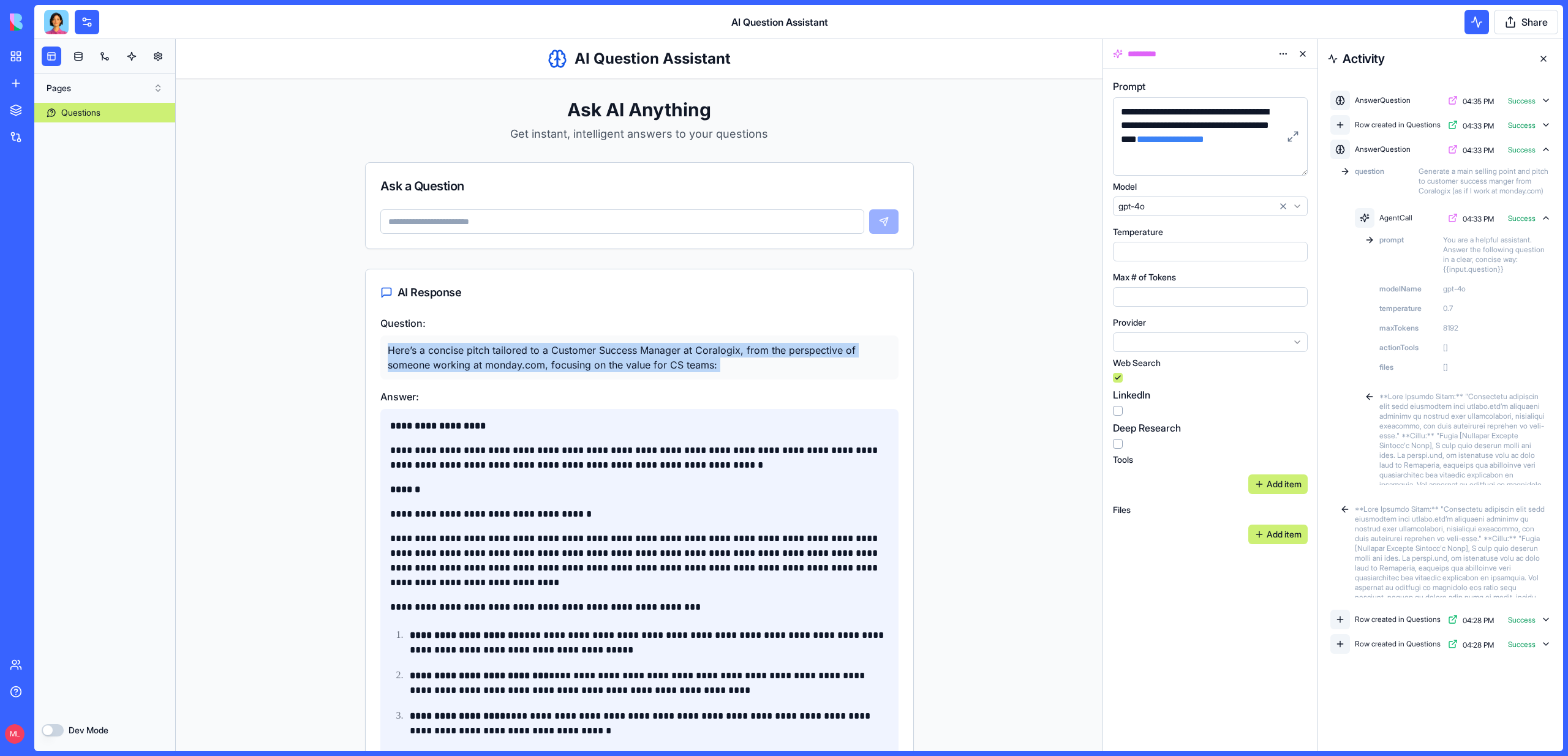 copy on "Generate a main selling point and pitch to customer success manger from Coralogix (as if I work at monday.com)" 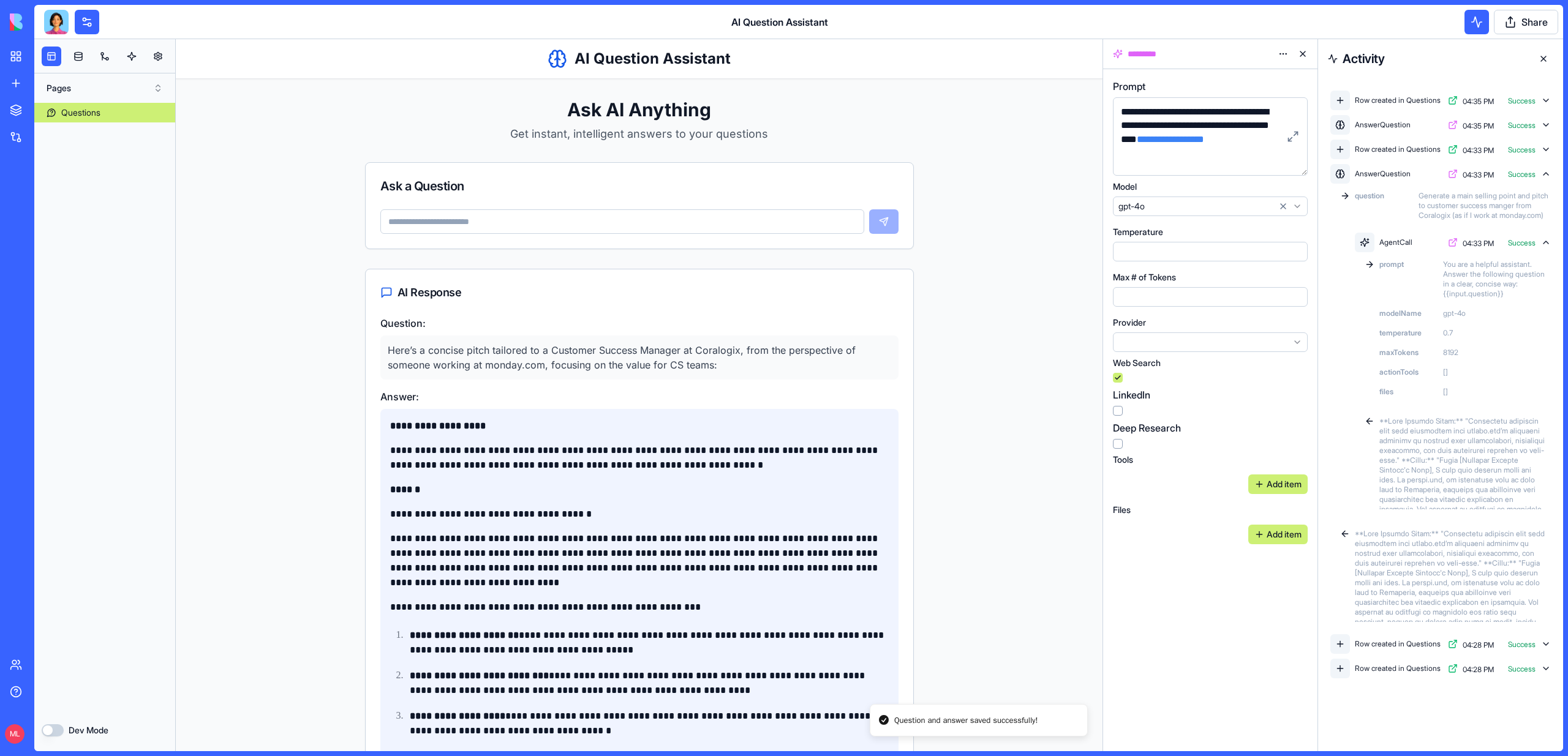 click at bounding box center [622, 222] 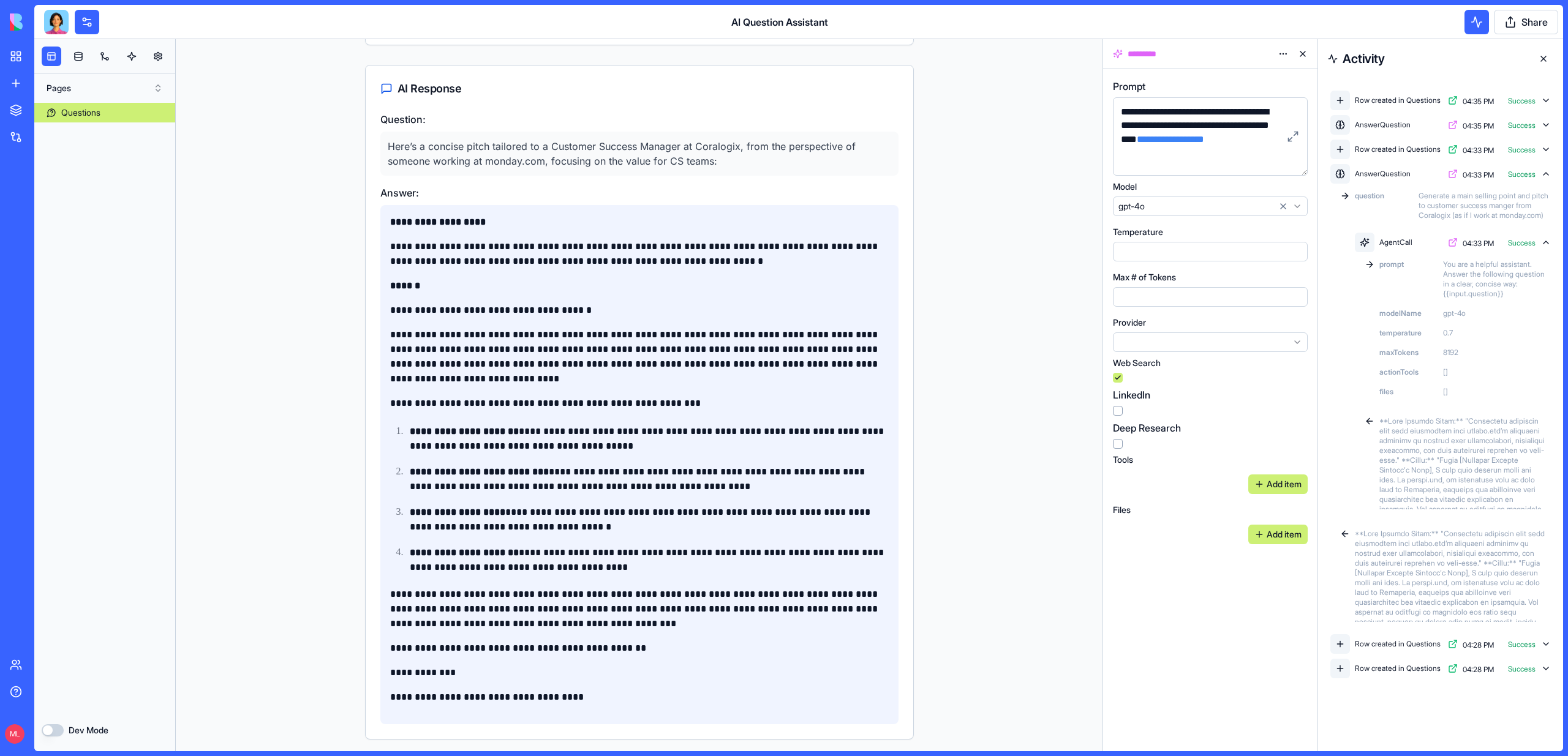 scroll, scrollTop: 0, scrollLeft: 0, axis: both 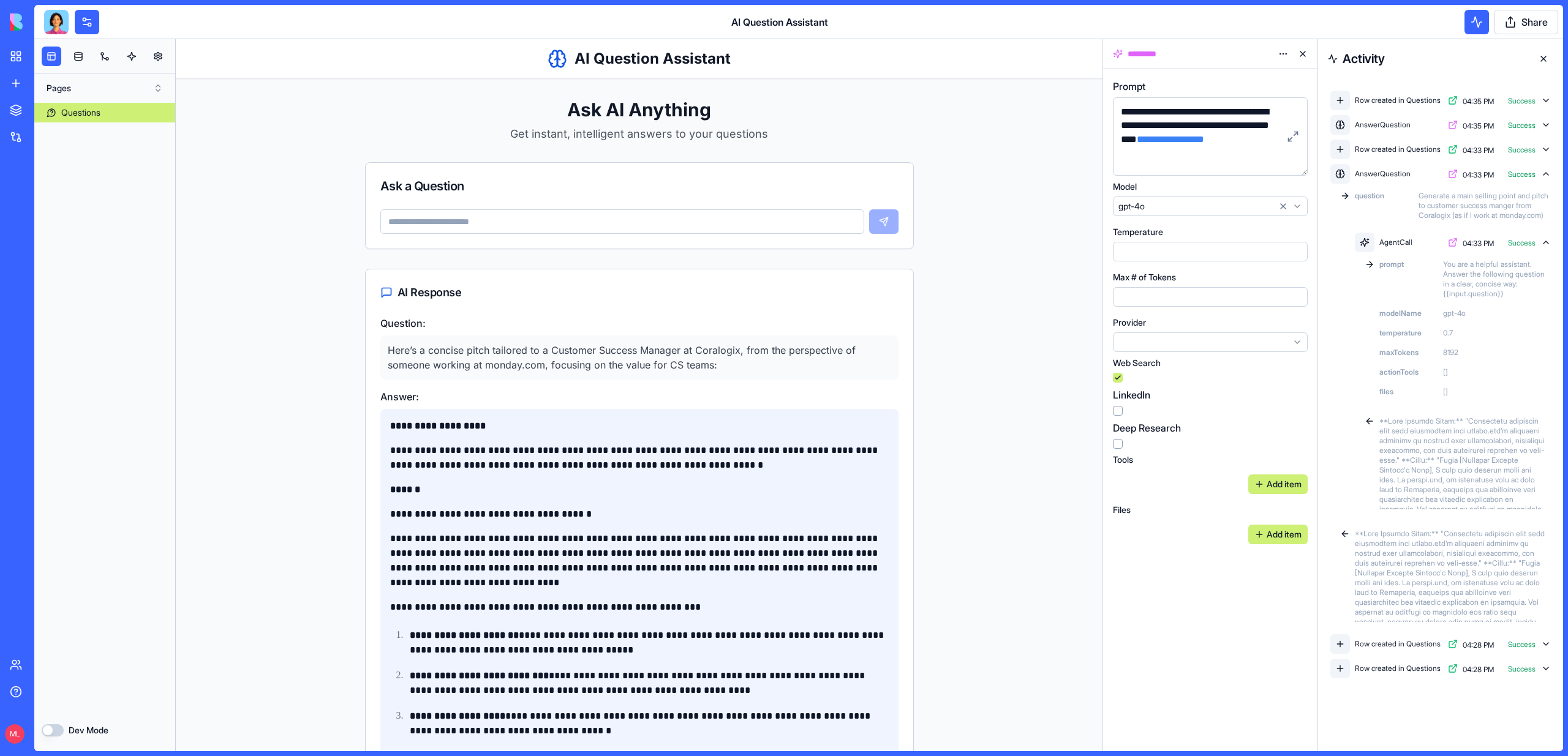 click at bounding box center [622, 222] 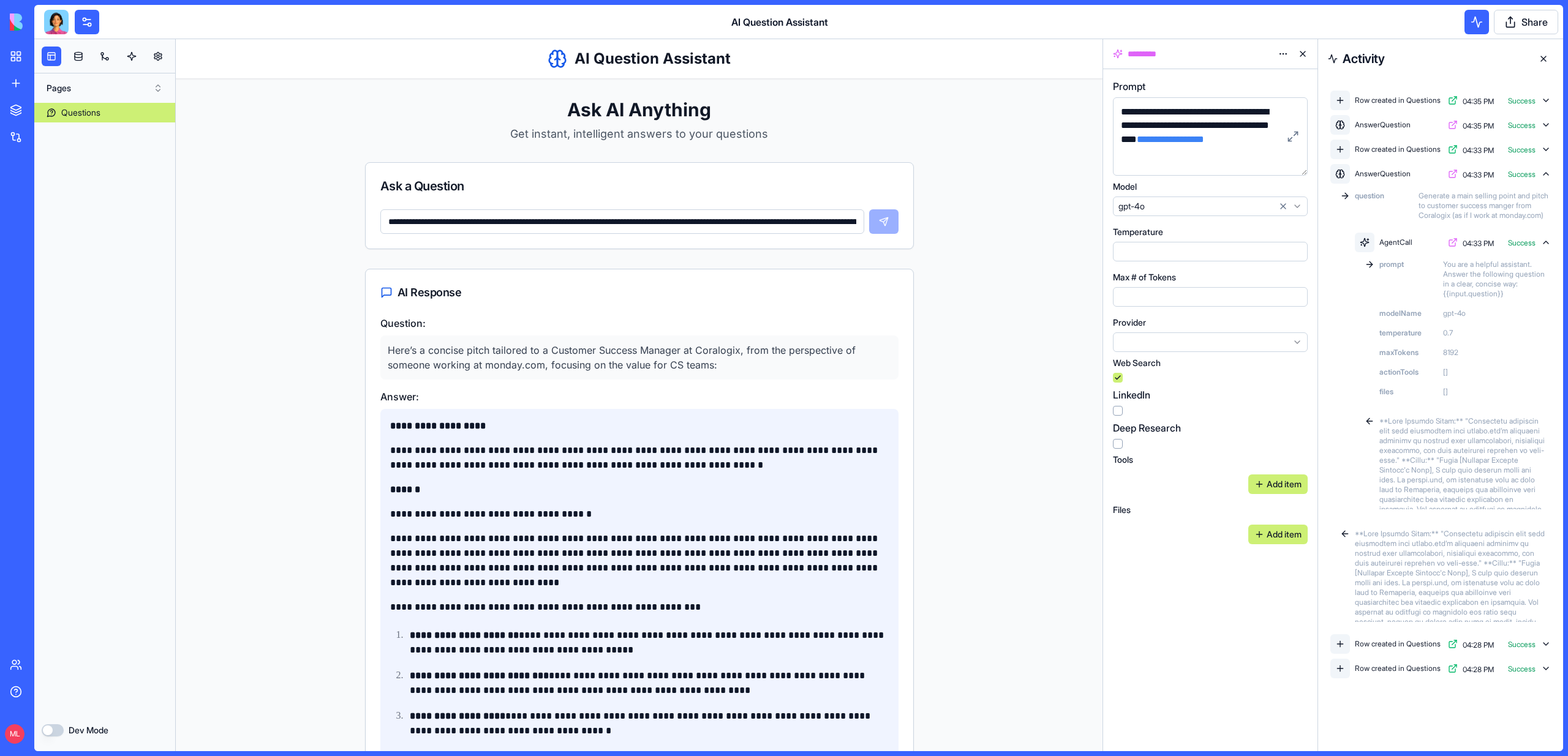 scroll, scrollTop: 0, scrollLeft: 228, axis: horizontal 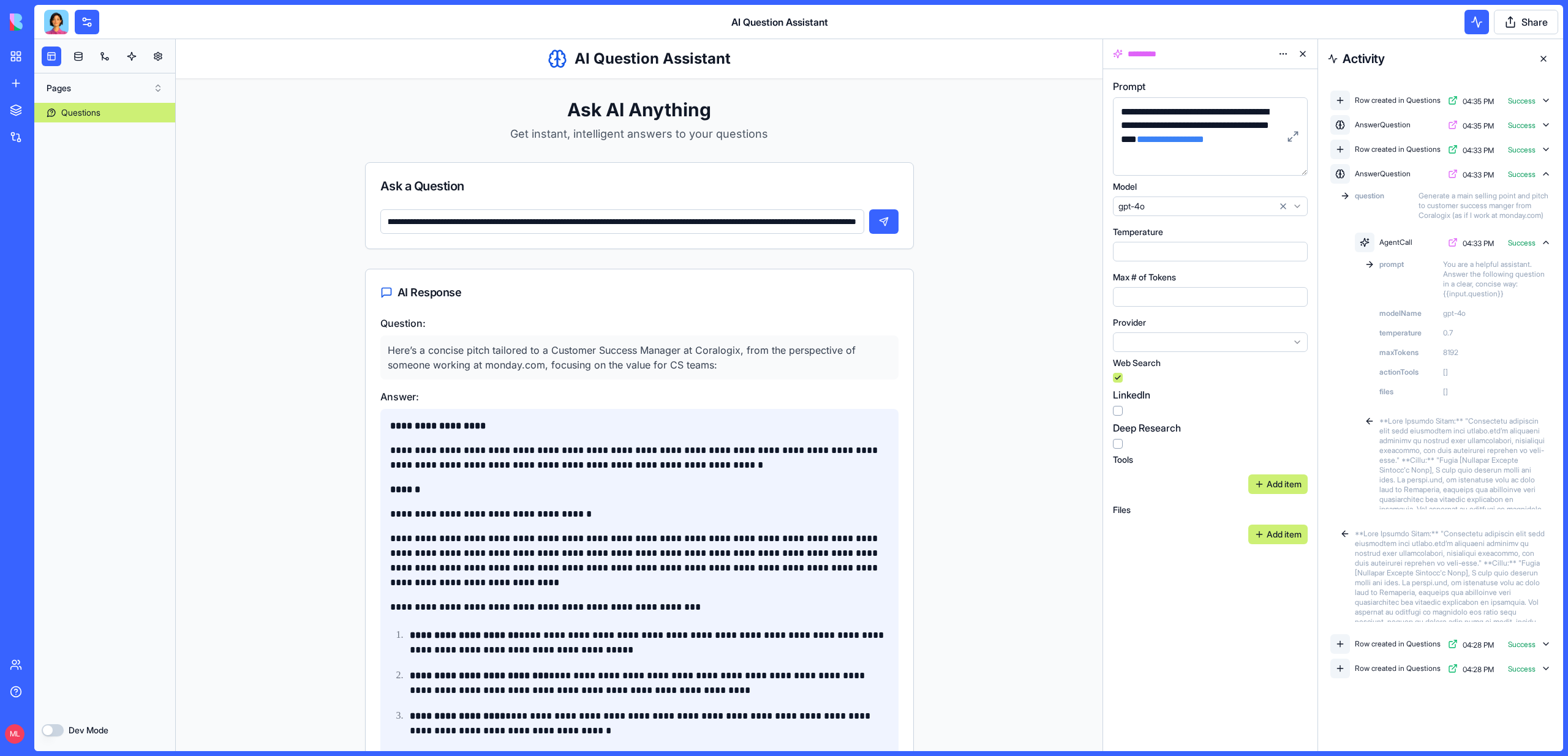 click on "**********" at bounding box center [622, 222] 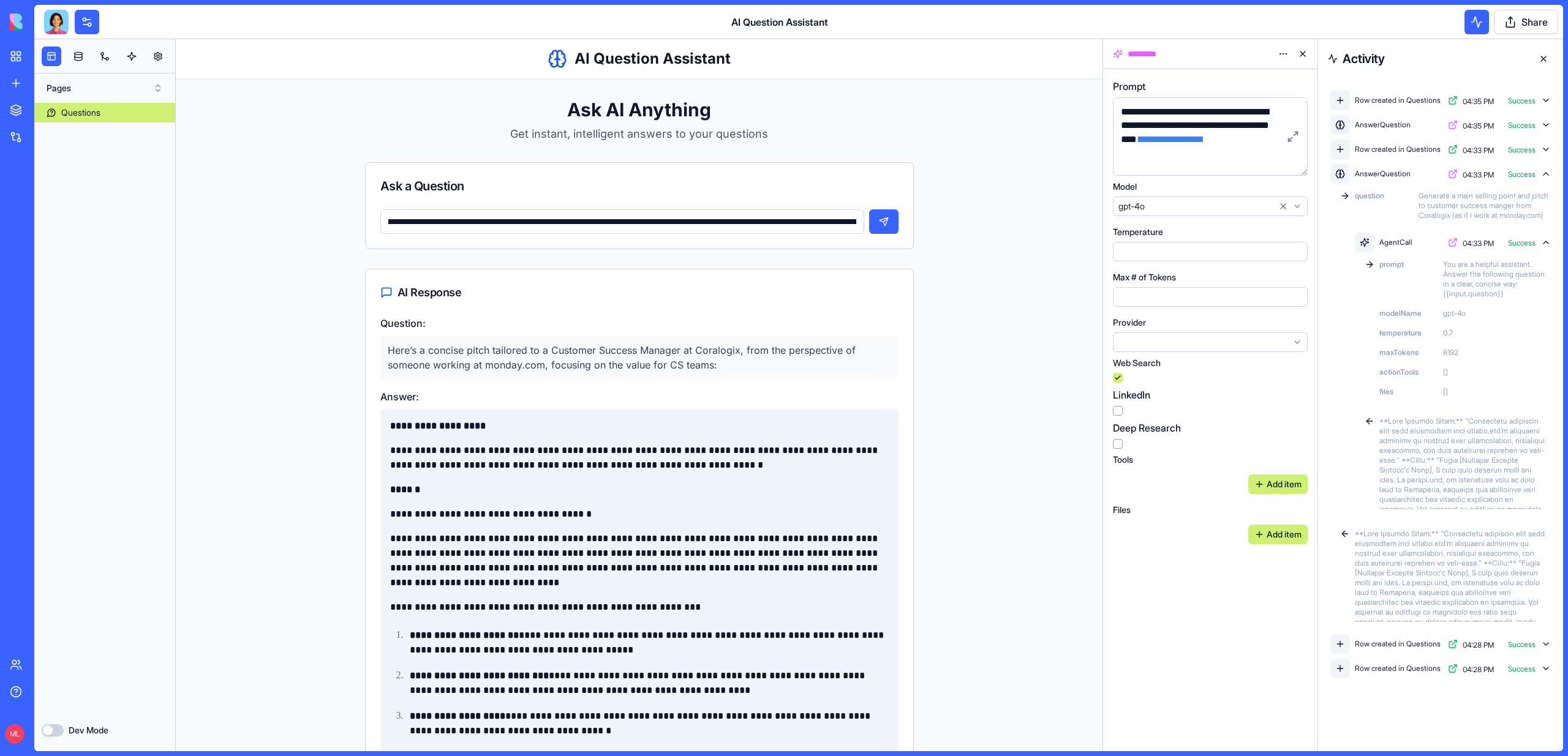 scroll, scrollTop: 0, scrollLeft: 0, axis: both 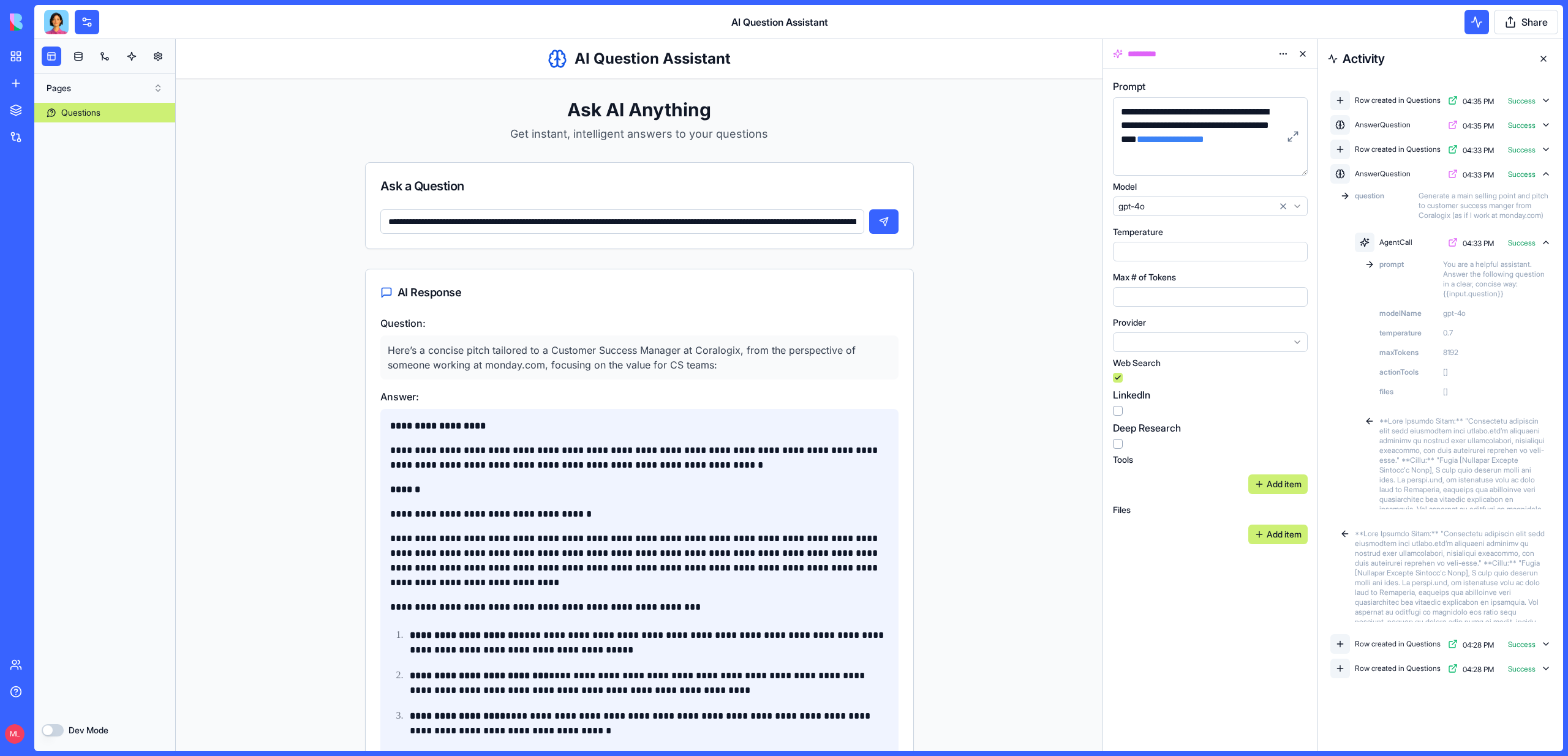 drag, startPoint x: 538, startPoint y: 219, endPoint x: 354, endPoint y: 211, distance: 184.1738 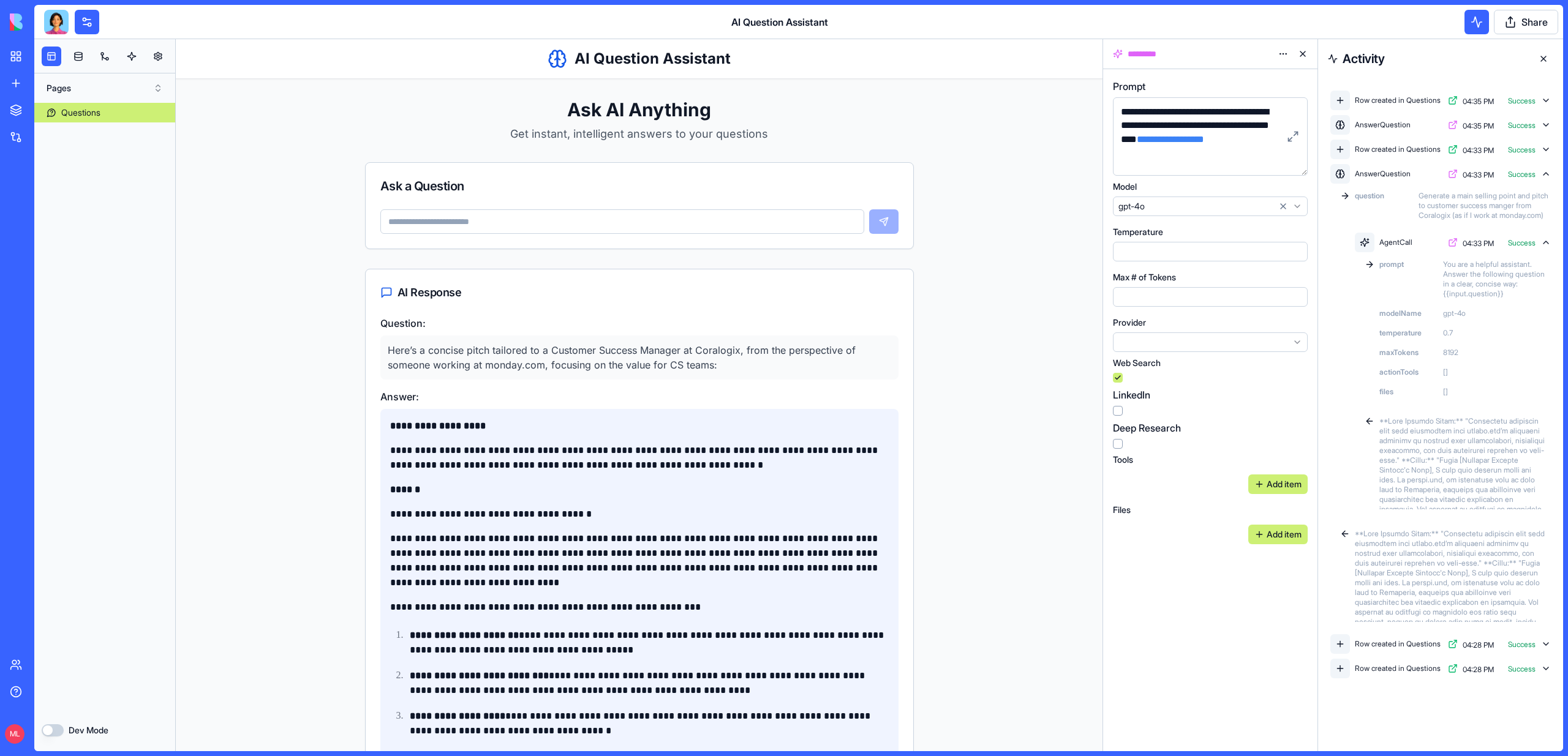 paste on "**********" 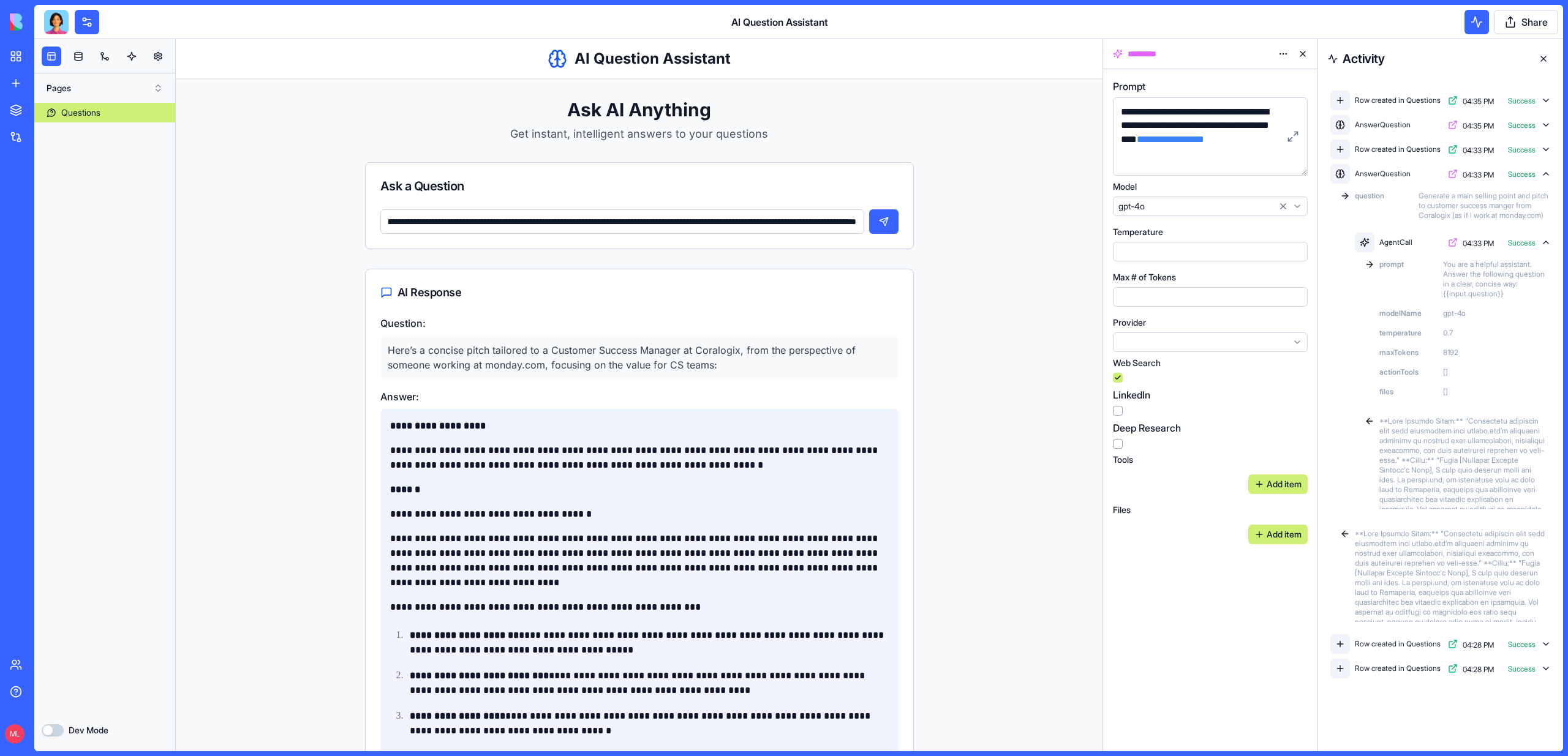 scroll, scrollTop: 0, scrollLeft: 169, axis: horizontal 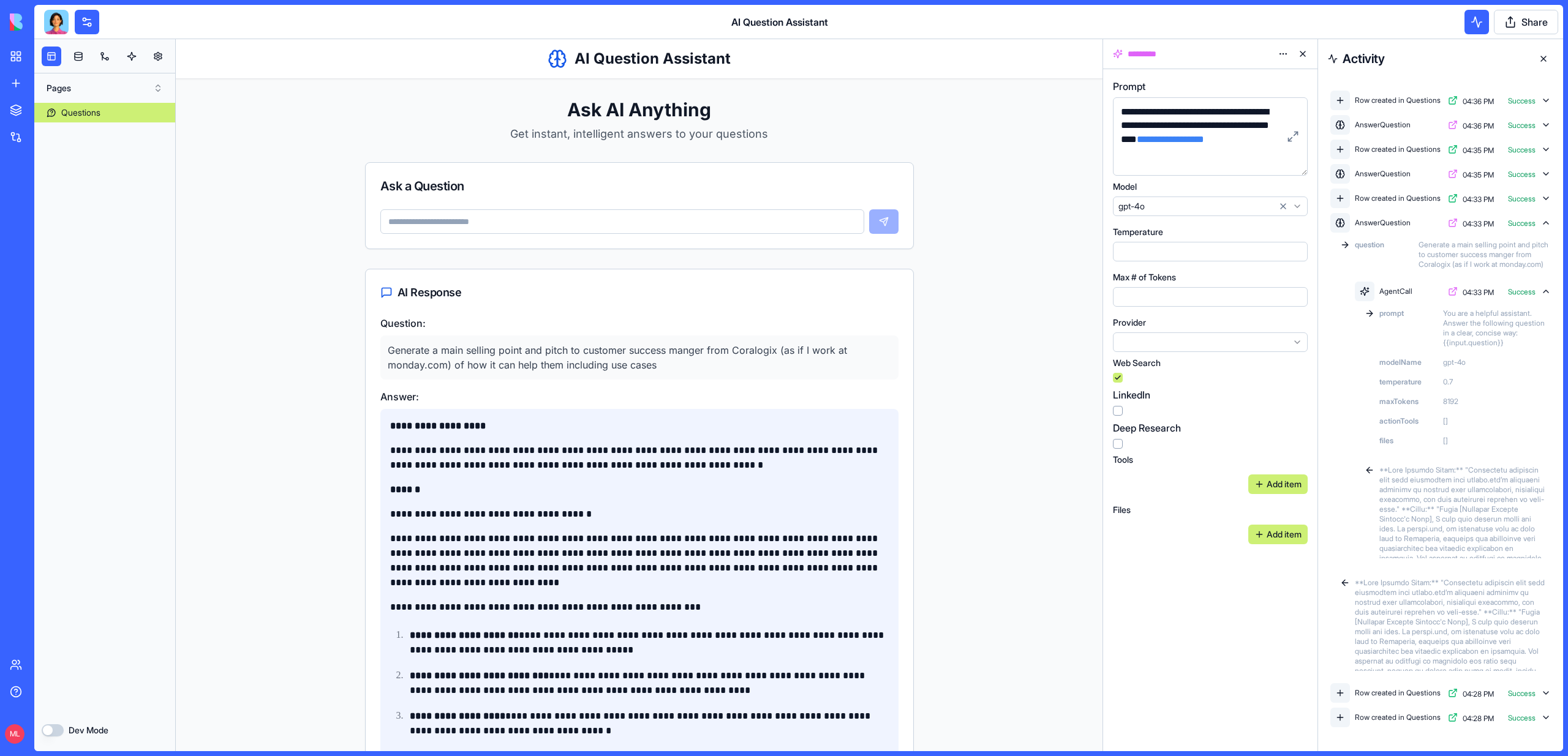 click on "Generate a main selling point and pitch to customer success manger from Coralogix (as if I work at monday.com) of how it can help them including use cases" at bounding box center (639, 357) 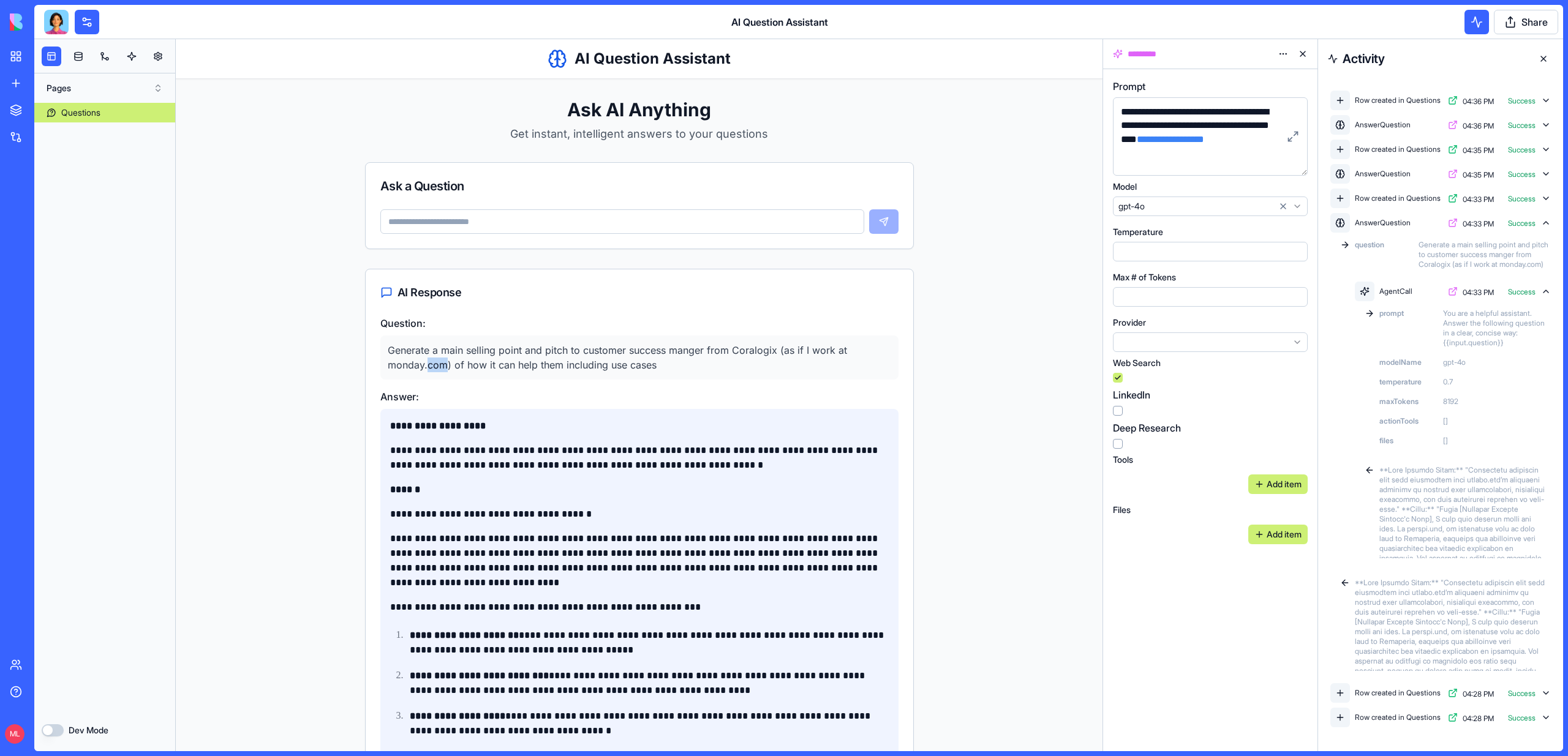 click on "Generate a main selling point and pitch to customer success manger from Coralogix (as if I work at monday.com) of how it can help them including use cases" at bounding box center [639, 357] 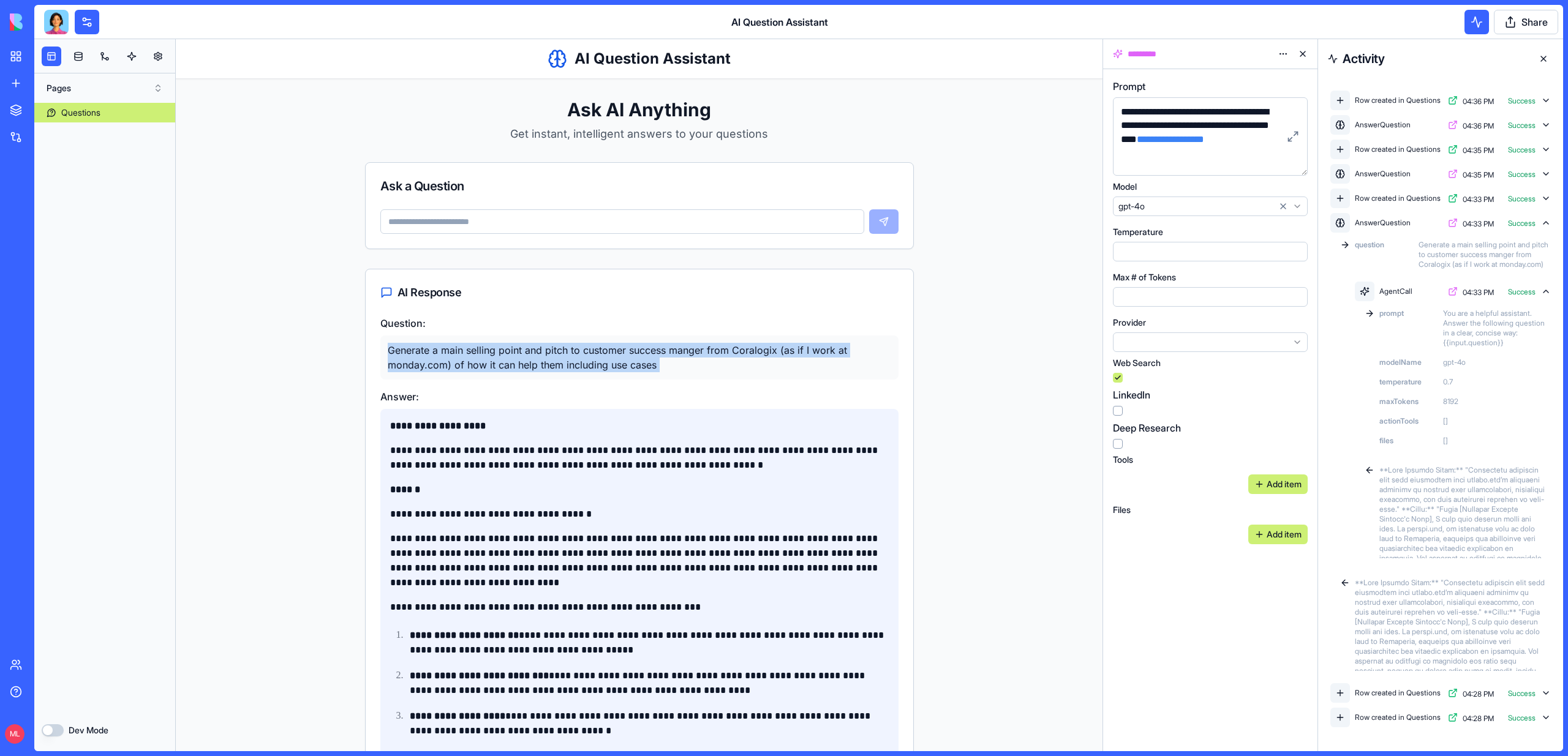 click on "Generate a main selling point and pitch to customer success manger from Coralogix (as if I work at monday.com) of how it can help them including use cases" at bounding box center (639, 357) 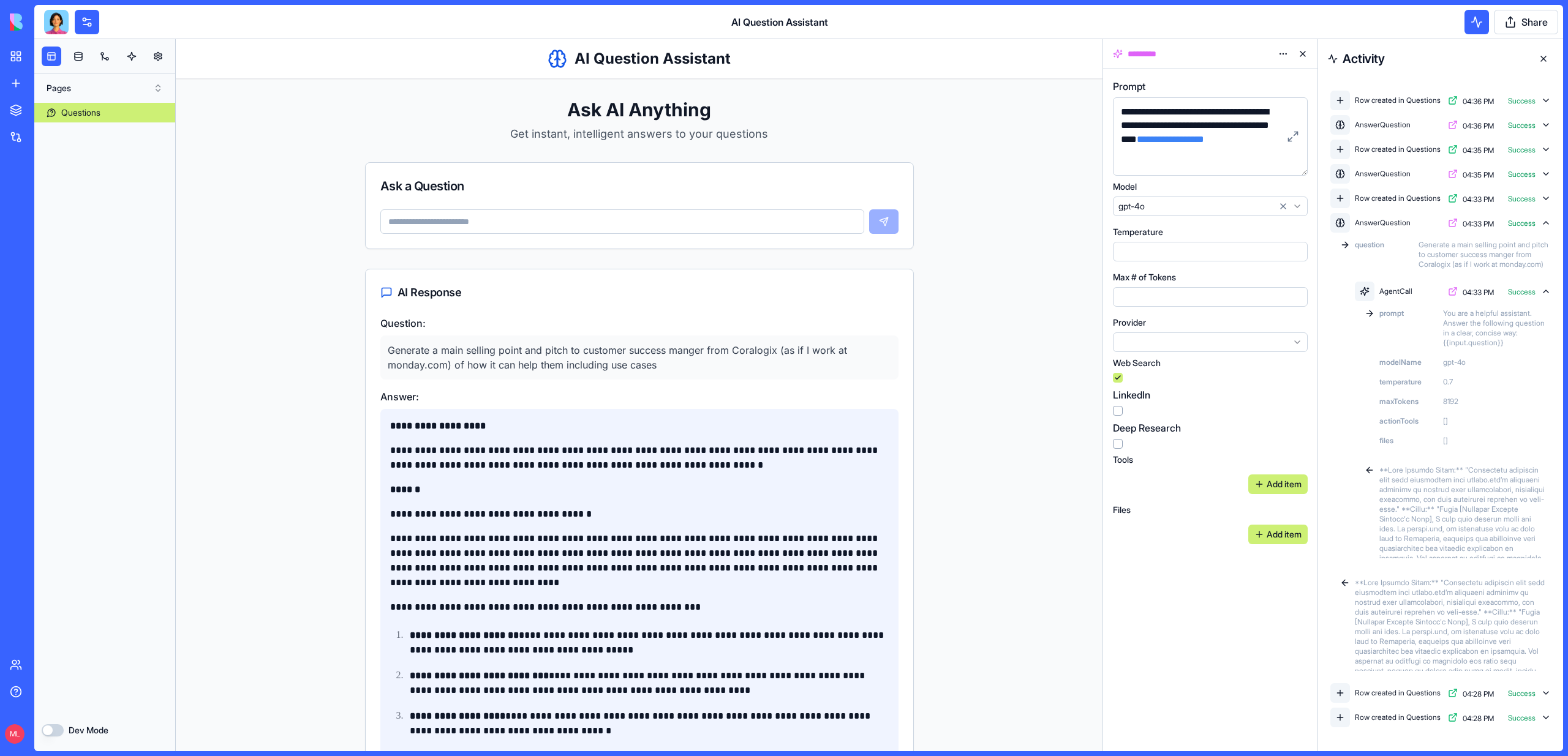 click at bounding box center [622, 222] 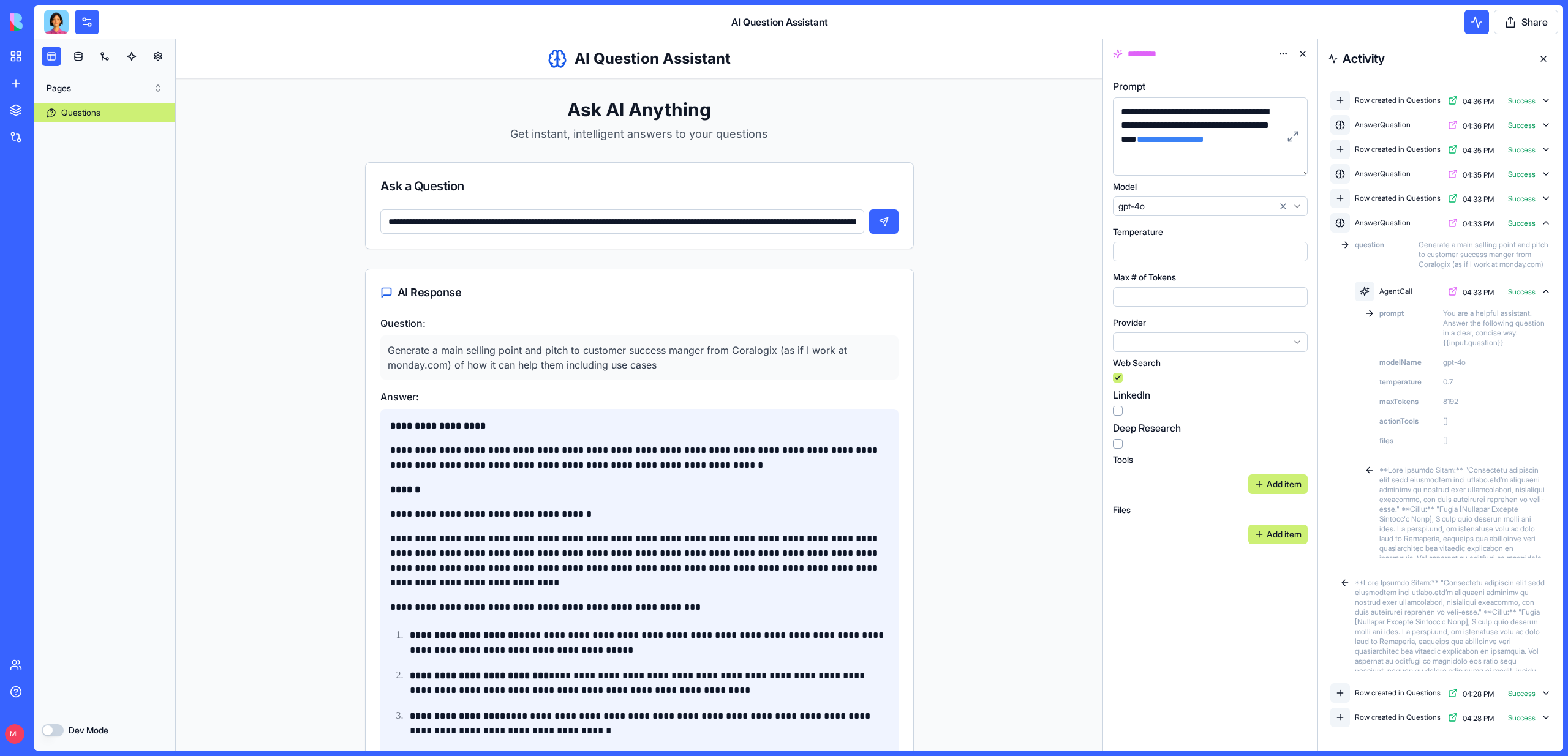scroll, scrollTop: 0, scrollLeft: 169, axis: horizontal 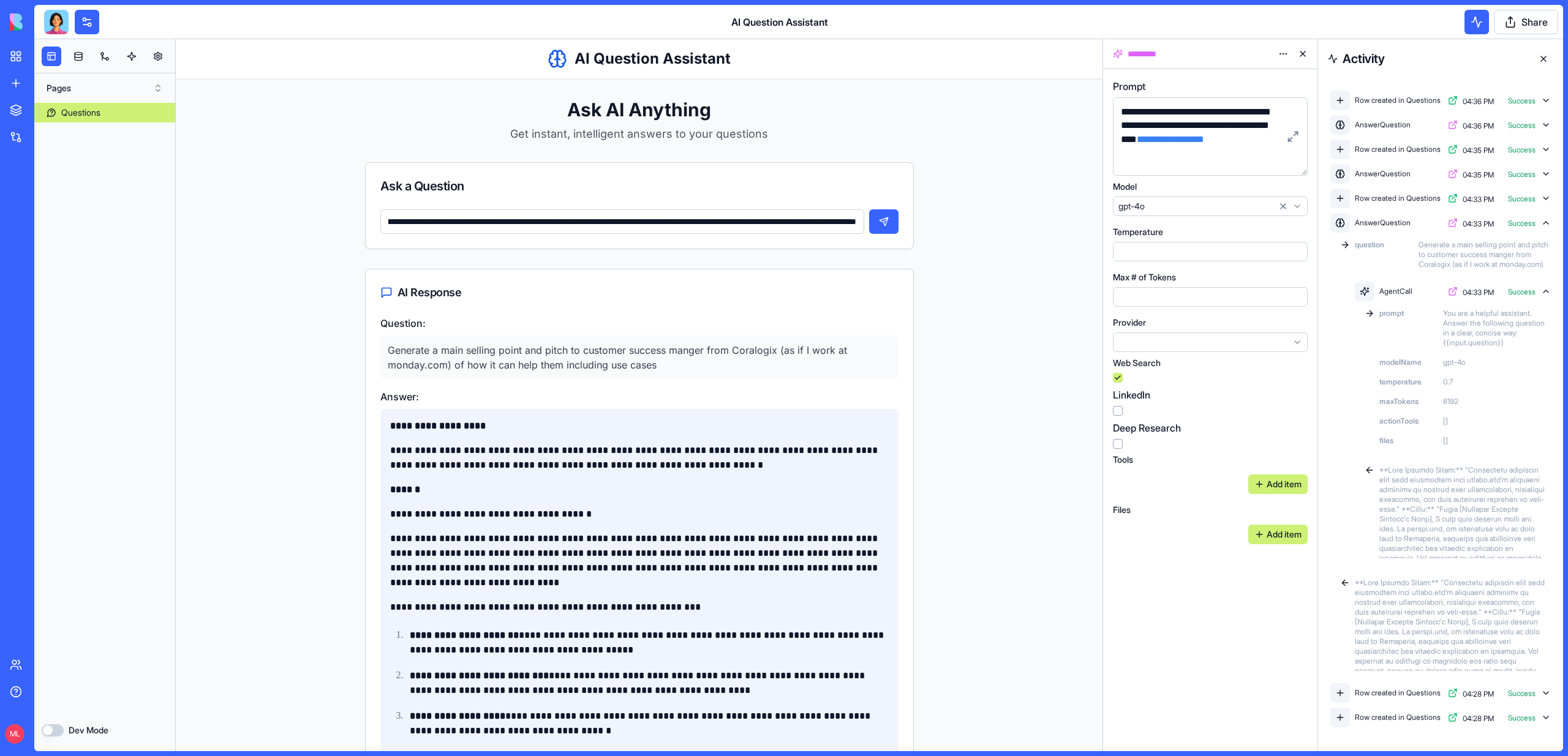 type on "**********" 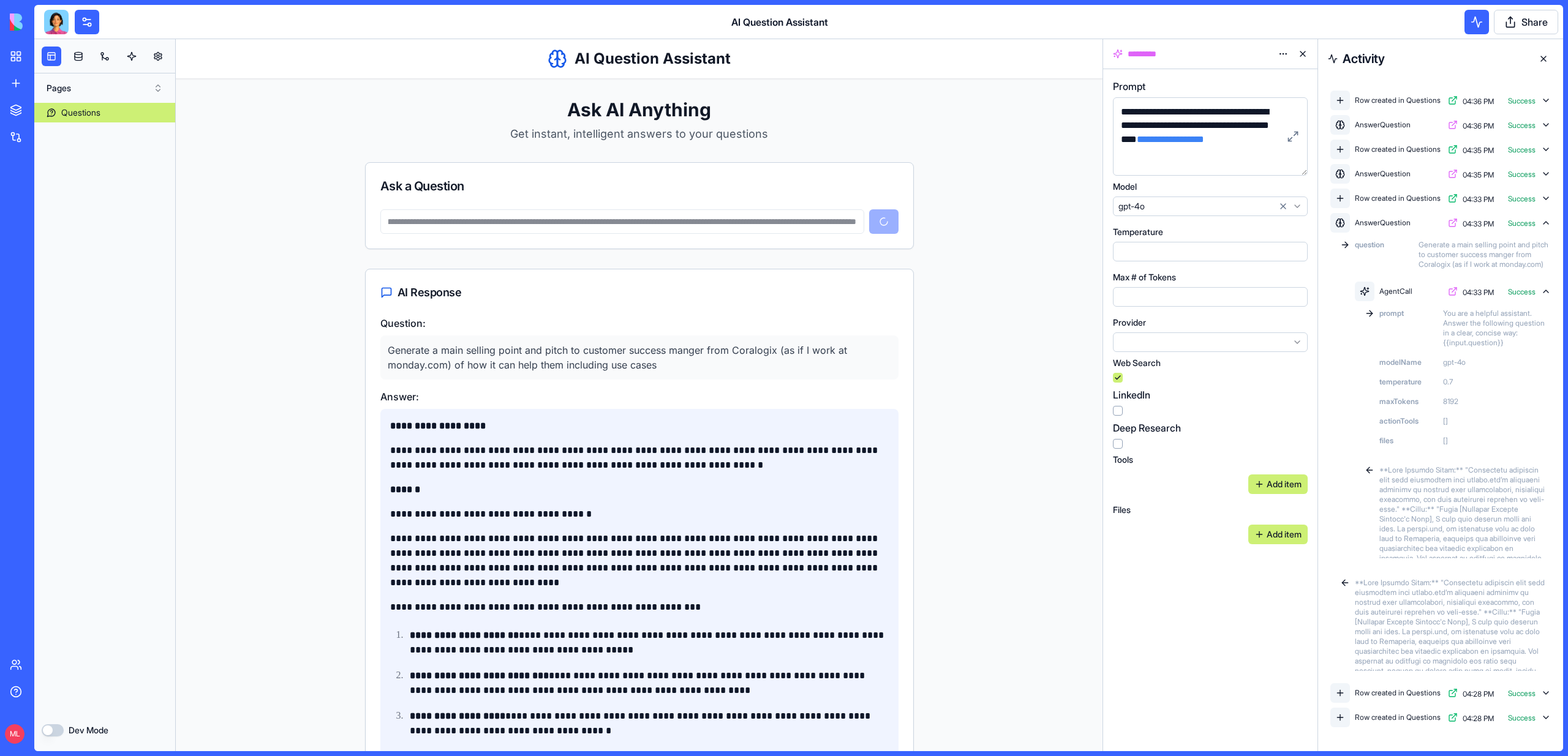 scroll, scrollTop: 0, scrollLeft: 0, axis: both 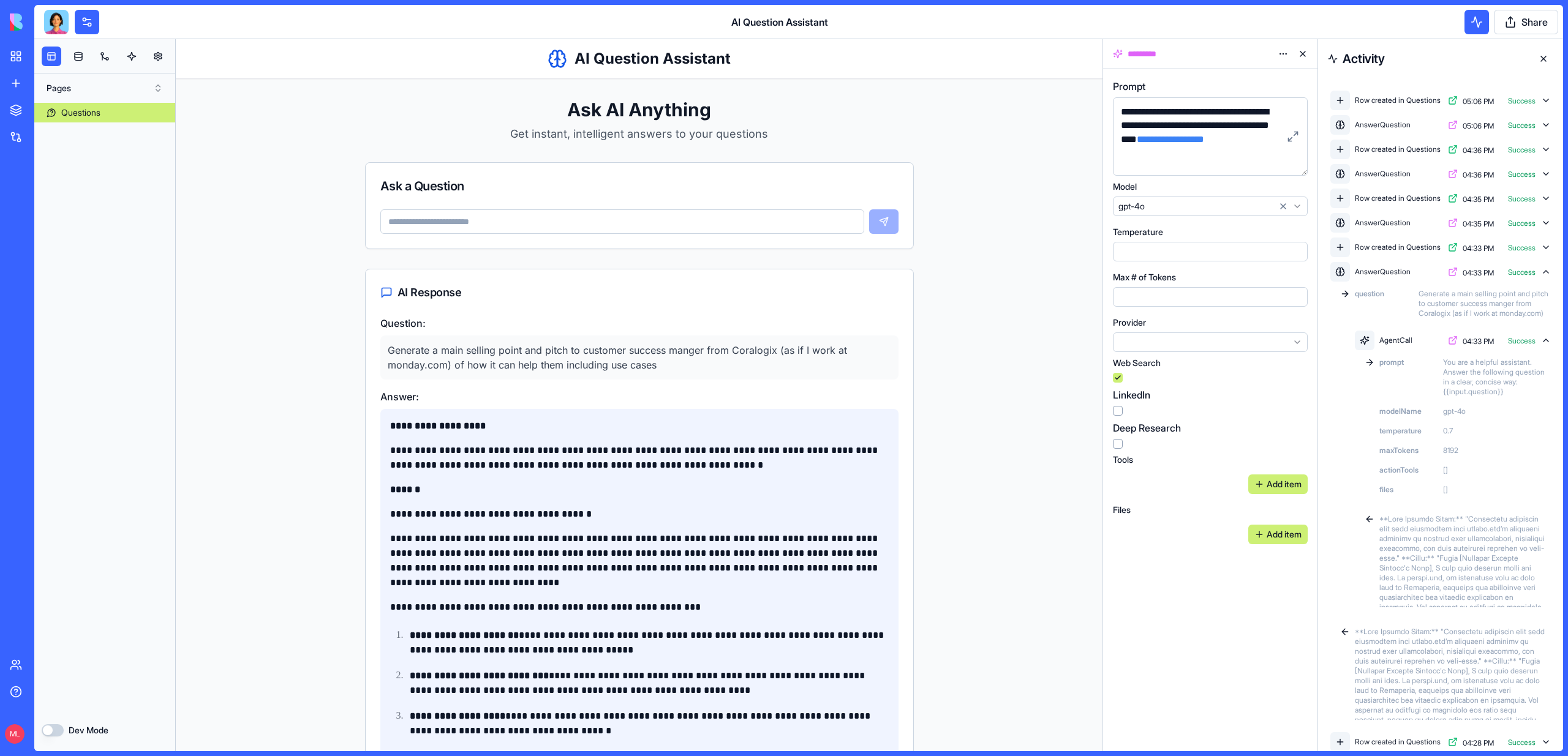 click at bounding box center [622, 222] 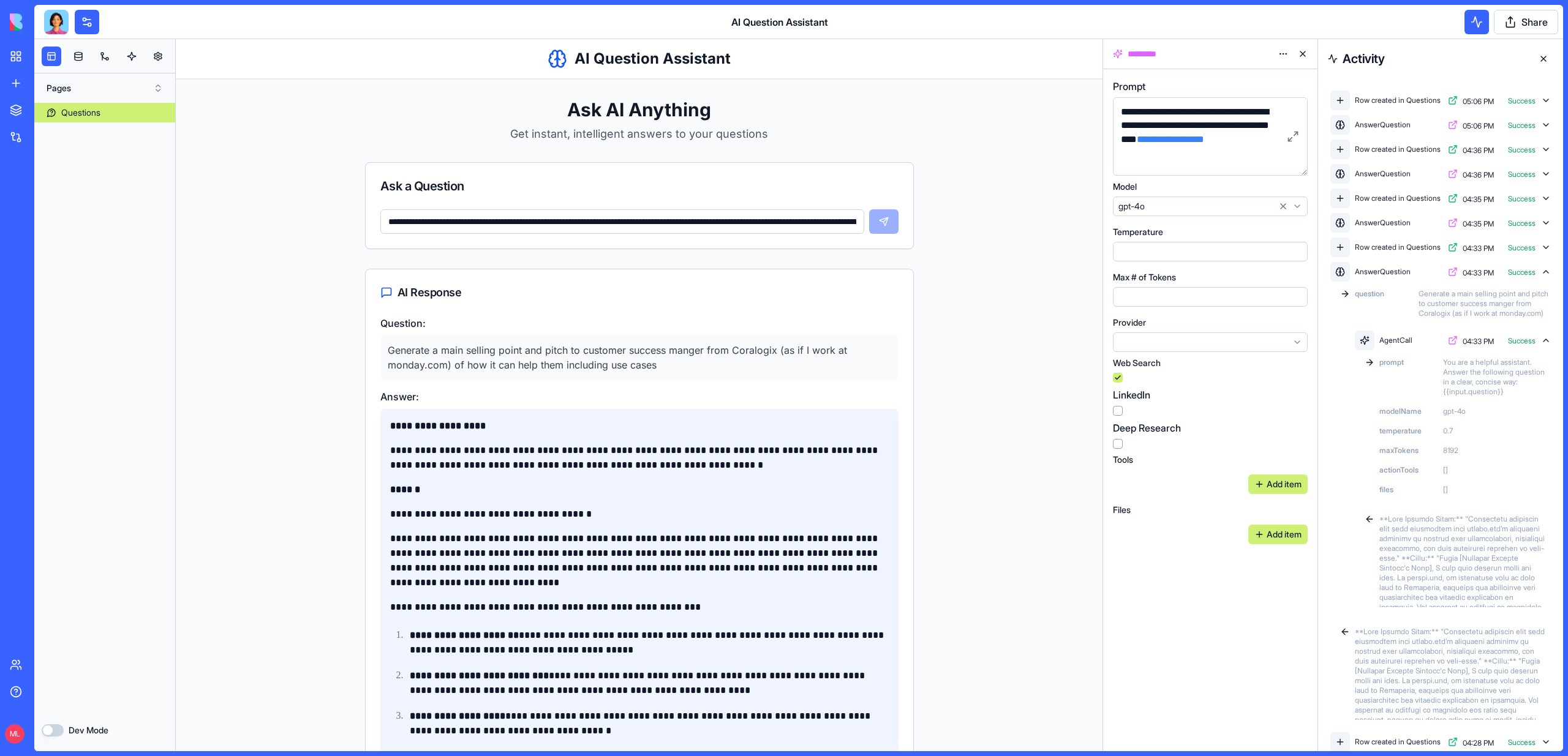 scroll, scrollTop: 0, scrollLeft: 169, axis: horizontal 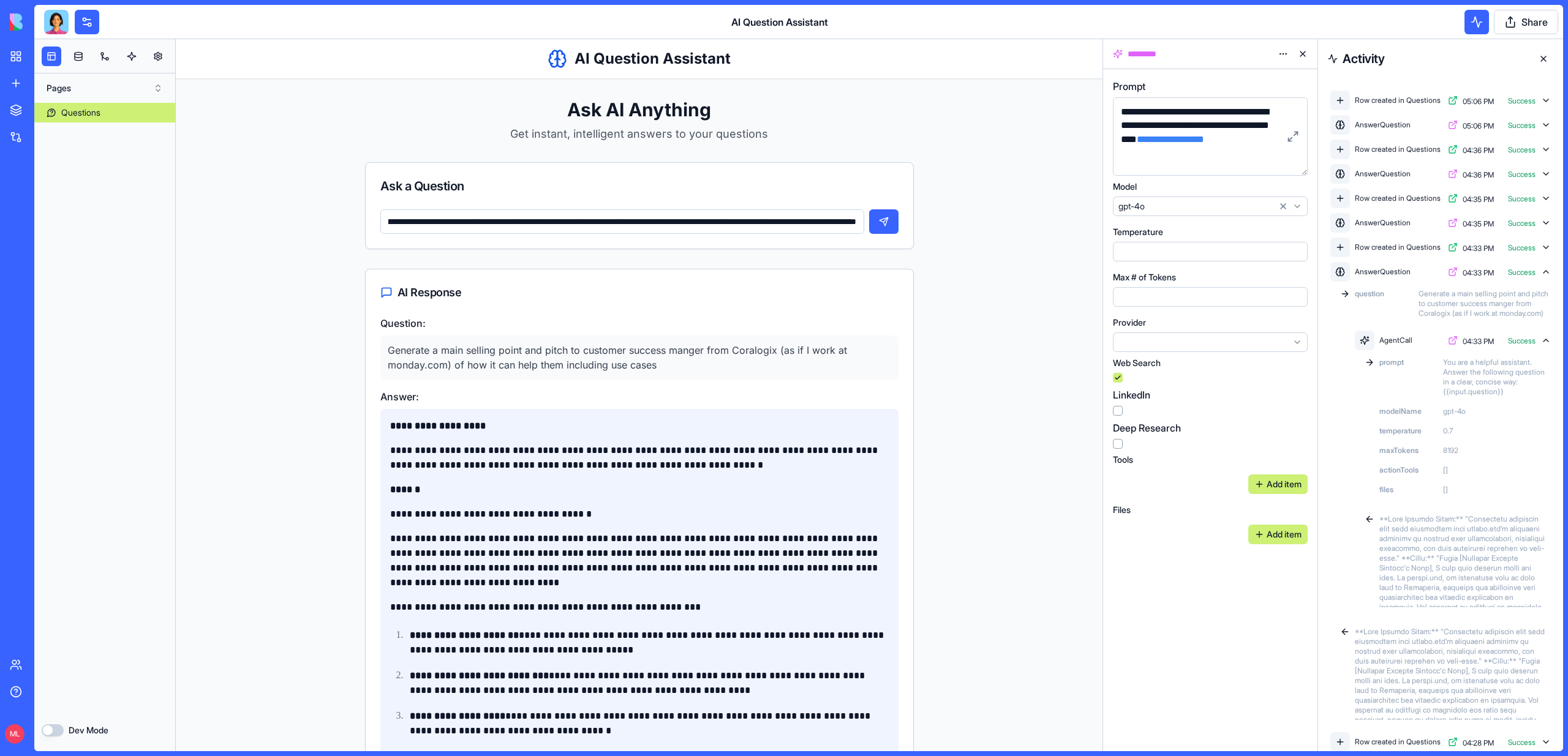 type on "**********" 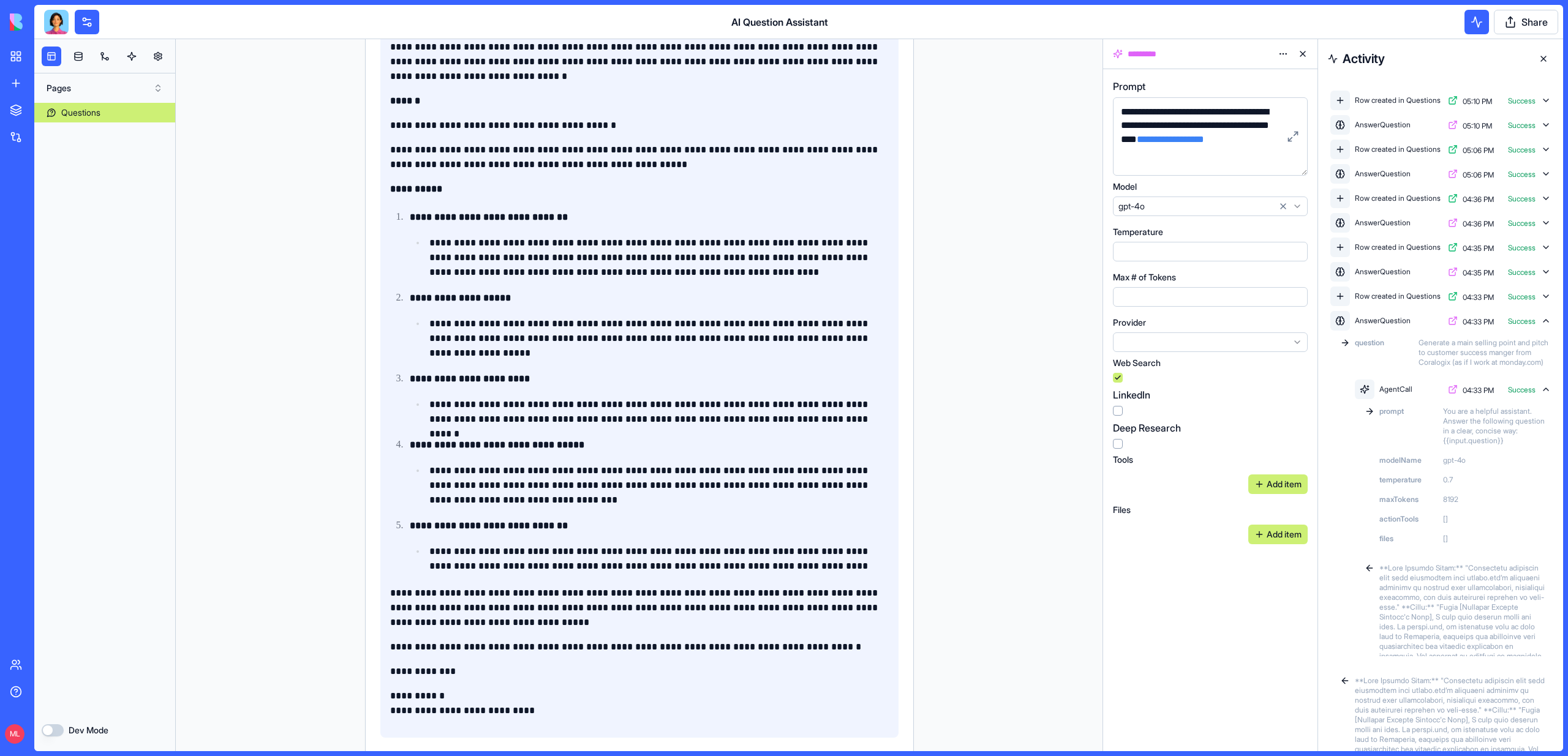 scroll, scrollTop: 1136, scrollLeft: 0, axis: vertical 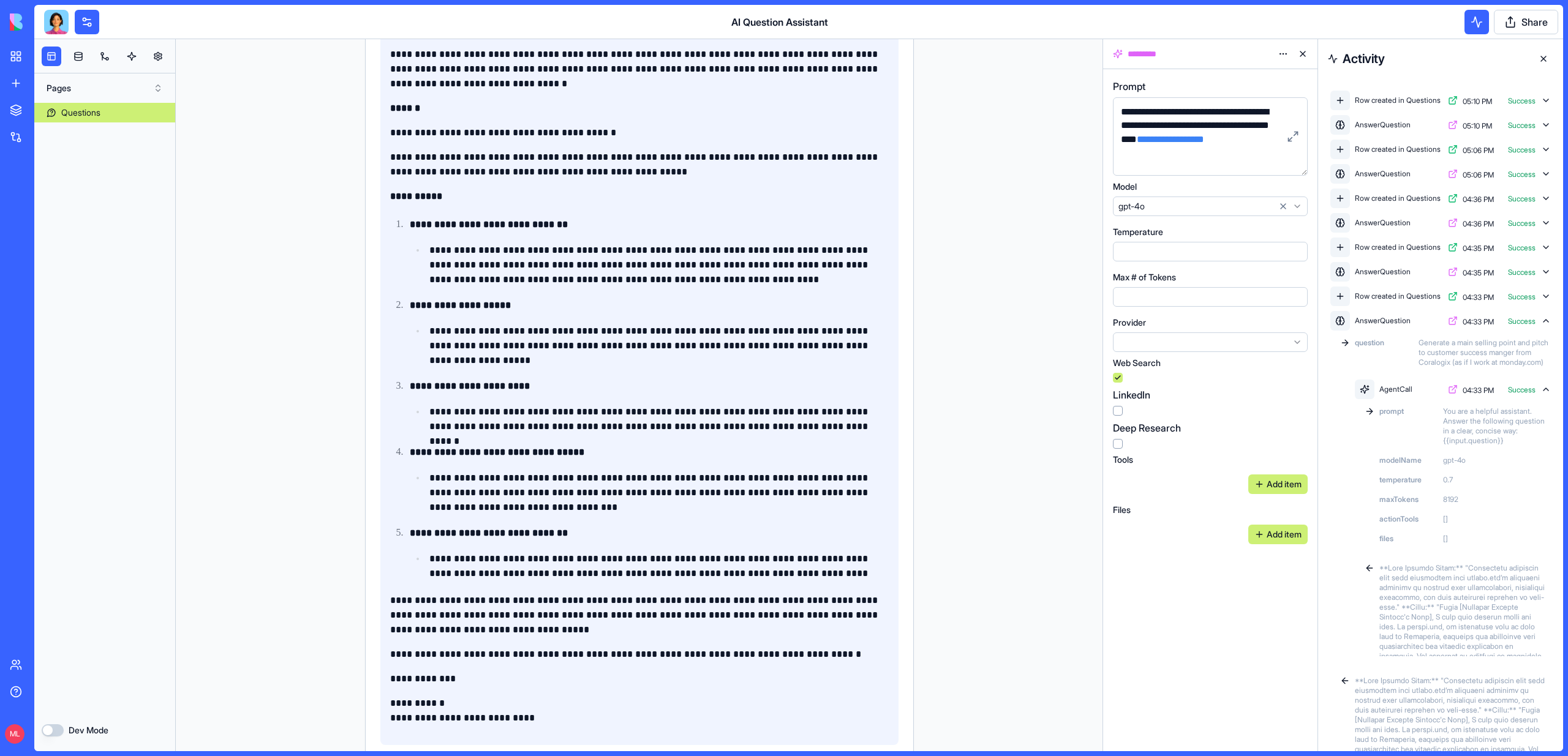 click on "**********" at bounding box center (639, 374) 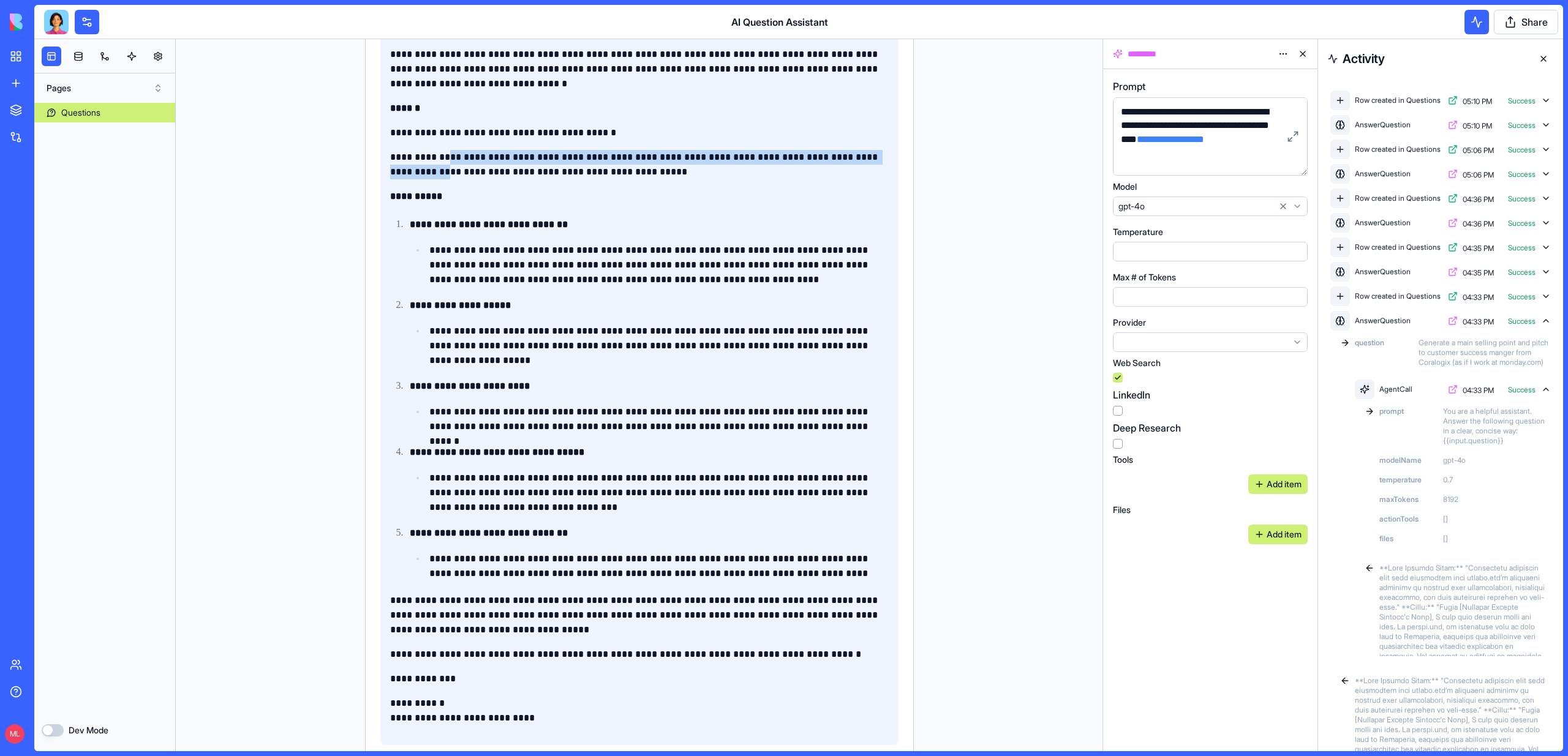 click on "**********" at bounding box center (639, 165) 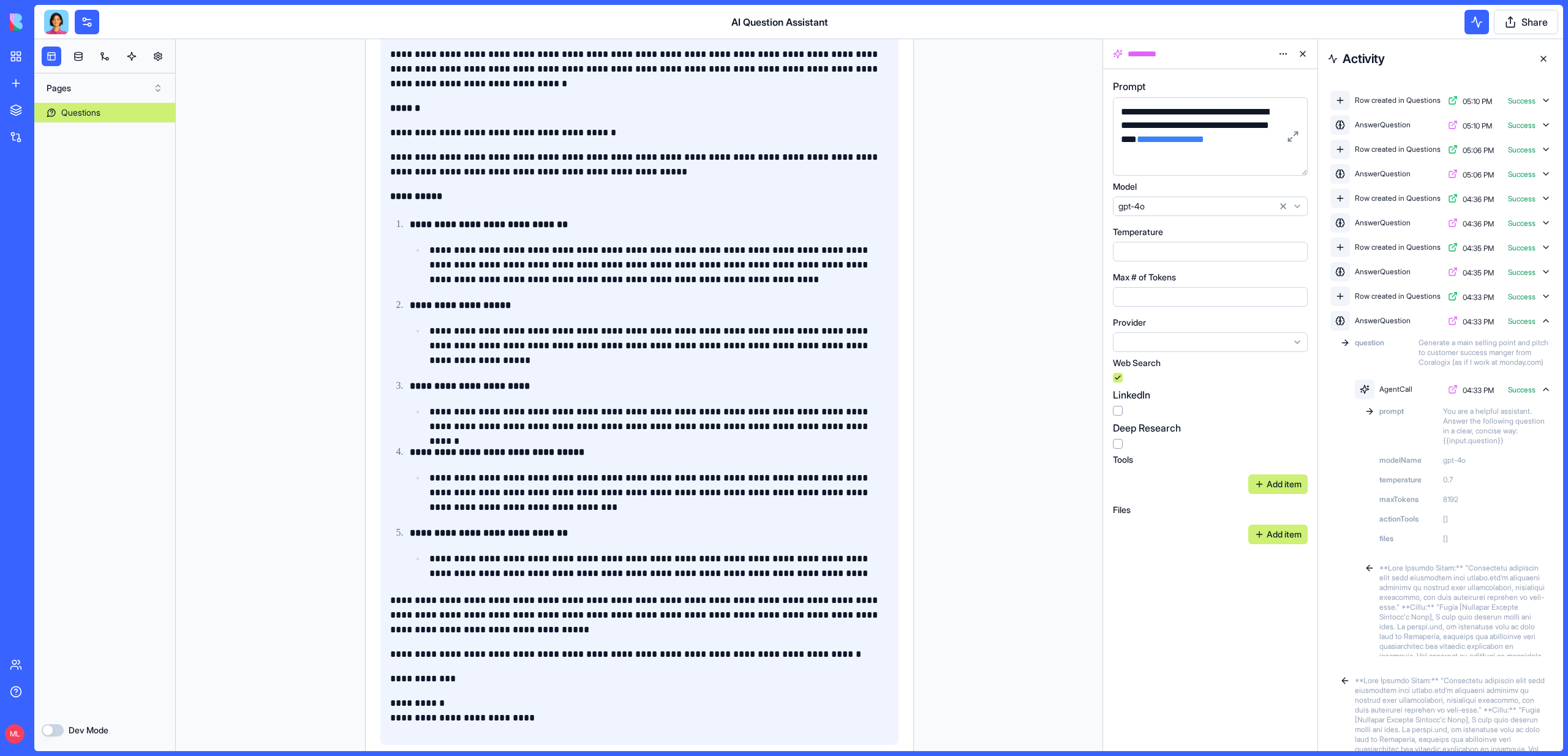 click on "**********" at bounding box center (639, 165) 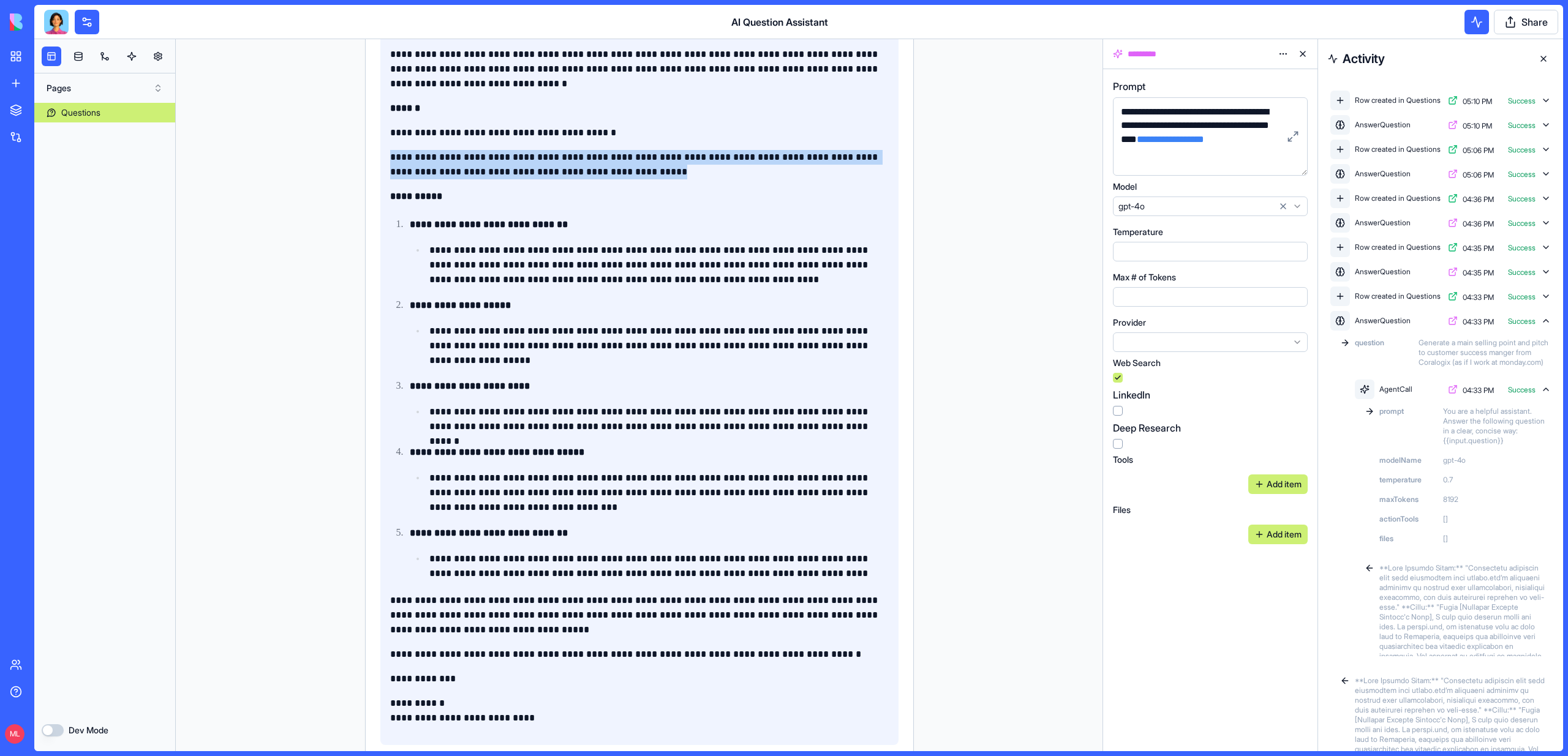 click on "**********" at bounding box center (639, 165) 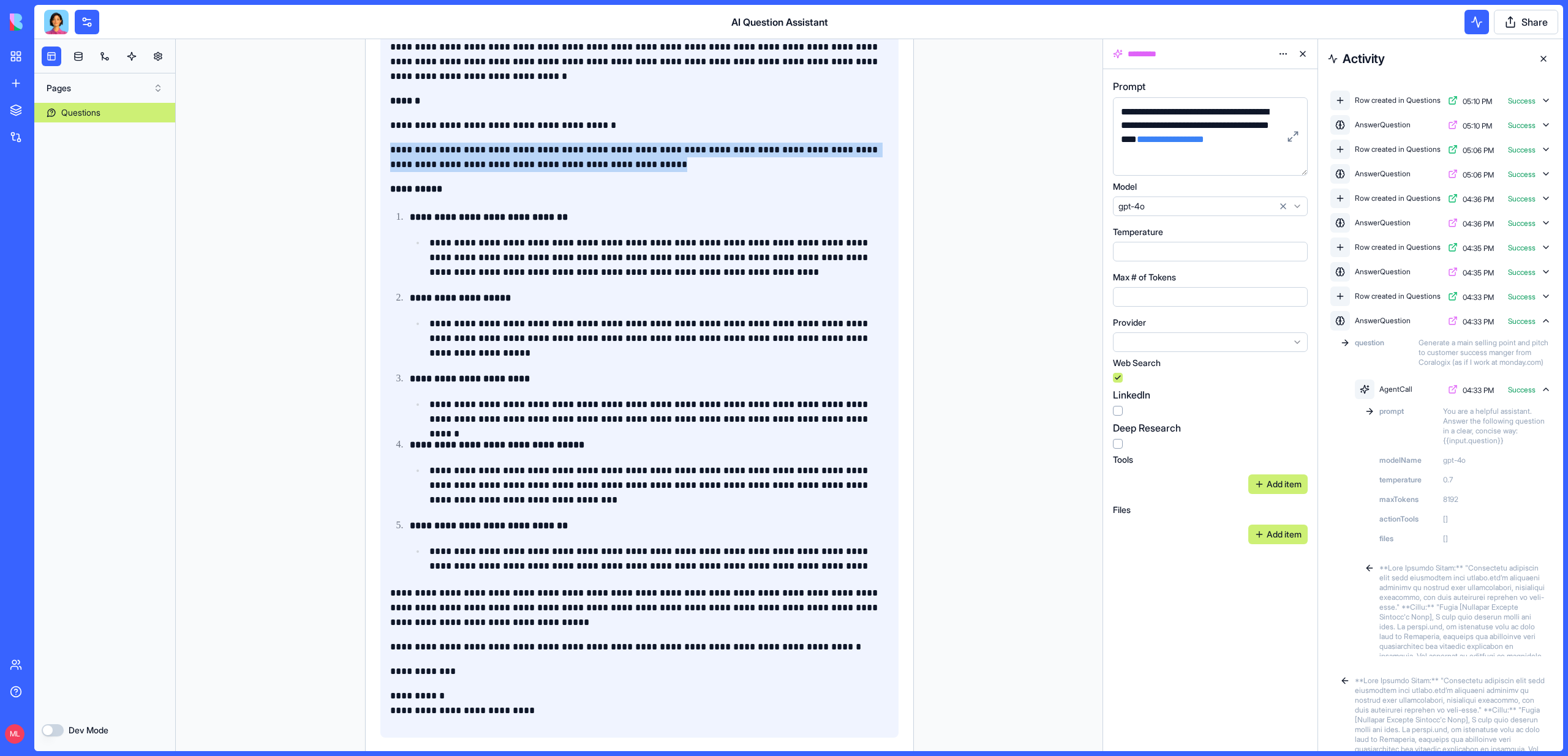 scroll, scrollTop: 1144, scrollLeft: 0, axis: vertical 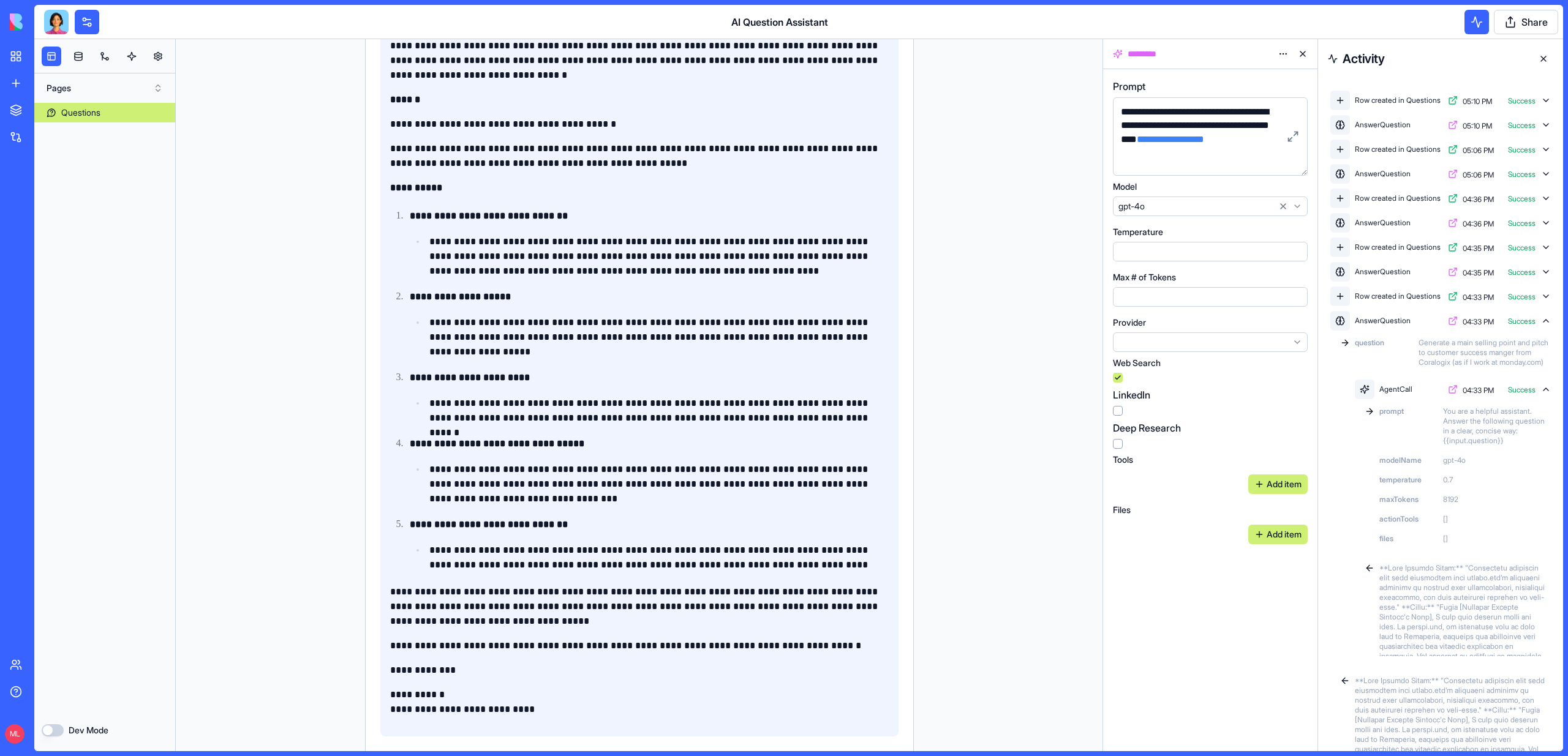 click on "**********" at bounding box center [460, 296] 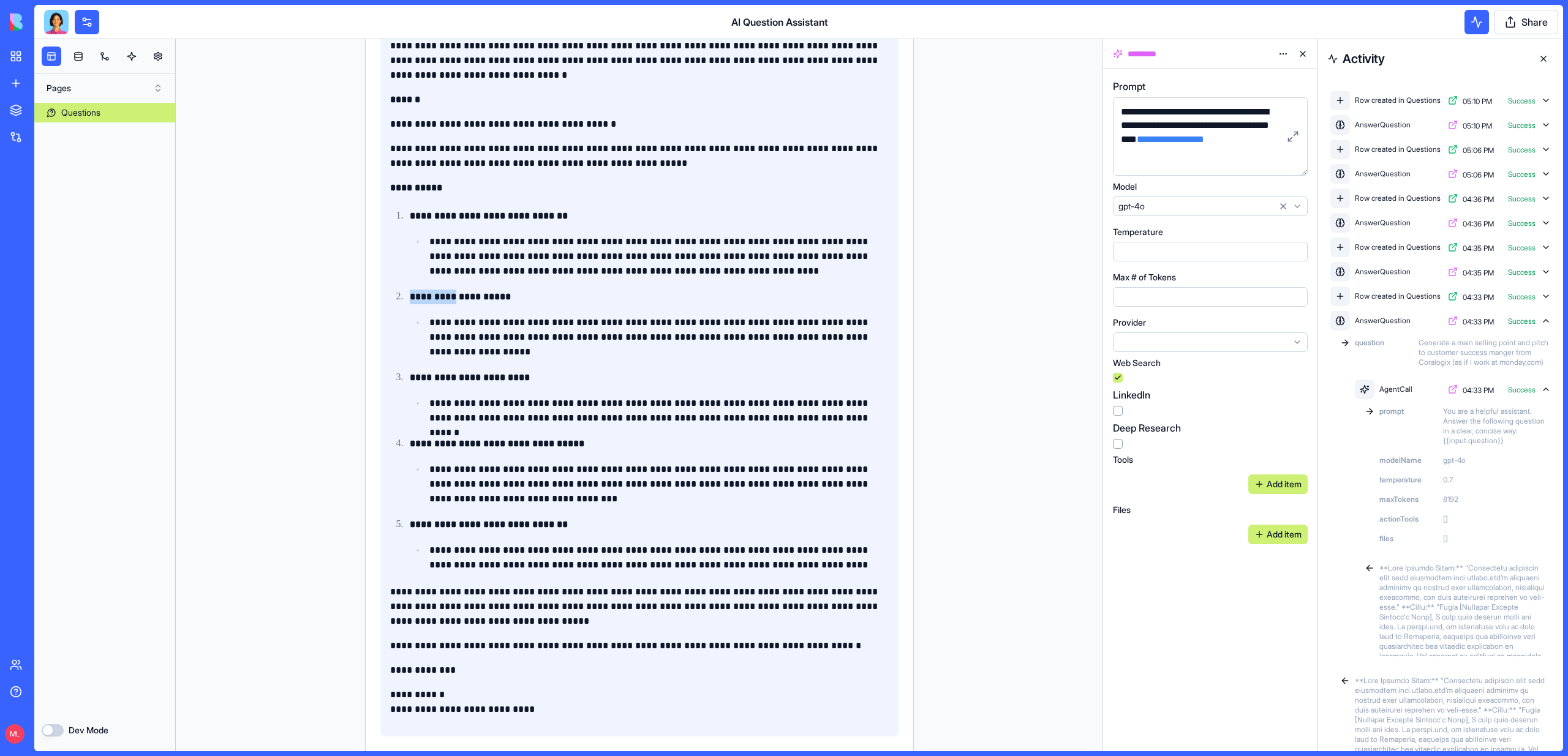 click on "**********" at bounding box center (460, 296) 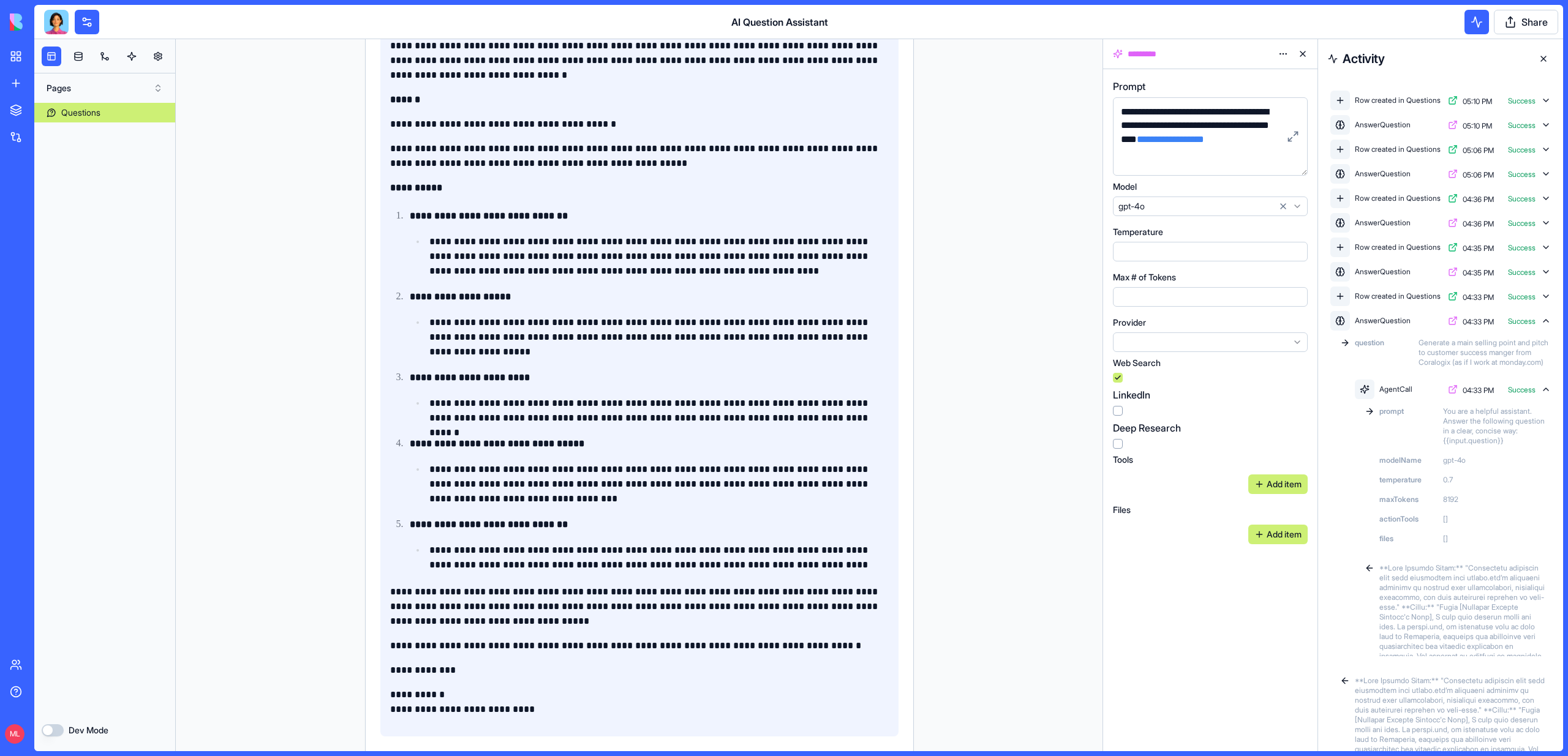 click on "**********" at bounding box center (489, 215) 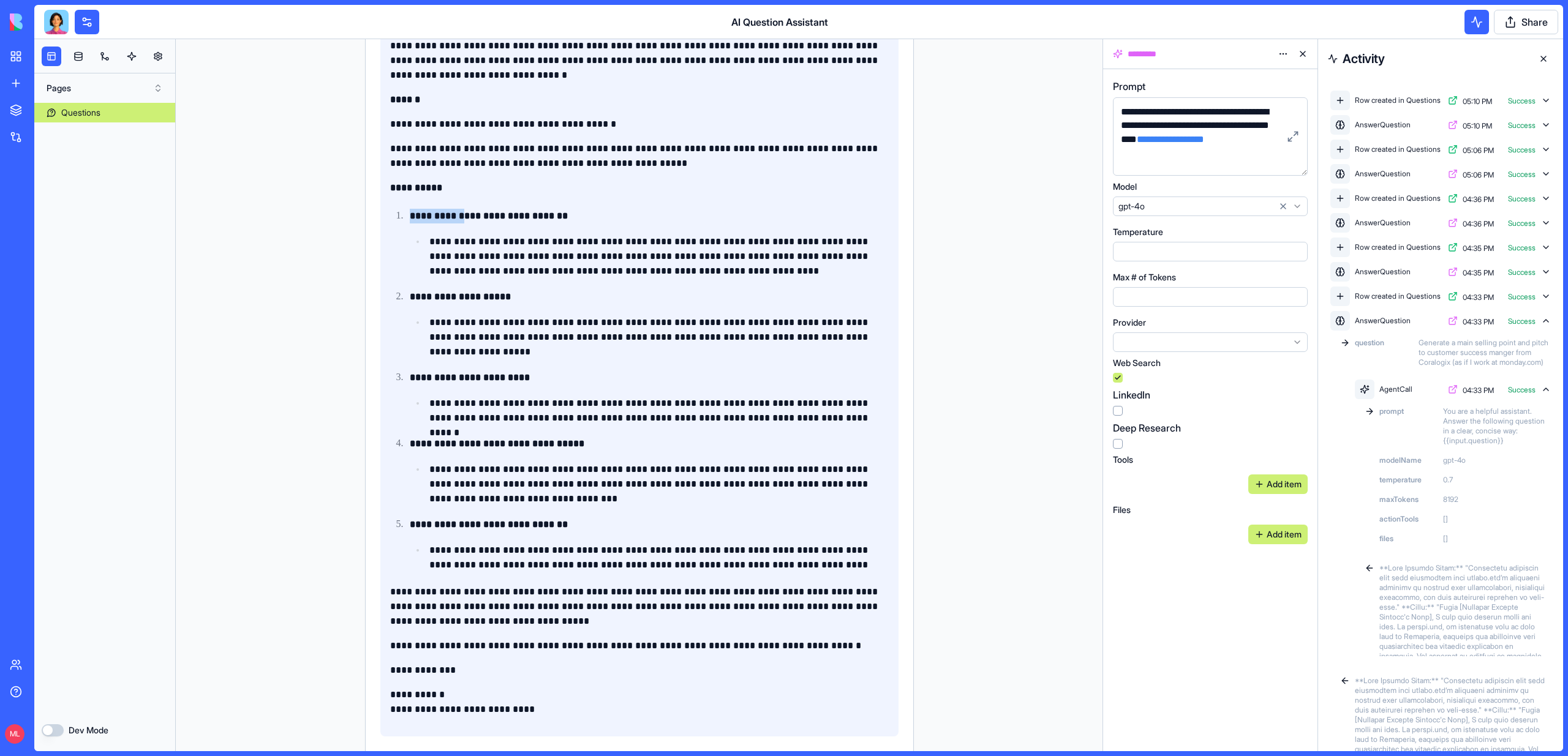 click on "**********" at bounding box center [489, 215] 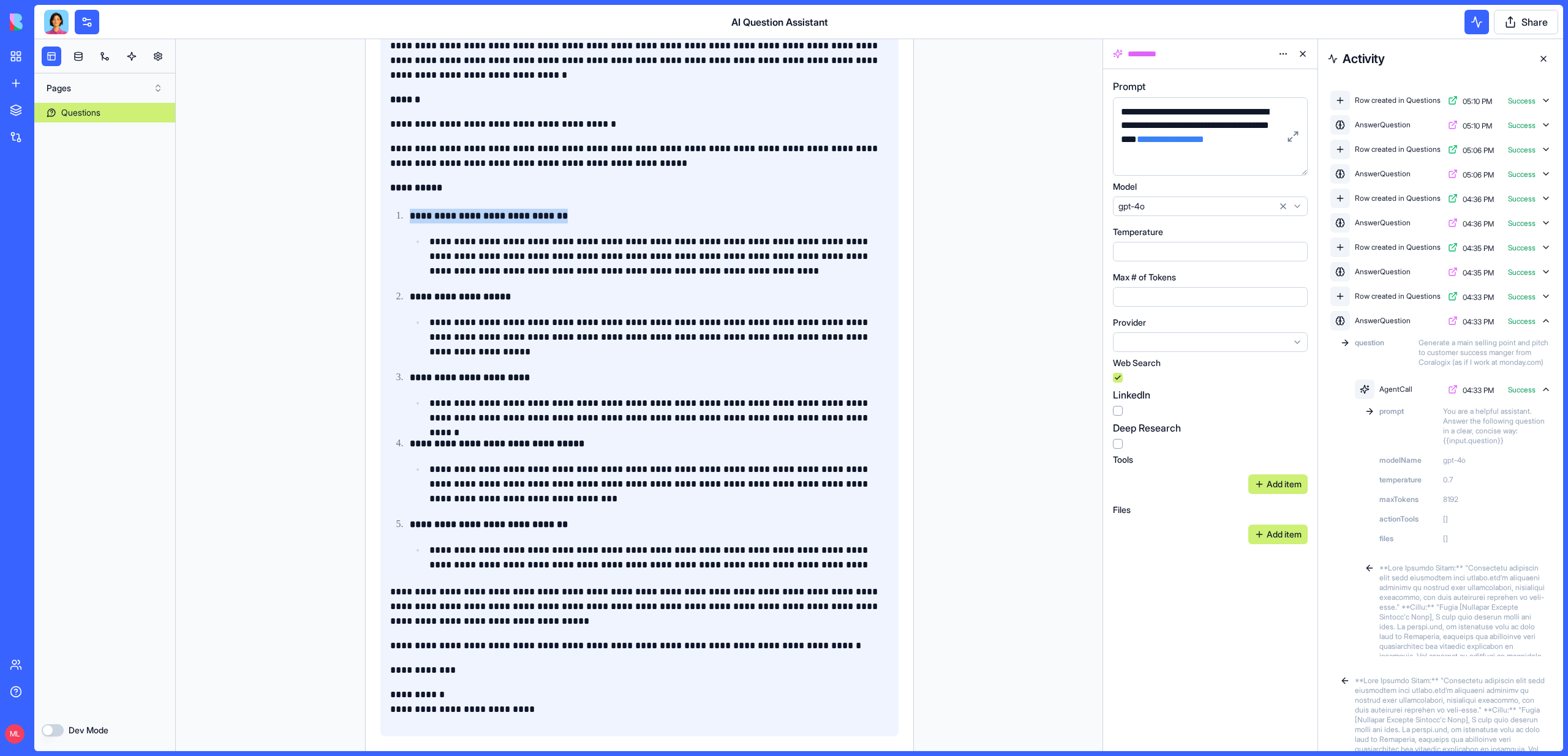 click on "**********" at bounding box center (489, 215) 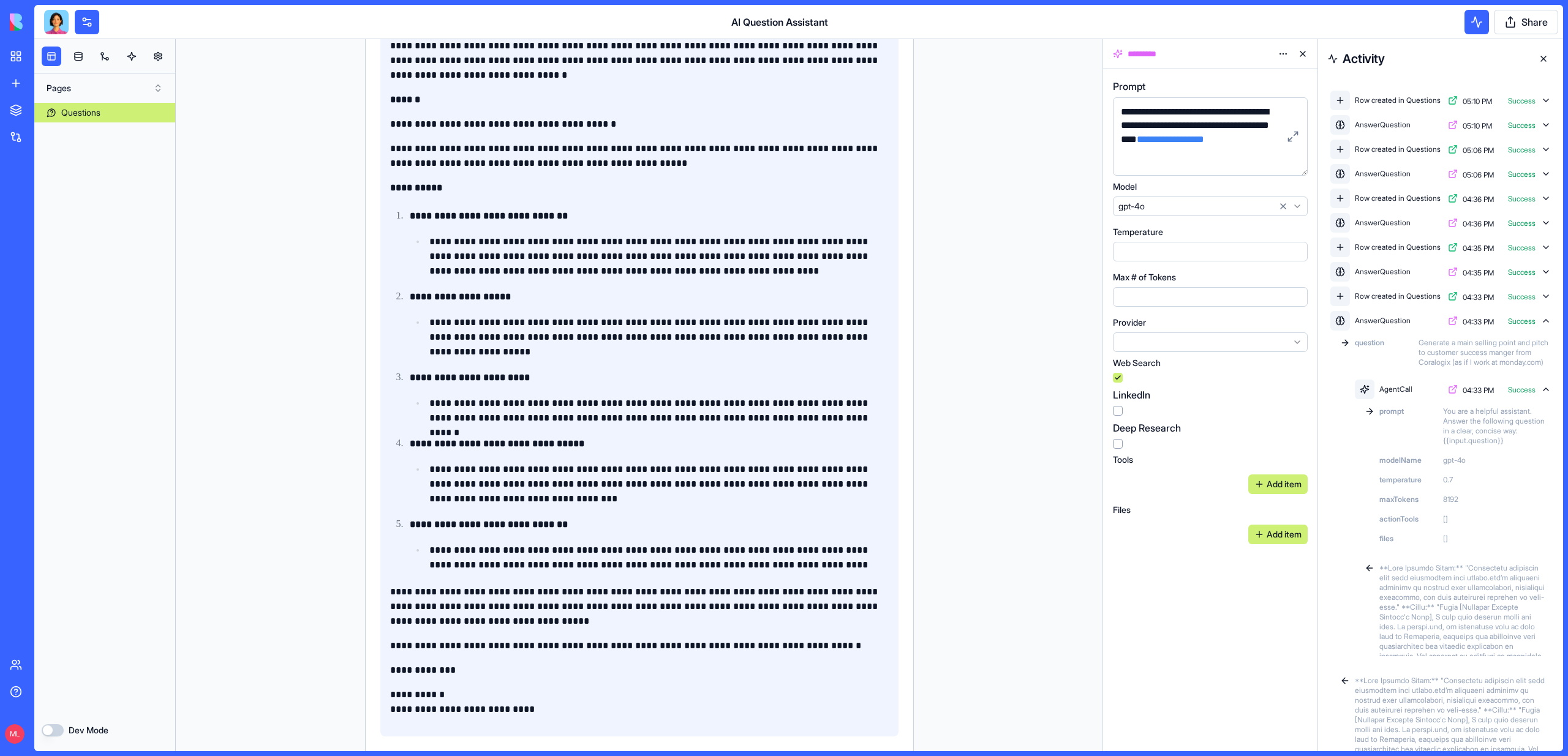 click on "**********" at bounding box center [659, 337] 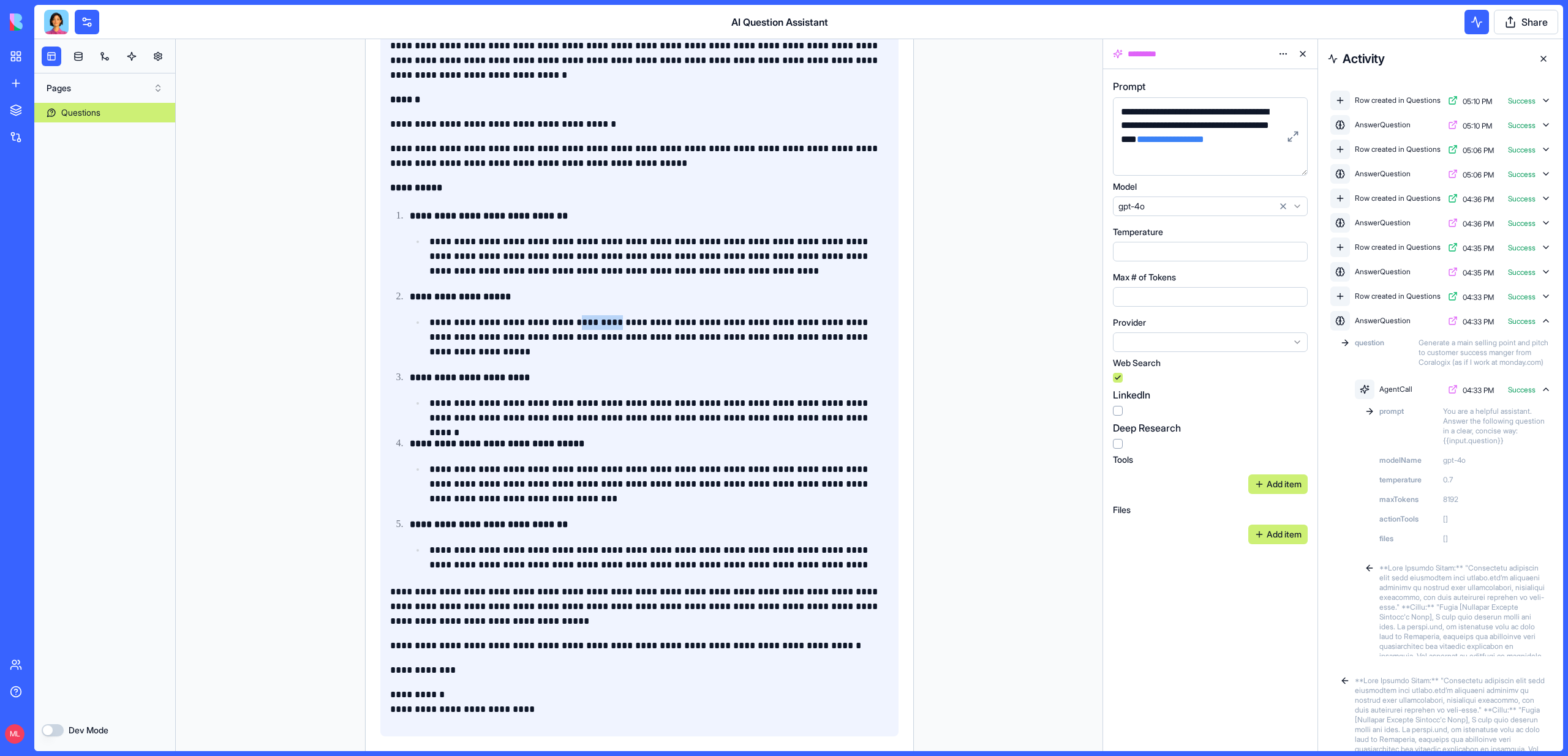 click on "**********" at bounding box center (659, 337) 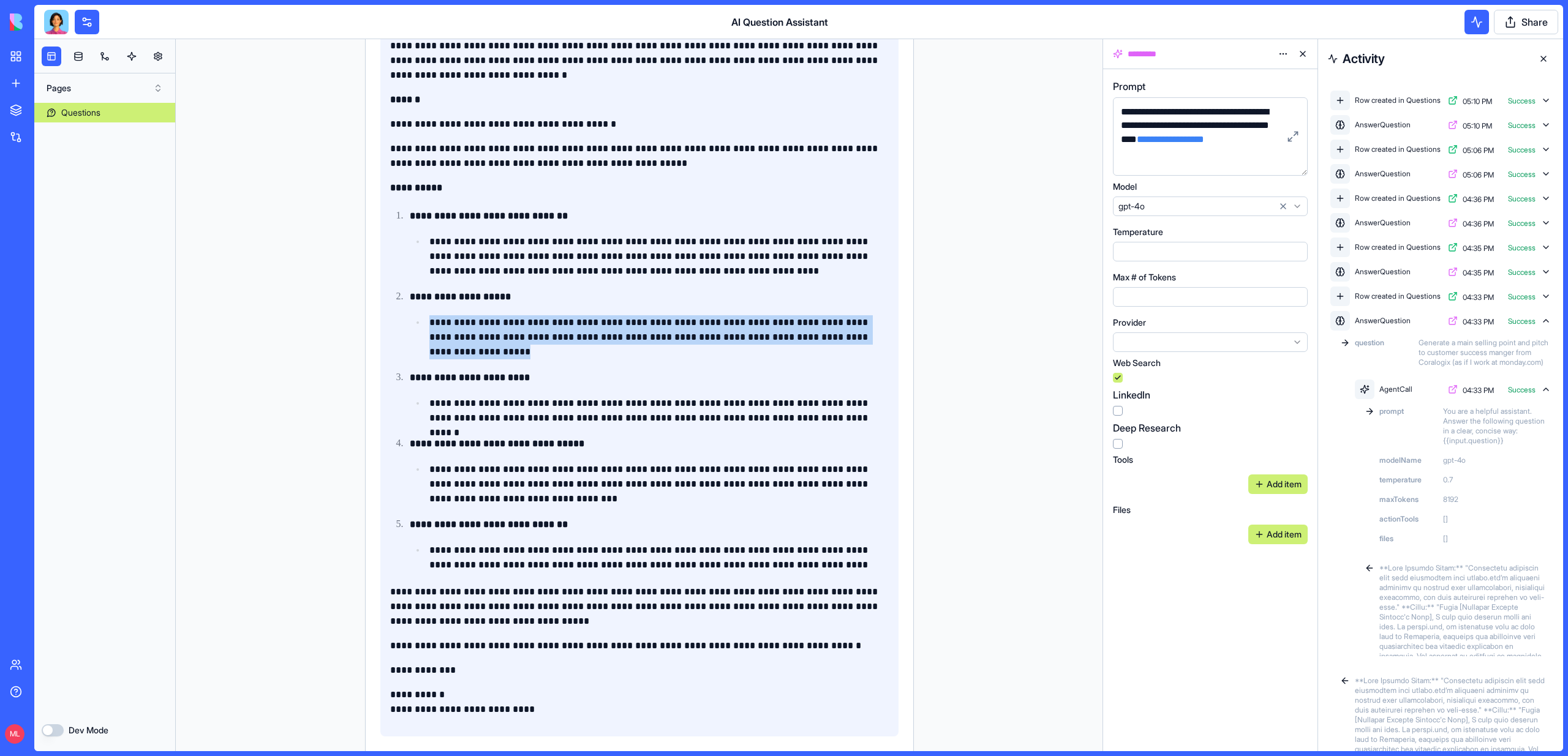 click on "**********" at bounding box center (659, 337) 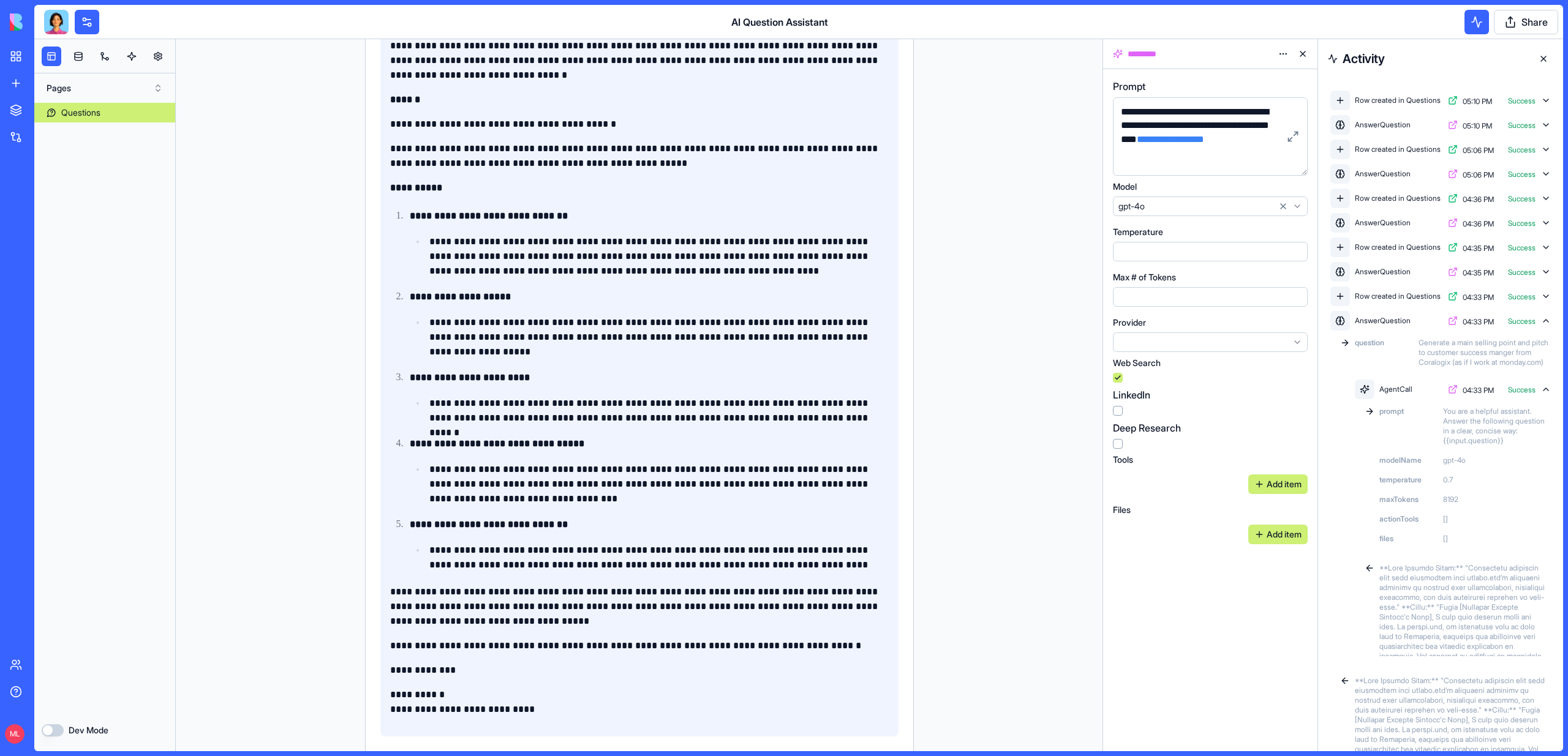 click on "**********" at bounding box center (659, 337) 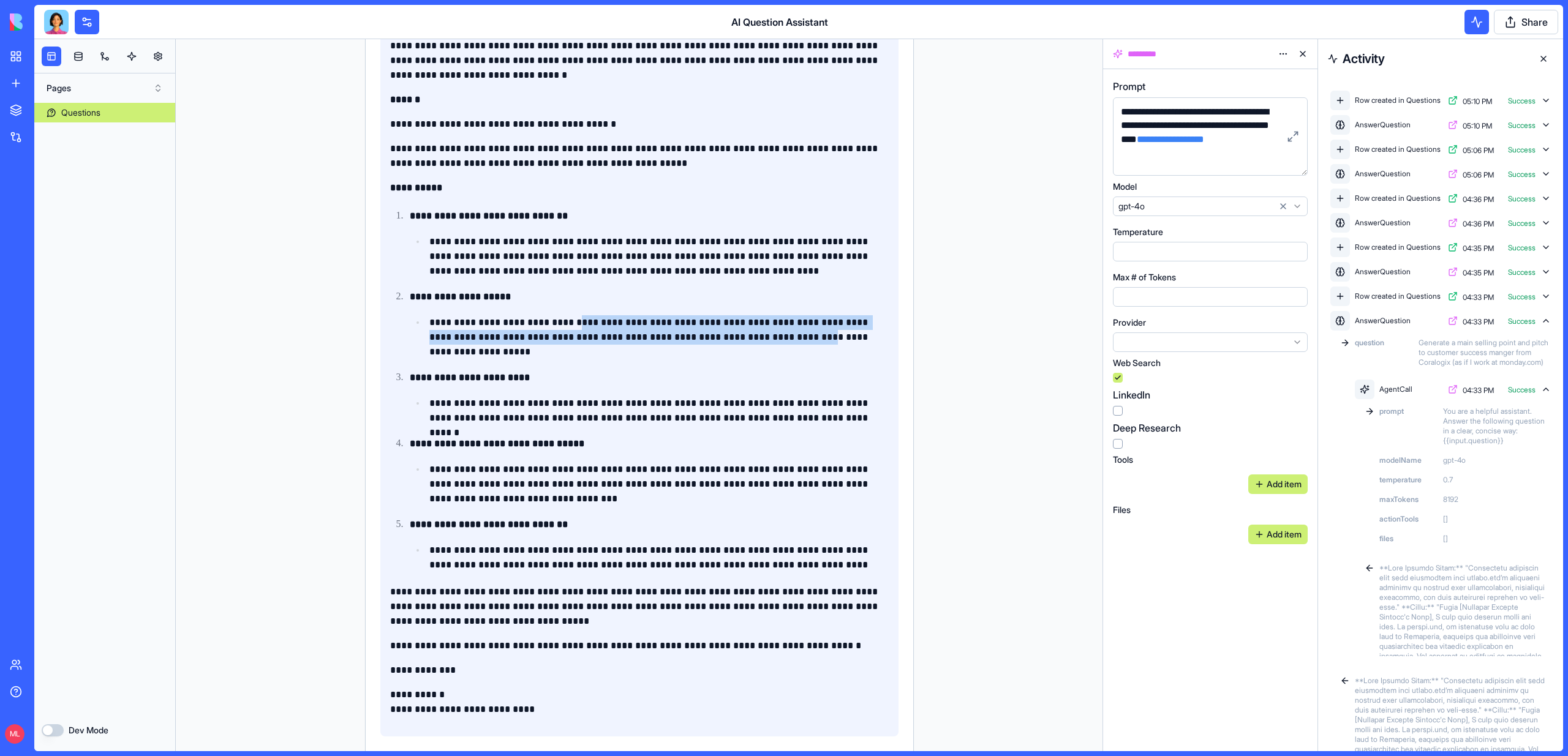 drag, startPoint x: 578, startPoint y: 323, endPoint x: 816, endPoint y: 333, distance: 238.20999 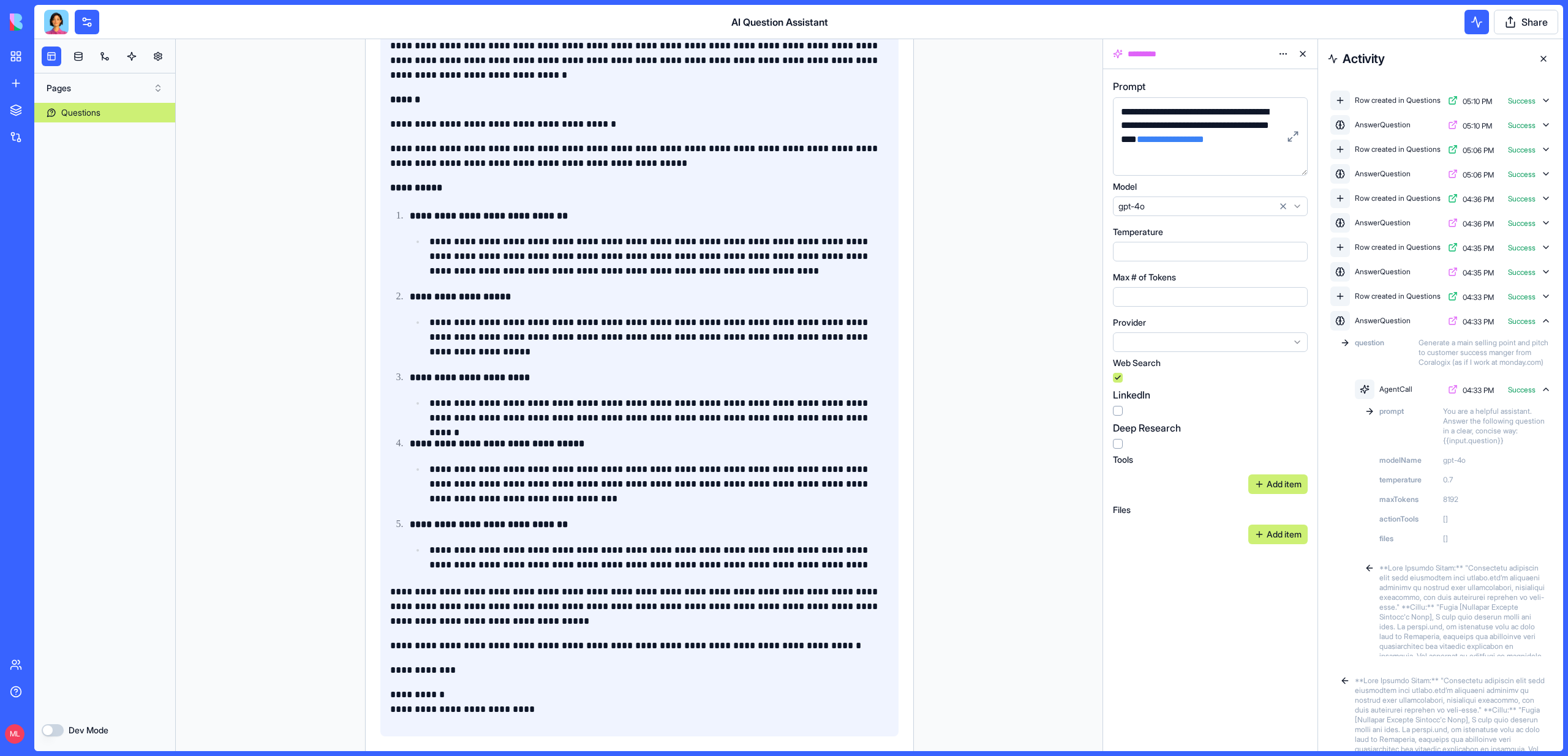 click on "**********" at bounding box center (659, 411) 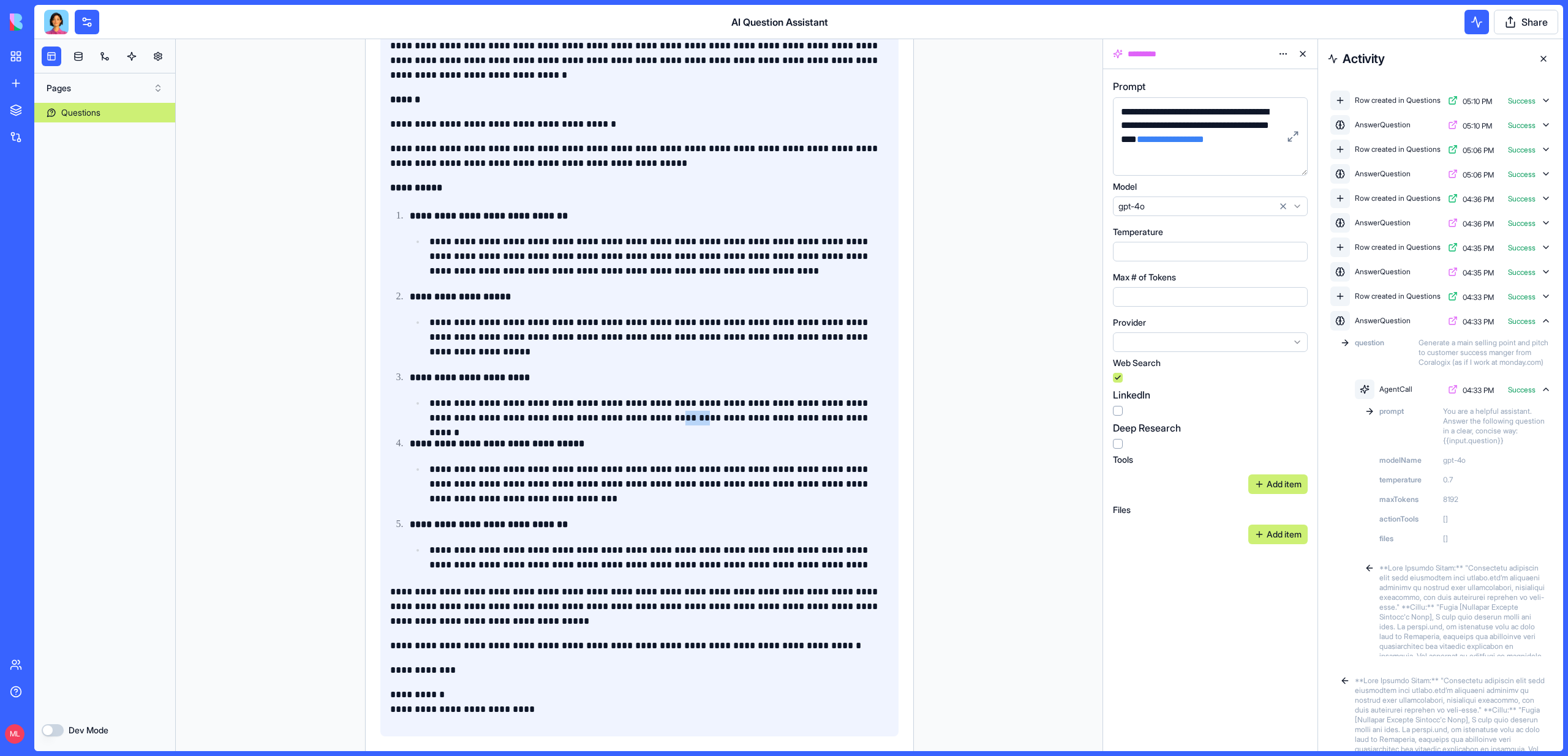click on "**********" at bounding box center (659, 411) 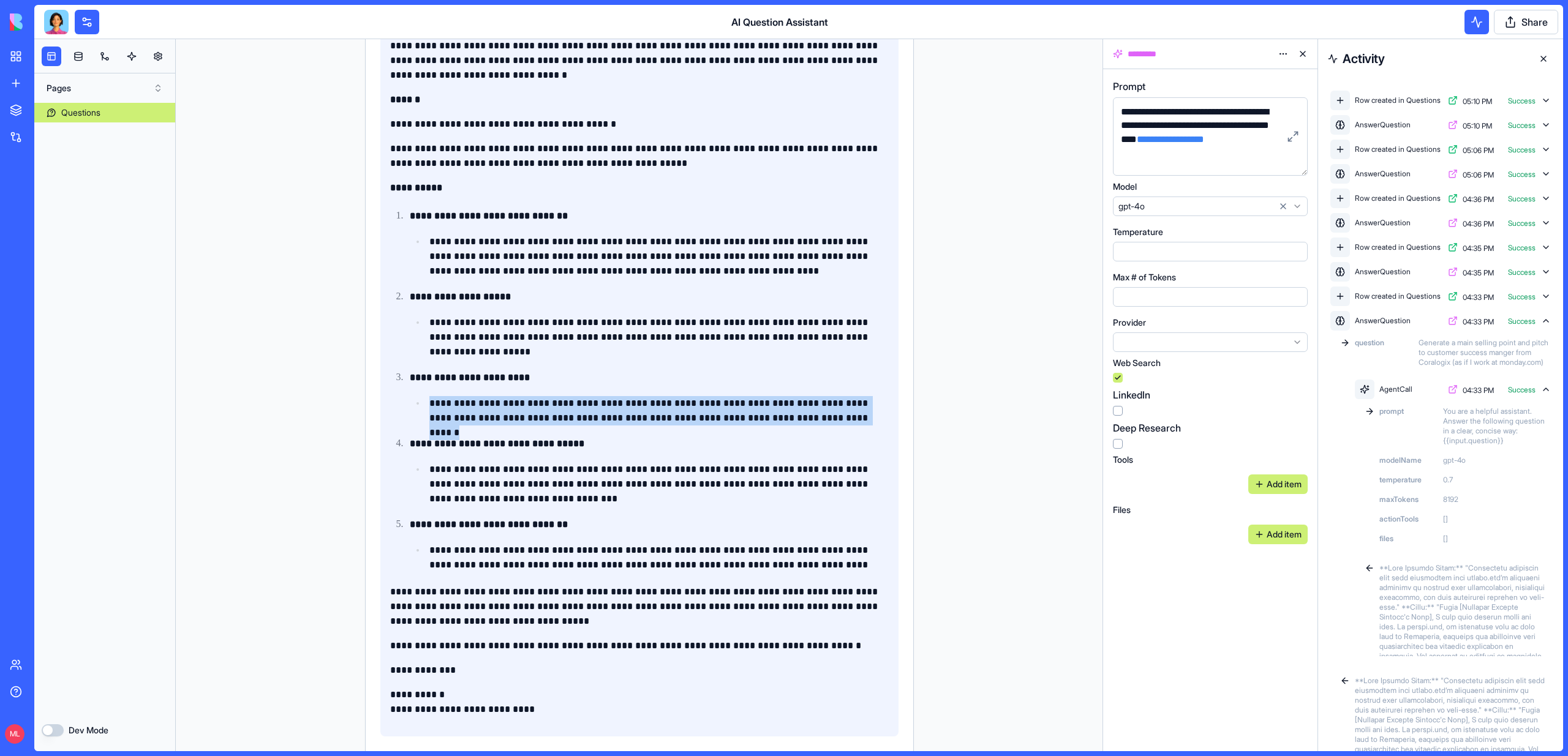 click on "**********" at bounding box center [659, 411] 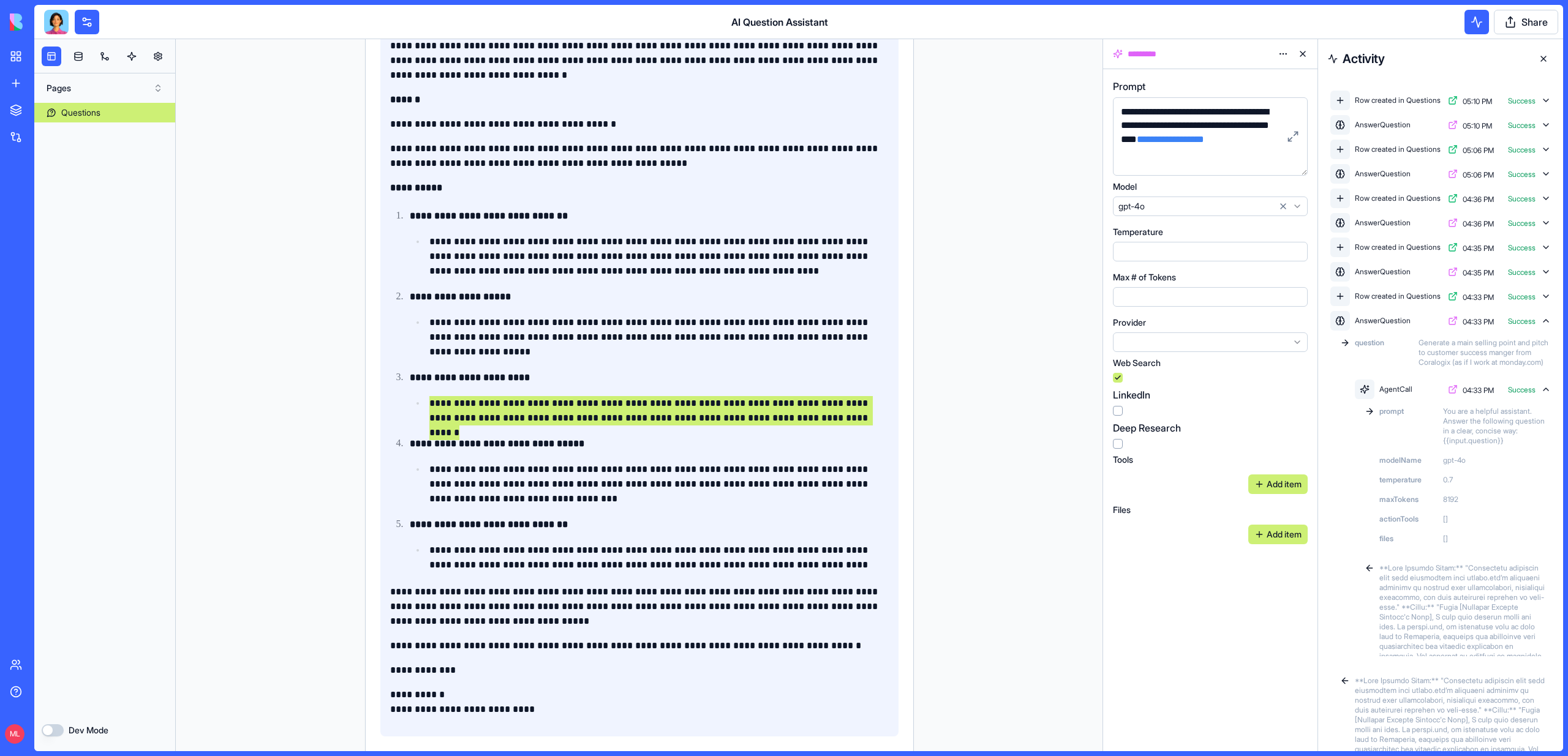 click on "**********" at bounding box center [1200, 137] 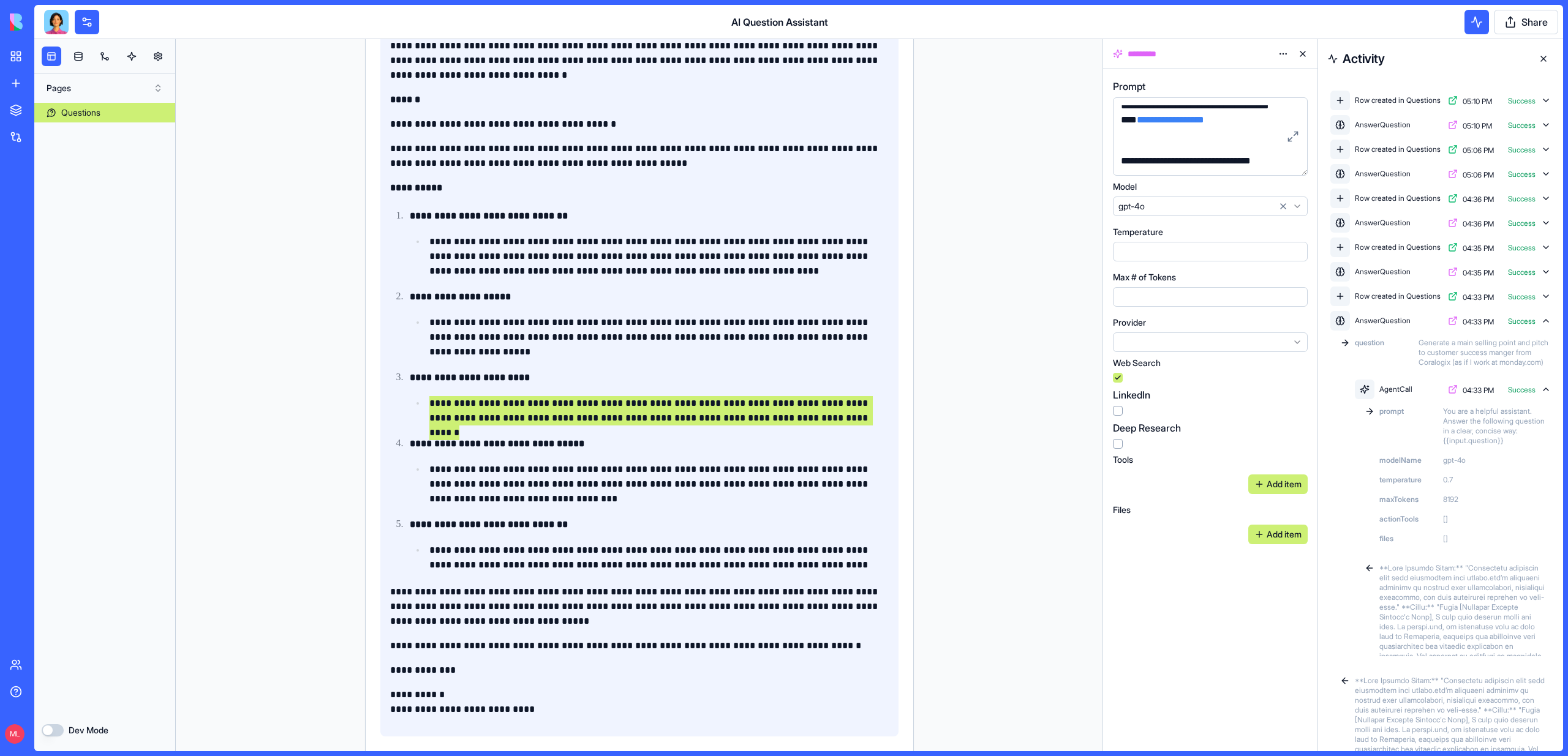 scroll, scrollTop: 34, scrollLeft: 0, axis: vertical 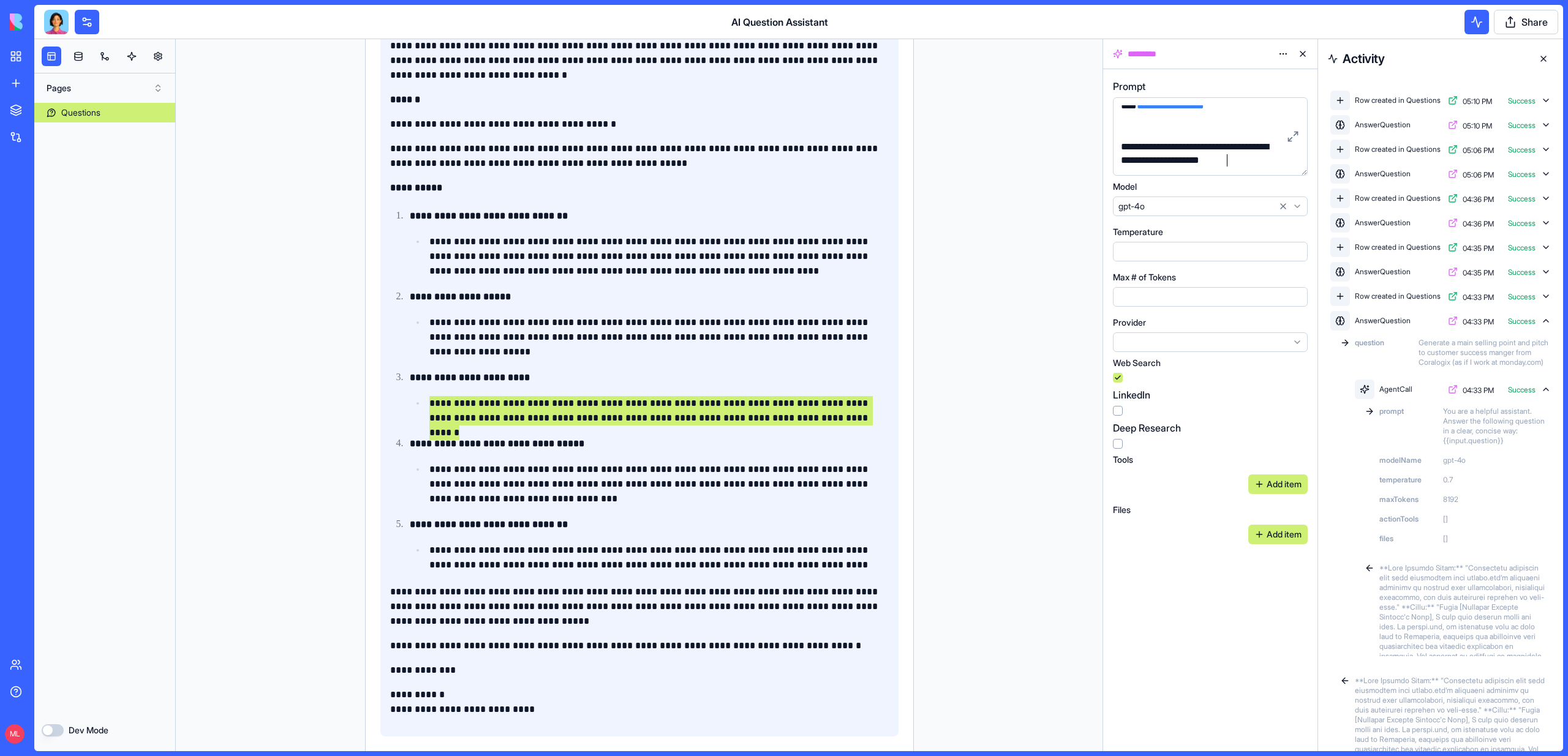 click on "**********" at bounding box center (1200, 154) 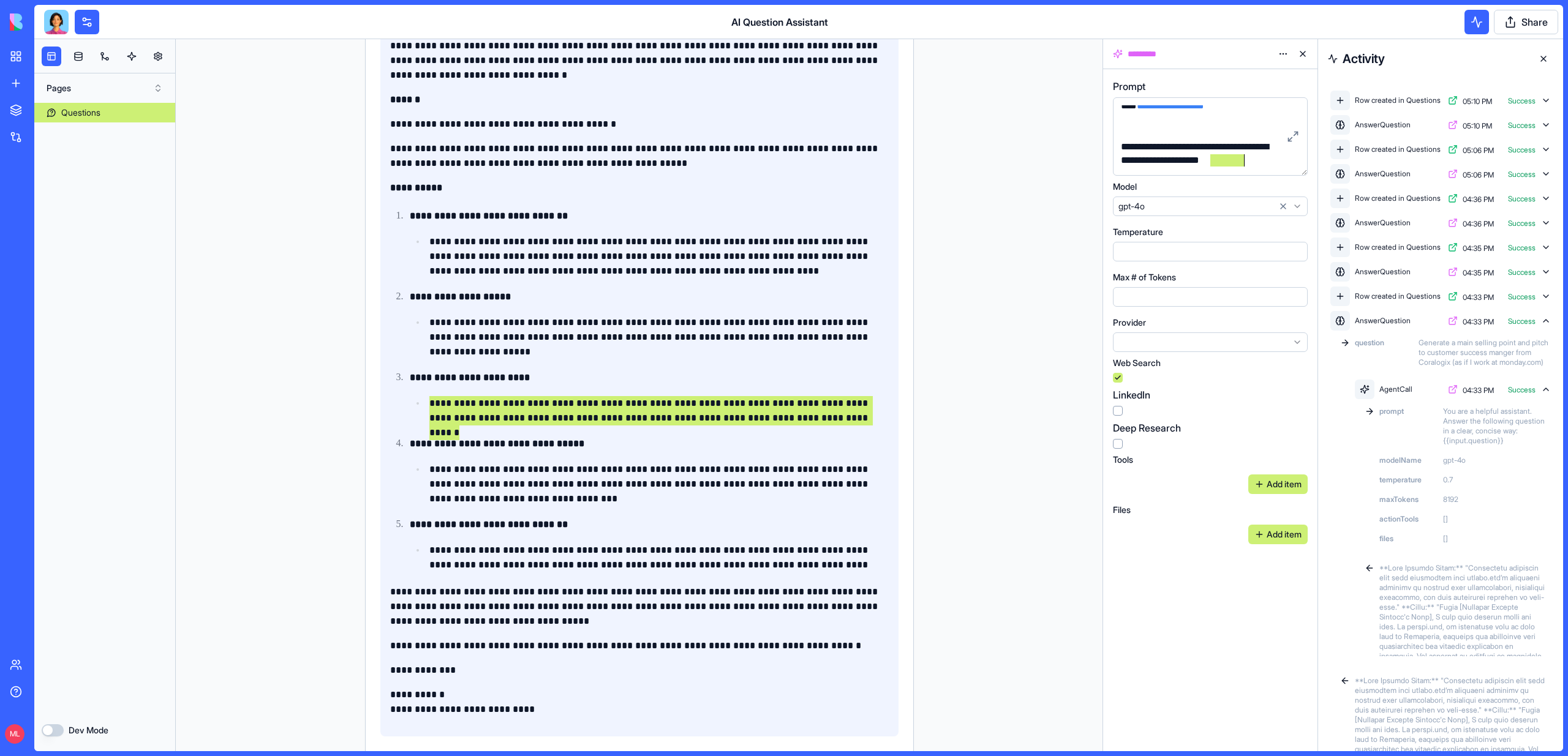 click on "**********" at bounding box center (1200, 154) 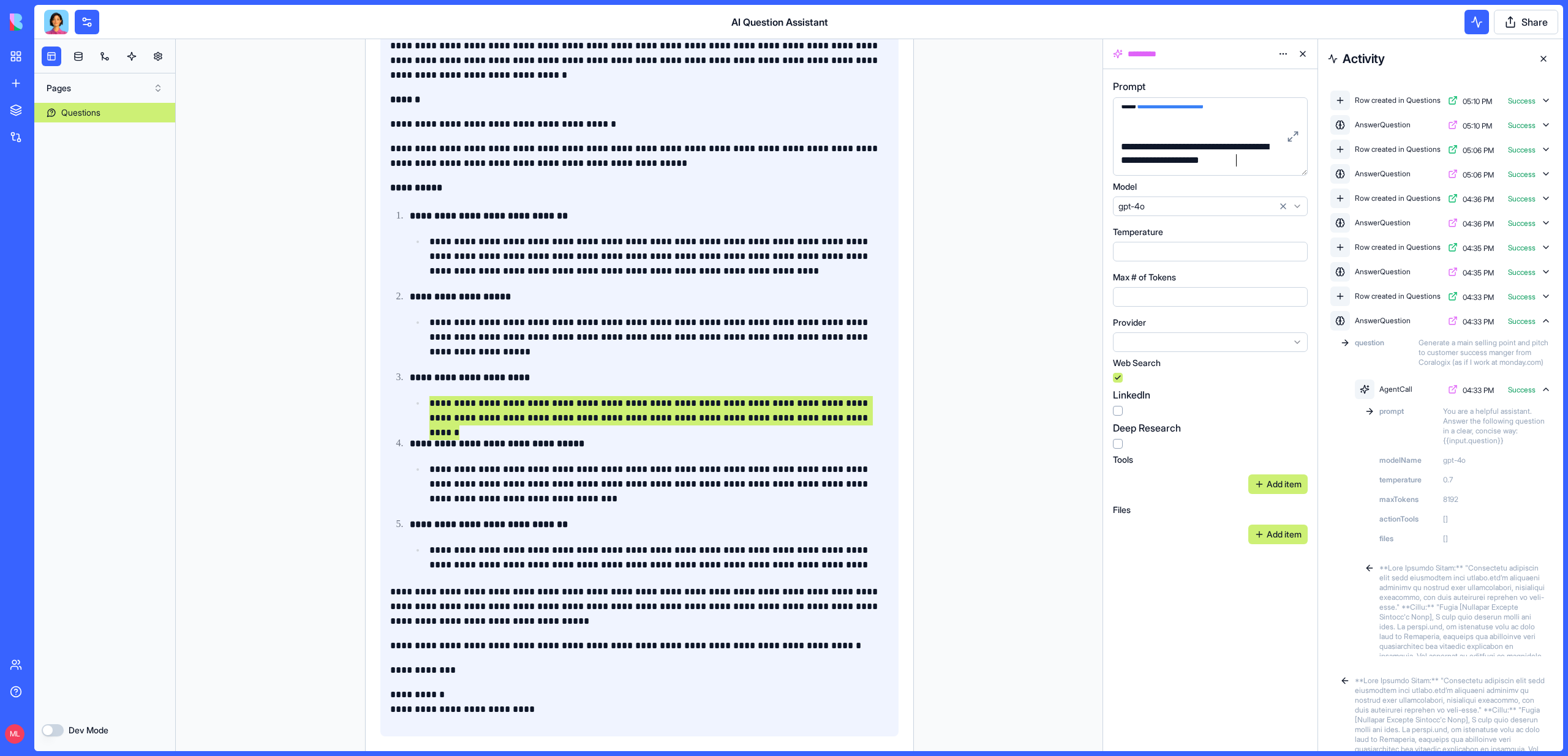 click on "**********" at bounding box center (1200, 154) 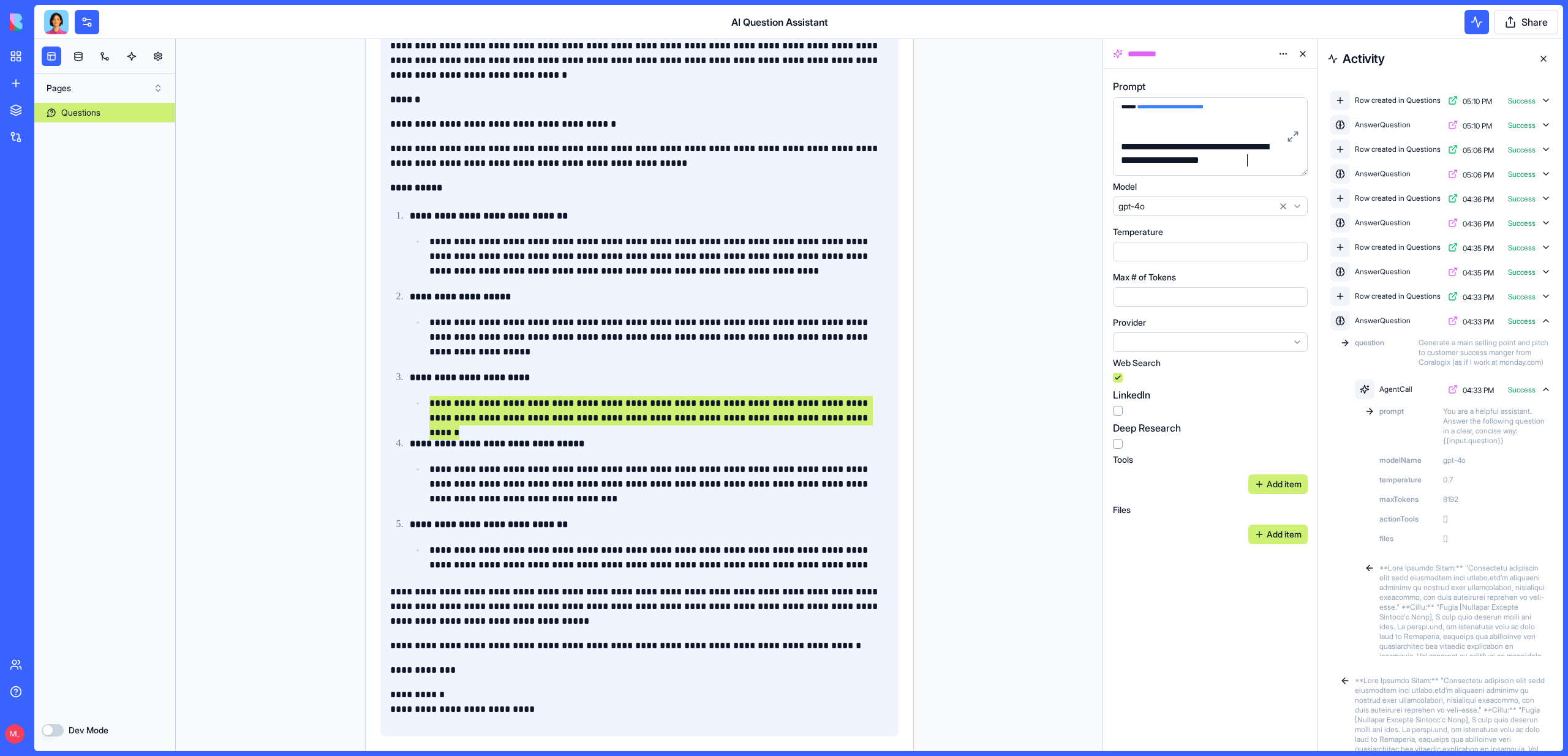 click on "**********" at bounding box center [1200, 154] 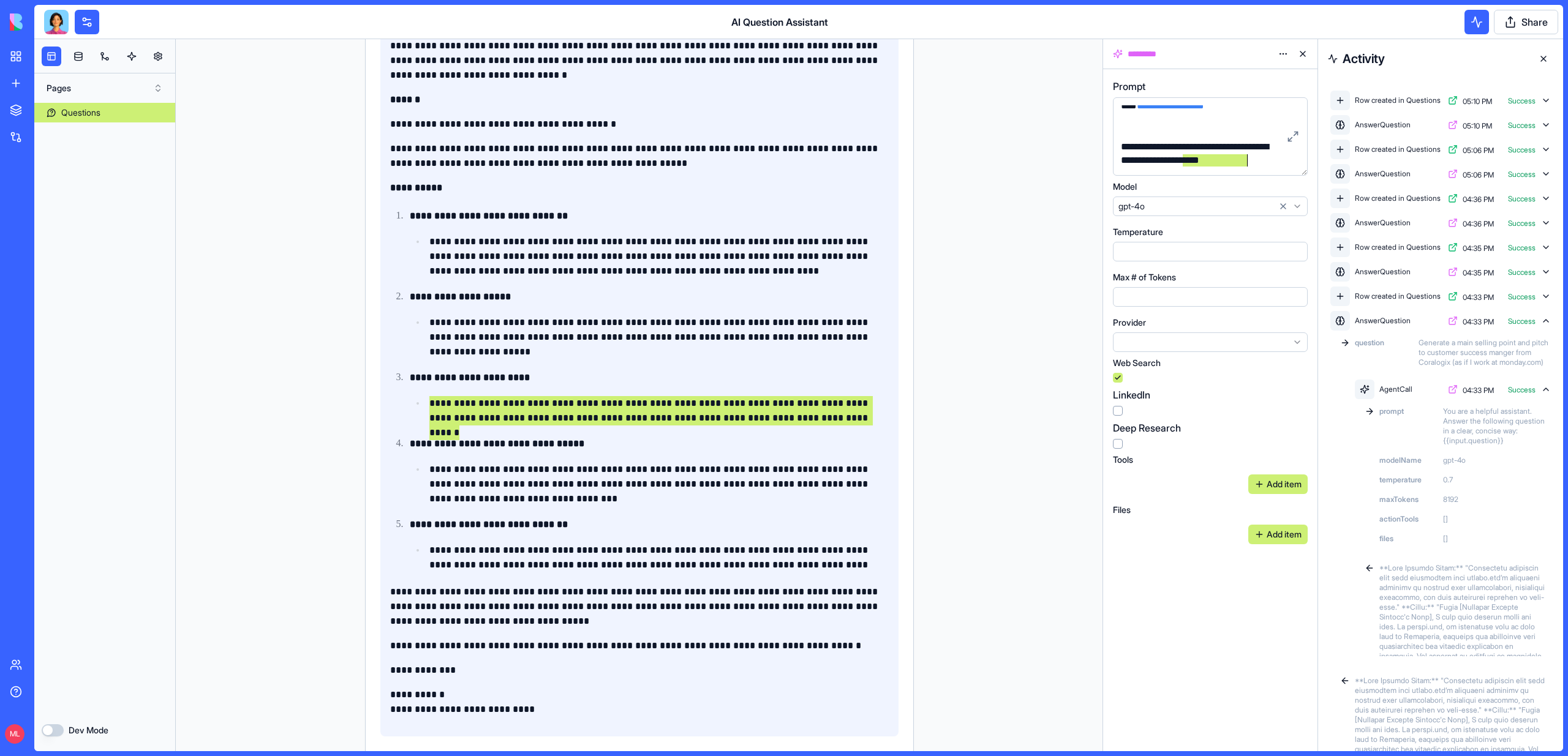 drag, startPoint x: 1183, startPoint y: 159, endPoint x: 1309, endPoint y: 159, distance: 126 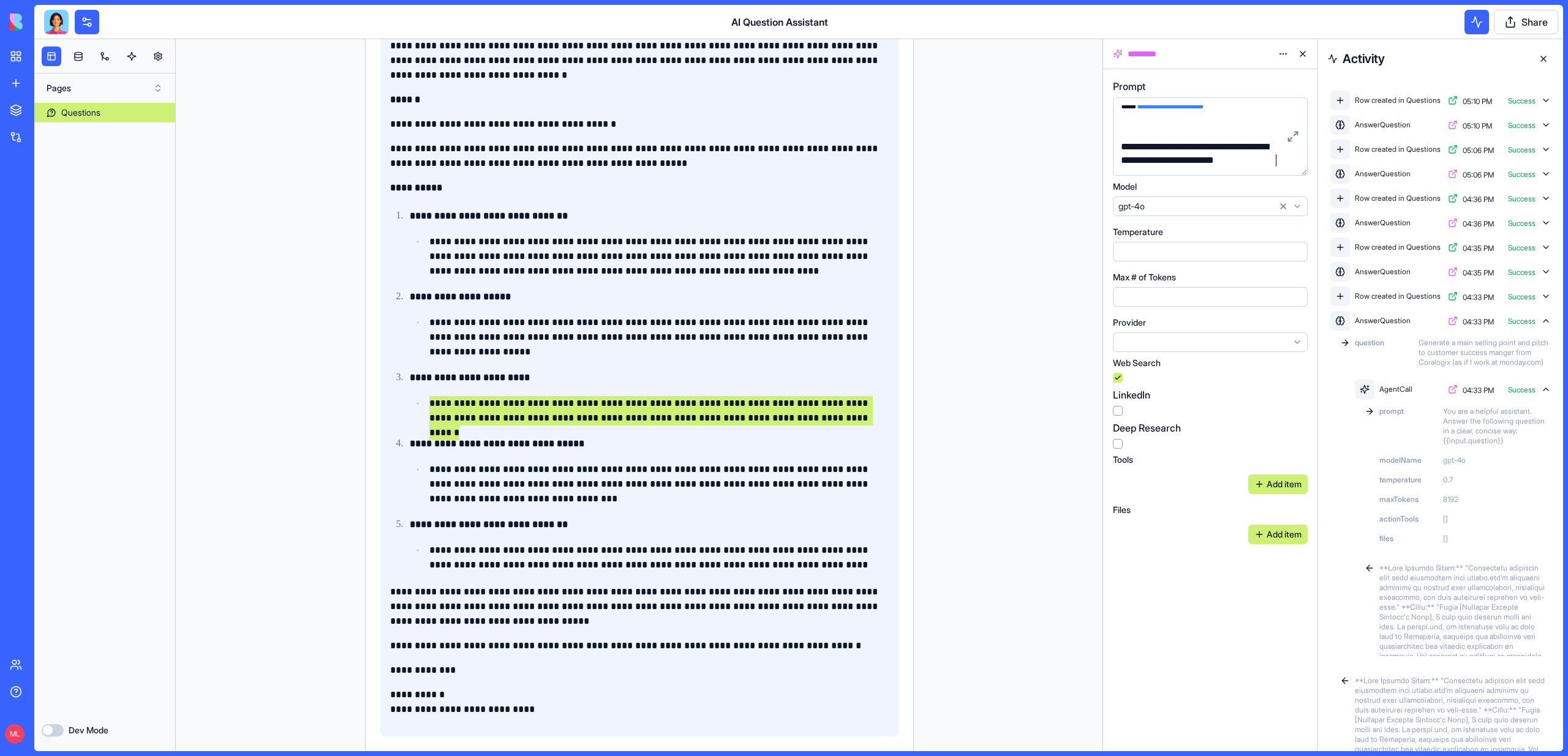 scroll, scrollTop: 47, scrollLeft: 0, axis: vertical 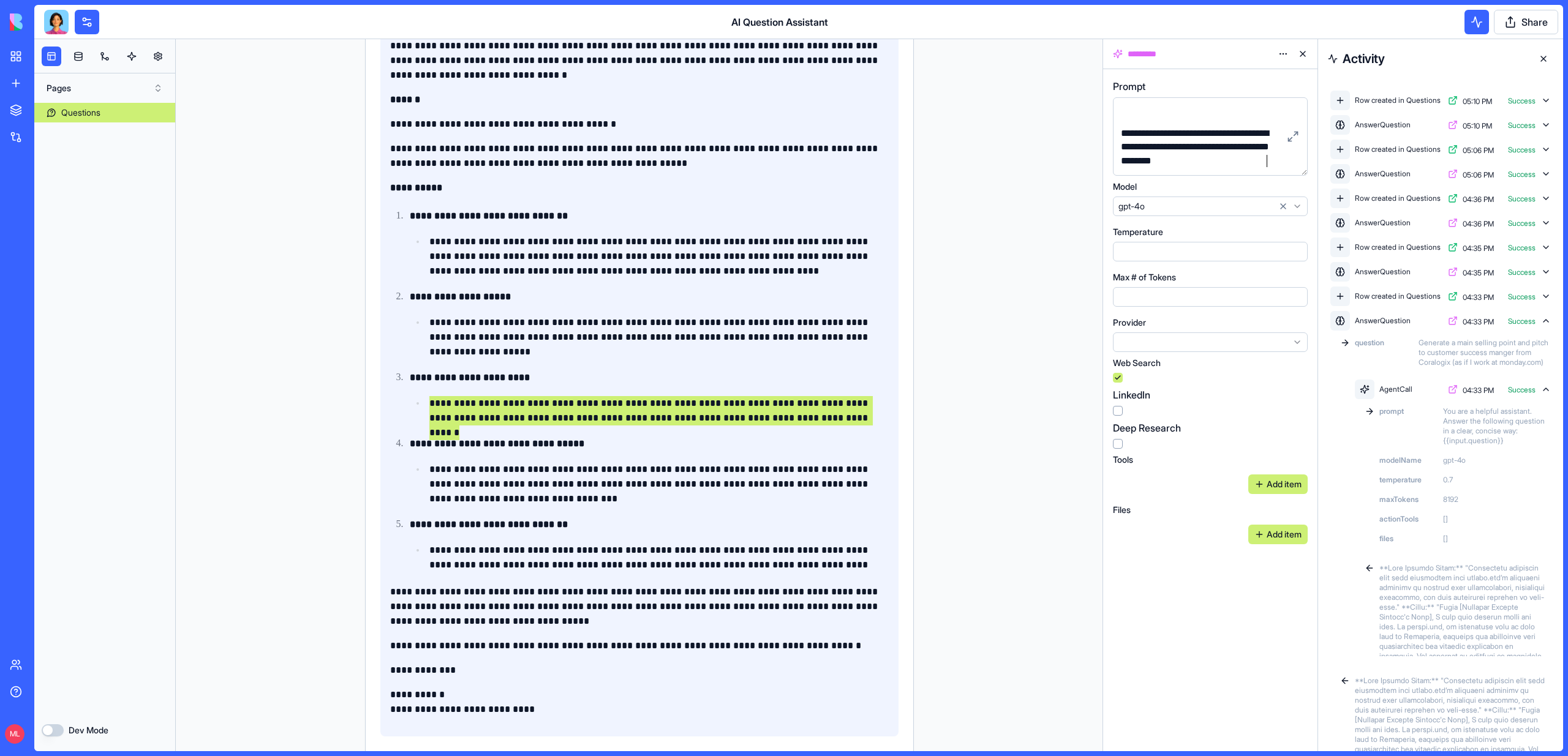 click on "**********" at bounding box center [1200, 147] 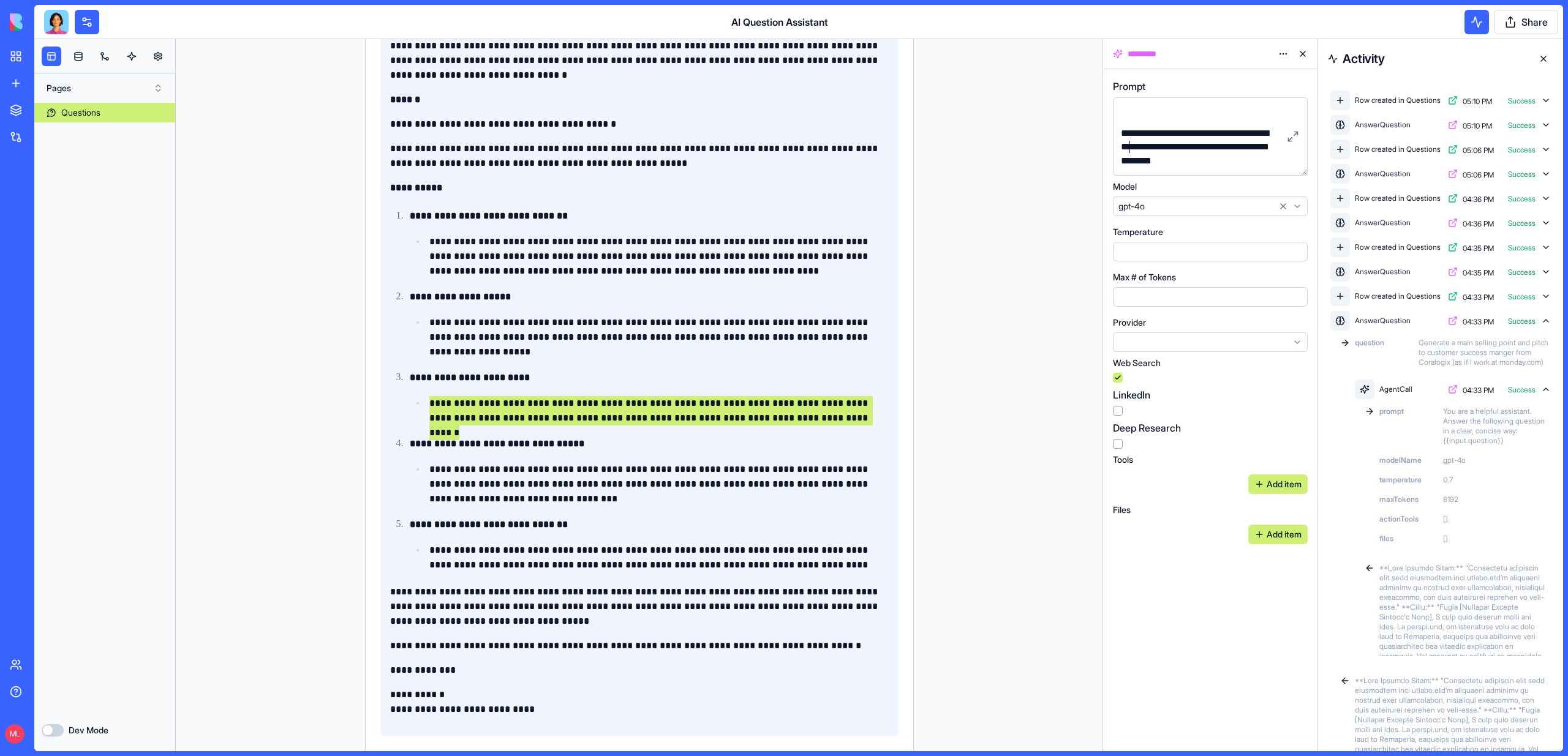 click on "**********" at bounding box center (1200, 147) 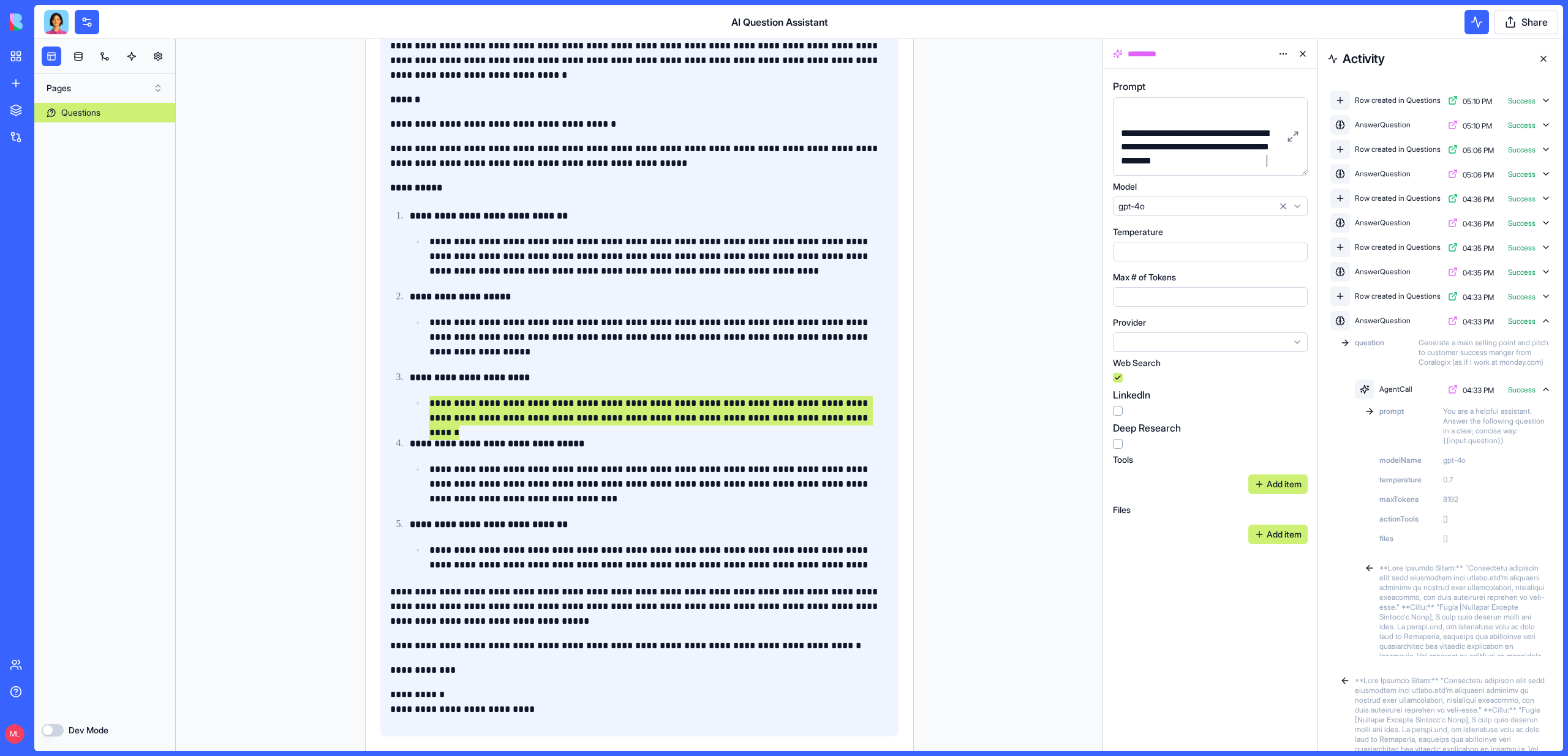 click on "**********" at bounding box center [1200, 147] 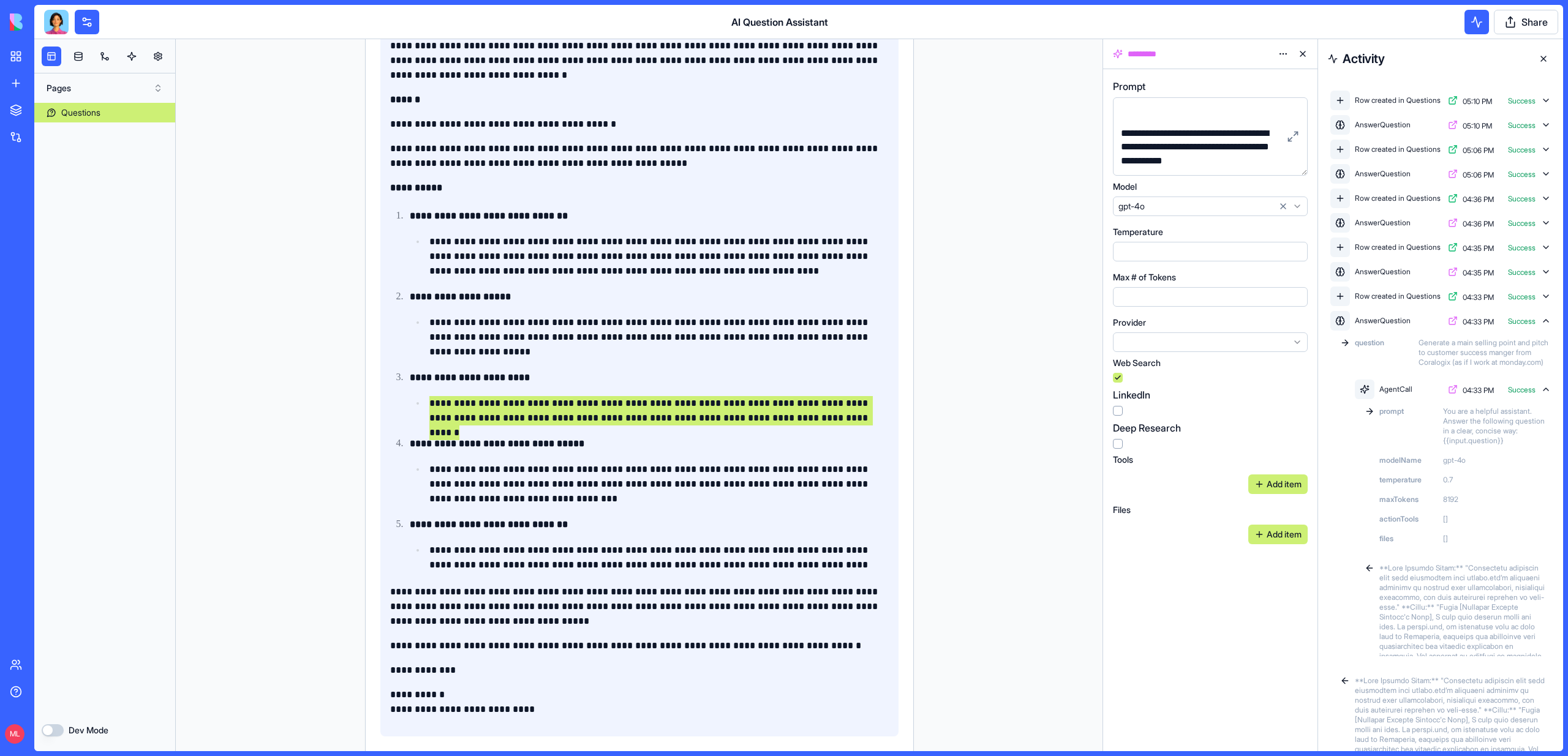 scroll, scrollTop: 61, scrollLeft: 0, axis: vertical 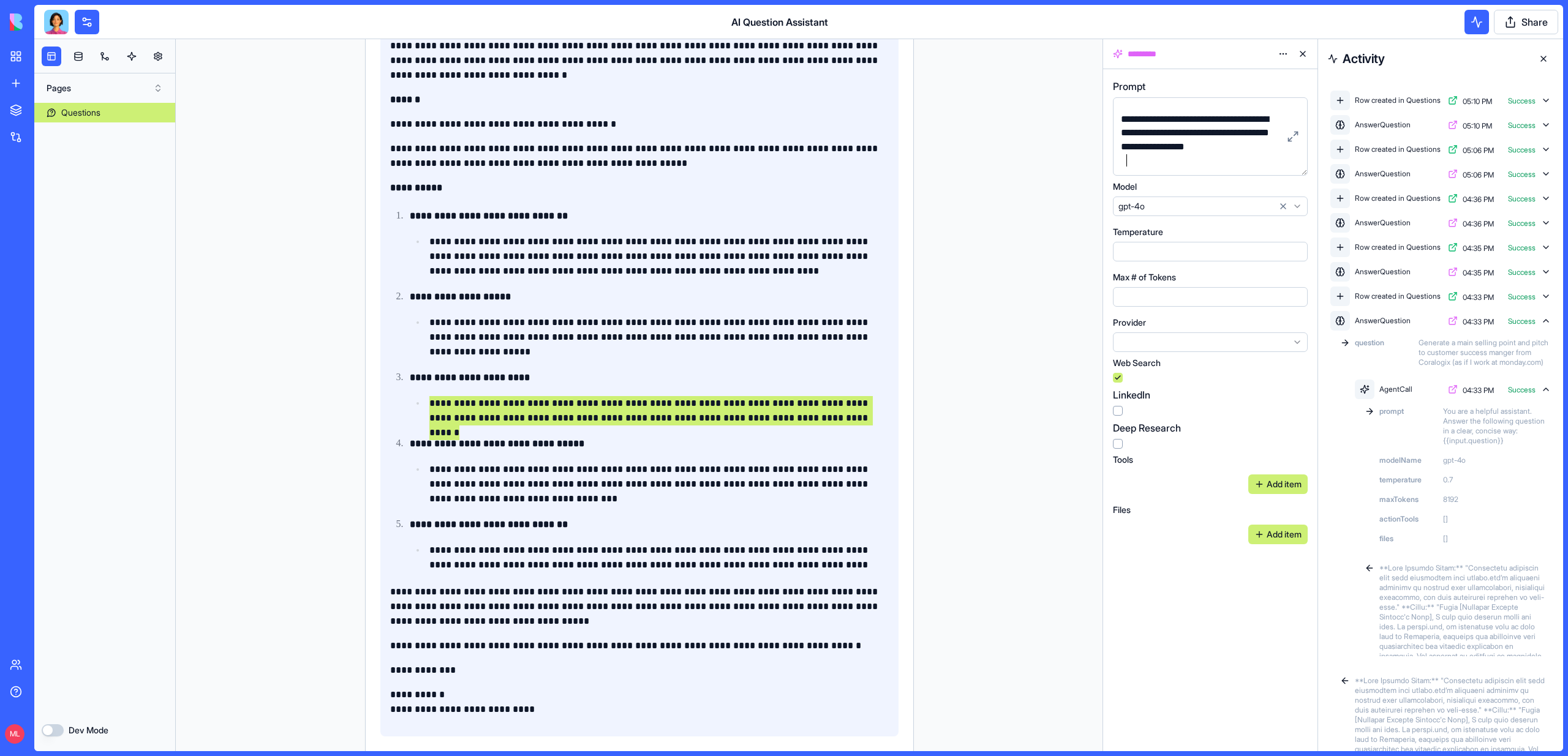 click on "**********" at bounding box center [1200, 140] 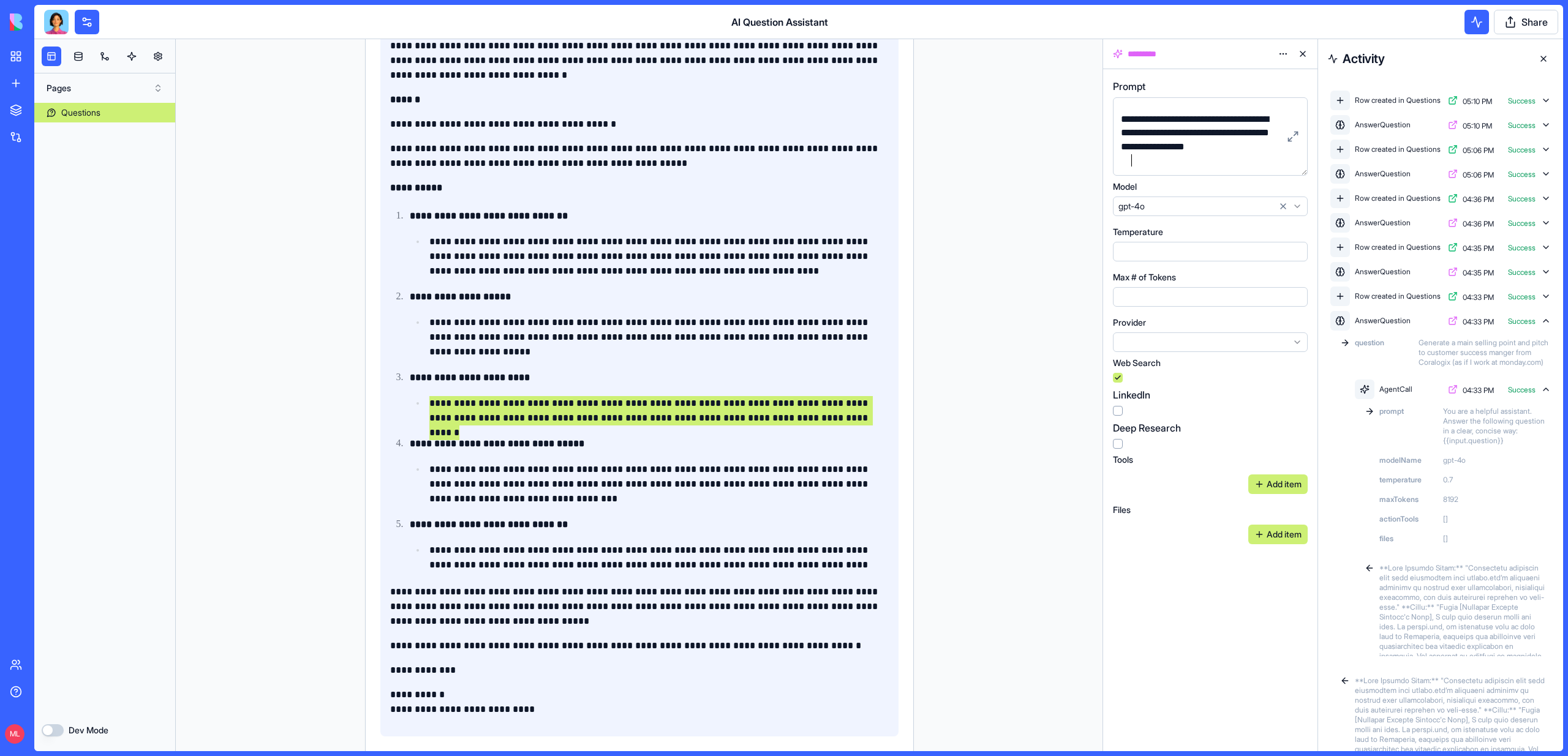 click on "**********" at bounding box center (1200, 140) 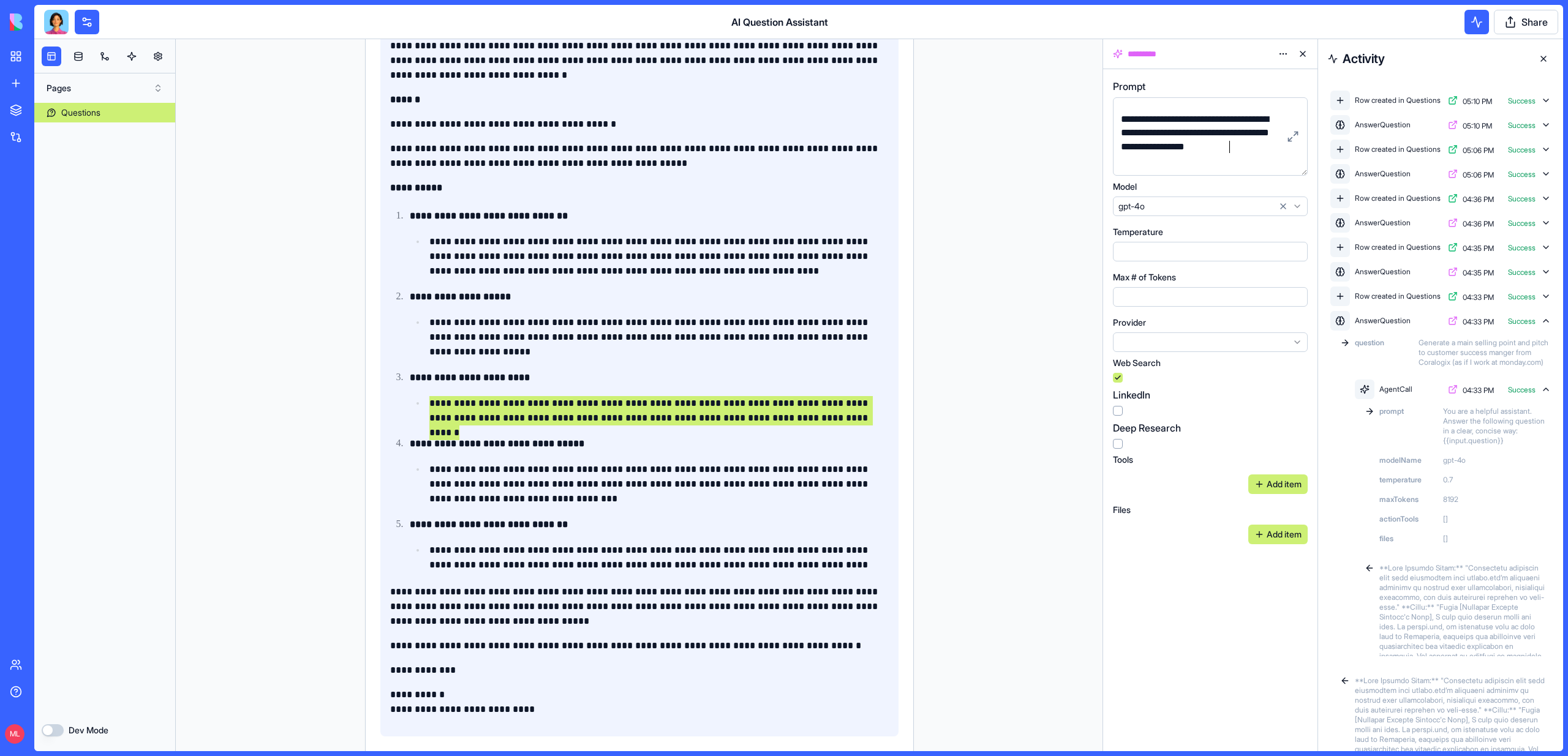click on "**********" at bounding box center (1200, 140) 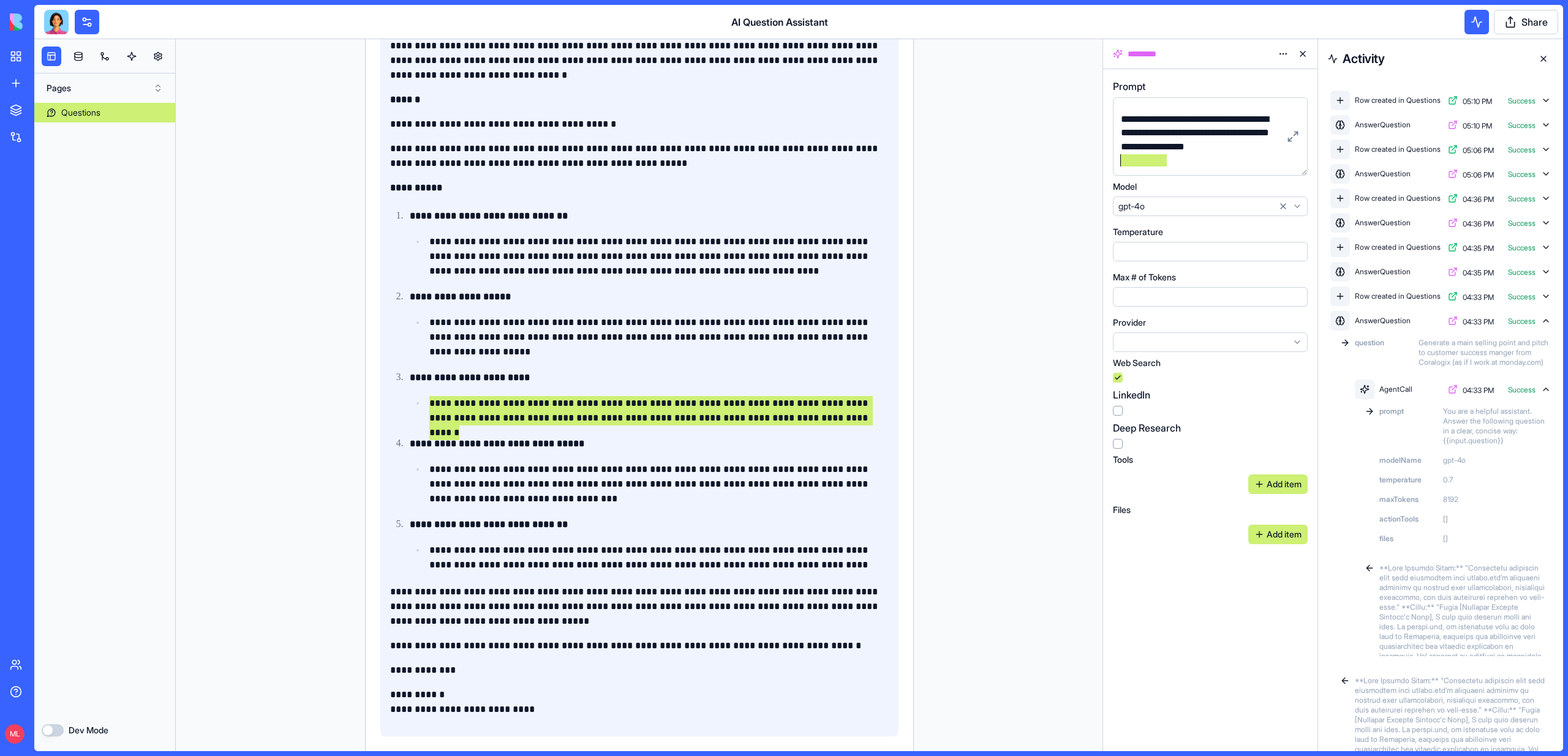 drag, startPoint x: 1217, startPoint y: 160, endPoint x: 1104, endPoint y: 155, distance: 113.1106 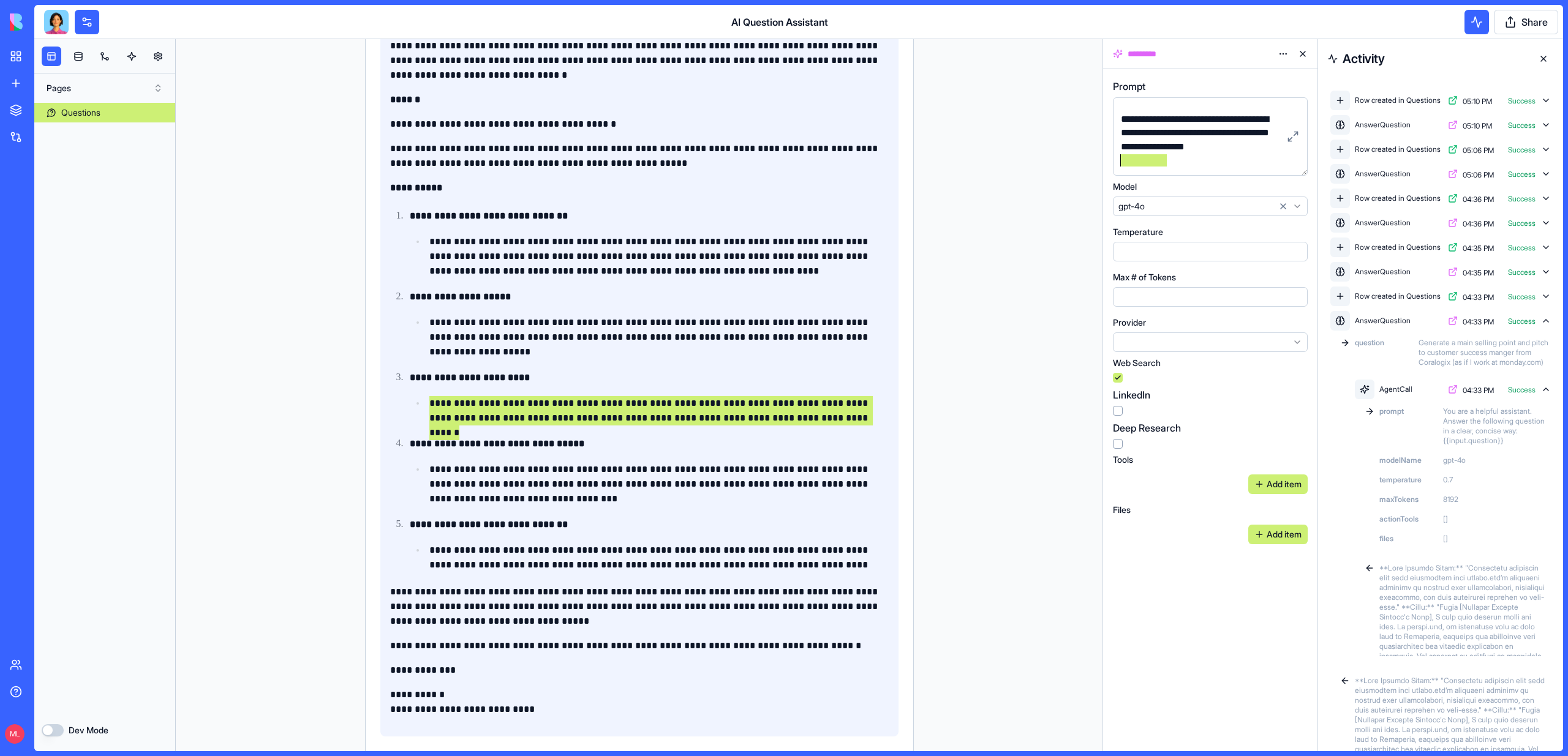 click on "**********" at bounding box center [1210, 410] 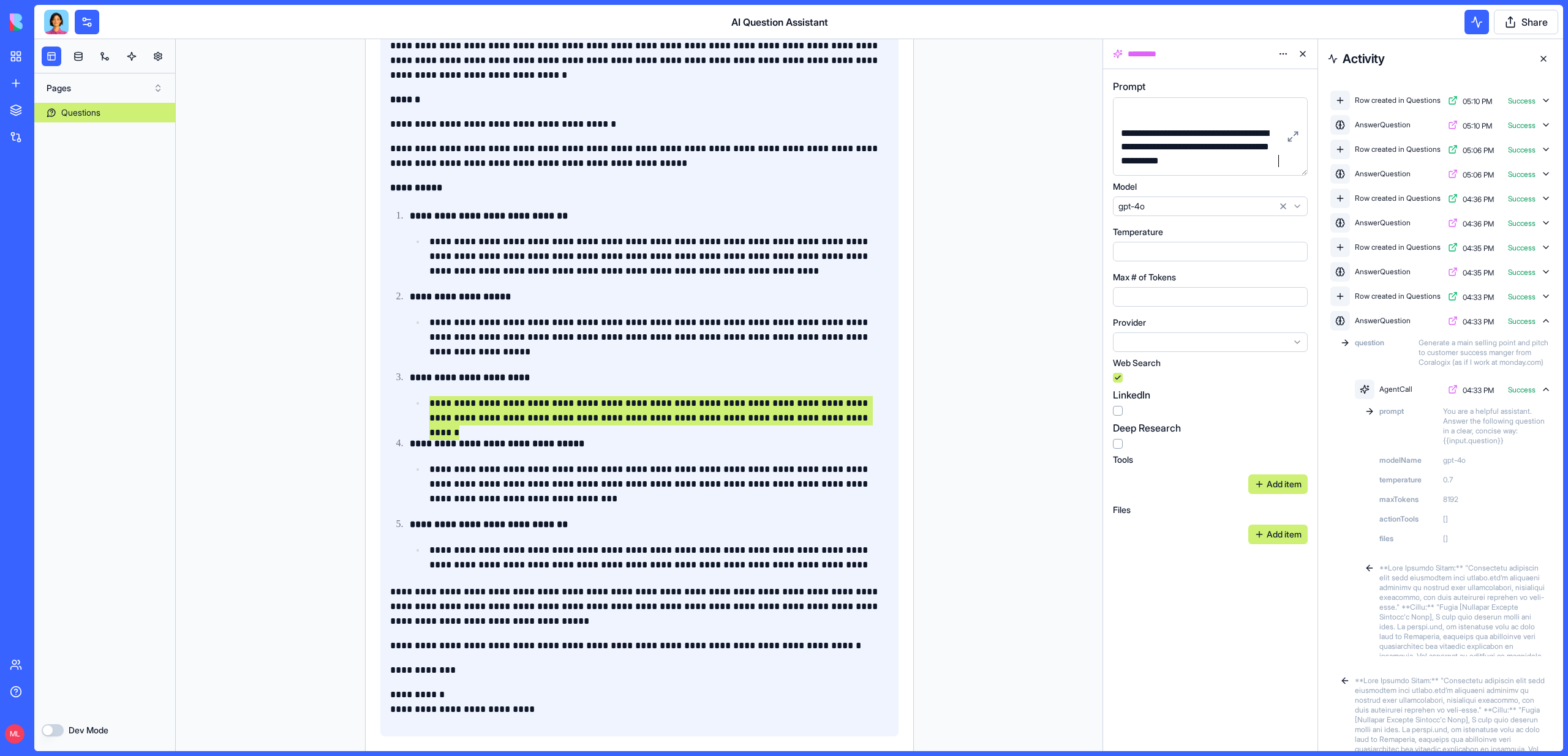 scroll, scrollTop: 61, scrollLeft: 0, axis: vertical 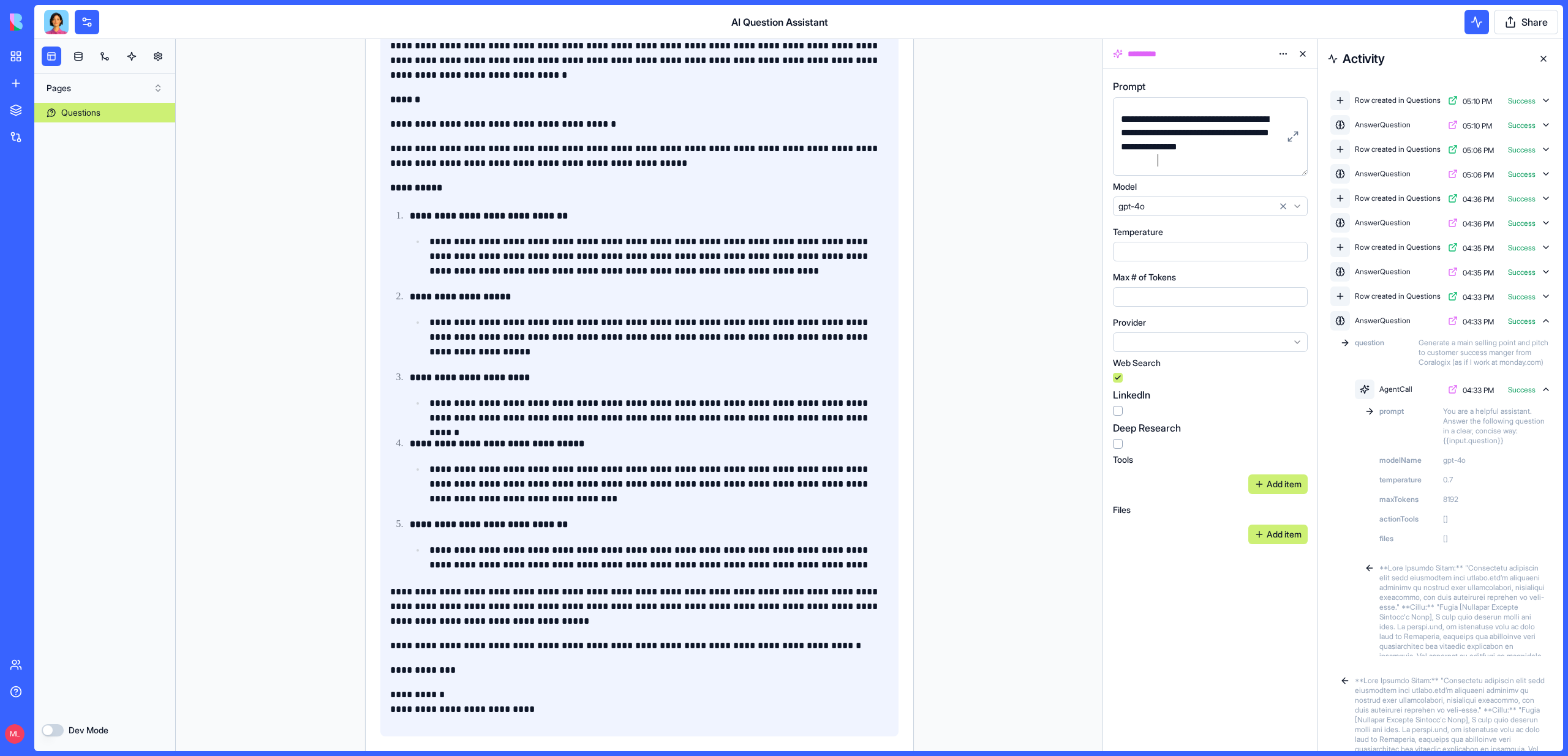 click on "**********" at bounding box center [639, 1636] 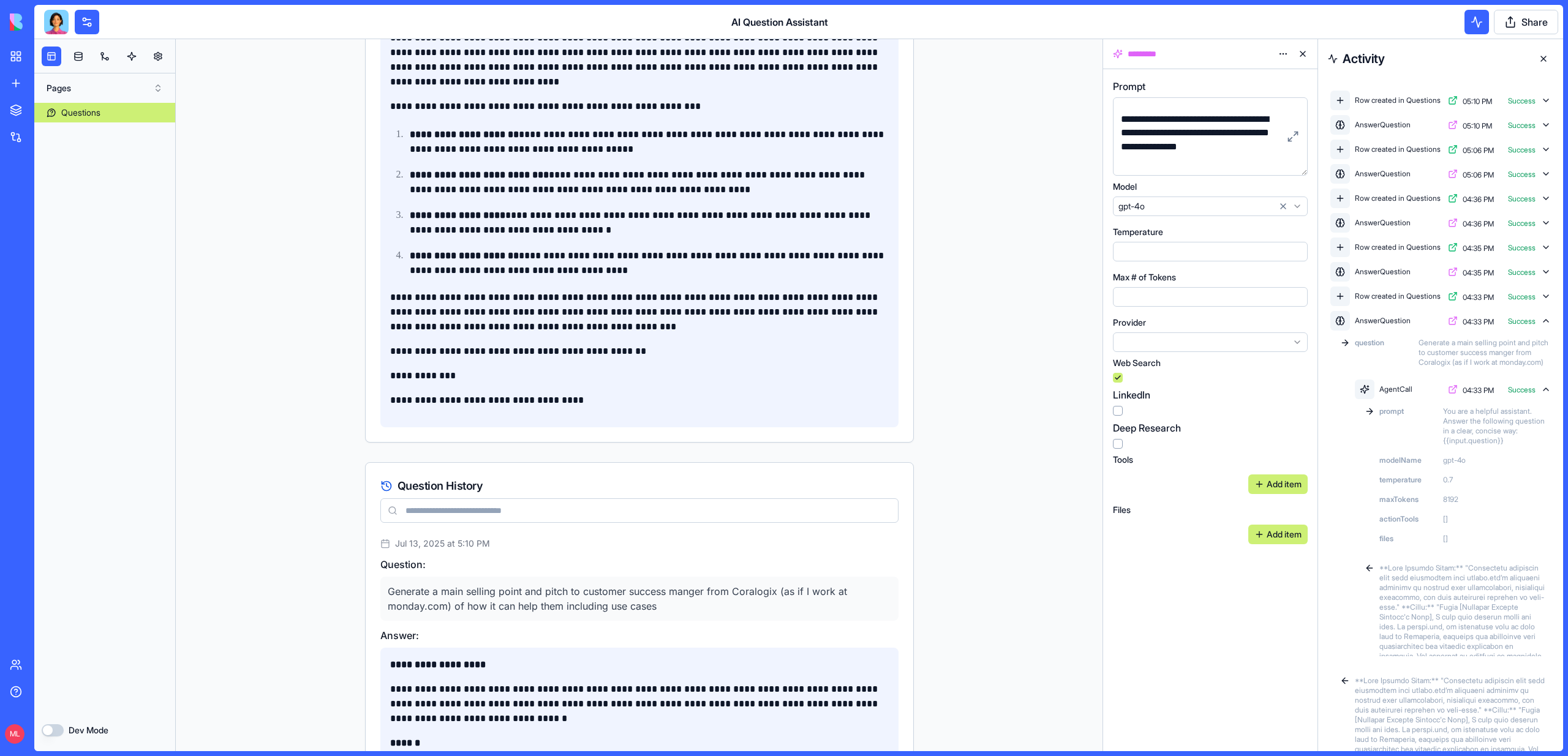 scroll, scrollTop: 552, scrollLeft: 0, axis: vertical 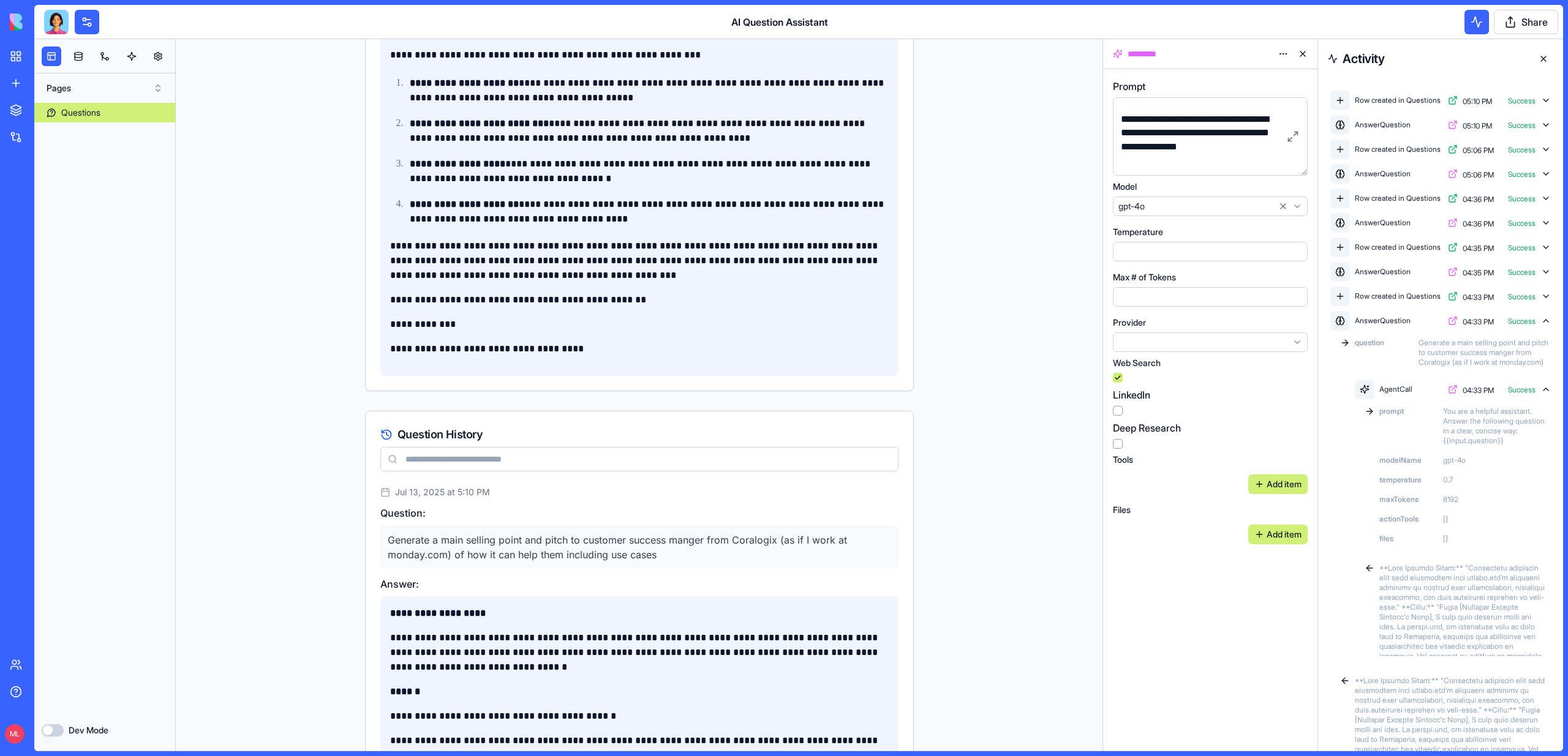 click on "Generate a main selling point and pitch to customer success manger from Coralogix (as if I work at monday.com) of how it can help them including use cases" at bounding box center (639, 547) 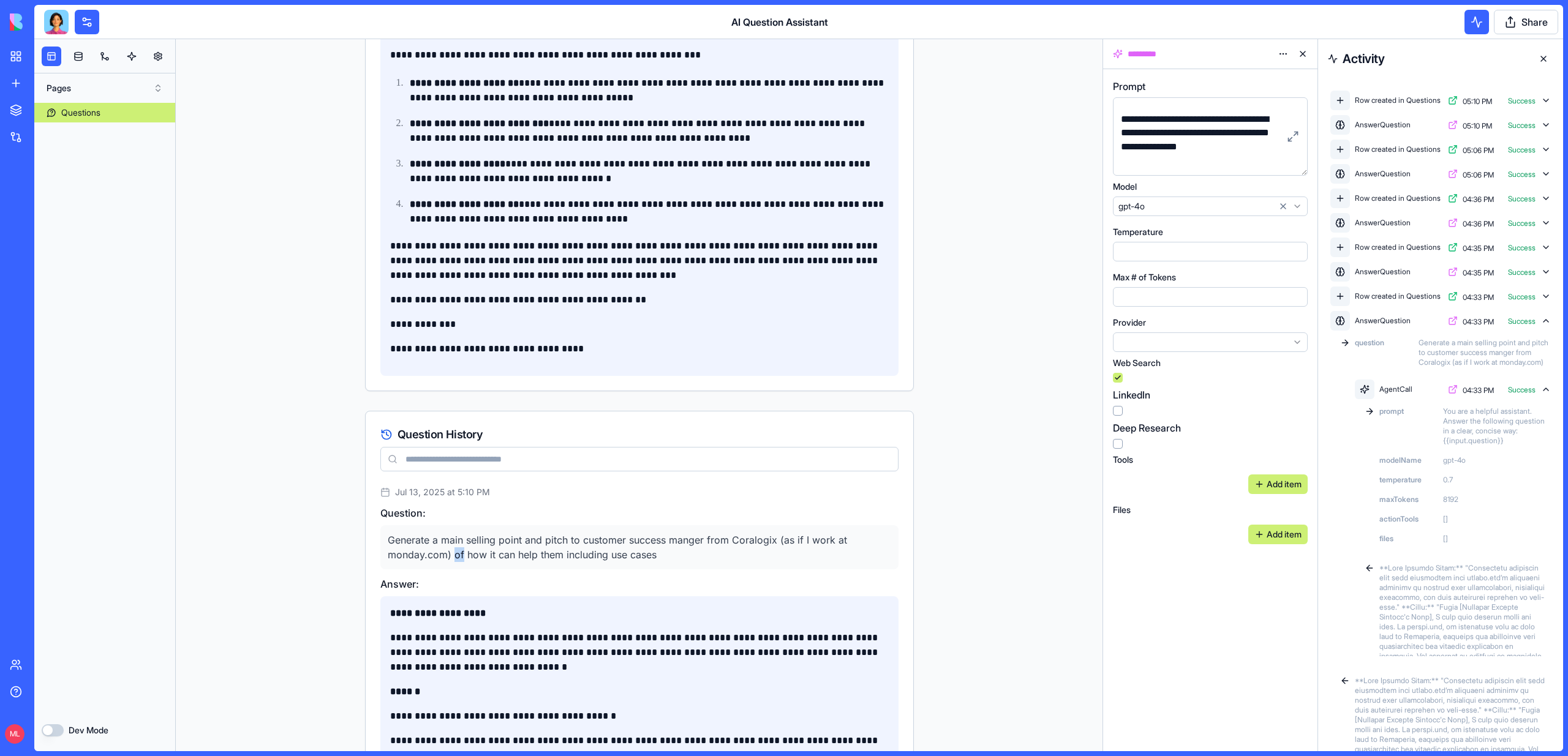 click on "Generate a main selling point and pitch to customer success manger from Coralogix (as if I work at monday.com) of how it can help them including use cases" at bounding box center (639, 547) 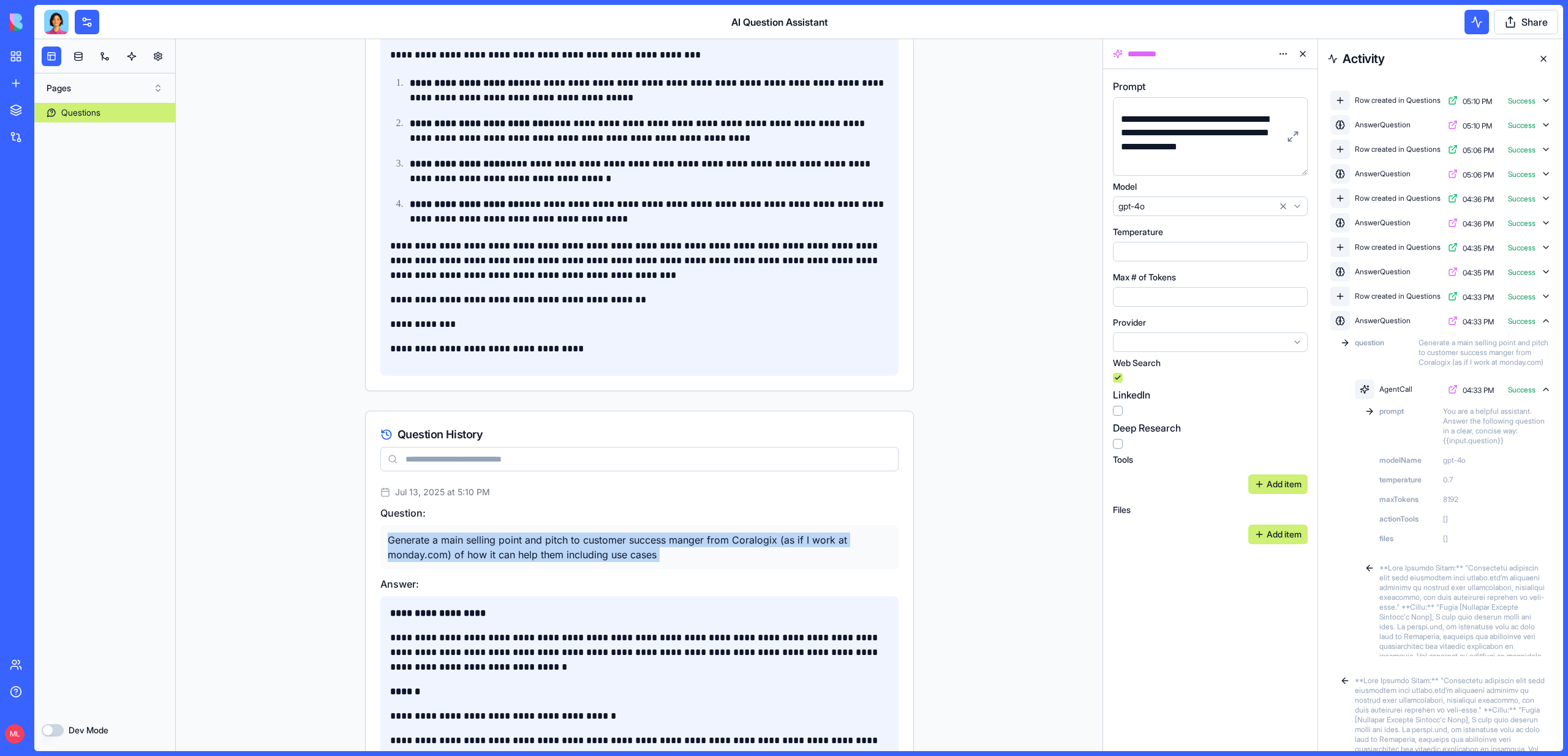 click on "Generate a main selling point and pitch to customer success manger from Coralogix (as if I work at monday.com) of how it can help them including use cases" at bounding box center [639, 547] 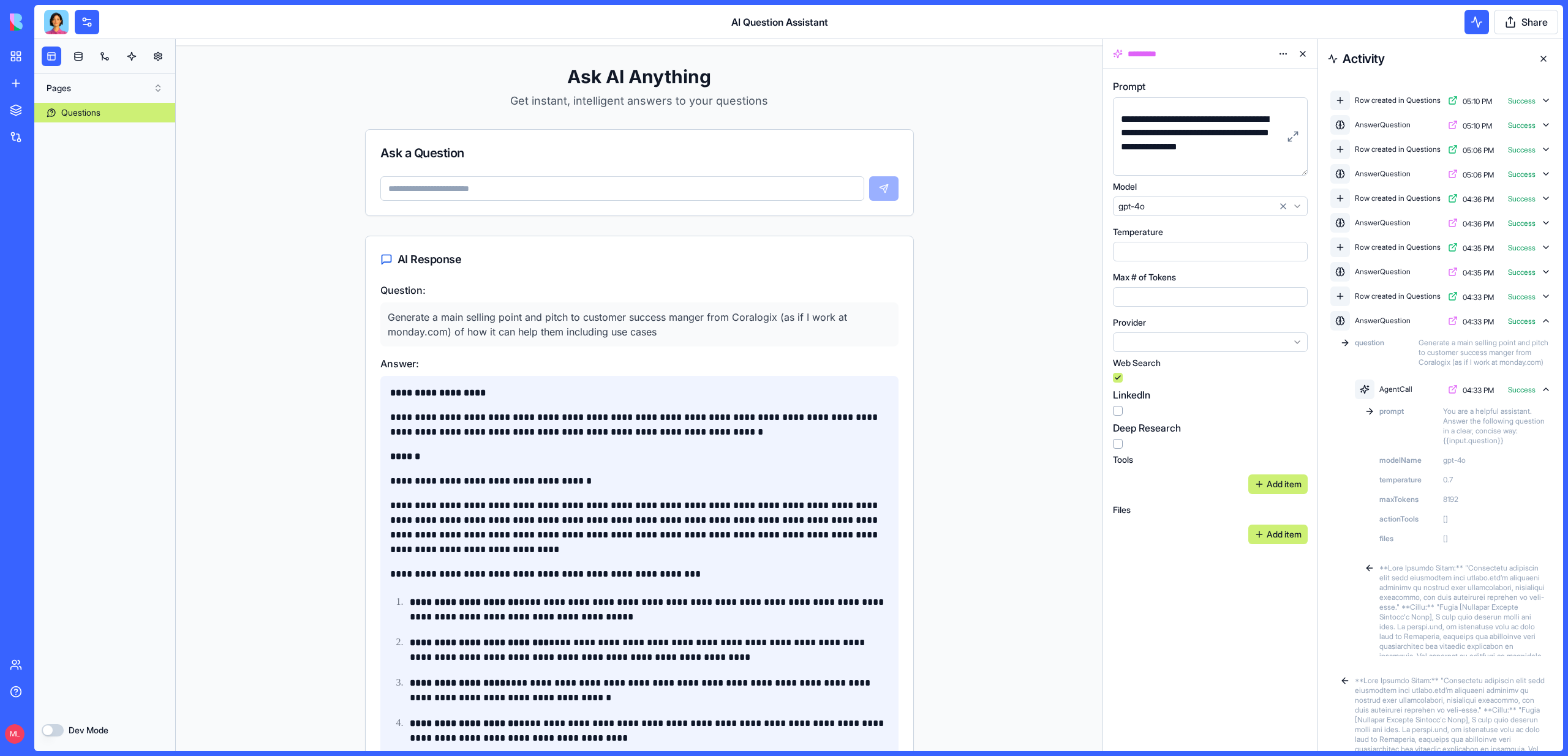 scroll, scrollTop: 0, scrollLeft: 0, axis: both 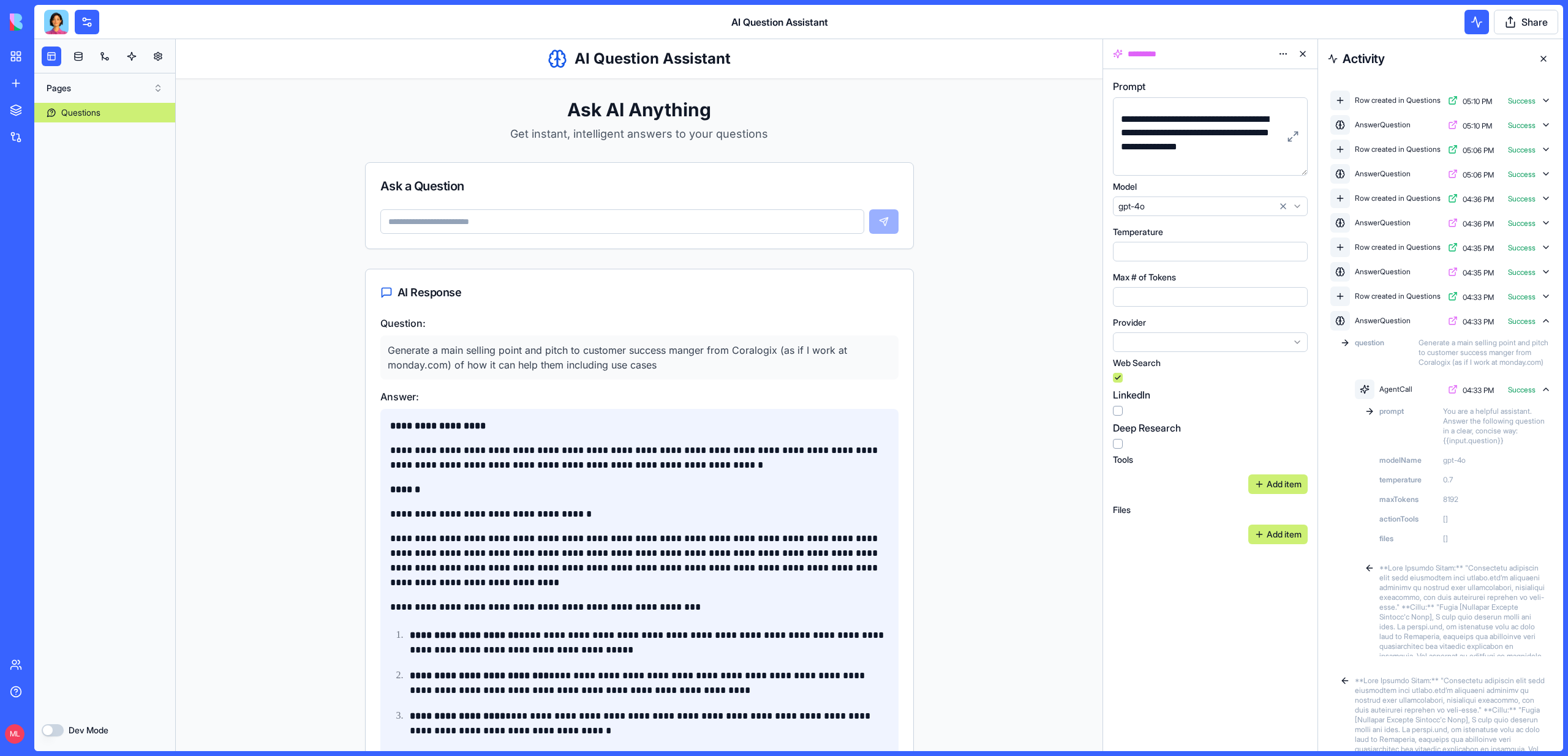 click at bounding box center [622, 222] 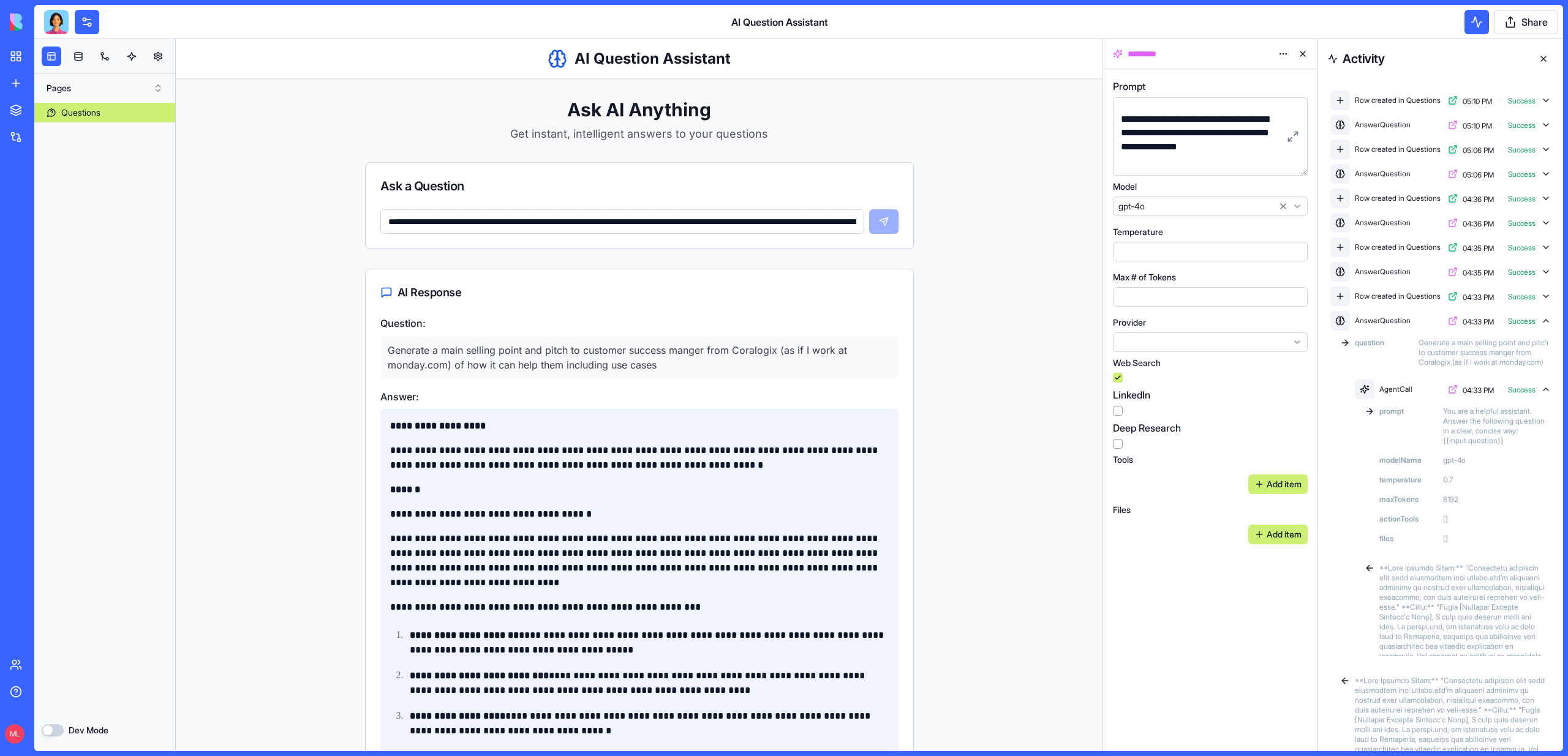 scroll, scrollTop: 0, scrollLeft: 169, axis: horizontal 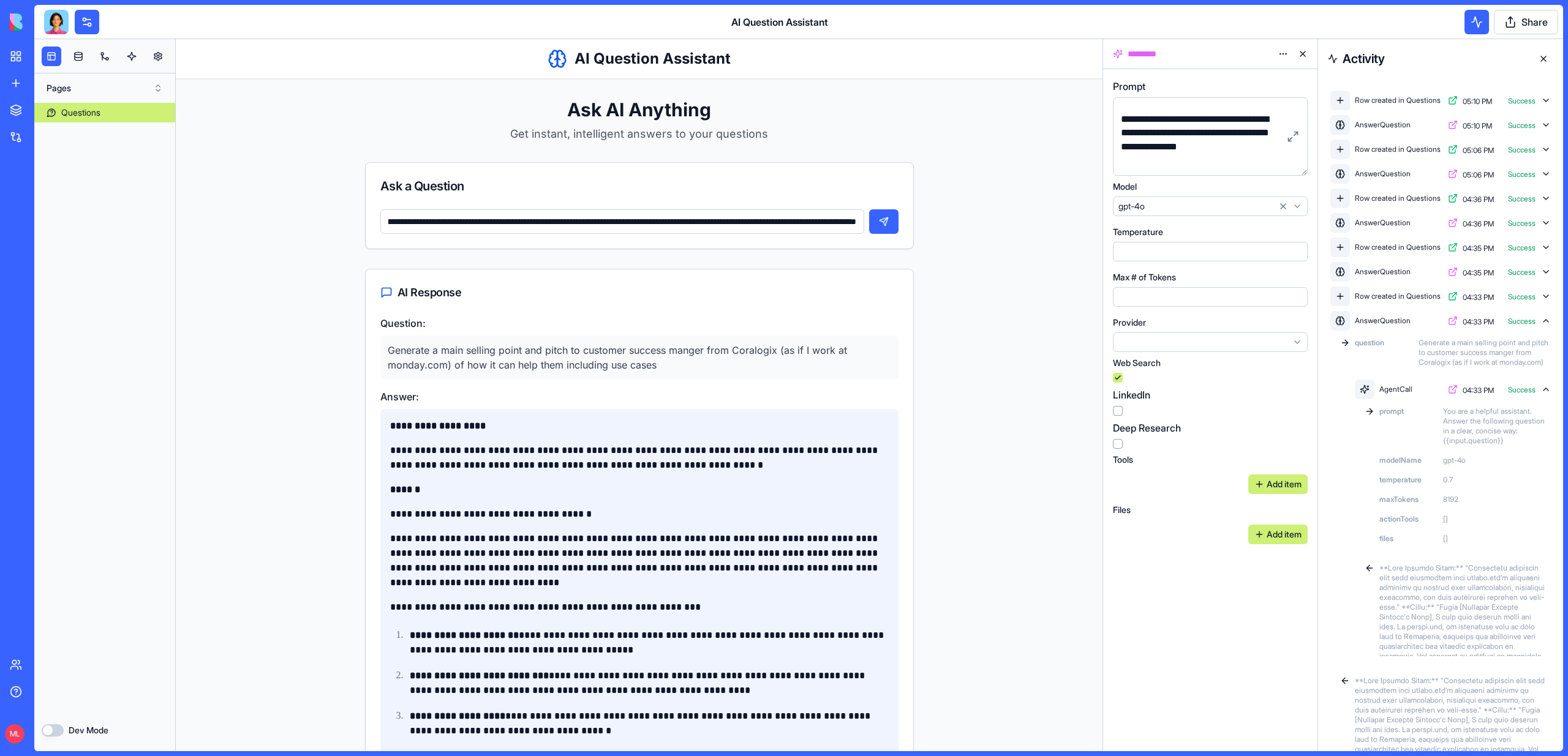 type on "**********" 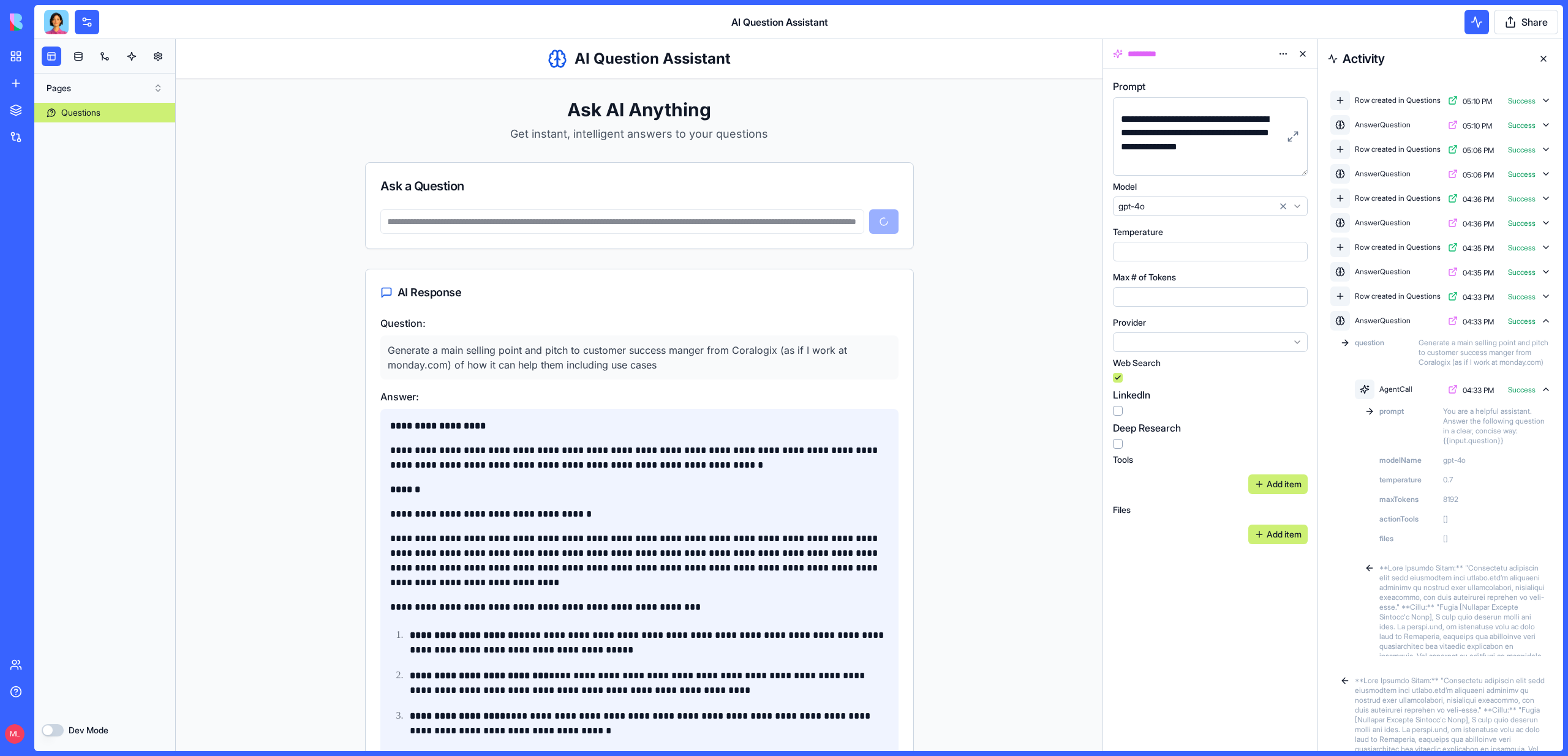 scroll, scrollTop: 0, scrollLeft: 0, axis: both 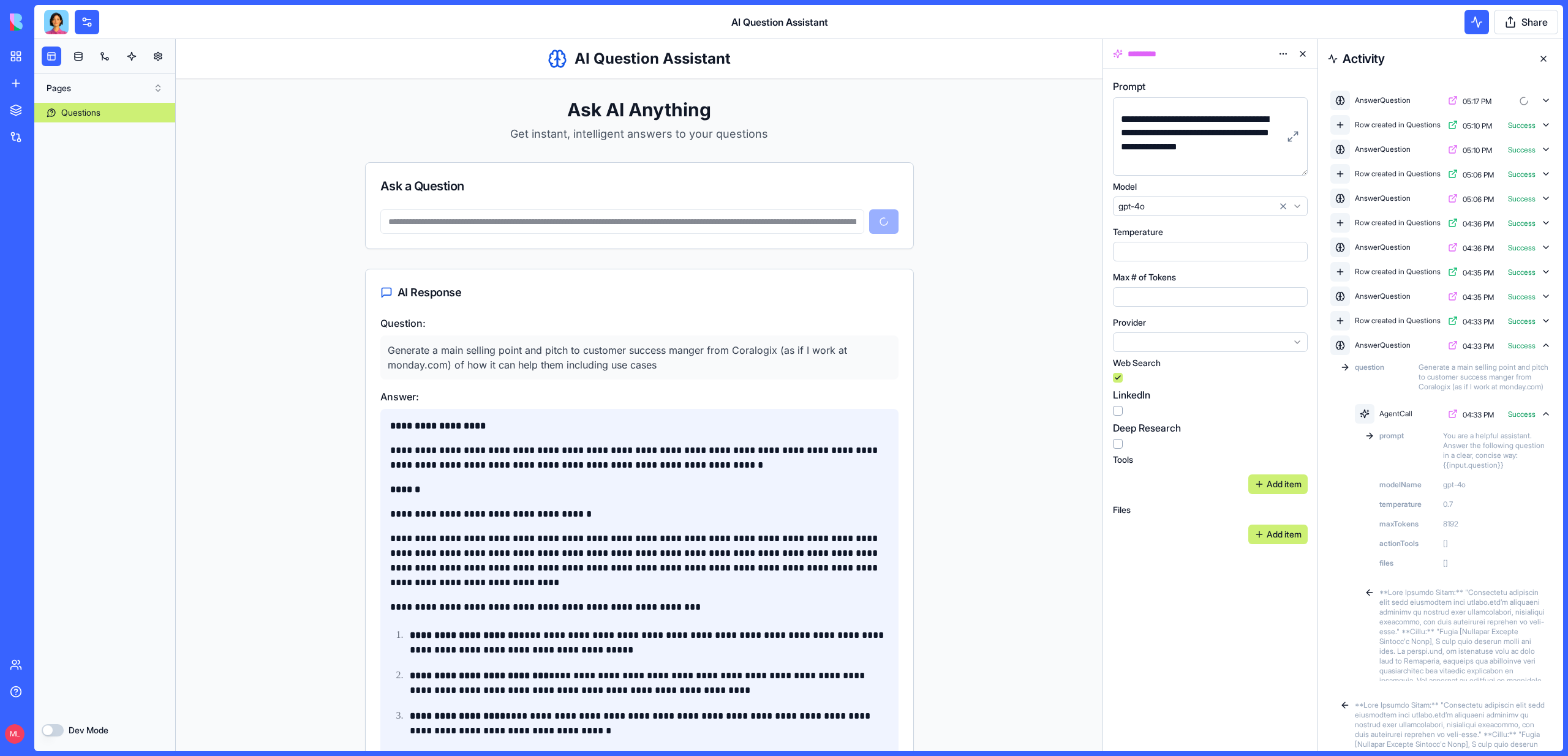 type 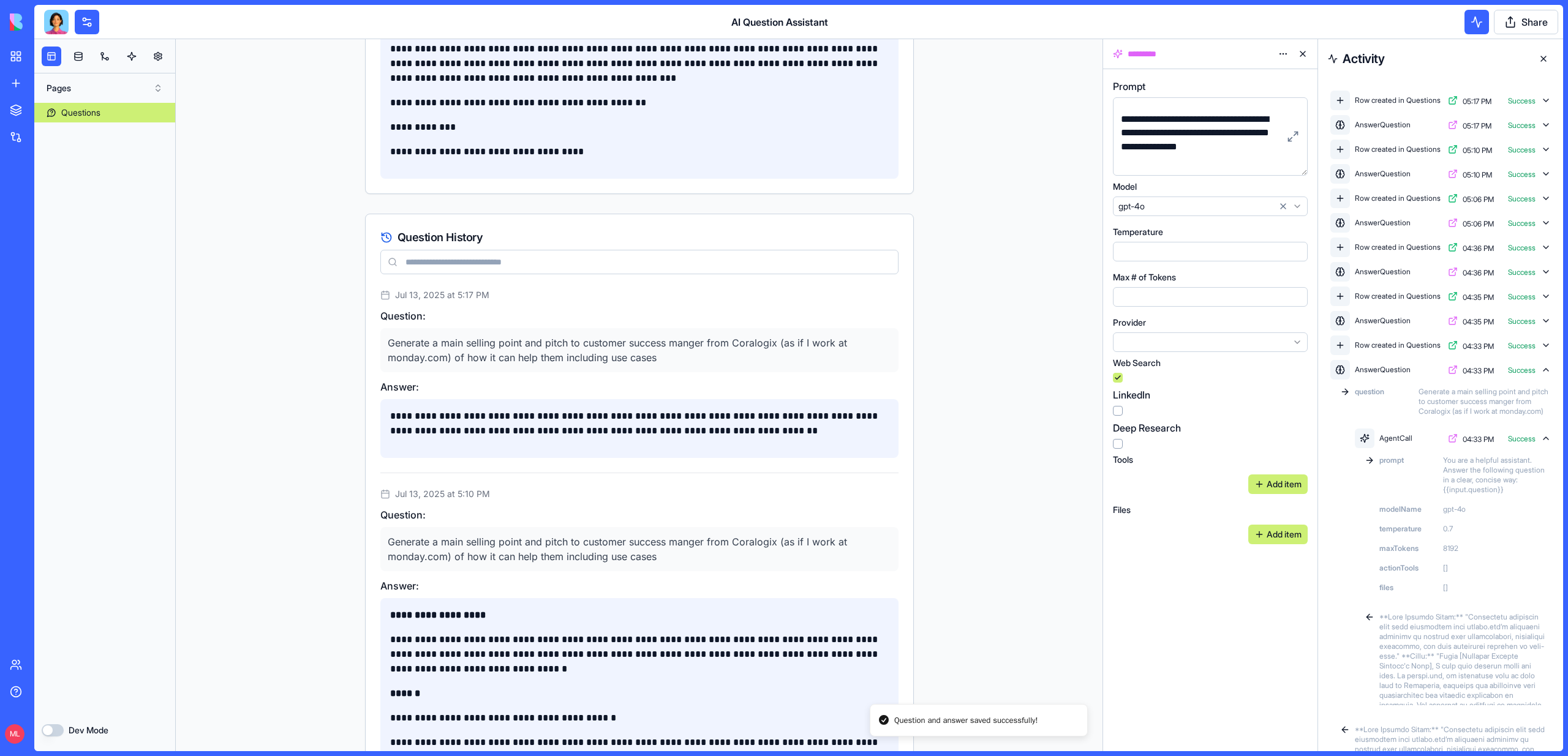 scroll, scrollTop: 829, scrollLeft: 0, axis: vertical 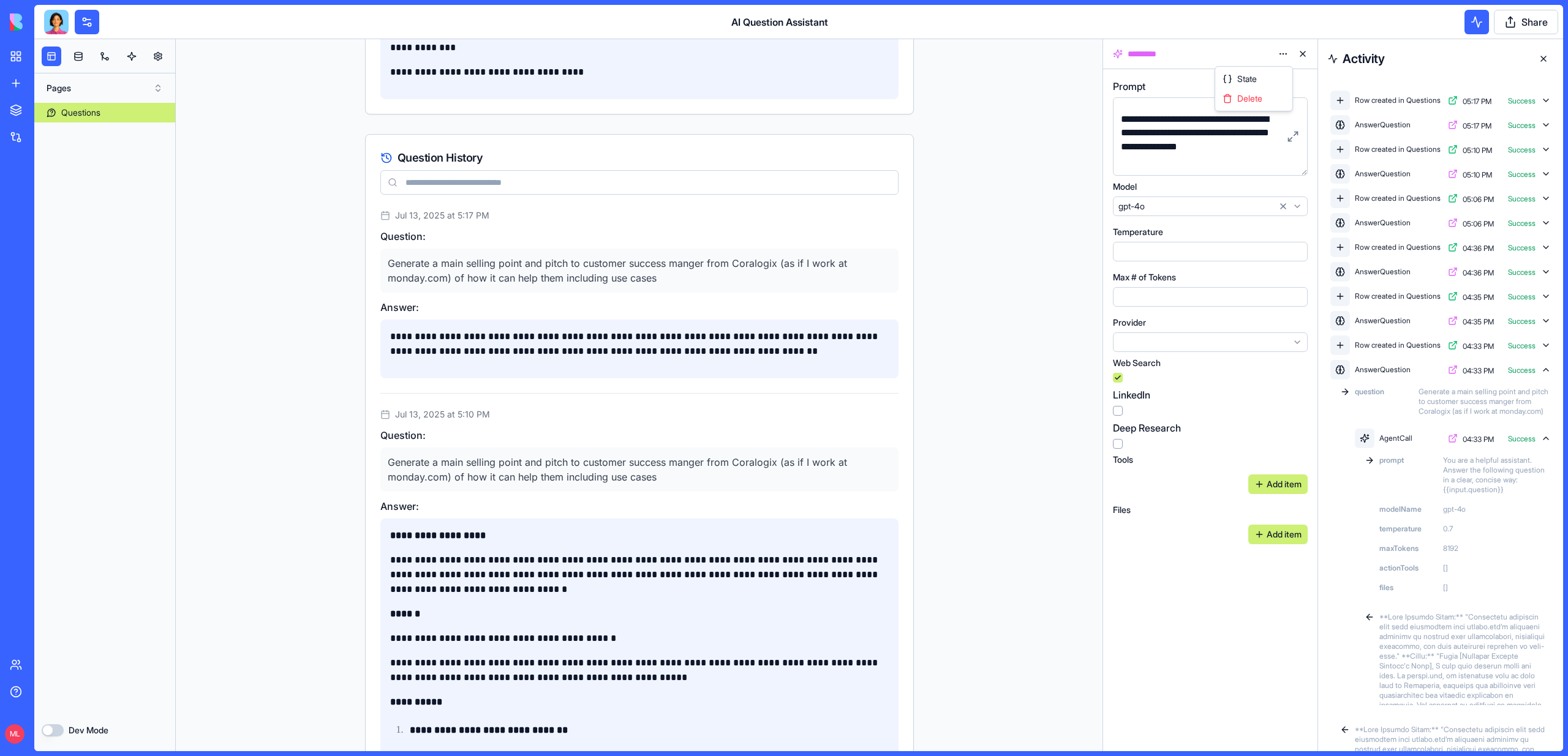 click on "**********" at bounding box center (784, 378) 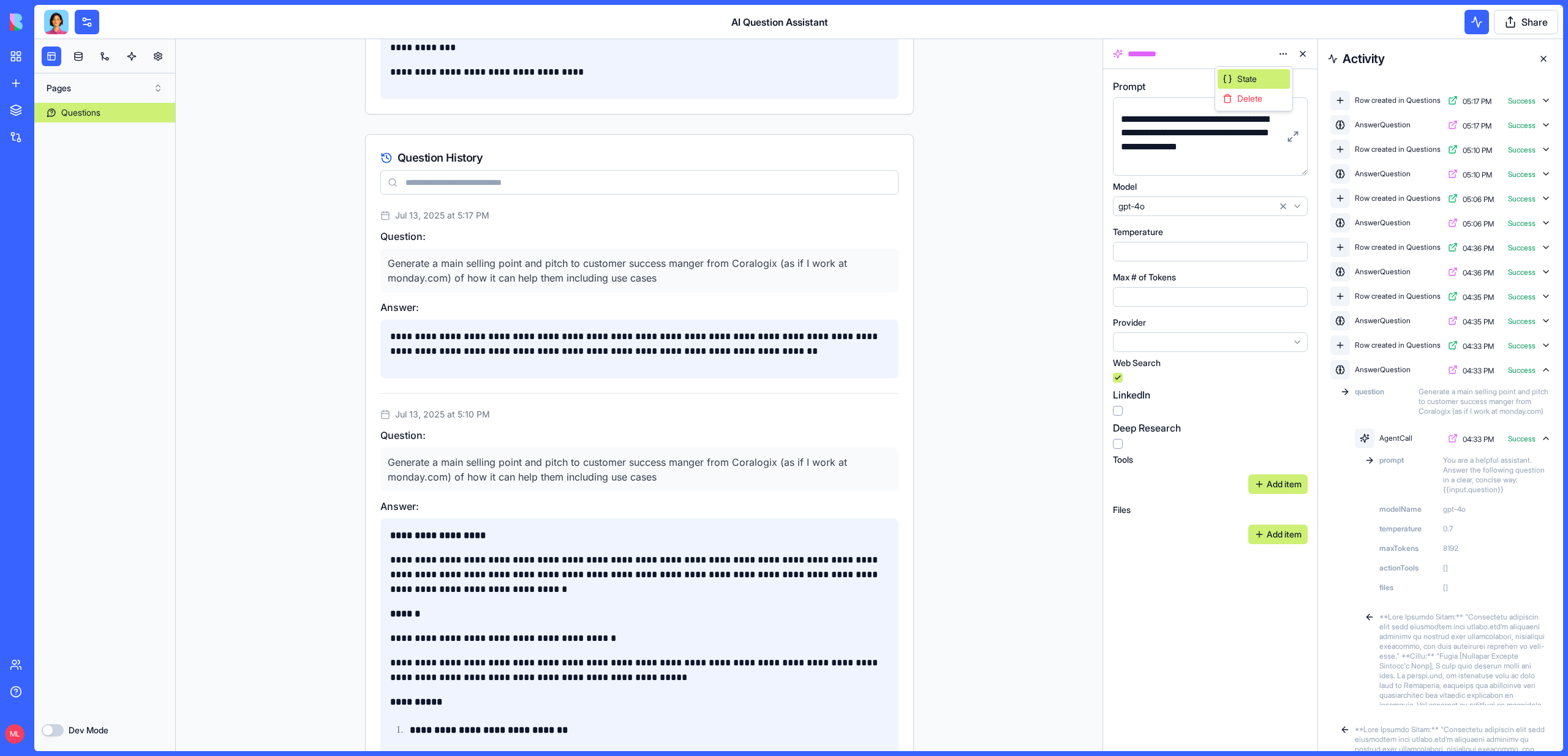 click on "State" at bounding box center [1254, 79] 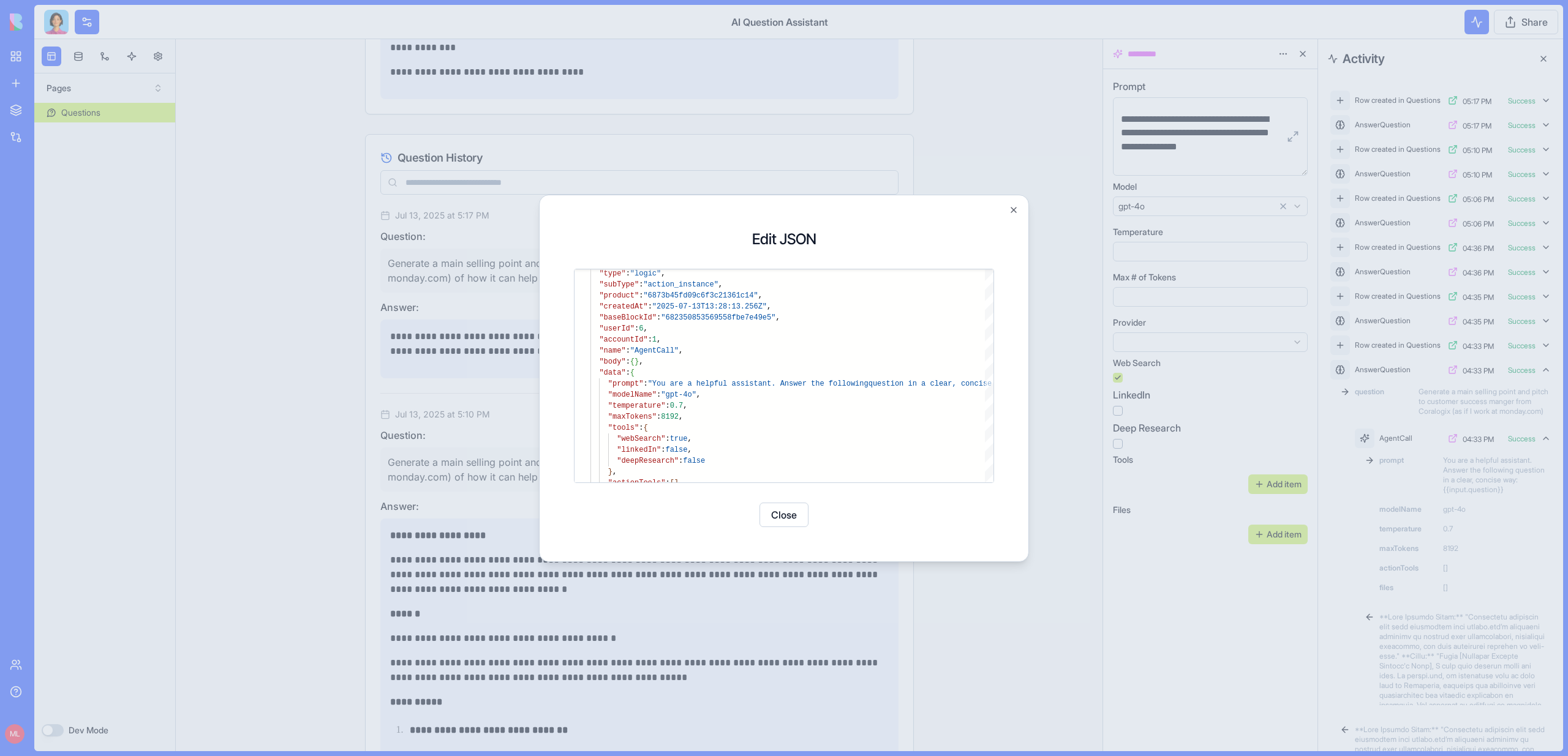 click on "Edit JSON    "type" :  "logic" ,    "subType" :  "action_instance" ,    "product" :  "6873b45fd09c6f3c21361c14" ,    "createdAt" :  "2025-07-13T13:28:13.256Z" ,    "baseBlockId" :  "682350853569558fbe7e49e5" ,    "userId" :  6 ,    "accountId" :  1 ,    "name" :  "AgentCall" ,    "body" :  { } ,    "data" :  {      "prompt" :  "You are a helpful assistant. Answer the following  question in a clear, concise way: {{input.6873b47 0d09c6f3c2136278b}}\n\nUse industry best practices  when relevant and make sure everything is customi zed to the persona" ,      "modelName" :  "gpt-4o" ,      "temperature" :  0.7 ,      "maxTokens" :  8192 ,      "tools" :  {        "webSearch" :  true ,        "linkedIn" :  false ,        "deepResearch" :  false      } ,      "actionTools" :  [ ] , Close" at bounding box center (784, 378) 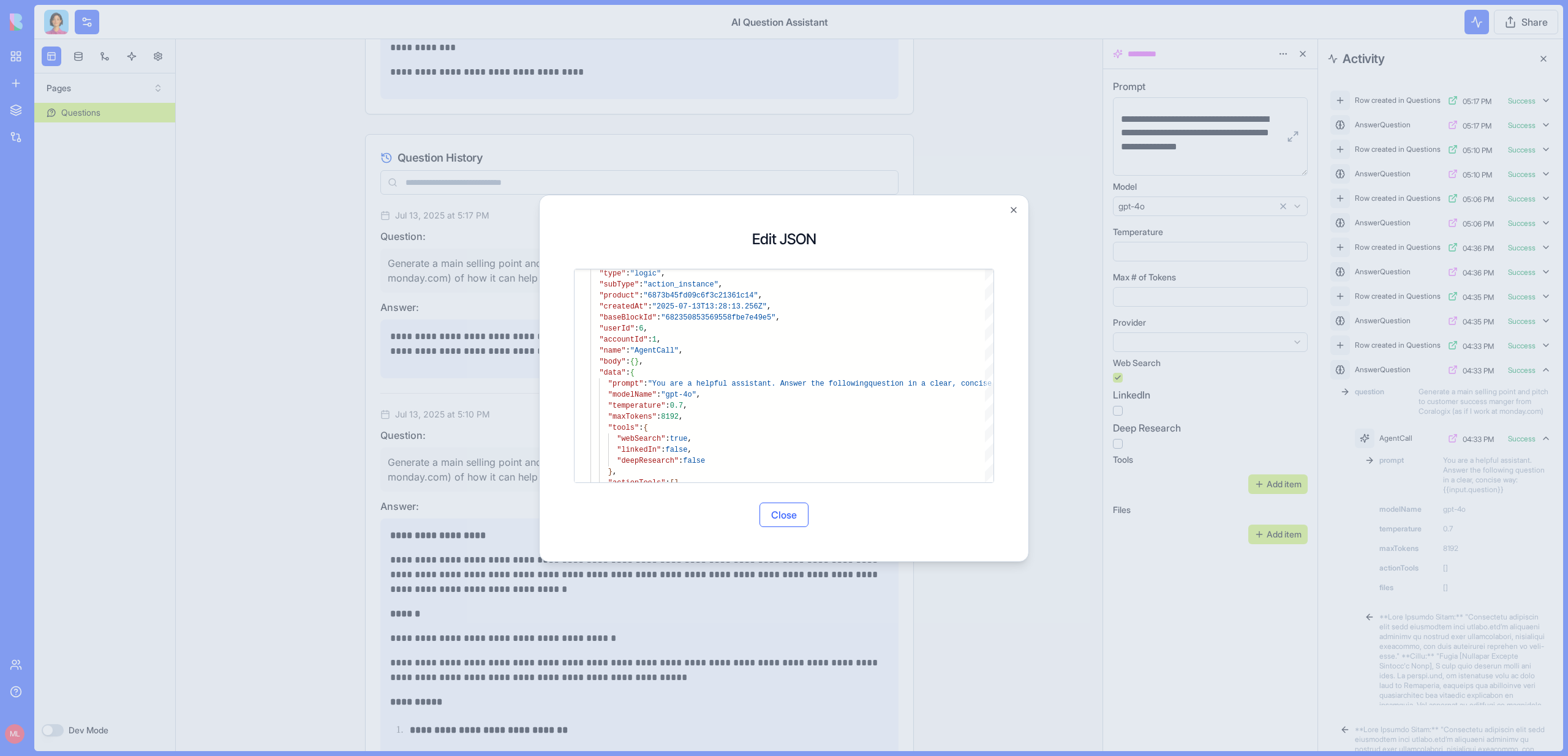 click on "Close" at bounding box center [784, 515] 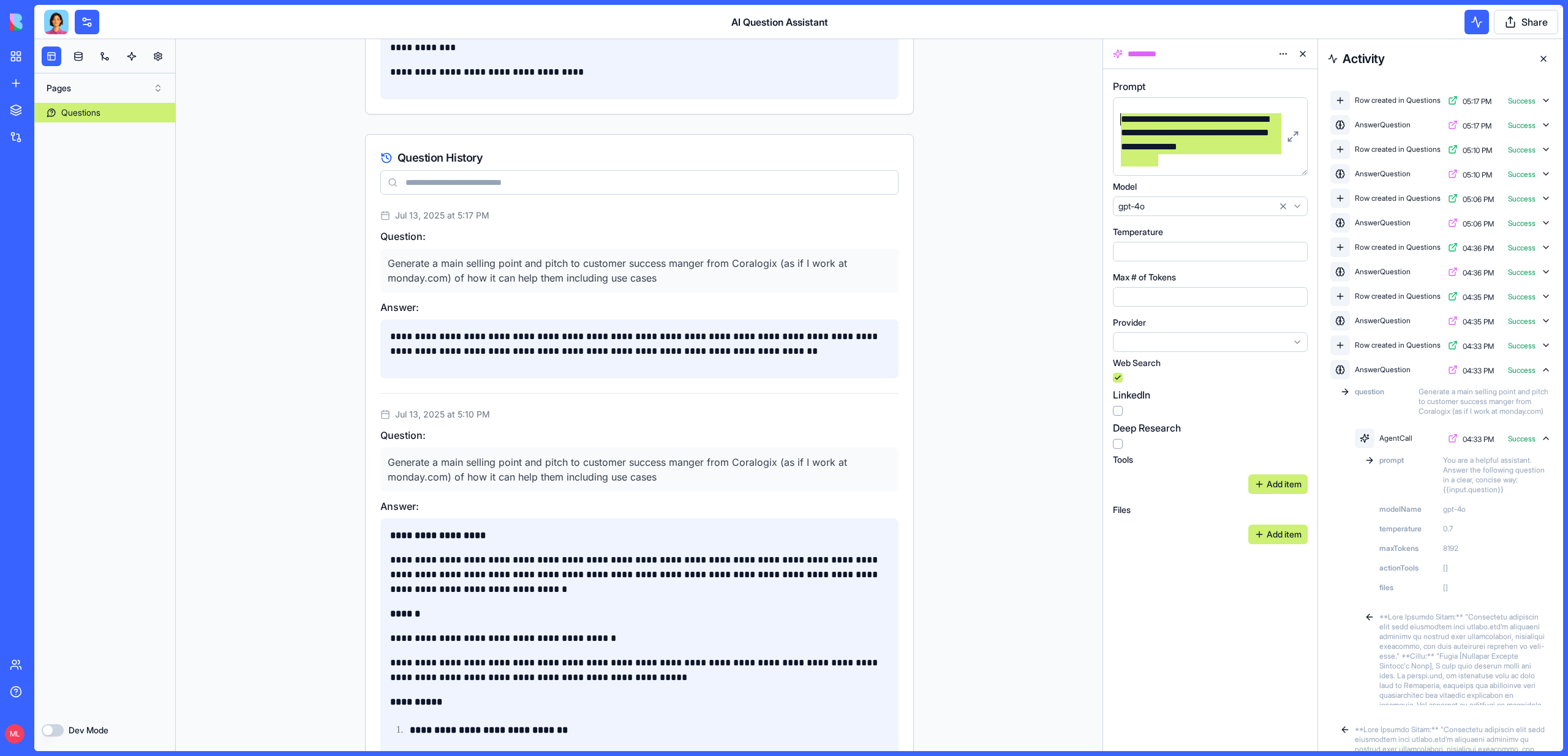 drag, startPoint x: 1182, startPoint y: 156, endPoint x: 1119, endPoint y: 119, distance: 73.06162 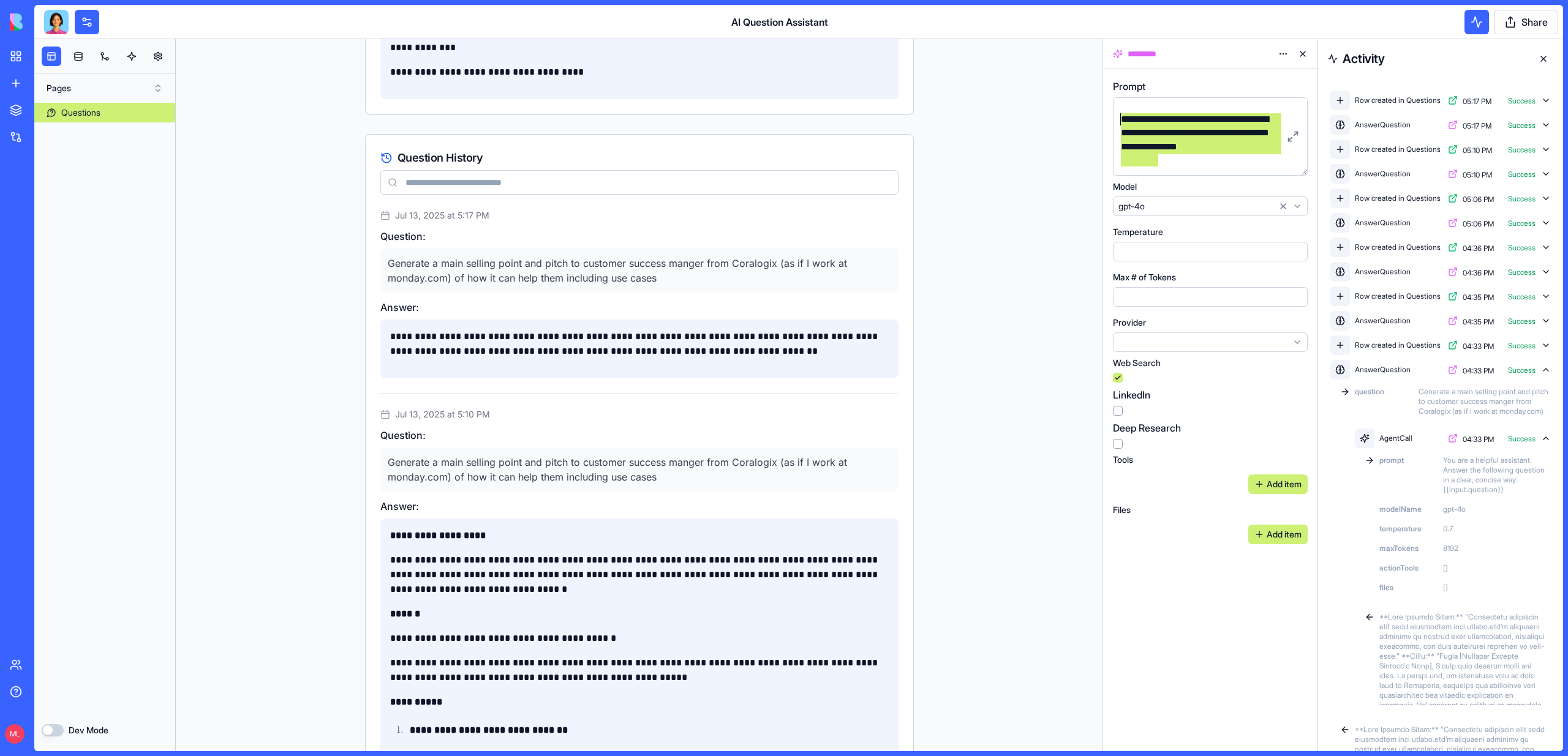 click on "**********" at bounding box center [1200, 140] 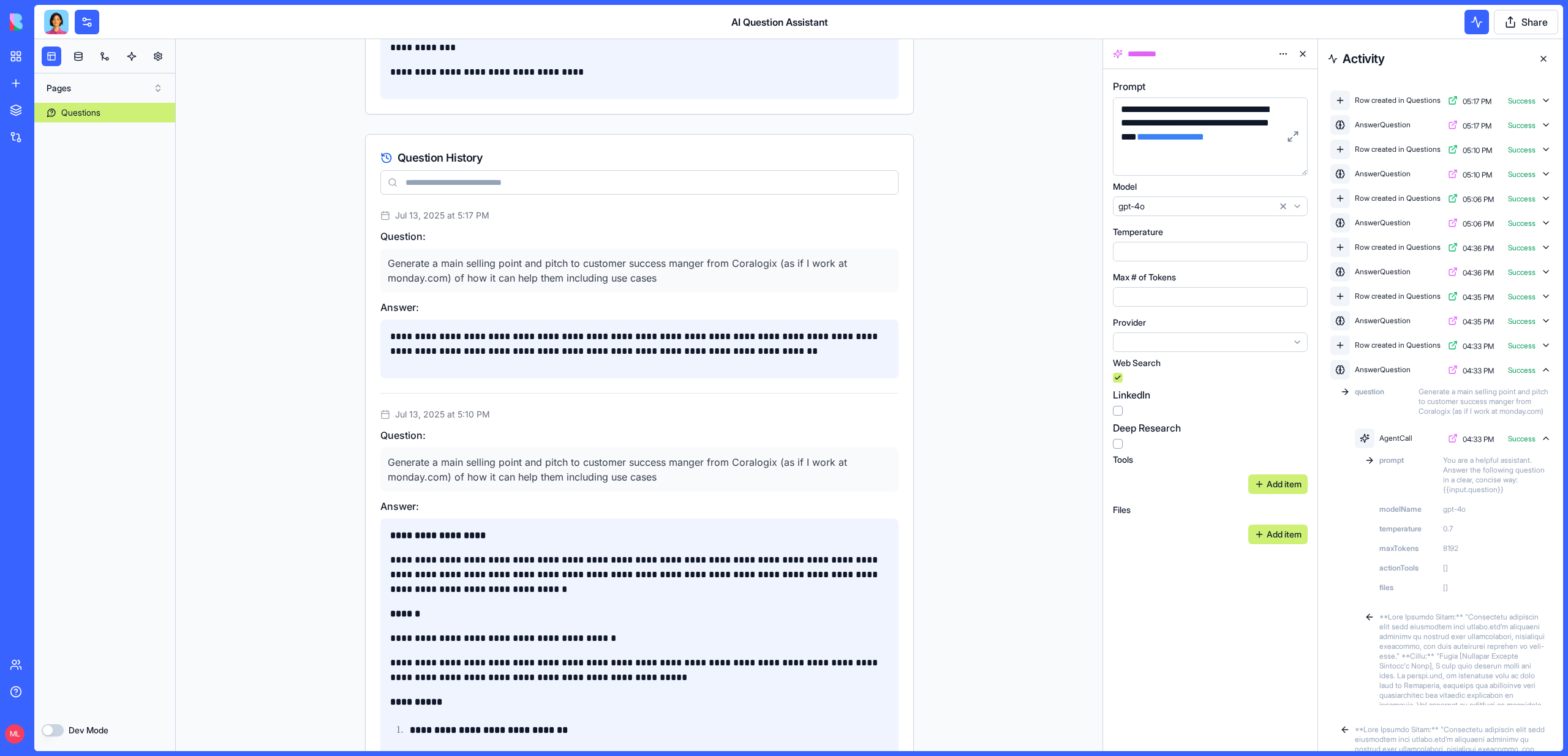 scroll, scrollTop: 0, scrollLeft: 0, axis: both 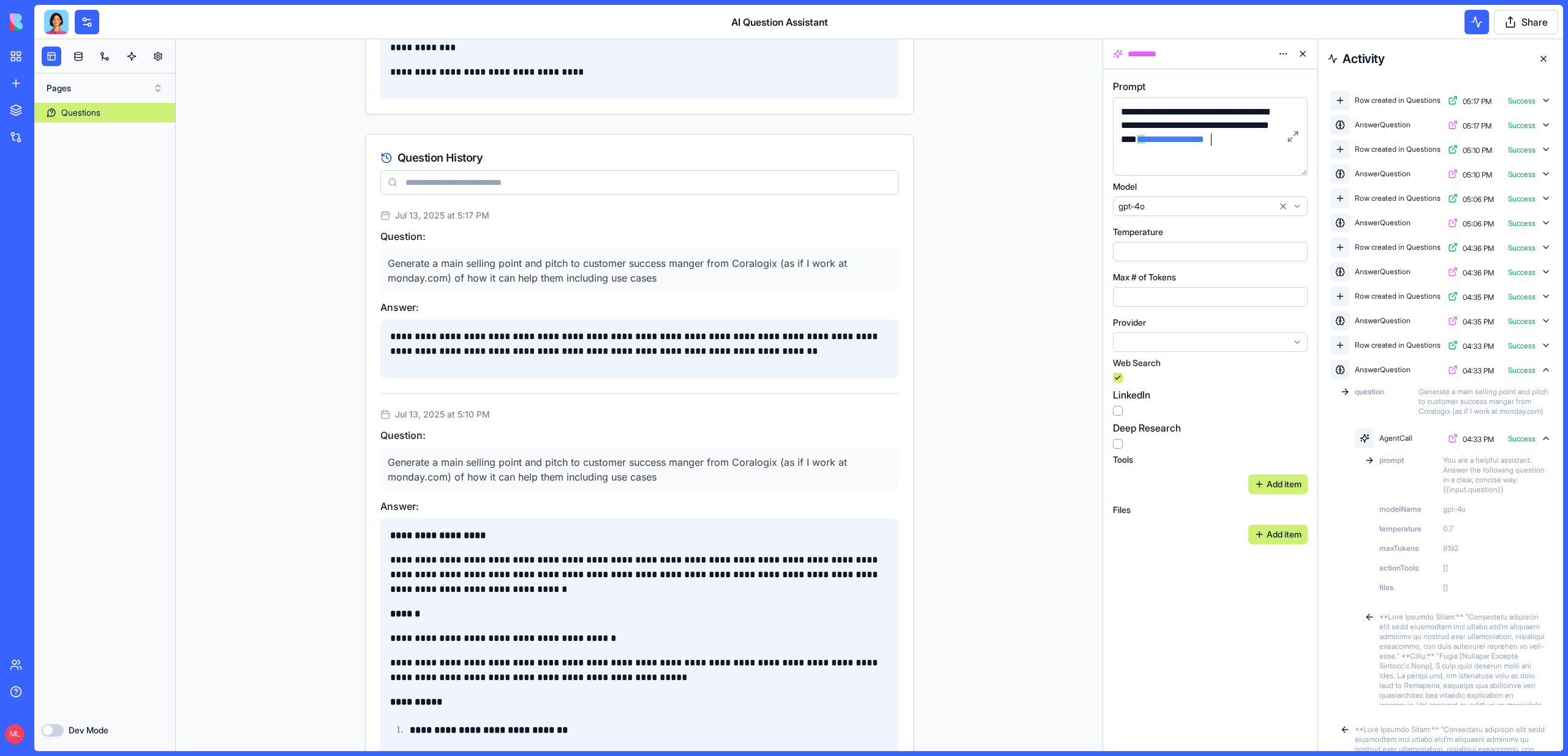 click on "**********" at bounding box center (1200, 133) 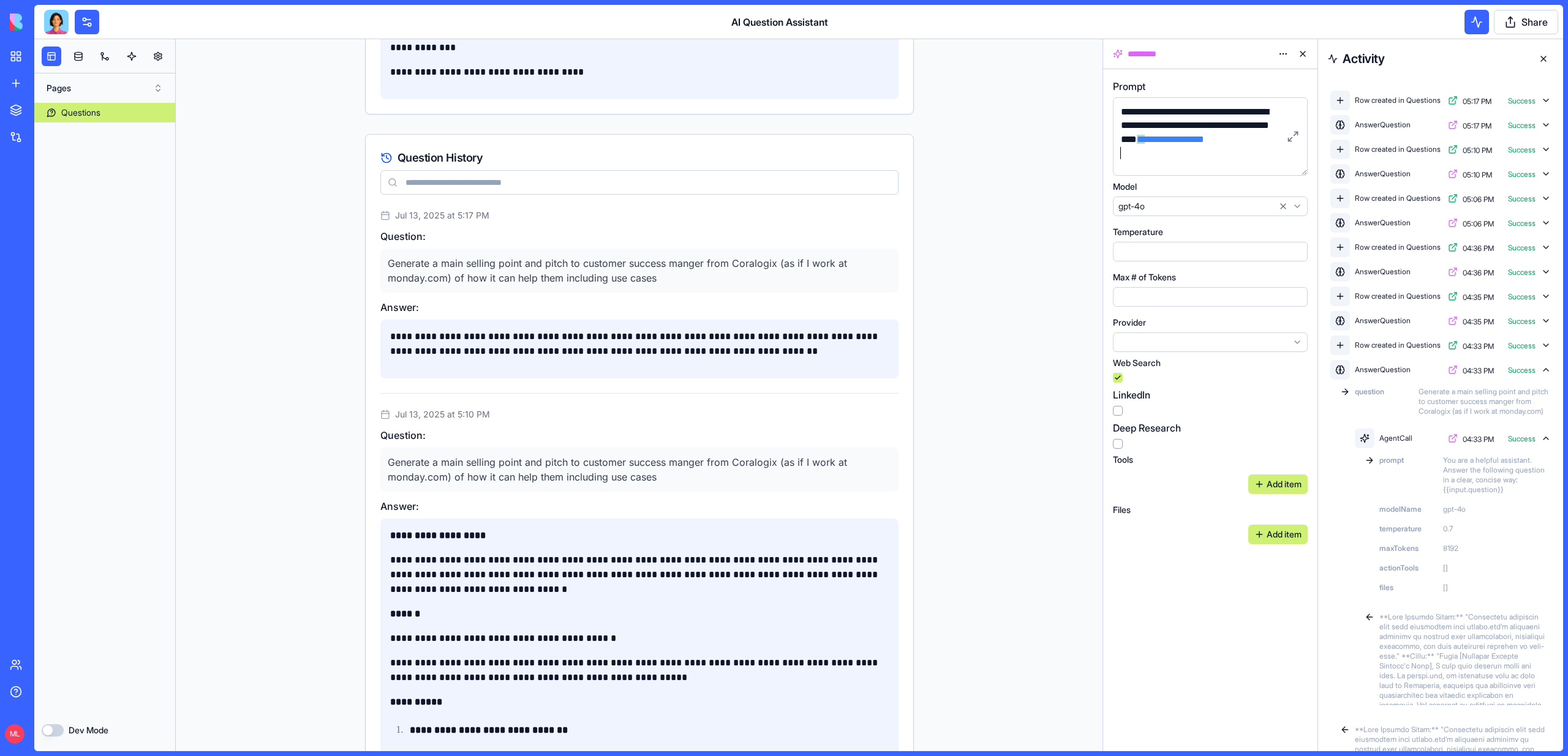 scroll, scrollTop: 36, scrollLeft: 0, axis: vertical 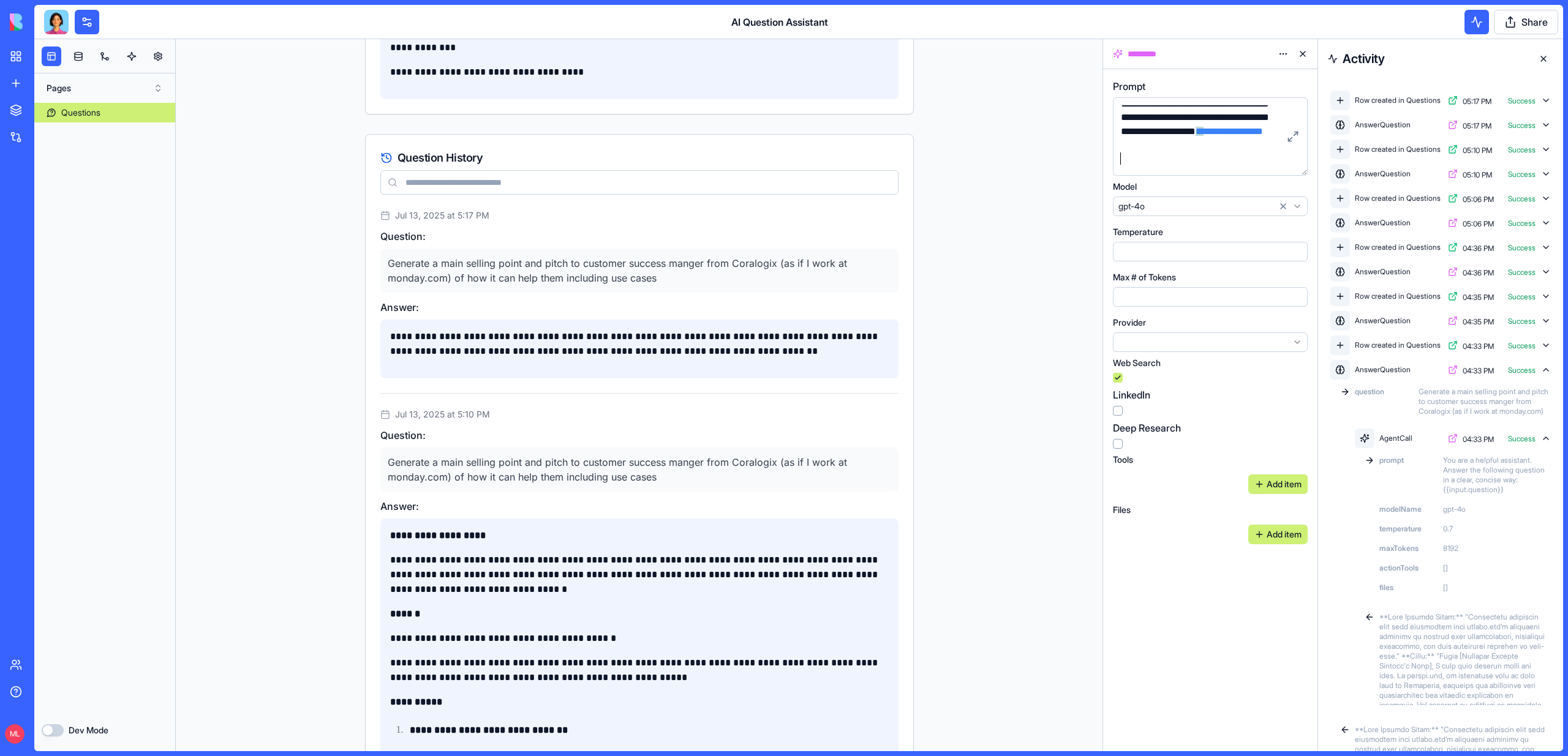click on "**********" at bounding box center [639, 2051] 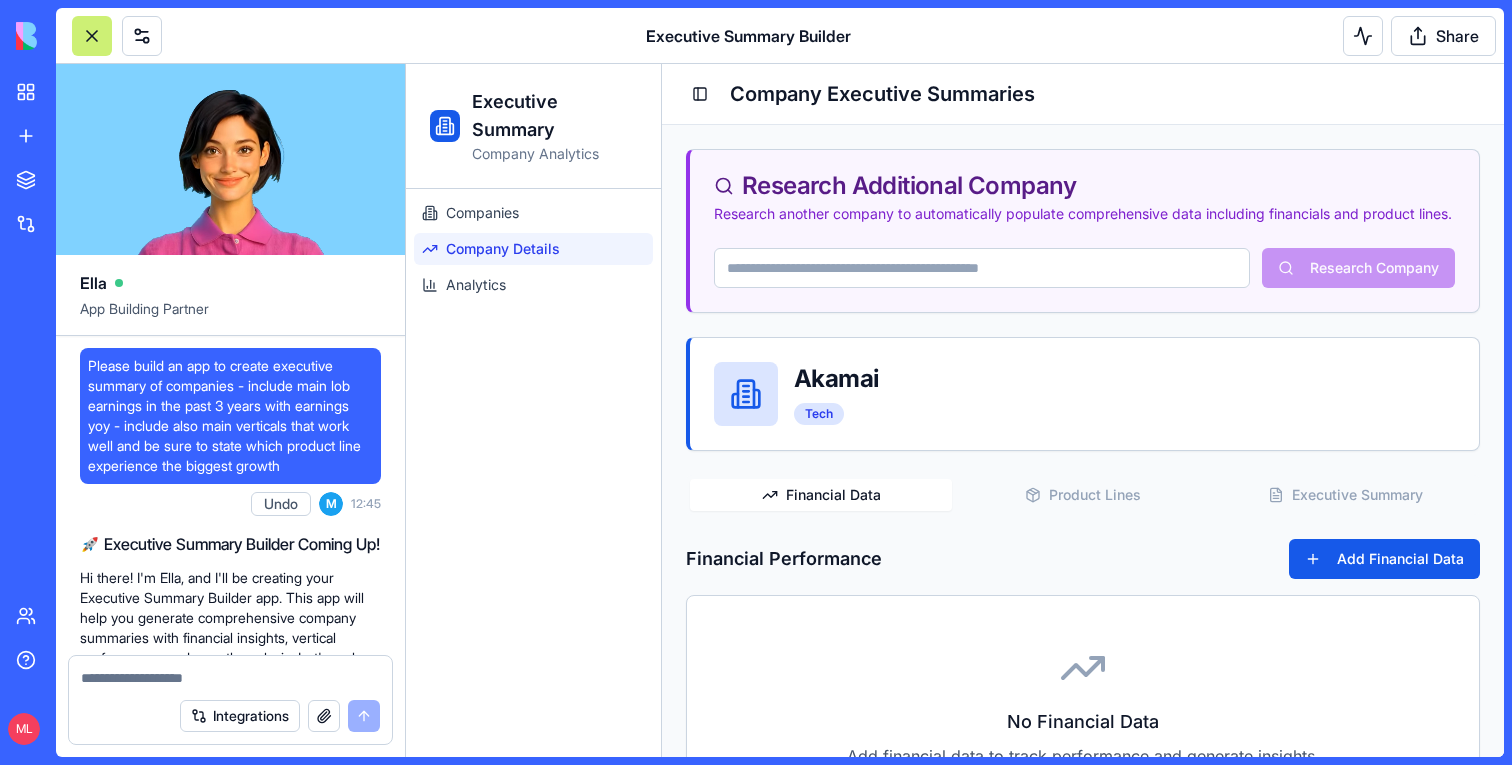 scroll, scrollTop: 0, scrollLeft: 0, axis: both 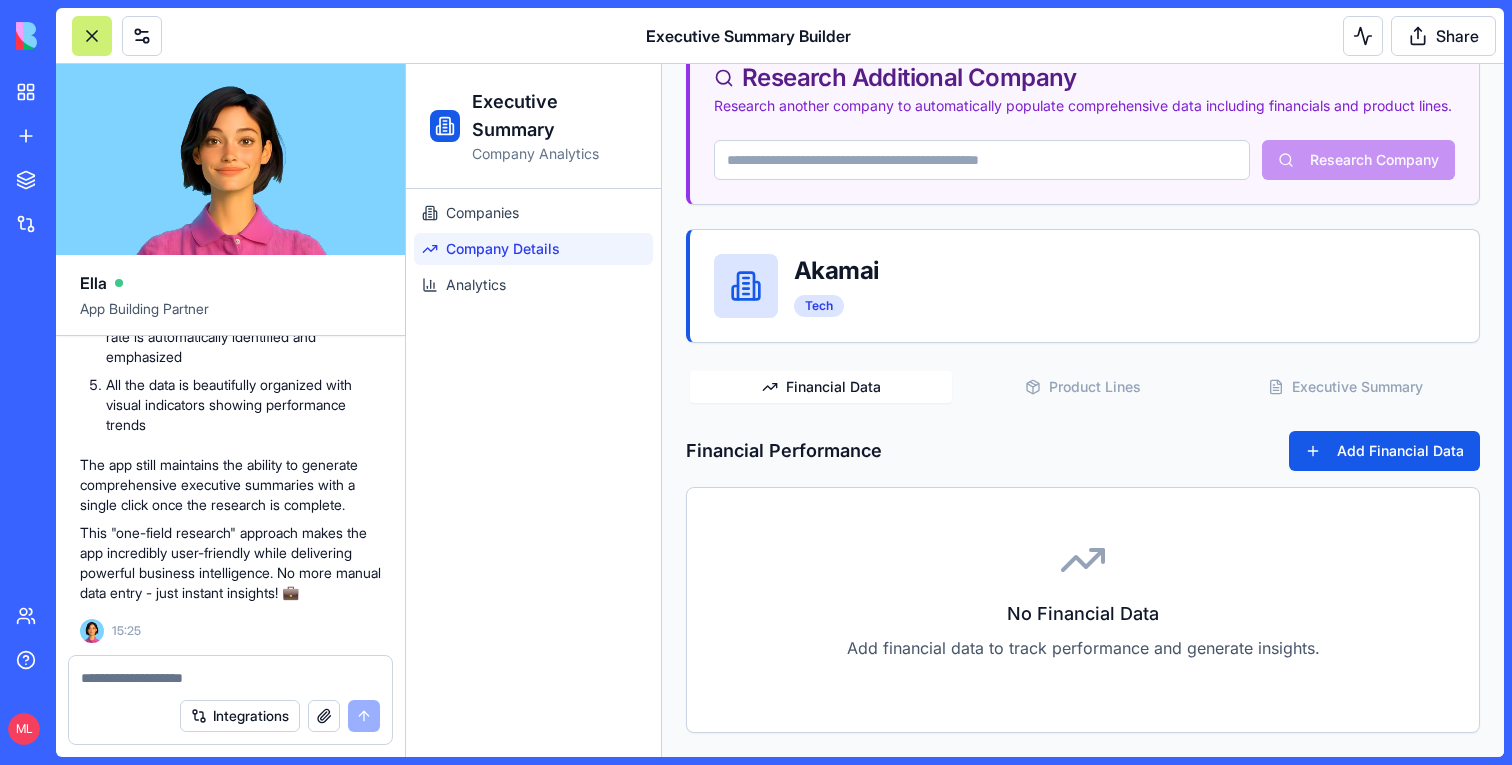 click on "Akamai" at bounding box center (836, 271) 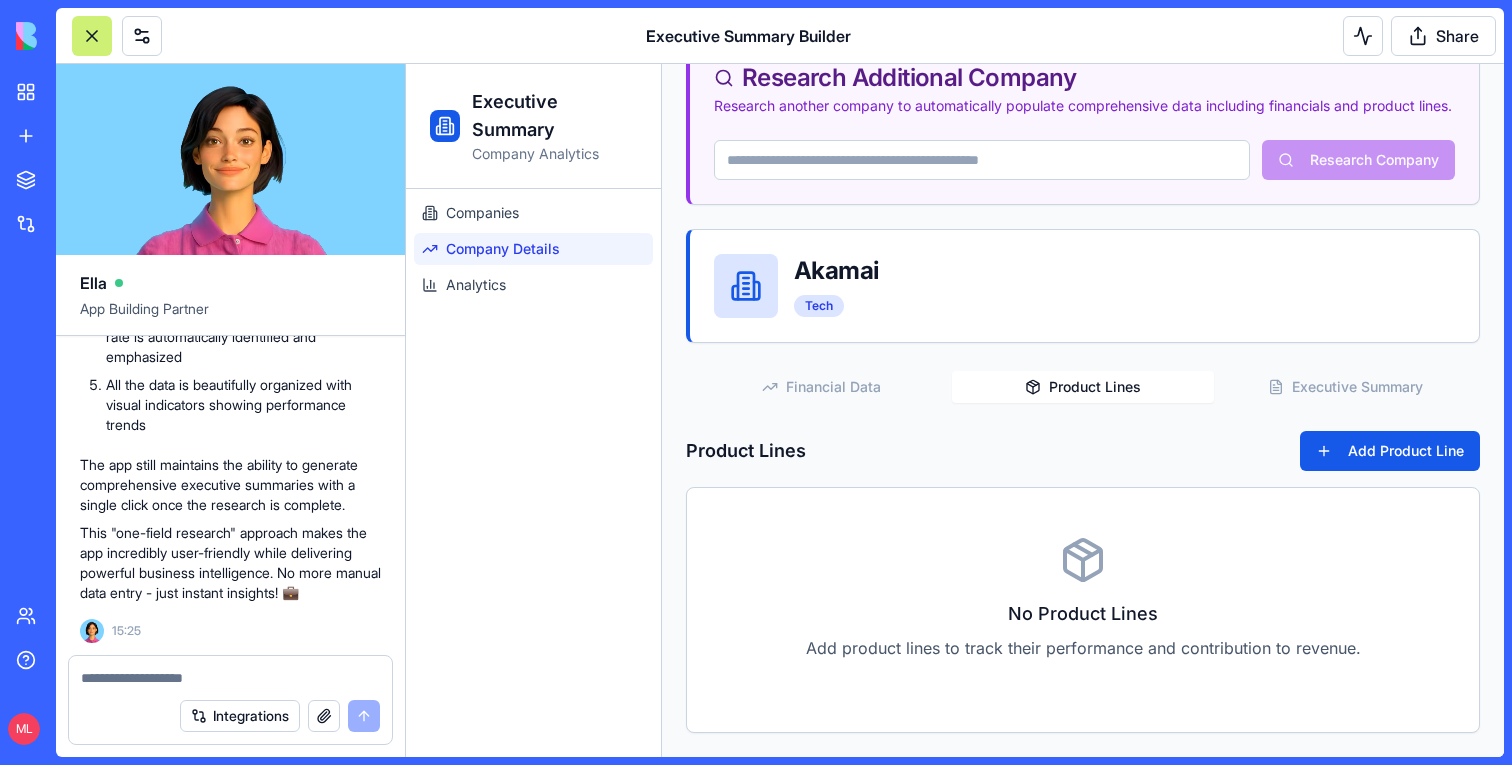 scroll, scrollTop: 0, scrollLeft: 0, axis: both 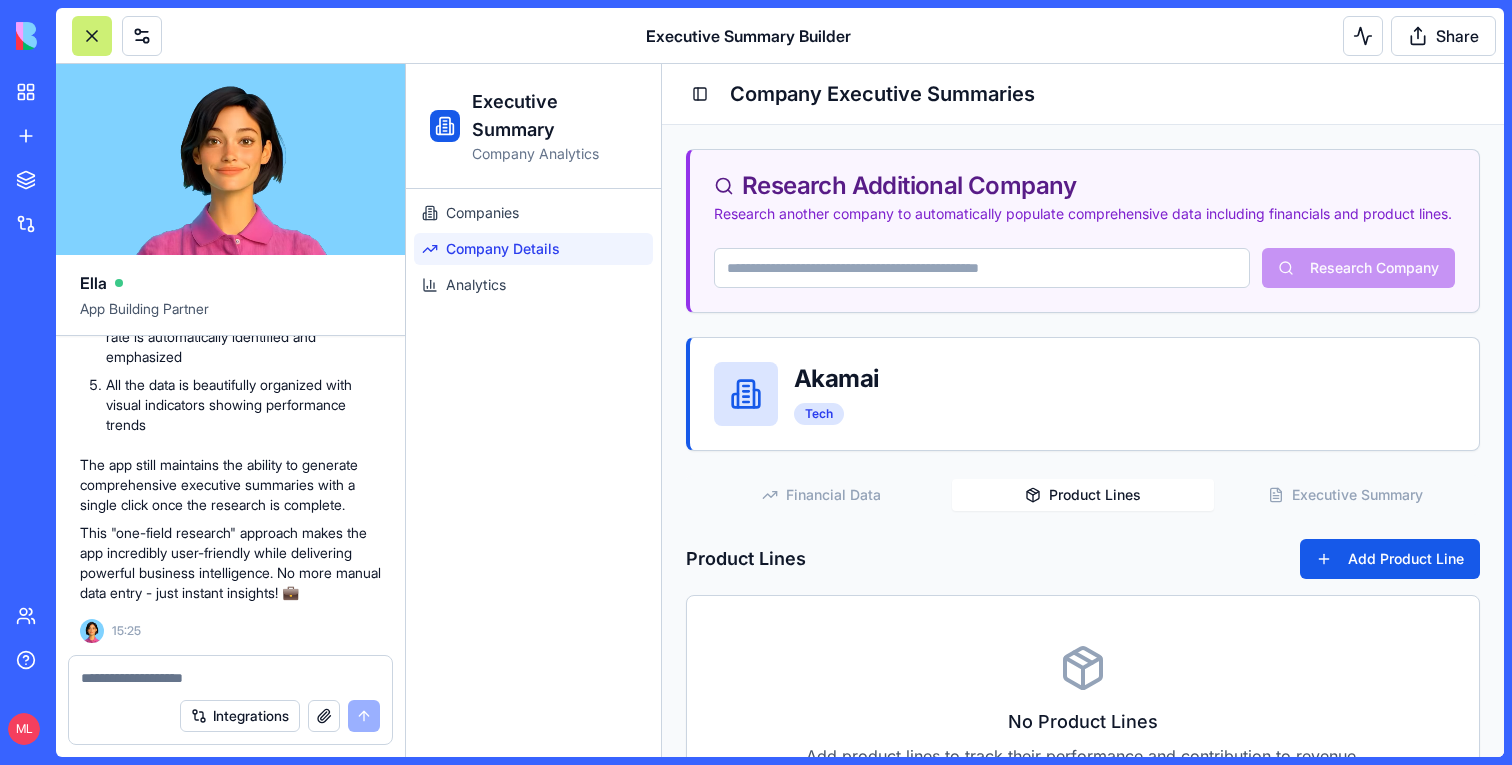 click on "Research Additional Company Research another company to automatically populate comprehensive data including financials and product lines. Research Company Akamai Tech Financial Data Product Lines Executive Summary Product Lines Add Product Line No Product Lines Add product lines to track their performance and contribution to revenue." at bounding box center (1083, 495) 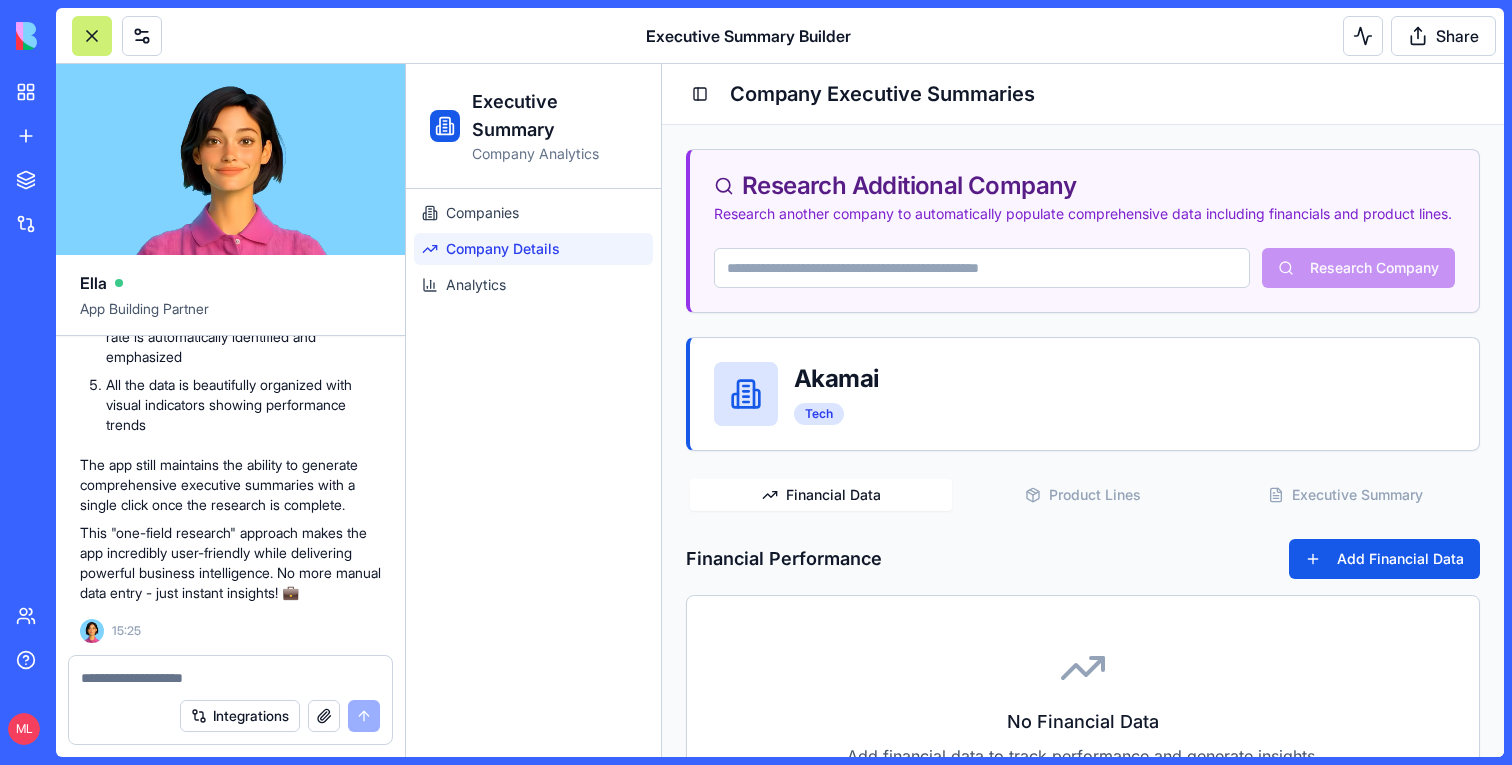 click on "Financial Data" at bounding box center (821, 495) 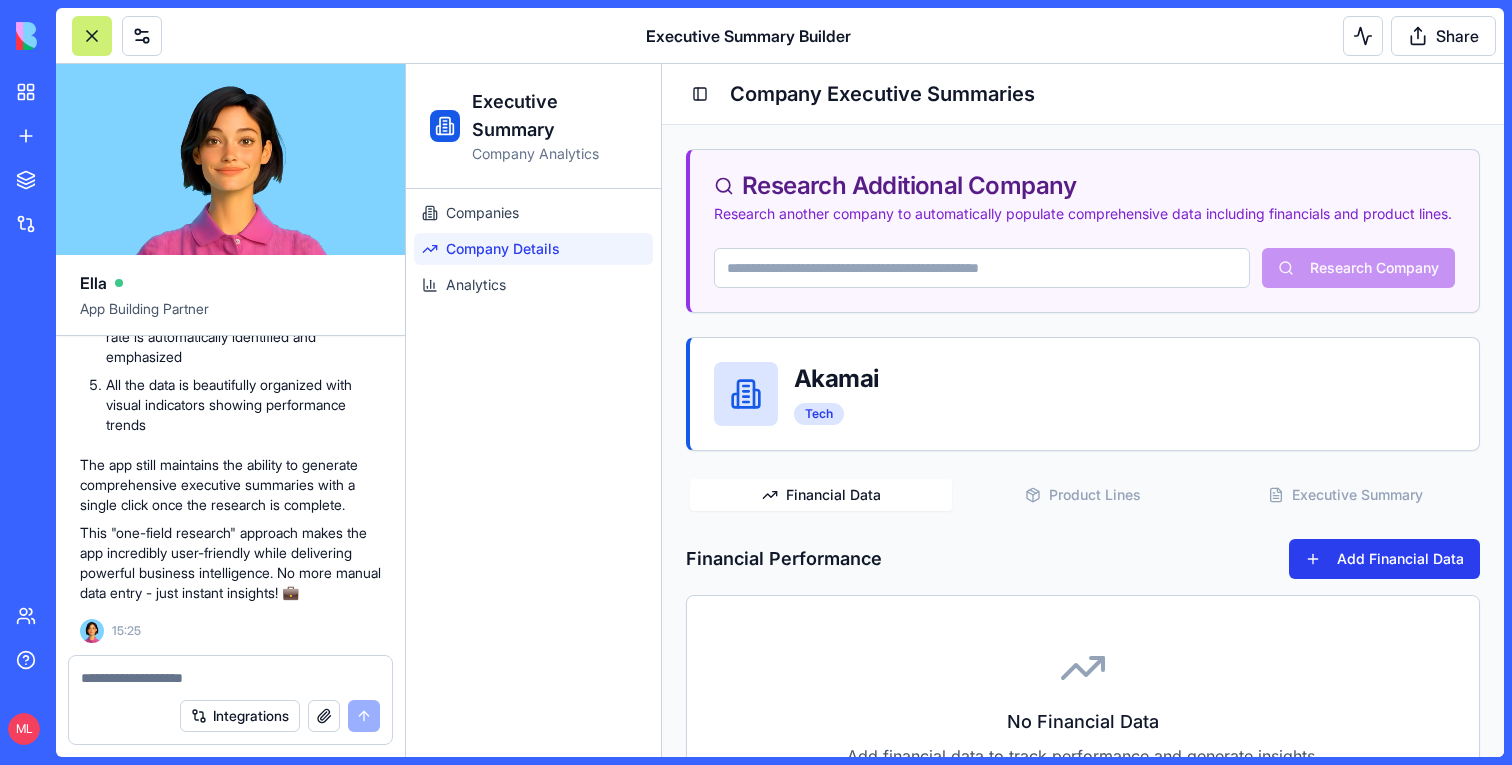 click on "Add Financial Data" at bounding box center (1384, 559) 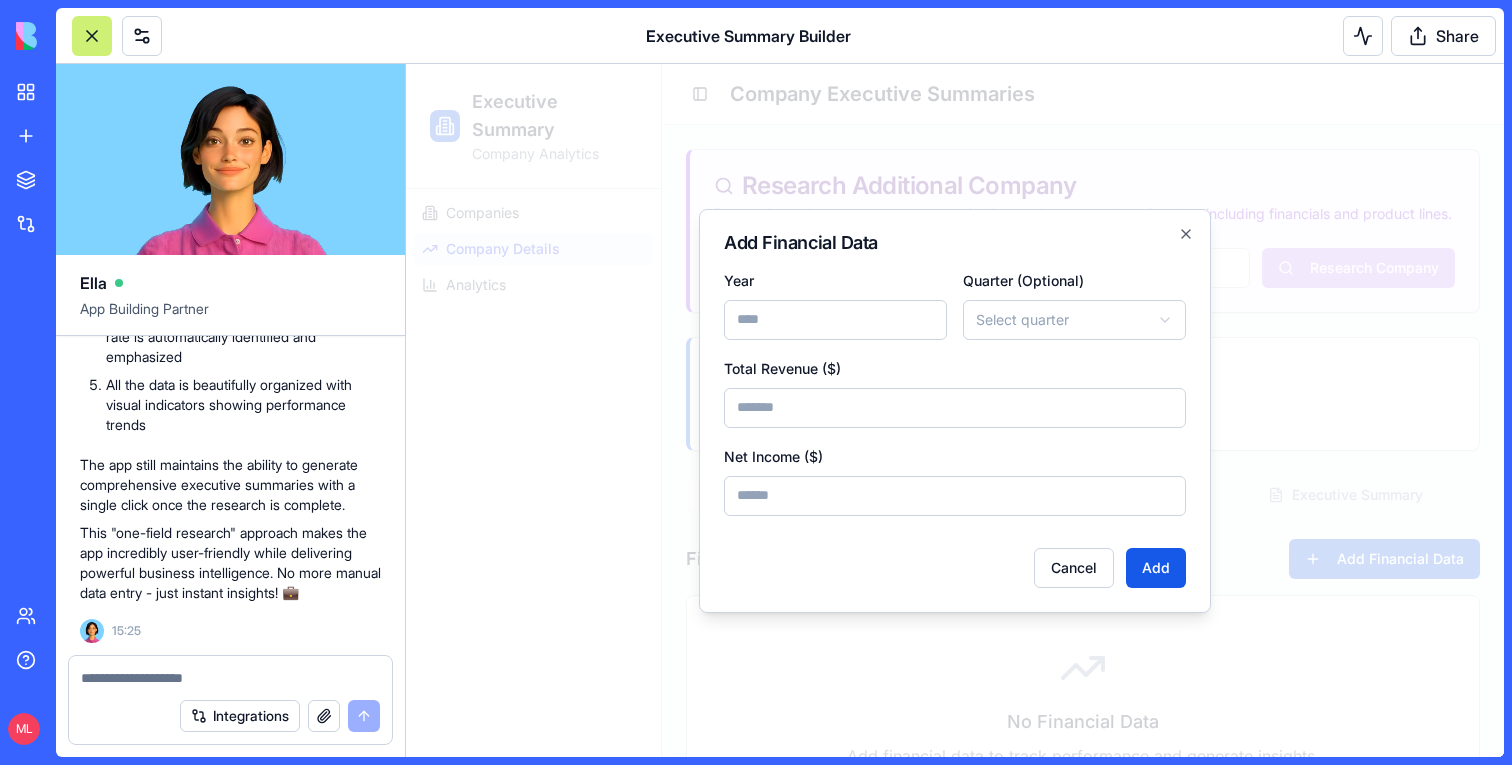 click at bounding box center [955, 410] 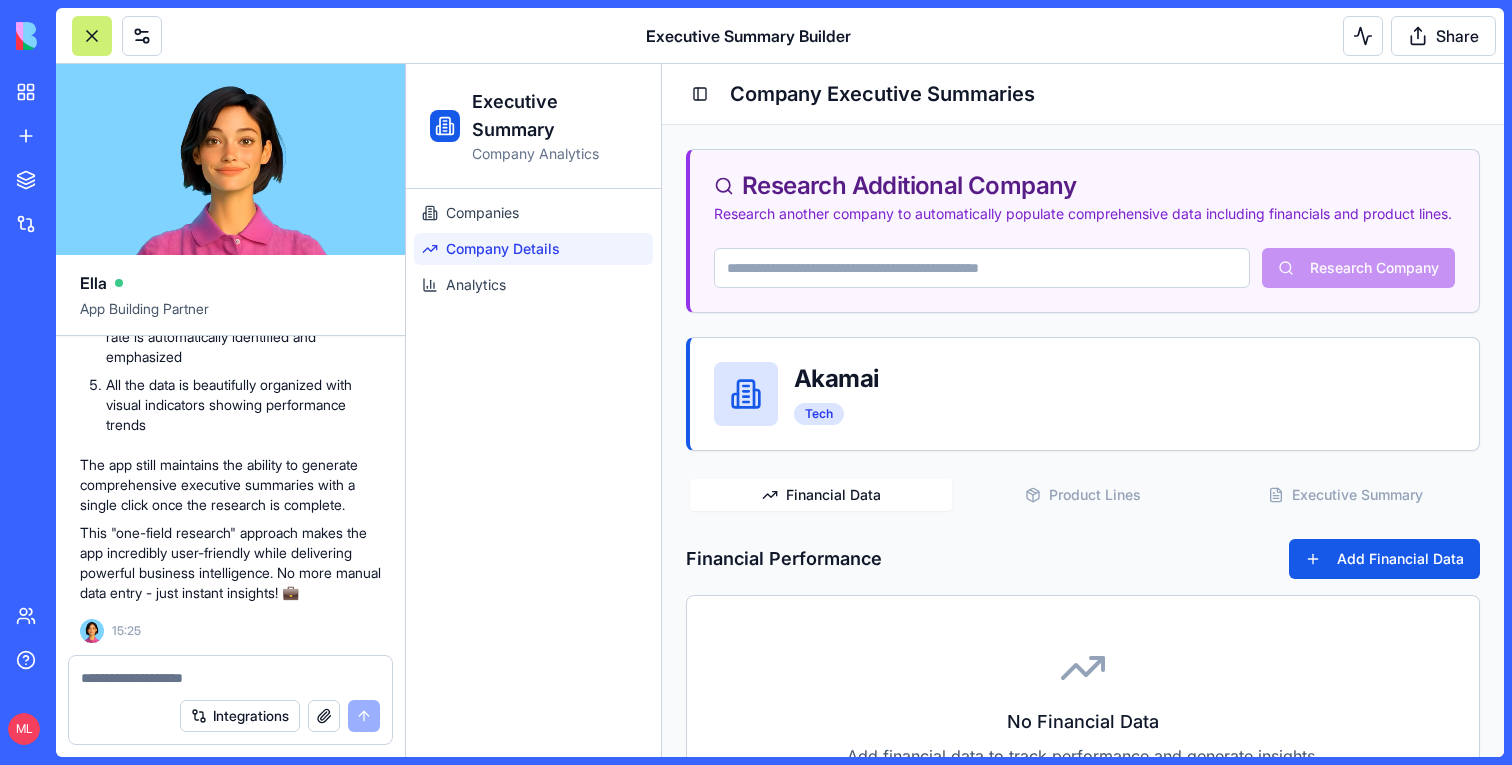 click on "Product Lines" at bounding box center [1083, 495] 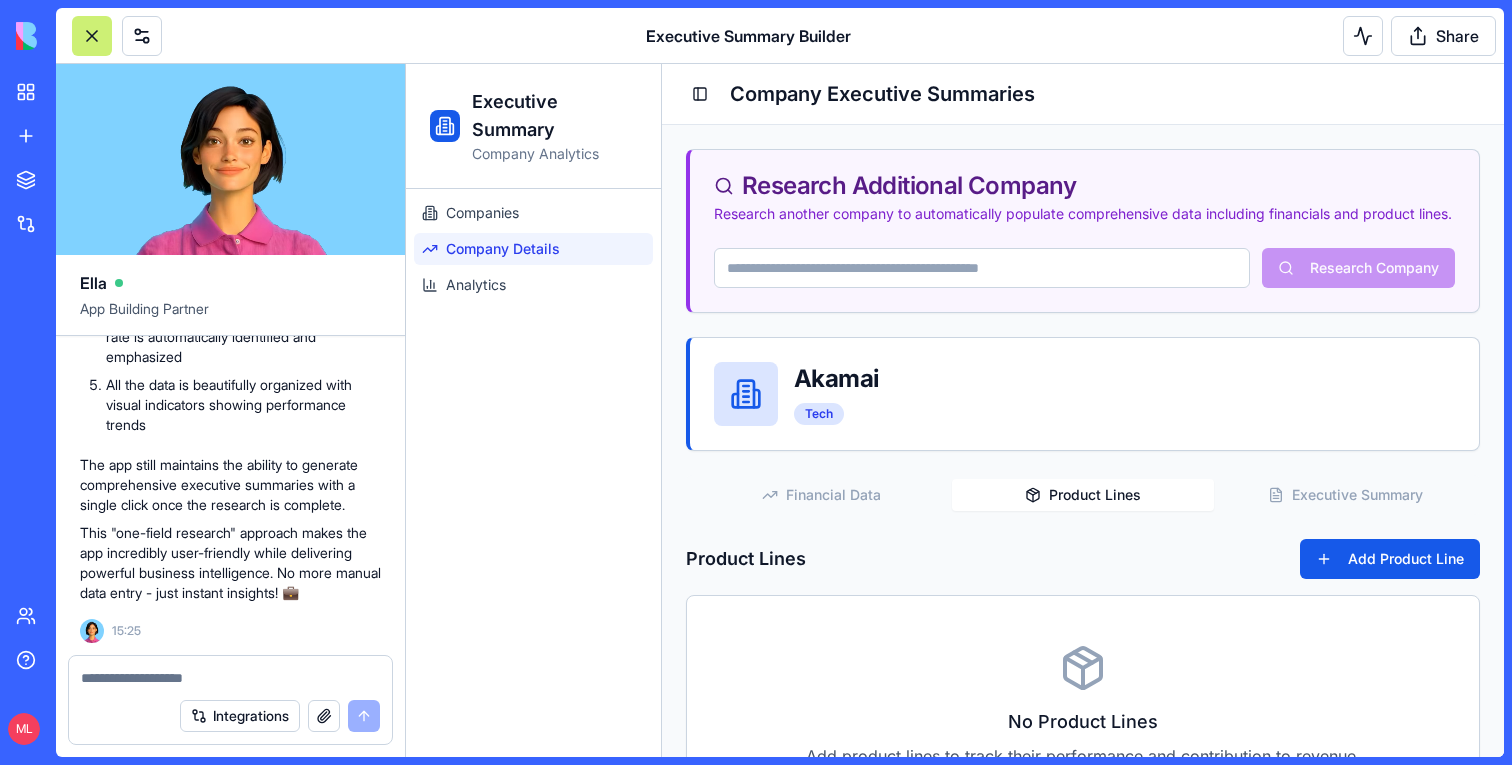 click on "Product Lines Add Product Line" at bounding box center [1083, 559] 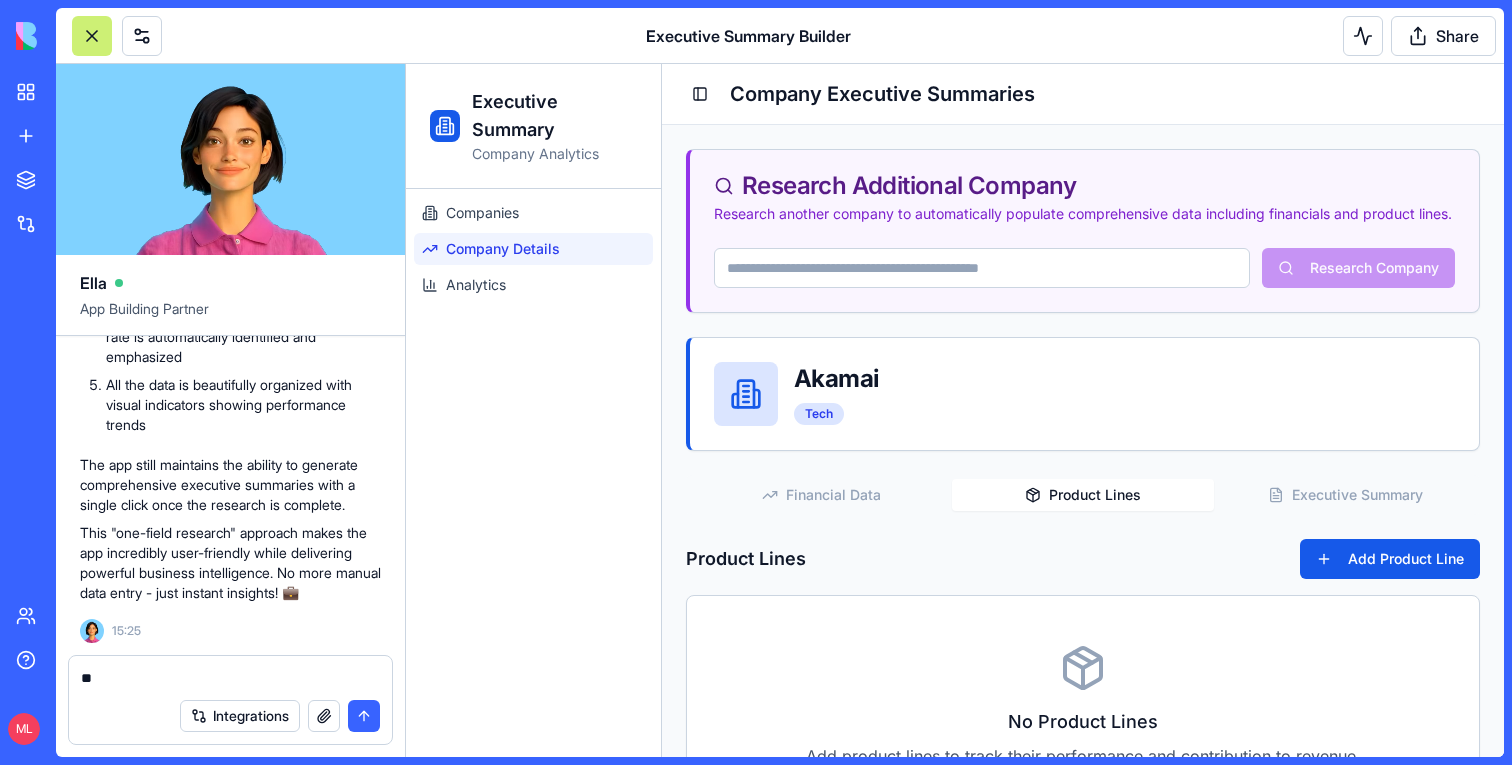 type on "*" 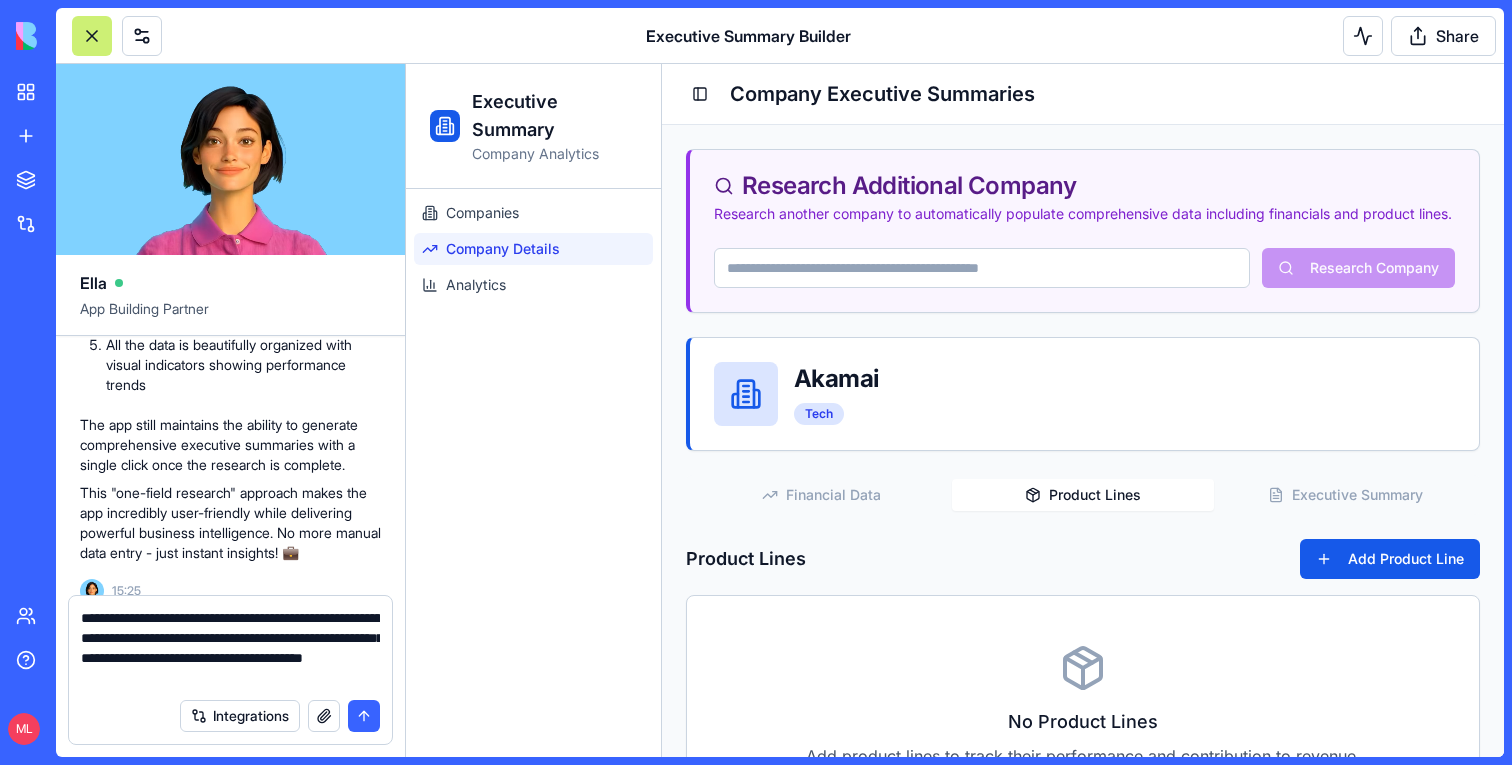 type on "**********" 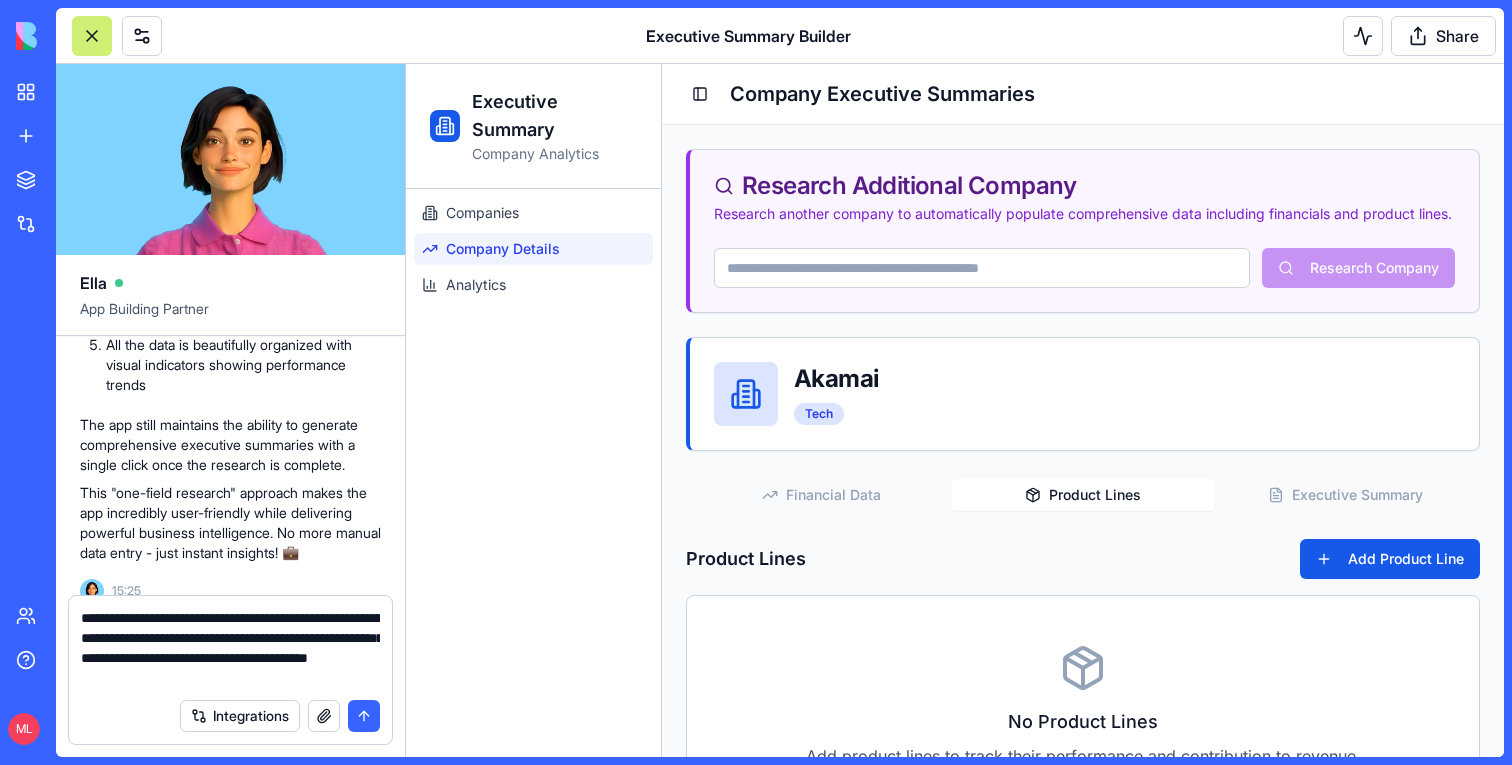 type 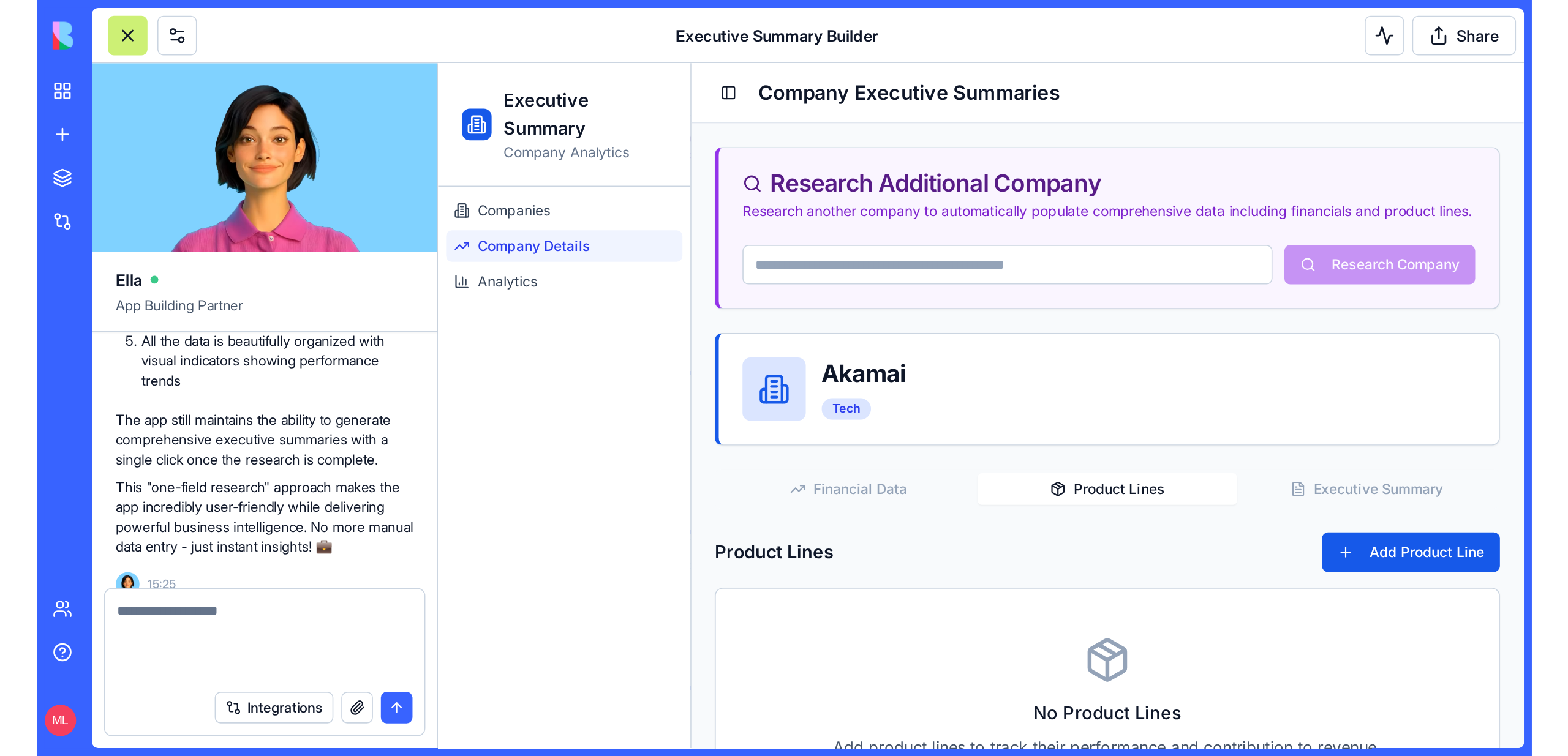 scroll, scrollTop: 1237, scrollLeft: 0, axis: vertical 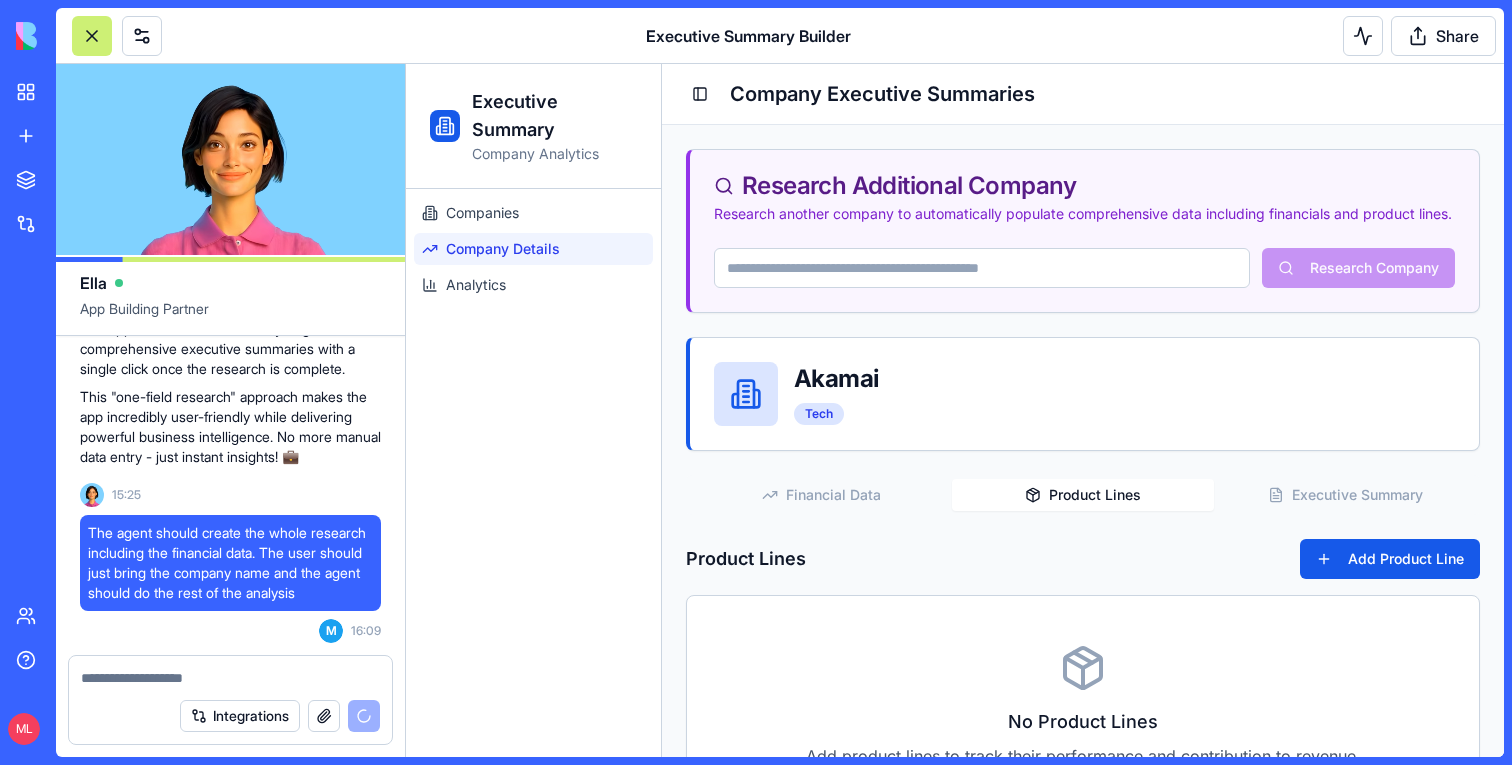 click on "Companies Company Details Analytics" at bounding box center (533, 473) 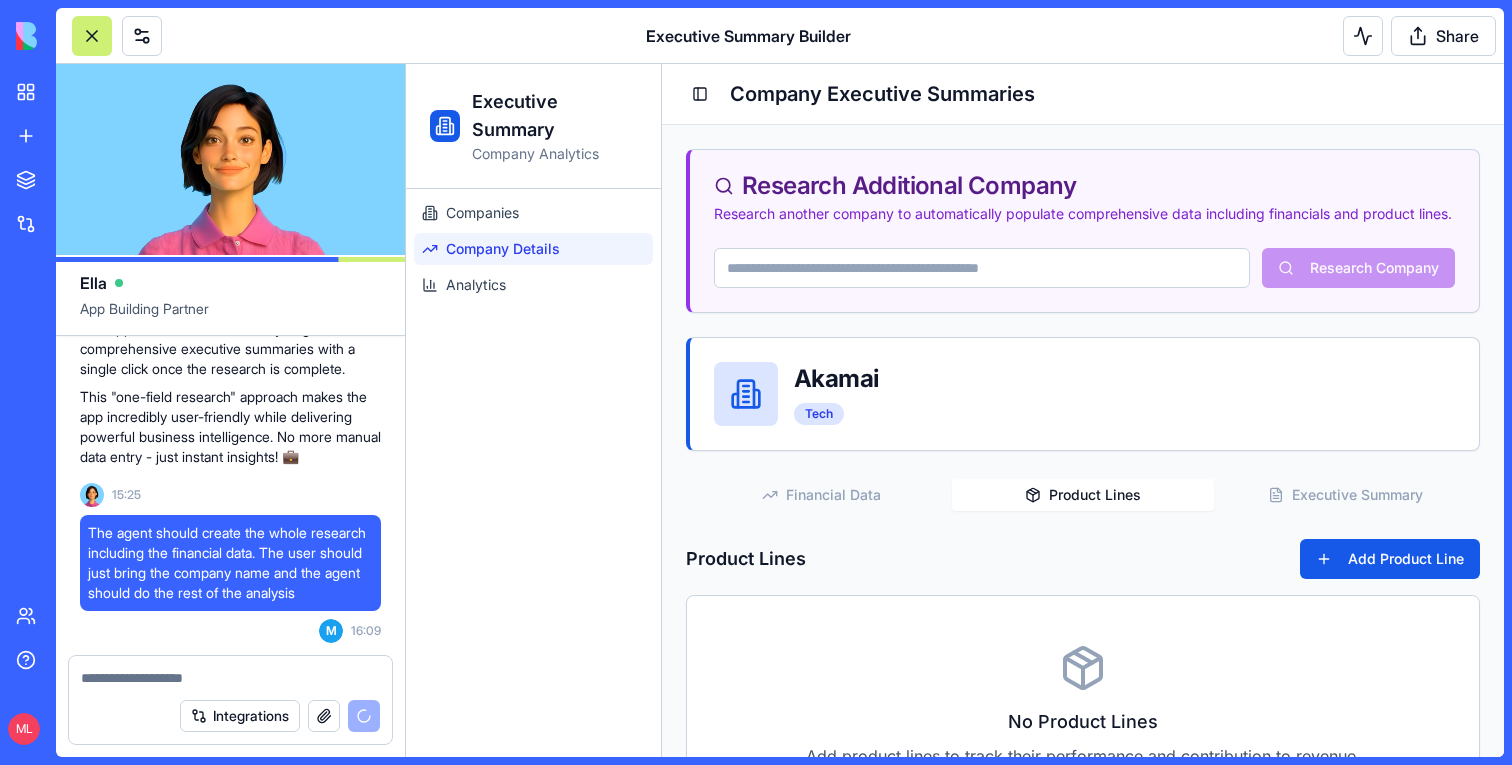 click on "No Product Lines Add product lines to track their performance and contribution to revenue." at bounding box center [1083, 718] 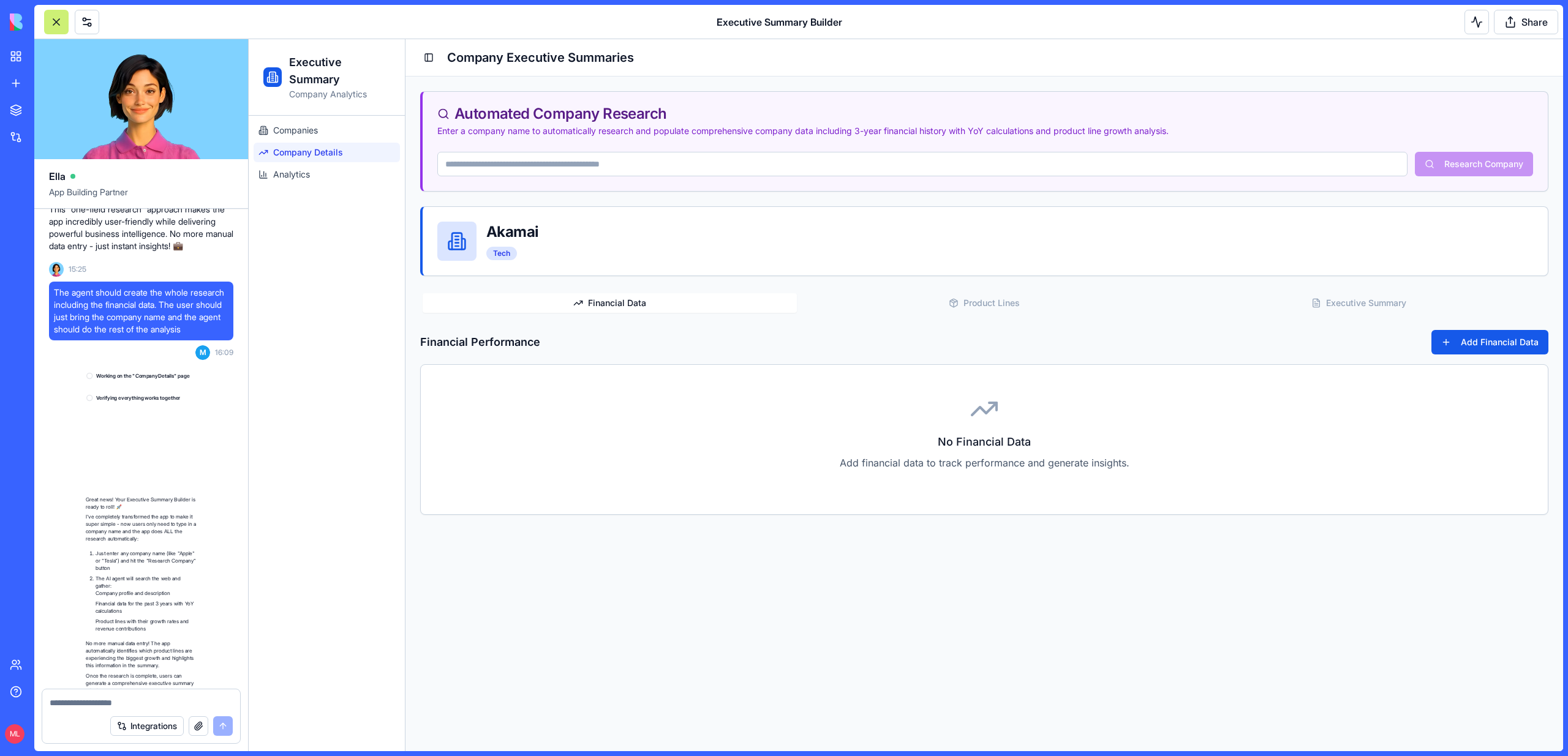 scroll, scrollTop: 1451, scrollLeft: 0, axis: vertical 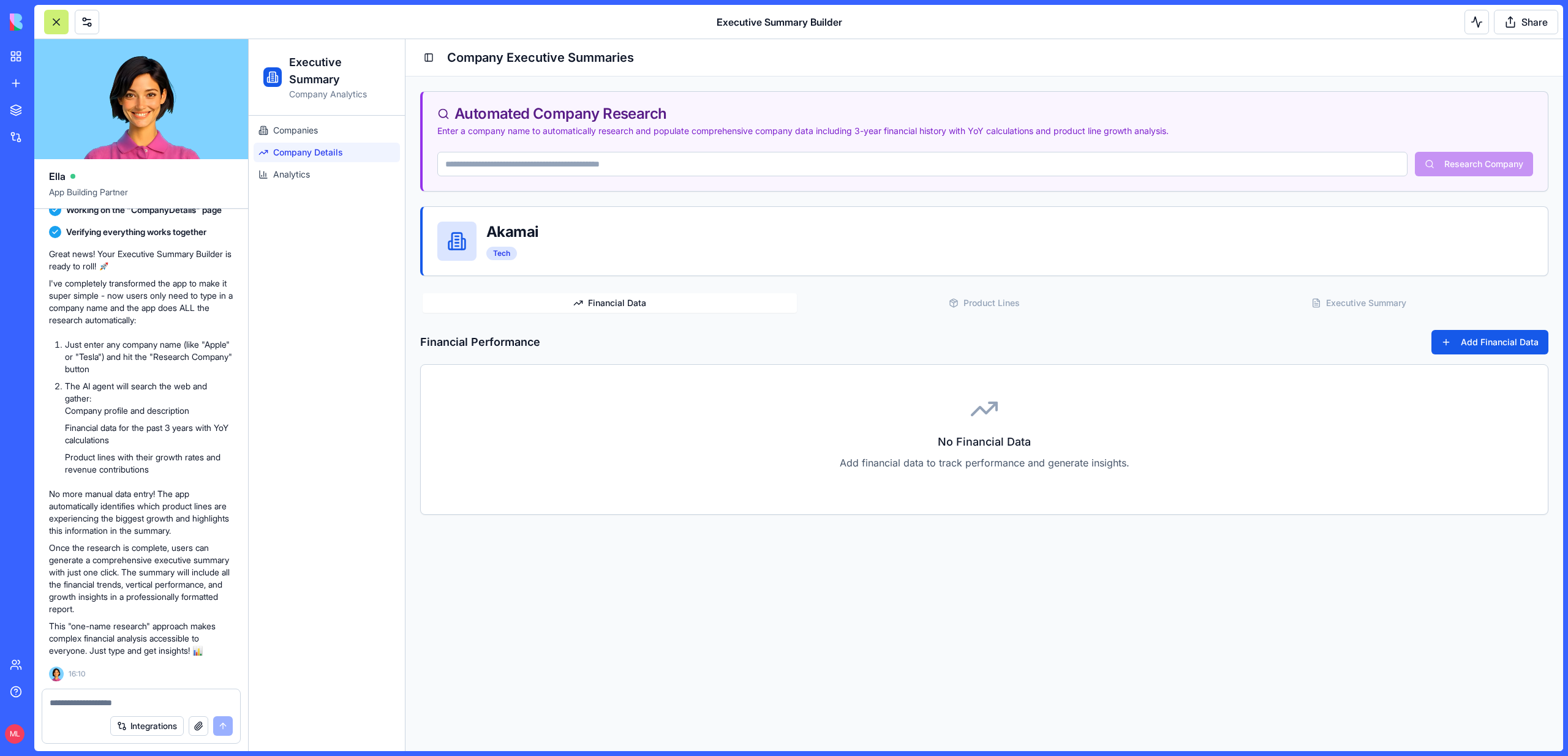 click on "Akamai" at bounding box center [512, 232] 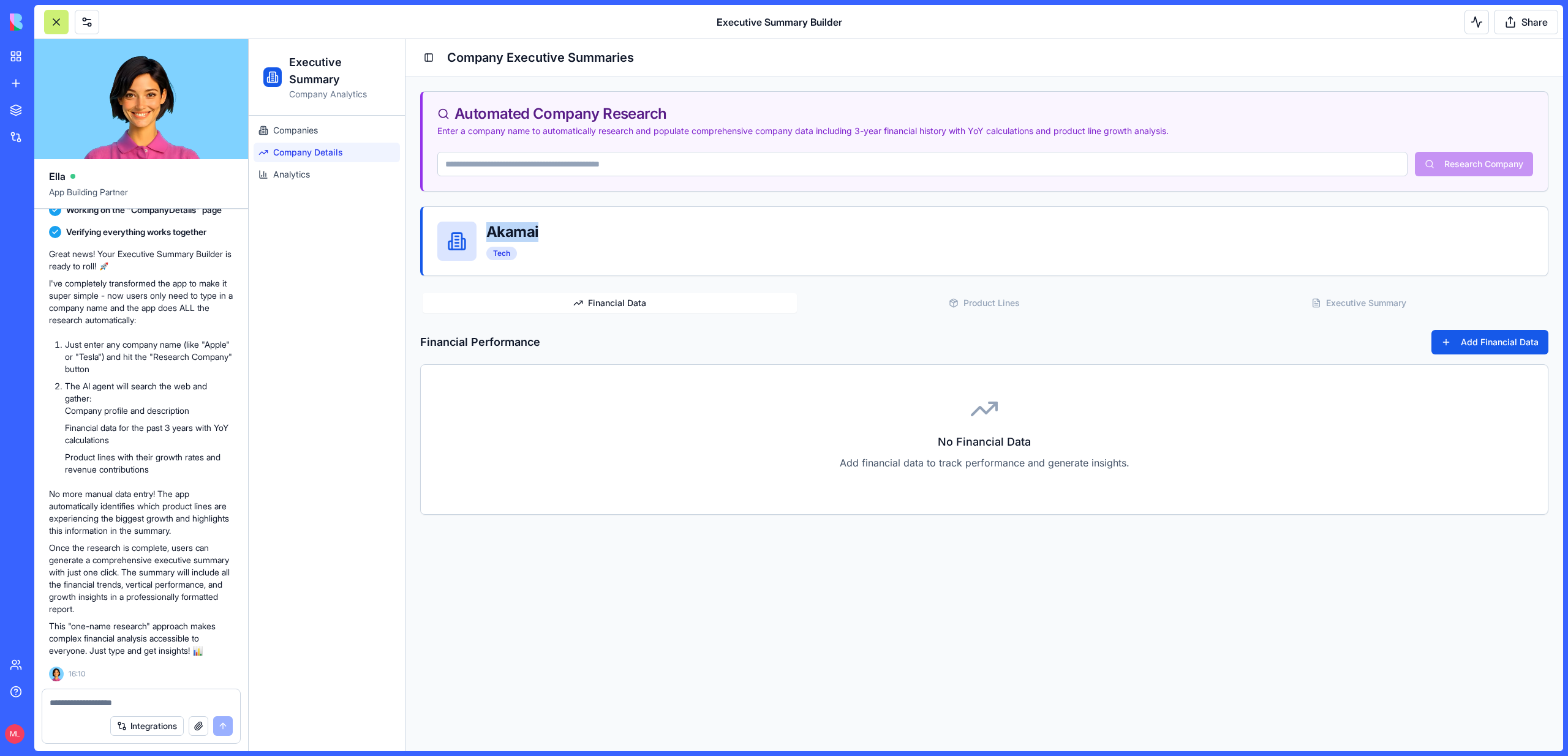click on "Akamai" at bounding box center [512, 232] 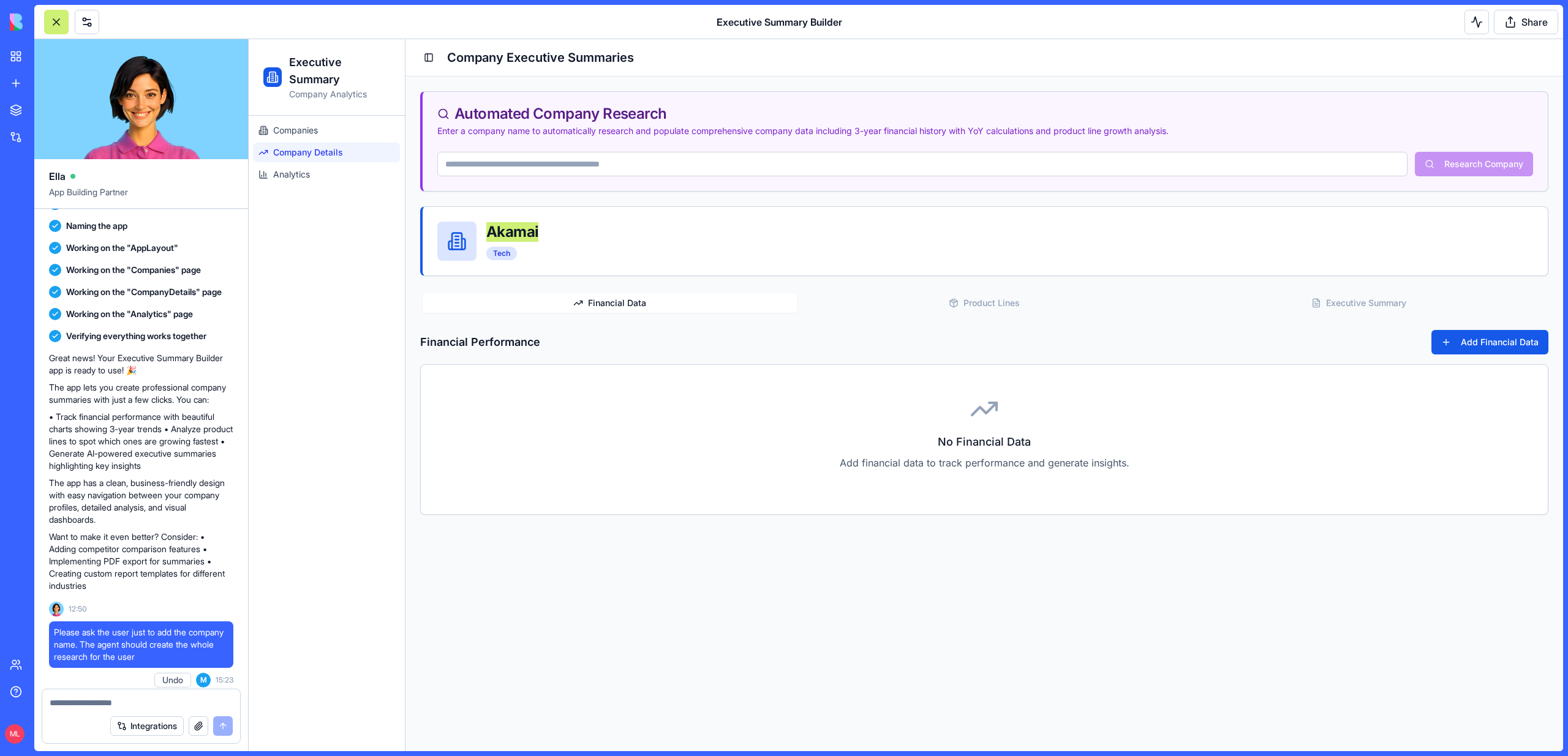 scroll, scrollTop: 0, scrollLeft: 0, axis: both 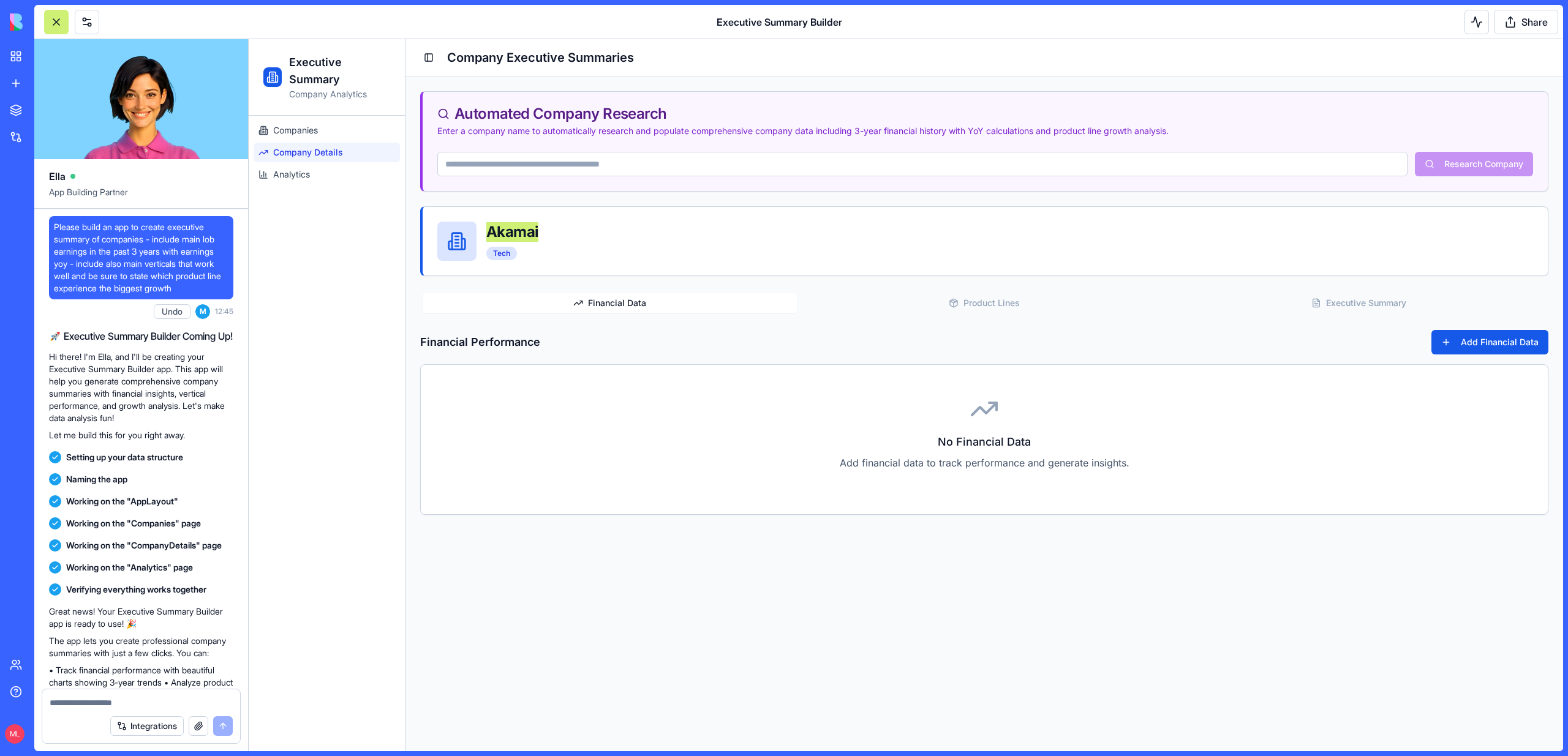 click on "Please build an app to create executive summary of companies - include main lob earnings in the past 3 years with earnings yoy - include also main verticals that work well and be sure to state which product line experience the biggest growth" at bounding box center (141, 258) 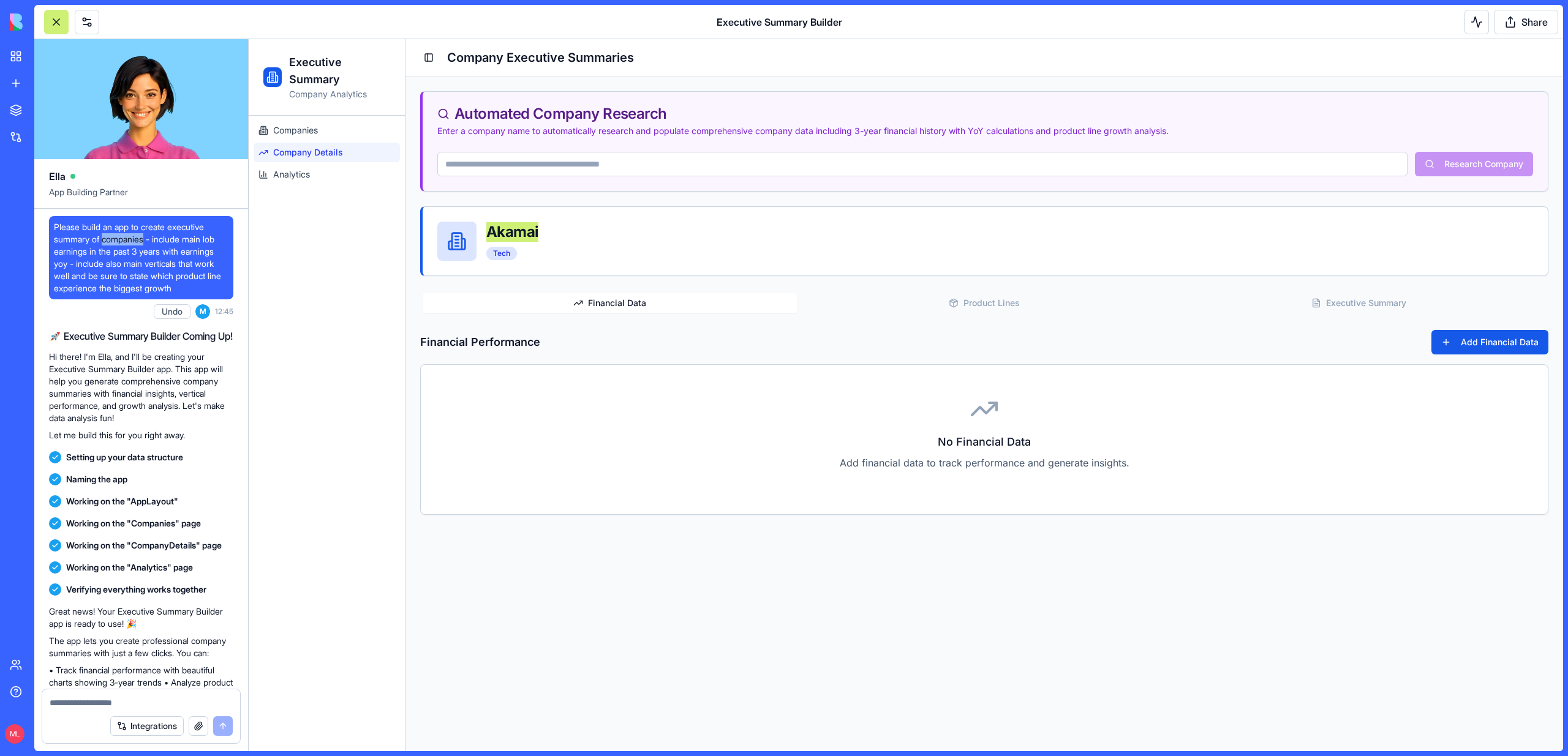 click on "Please build an app to create executive summary of companies - include main lob earnings in the past 3 years with earnings yoy - include also main verticals that work well and be sure to state which product line experience the biggest growth" at bounding box center [141, 258] 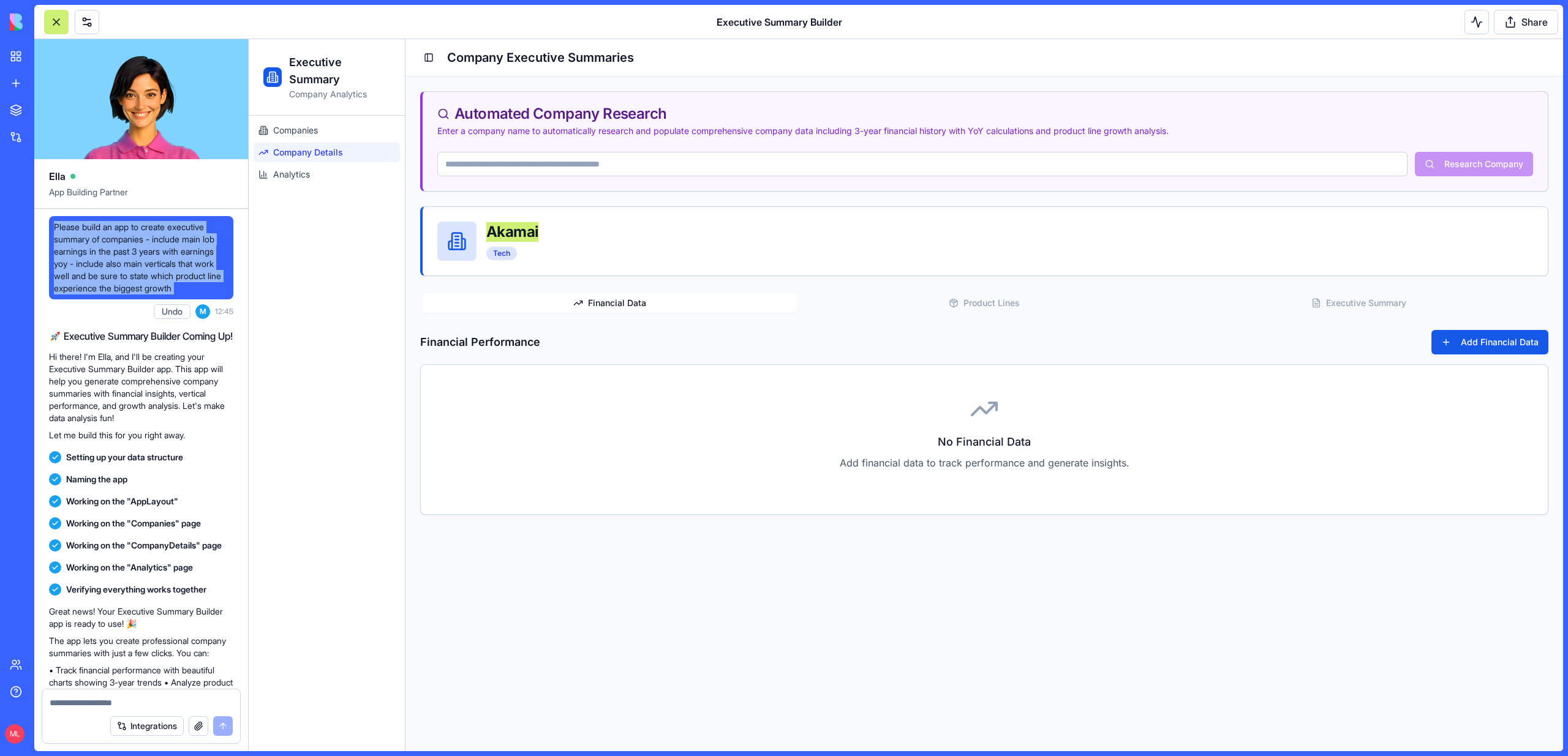 click on "Please build an app to create executive summary of companies - include main lob earnings in the past 3 years with earnings yoy - include also main verticals that work well and be sure to state which product line experience the biggest growth" at bounding box center [141, 258] 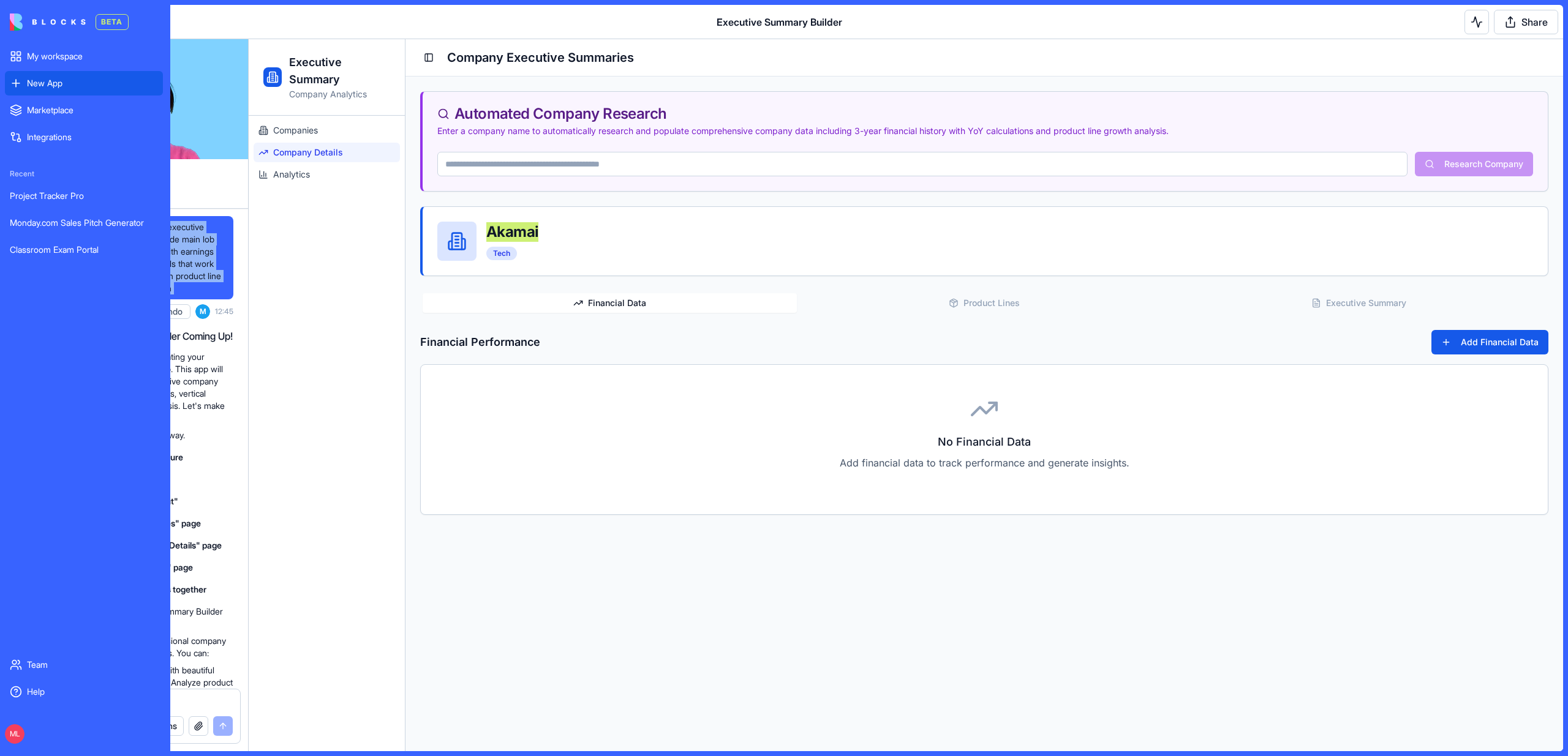 click on "New App" at bounding box center [84, 83] 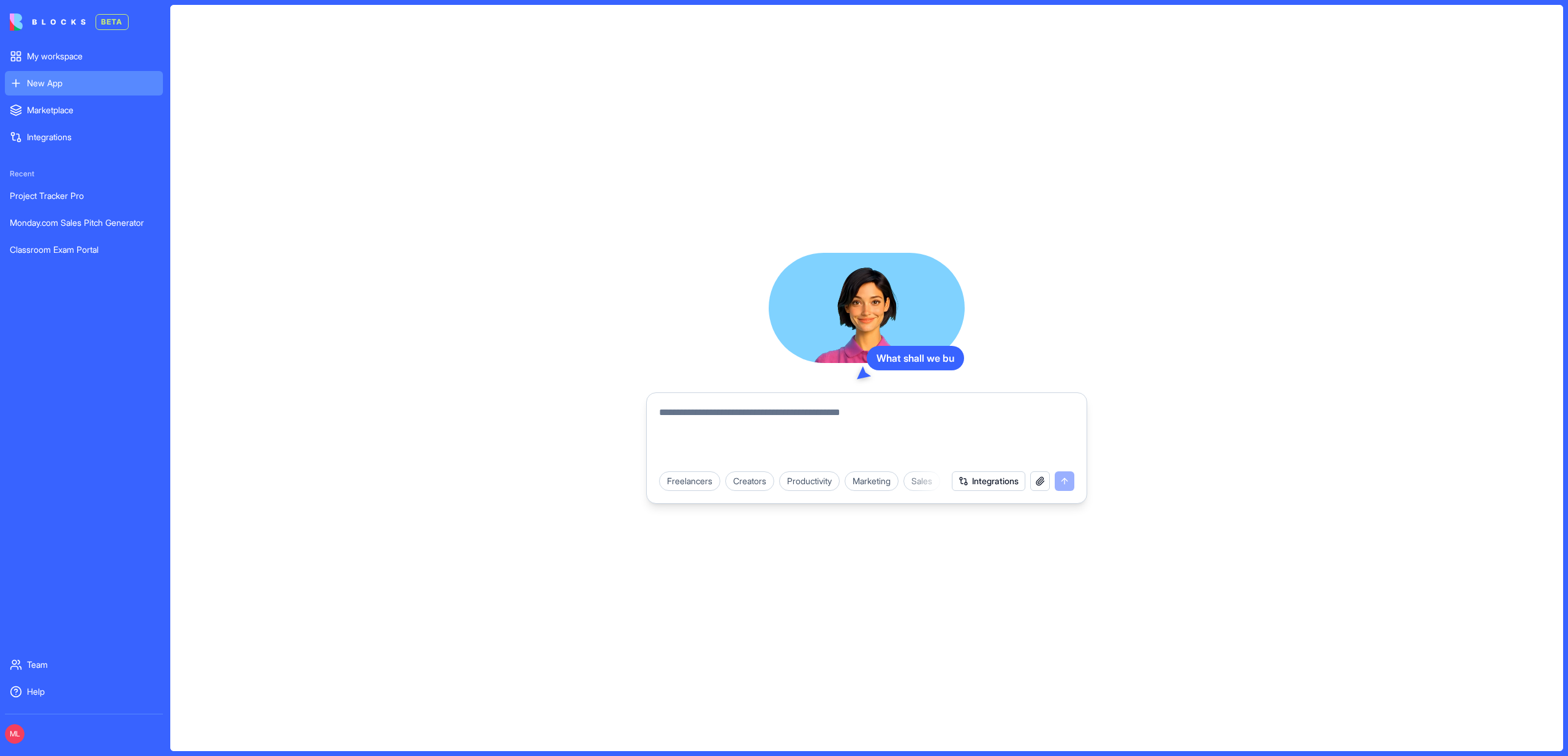 click at bounding box center [867, 435] 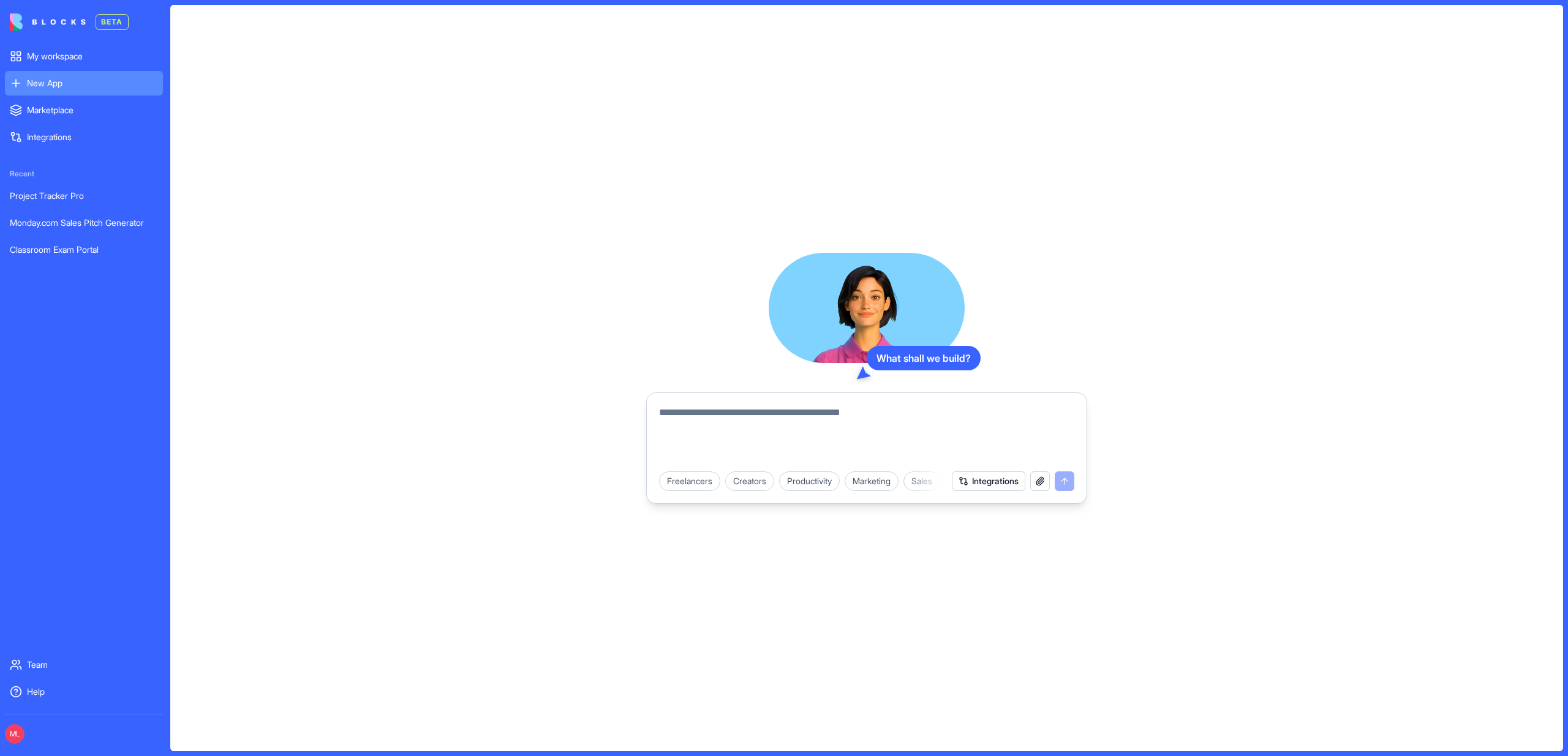 click at bounding box center [867, 435] 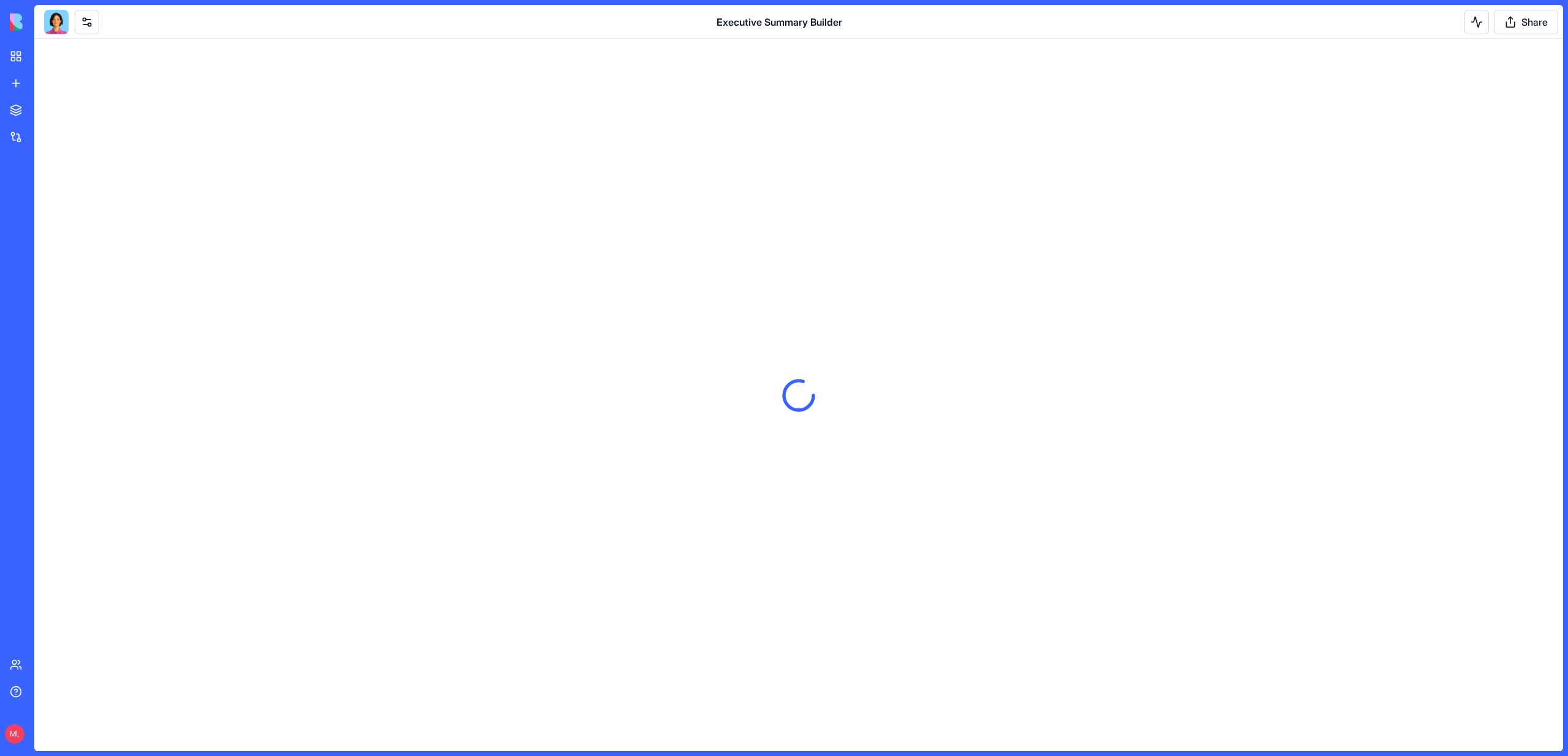 scroll, scrollTop: 0, scrollLeft: 0, axis: both 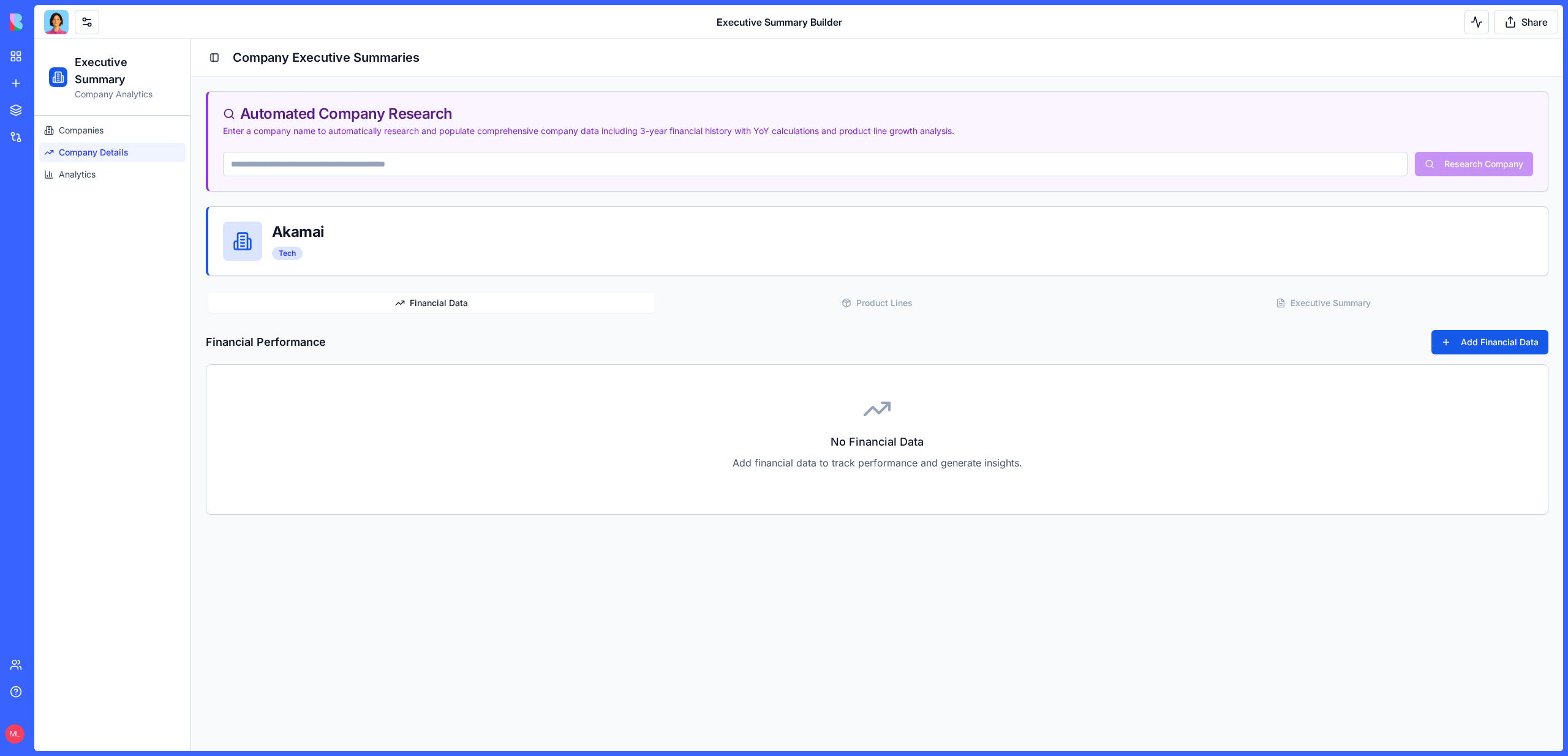 click at bounding box center (56, 22) 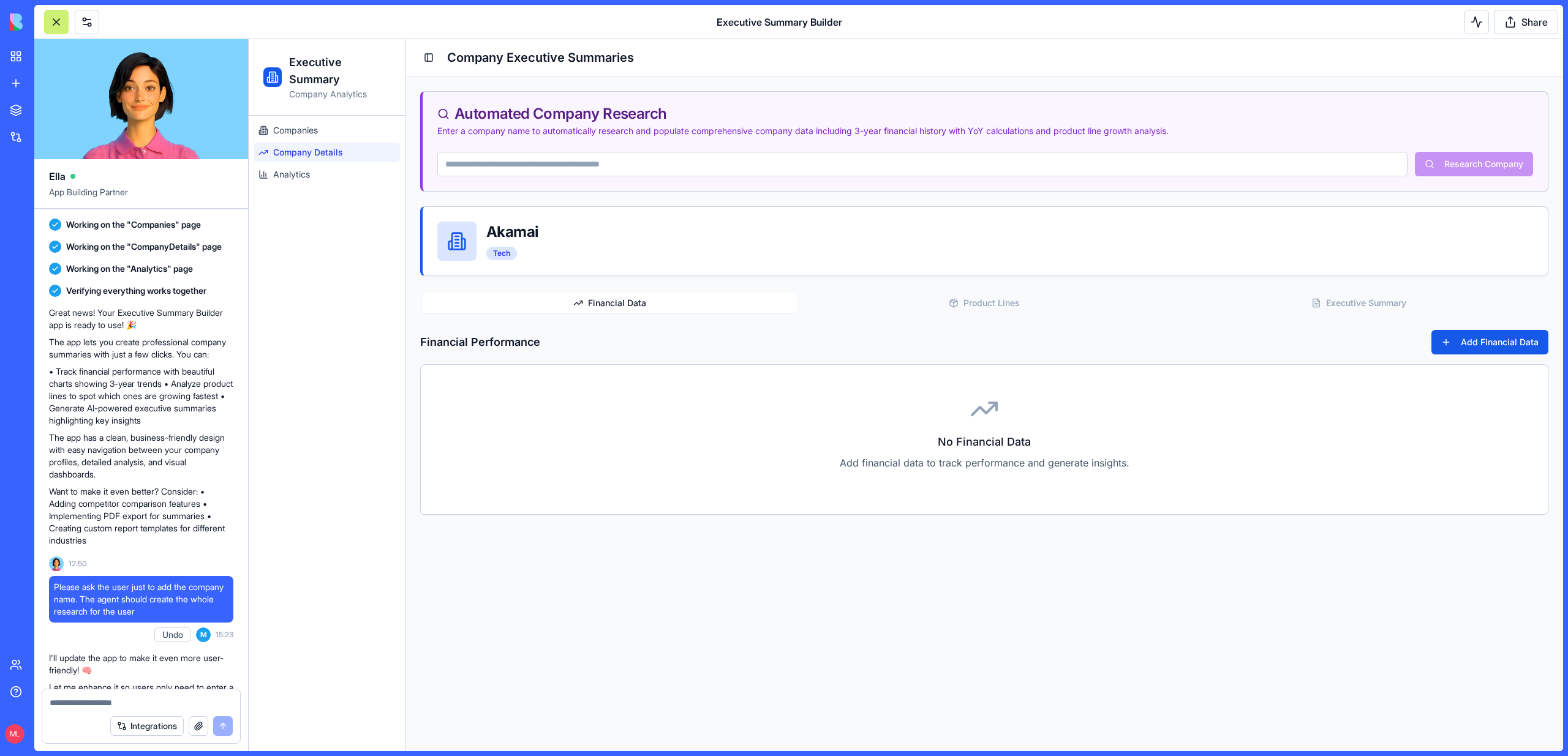 scroll, scrollTop: 0, scrollLeft: 0, axis: both 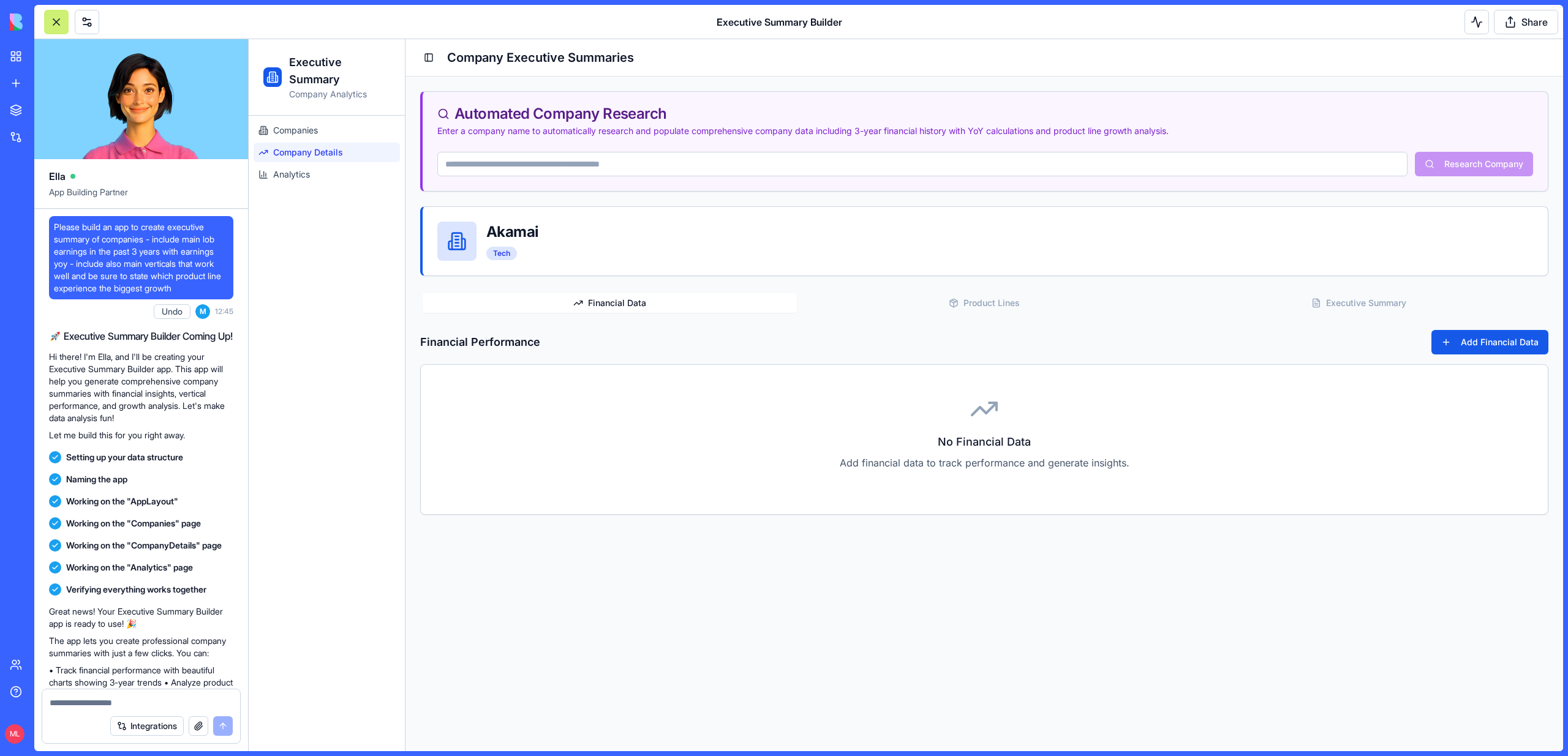 click on "Please build an app to create executive summary of companies - include main lob earnings in the past 3 years with earnings yoy - include also main verticals that work well and be sure to state which product line experience the biggest growth" at bounding box center (141, 258) 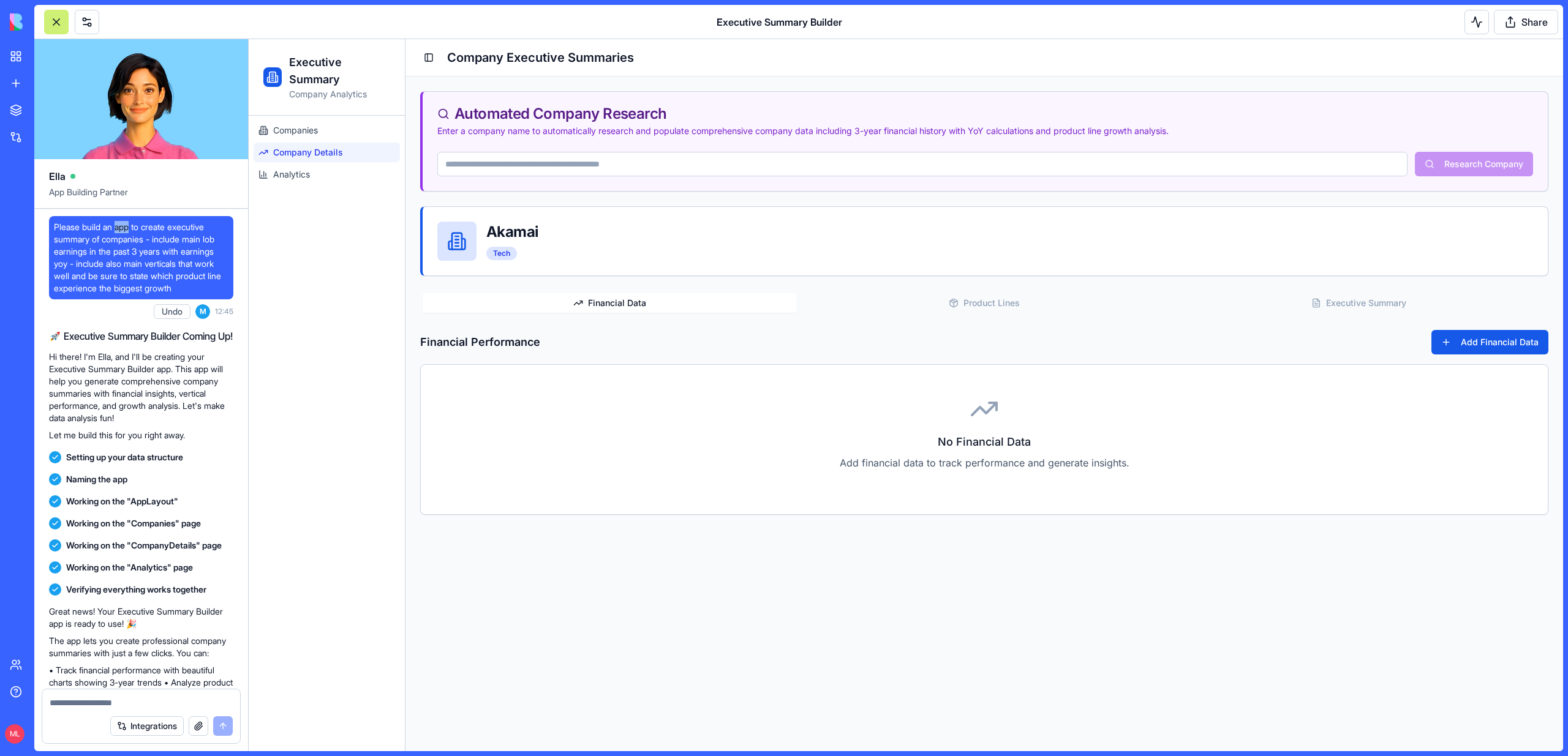 click on "Please build an app to create executive summary of companies - include main lob earnings in the past 3 years with earnings yoy - include also main verticals that work well and be sure to state which product line experience the biggest growth" at bounding box center (141, 258) 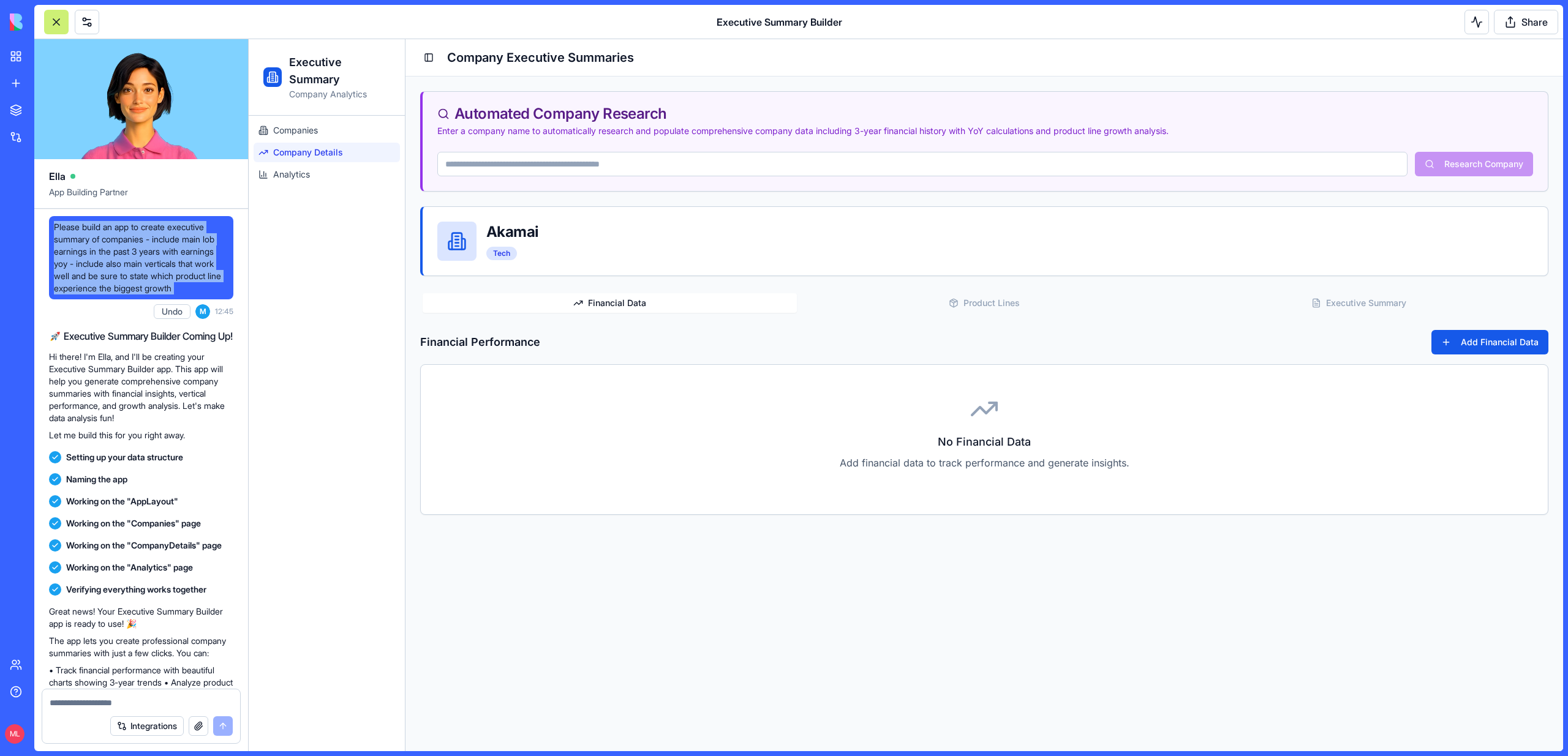 click on "Please build an app to create executive summary of companies - include main lob earnings in the past 3 years with earnings yoy - include also main verticals that work well and be sure to state which product line experience the biggest growth" at bounding box center (141, 258) 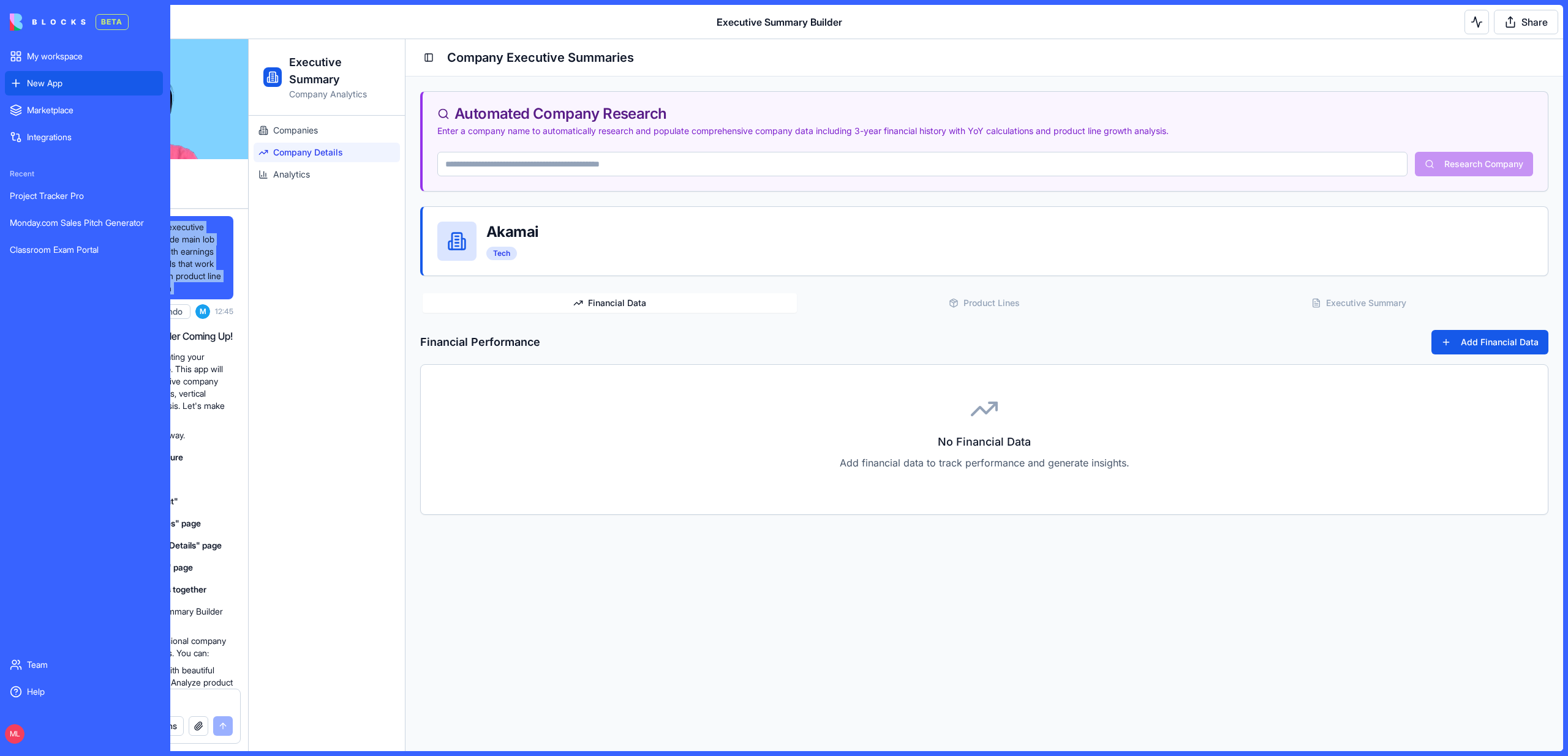 click on "New App" at bounding box center [84, 83] 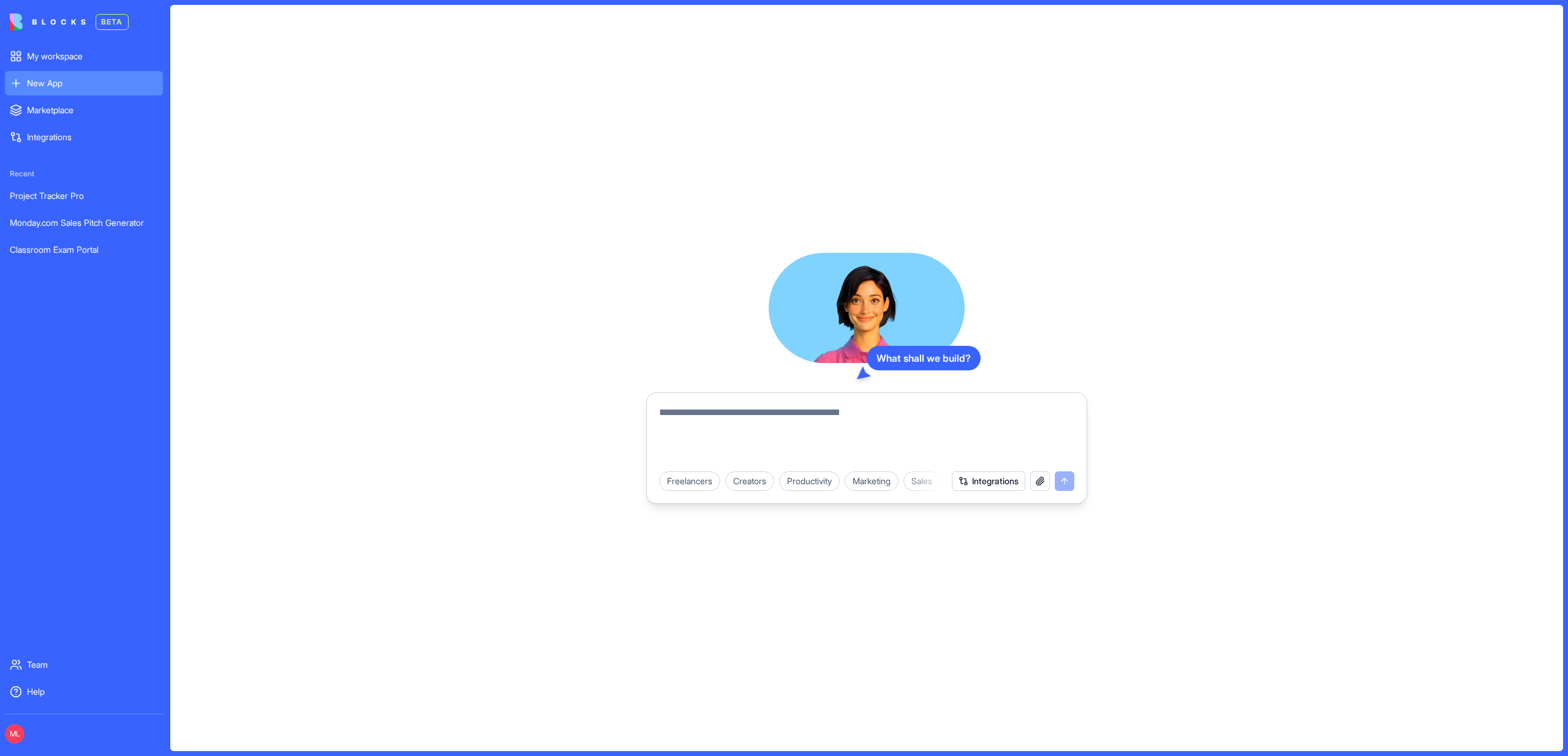 click at bounding box center (867, 435) 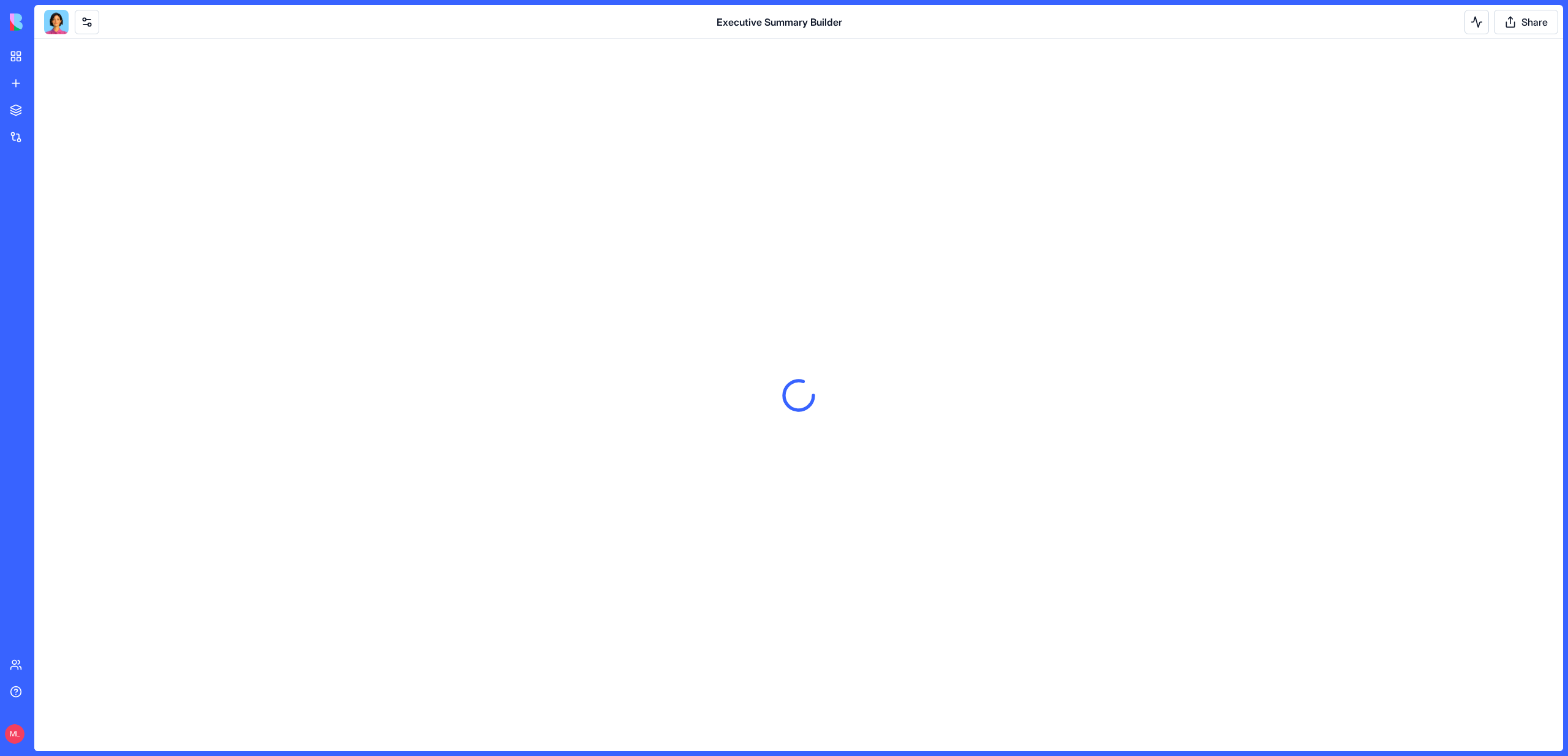 scroll, scrollTop: 0, scrollLeft: 0, axis: both 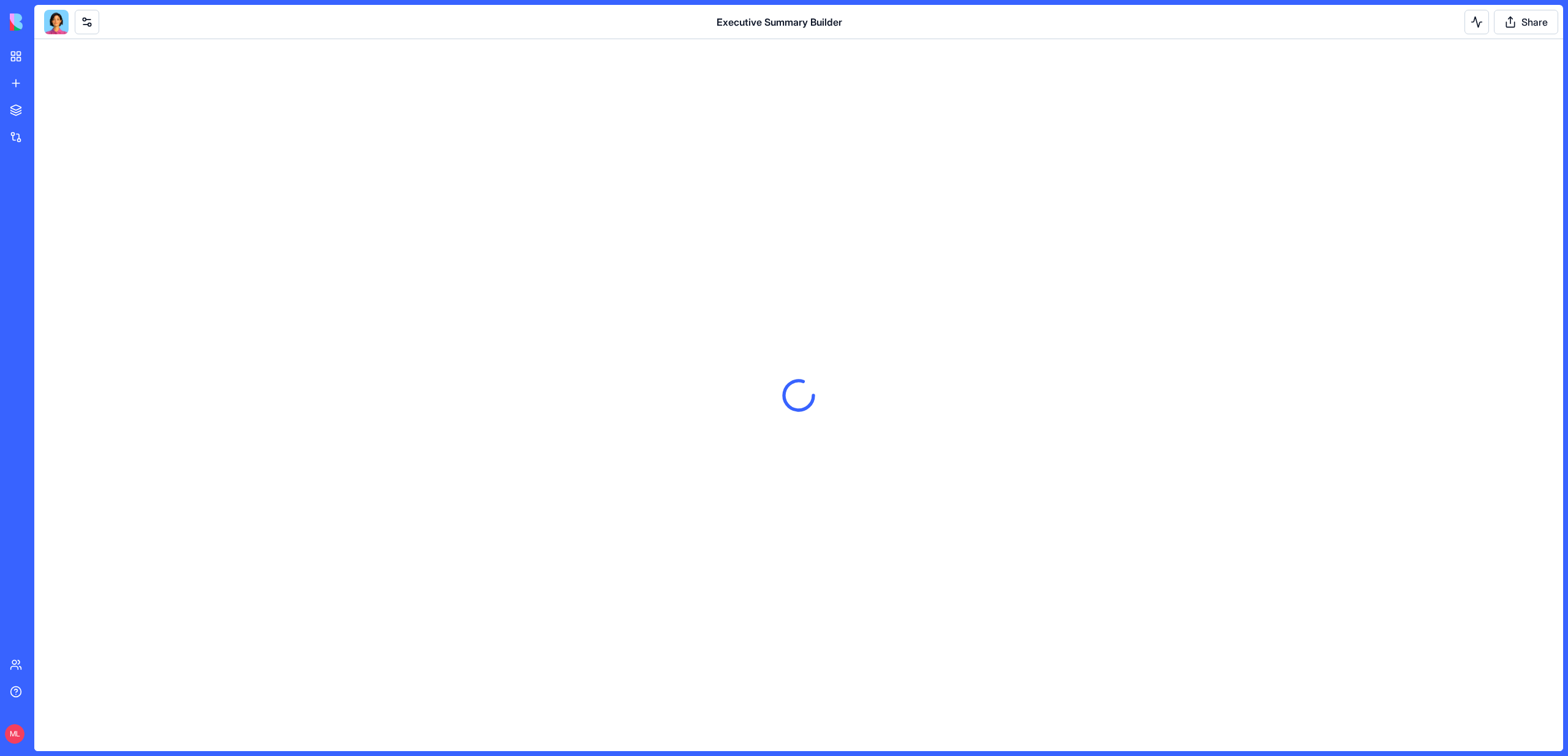 click at bounding box center [56, 22] 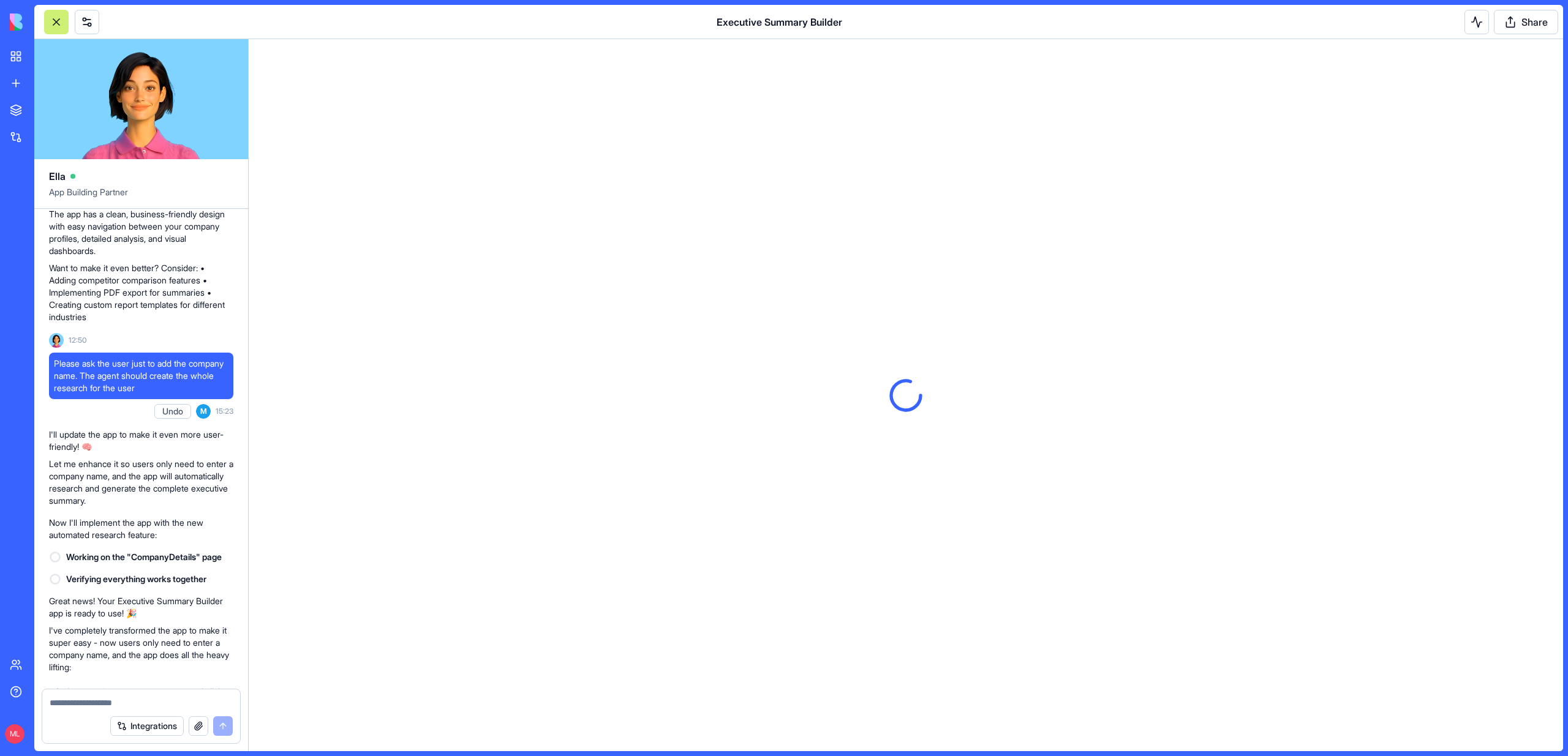 scroll, scrollTop: 0, scrollLeft: 0, axis: both 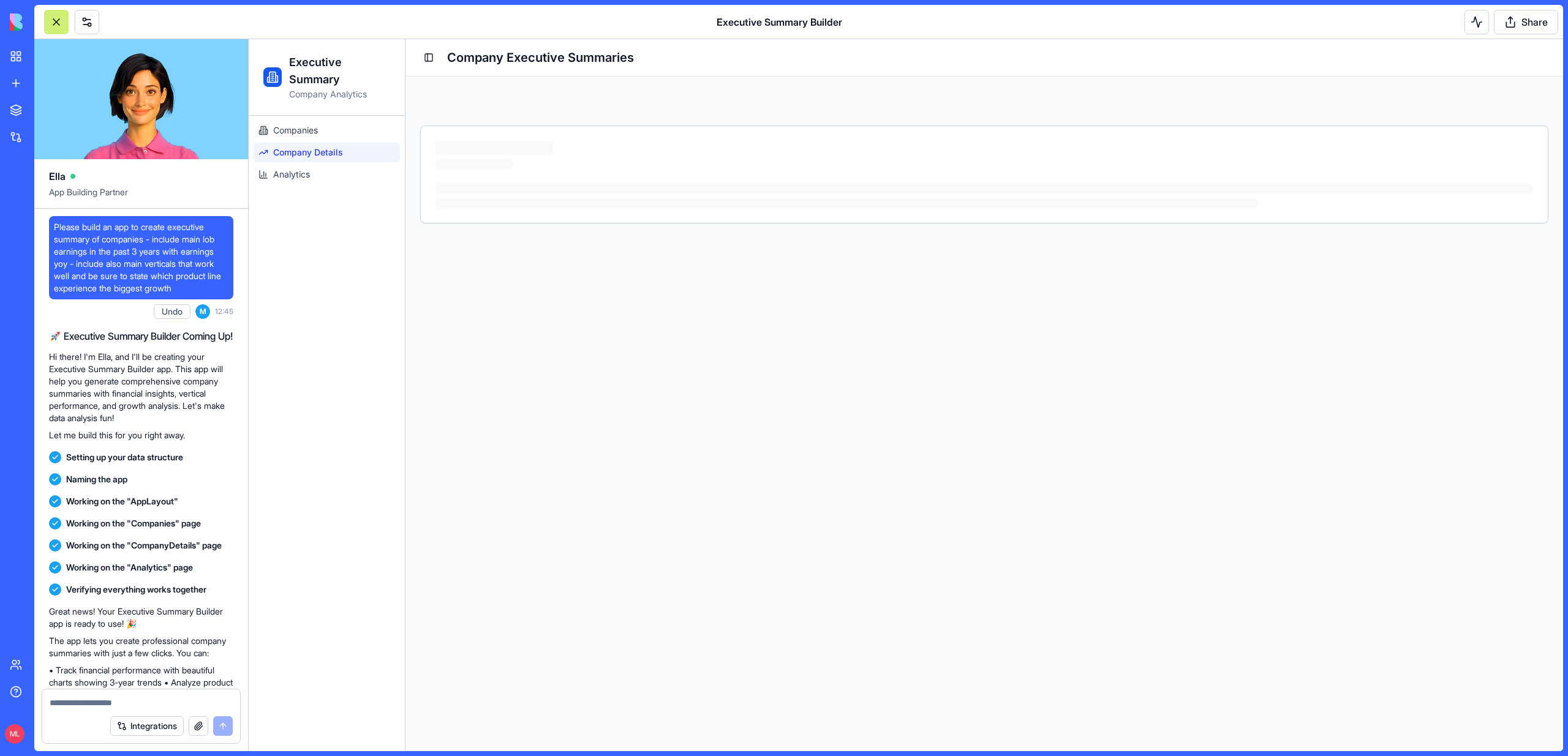 click on "Please build an app to create executive summary of companies - include main lob earnings in the past 3 years with earnings yoy - include also main verticals that work well and be sure to state which product line experience the biggest growth
Undo M 12:45" at bounding box center [141, 270] 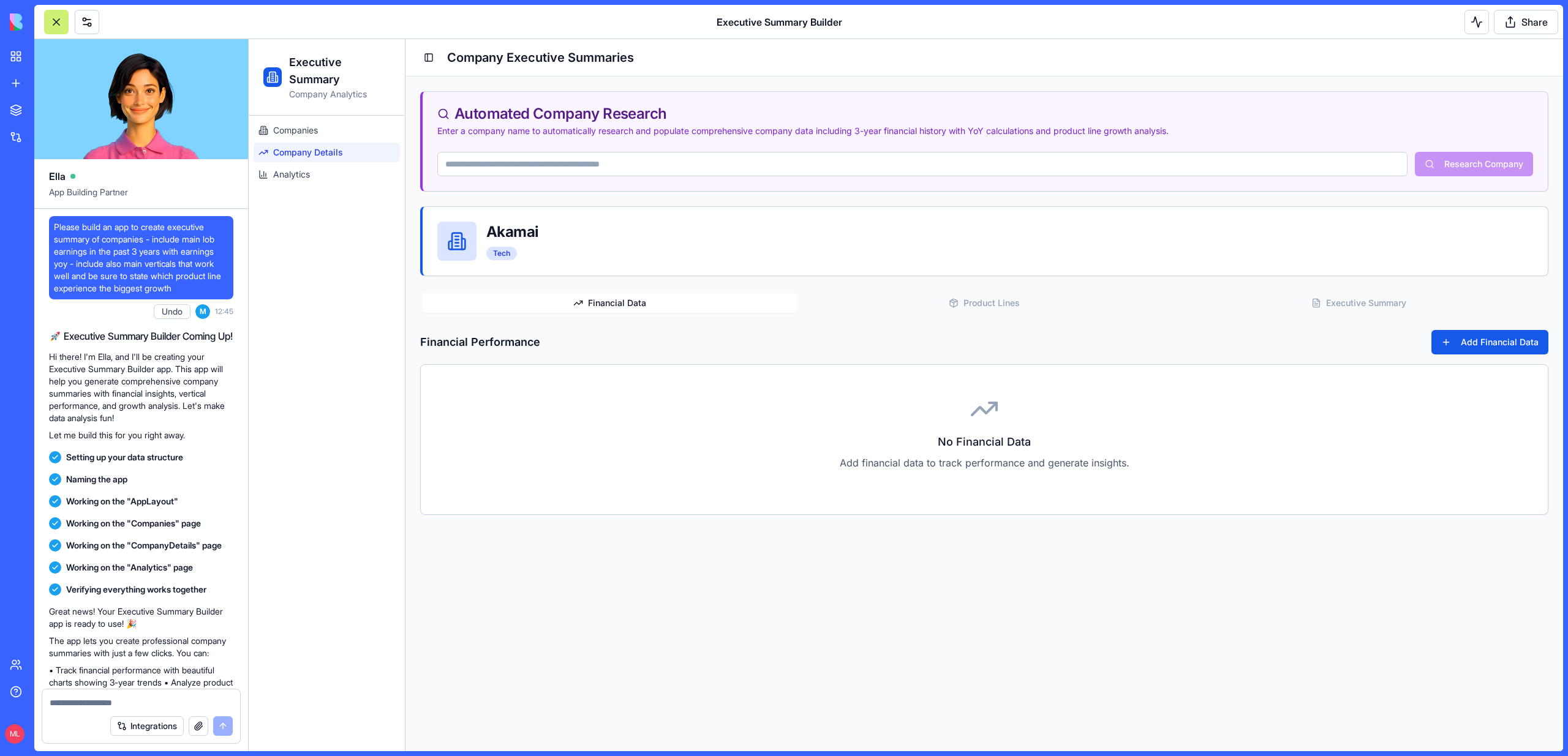 click on "Please build an app to create executive summary of companies - include main lob earnings in the past 3 years with earnings yoy - include also main verticals that work well and be sure to state which product line experience the biggest growth" at bounding box center (141, 258) 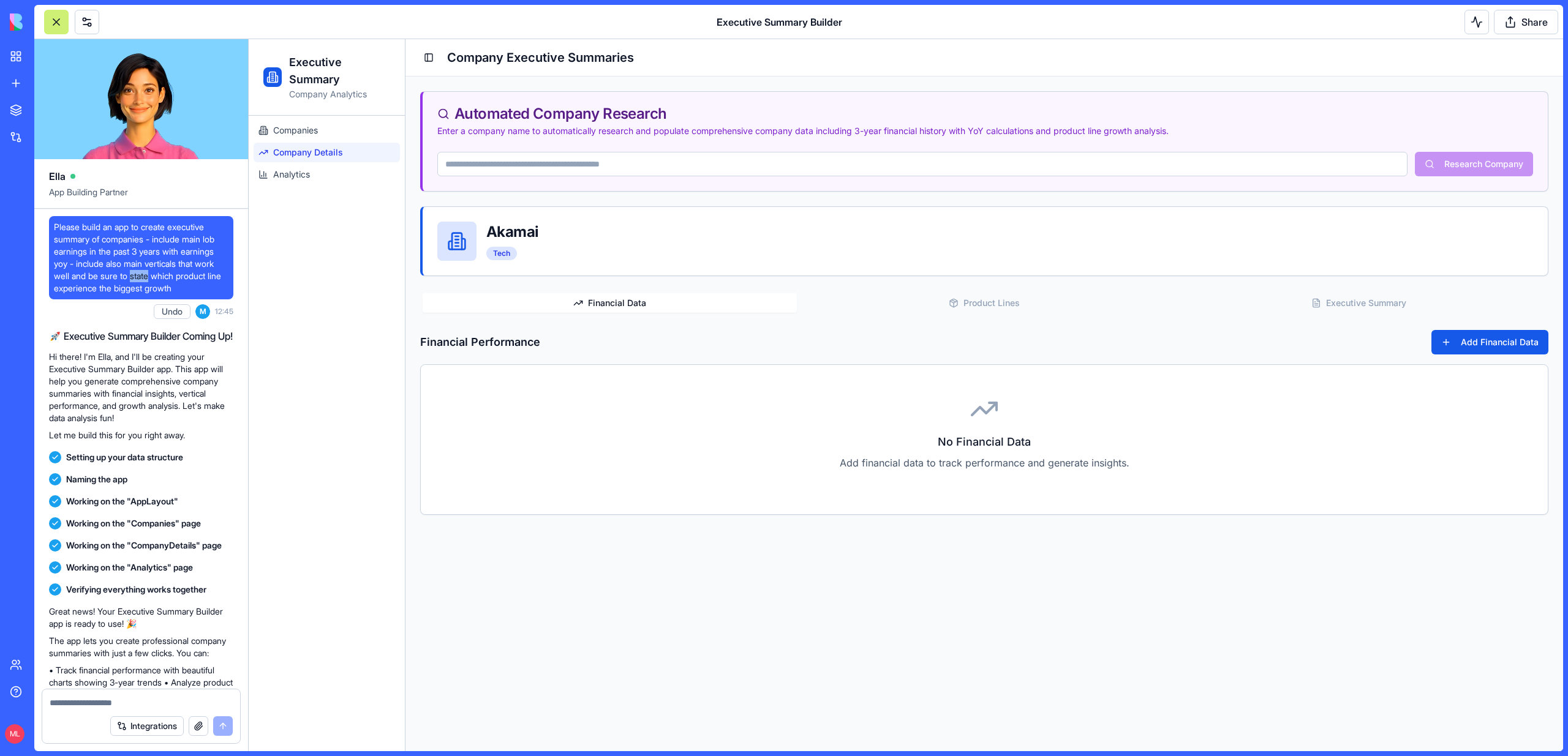 click on "Please build an app to create executive summary of companies - include main lob earnings in the past 3 years with earnings yoy - include also main verticals that work well and be sure to state which product line experience the biggest growth" at bounding box center (141, 258) 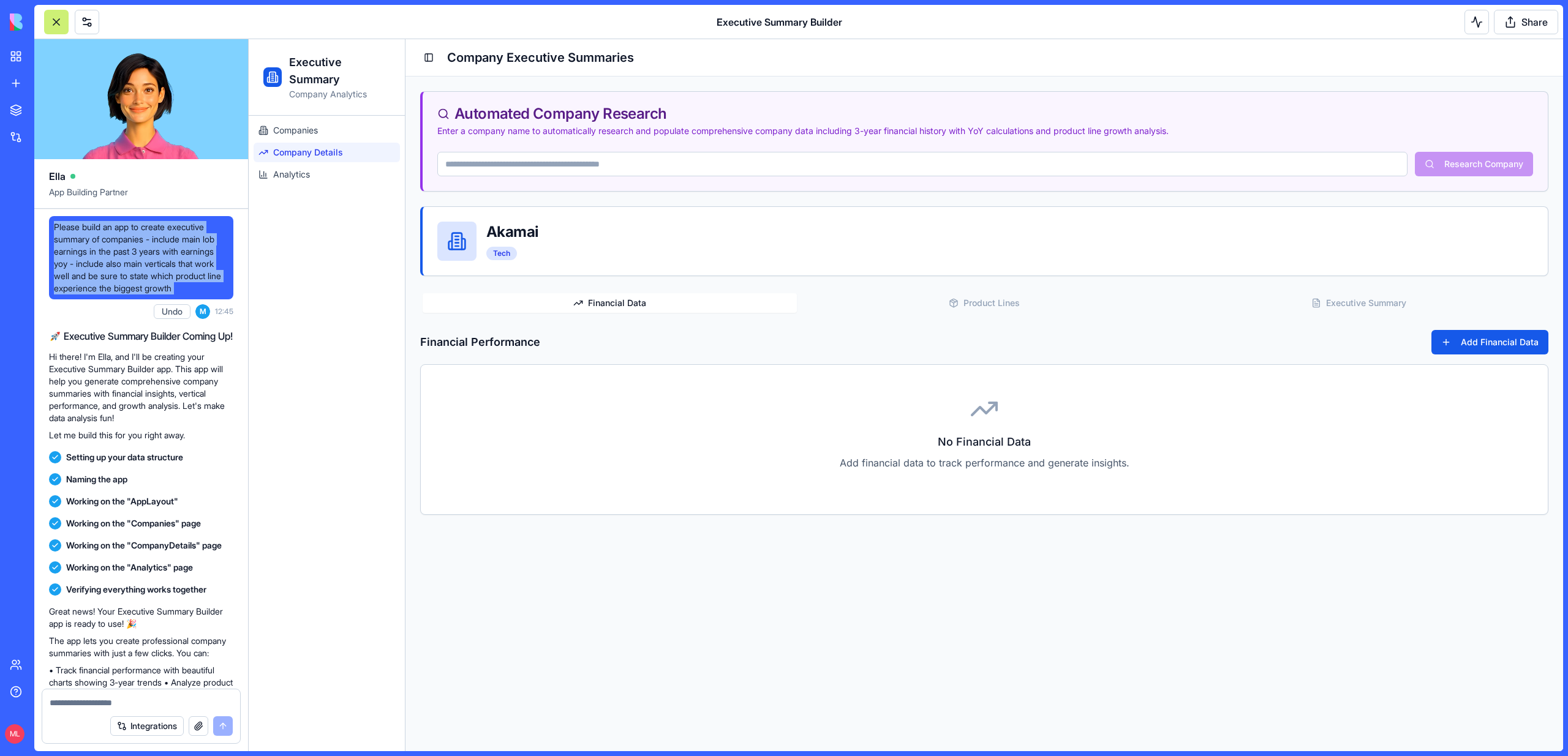 click on "Please build an app to create executive summary of companies - include main lob earnings in the past 3 years with earnings yoy - include also main verticals that work well and be sure to state which product line experience the biggest growth" at bounding box center [141, 258] 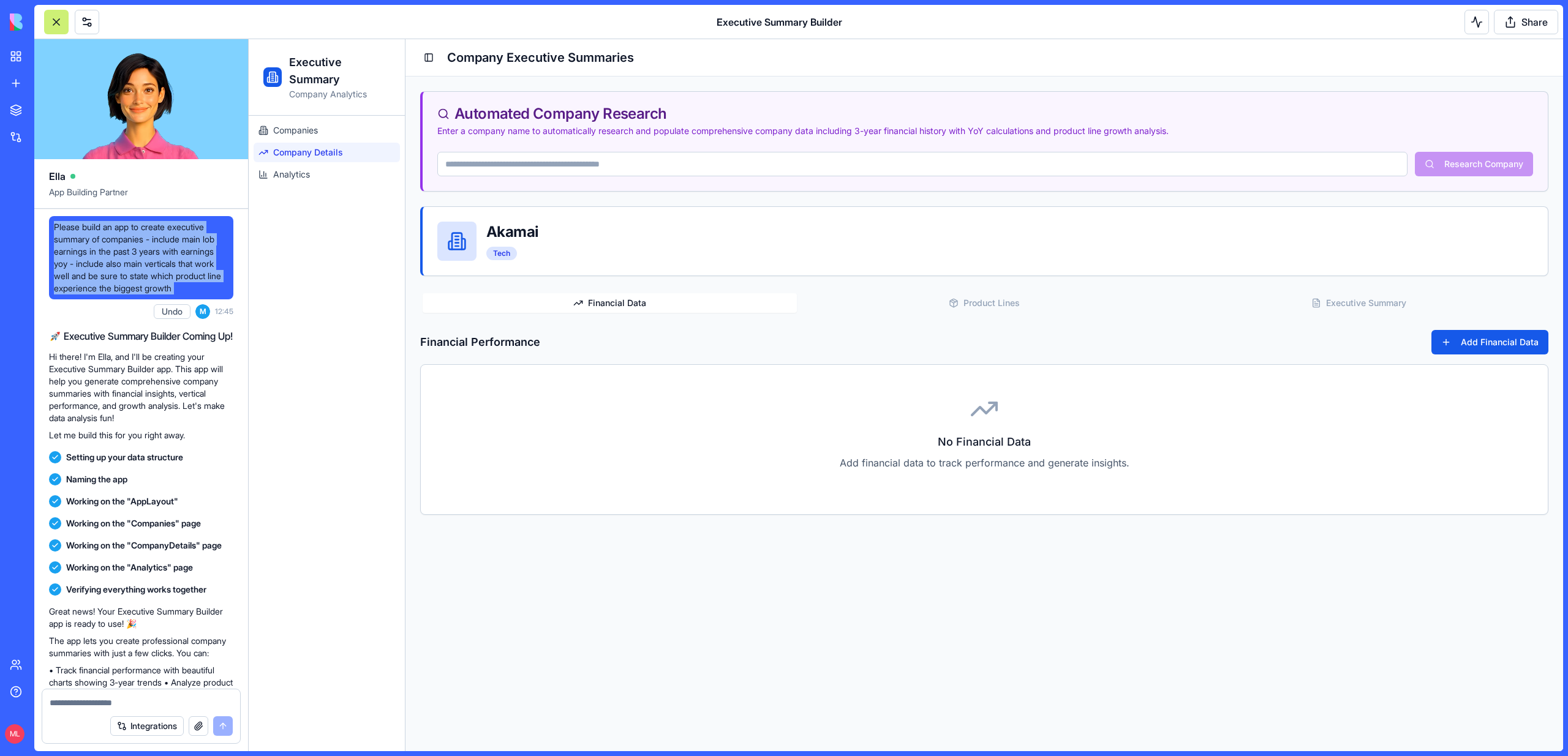 copy on "Please build an app to create executive summary of companies - include main lob earnings in the past 3 years with earnings yoy - include also main verticals that work well and be sure to state which product line experience the biggest growth" 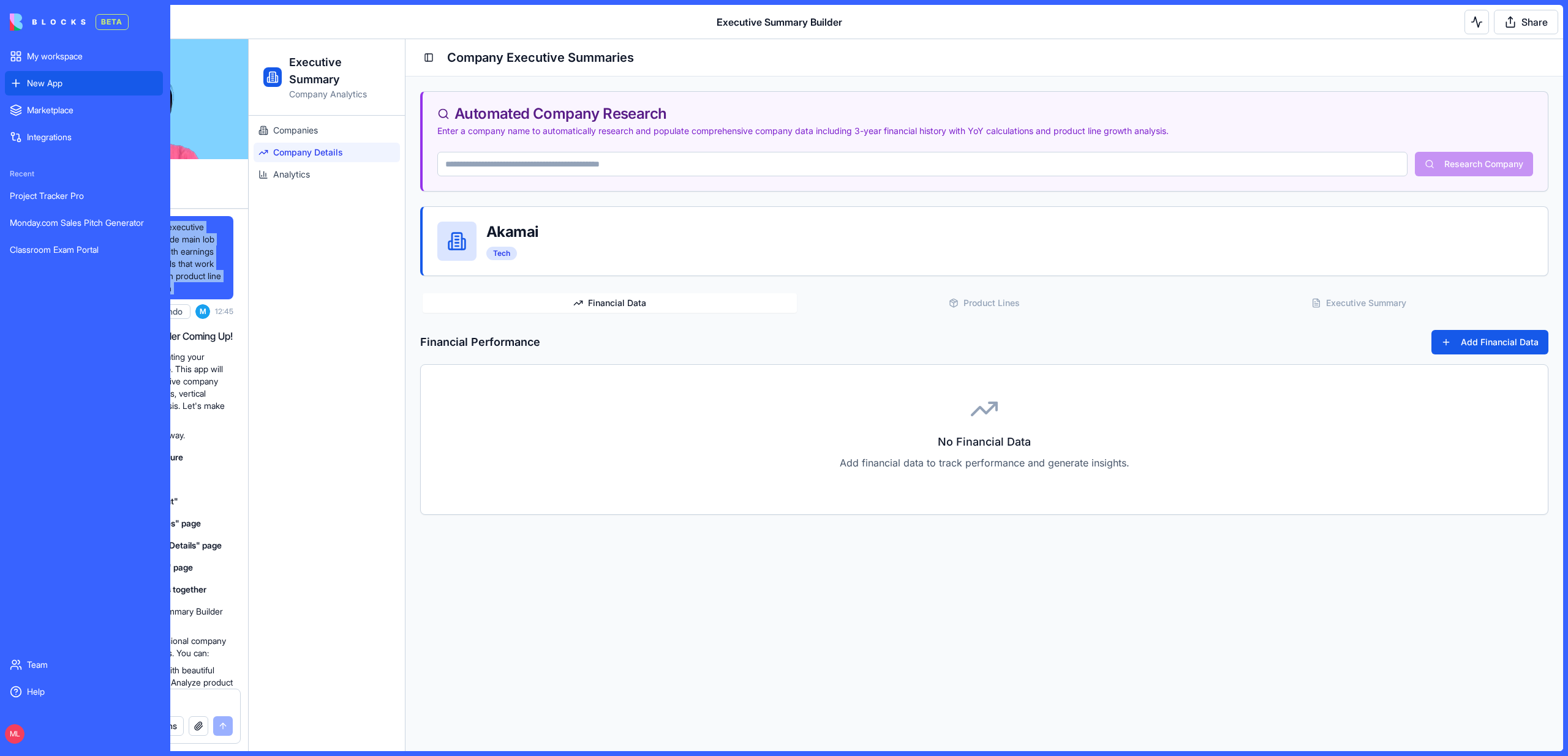 click on "New App" at bounding box center [84, 83] 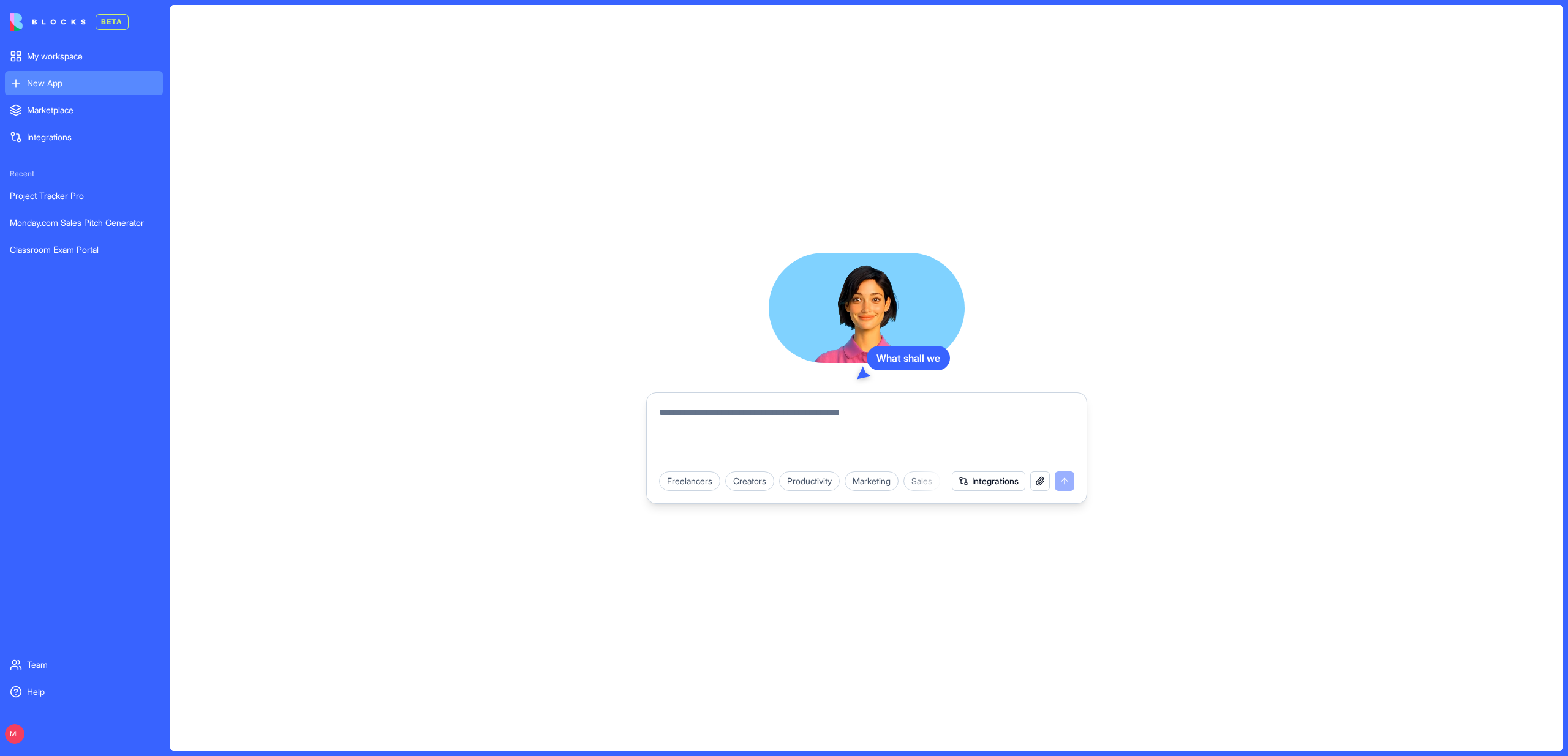 click at bounding box center (867, 435) 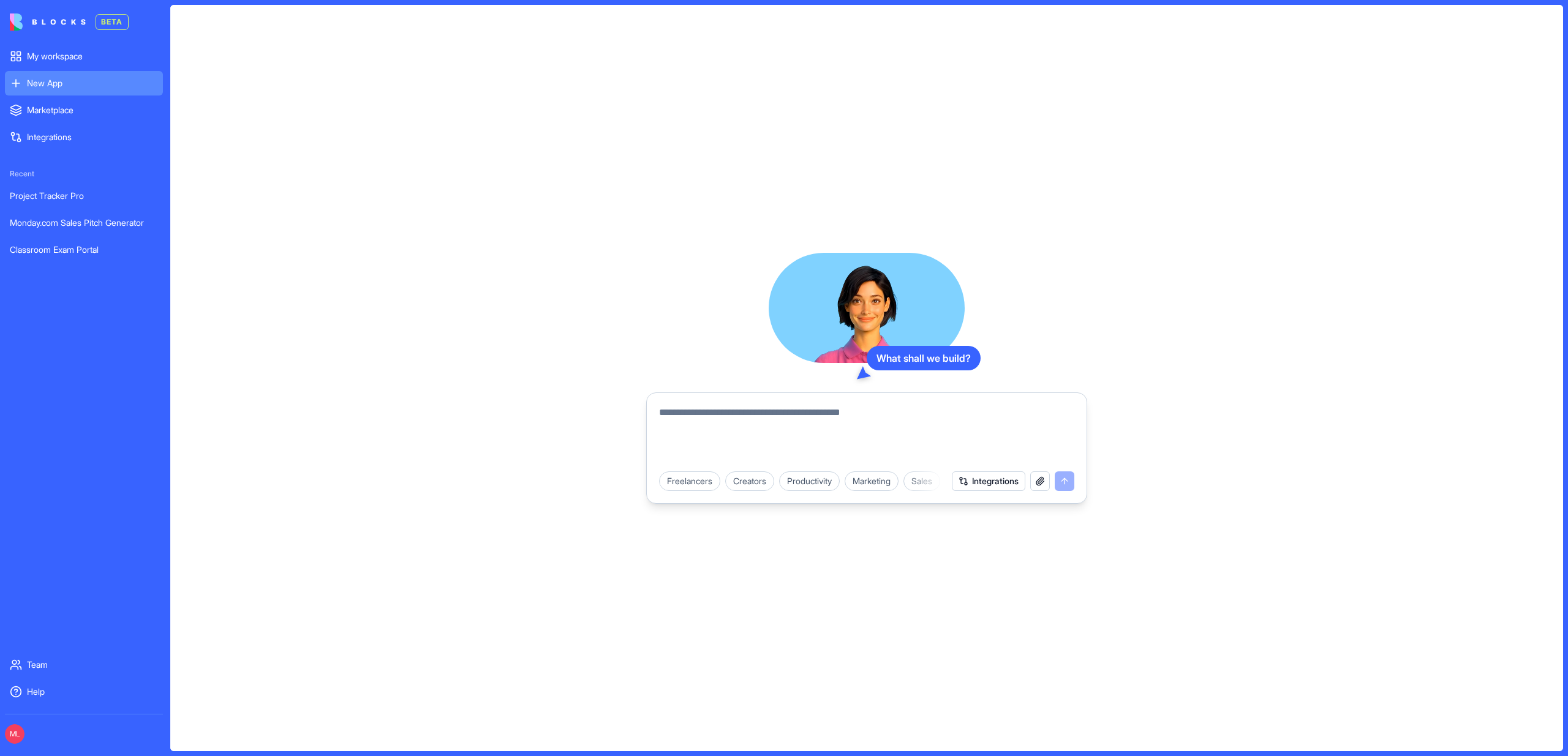 paste on "**********" 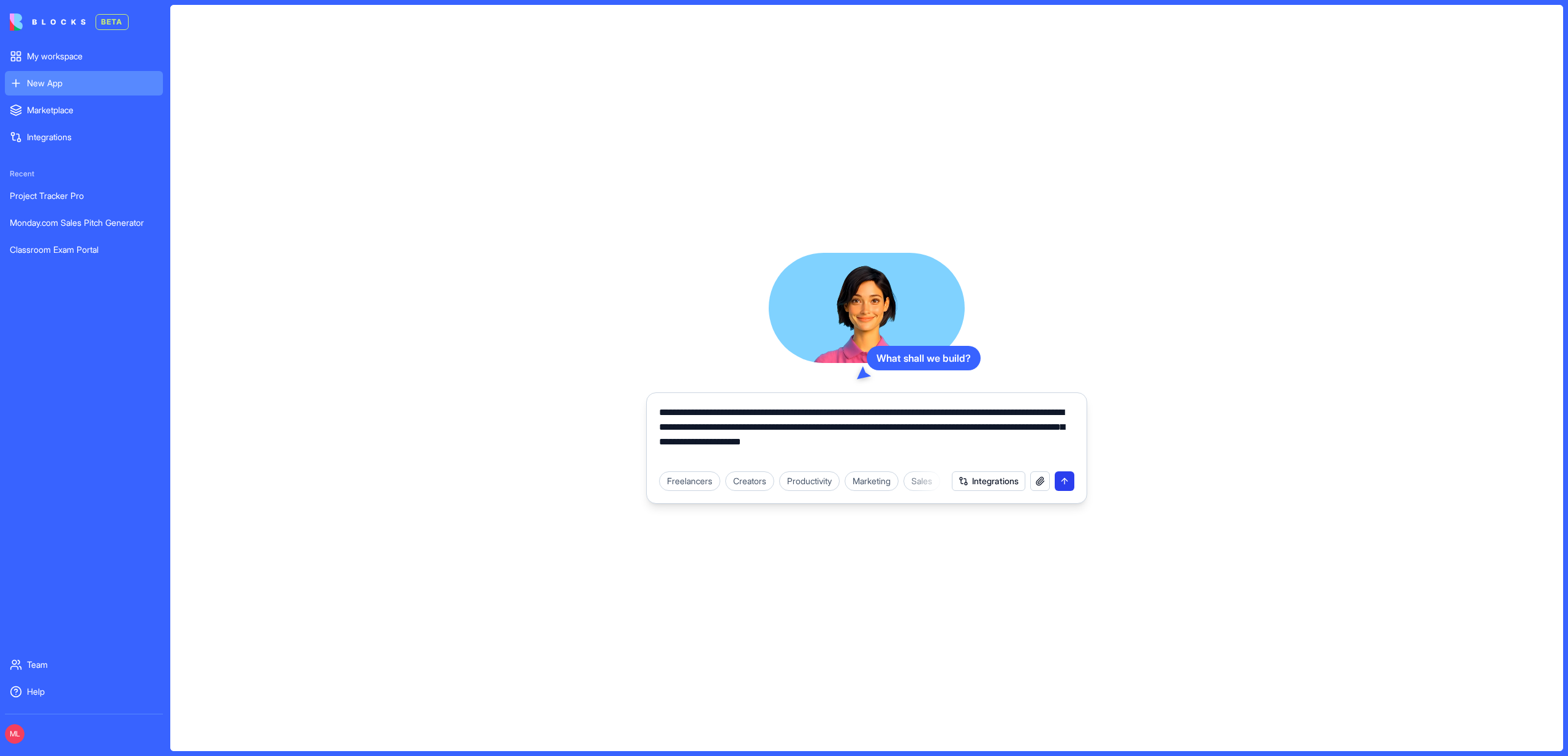 type on "**********" 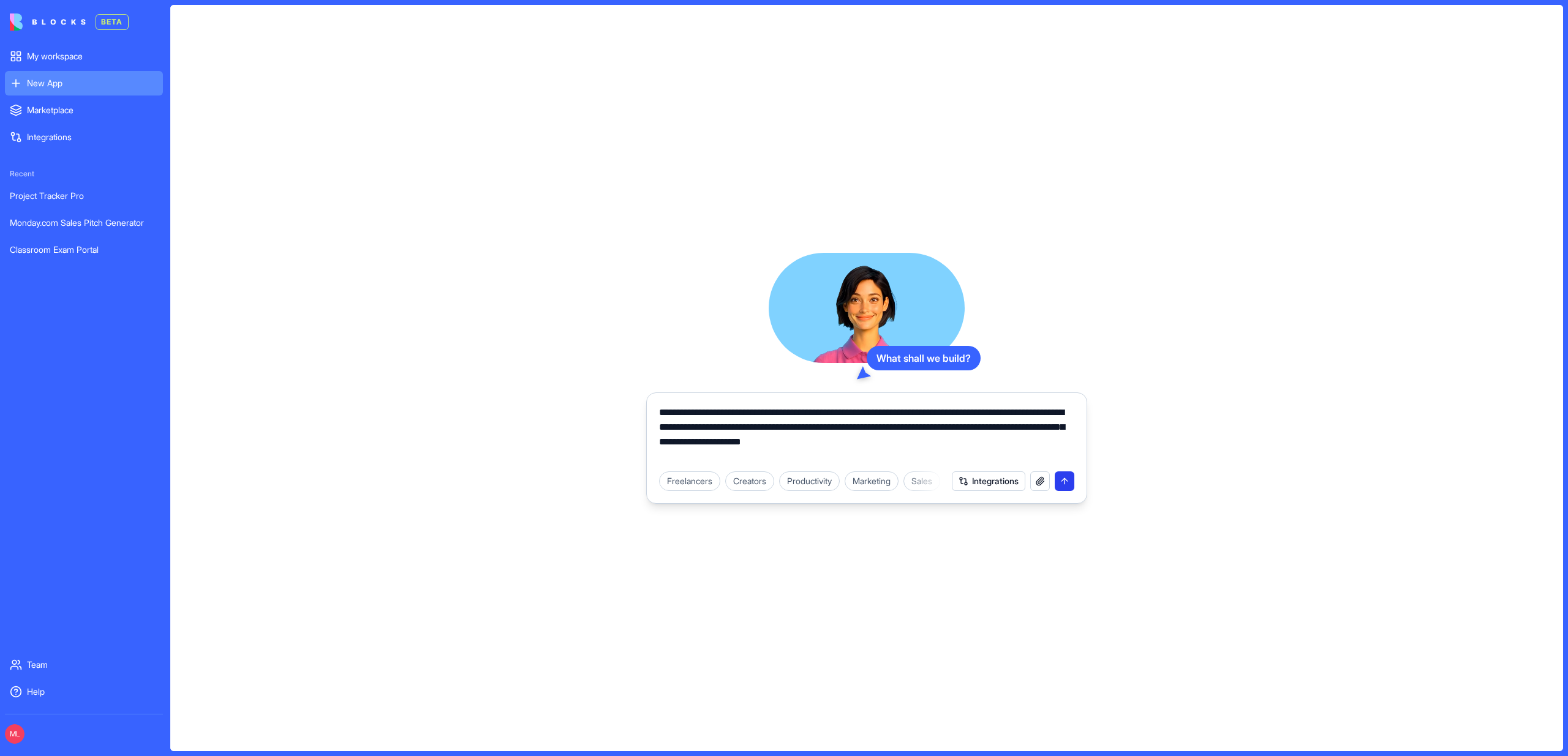 click at bounding box center (1065, 481) 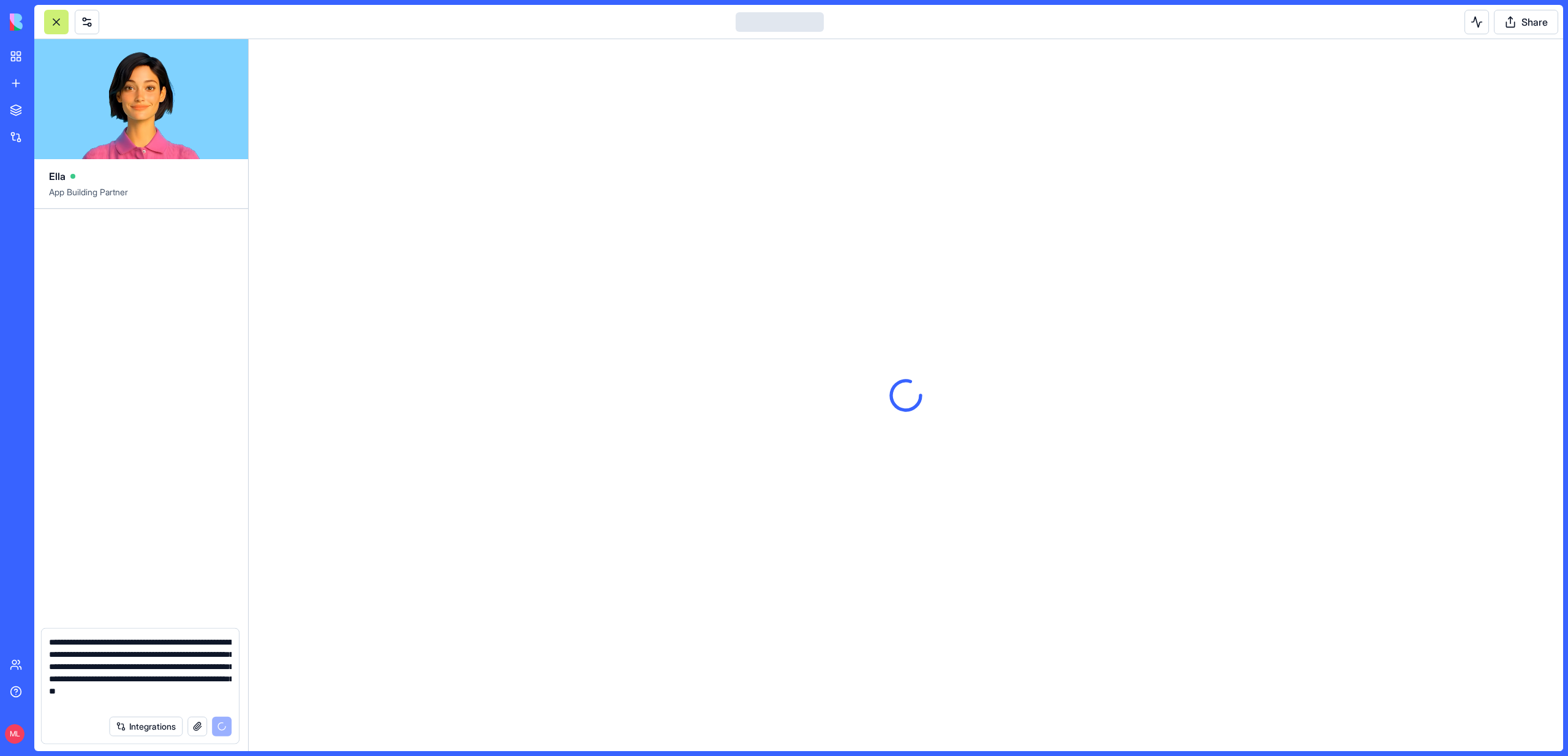 type 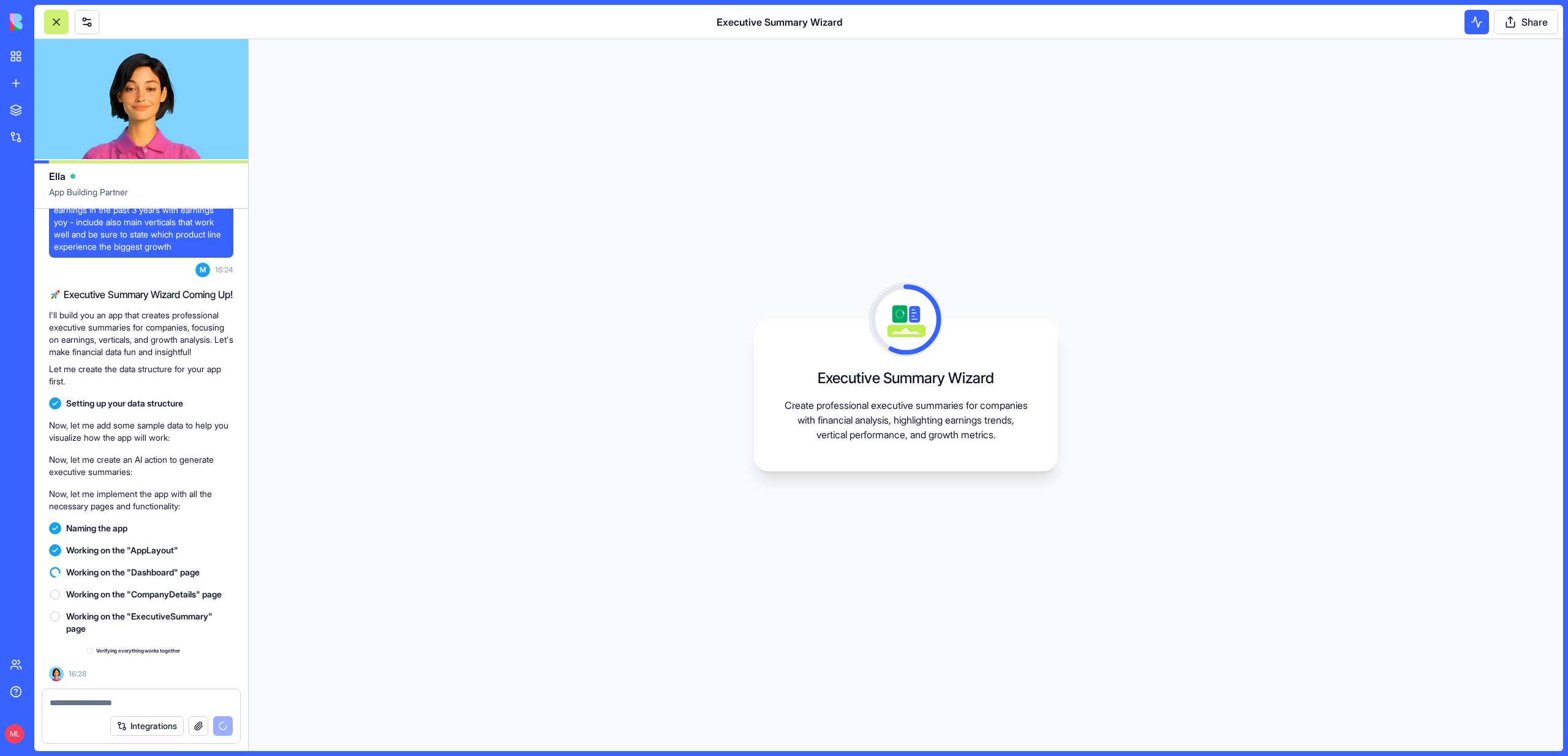 scroll, scrollTop: 69, scrollLeft: 0, axis: vertical 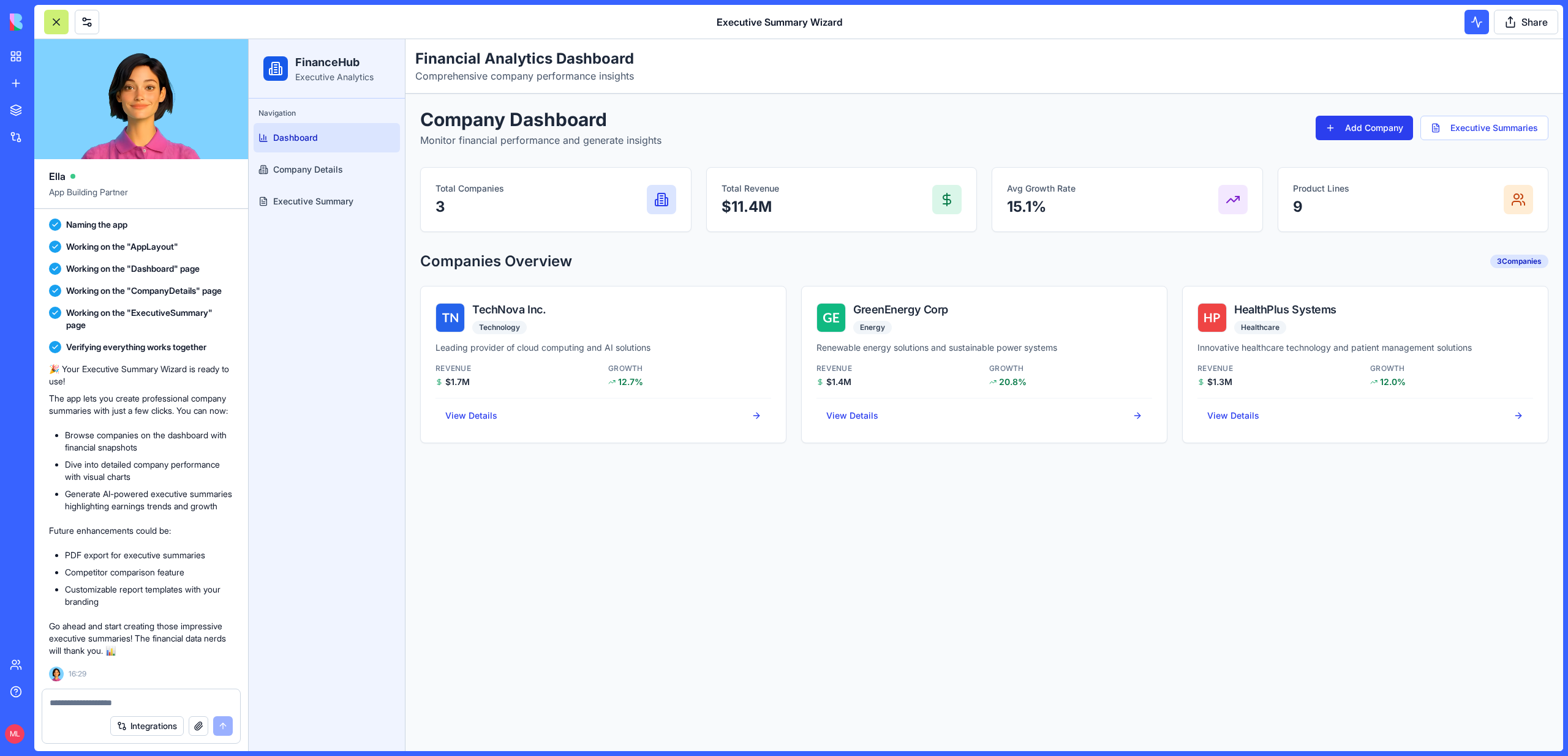 click on "Add Company" at bounding box center (1364, 128) 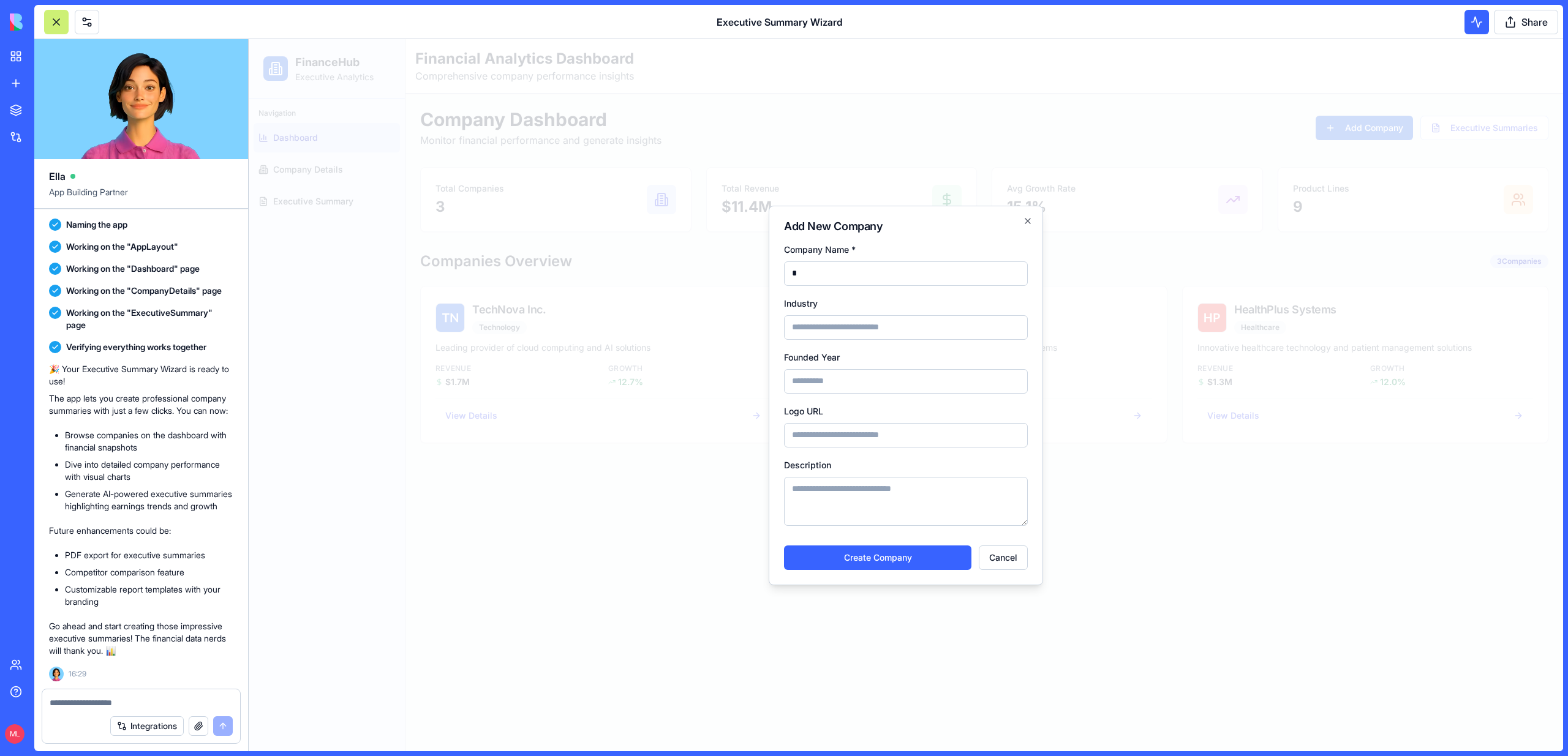 type on "**********" 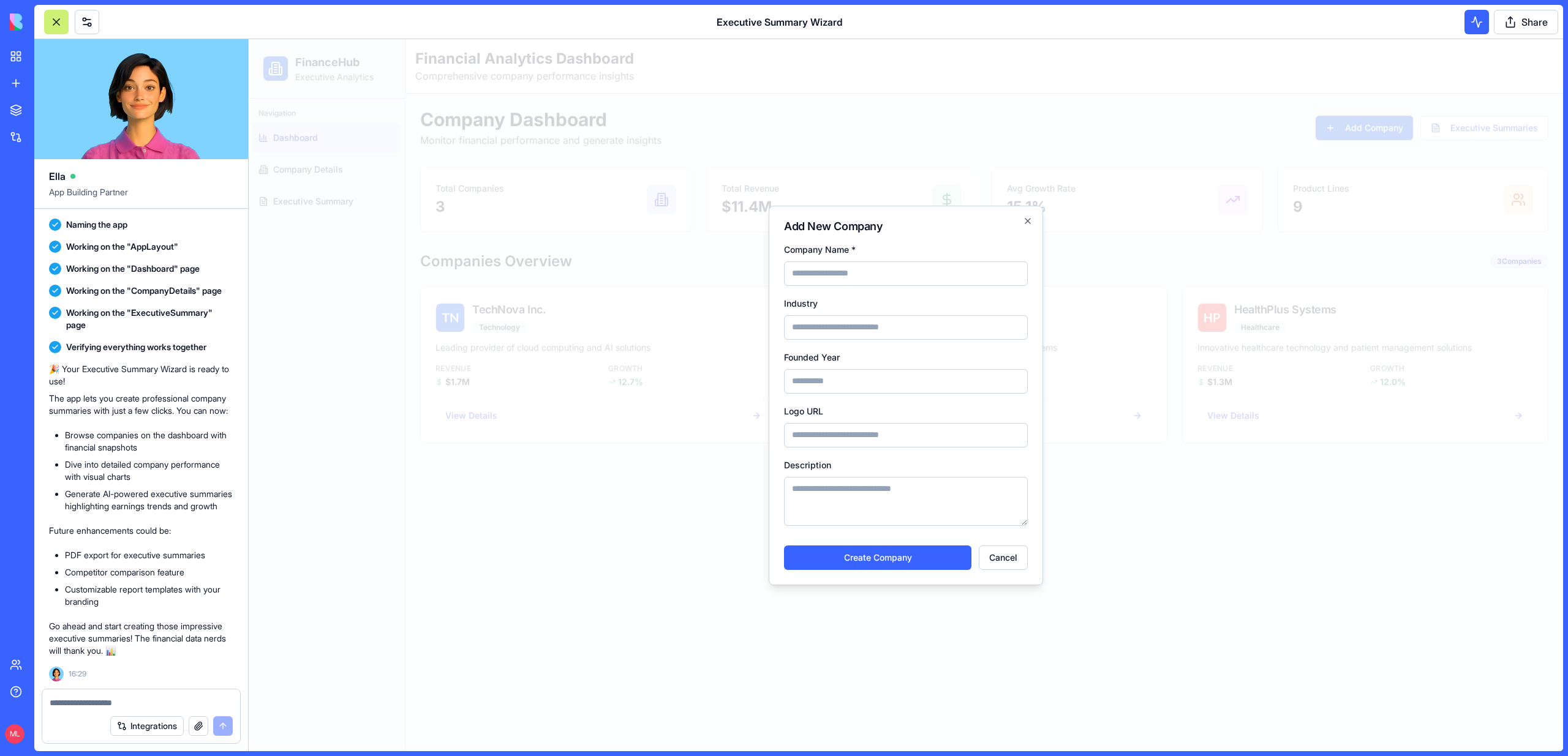 scroll, scrollTop: 0, scrollLeft: 0, axis: both 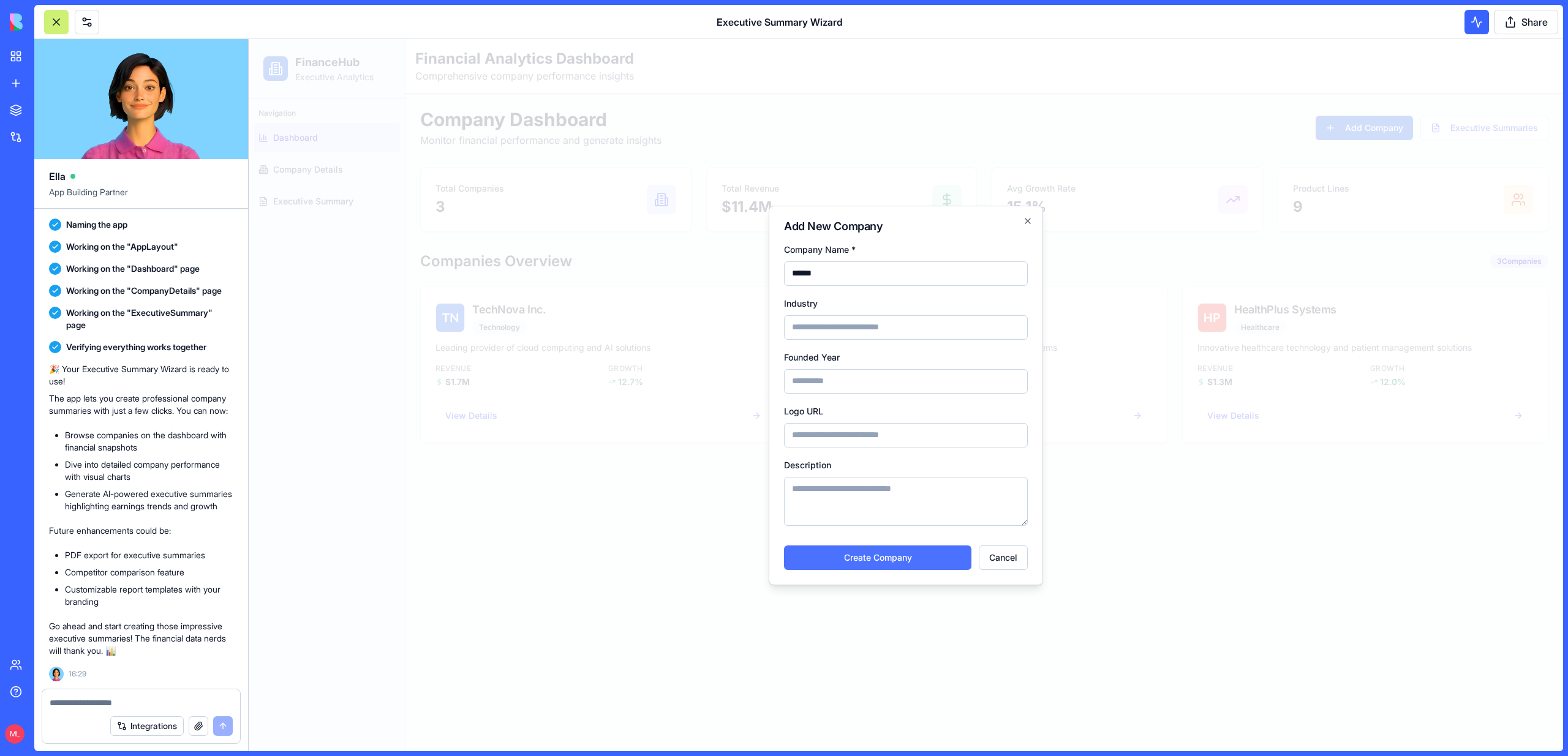 type on "******" 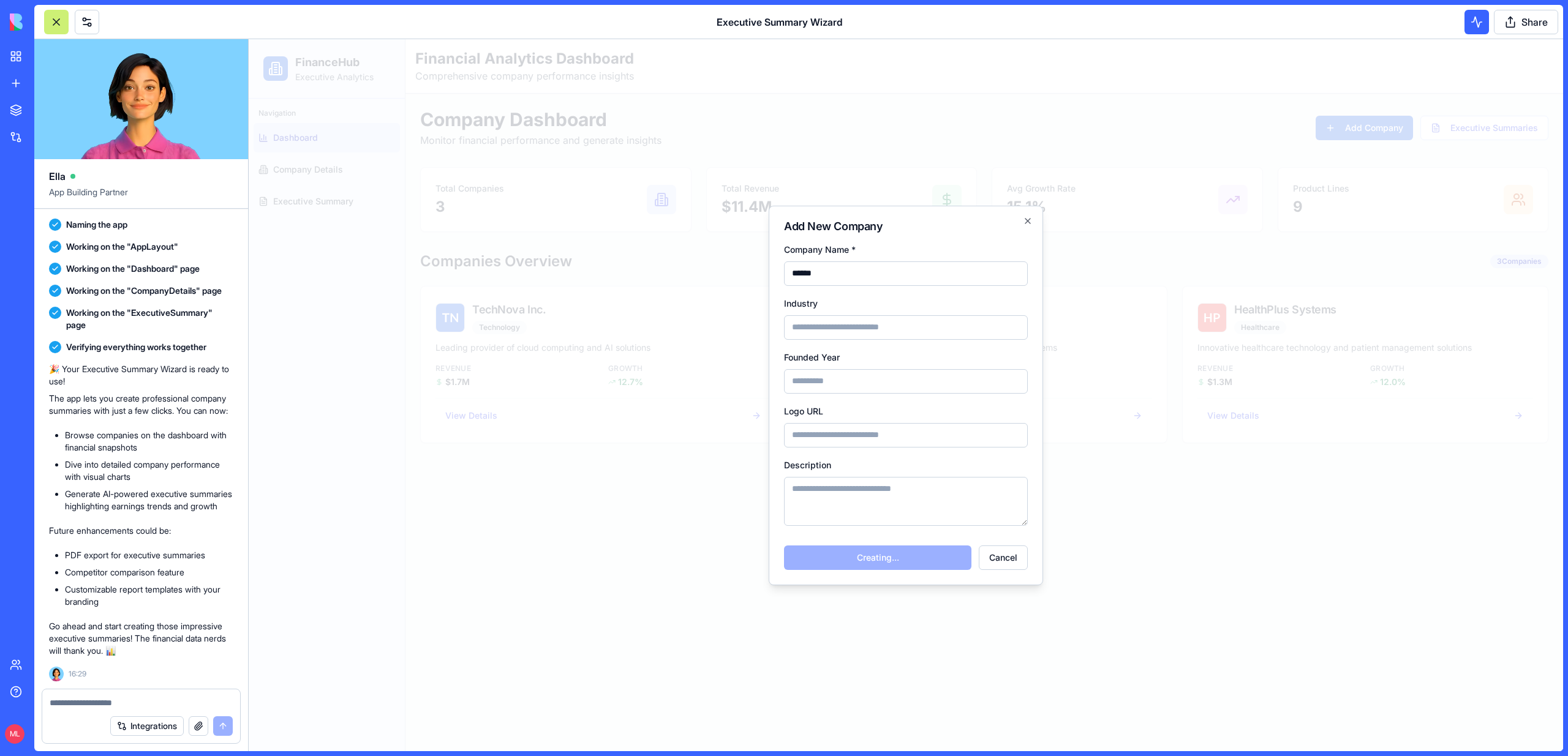 type 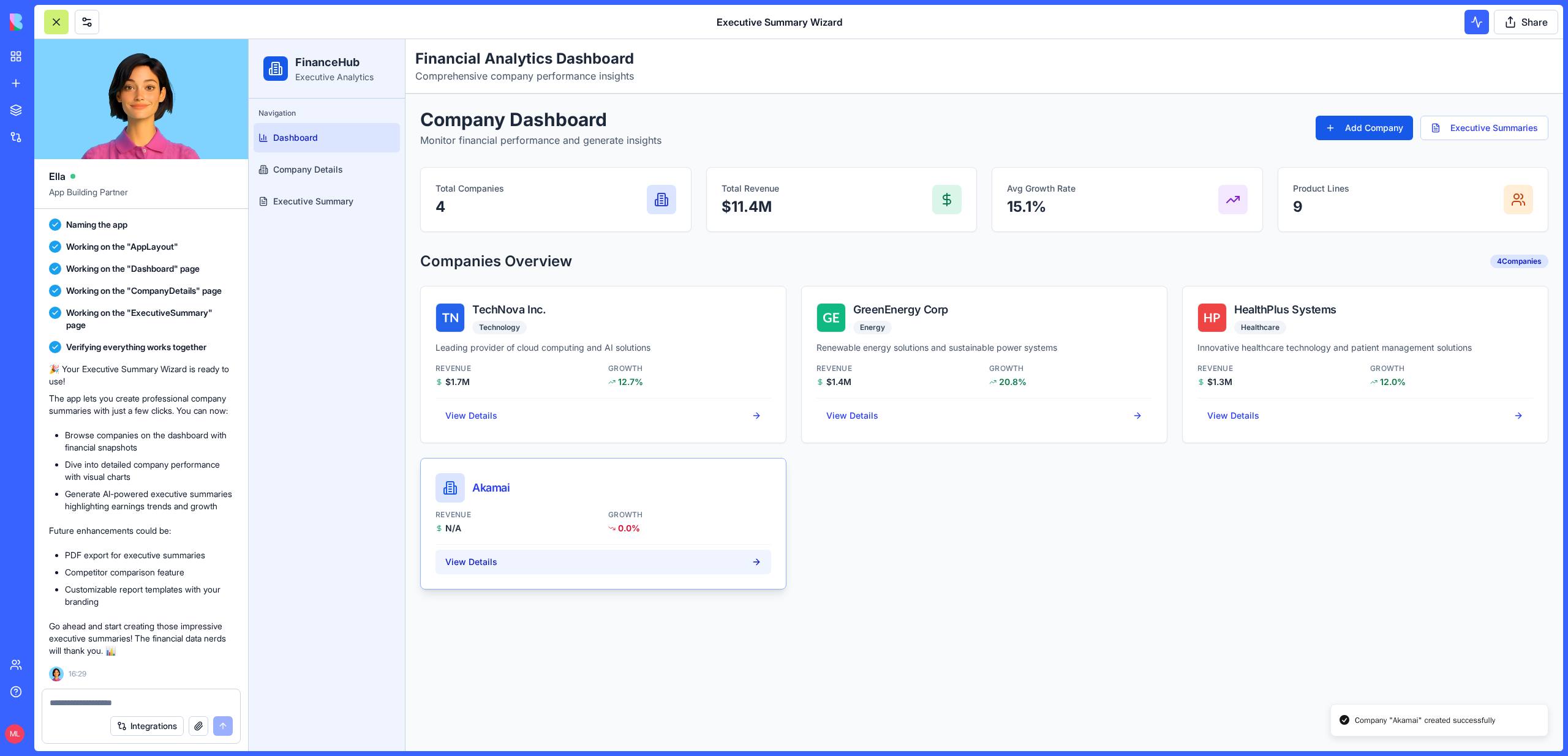 click on "View Details" at bounding box center (603, 562) 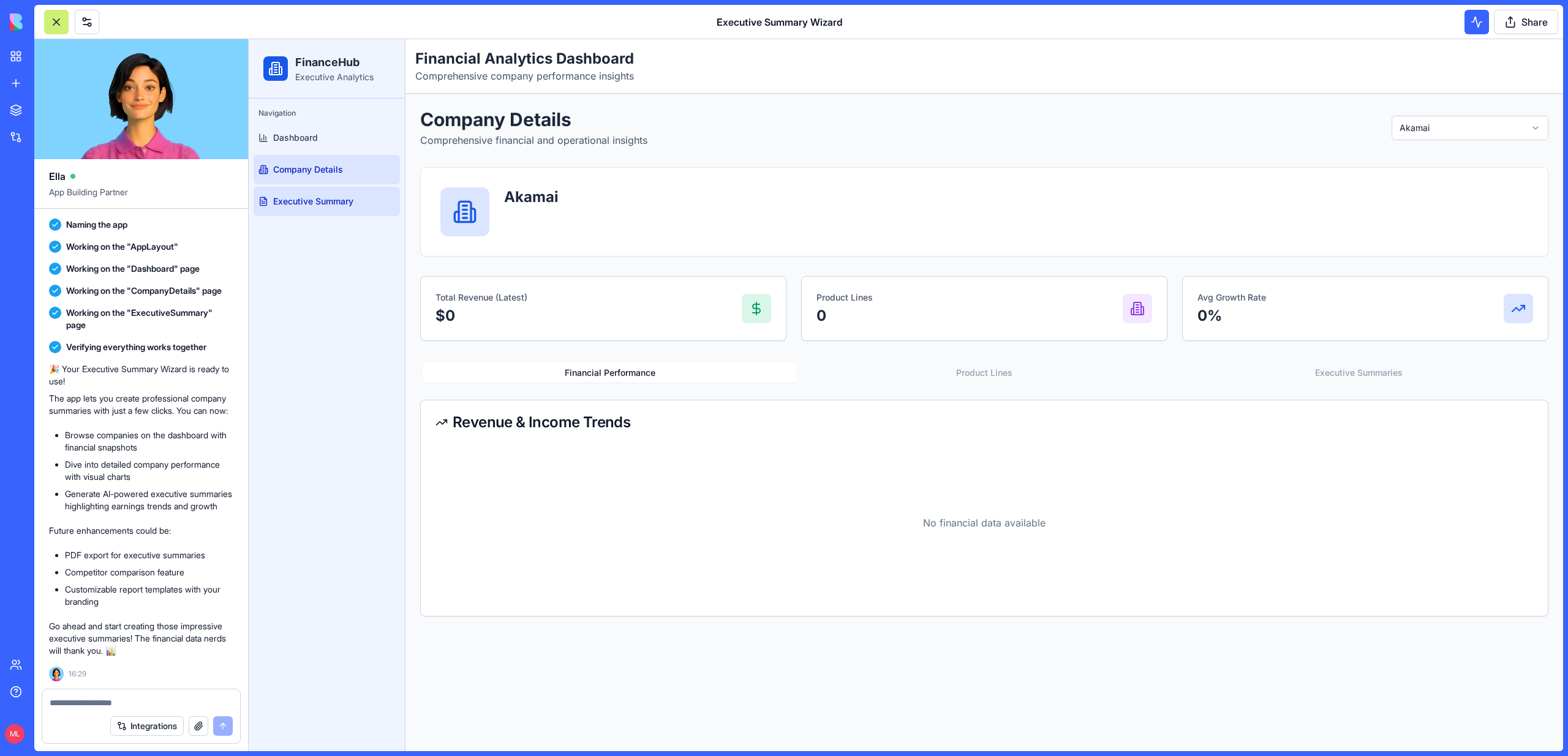 click on "Executive Summary" at bounding box center [326, 201] 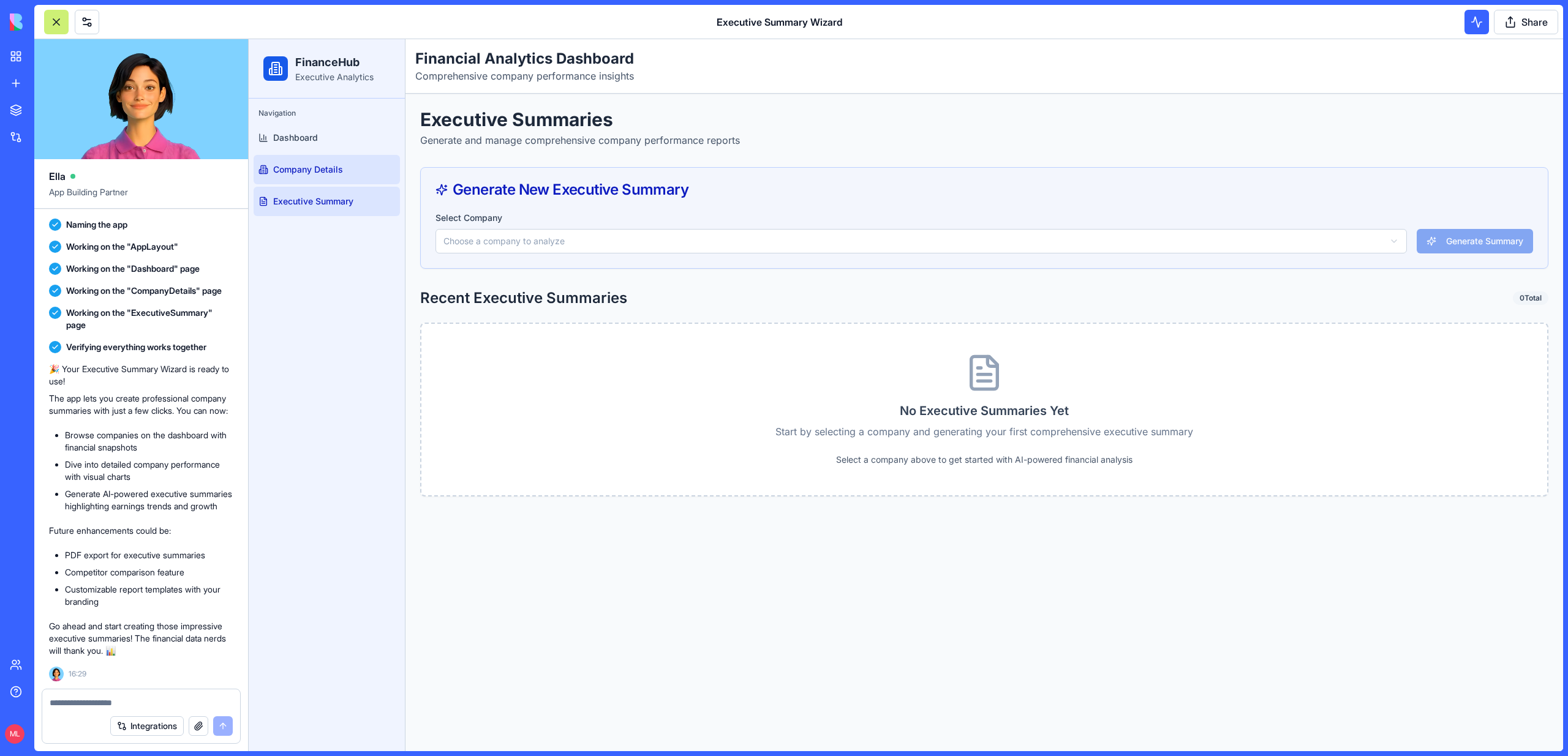 click on "Company Details" at bounding box center (326, 170) 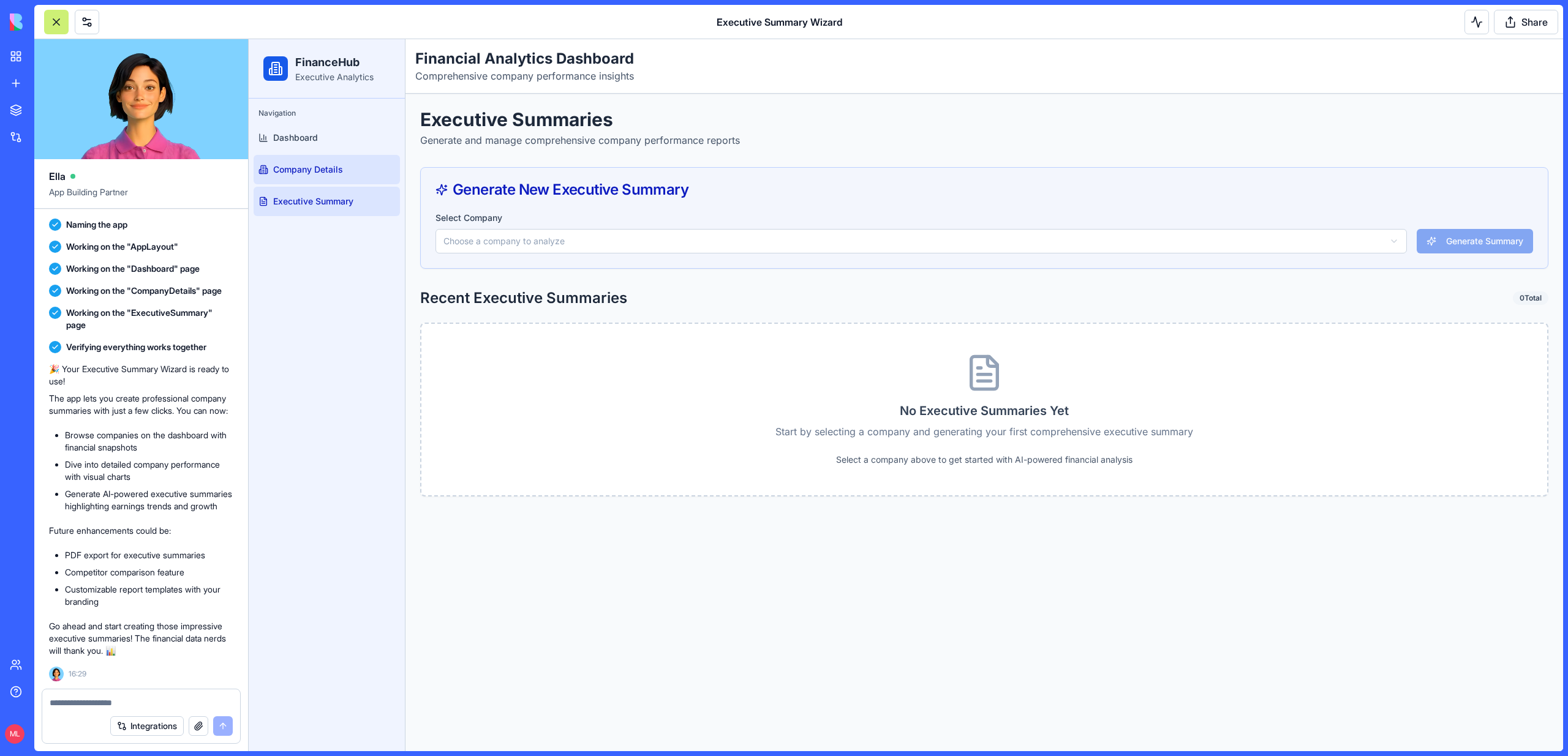 click on "Company Details" at bounding box center [326, 170] 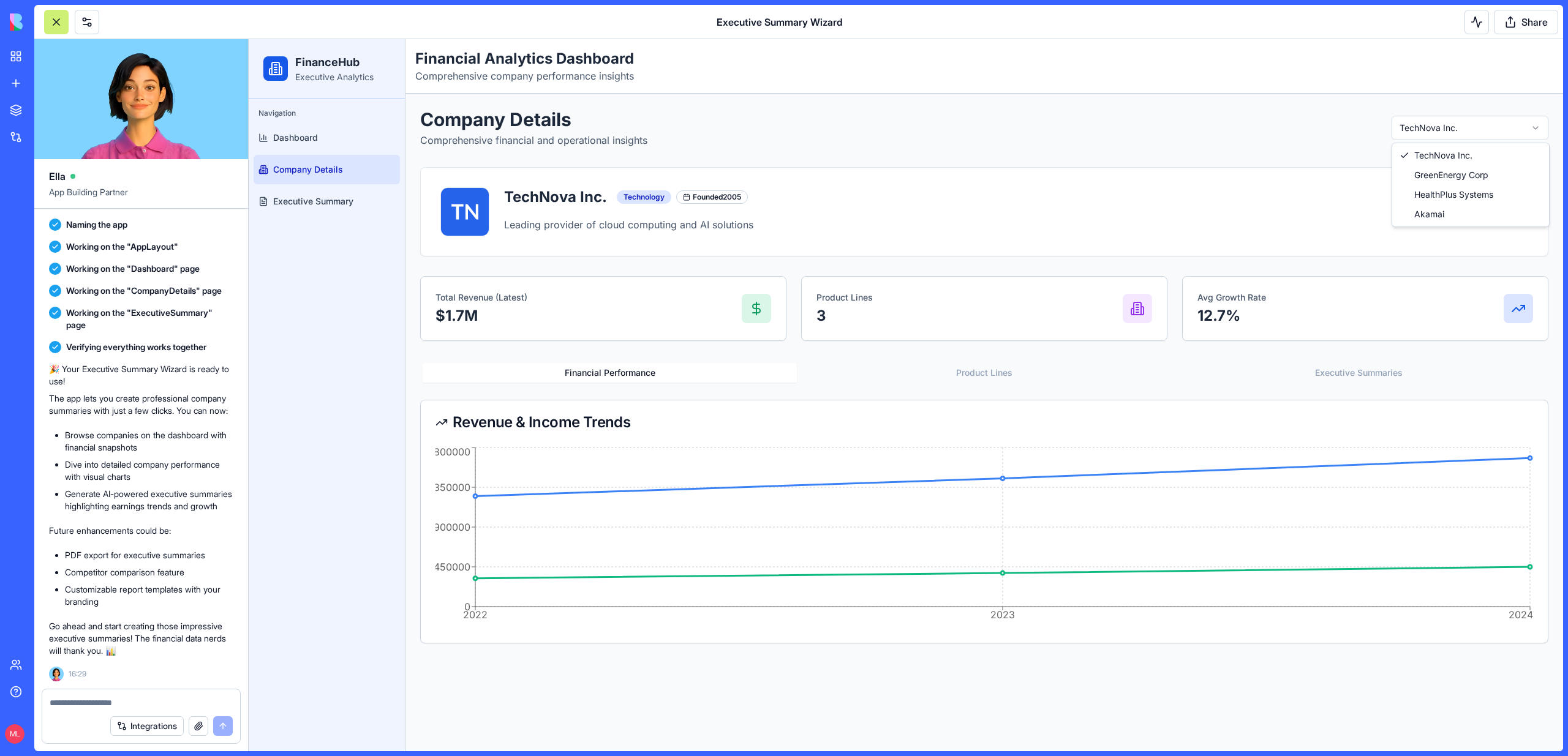 click on "FinanceHub Executive Analytics Navigation Dashboard Company Details Executive Summary Toggle Sidebar Financial Analytics Dashboard Comprehensive company performance insights Company Details Comprehensive financial and operational insights TechNova Inc. TechNova Inc. Technology Founded  2005 Leading provider of cloud computing and AI solutions Total Revenue (Latest) $ 1.7M Product Lines 3 Avg Growth Rate 12.7% Financial Performance Product Lines Executive Summaries Revenue & Income Trends 2022 2023 2024 0 450000 900000 1350000 1800000 Year: 2022
0 TechNova Inc. GreenEnergy Corp HealthPlus Systems Akamai" at bounding box center [906, 395] 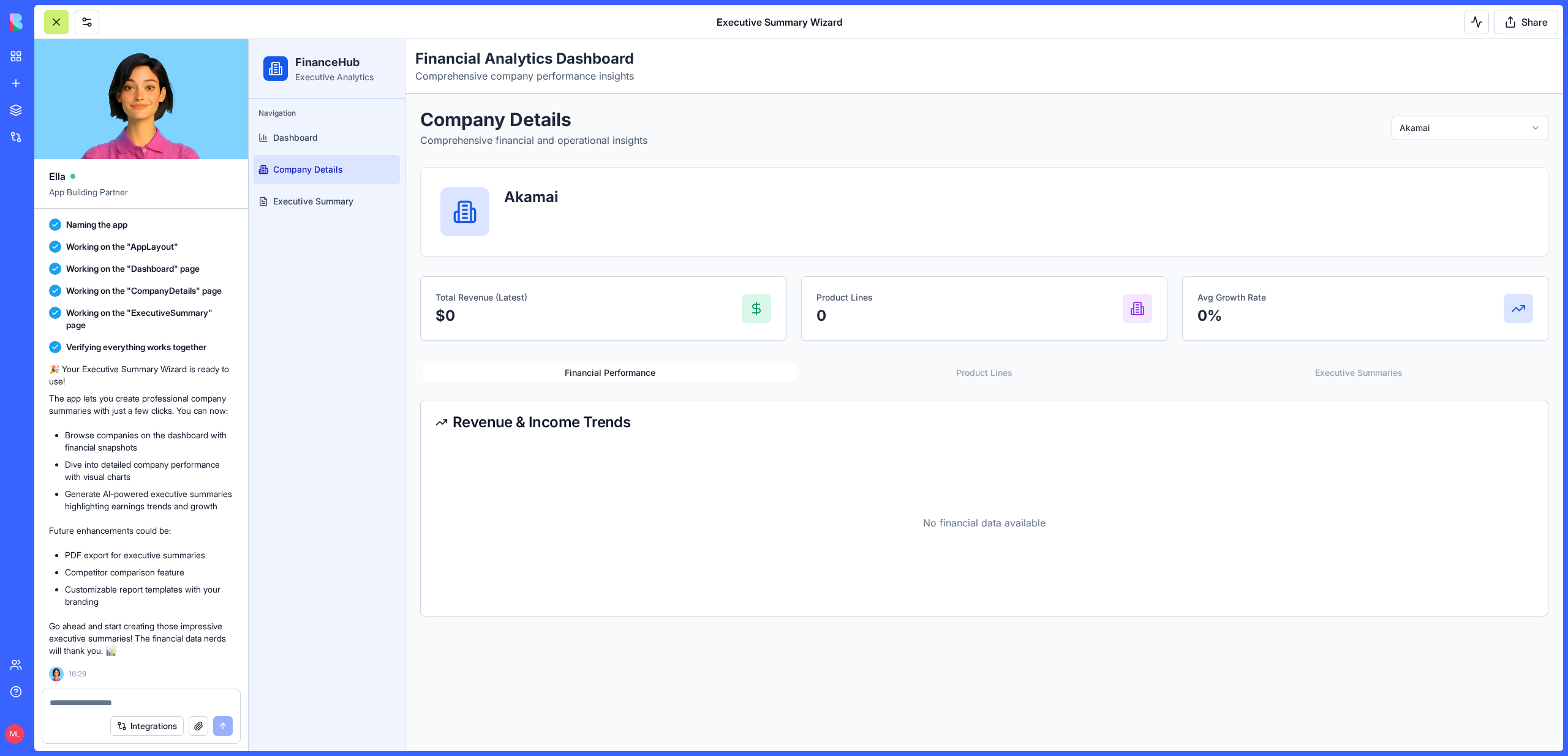 click on "Company Details Comprehensive financial and operational insights Akamai Akamai Total Revenue (Latest) $ 0 Product Lines 0 Avg Growth Rate 0% Financial Performance Product Lines Executive Summaries Revenue & Income Trends No financial data available" at bounding box center [984, 362] 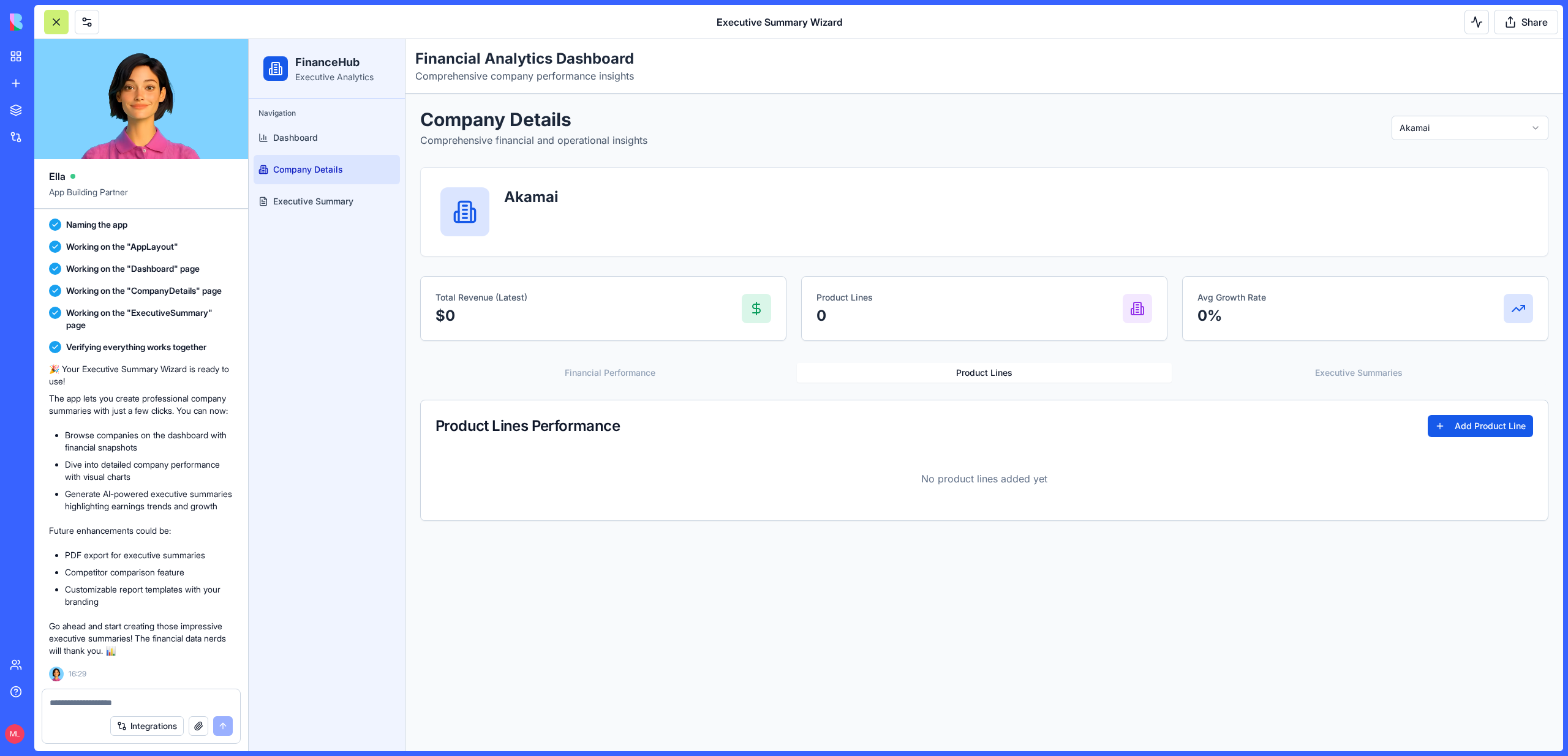 click on "Executive Summaries" at bounding box center (1359, 373) 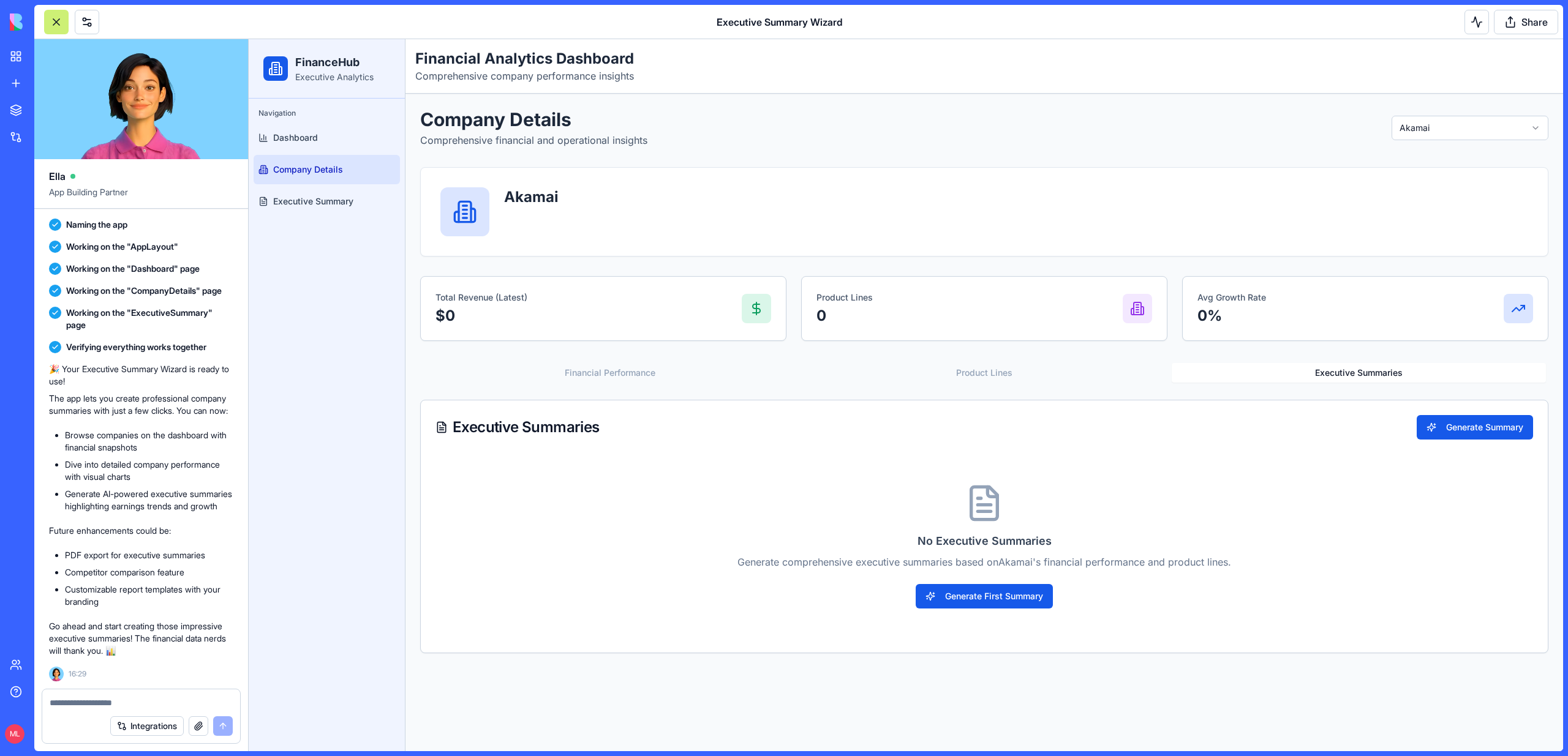 scroll, scrollTop: 0, scrollLeft: 0, axis: both 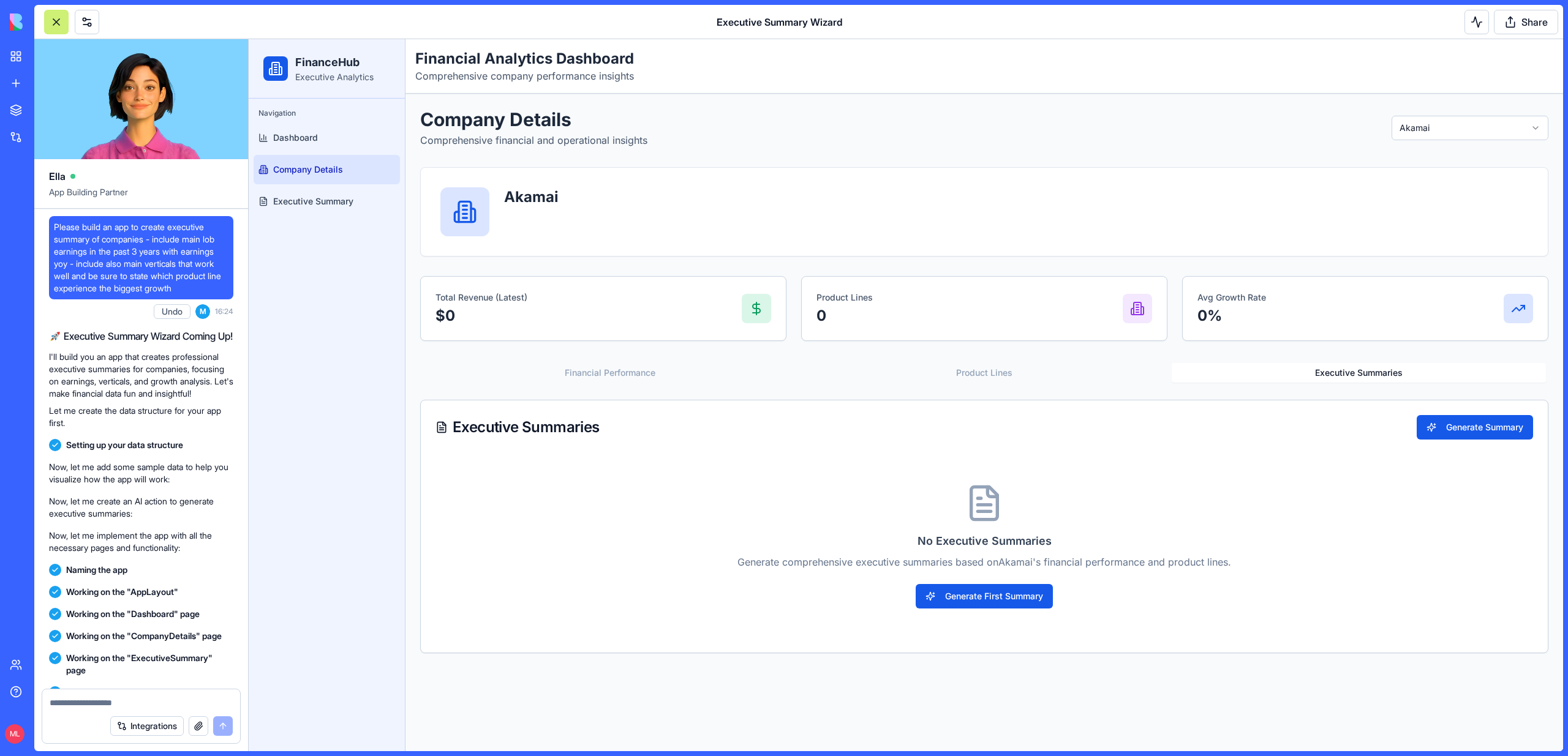 click on "Please build an app to create executive summary of companies - include main lob earnings in the past 3 years with earnings yoy - include also main verticals that work well and be sure to state which product line experience the biggest growth" at bounding box center (141, 258) 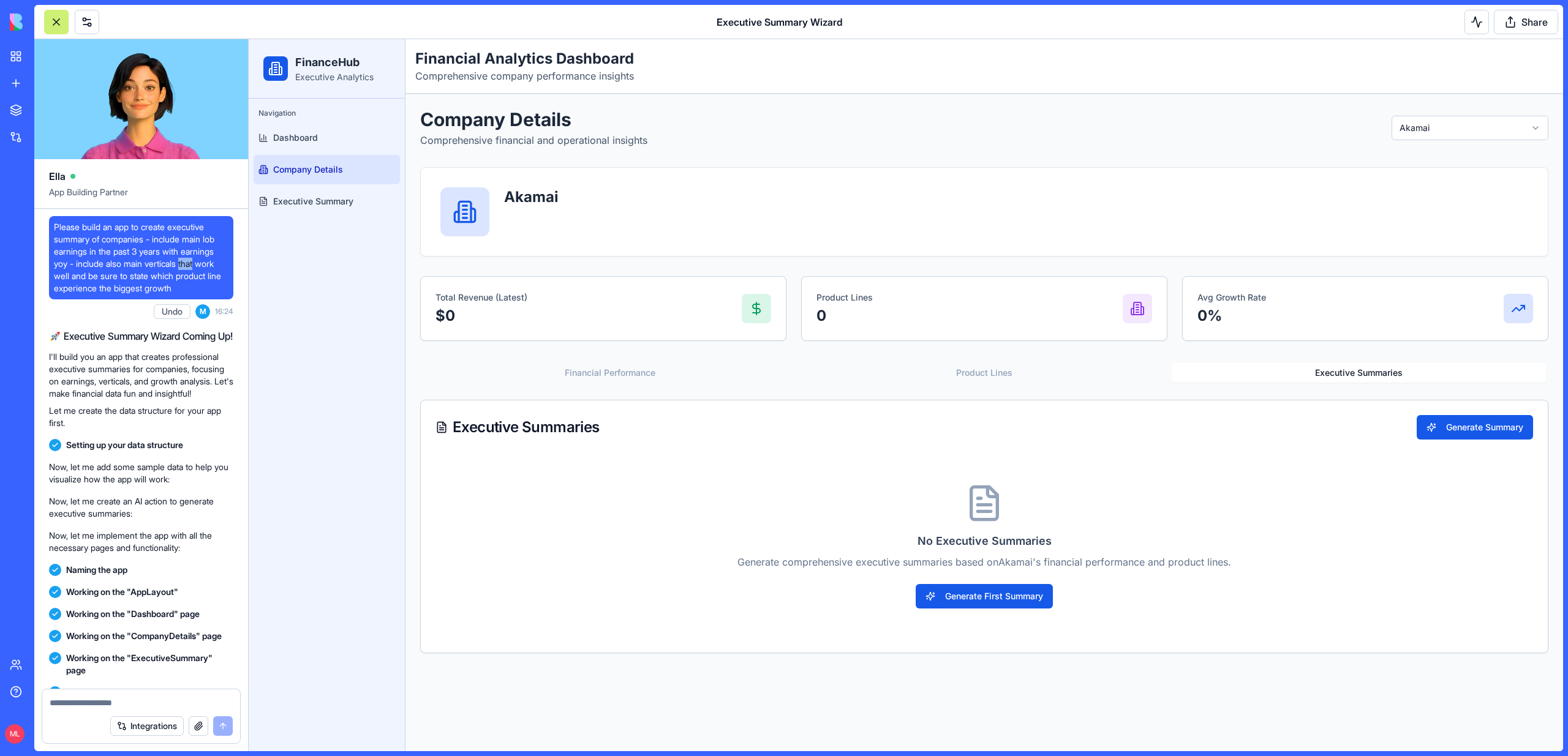 click on "Please build an app to create executive summary of companies - include main lob earnings in the past 3 years with earnings yoy - include also main verticals that work well and be sure to state which product line experience the biggest growth" at bounding box center [141, 258] 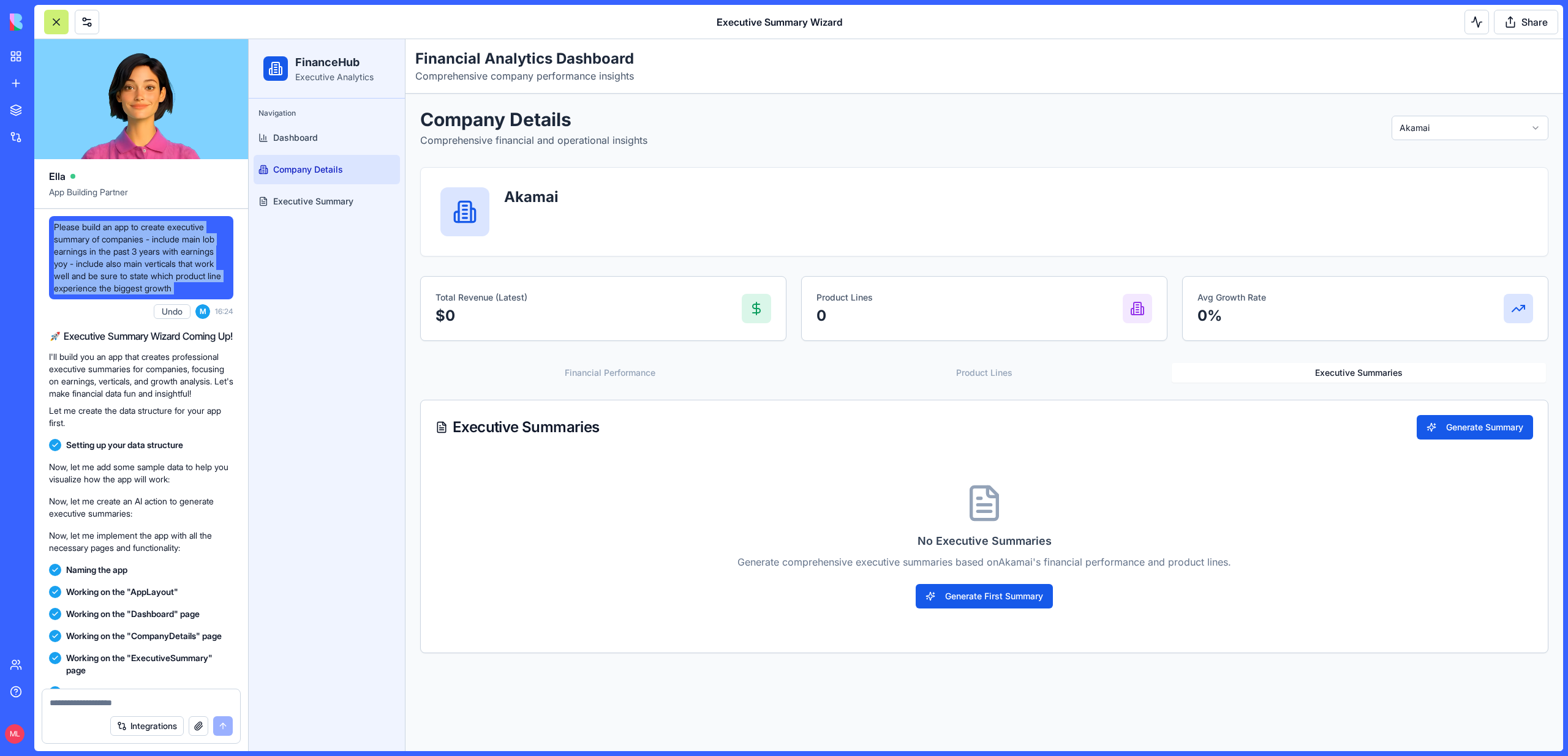 click on "Please build an app to create executive summary of companies - include main lob earnings in the past 3 years with earnings yoy - include also main verticals that work well and be sure to state which product line experience the biggest growth" at bounding box center [141, 258] 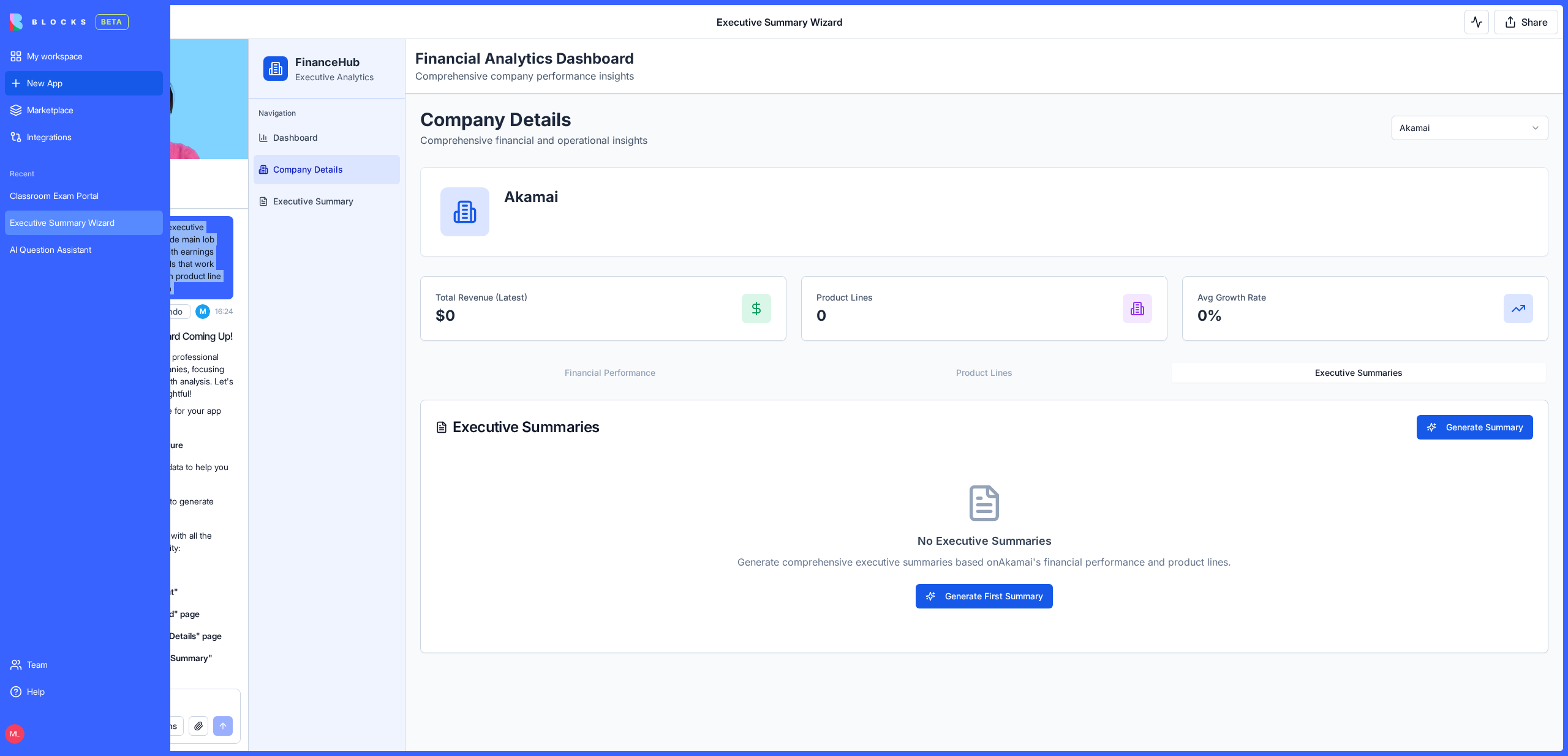 click on "New App" at bounding box center [84, 83] 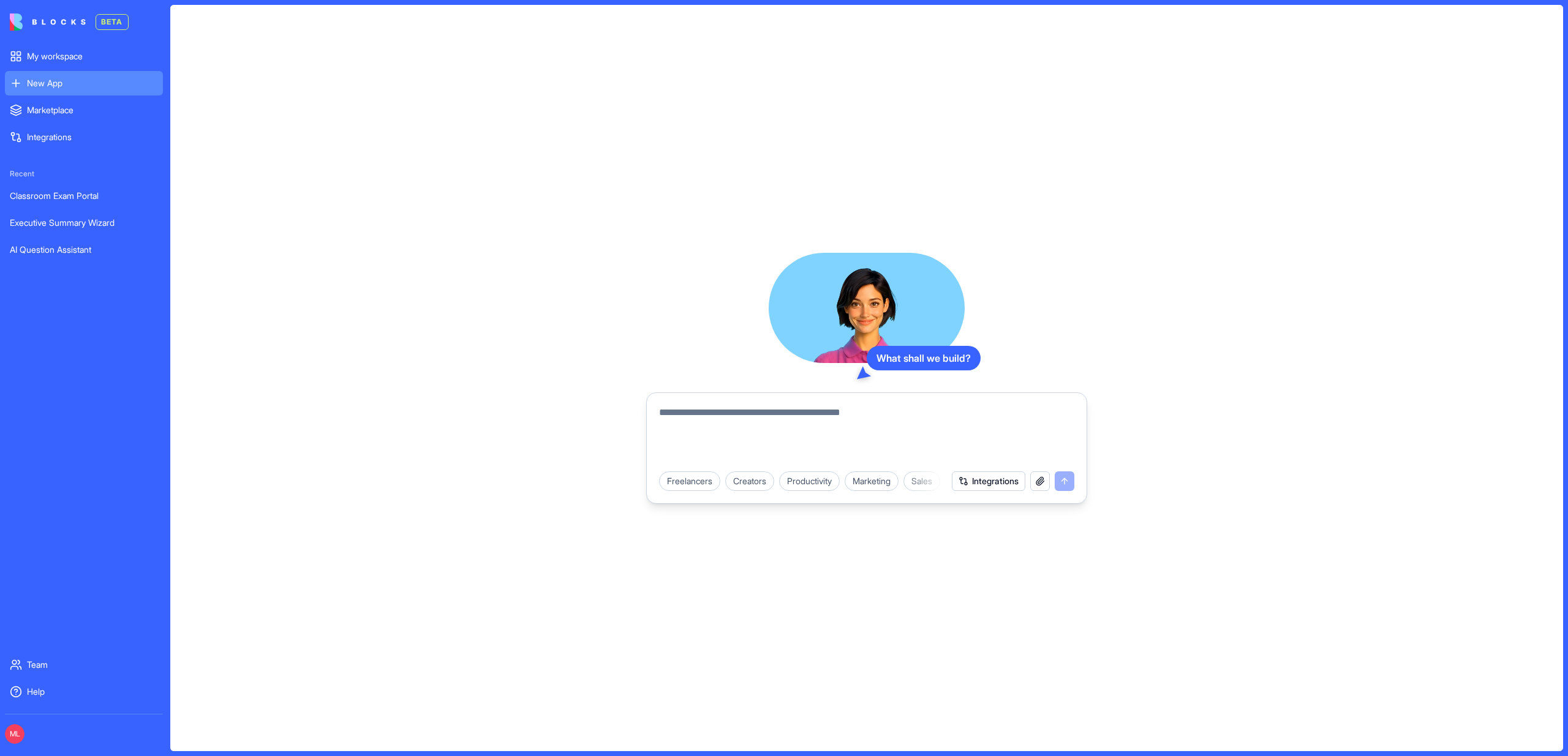 click at bounding box center (867, 435) 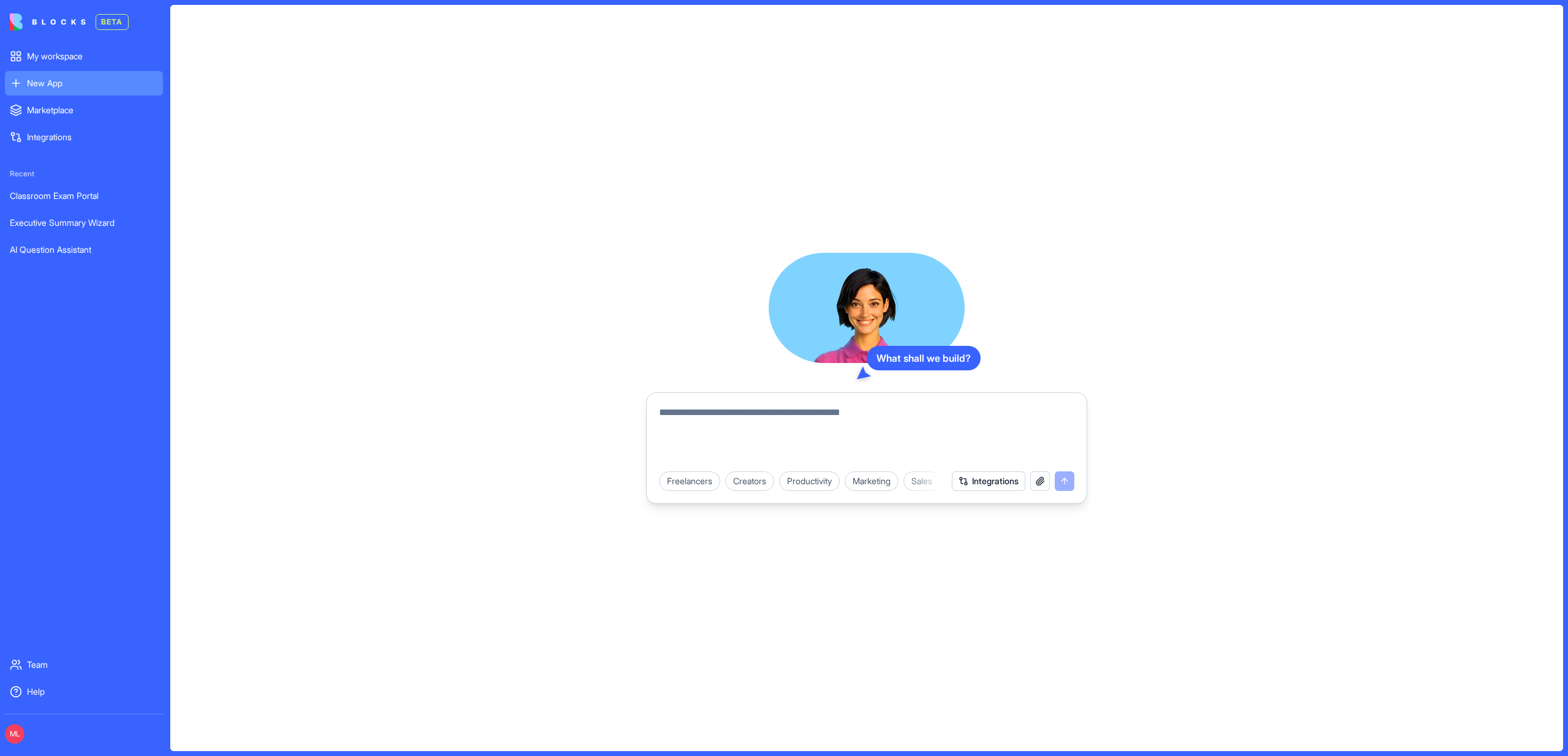 paste on "**********" 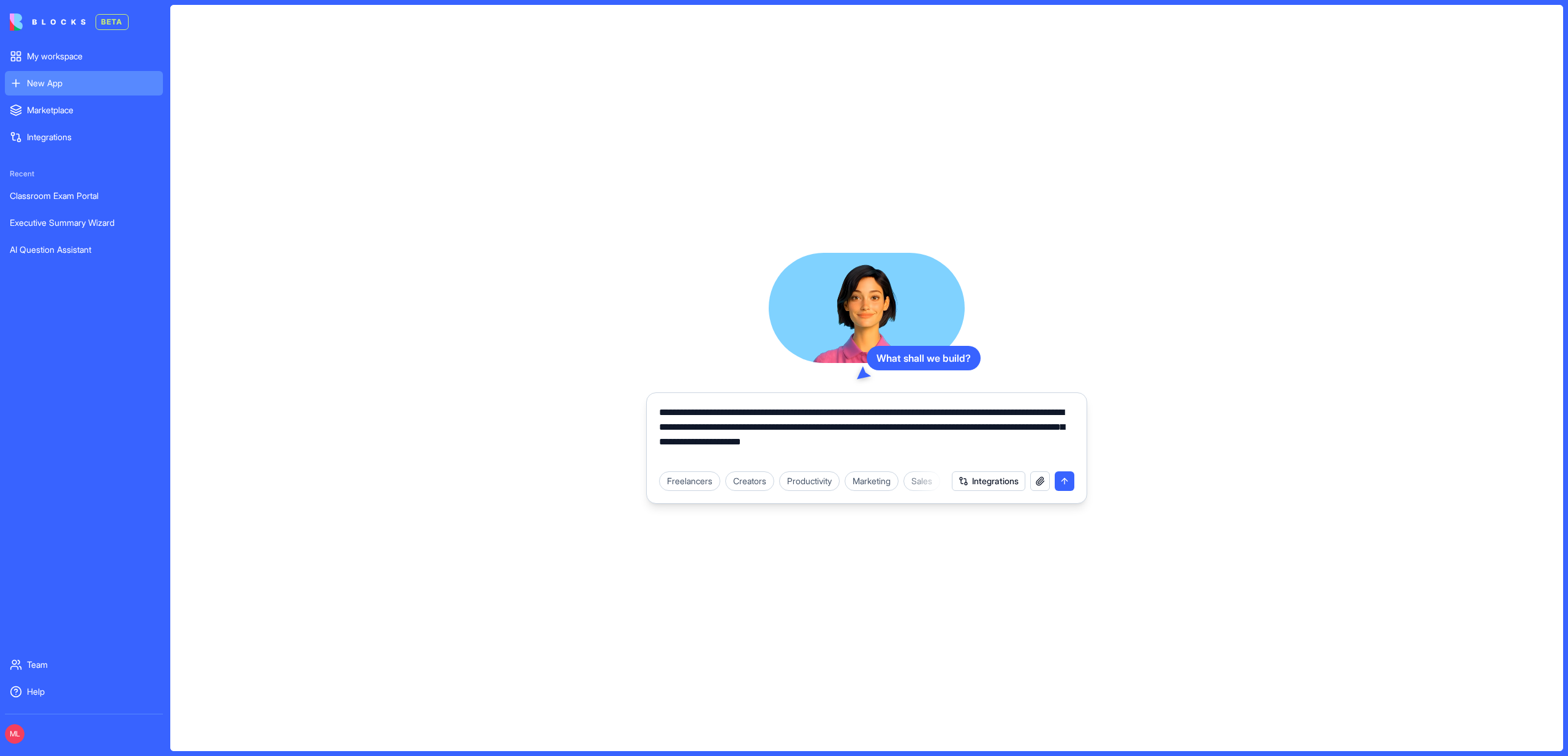click on "**********" at bounding box center [867, 435] 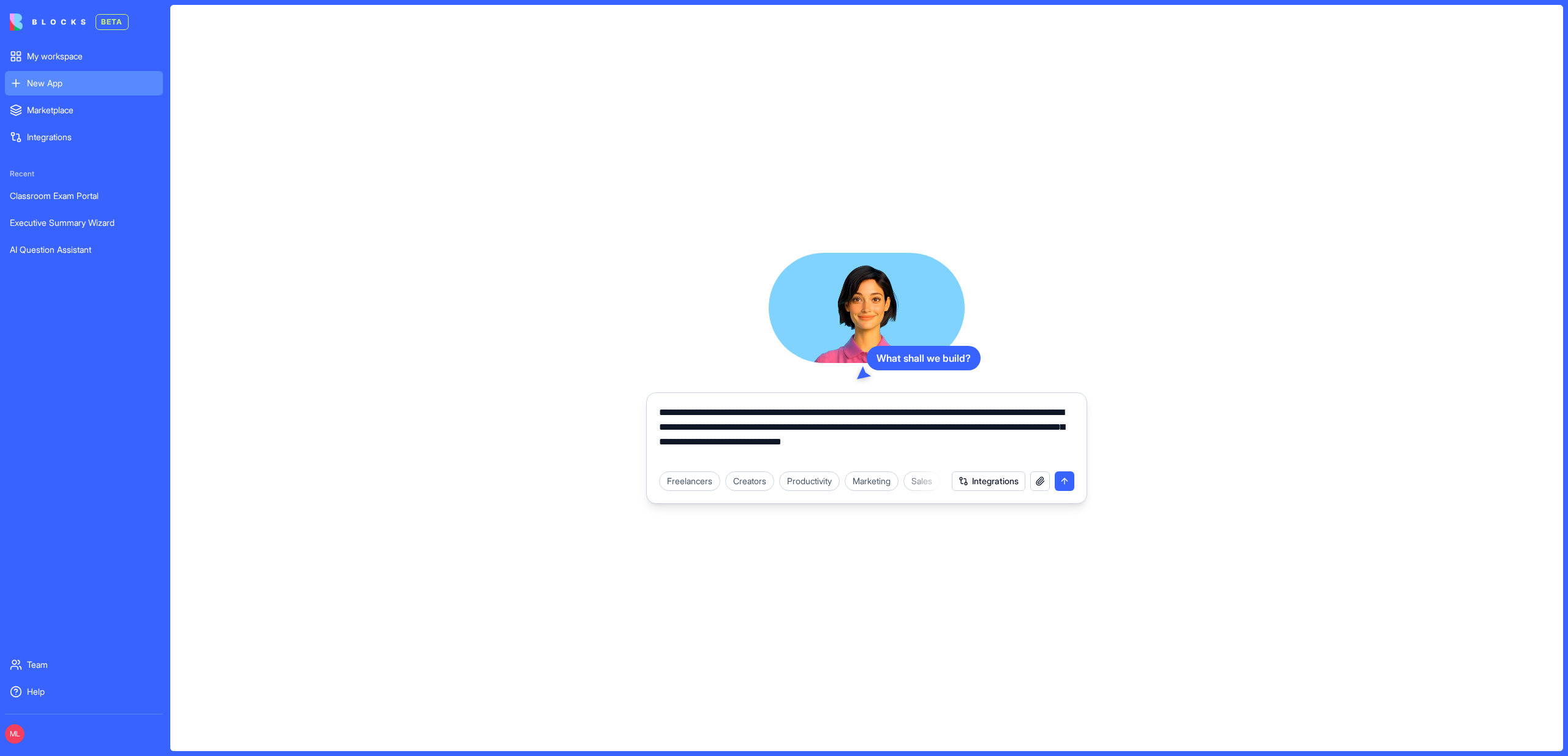 click on "**********" at bounding box center (867, 435) 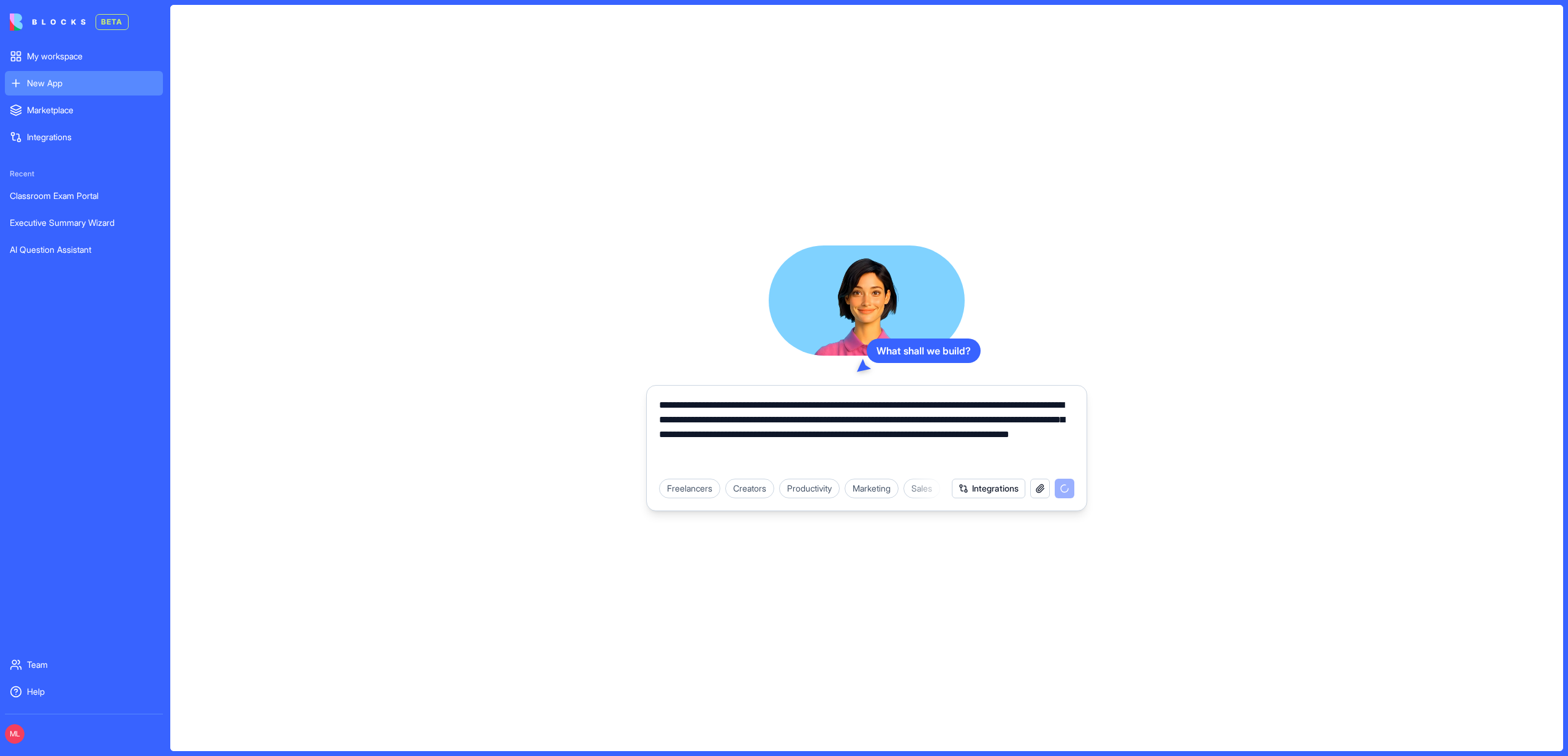 type on "**********" 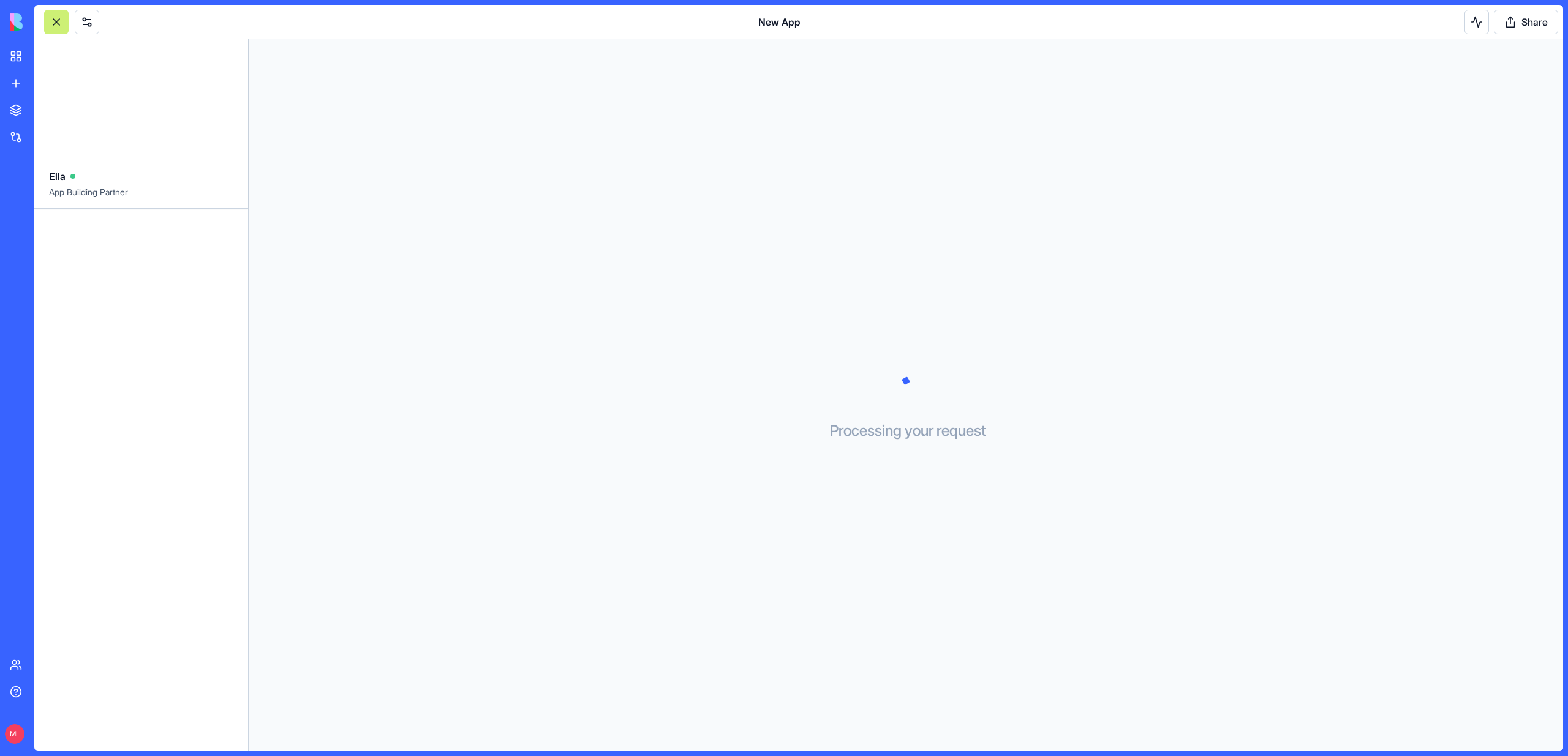 type 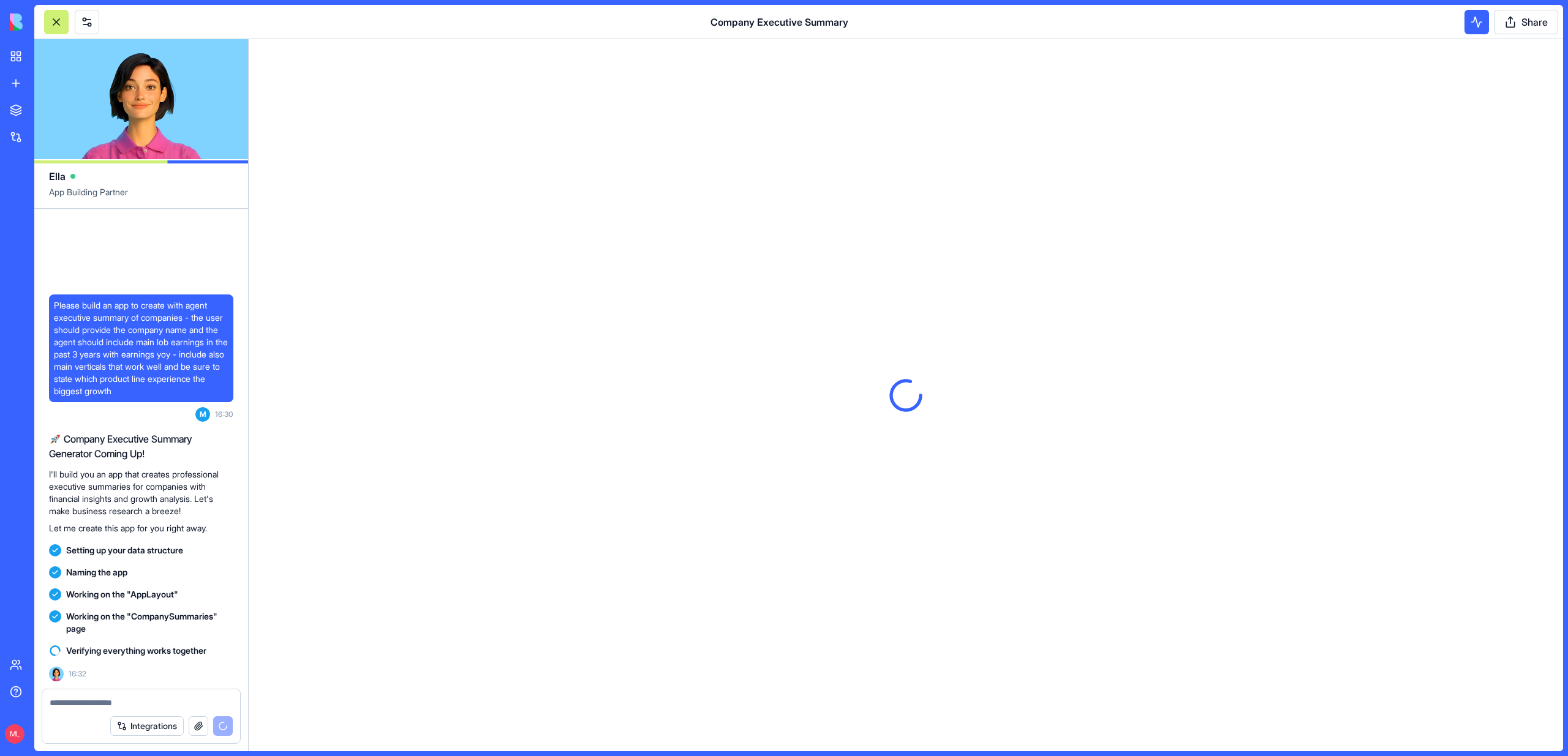 scroll, scrollTop: 0, scrollLeft: 0, axis: both 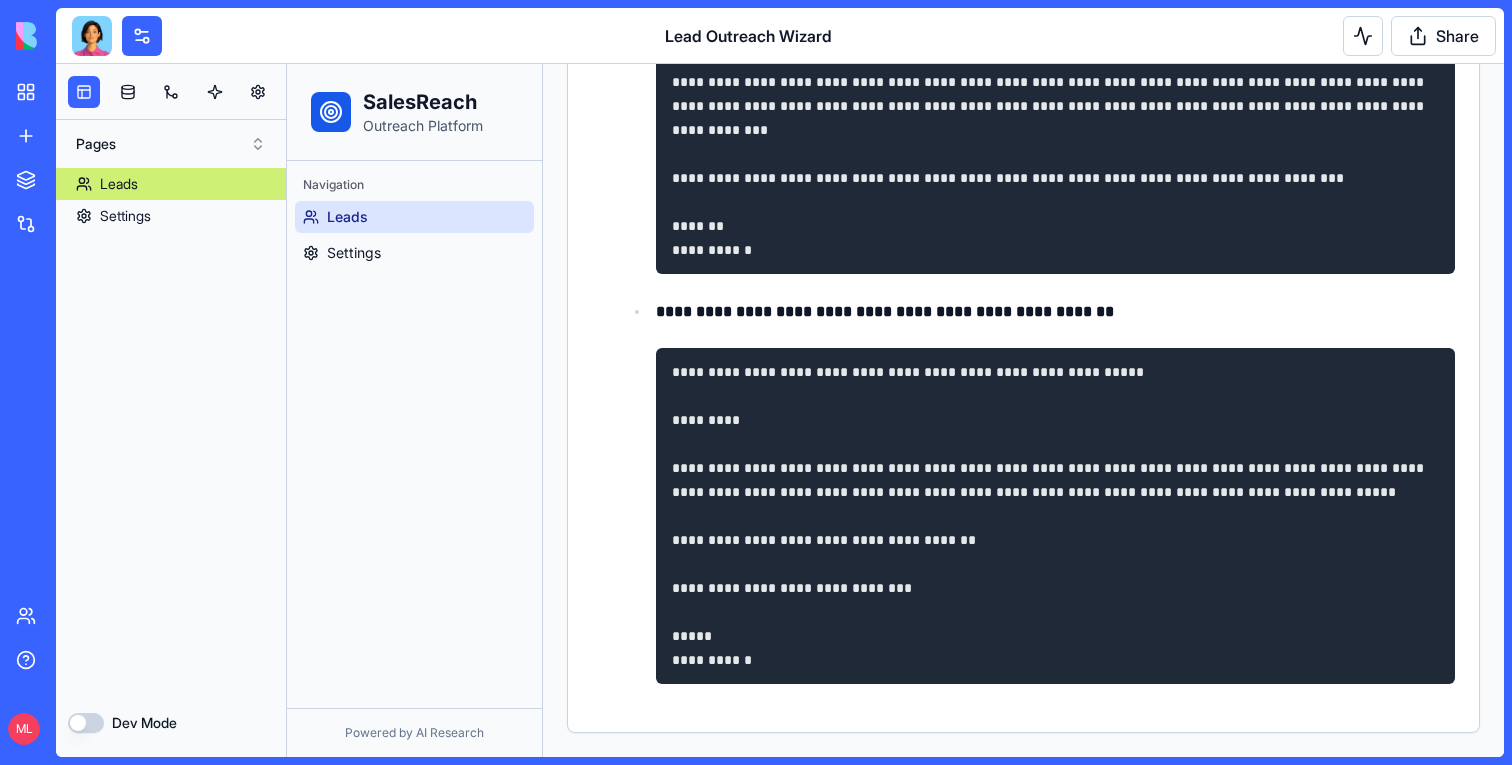 click on "Leads" at bounding box center [171, 184] 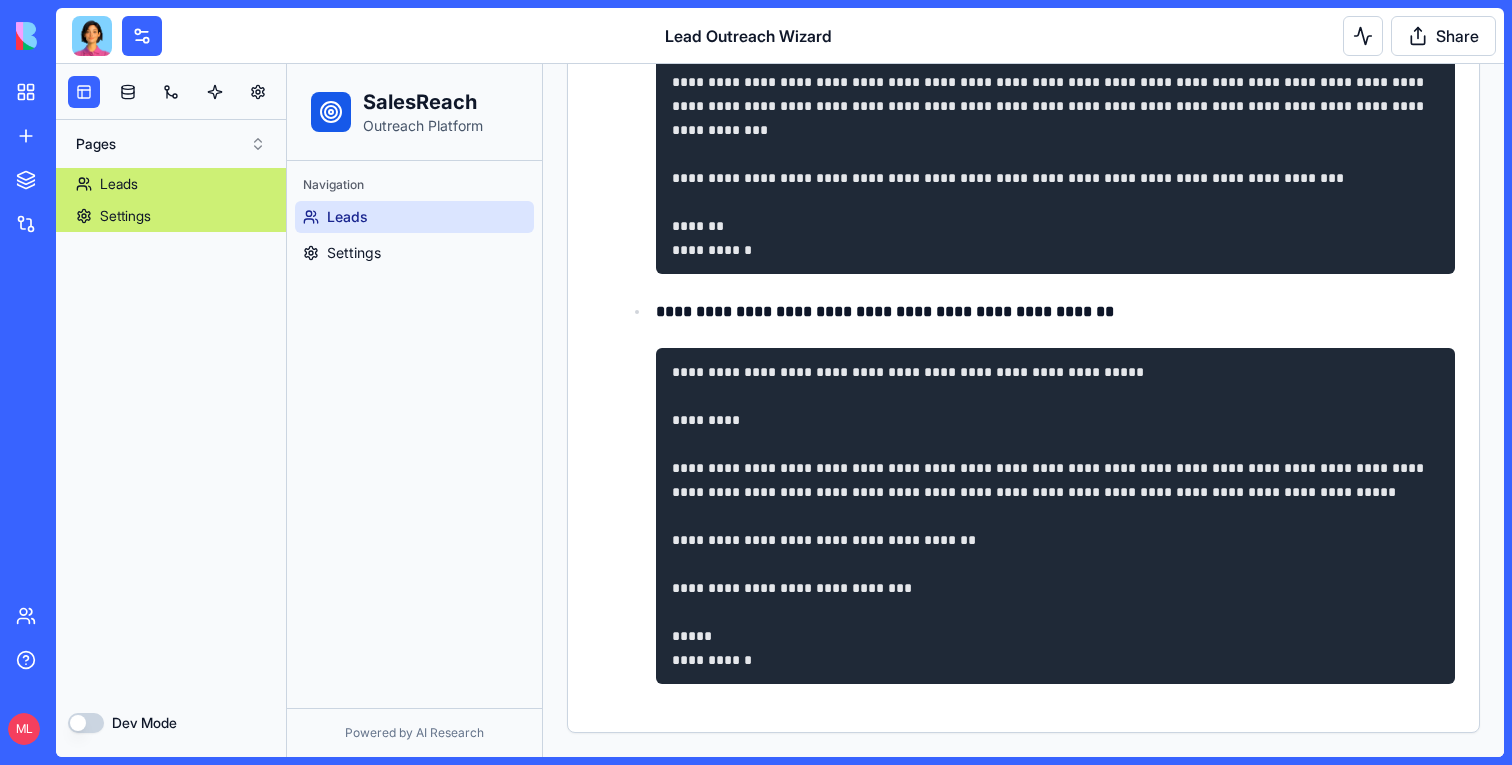 click on "Settings" at bounding box center (125, 216) 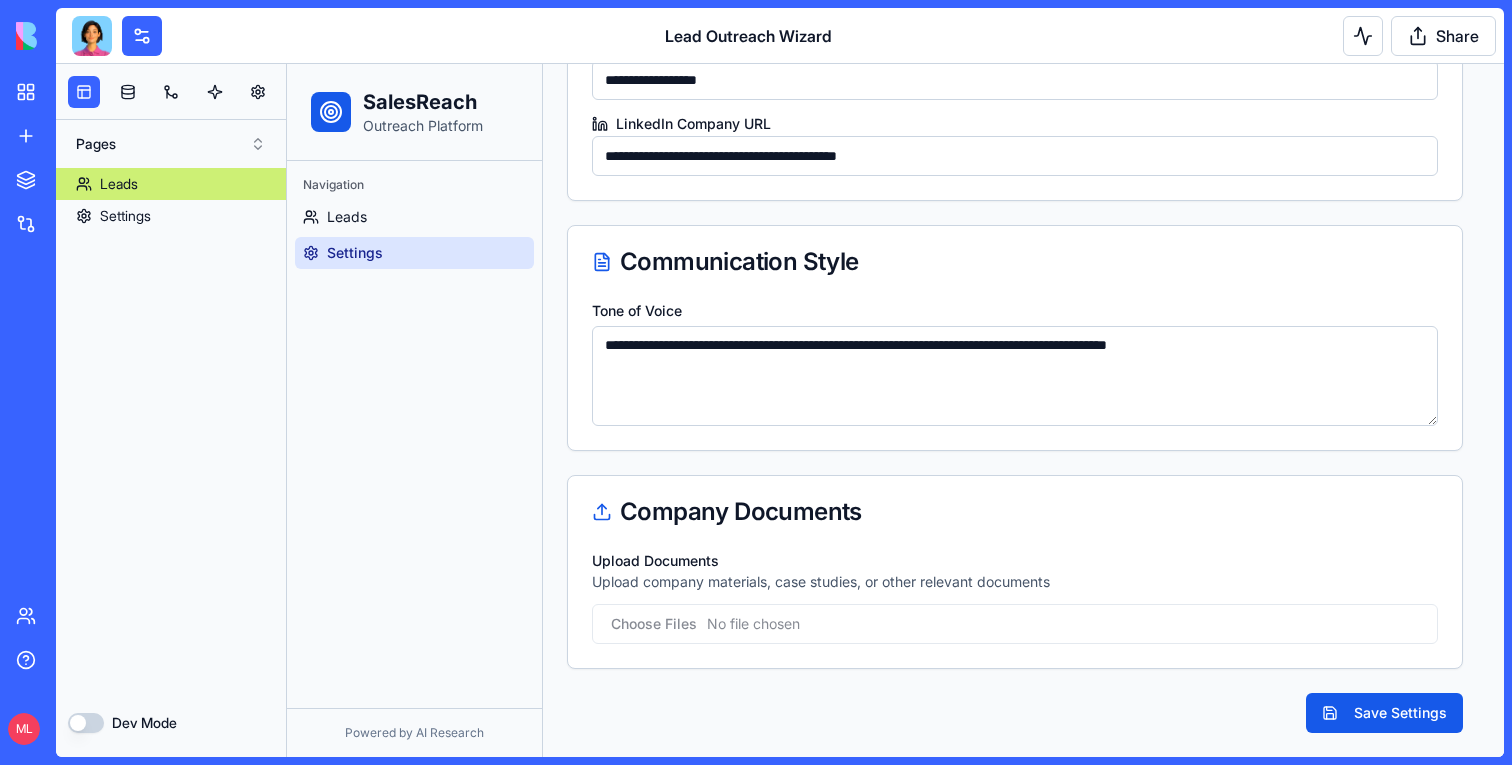 click on "Leads" at bounding box center [171, 184] 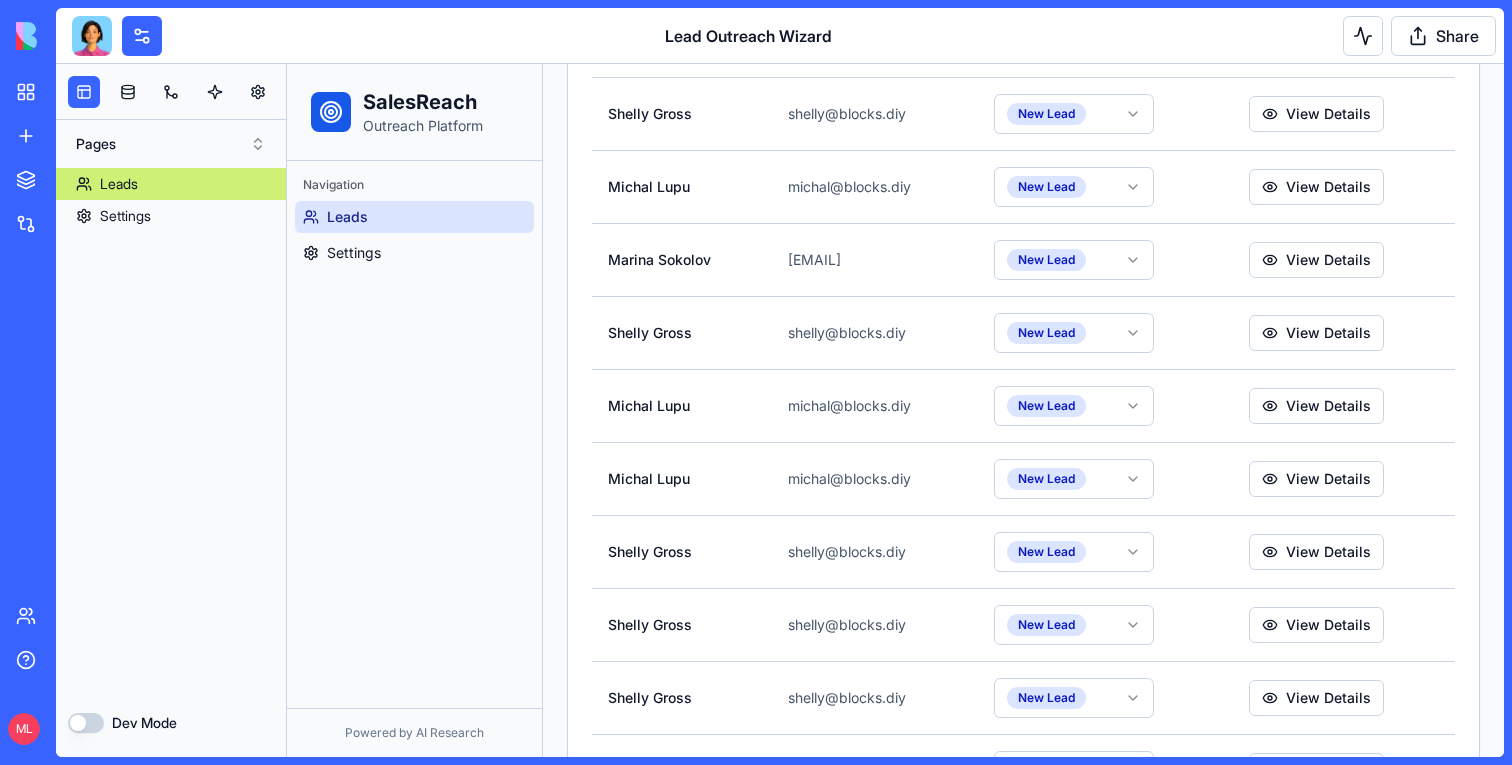 scroll, scrollTop: 1767, scrollLeft: 0, axis: vertical 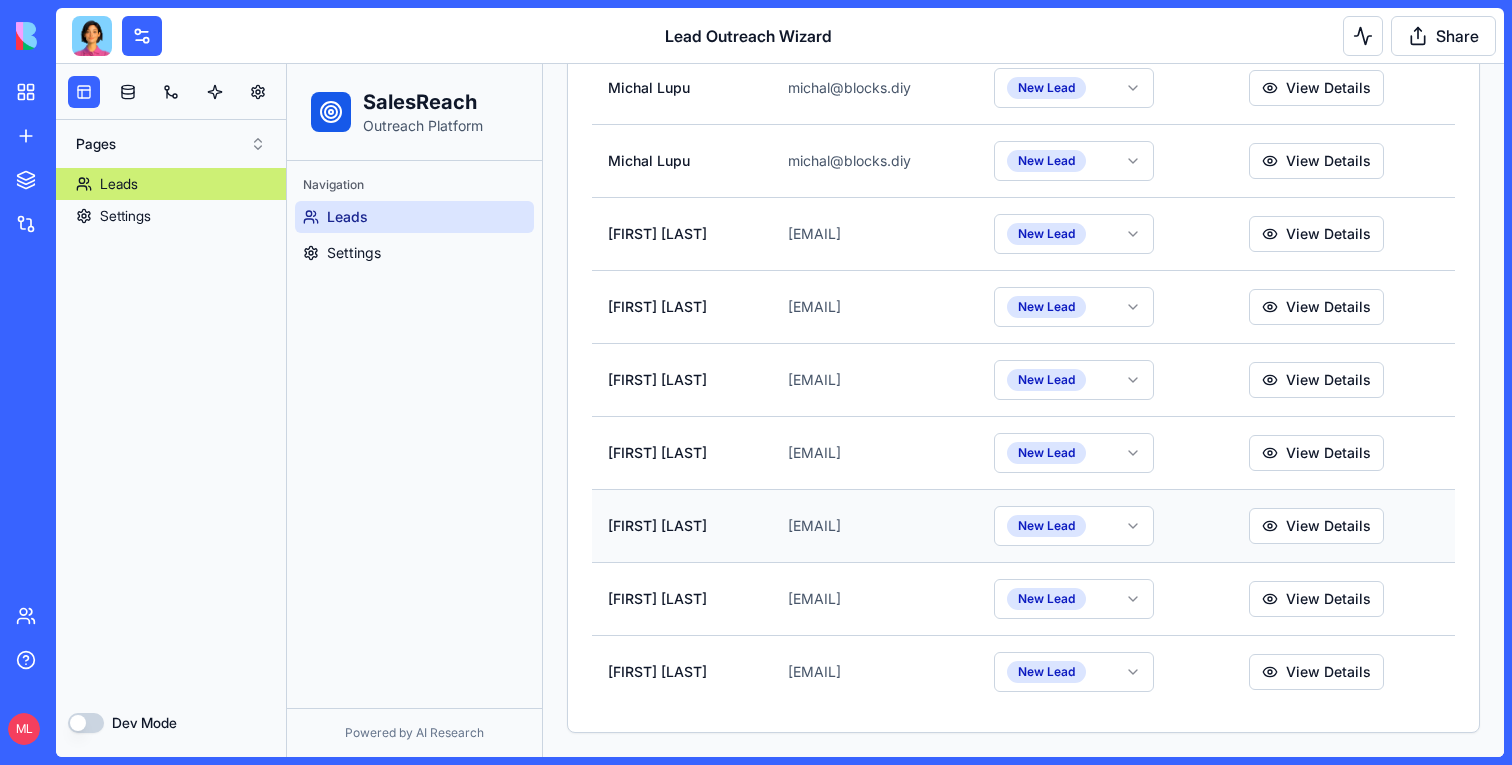 click on "[EMAIL]" at bounding box center [875, 525] 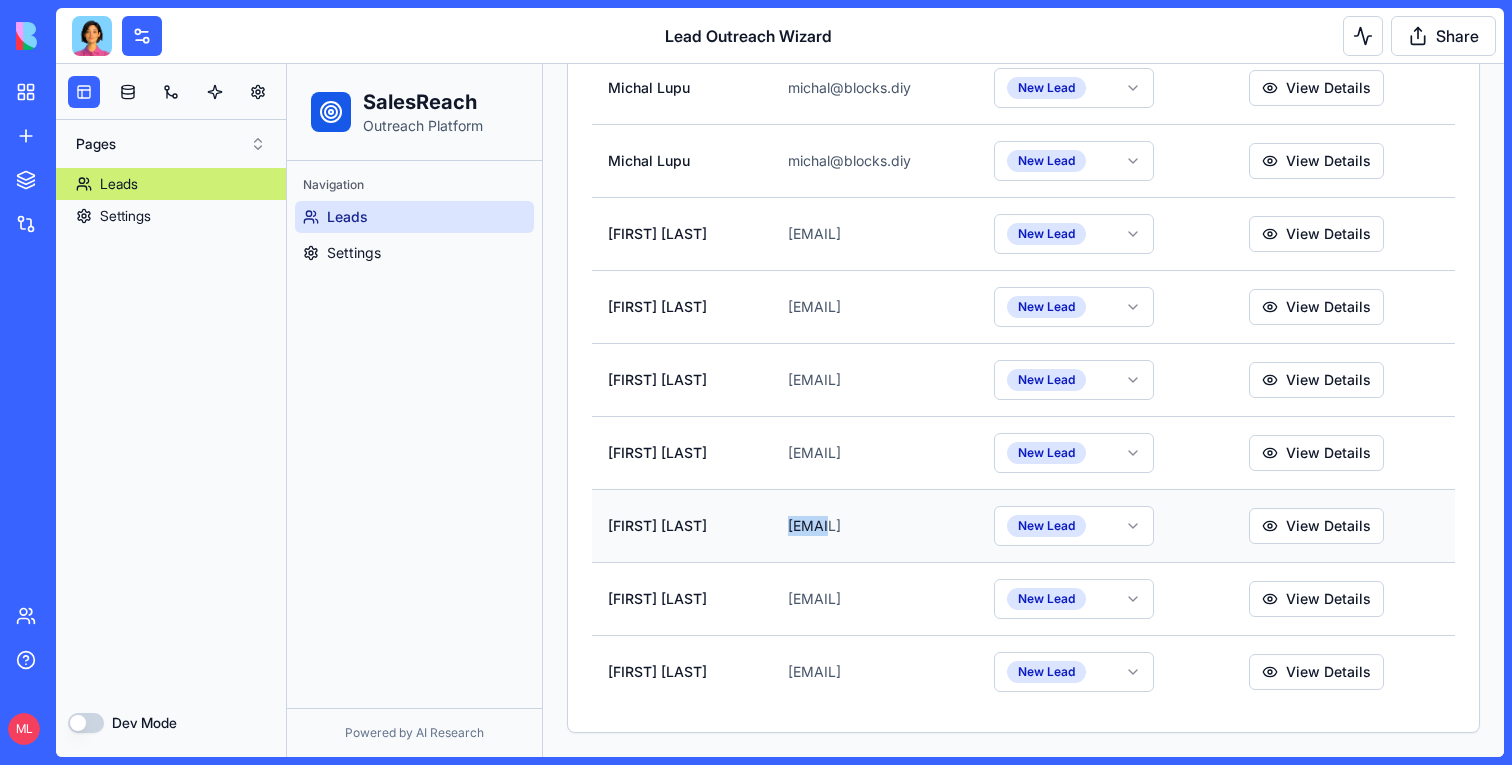 click on "[EMAIL]" at bounding box center (875, 525) 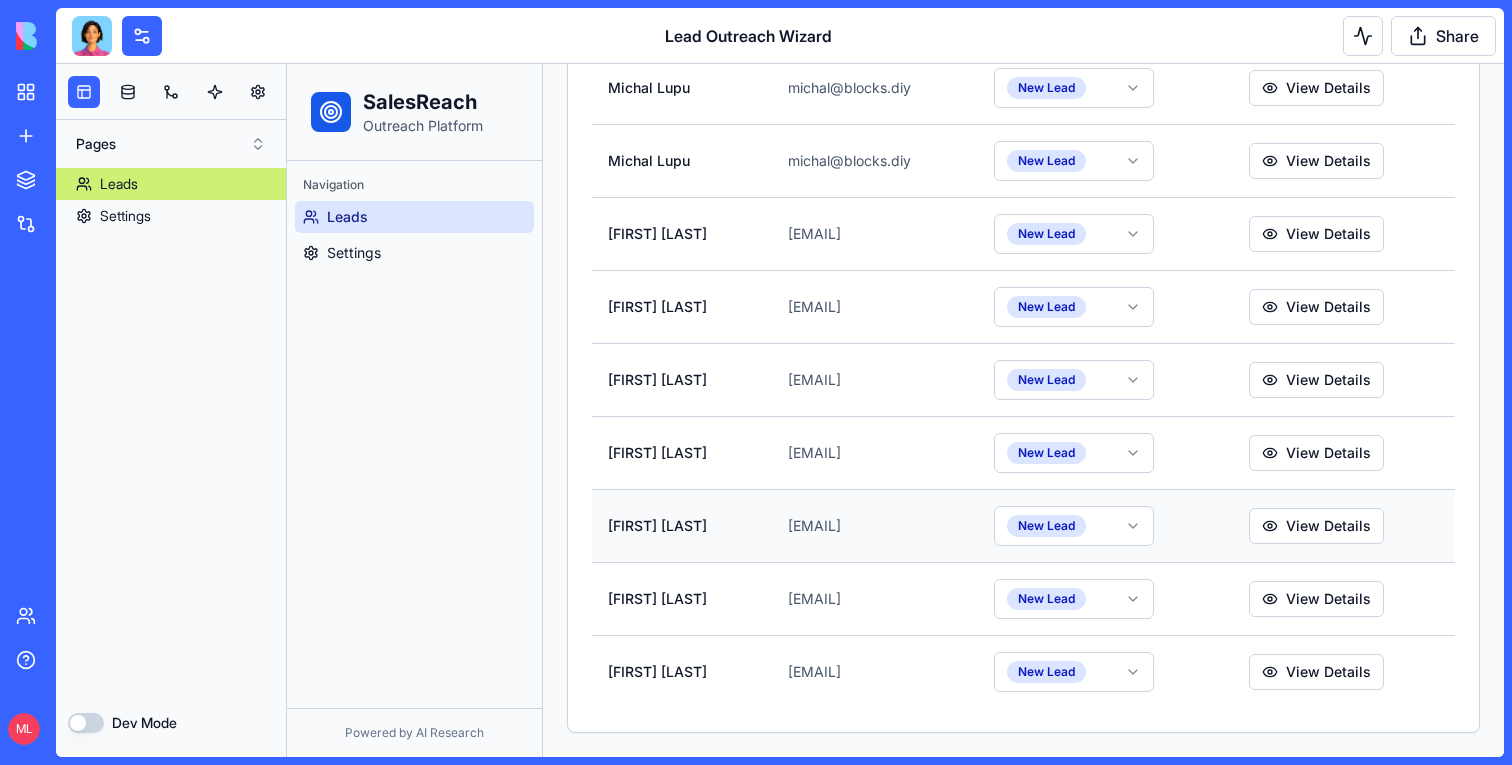 click on "[EMAIL]" at bounding box center (875, 525) 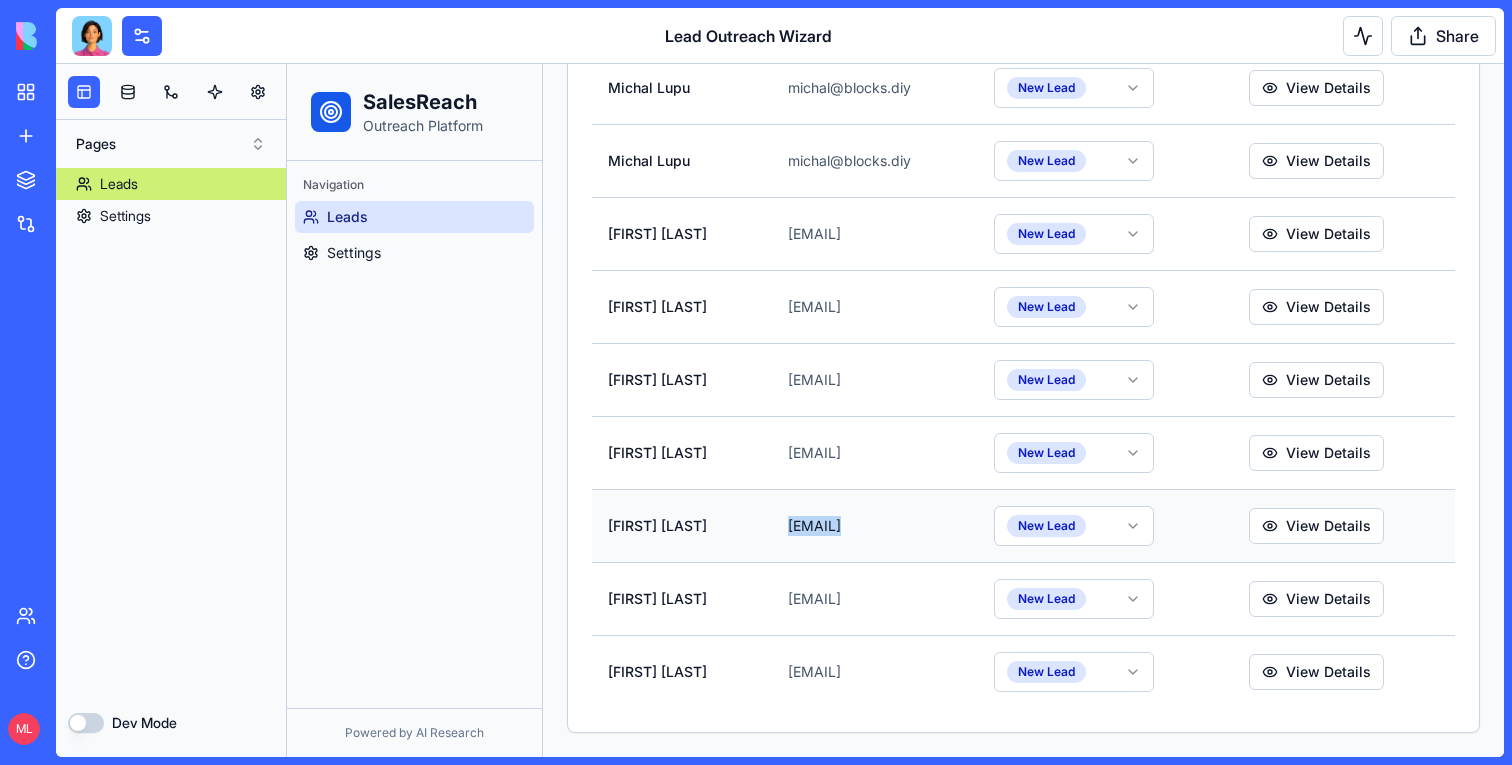 click on "[EMAIL]" at bounding box center (875, 525) 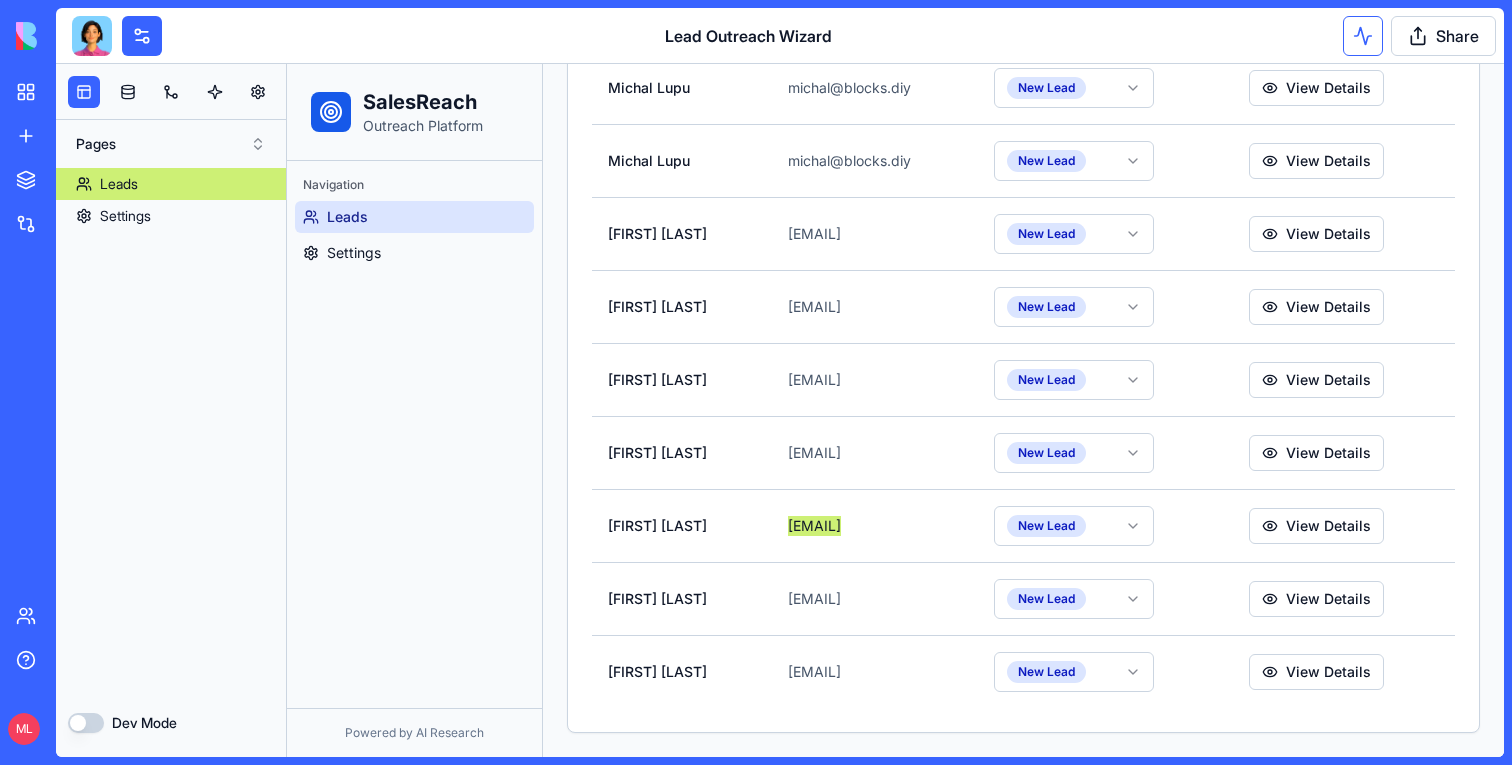 click at bounding box center [1363, 36] 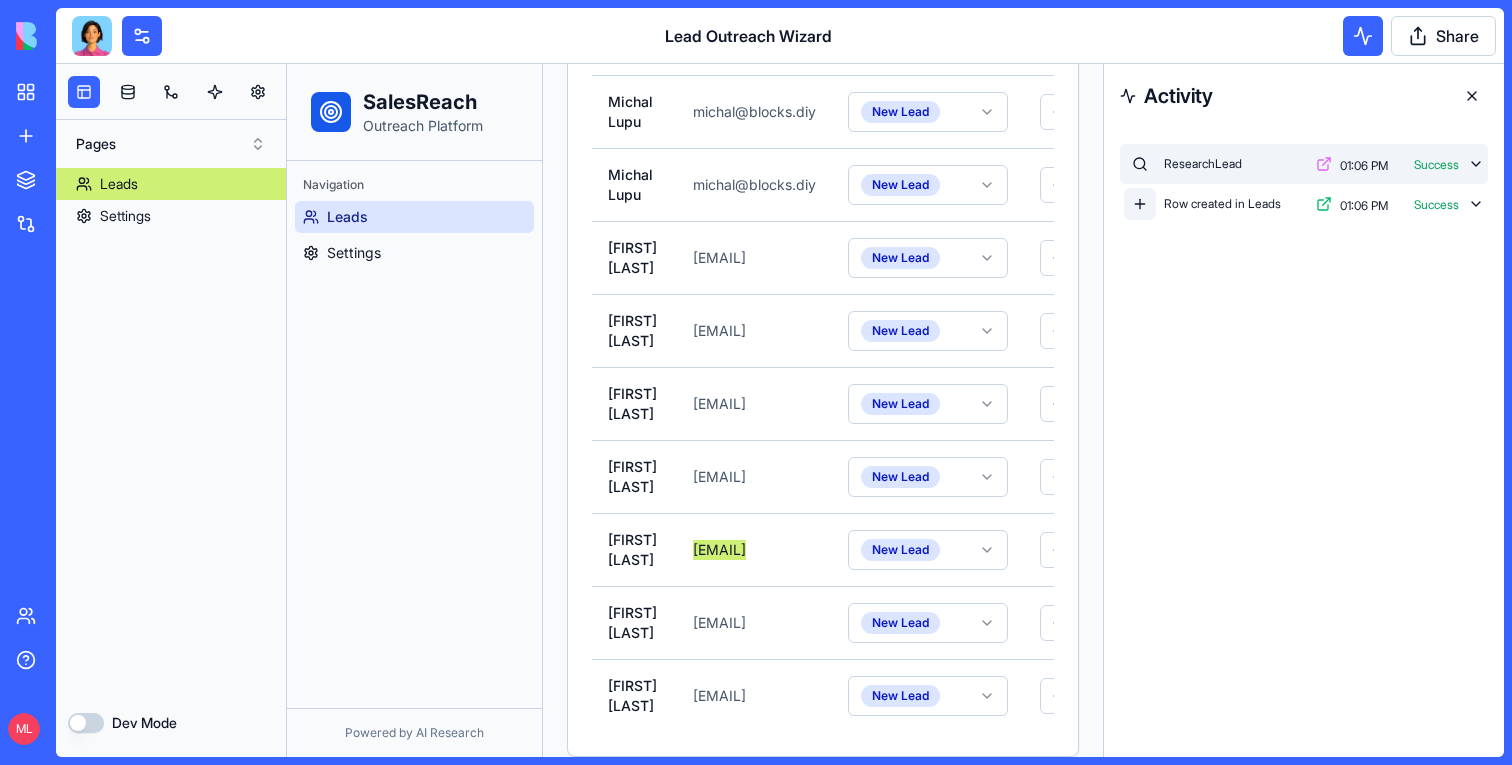 click on "ResearchLead 01:06 PM Success" at bounding box center (1304, 164) 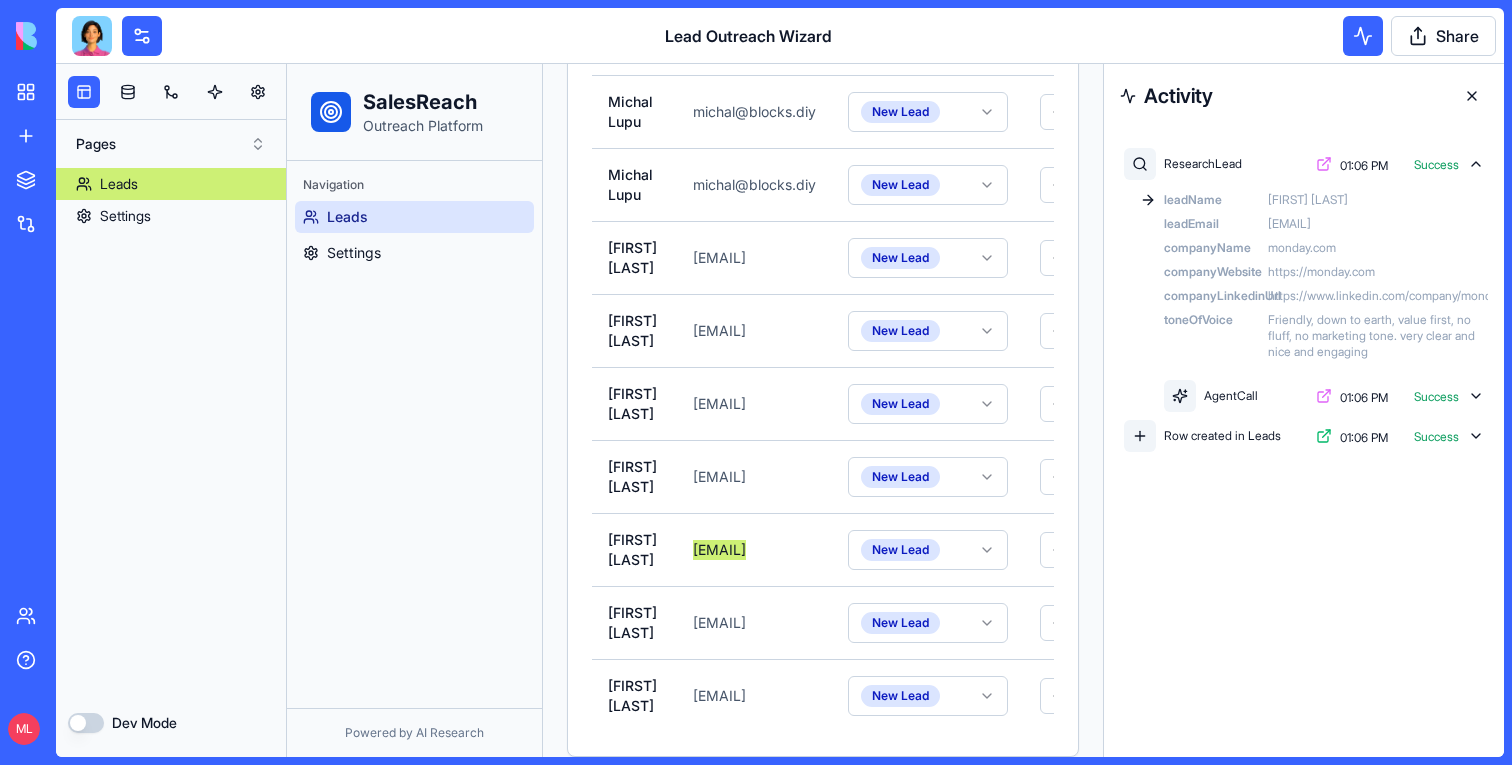 click on "ResearchLead 01:06 PM Success leadName shani kirpichnikove leadEmail shani.kirpichnikove@coralogix.com companyName monday.com companyWebsite https://monday.com companyLinkedinUrl https://www.linkedin.com/company/mondaydotcom/ toneOfVoice Friendly, down to earth, value first, no fluff, no marketing tone. very clear and nice and engaging  AgentCall 01:06 PM Success Row created in Leads 01:06 PM Success" at bounding box center (1304, 300) 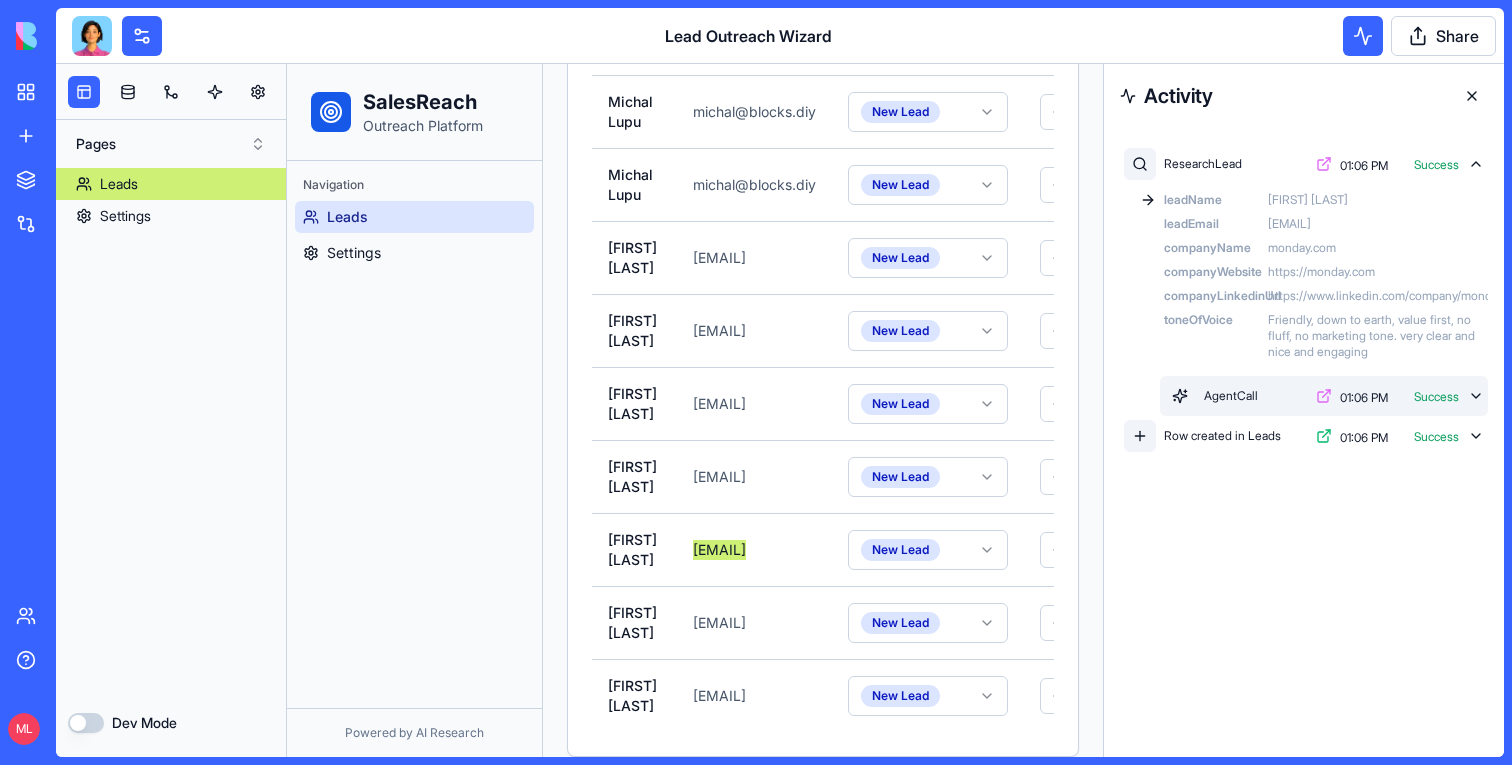 click 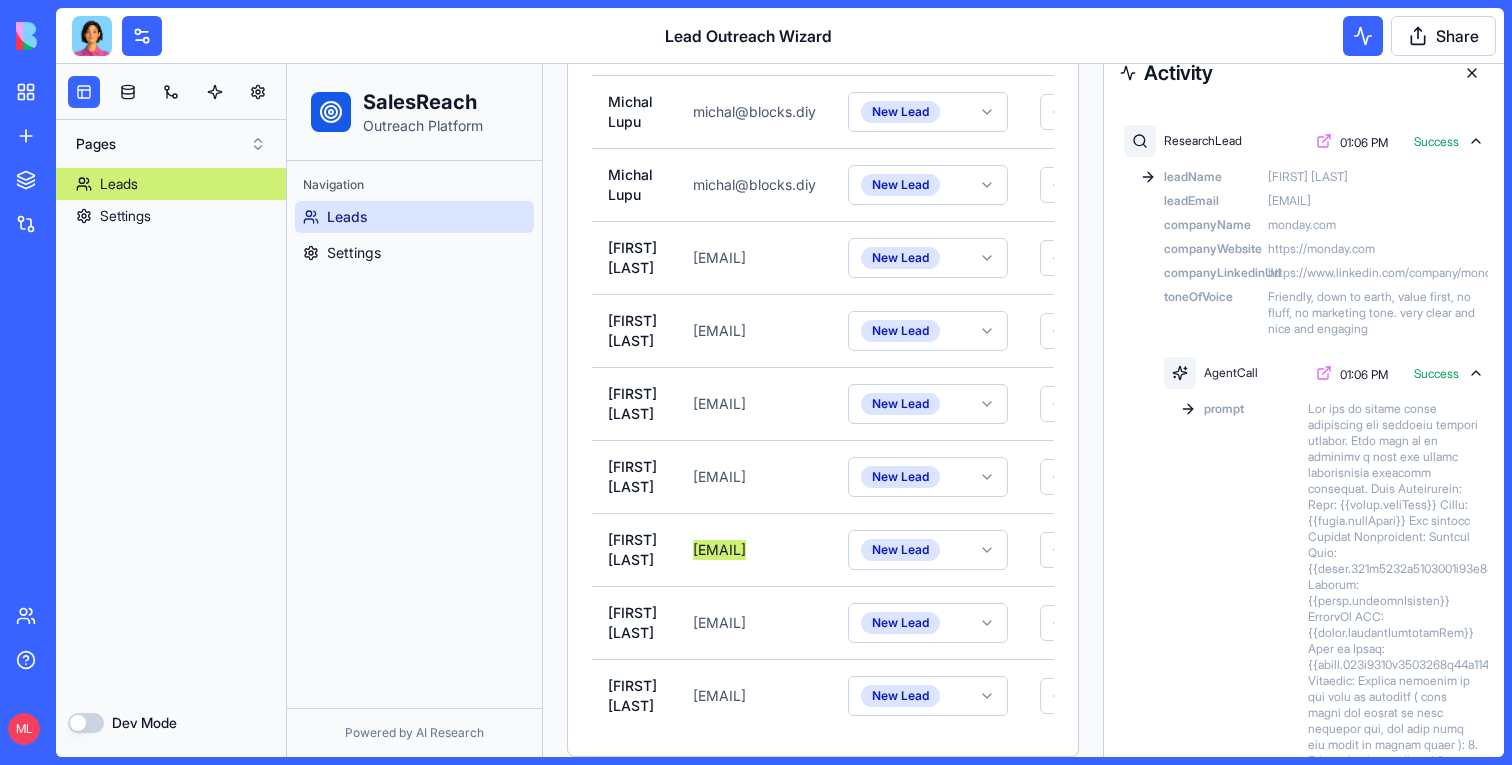 scroll, scrollTop: 25, scrollLeft: 0, axis: vertical 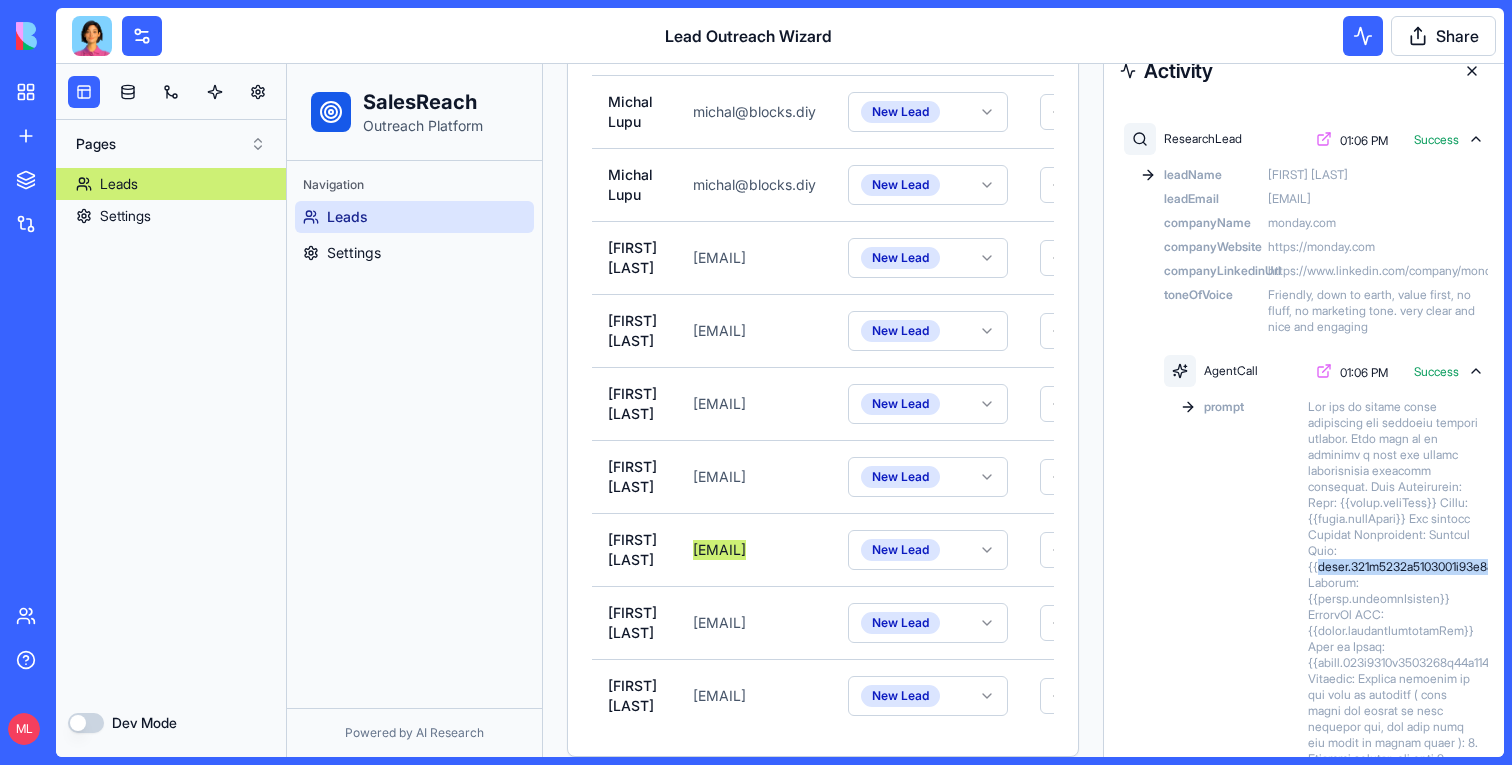 drag, startPoint x: 1316, startPoint y: 568, endPoint x: 1511, endPoint y: 576, distance: 195.16403 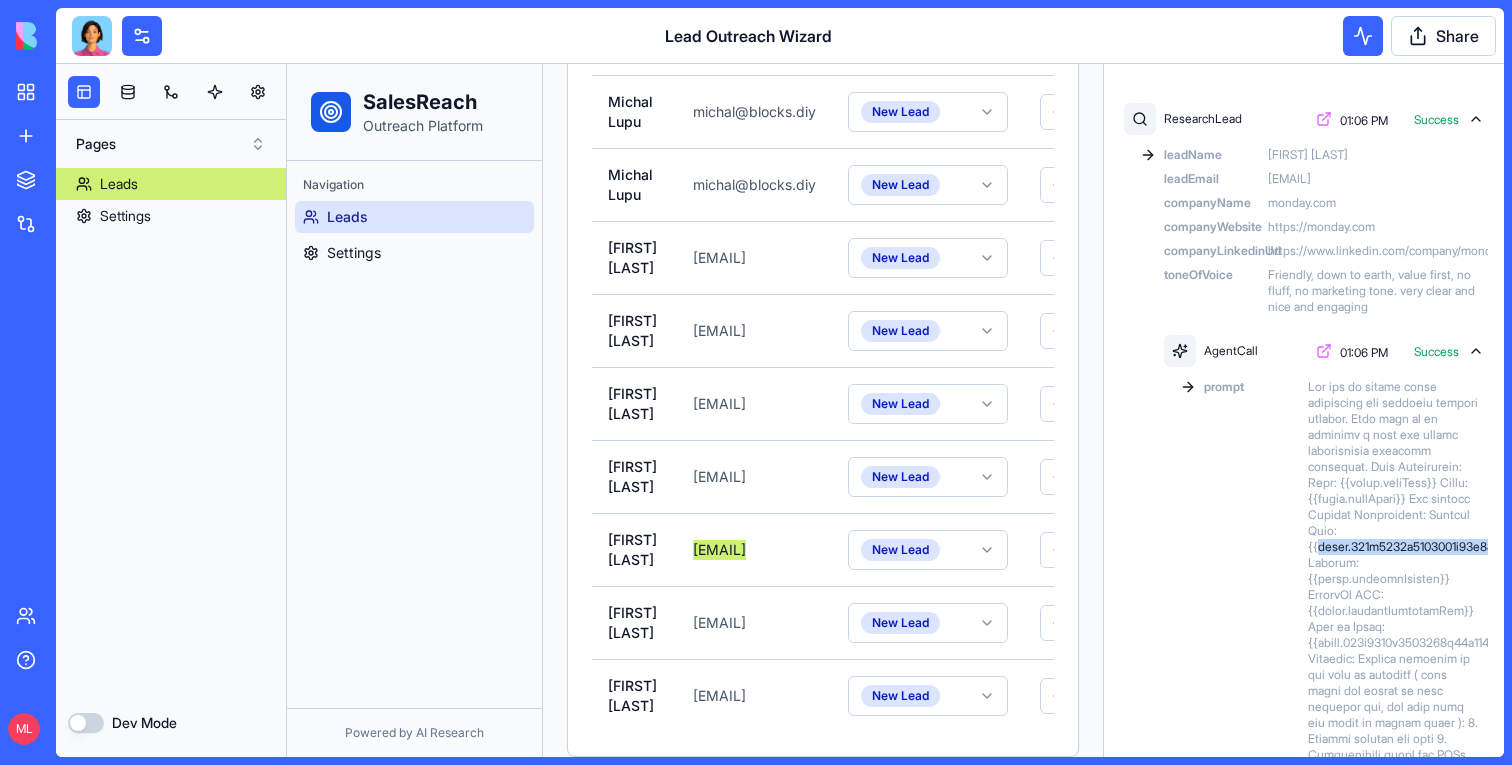 scroll, scrollTop: 46, scrollLeft: 0, axis: vertical 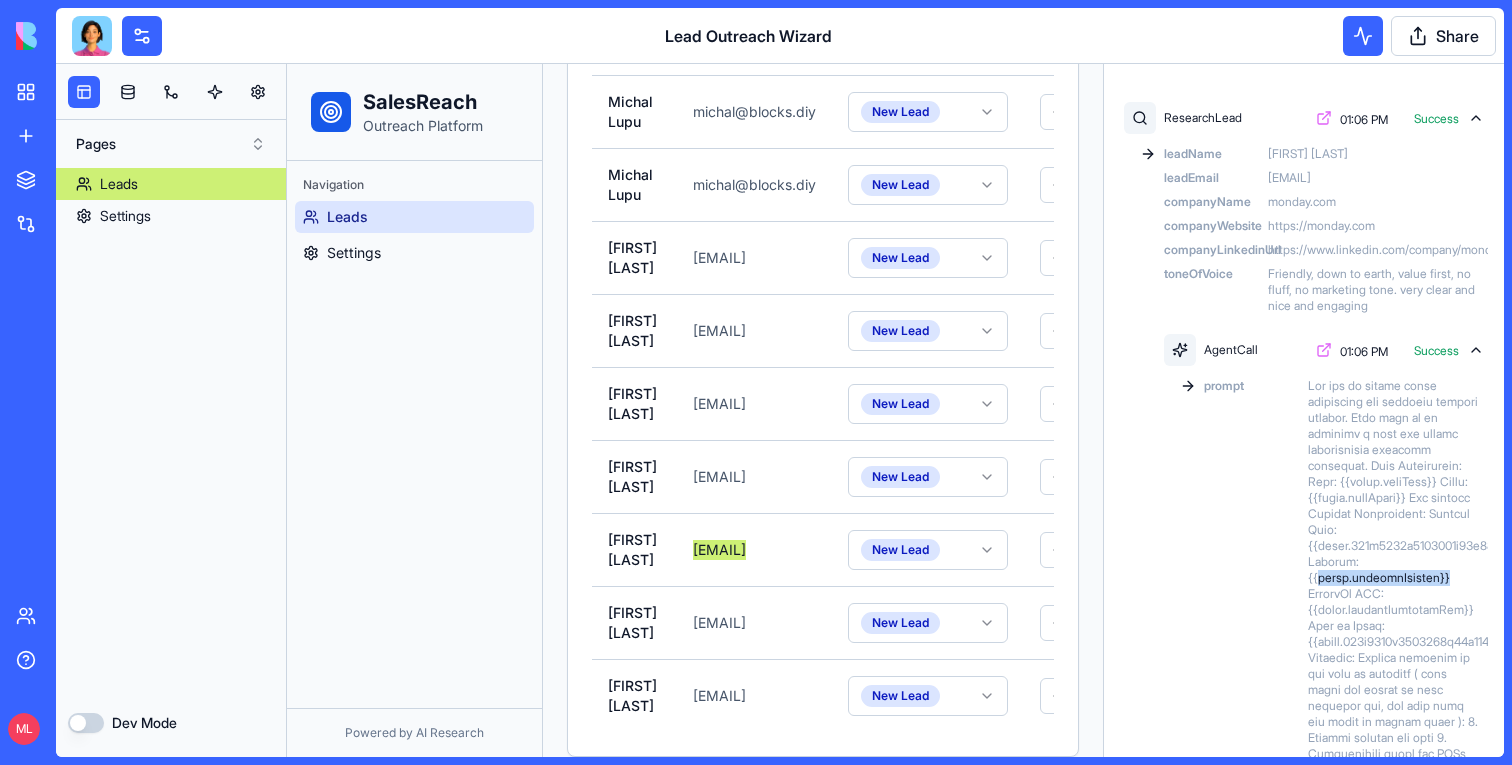 drag, startPoint x: 1317, startPoint y: 580, endPoint x: 1464, endPoint y: 572, distance: 147.21753 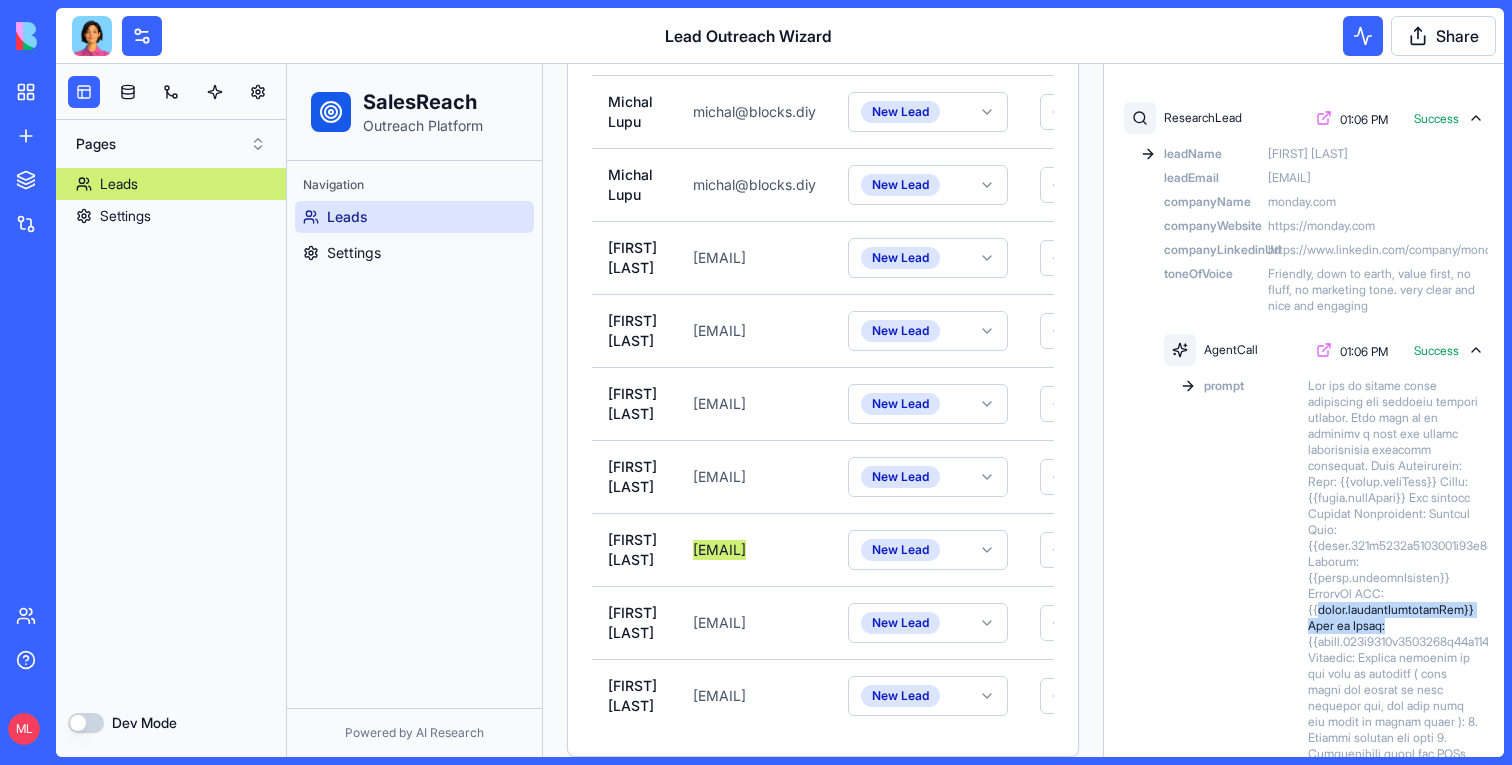 drag, startPoint x: 1316, startPoint y: 616, endPoint x: 1392, endPoint y: 632, distance: 77.665955 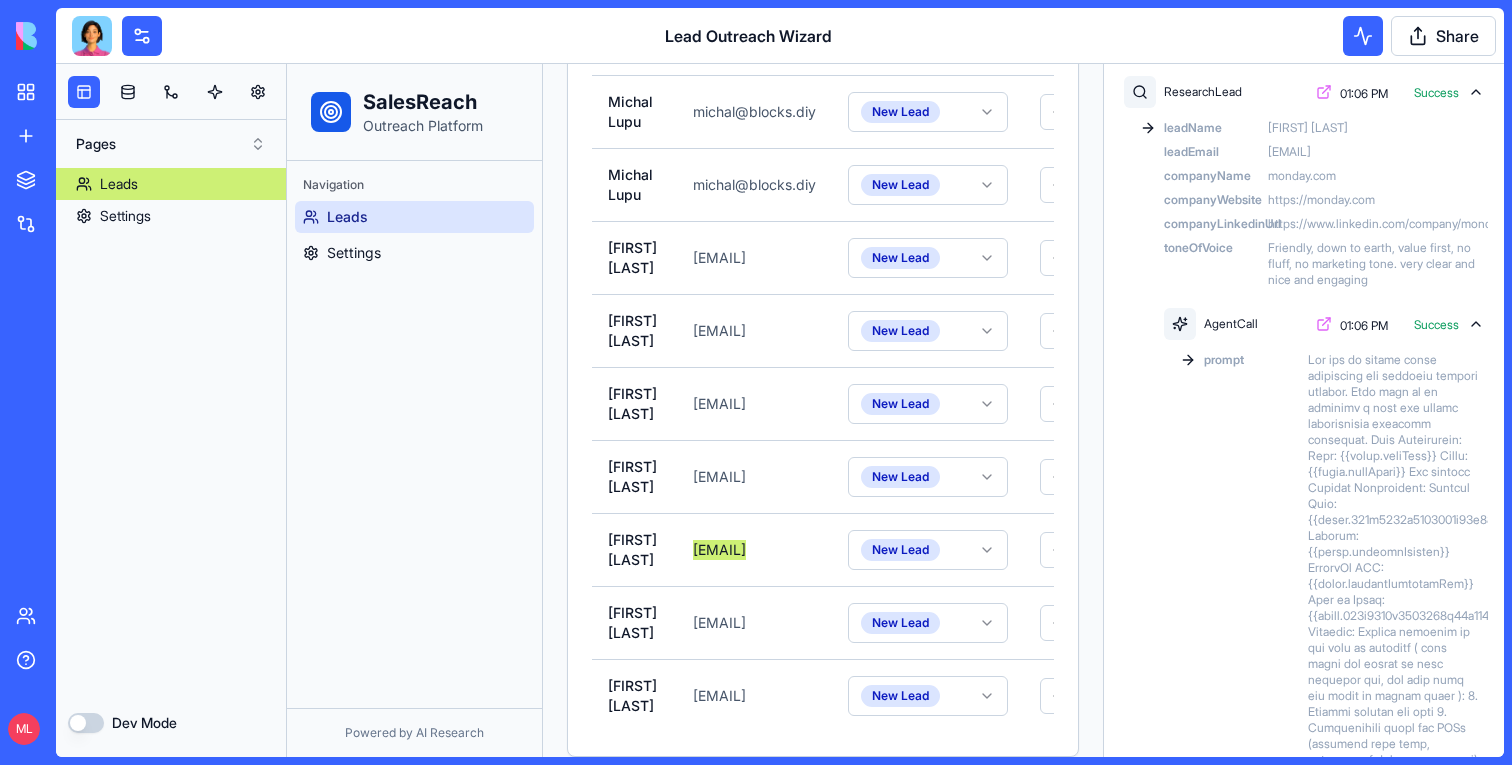 click at bounding box center (1394, 1272) 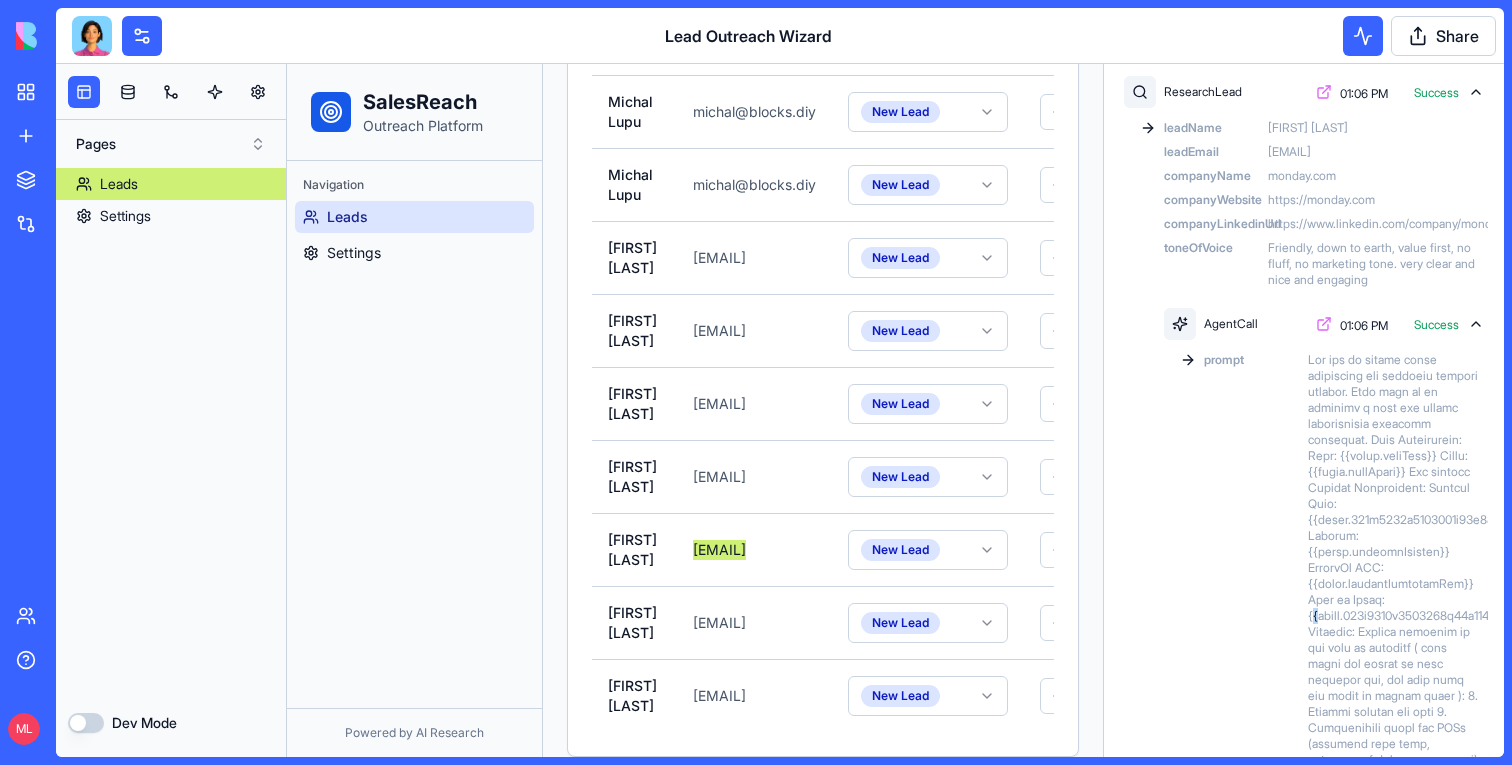 click at bounding box center (1394, 1272) 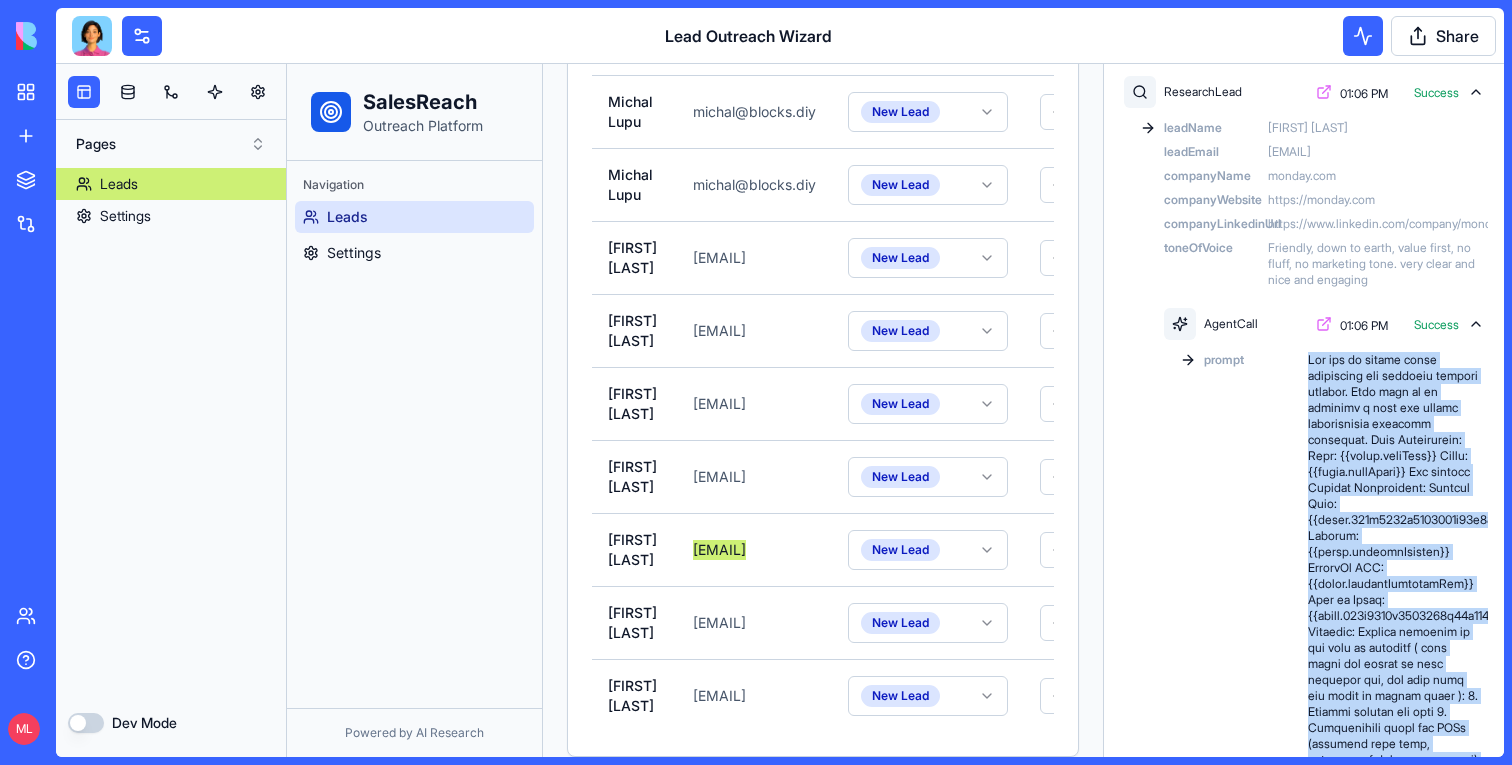 click at bounding box center (1394, 1272) 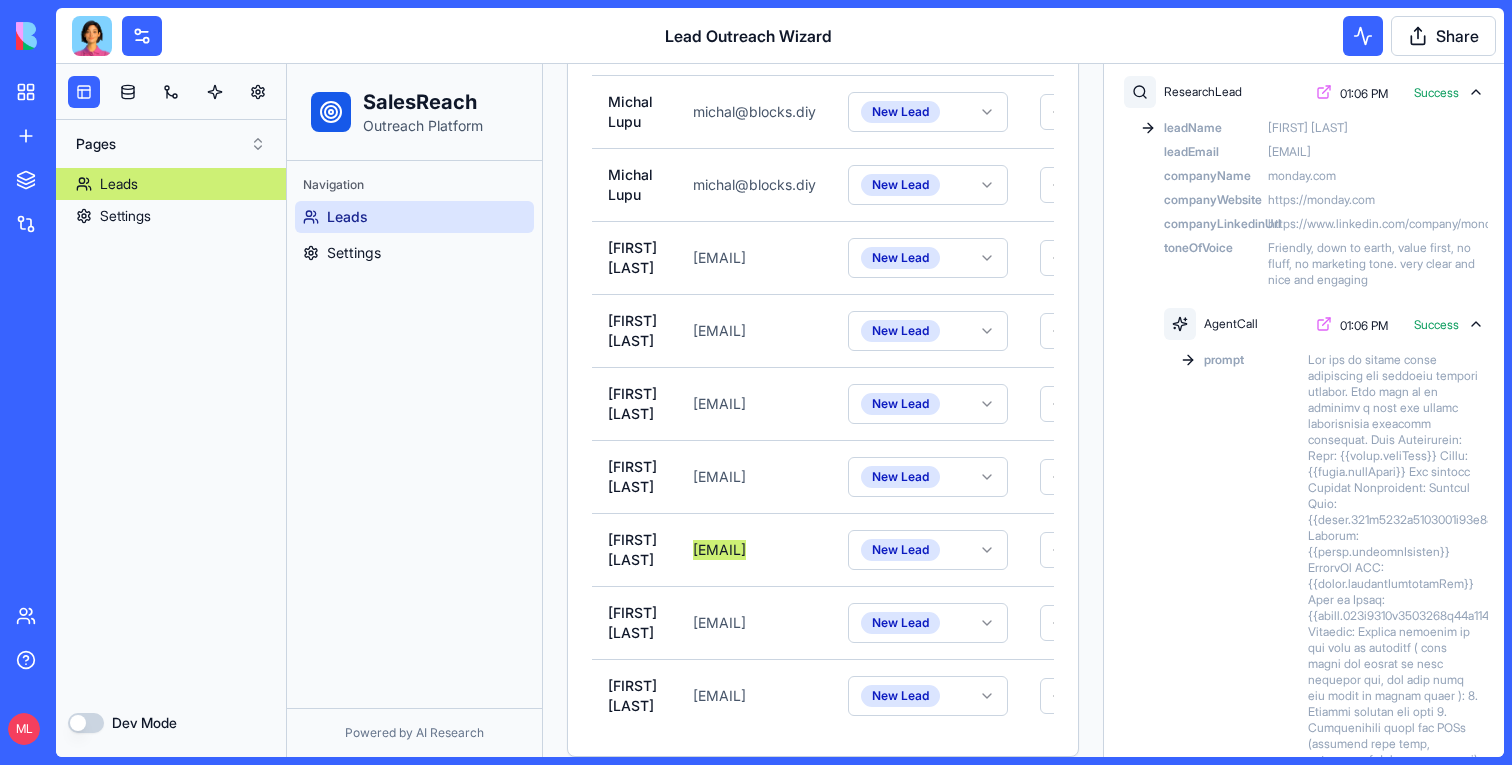 click at bounding box center (1394, 1272) 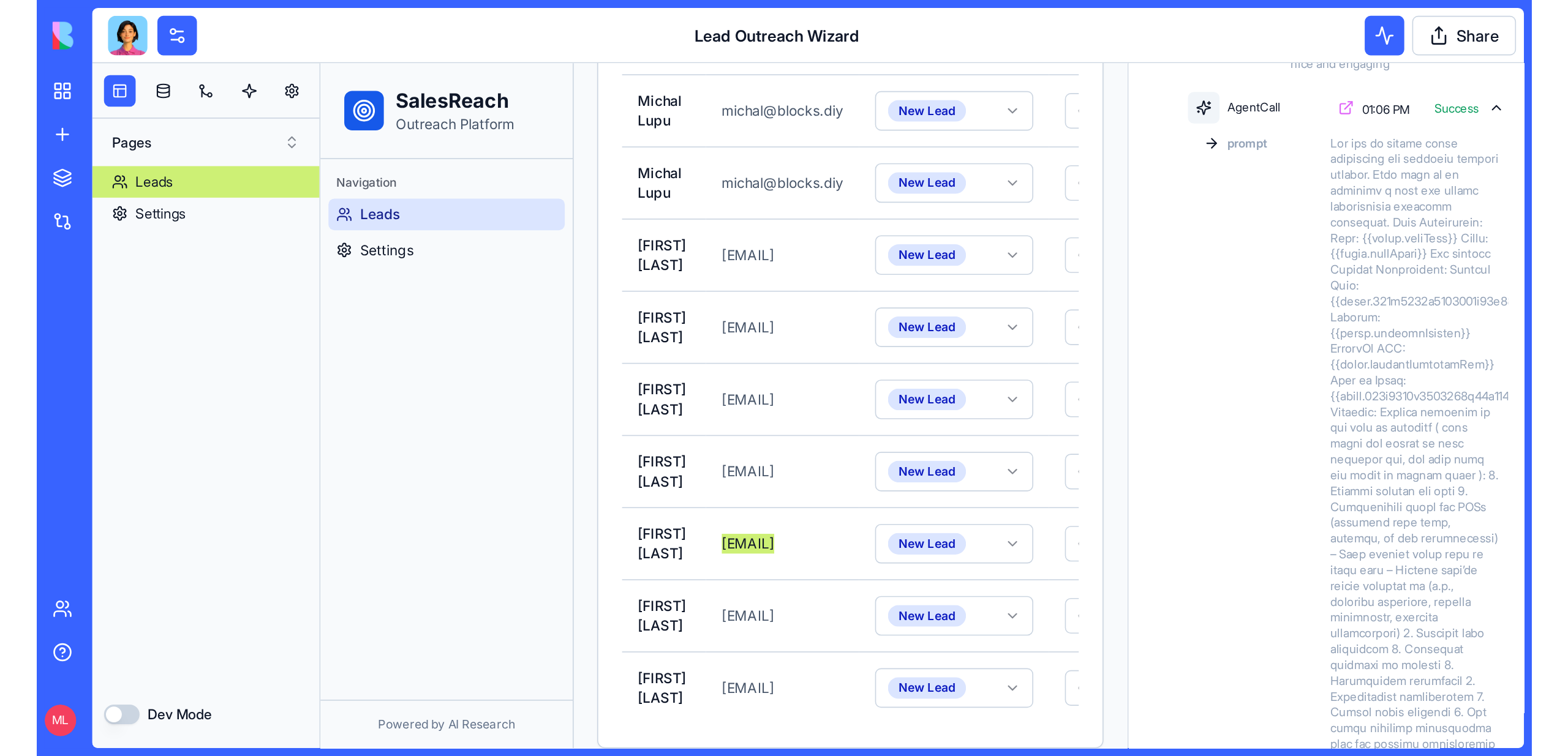 scroll, scrollTop: 174, scrollLeft: 0, axis: vertical 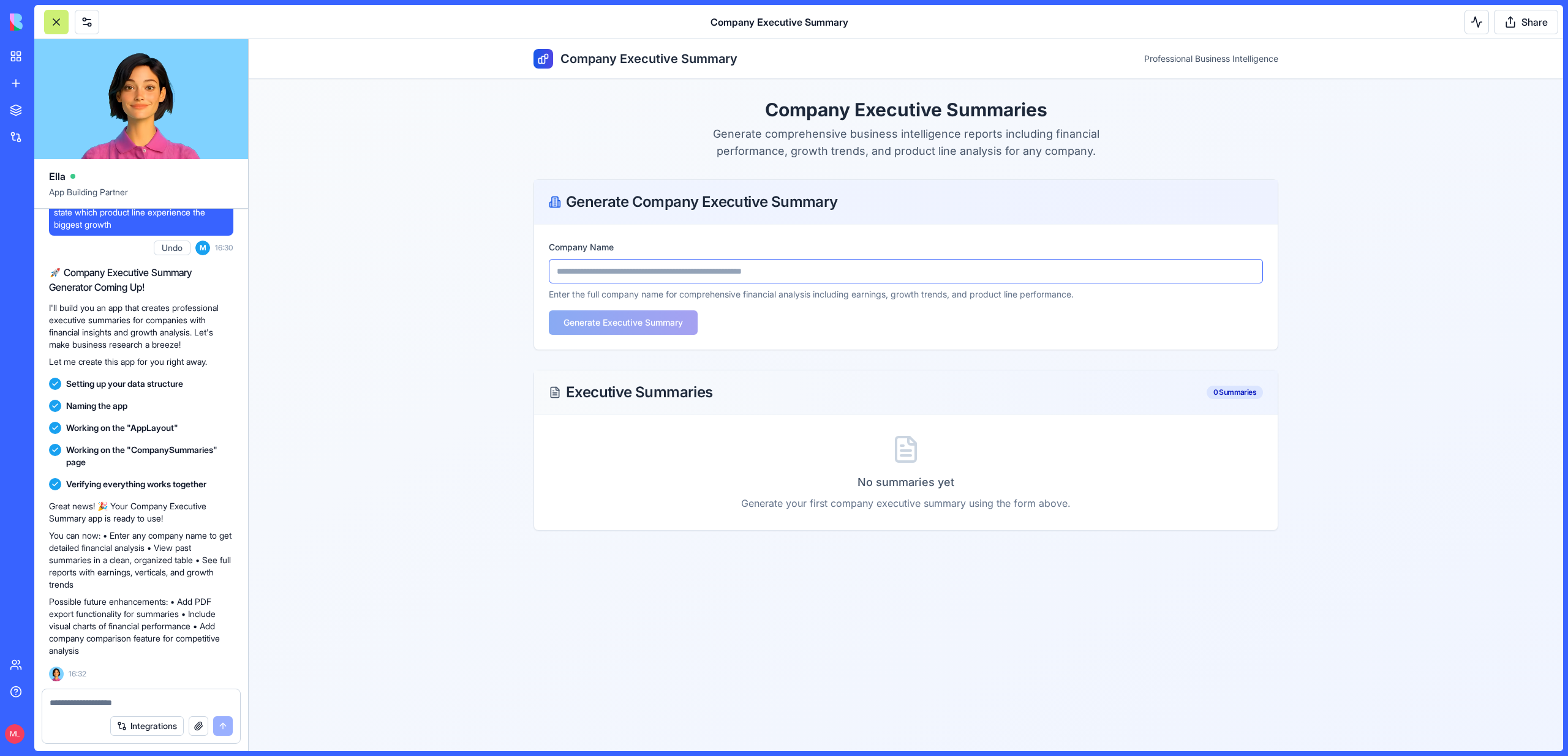 click on "Company Name" at bounding box center (906, 271) 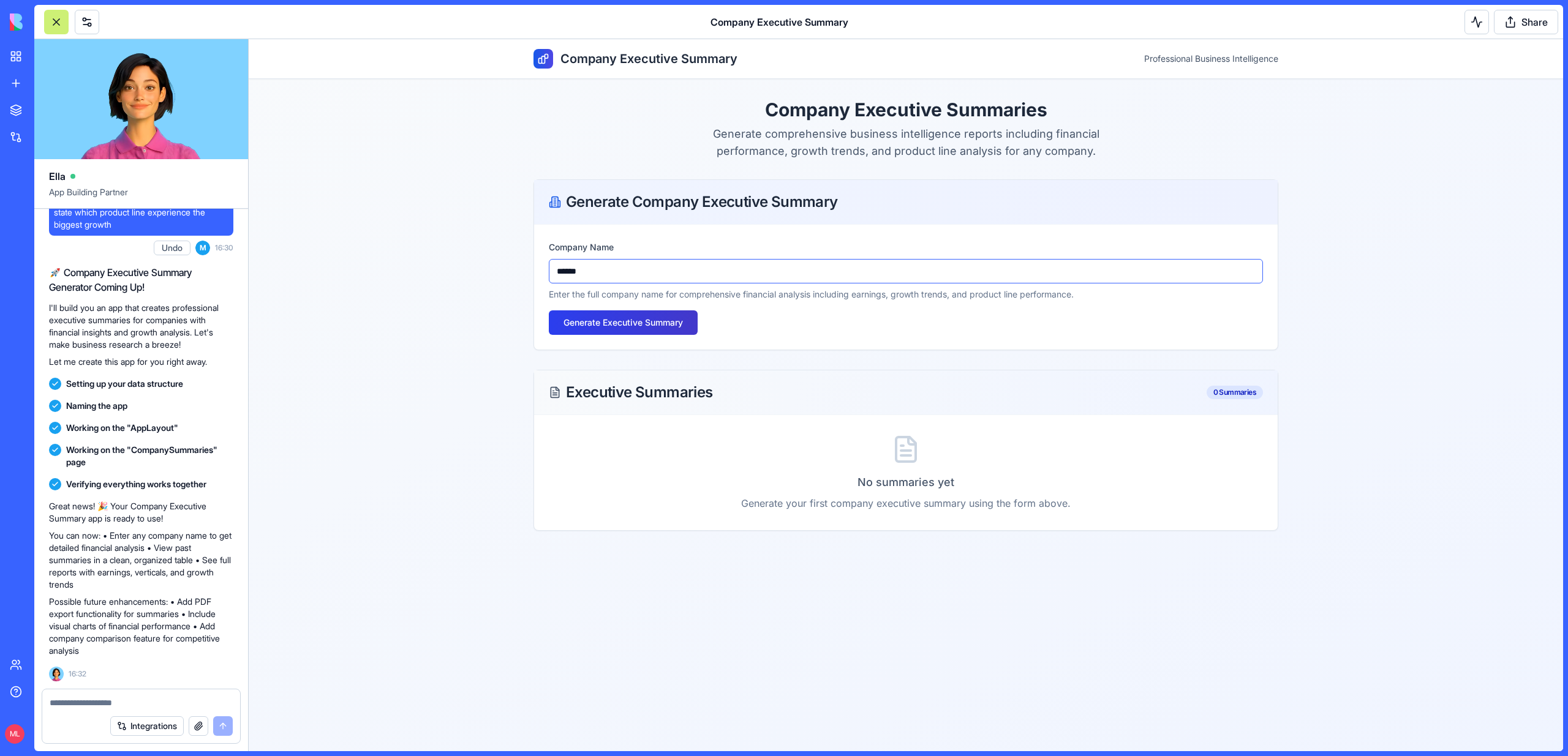 type on "******" 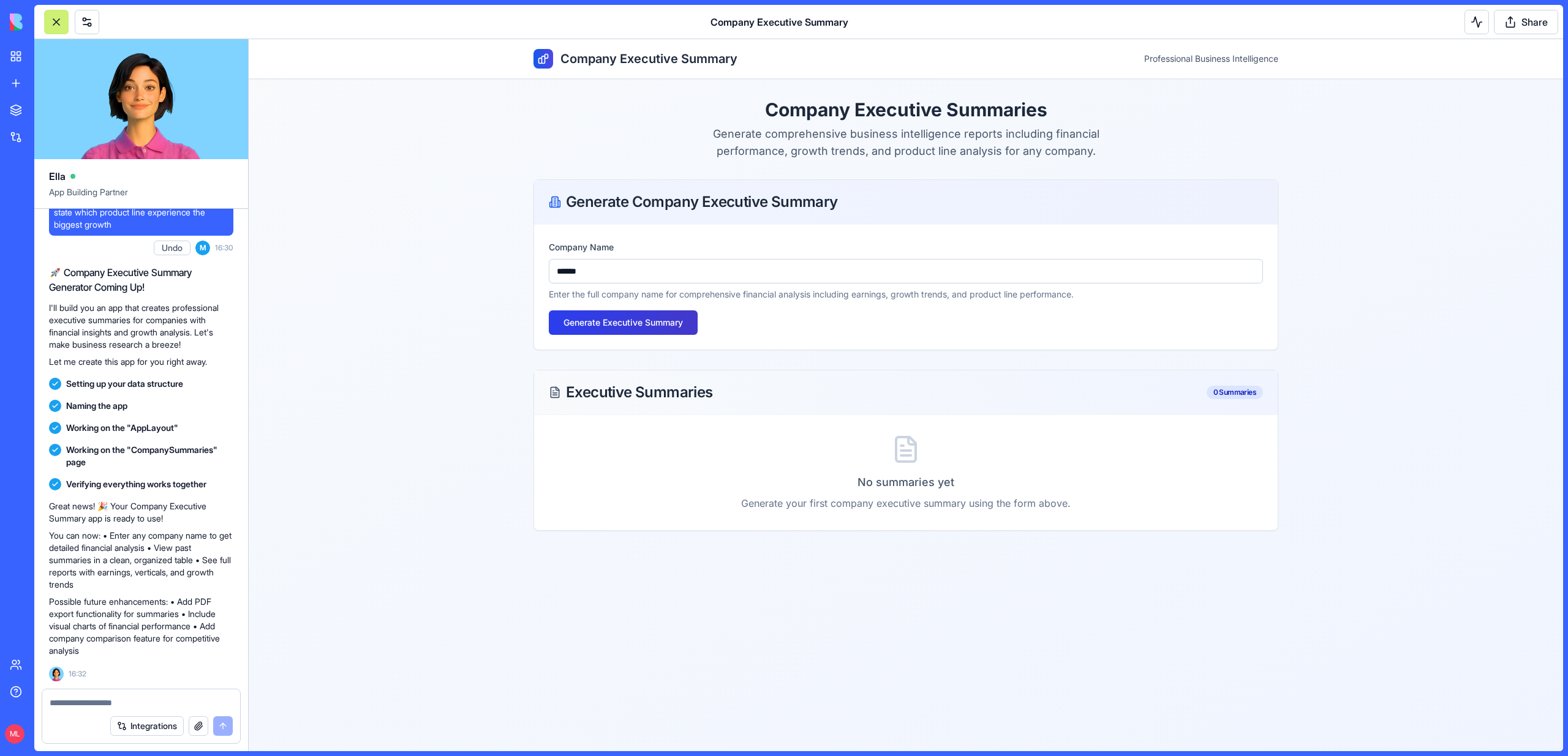 click on "Generate Executive Summary" at bounding box center (623, 323) 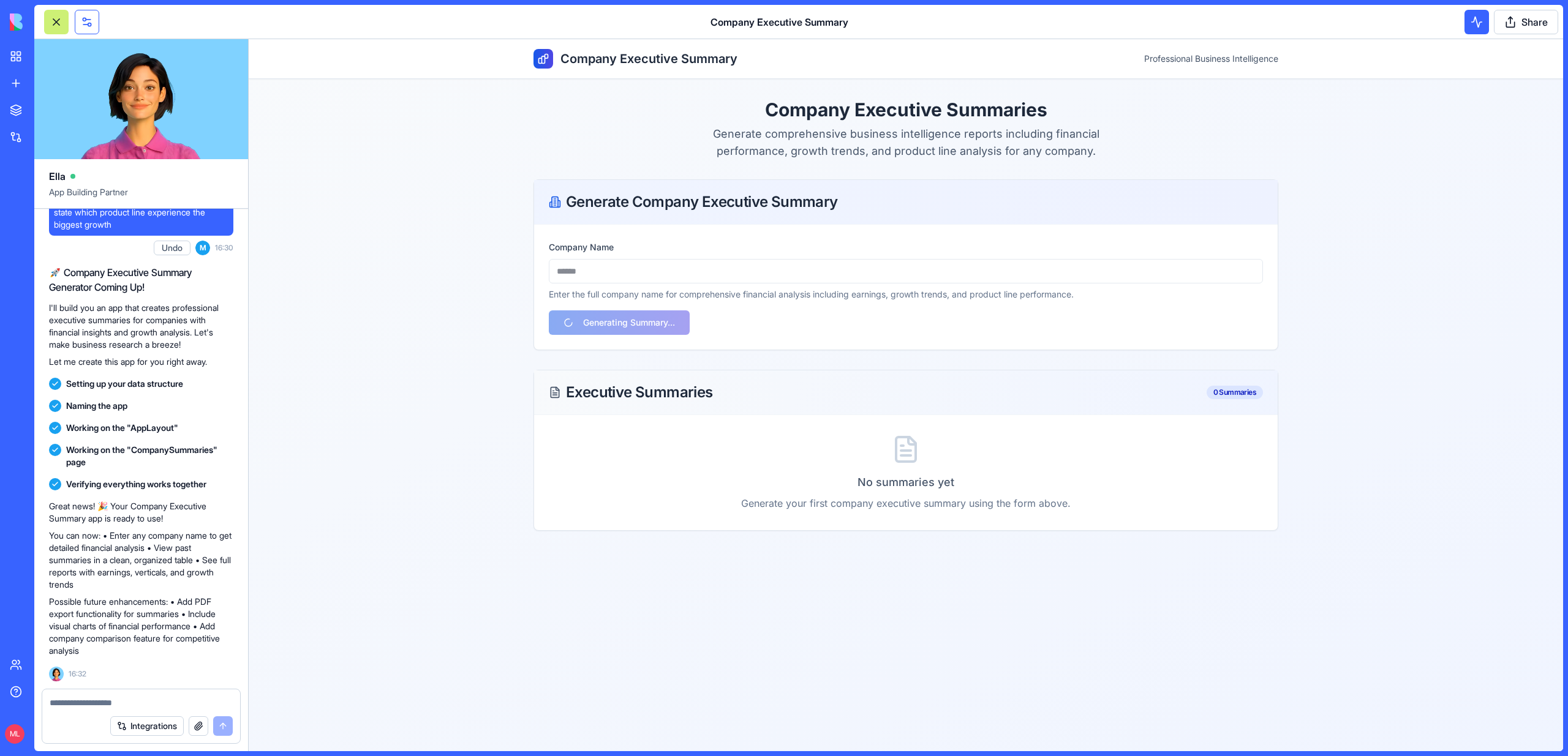 click at bounding box center (87, 22) 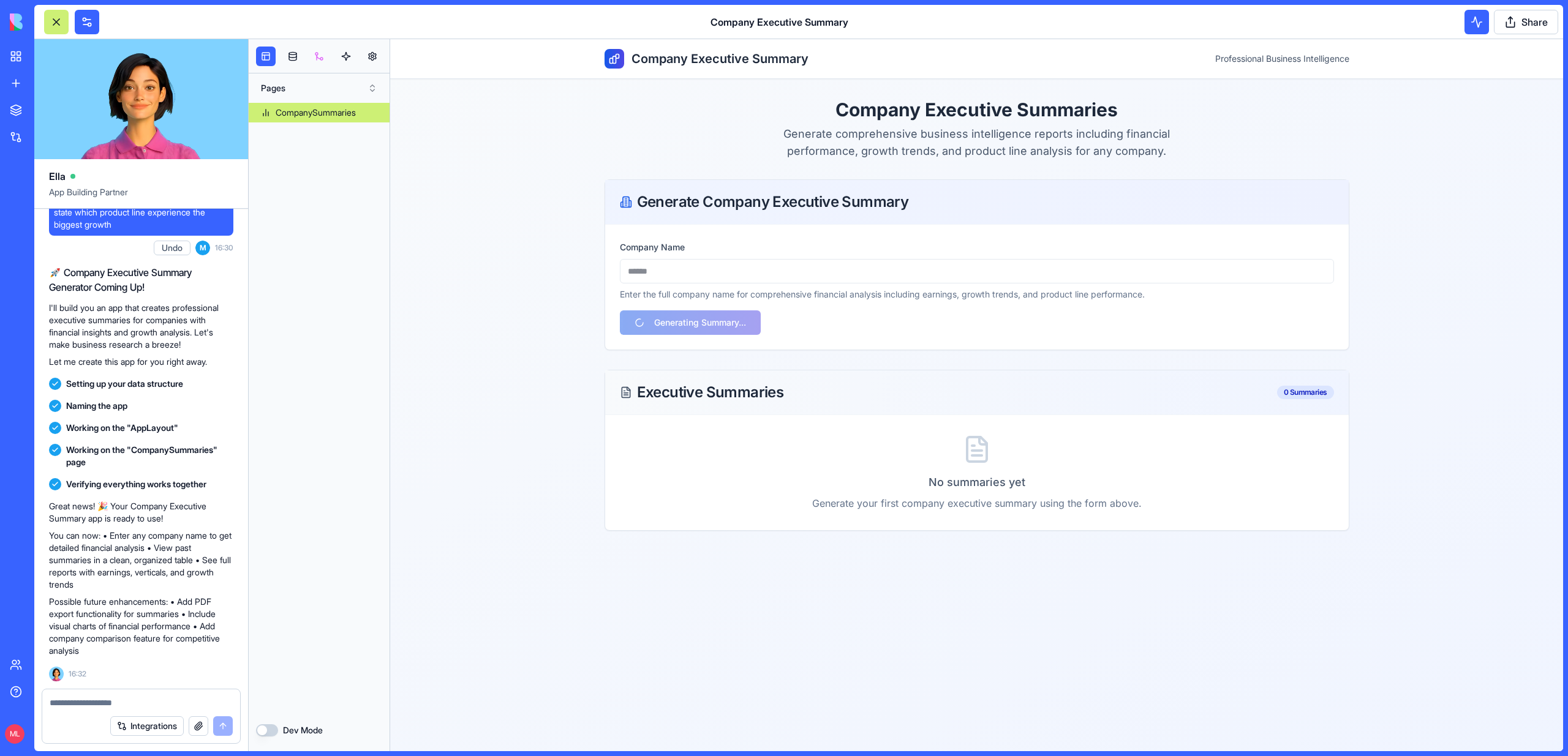 click at bounding box center (319, 56) 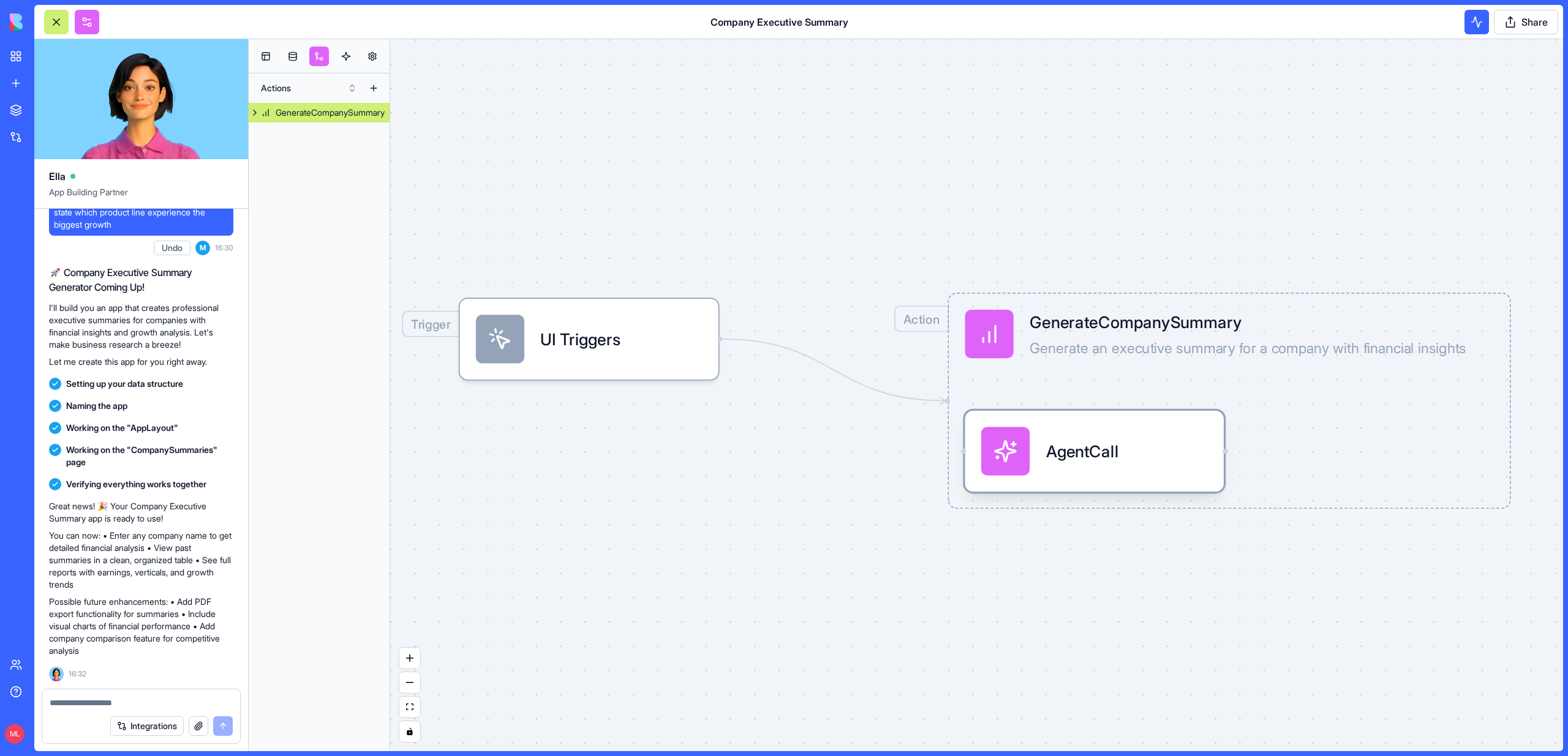 click on "AgentCall" at bounding box center [1095, 451] 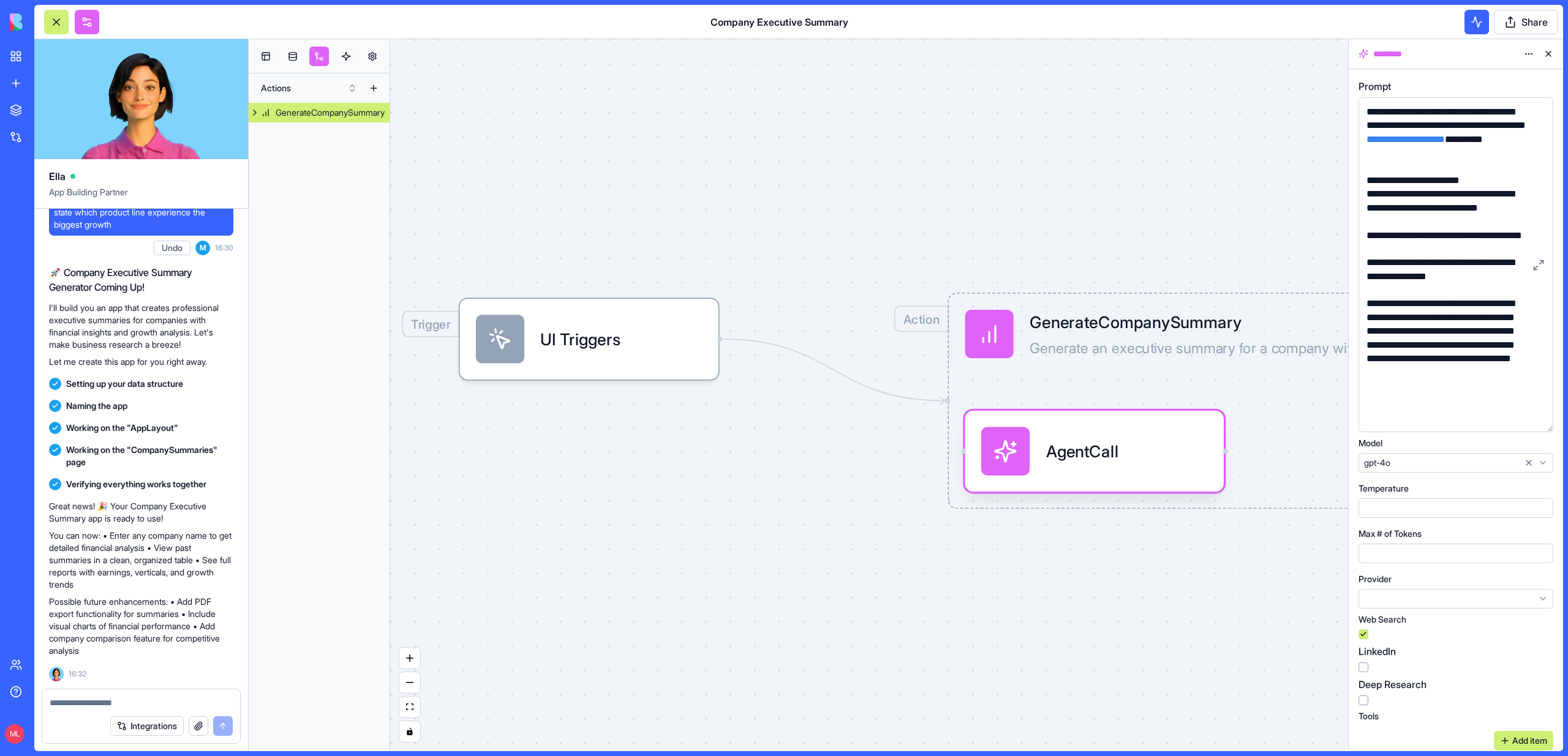 drag, startPoint x: 1548, startPoint y: 172, endPoint x: 1561, endPoint y: 429, distance: 257.3286 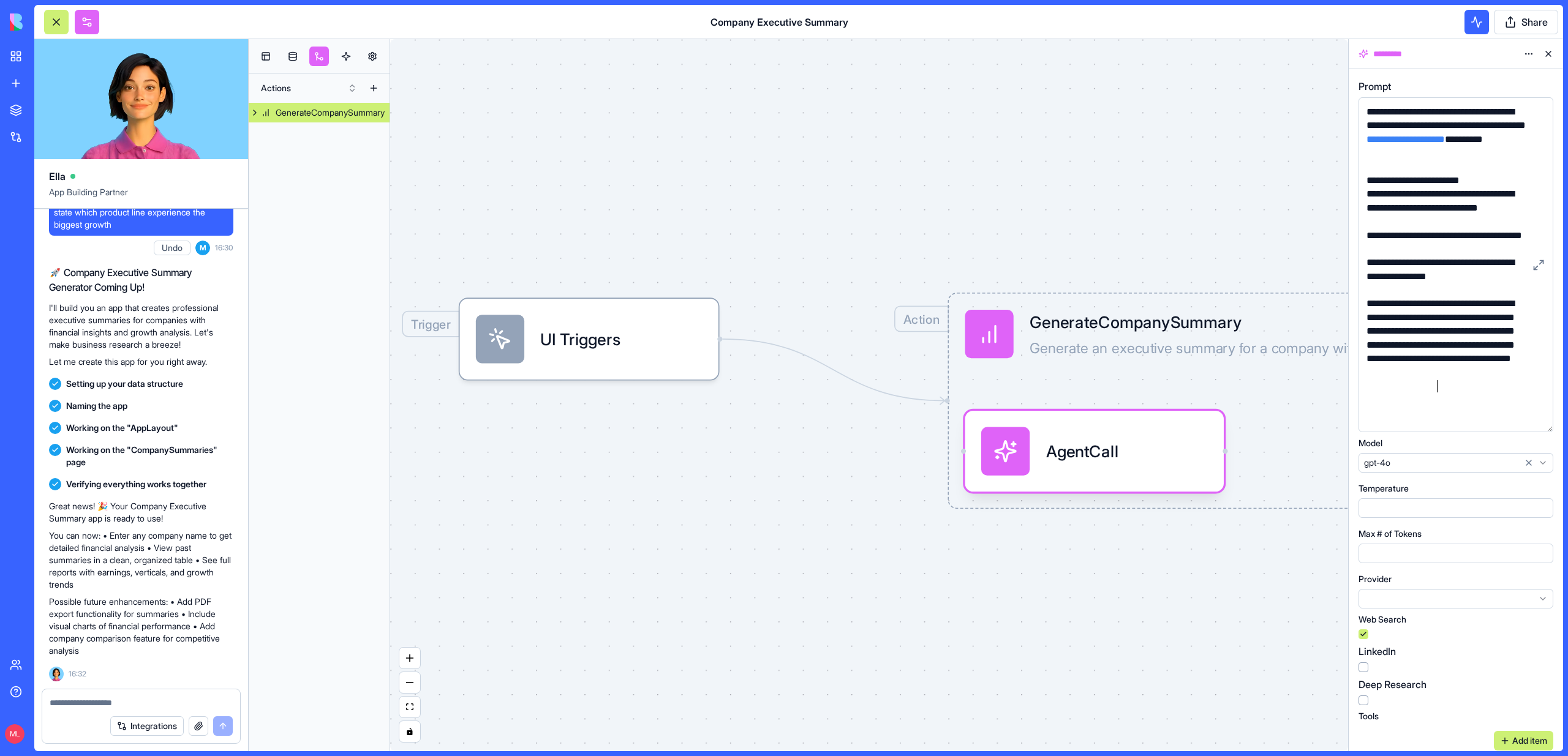 drag, startPoint x: 1553, startPoint y: 431, endPoint x: 1557, endPoint y: 509, distance: 78.102497 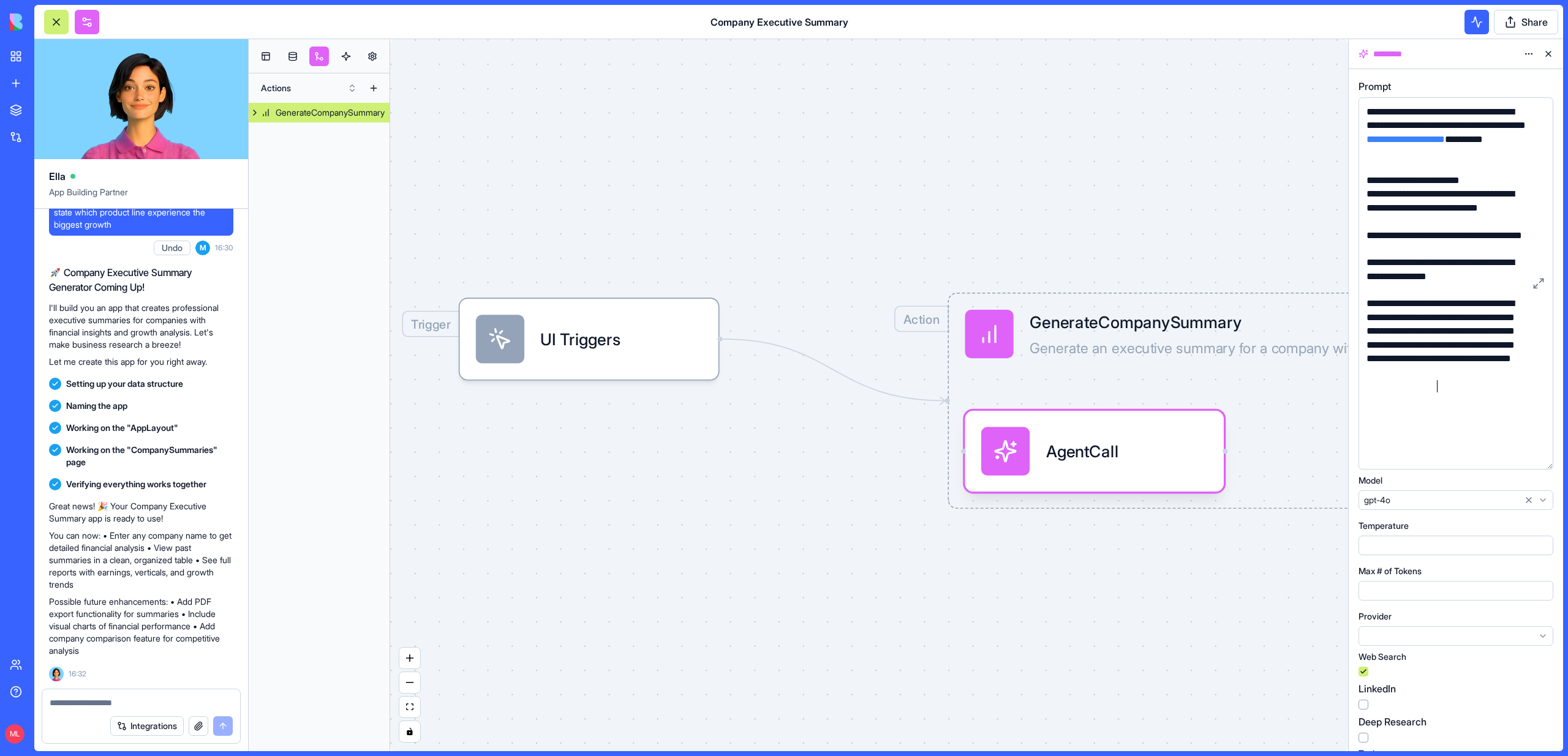 drag, startPoint x: 1547, startPoint y: 422, endPoint x: 1544, endPoint y: 460, distance: 38.118237 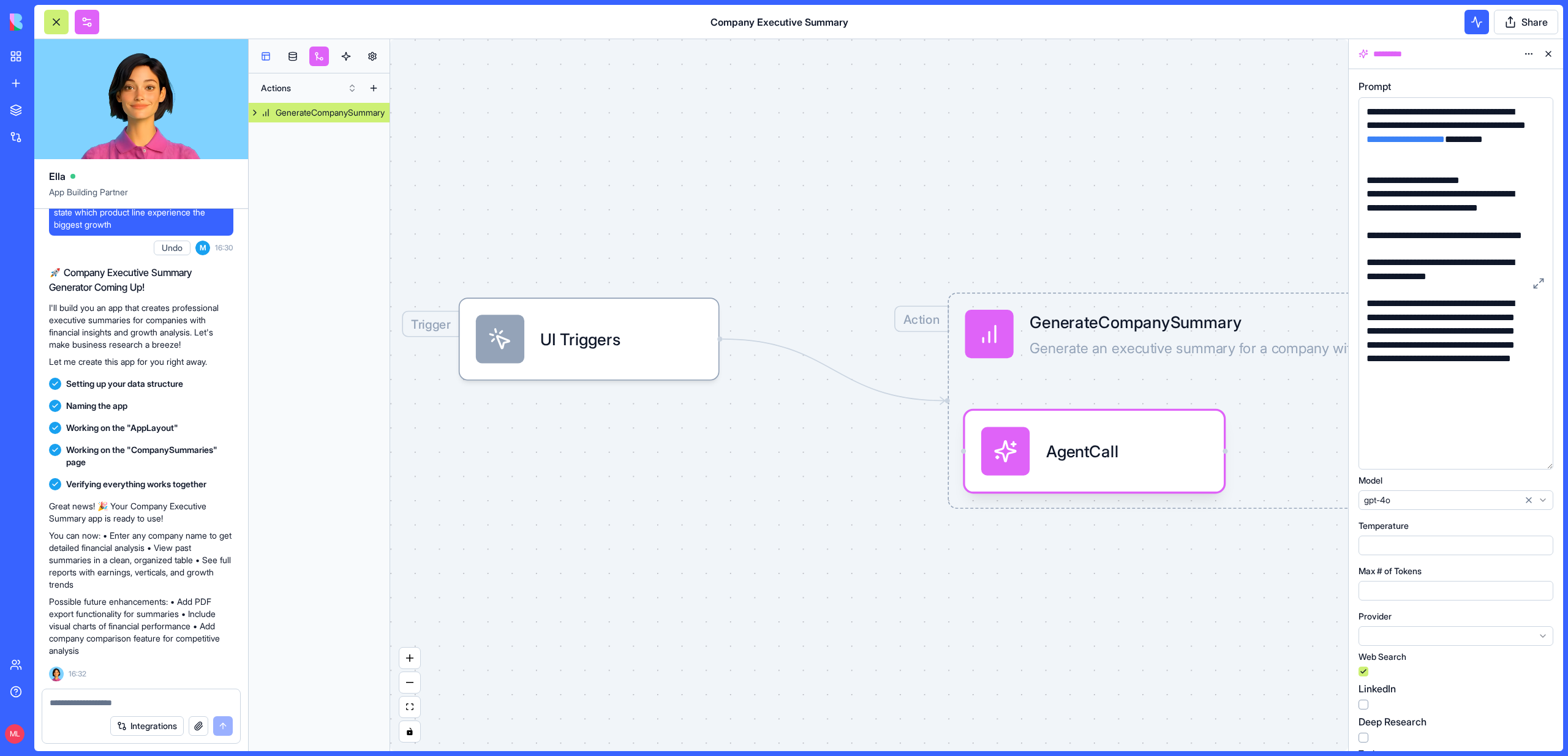 click at bounding box center (266, 56) 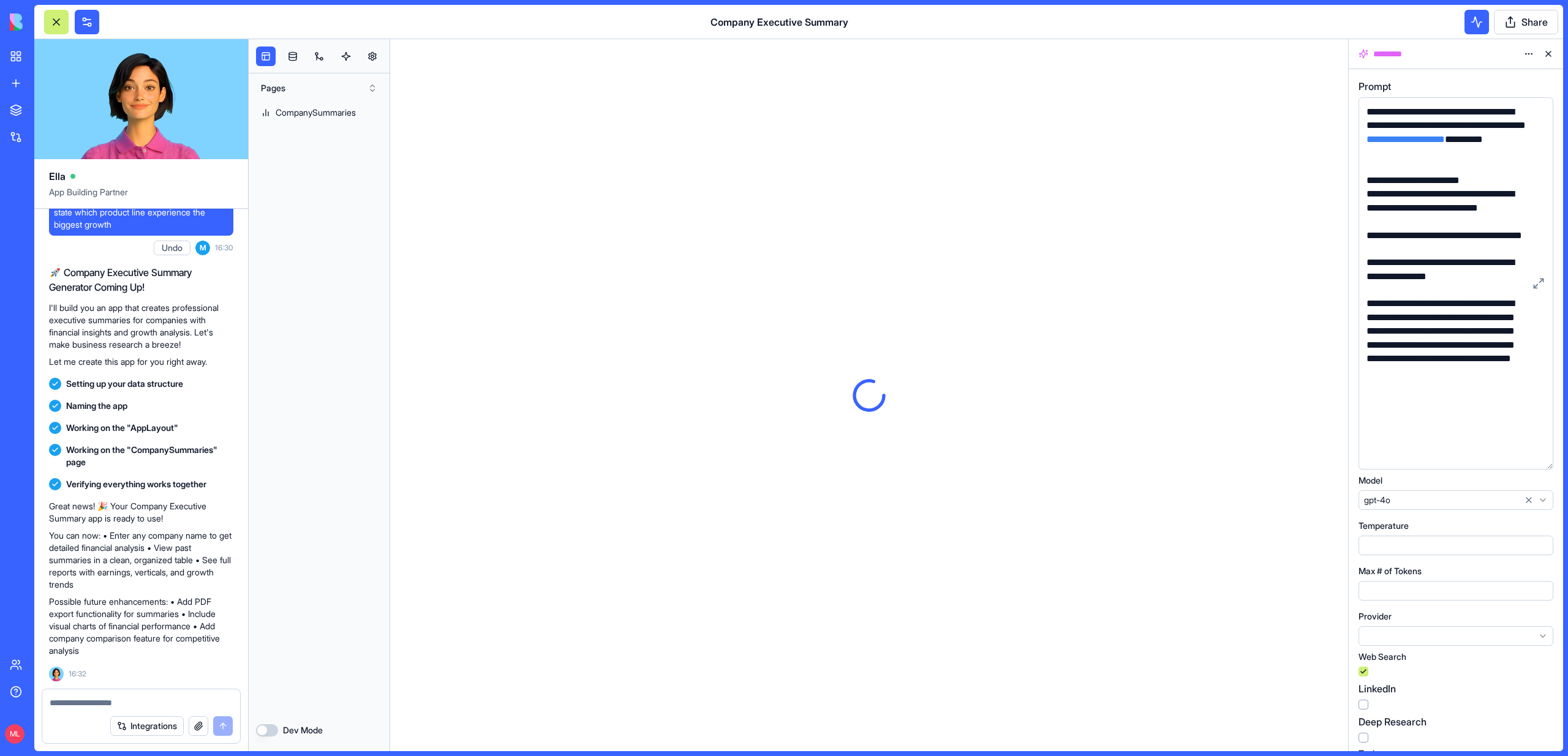 scroll, scrollTop: 0, scrollLeft: 0, axis: both 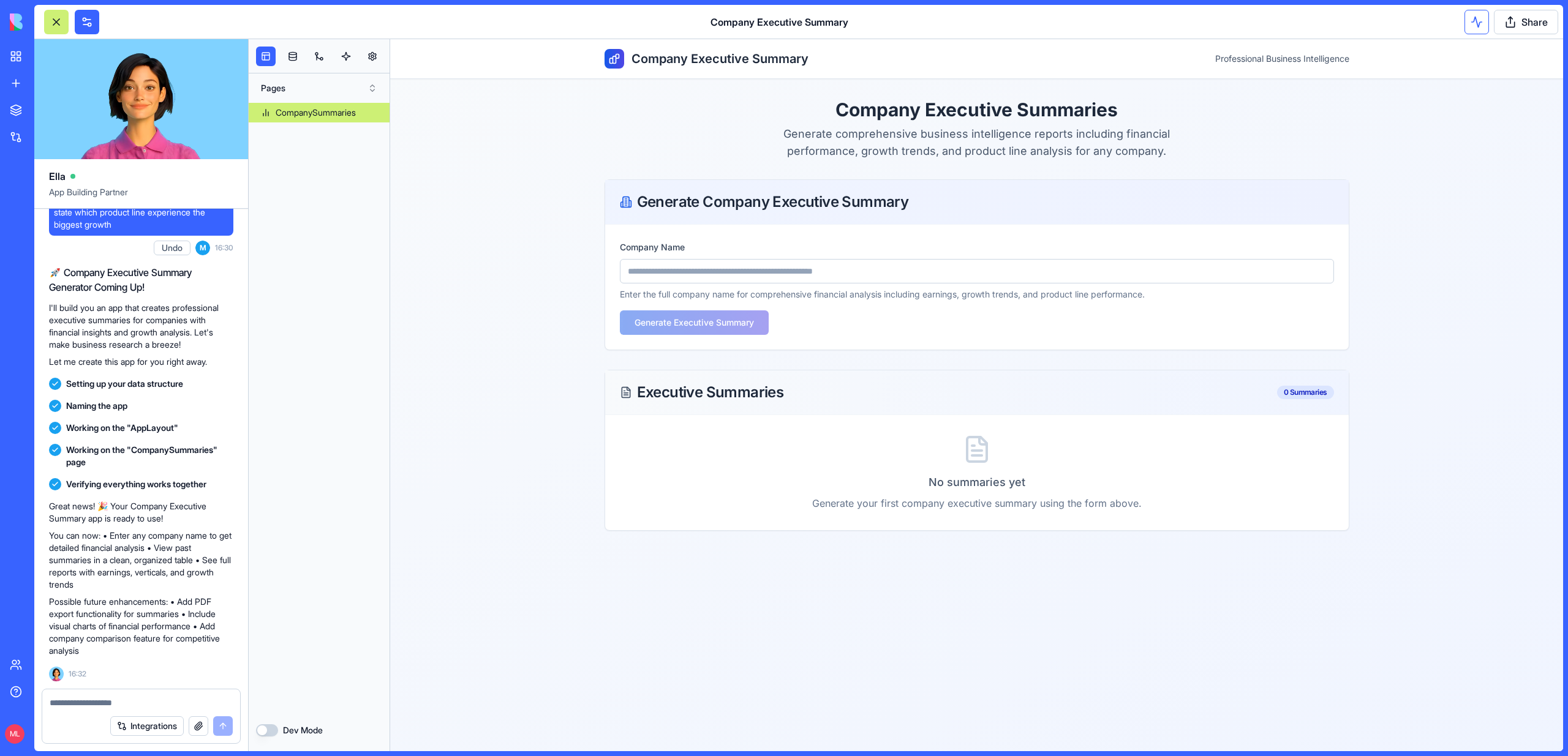 click at bounding box center [1477, 22] 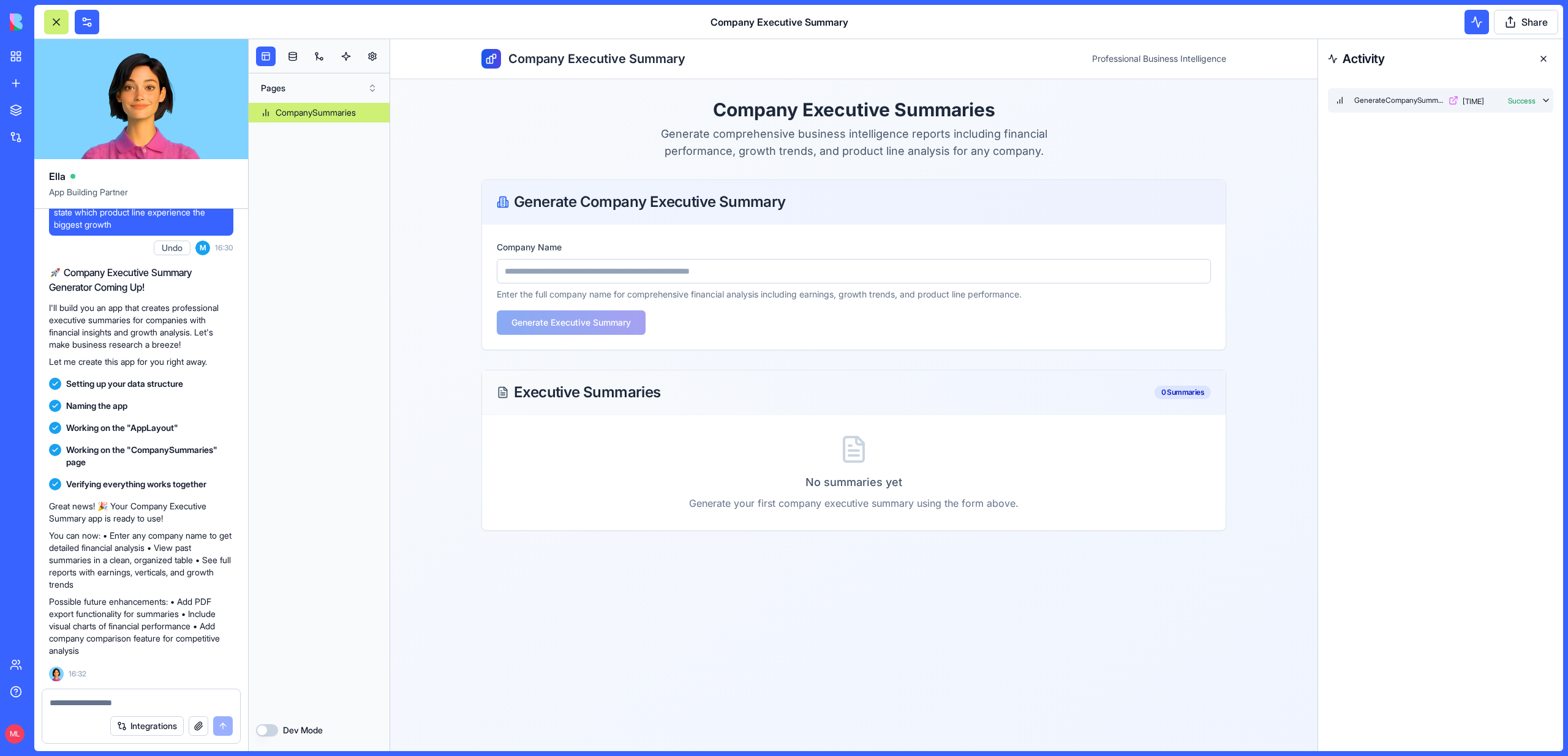click 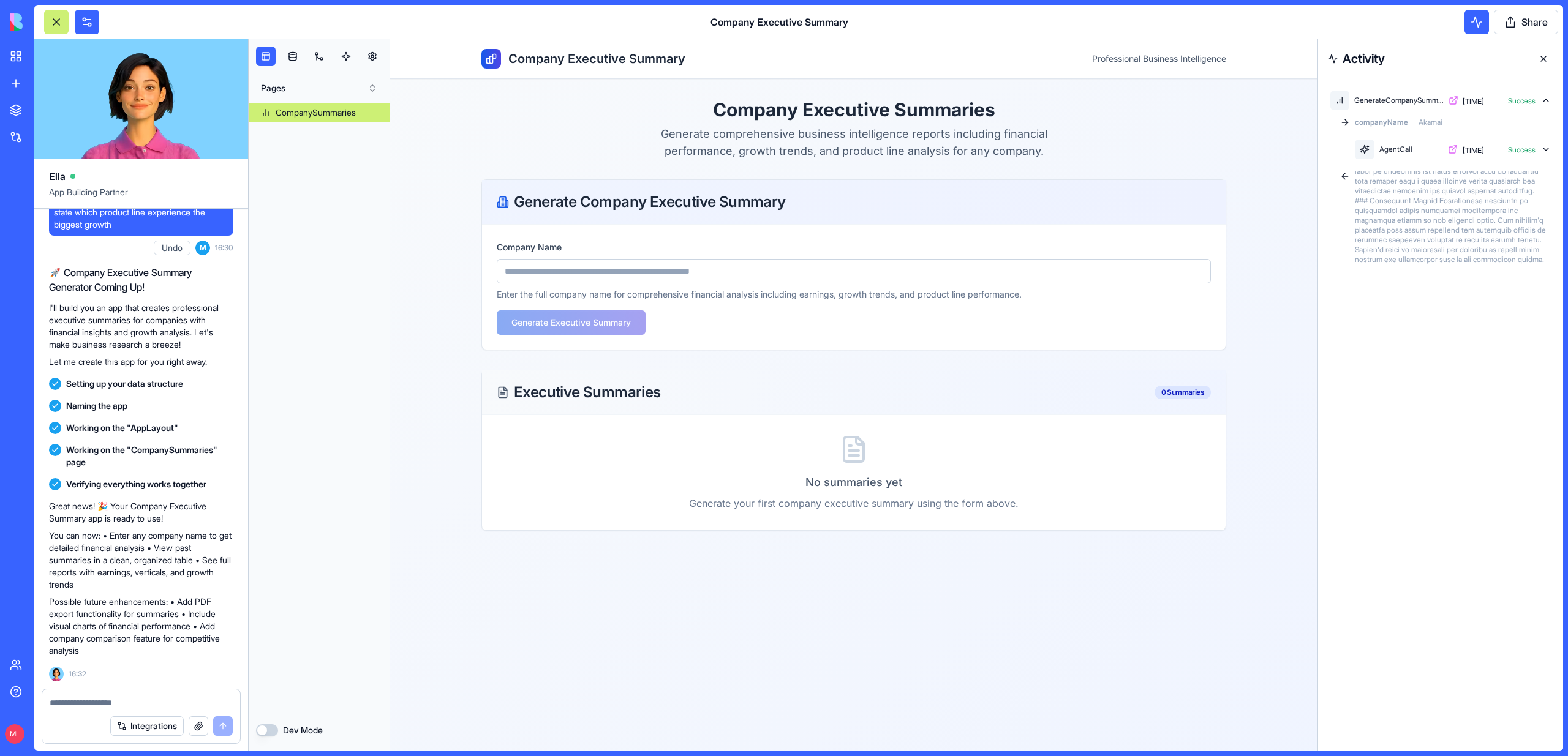 scroll, scrollTop: 0, scrollLeft: 0, axis: both 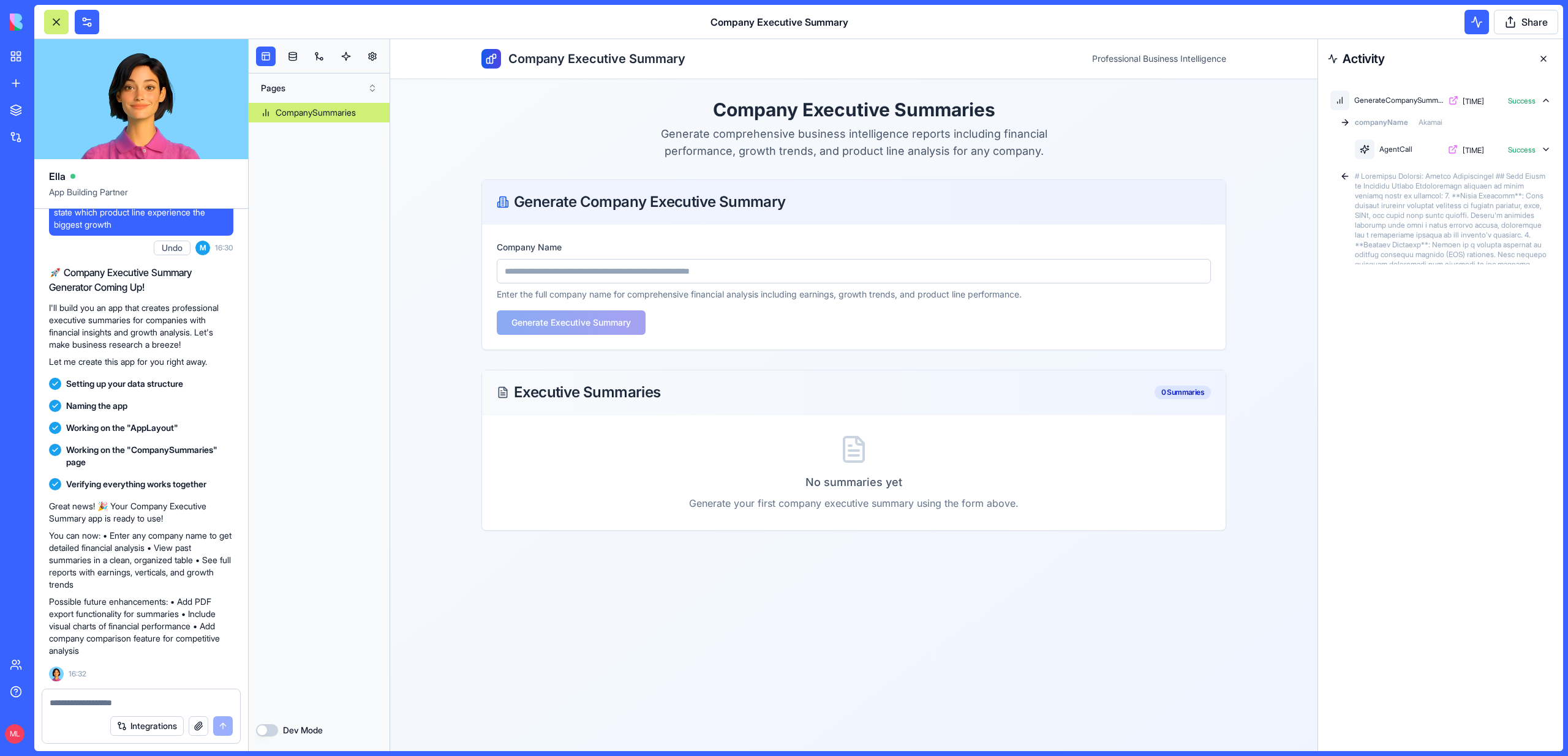 click on "No summaries yet Generate your first company executive summary using the form above." at bounding box center (854, 473) 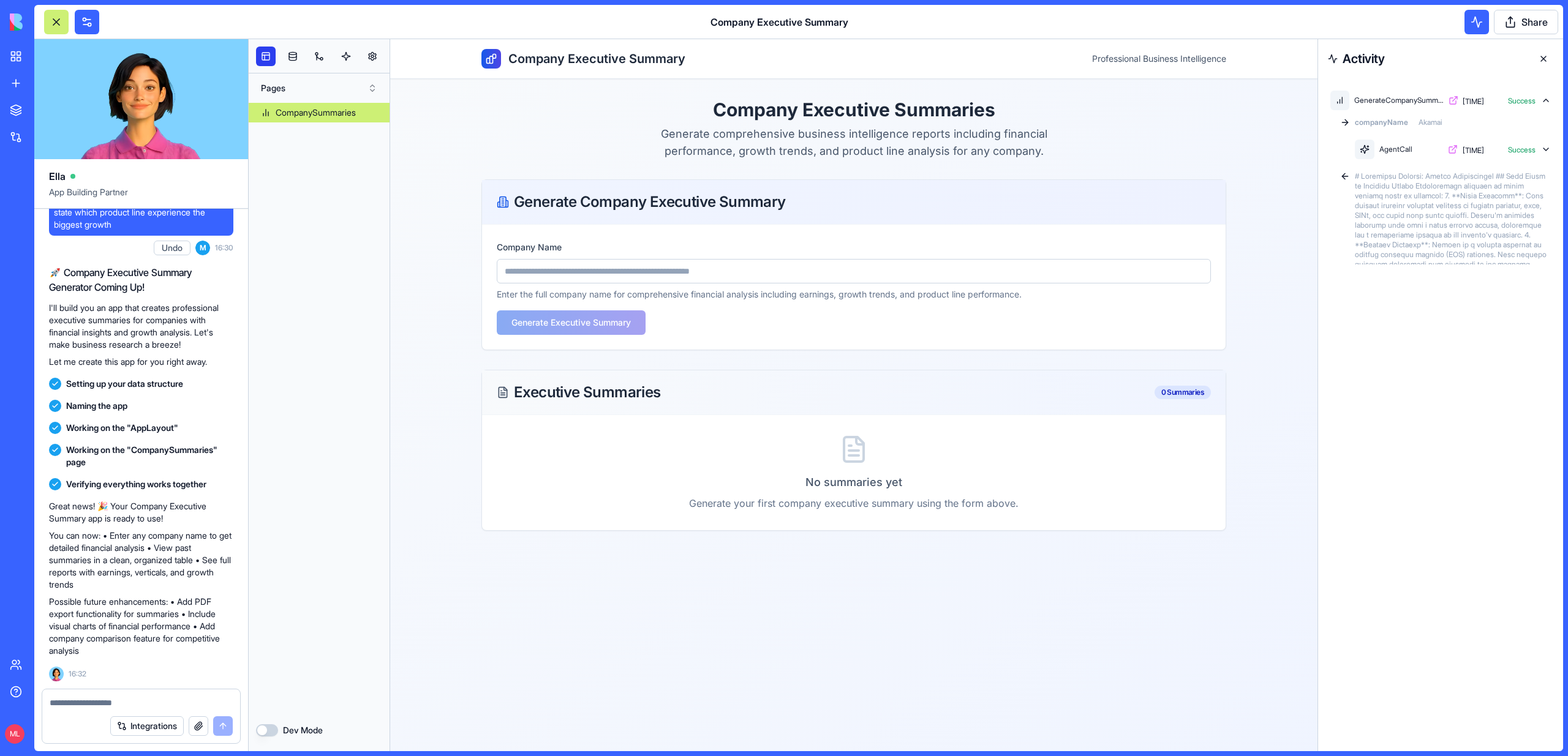 click at bounding box center (266, 56) 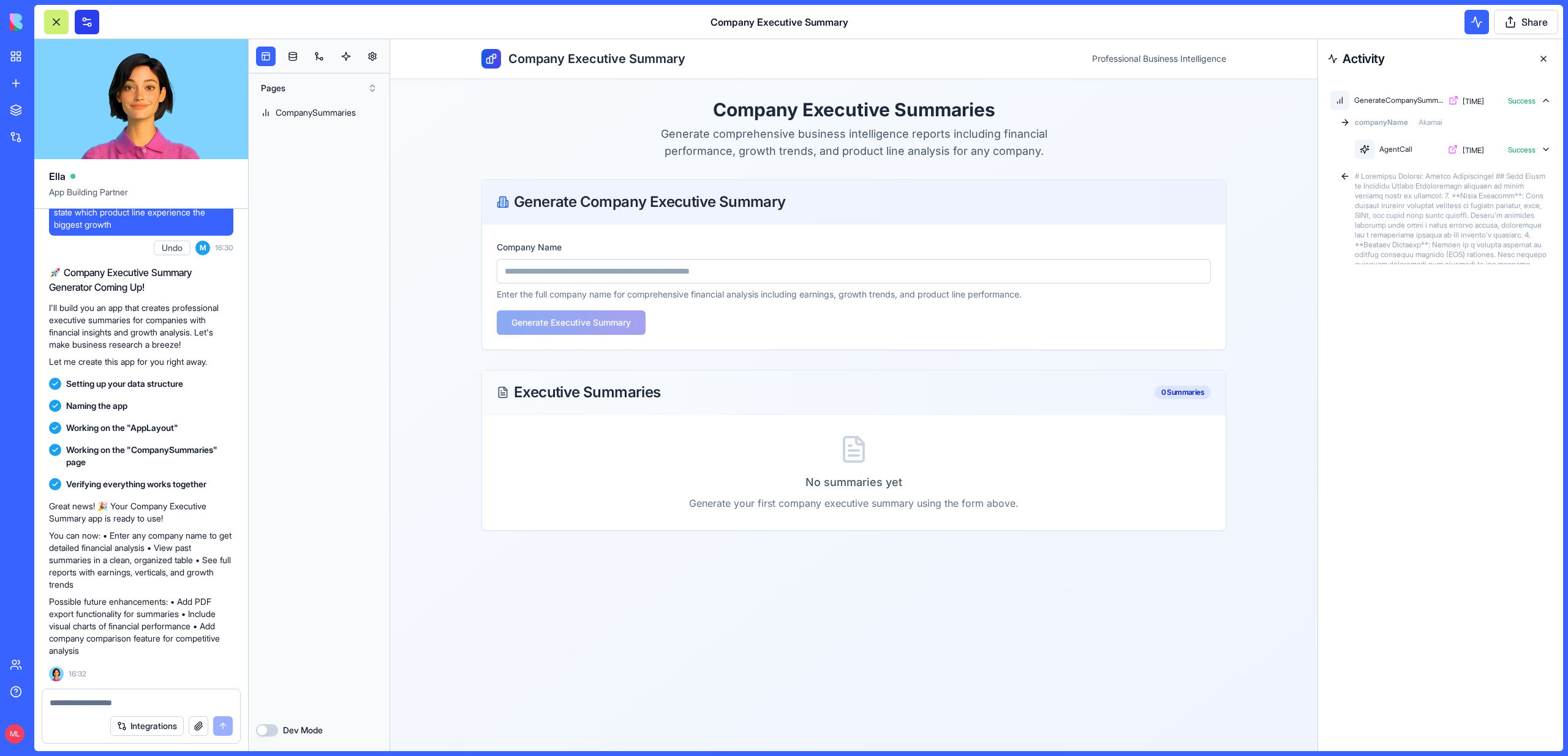 click at bounding box center (87, 22) 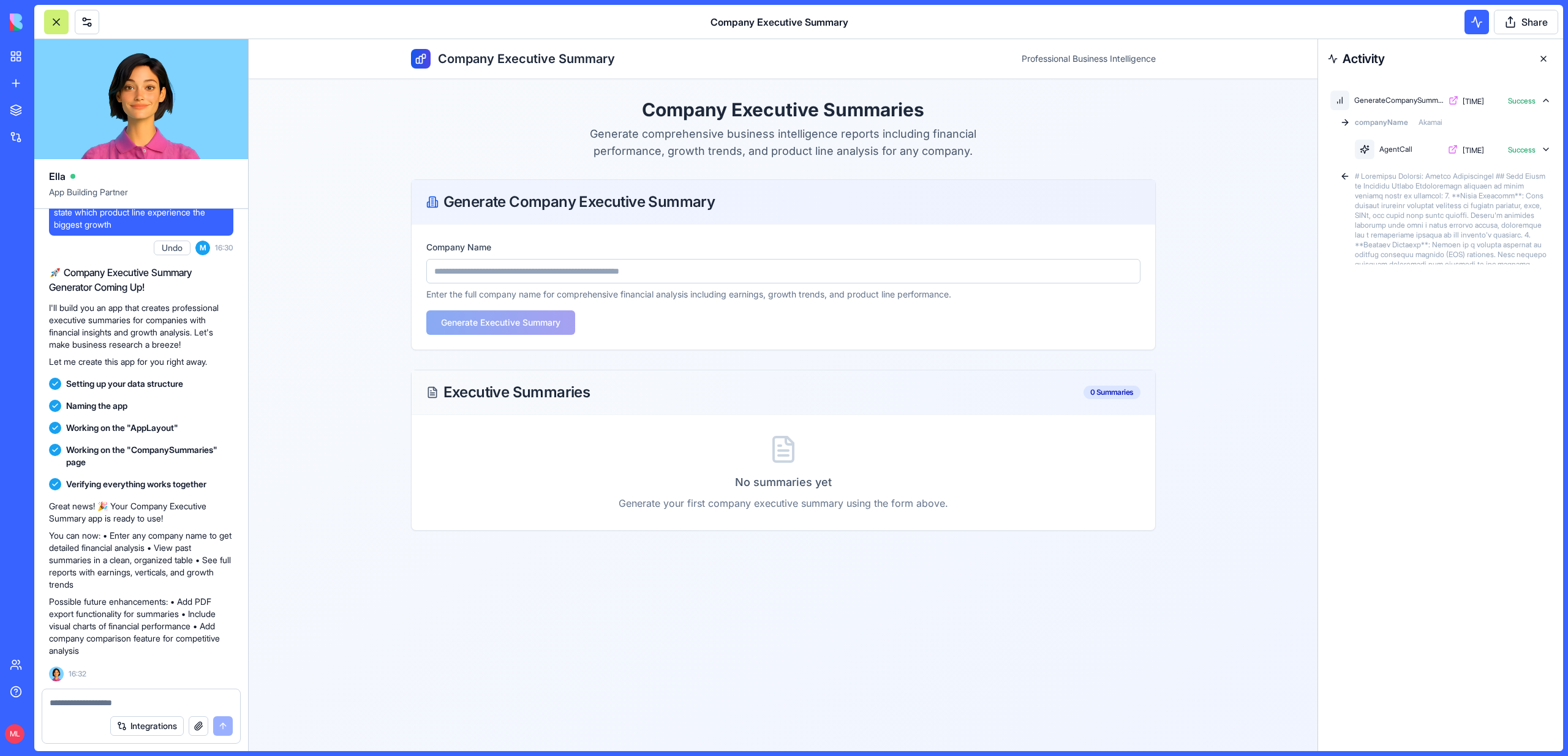 click on "Professional Business Intelligence" at bounding box center [1088, 59] 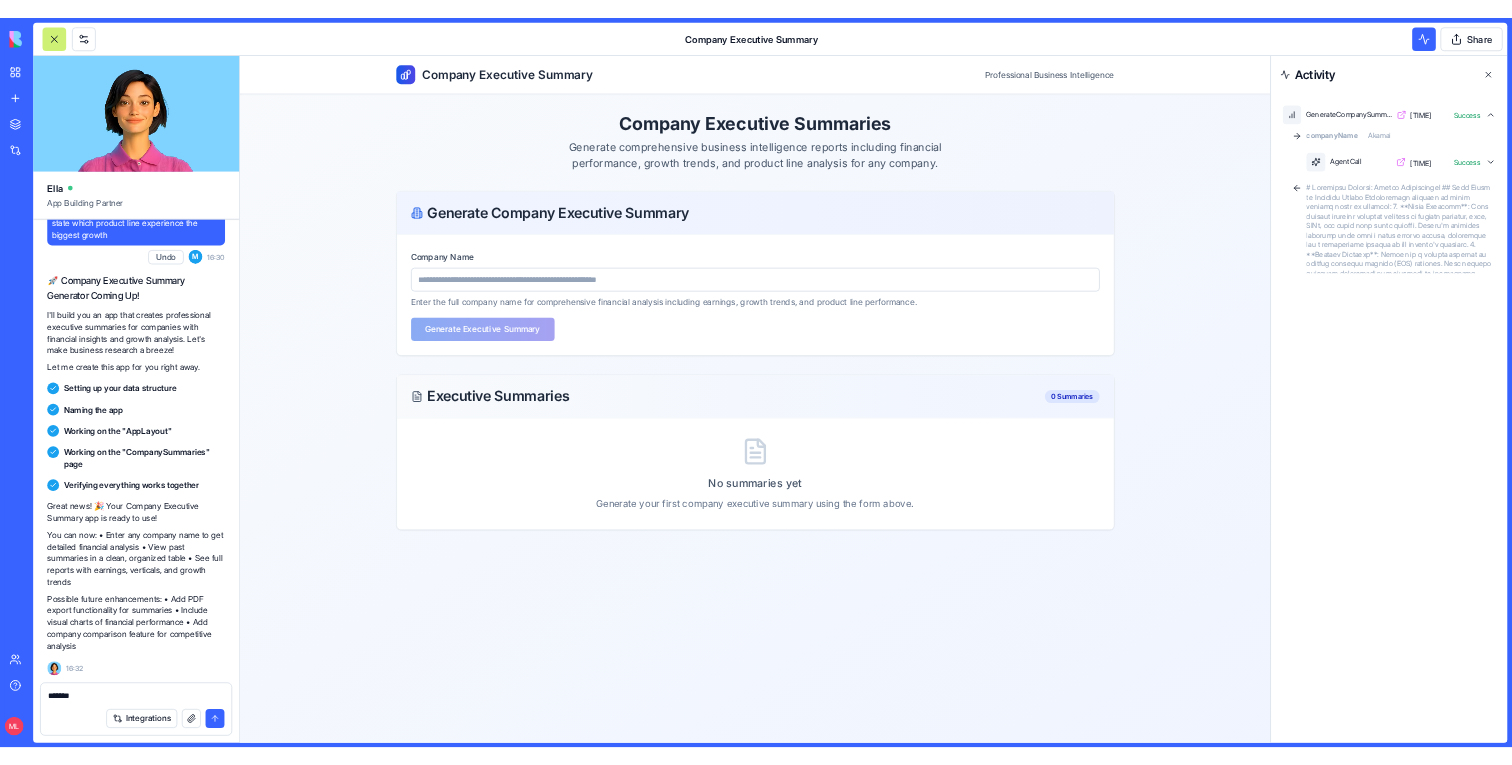 scroll, scrollTop: 0, scrollLeft: 0, axis: both 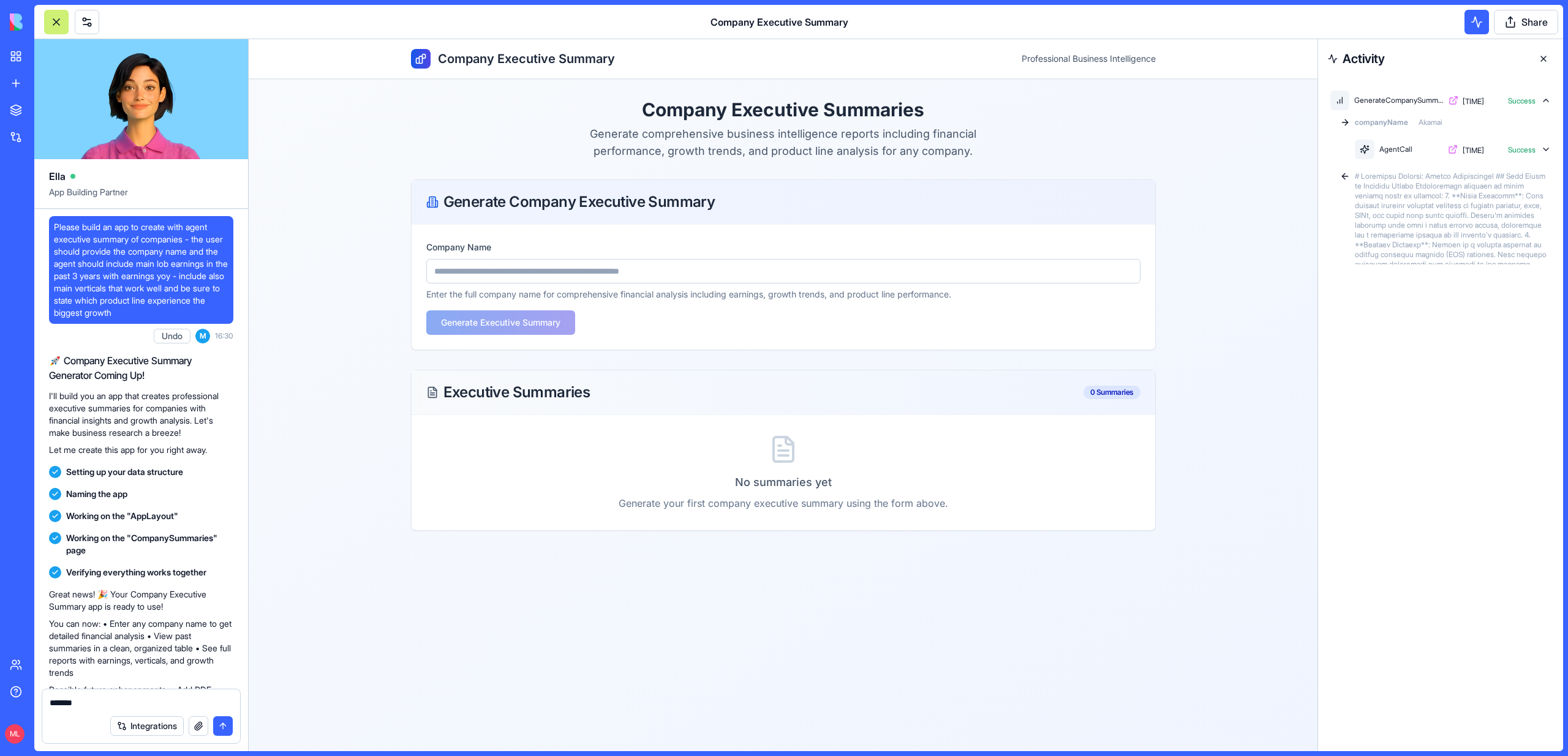 type on "******" 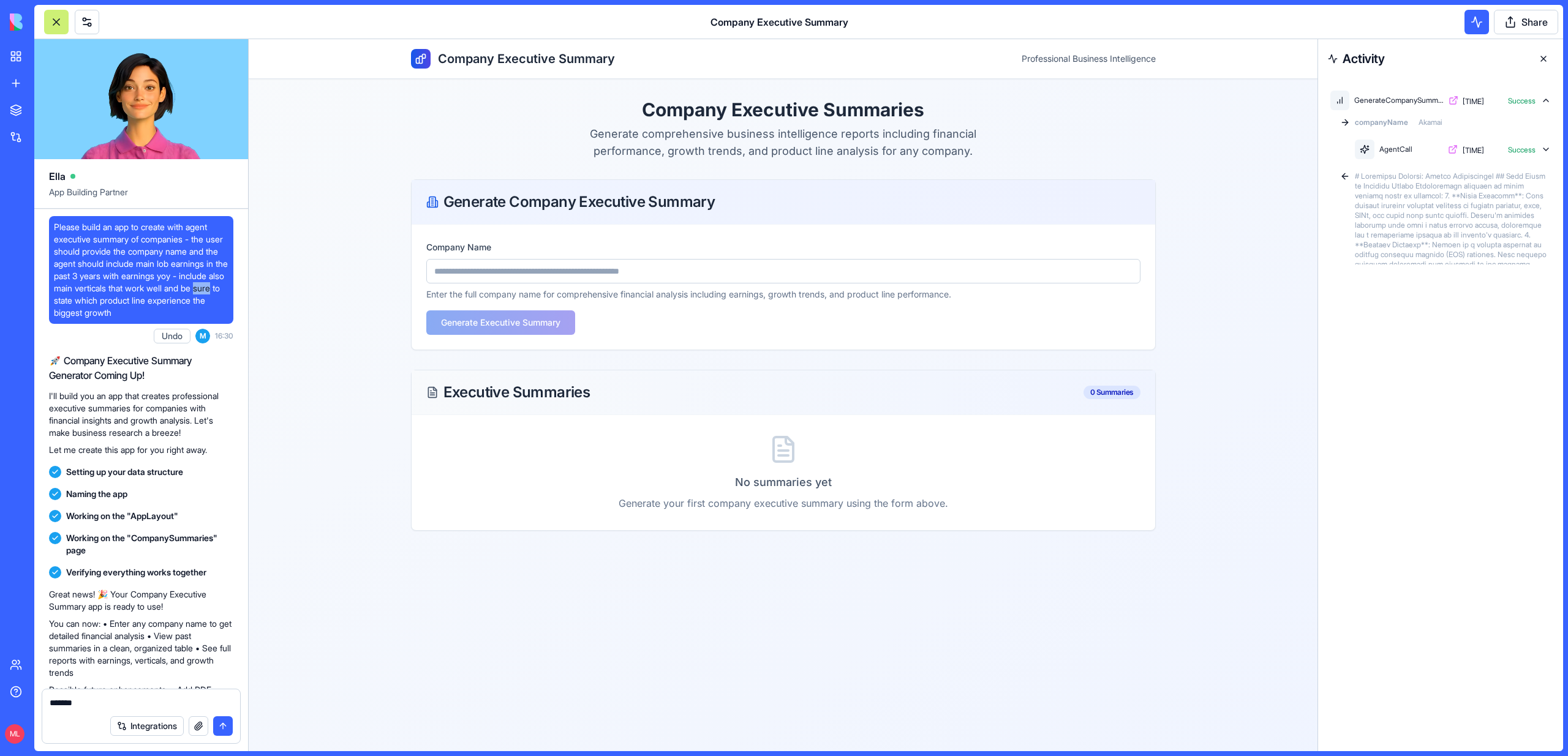 click on "Please build an app to create with agent executive summary of companies - the user should provide the company name and the agent should include main lob earnings in the past 3 years with earnings yoy - include also main verticals that work well and be sure to state which product line experience the biggest growth" at bounding box center (141, 270) 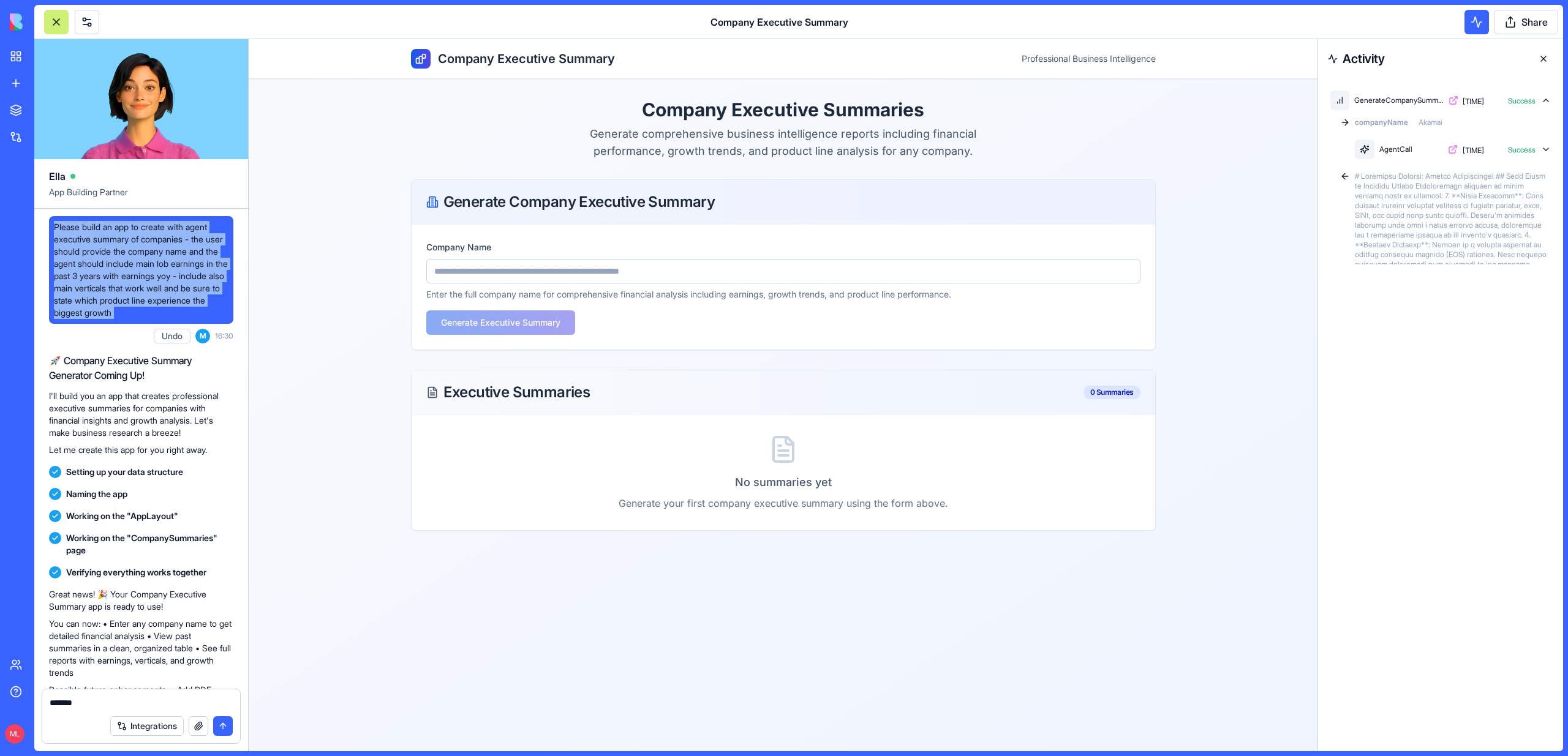 click on "Please build an app to create with agent executive summary of companies - the user should provide the company name and the agent should include main lob earnings in the past 3 years with earnings yoy - include also main verticals that work well and be sure to state which product line experience the biggest growth" at bounding box center (141, 270) 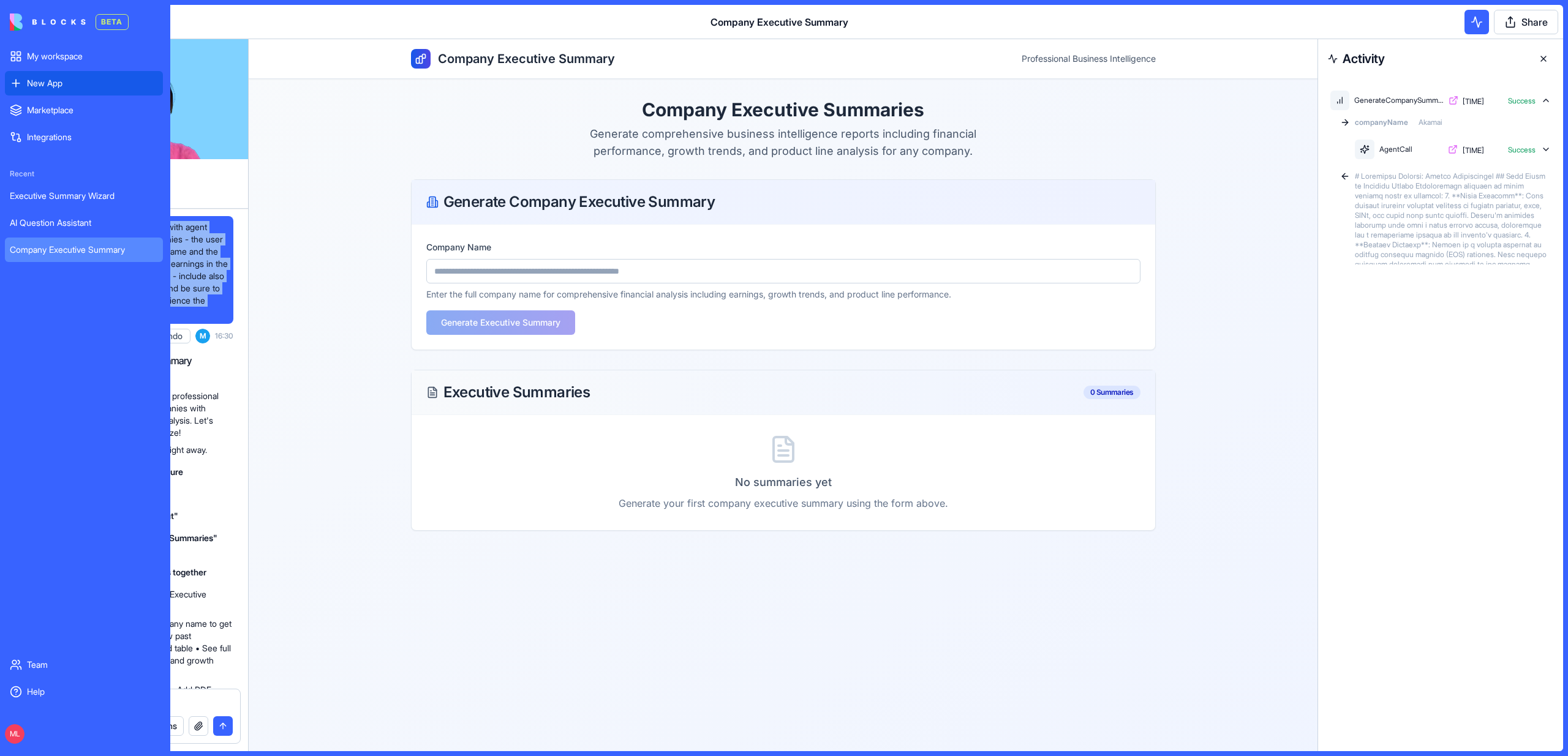 click on "New App" at bounding box center [84, 83] 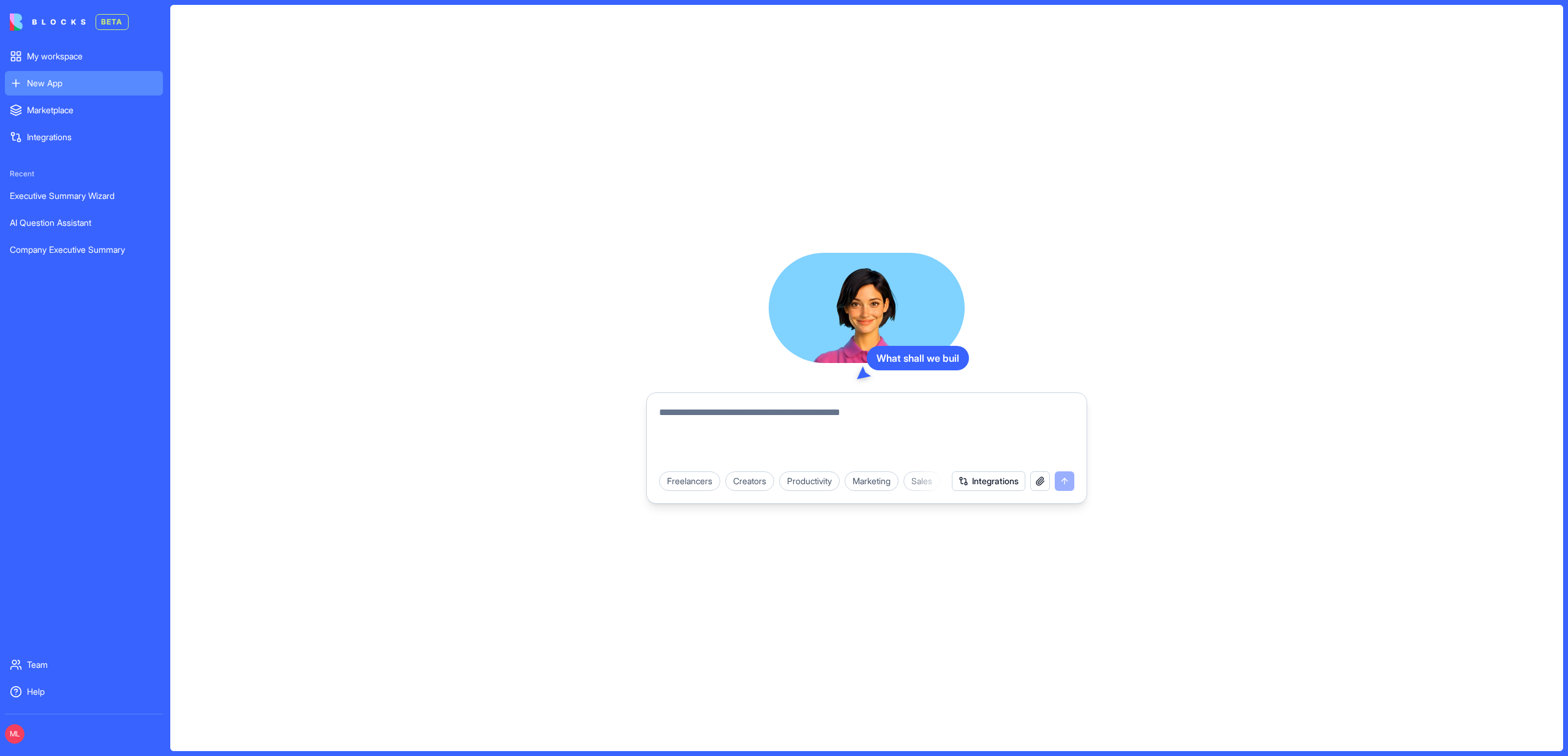 click at bounding box center (867, 435) 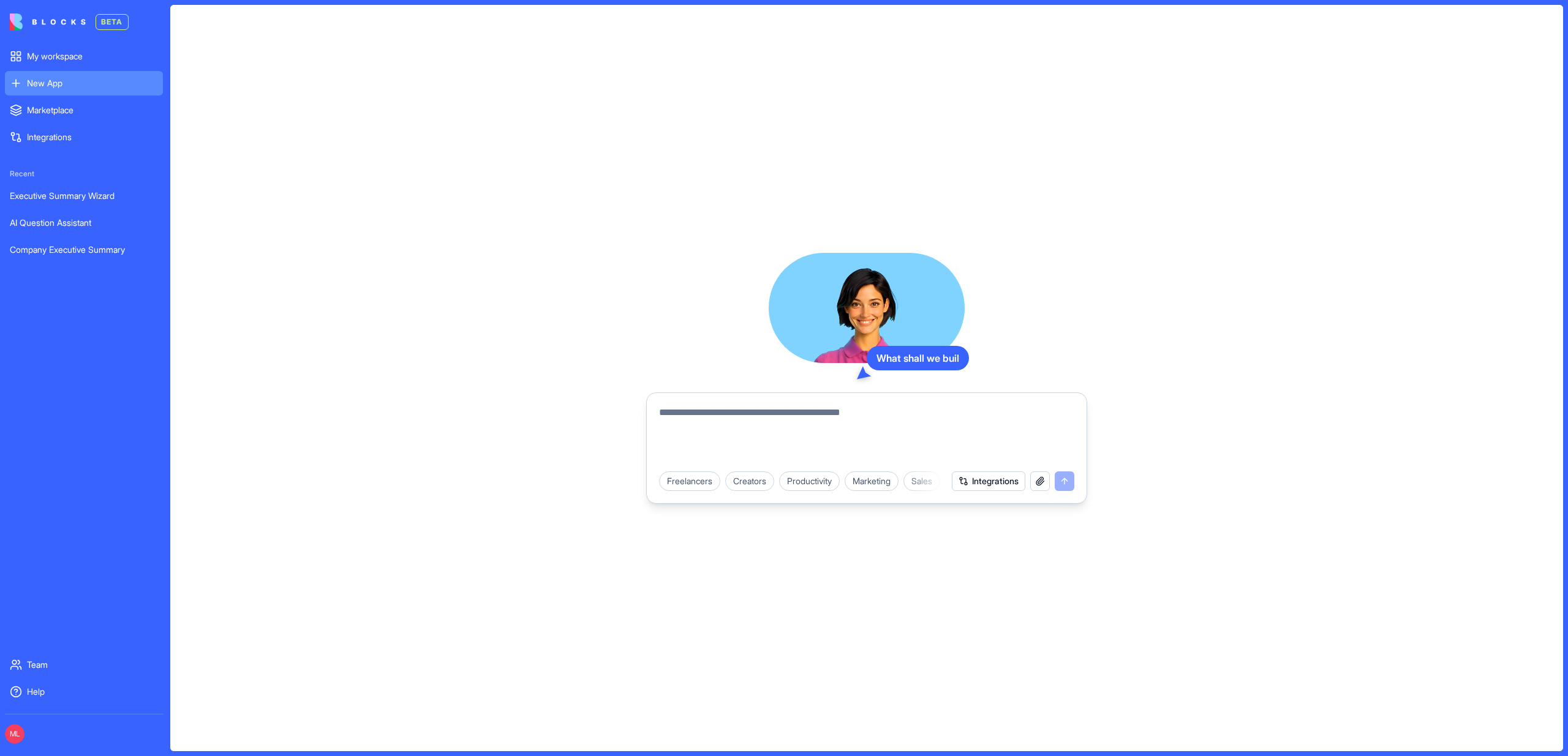 paste on "**********" 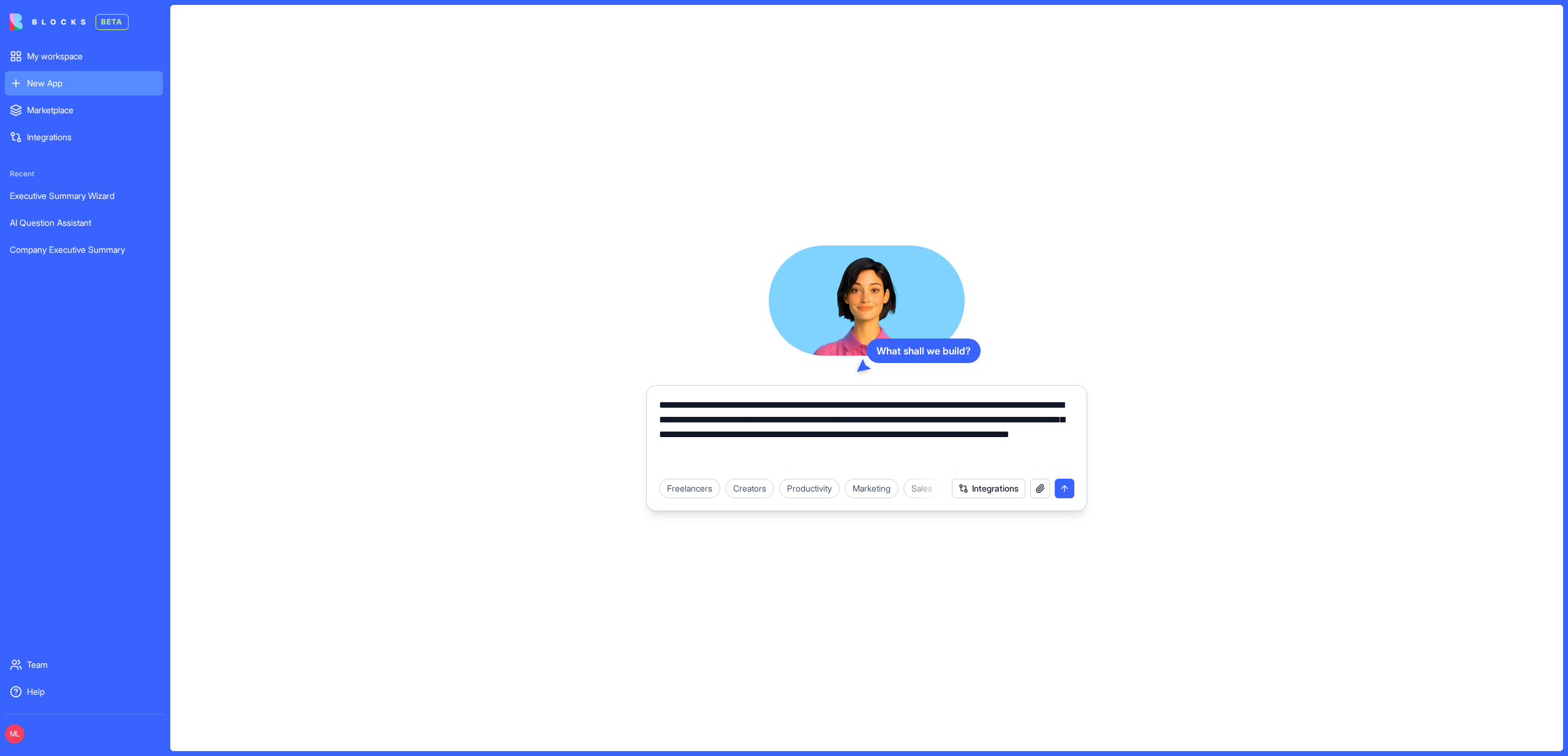 click on "**********" at bounding box center (867, 435) 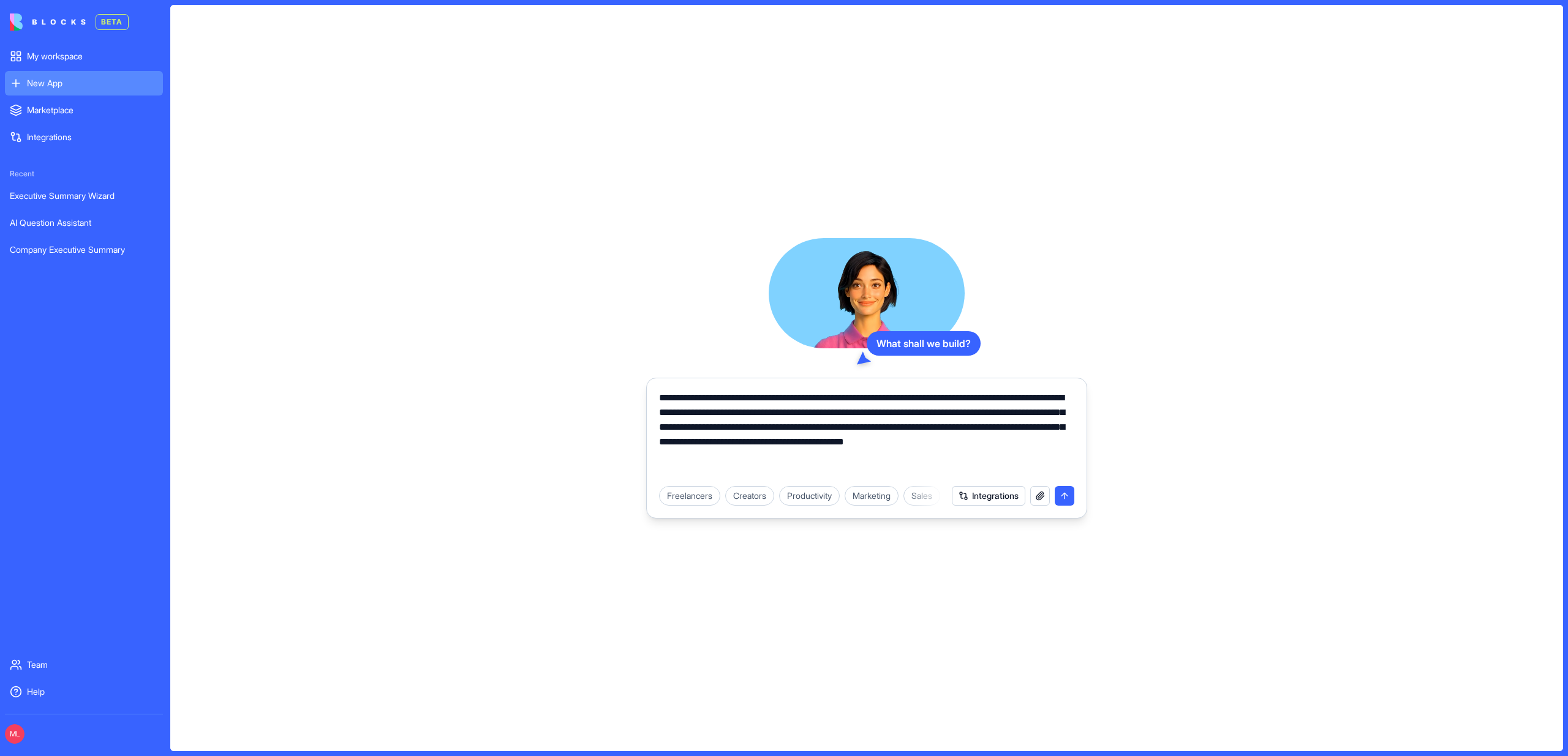 type on "**********" 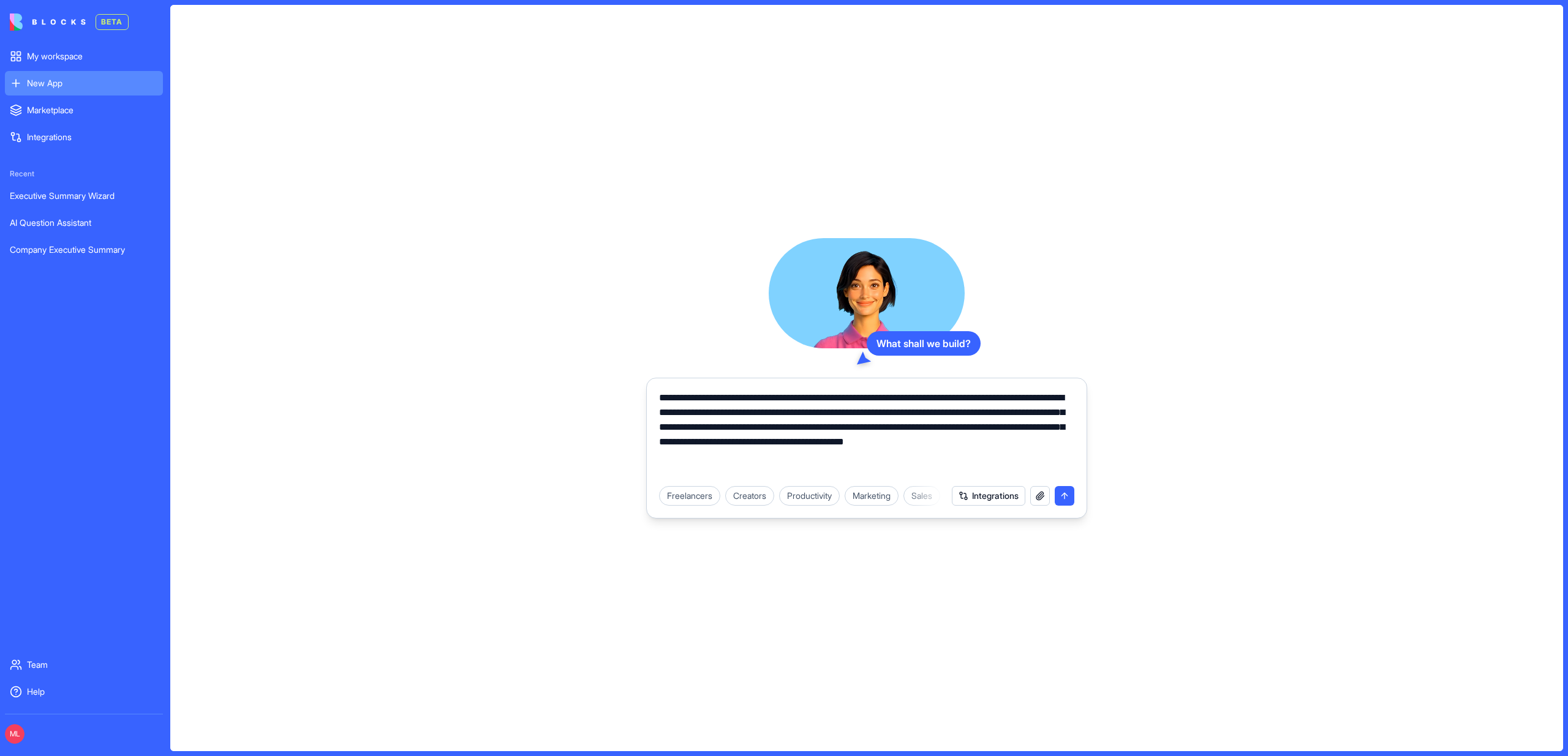 click on "ML" at bounding box center [84, 732] 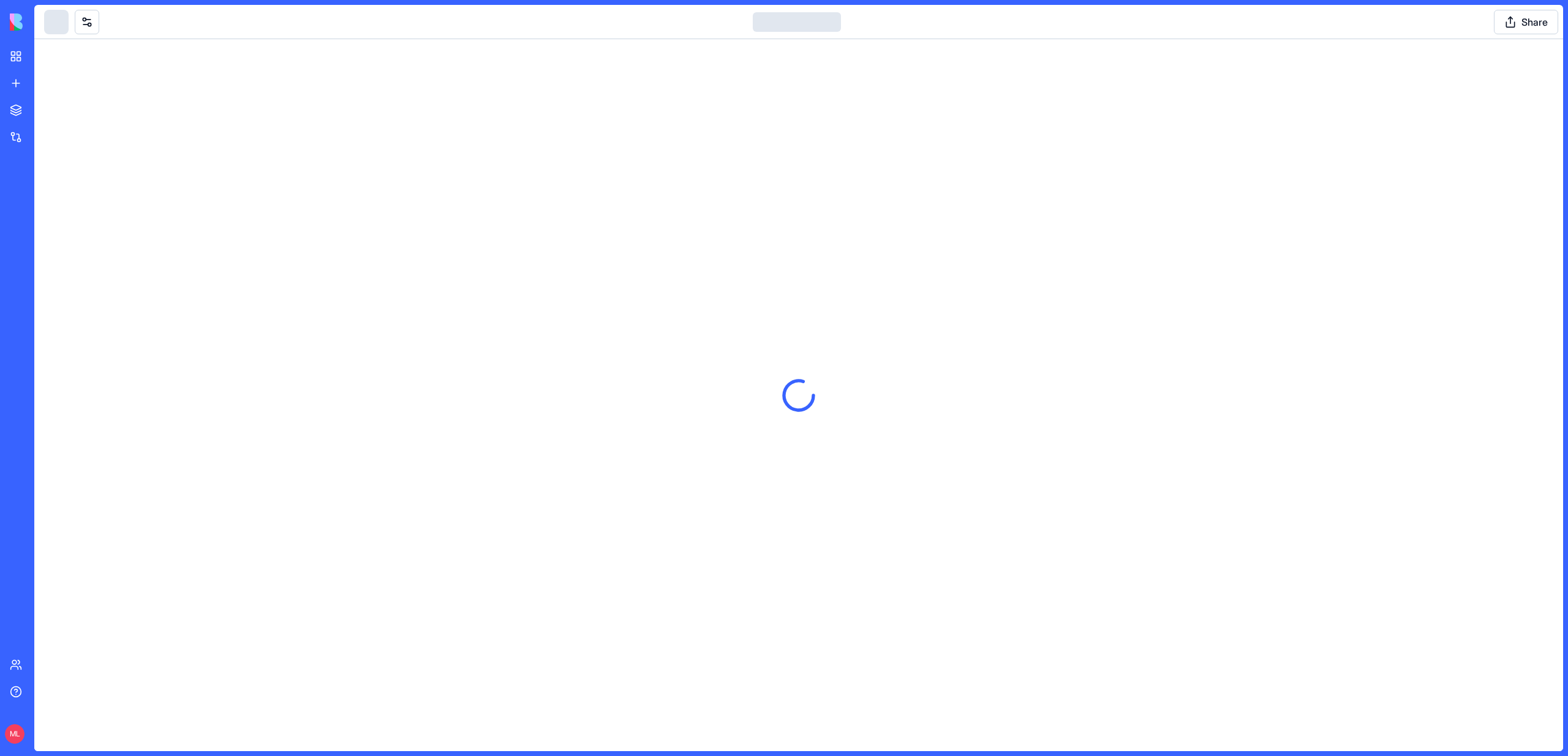 scroll, scrollTop: 0, scrollLeft: 0, axis: both 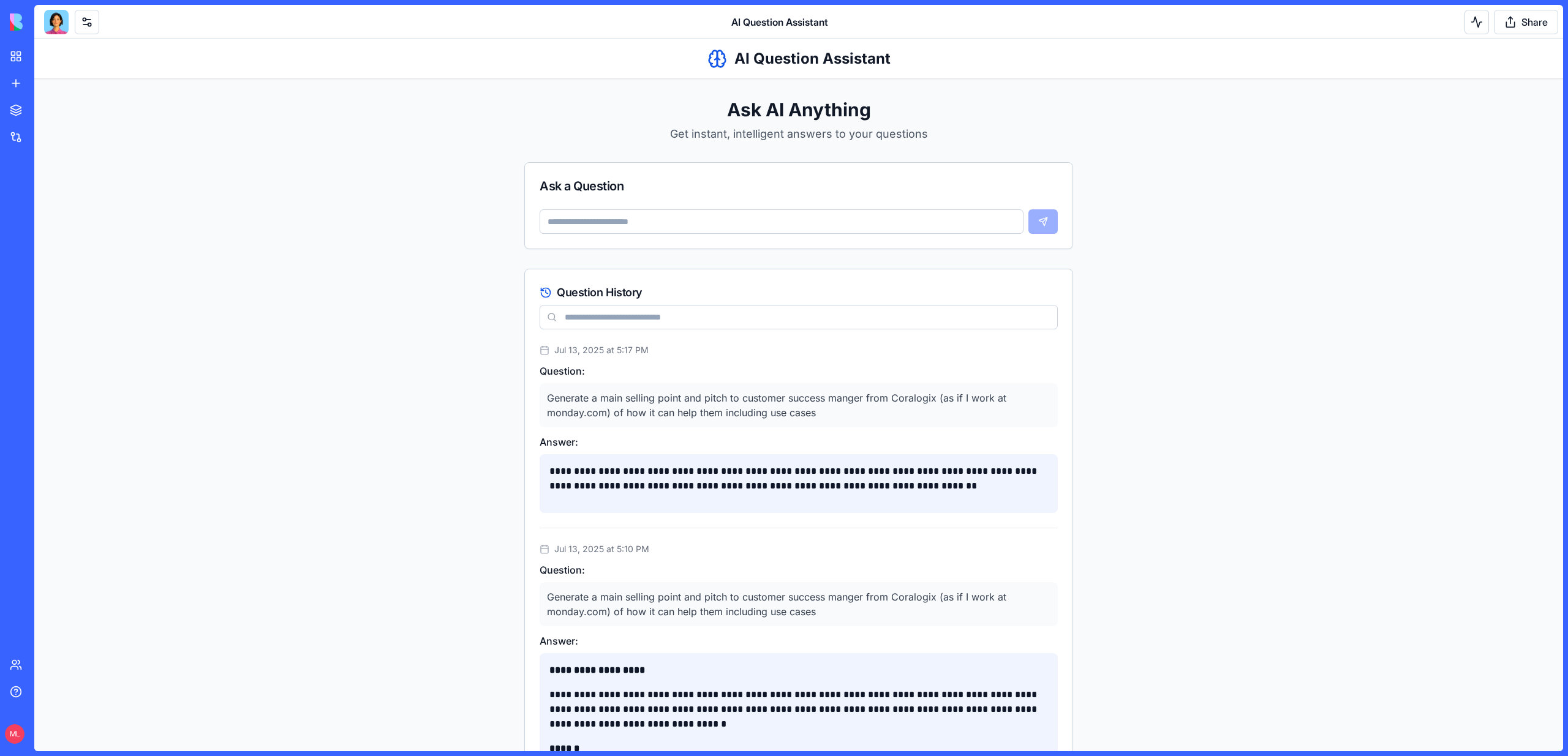 click on "Generate a main selling point and pitch to customer success manger from Coralogix (as if I work at monday.com) of how it can help them including use cases" at bounding box center (799, 604) 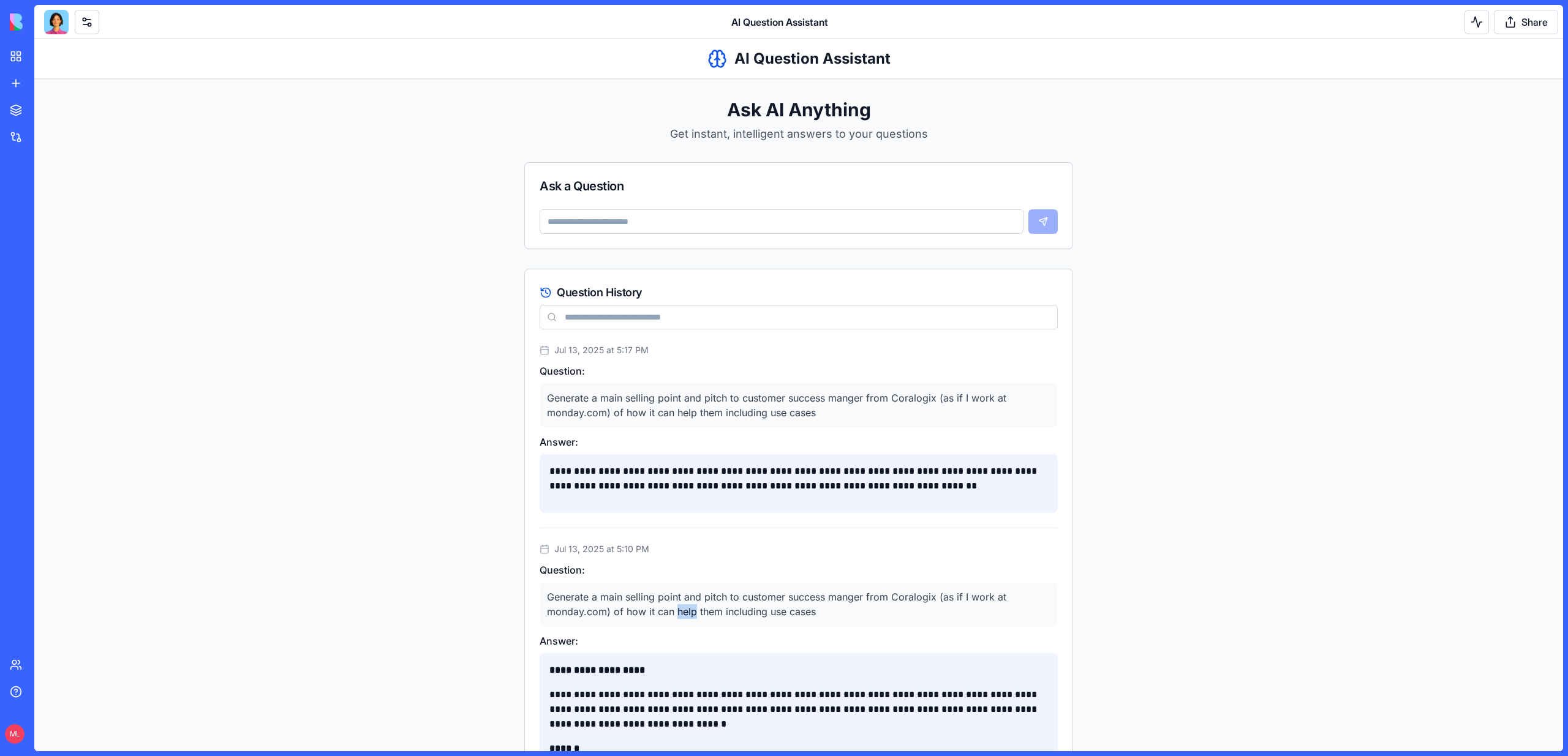 click on "Generate a main selling point and pitch to customer success manger from Coralogix (as if I work at monday.com) of how it can help them including use cases" at bounding box center [799, 604] 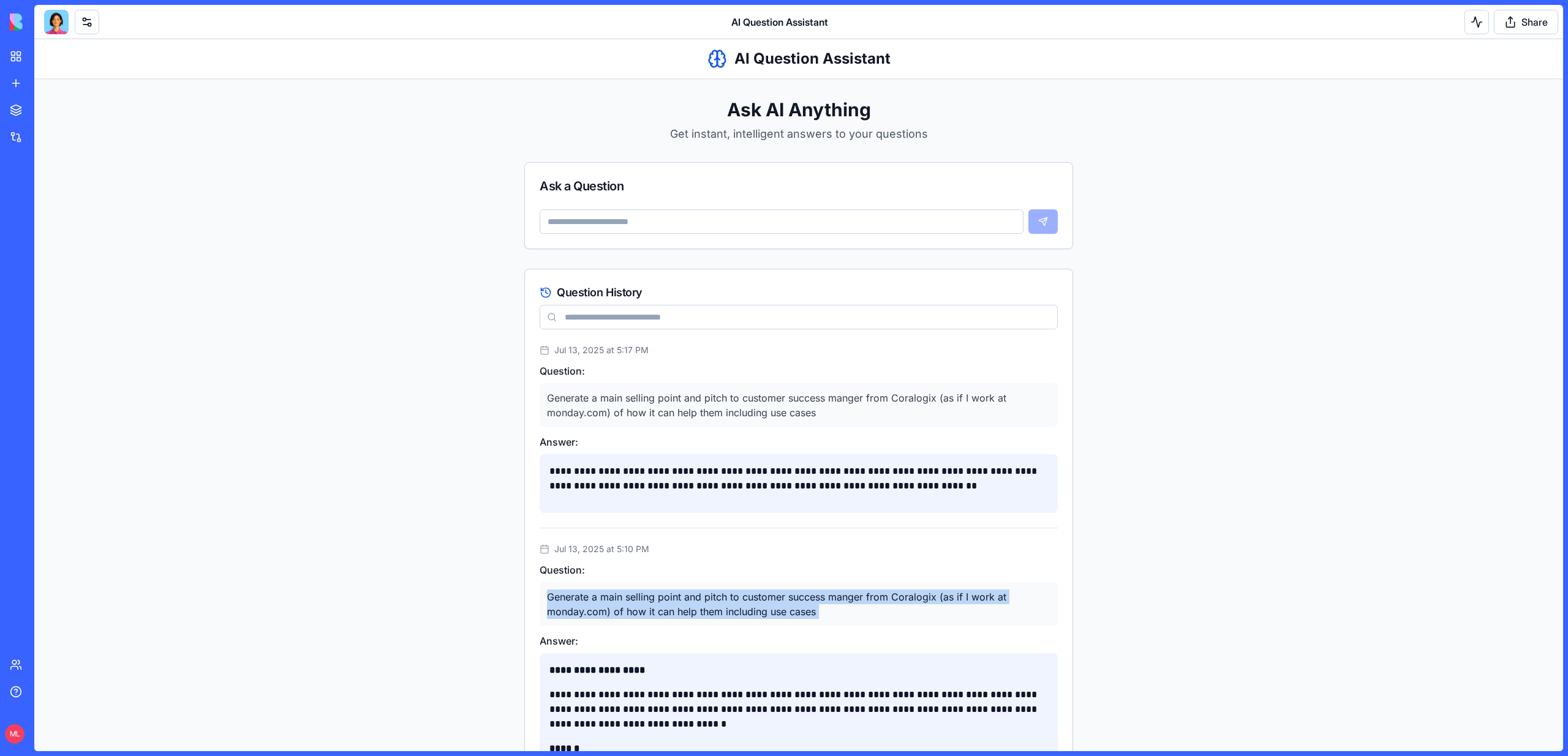 click on "Generate a main selling point and pitch to customer success manger from Coralogix (as if I work at monday.com) of how it can help them including use cases" at bounding box center (799, 604) 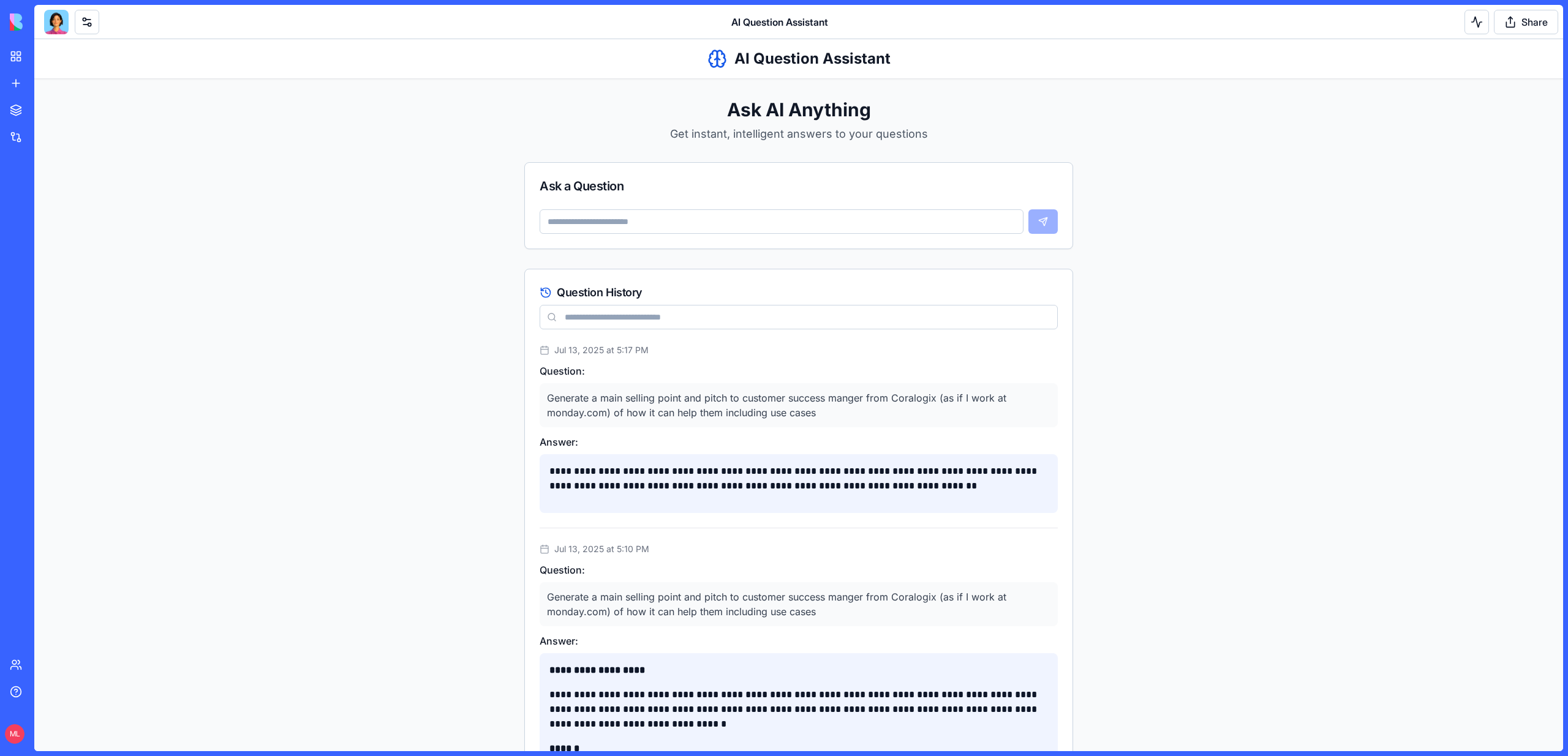 click at bounding box center [782, 222] 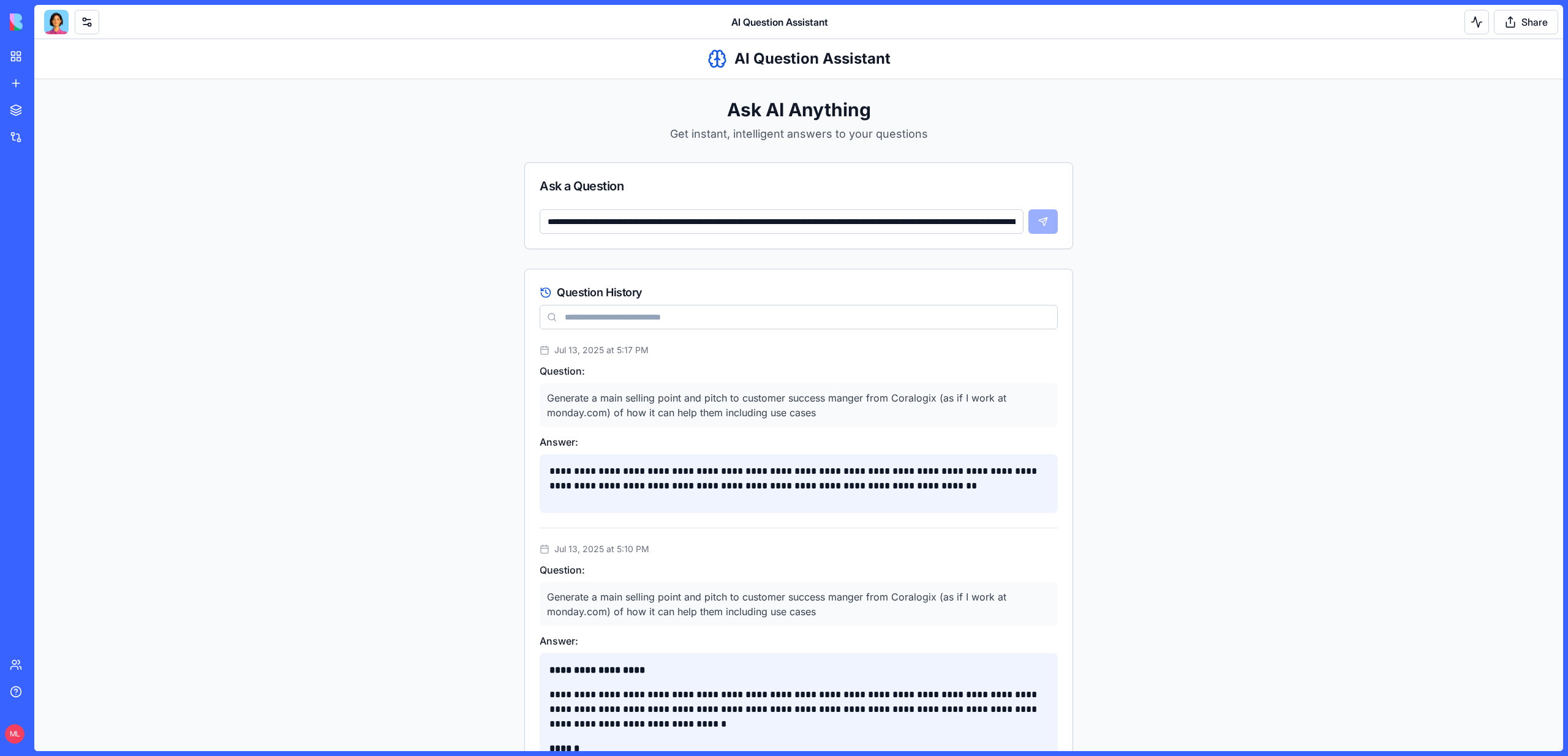 scroll, scrollTop: 0, scrollLeft: 169, axis: horizontal 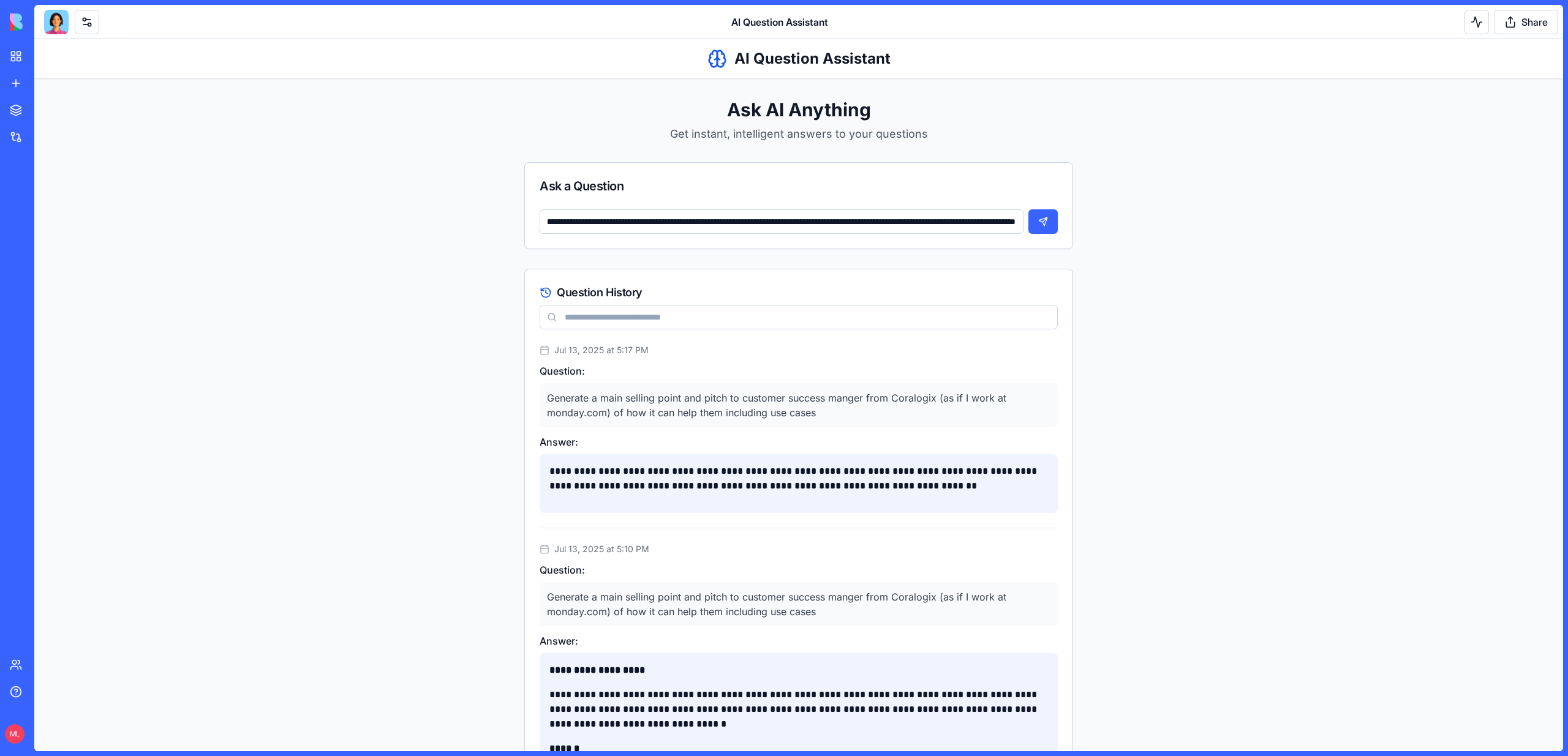 type on "**********" 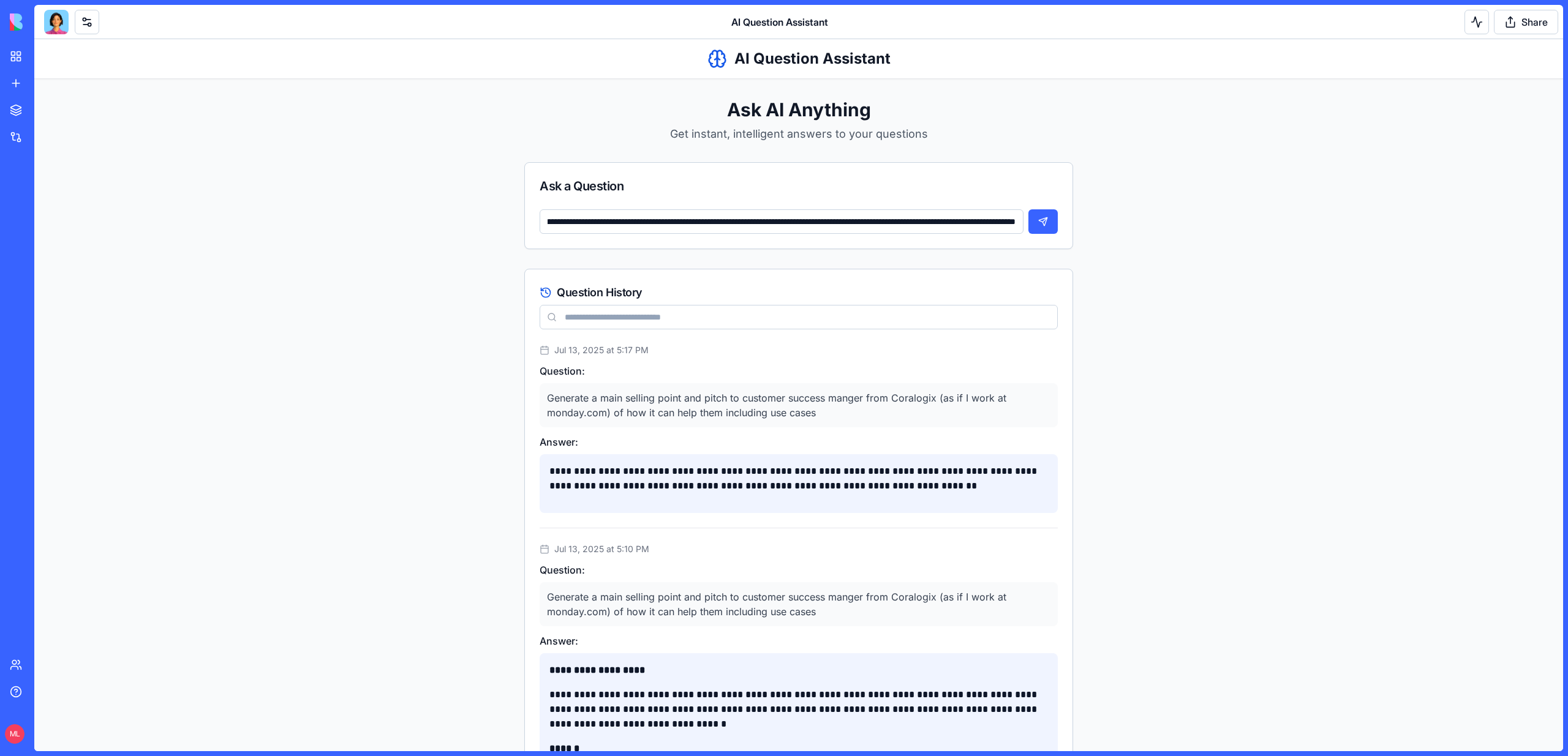 click at bounding box center [1043, 222] 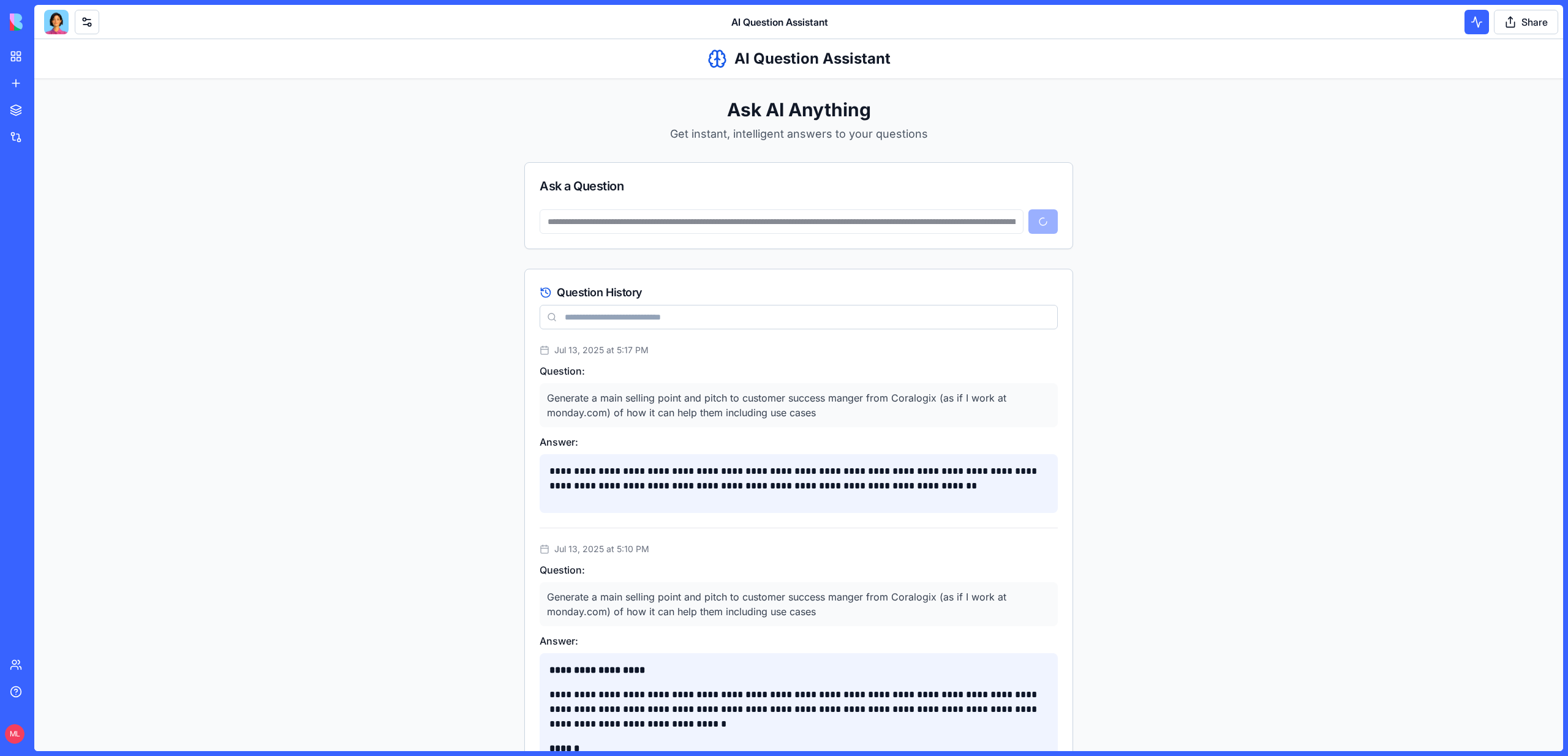 type 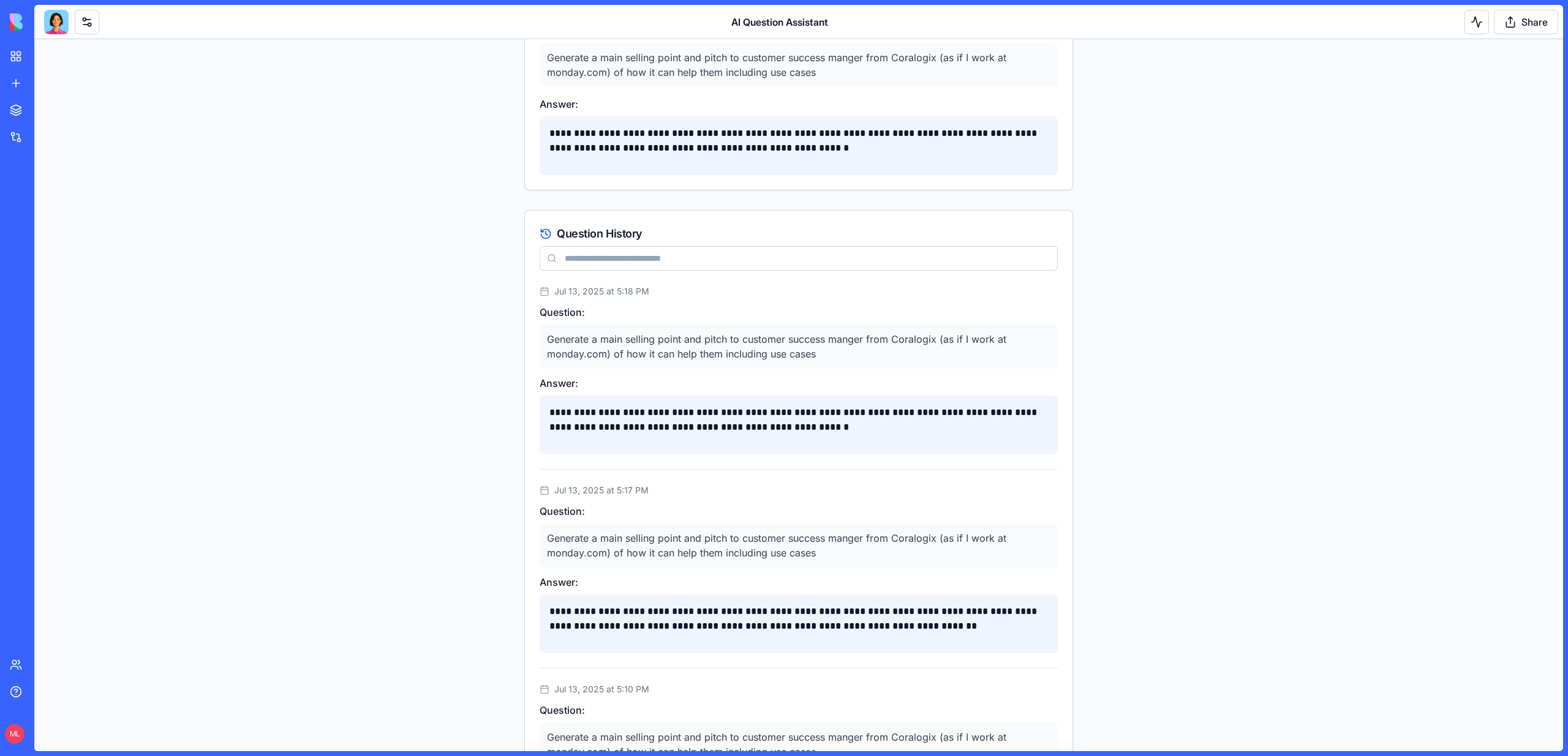 scroll, scrollTop: 0, scrollLeft: 0, axis: both 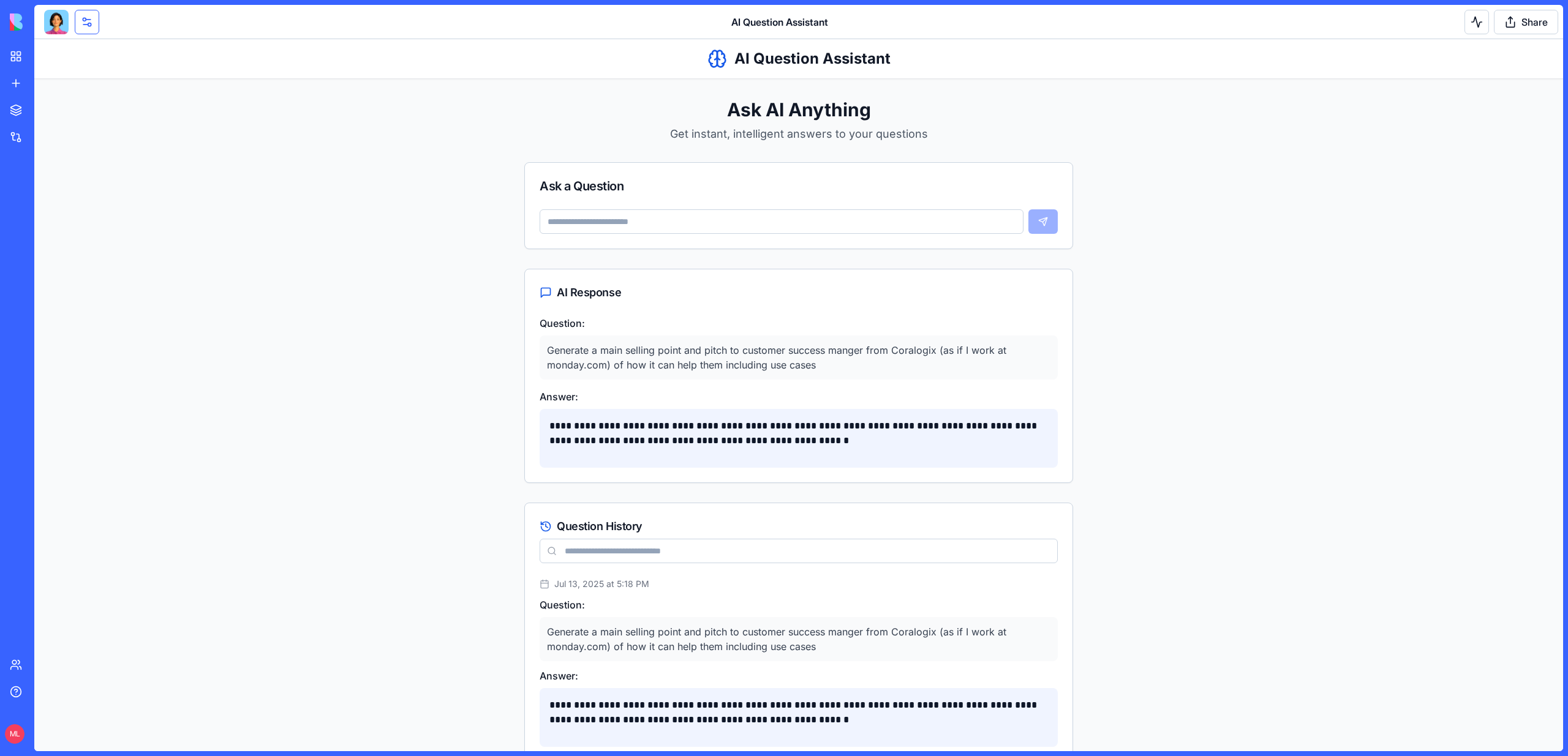 click at bounding box center [87, 22] 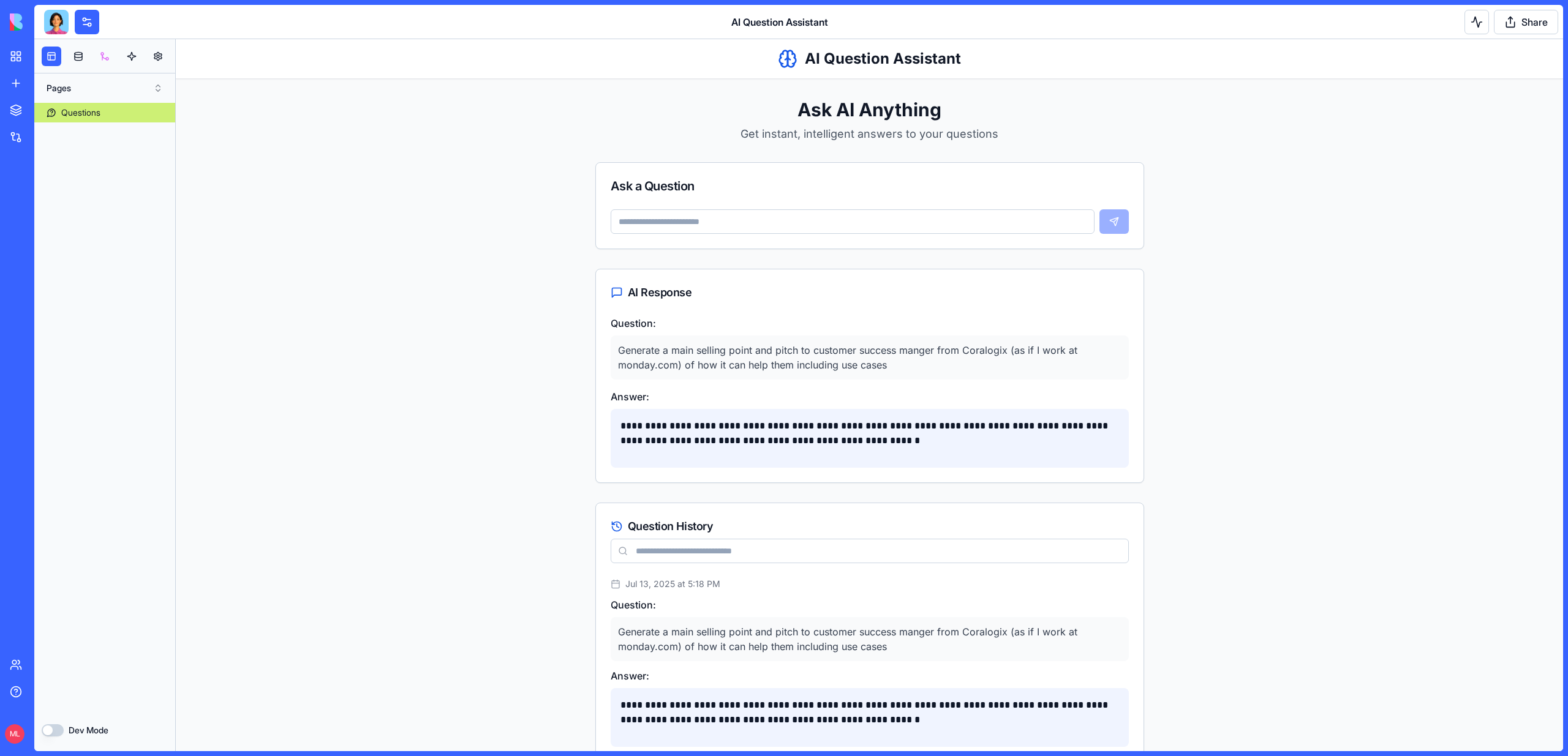 click at bounding box center (105, 56) 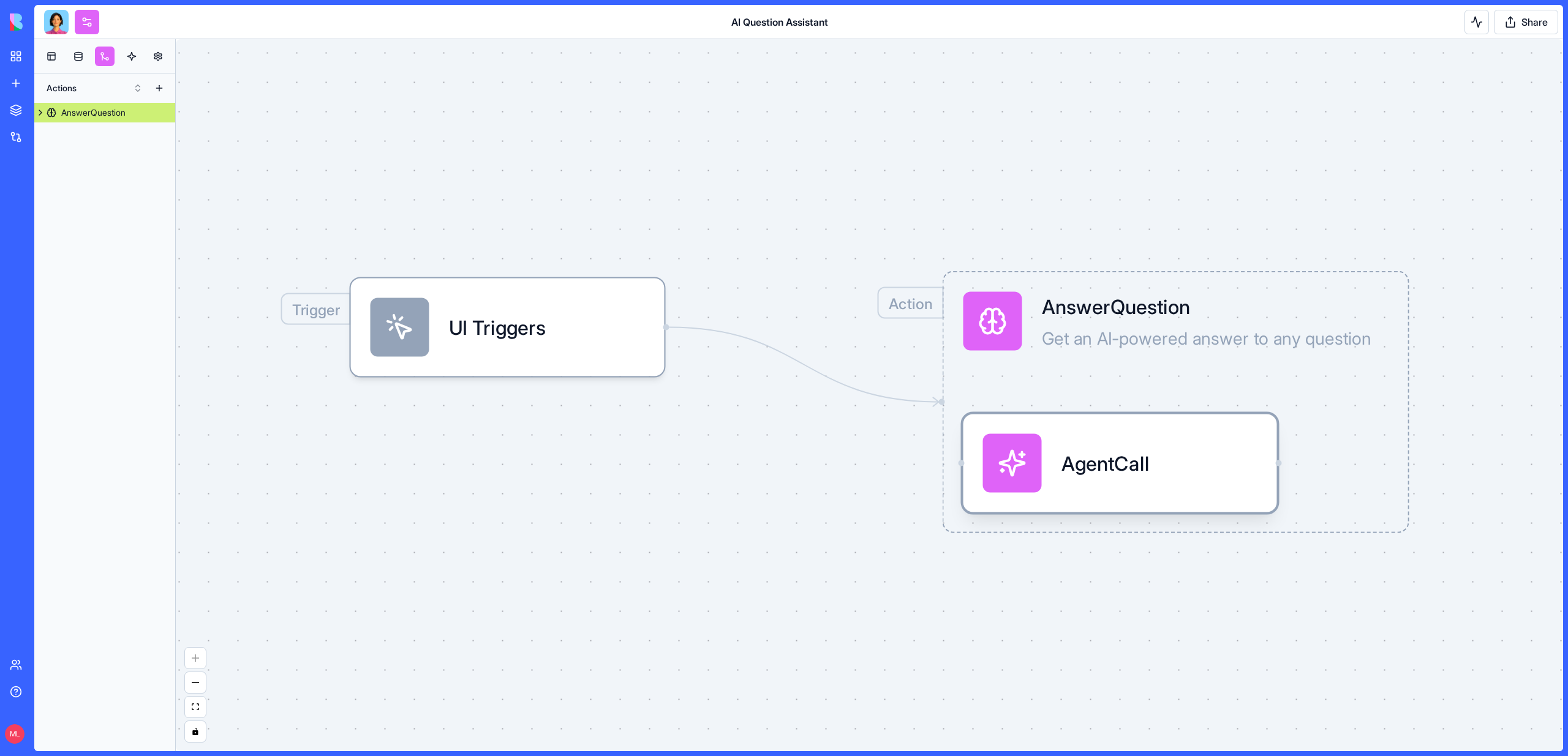 click on "AgentCall" at bounding box center (1120, 463) 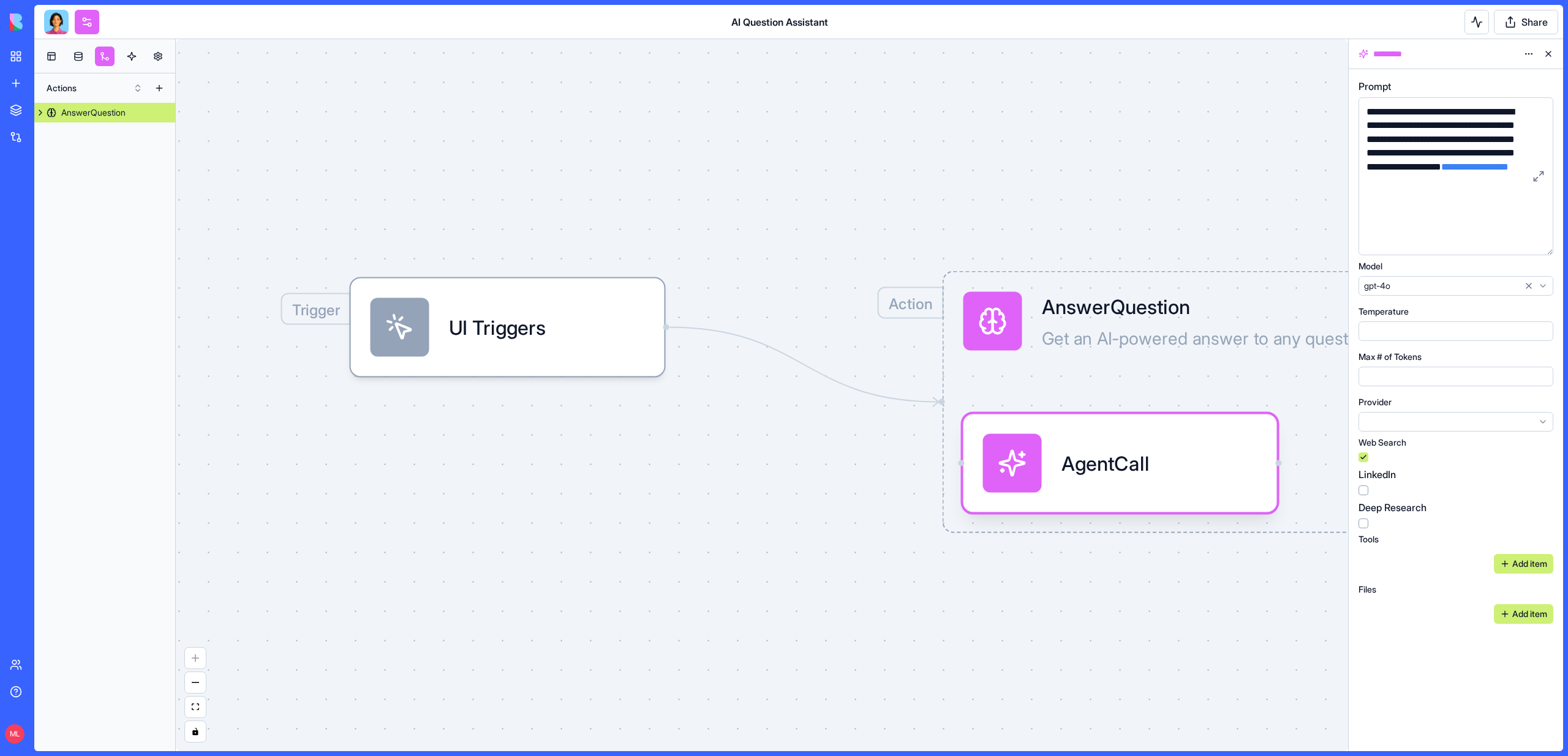 drag, startPoint x: 1549, startPoint y: 181, endPoint x: 1538, endPoint y: 253, distance: 72.83543 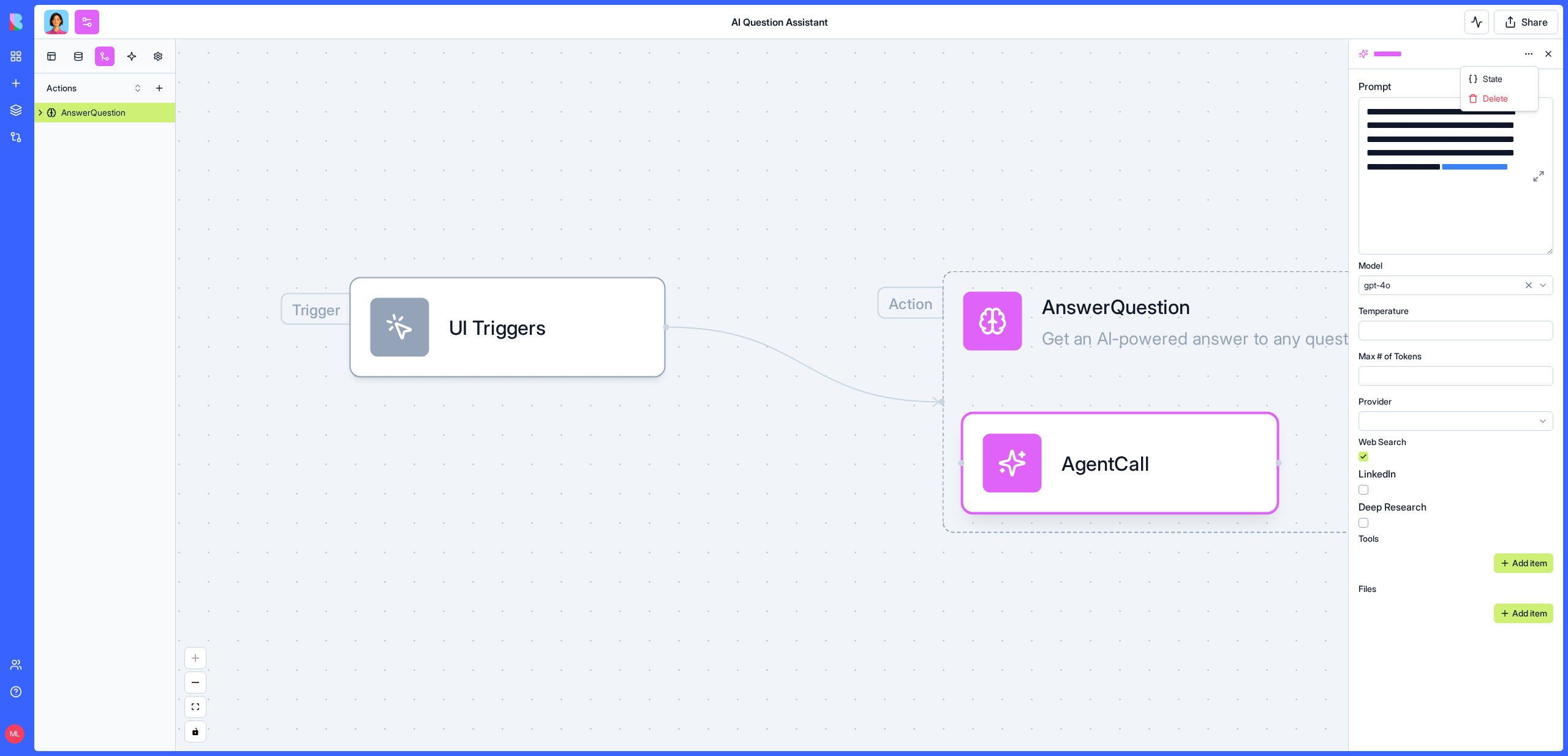 click on "**********" at bounding box center [784, 378] 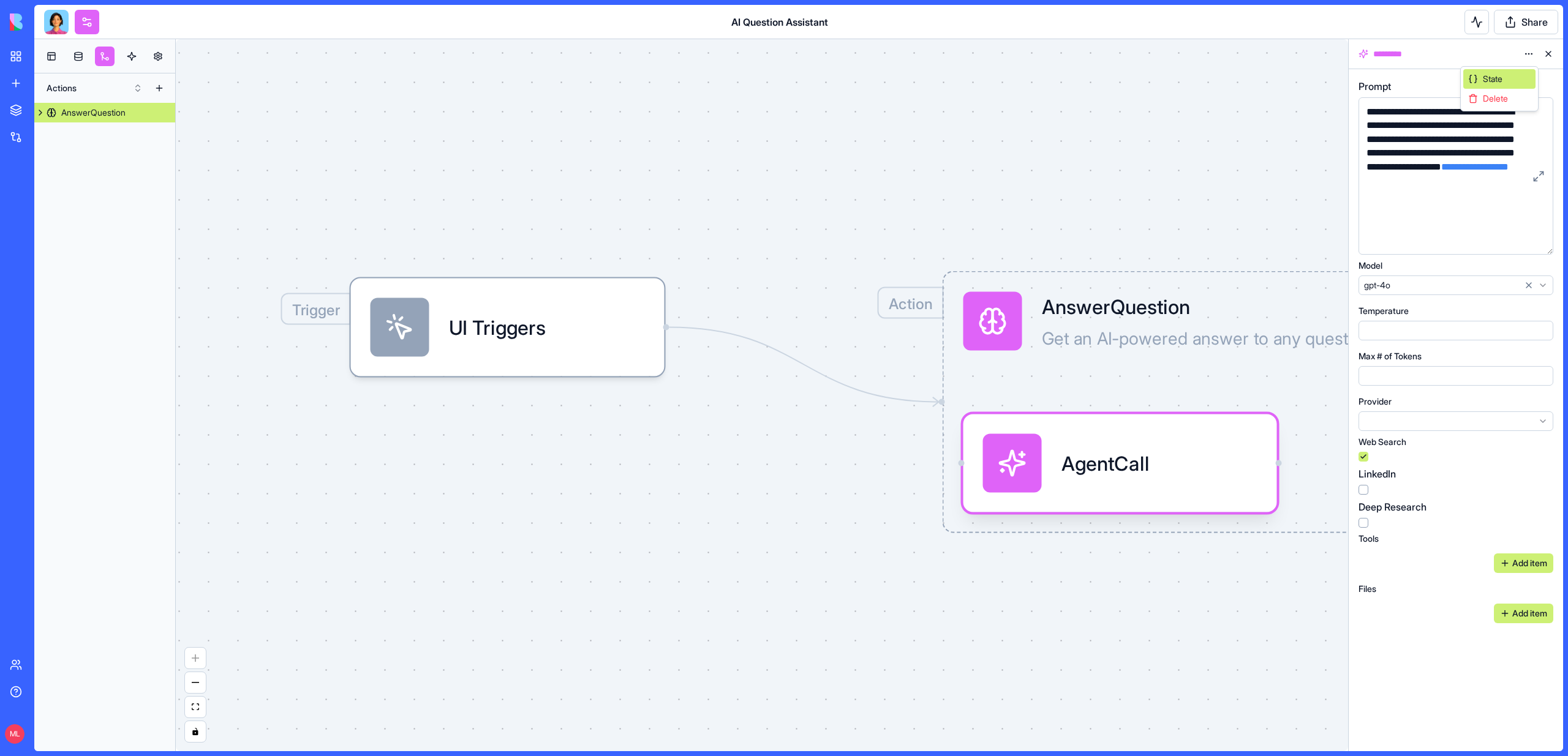 click on "State" at bounding box center [1499, 79] 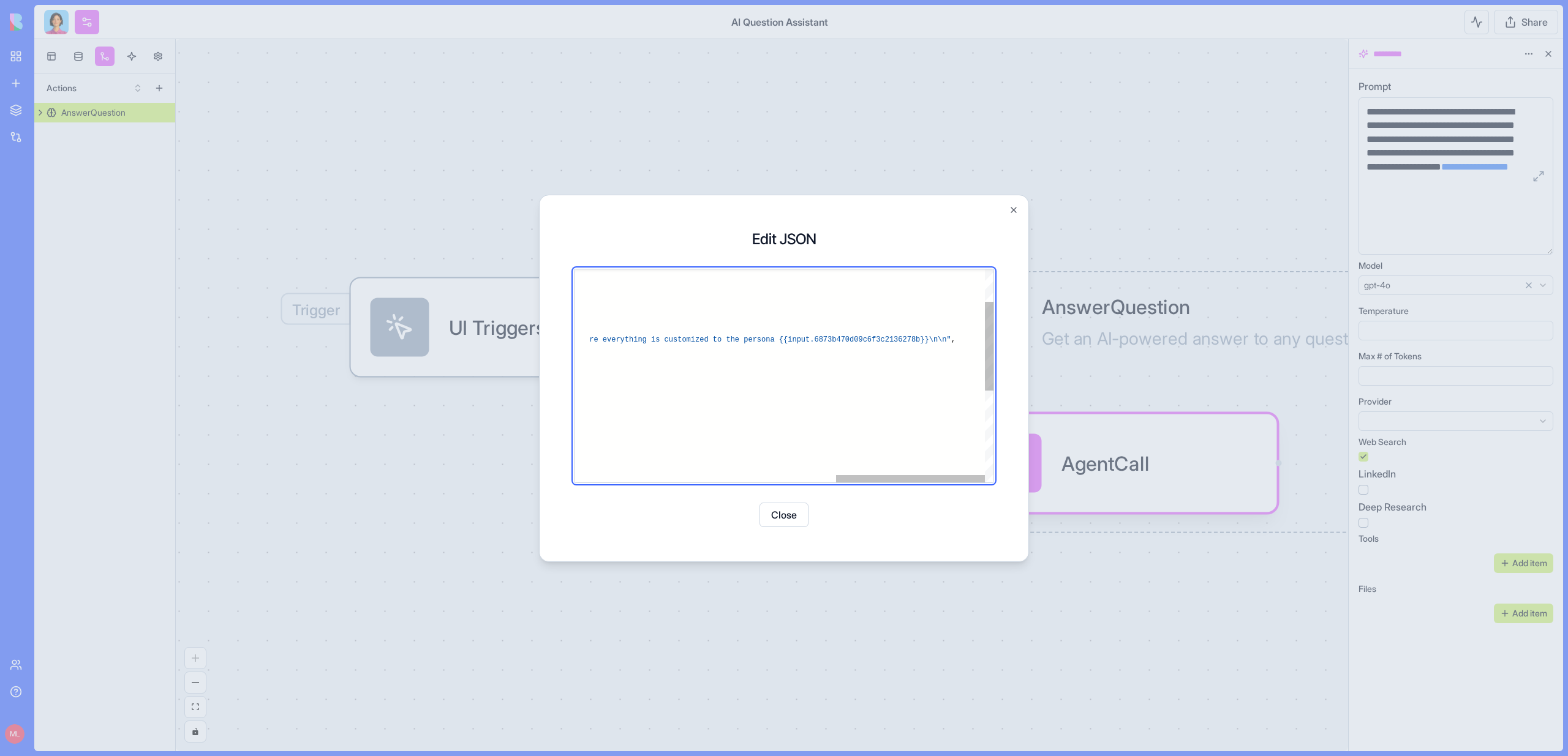 click on ""modelName" :  "gpt-4o" ,      "temperature" :  0.7 ,      "maxTokens" :  8192 ,      "tools" :  {        "webSearch" :  true ,        "linkedIn" :  false ,        "deepResearch" :  false      } ,      "actionTools" :  [ ] ,      "files" :  [ ]    } ,    "state" :  "active" ,    "updatedAt" :  "2025-07-13T14:18:34.570Z"      "prompt" :  "You are a helpful assistant. Answer the following  question in a clear, concise way. Use industry be st practices when relevant and make sure everythin g is customized to the persona {{input.6873b470d09 c6f3c2136278b}}\n\n" ,    "data" :  {    "body" :  { } ,    "name" :  "AgentCall" ,    "accountId" :  [ACCOUNT_ID] ,    "userId" :  [USER_ID] ,    "baseBlockId" :  "682350853569558fbe7e49e5" ," at bounding box center [461, 446] 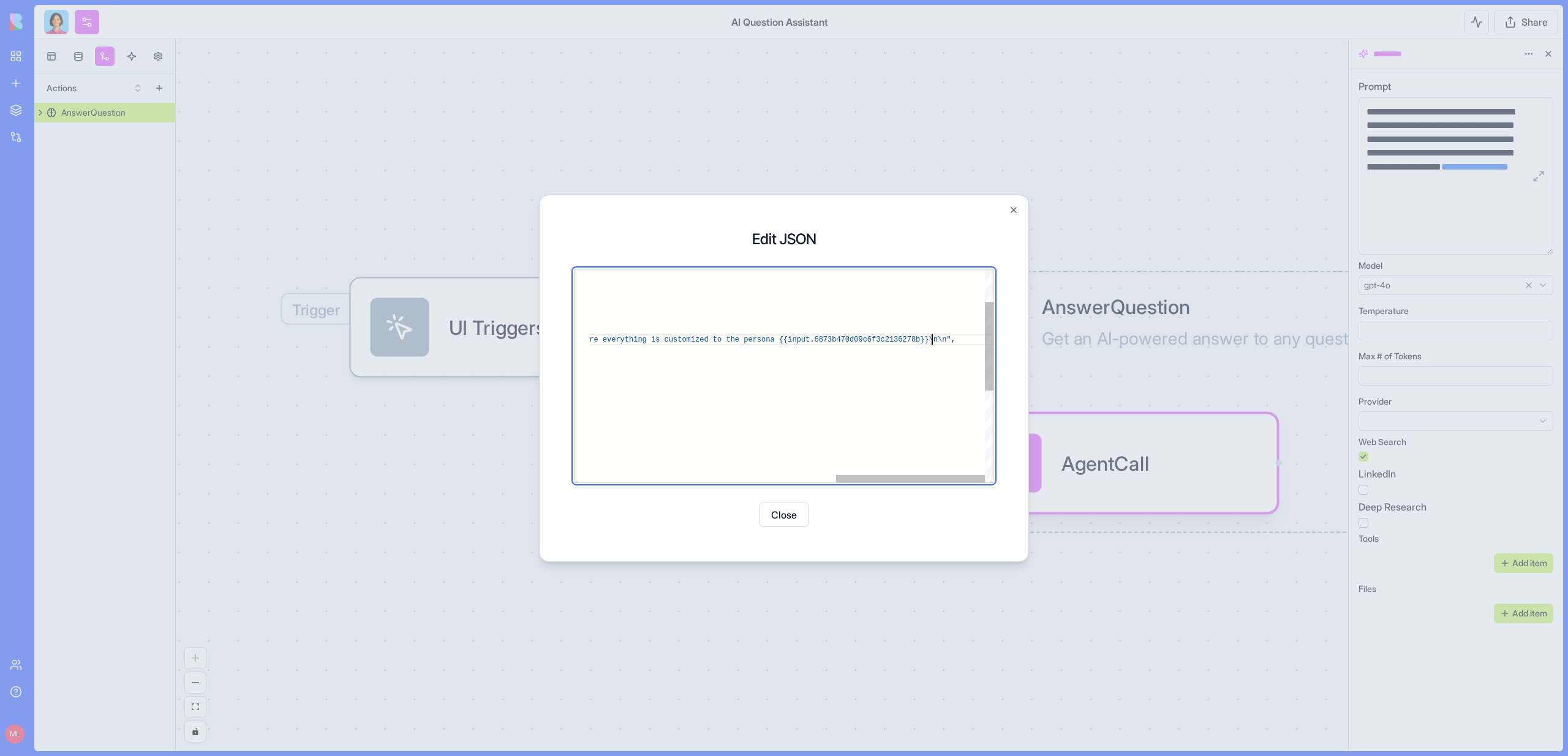 scroll, scrollTop: 33, scrollLeft: 1005, axis: both 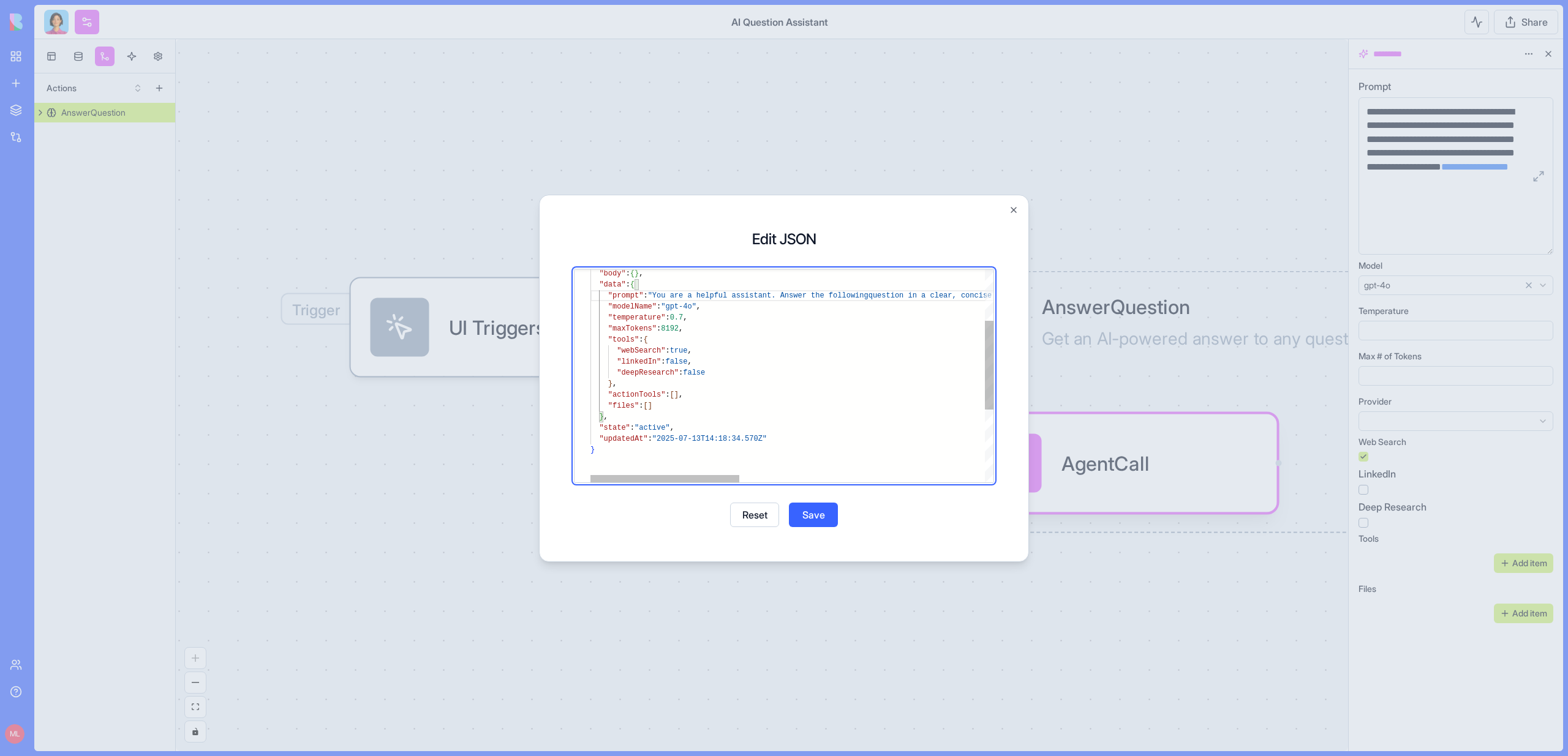 click on ""modelName" :  "gpt-4o" ,      "temperature" :  0.7 ,      "maxTokens" :  8192 ,      "tools" :  {        "webSearch" :  true ,        "linkedIn" :  false ,      "prompt" :  "You are a helpful assistant. Answer the following  question in a clear, concise way. Use industry be st practices when relevant and make sure everythin g is customized to the persona {{input.question}}\ n\n" ,    "data" :  {    "body" :  { } ,        "deepResearch" :  false      } ,      "actionTools" :  [ ] ,      "files" :  [ ]    } ,    "state" :  "active" ,    "updatedAt" :  "2025-07-13T14:18:34.570Z" }" at bounding box center (1123, 402) 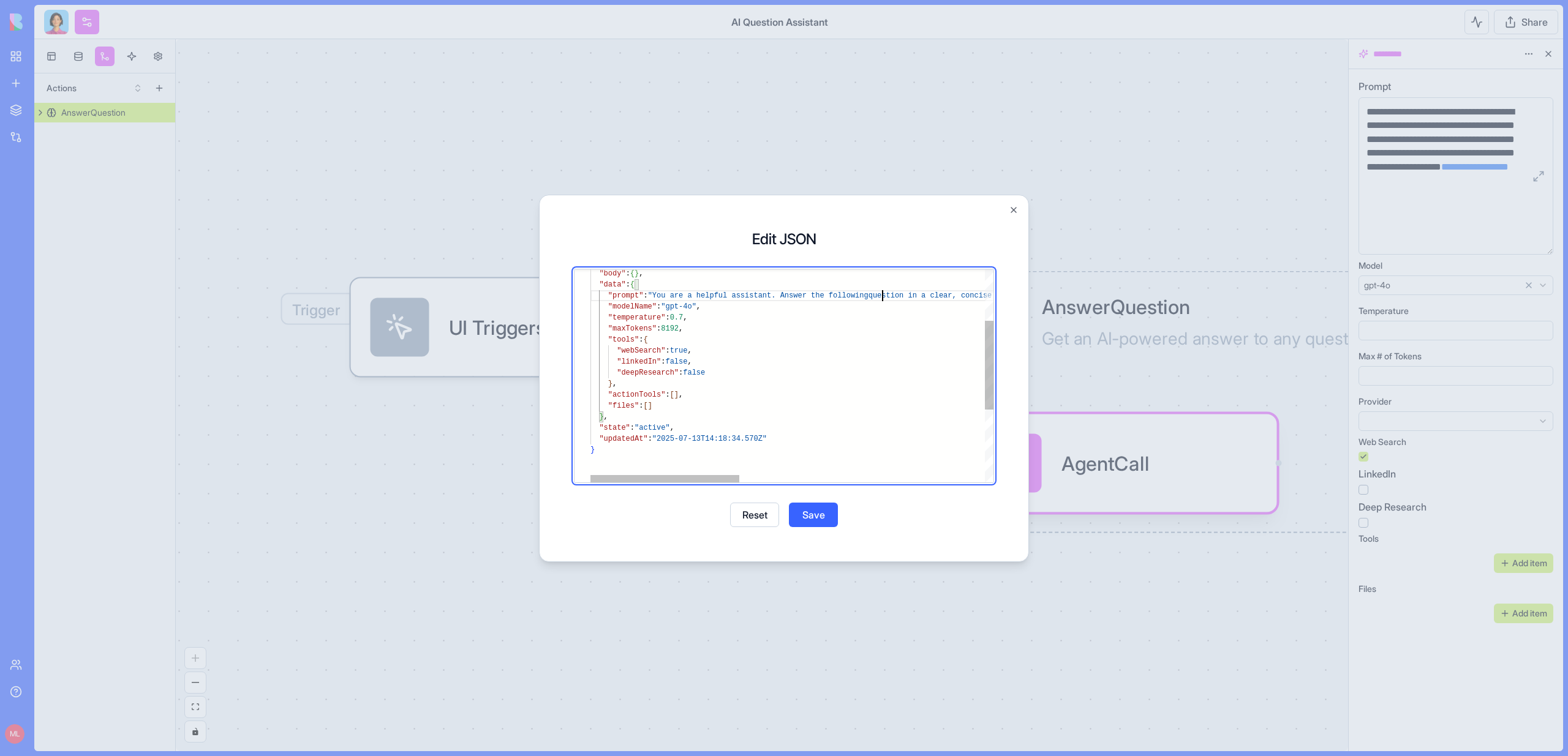scroll, scrollTop: 33, scrollLeft: 323, axis: both 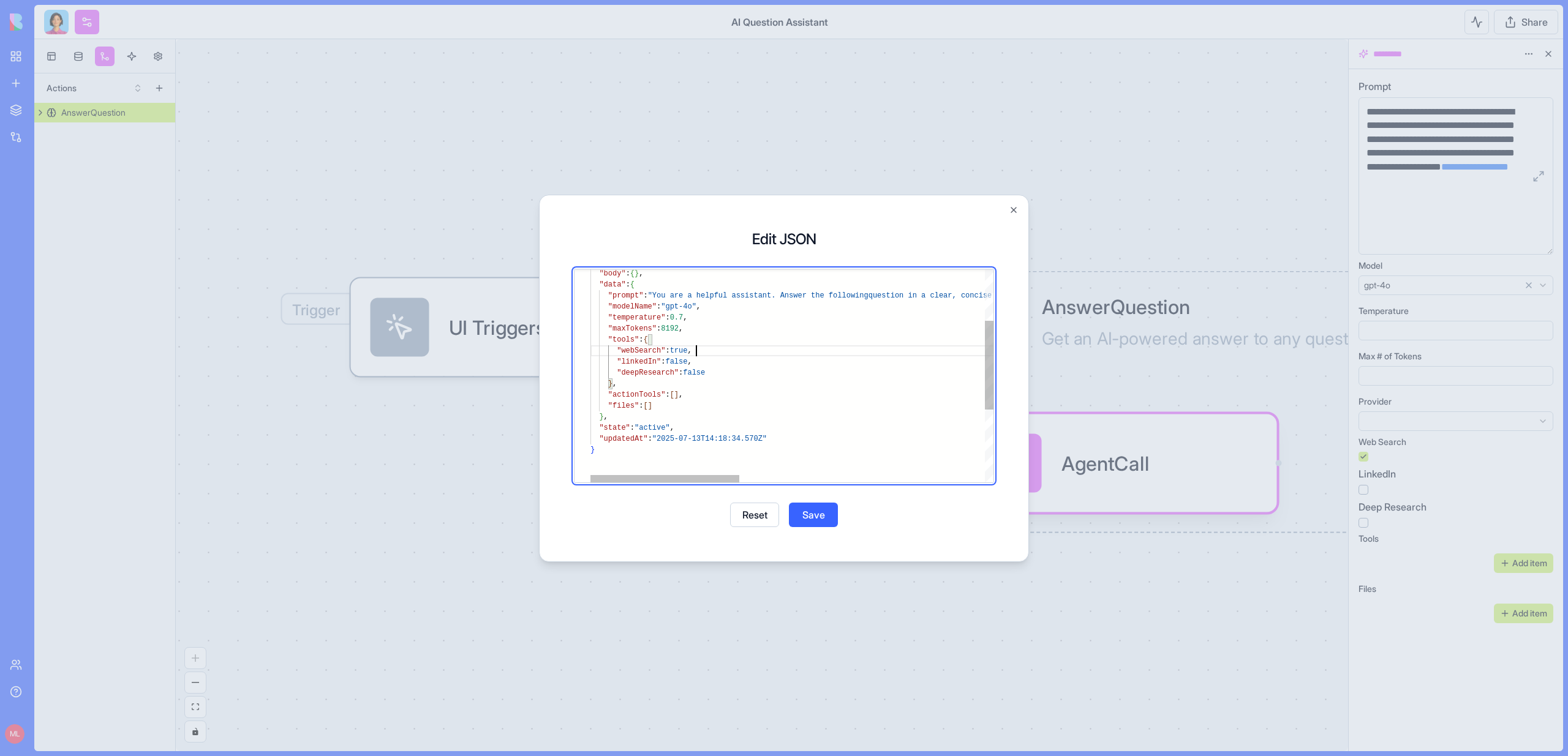 click on ""modelName" :  "gpt-4o" ,      "temperature" :  0.7 ,      "maxTokens" :  8192 ,      "tools" :  {        "webSearch" :  true ,        "linkedIn" :  false ,      "prompt" :  "You are a helpful assistant. Answer the following  question in a clear, concise way. Use industry be st practices when relevant and make sure everythin g is customized to the persona {{input.question}}\ n\n" ,    "data" :  {    "body" :  { } ,        "deepResearch" :  false      } ,      "actionTools" :  [ ] ,      "files" :  [ ]    } ,    "state" :  "active" ,    "updatedAt" :  "2025-07-13T14:18:34.570Z" }" at bounding box center (1123, 402) 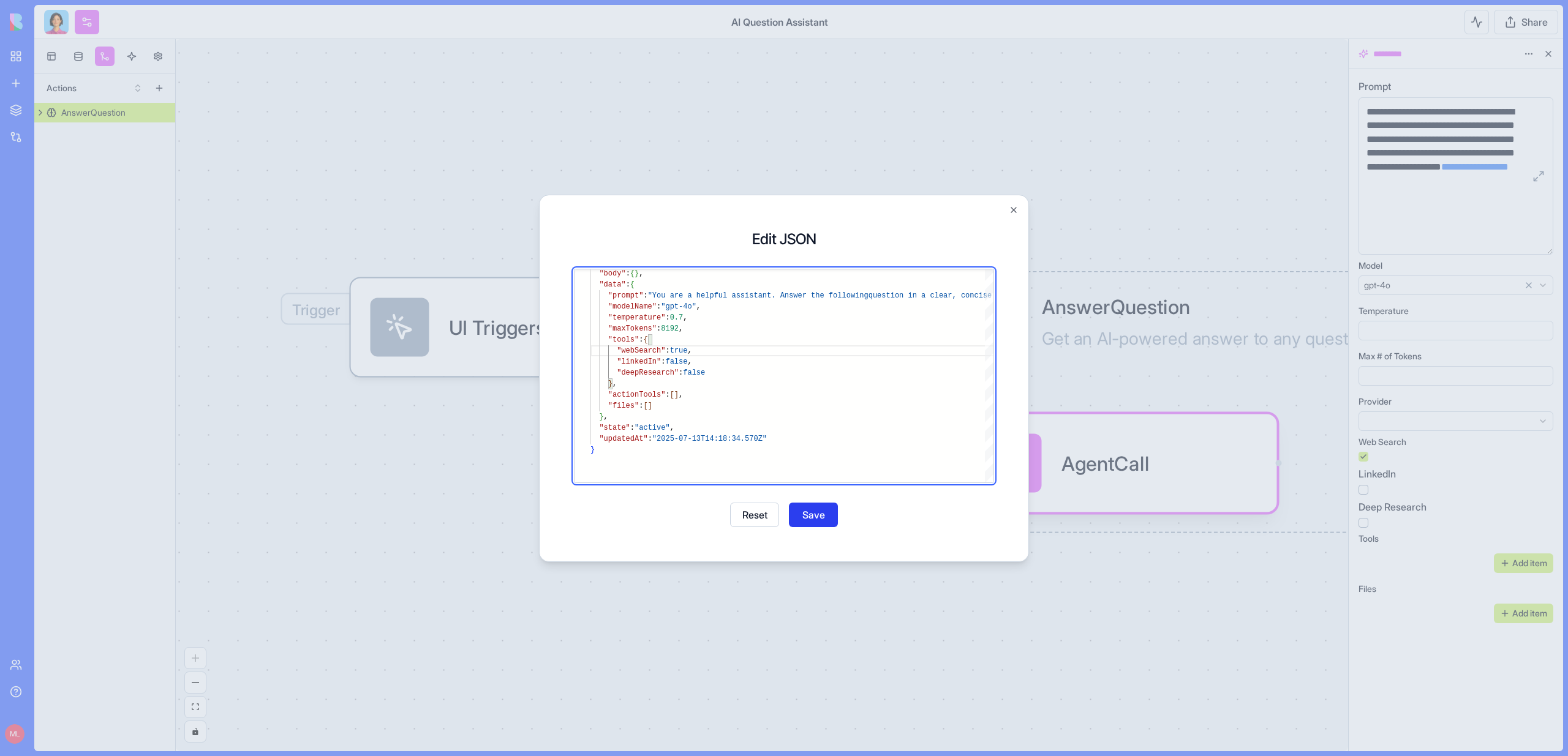 type on "**********" 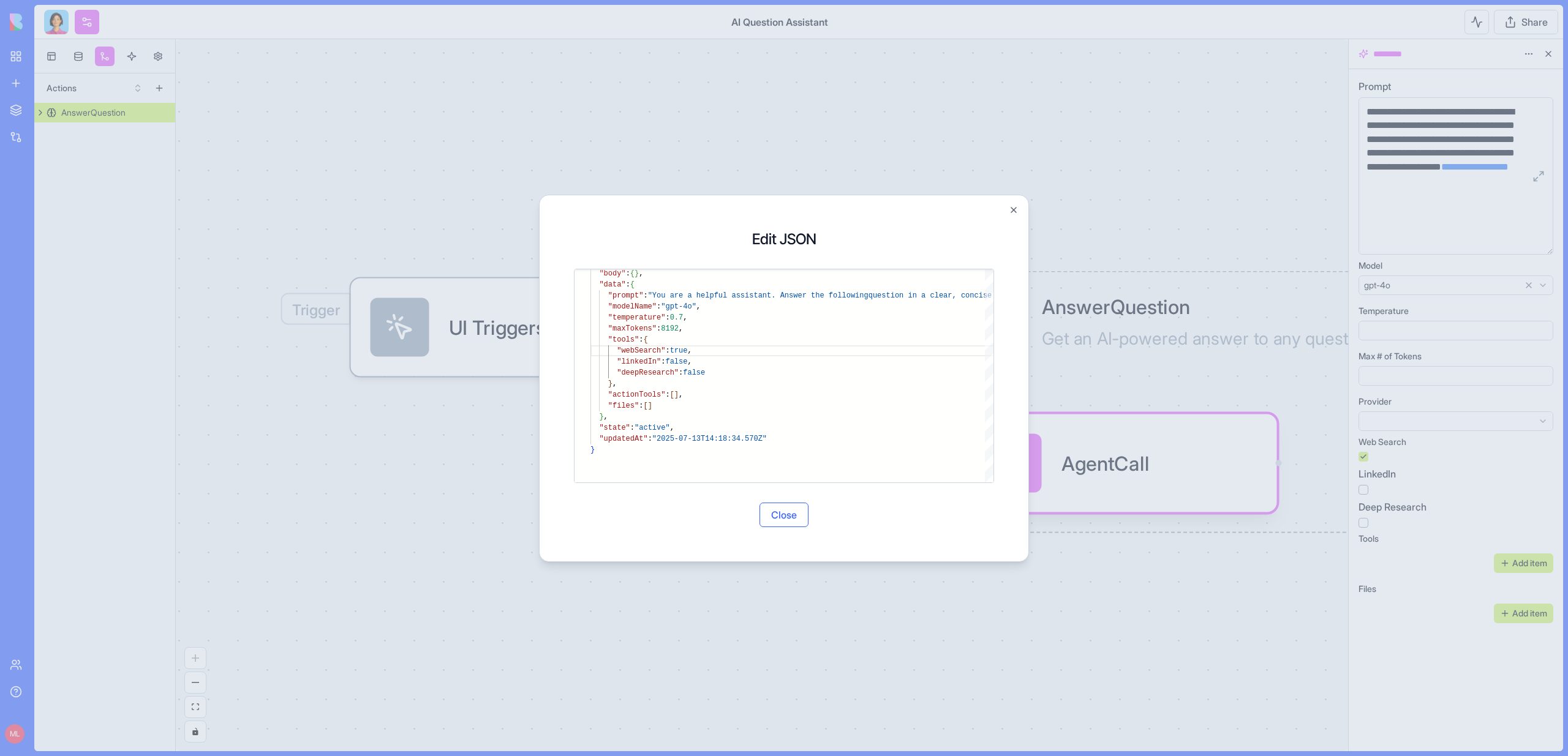 click on "Close" at bounding box center [784, 515] 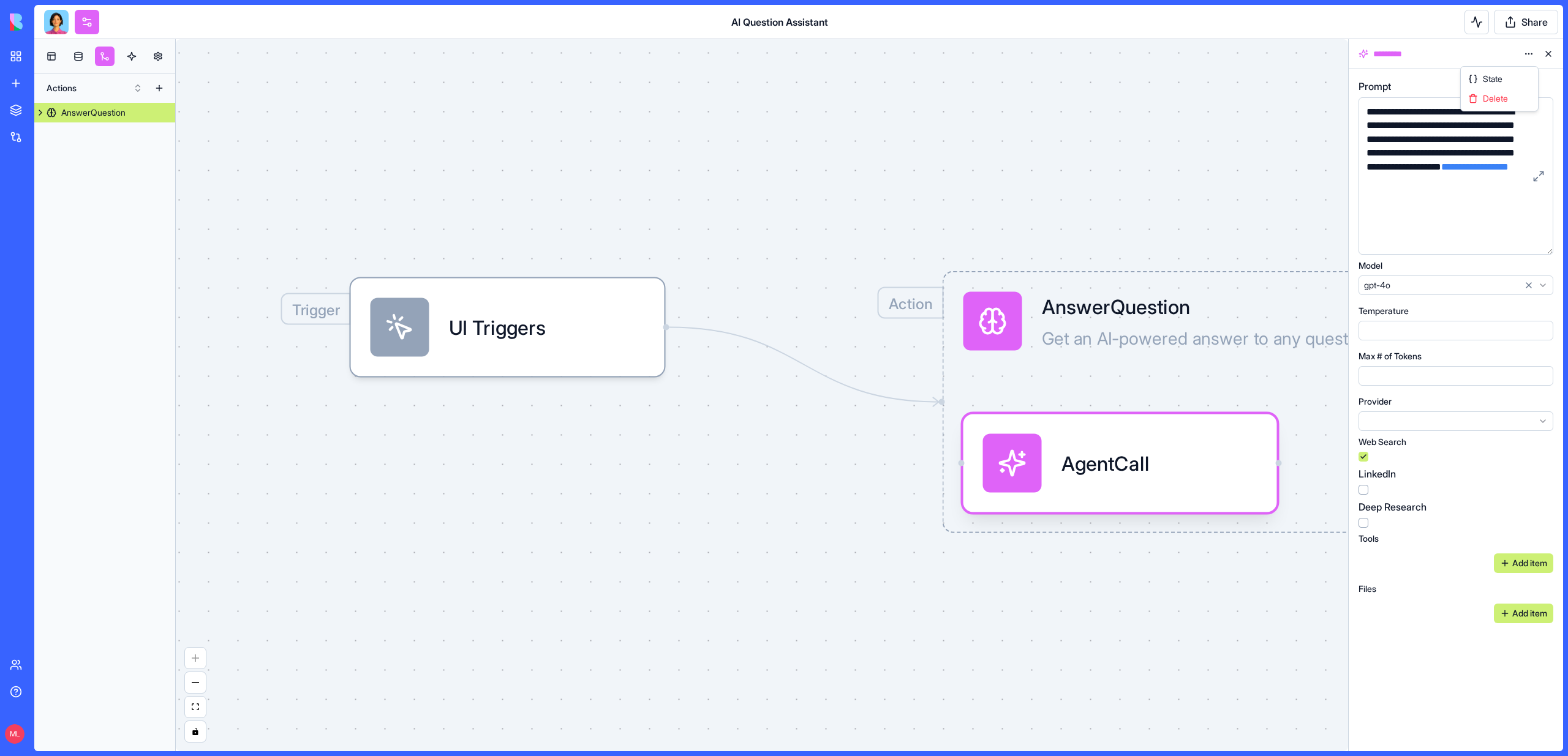 click on "**********" at bounding box center [784, 378] 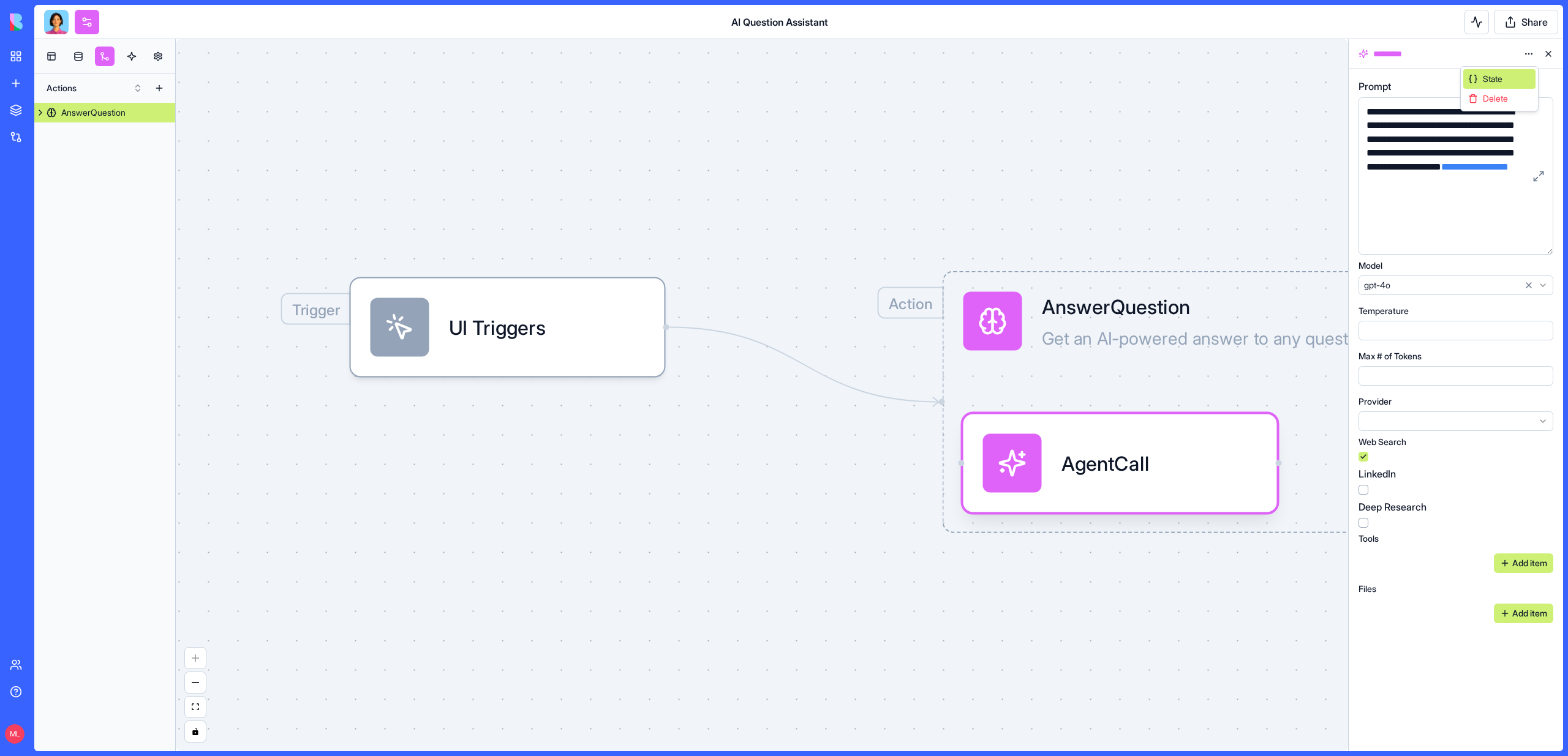 click on "State" at bounding box center [1499, 79] 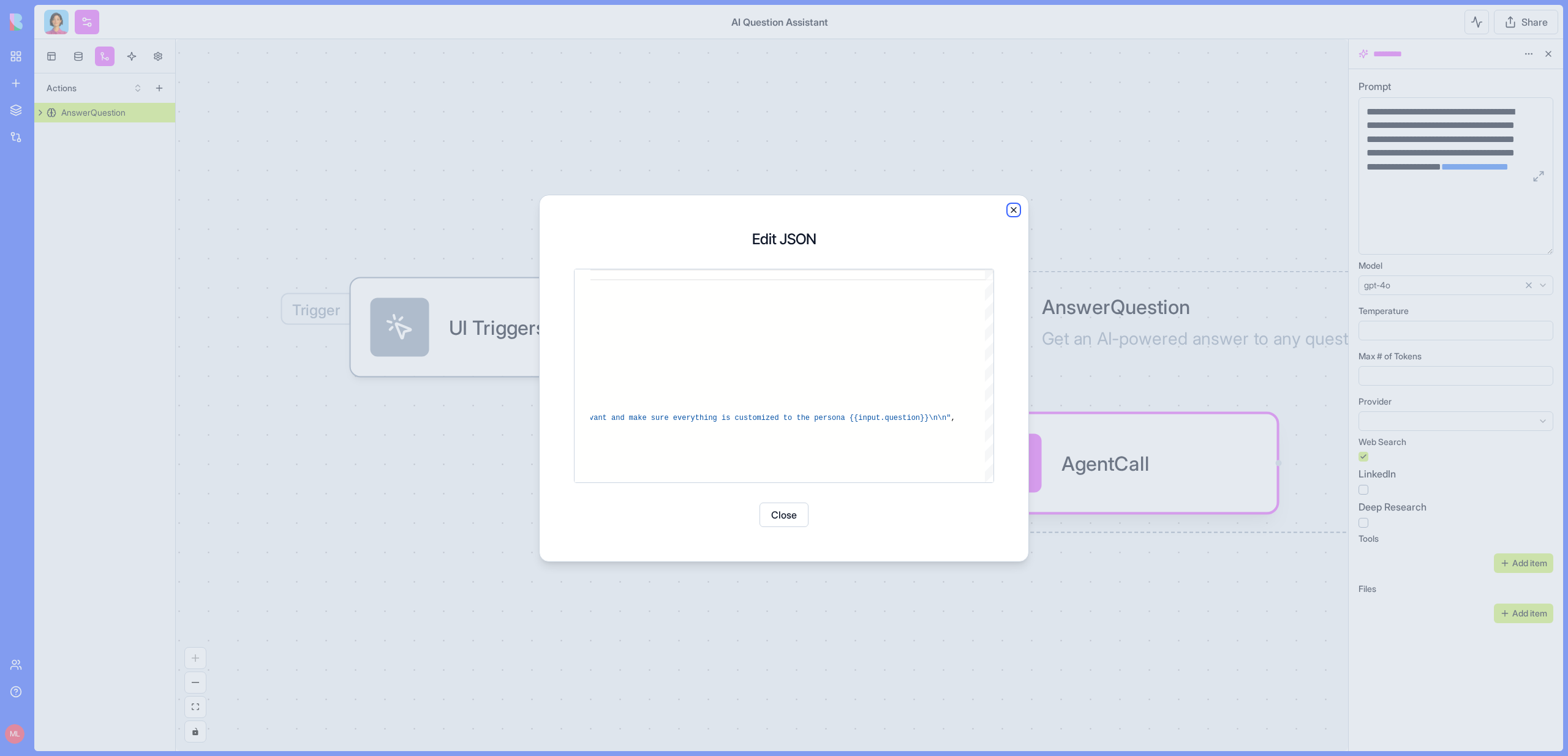 click 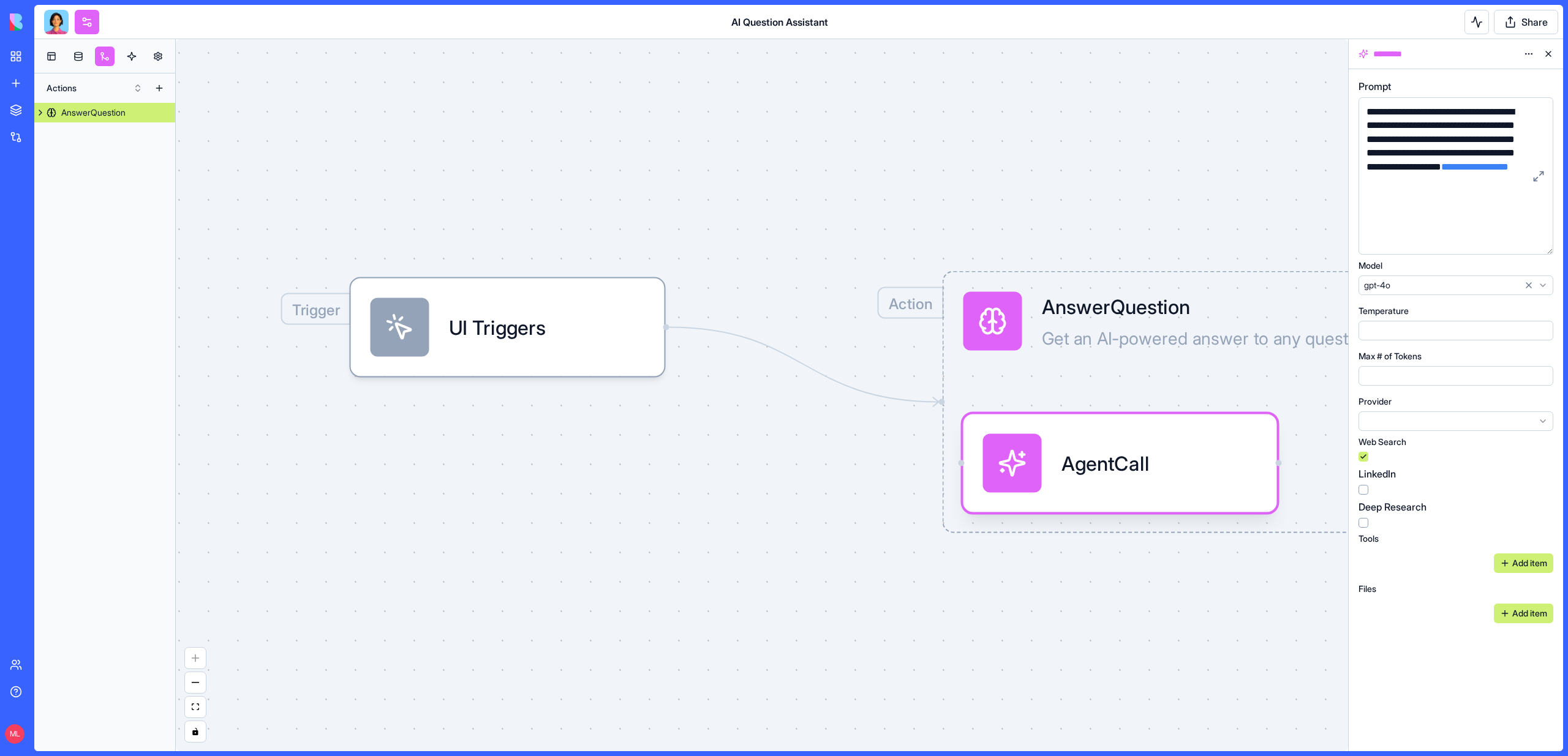 click at bounding box center [1446, 222] 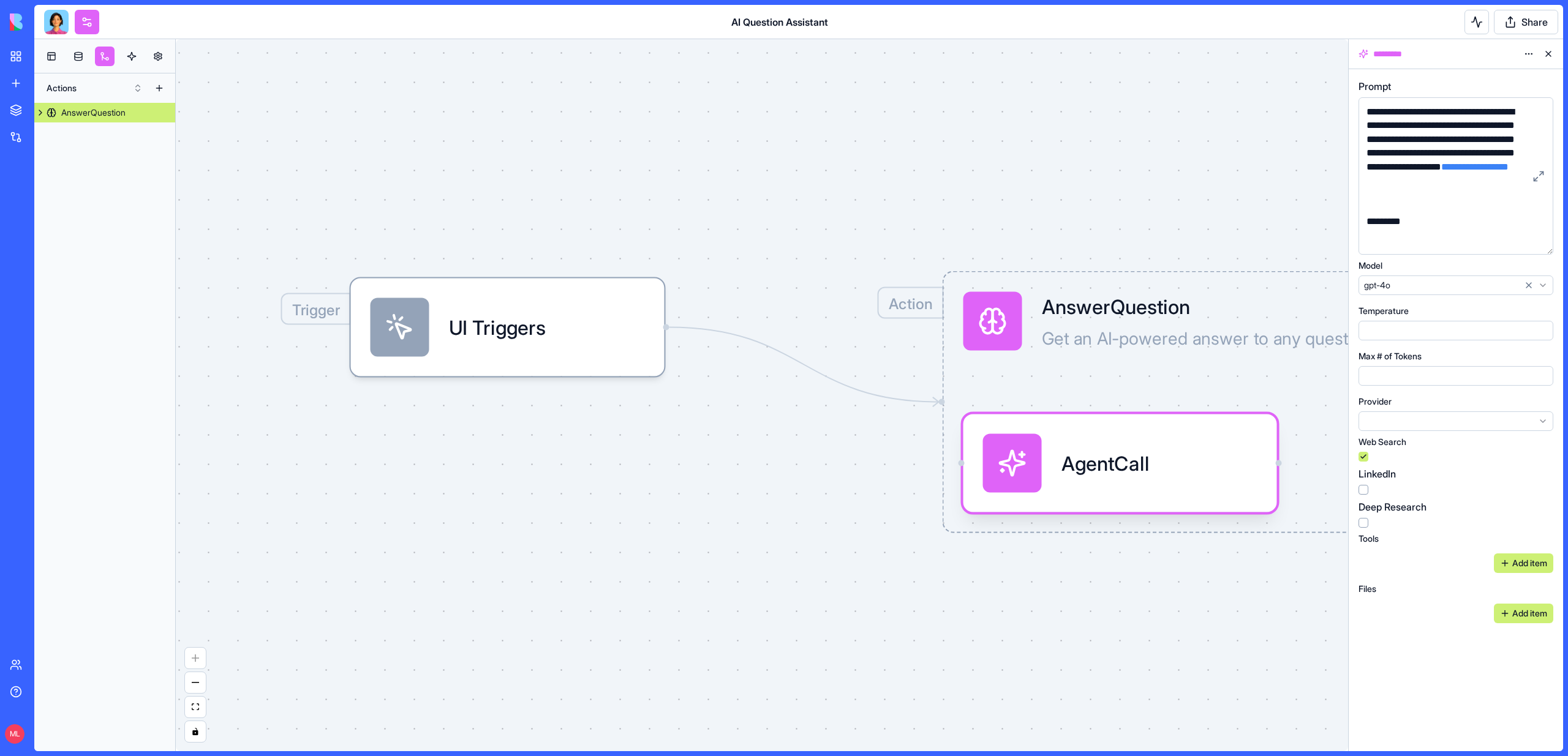 click on "Trigger UI Triggers Action AnswerQuestion Get an AI-powered answer to any question AgentCall" at bounding box center [762, 395] 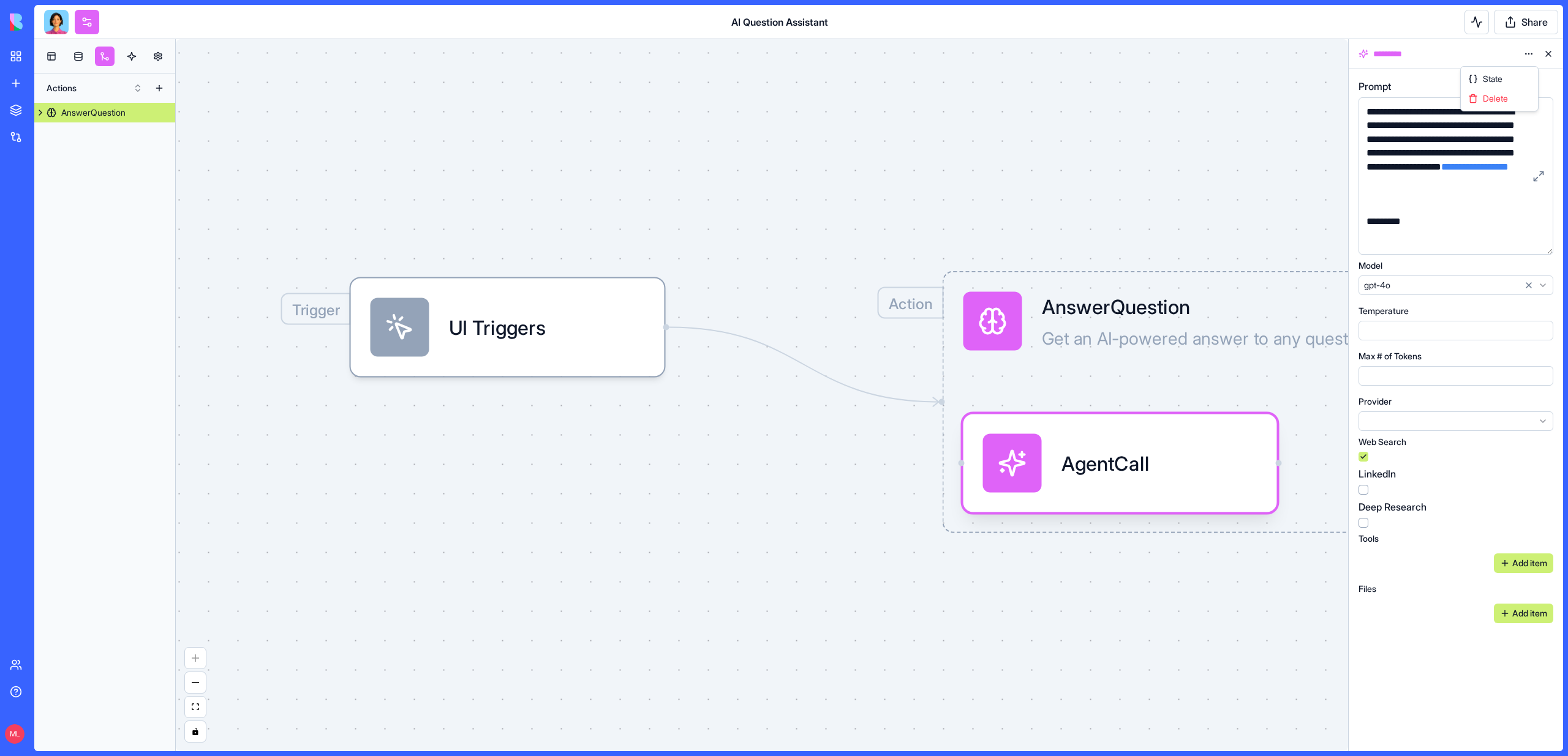 click on "**********" at bounding box center [784, 378] 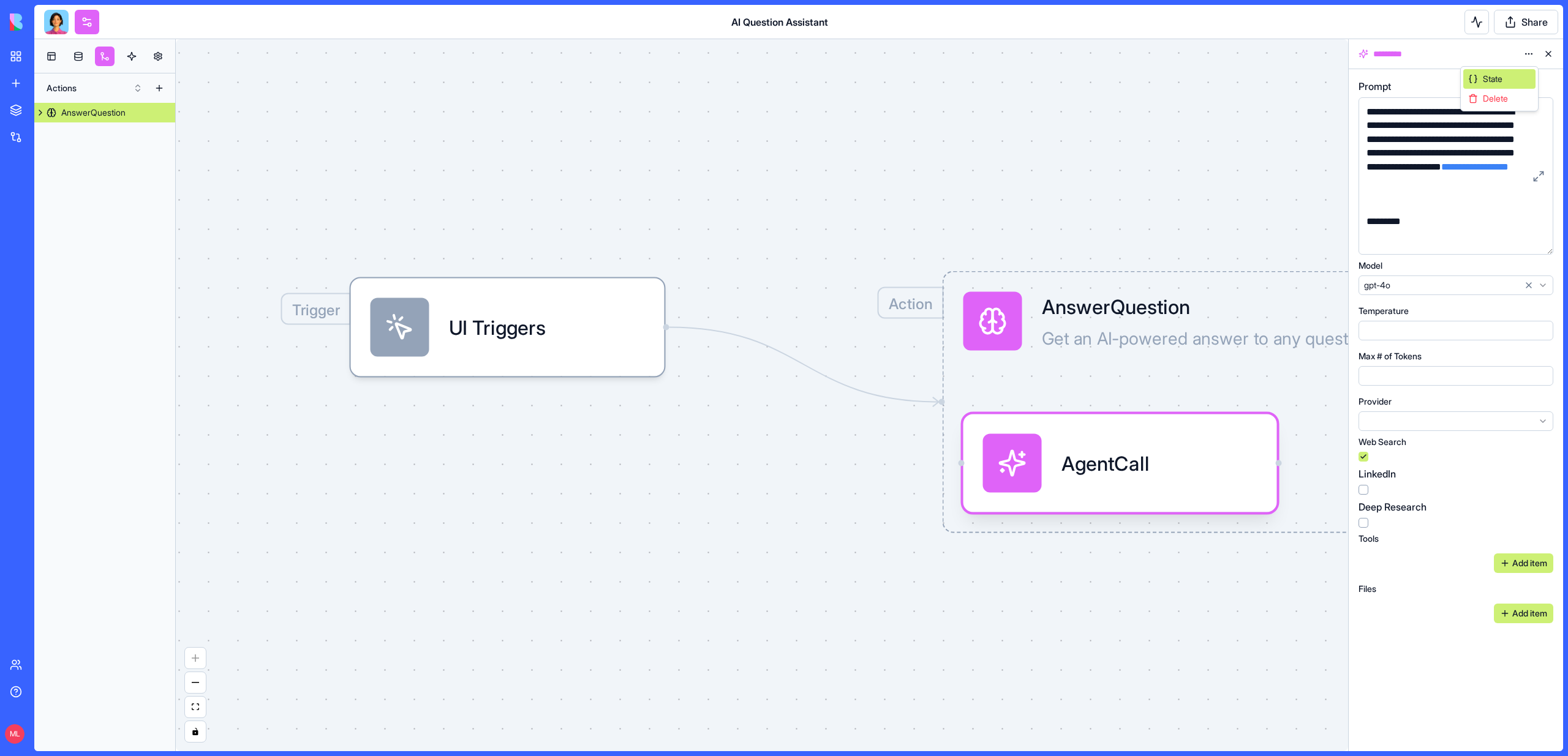 click on "State" at bounding box center [1499, 79] 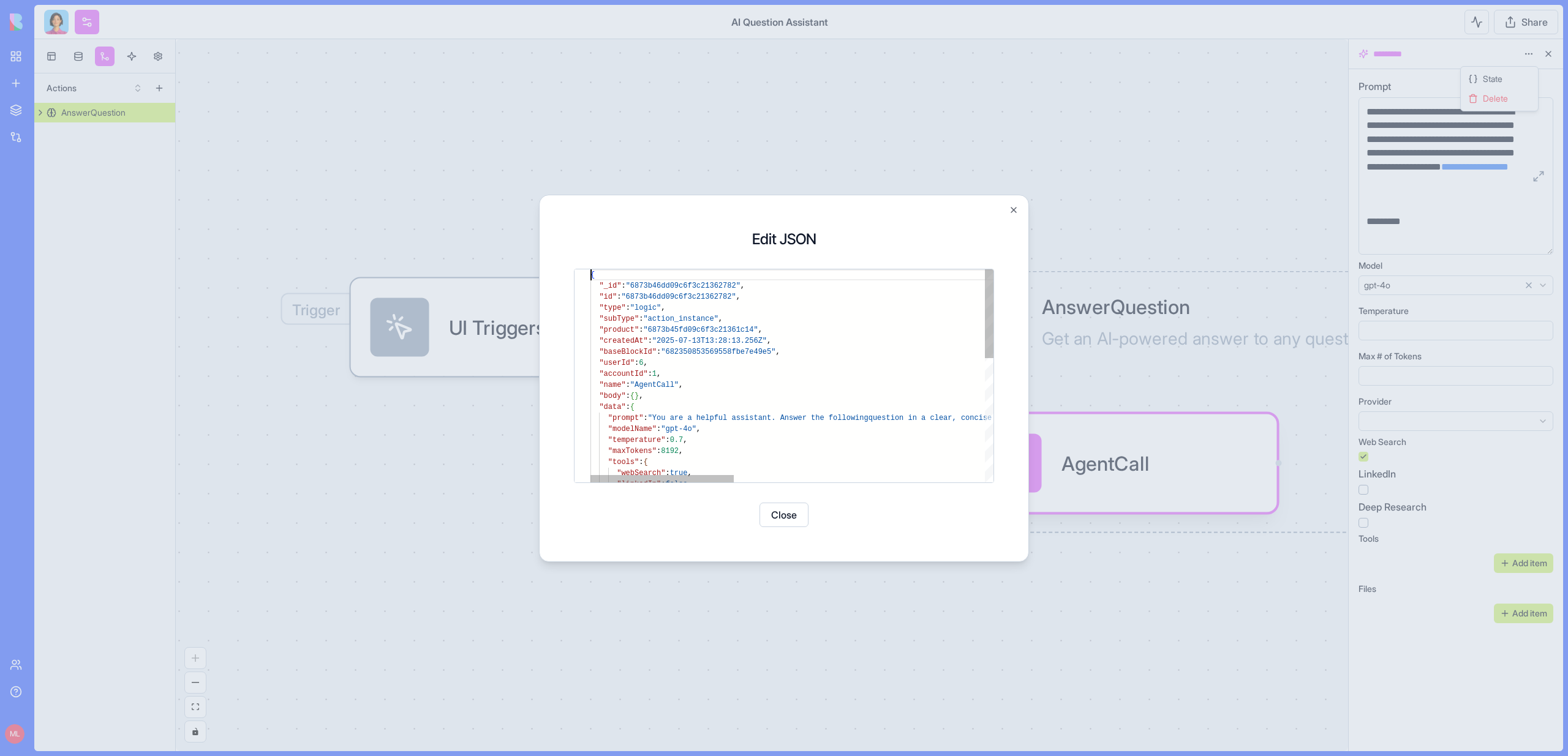 scroll, scrollTop: 0, scrollLeft: 0, axis: both 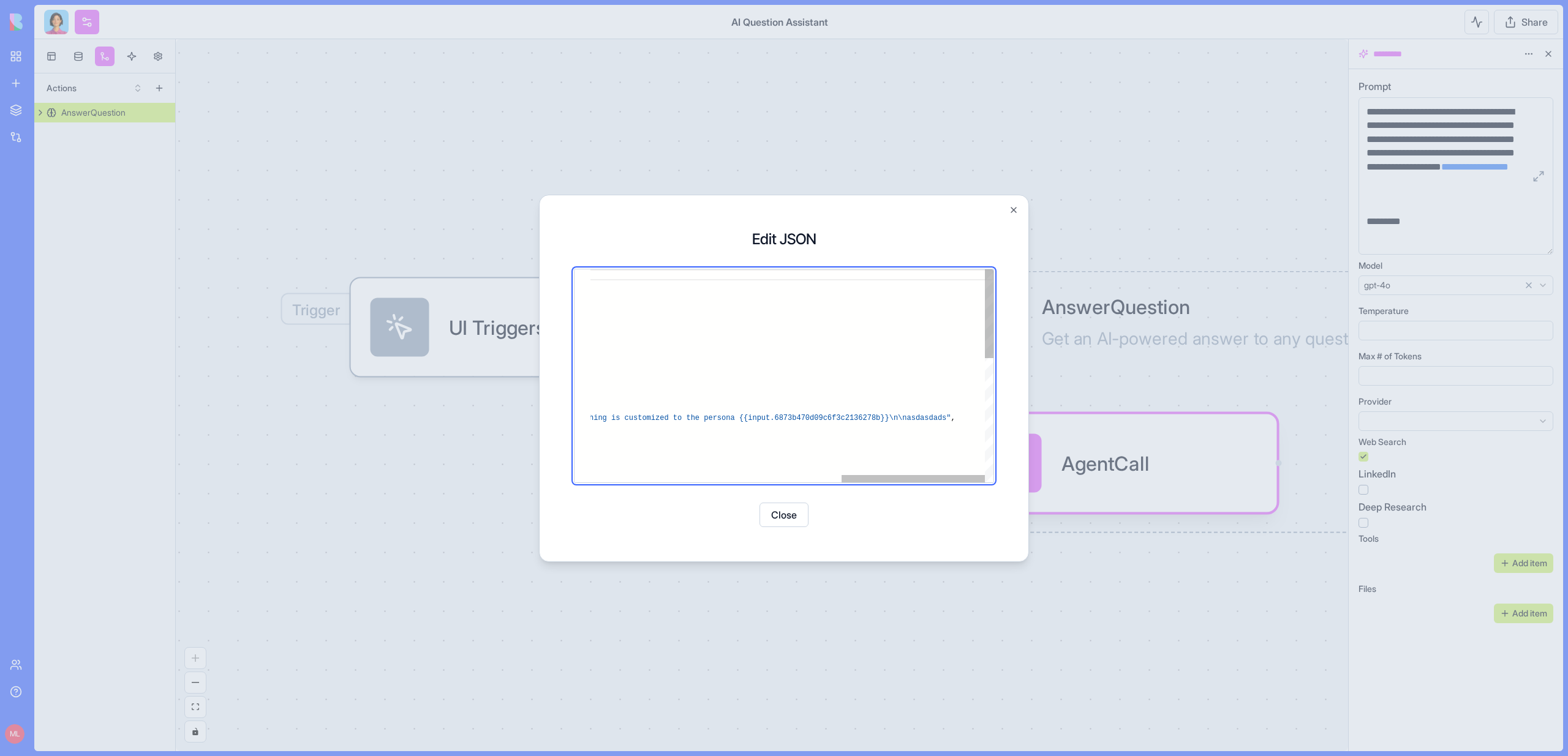 click on "{    "_id" :  "6873b46dd09c6f3c21362782" ,    "id" :  "6873b46dd09c6f3c21362782" ,    "type" :  "logic" ,    "subType" :  "action_instance" ,    "product" :  "6873b45fd09c6f3c21361c14" ,    "createdAt" :  "2025-07-13T13:28:13.256Z" ,    "baseBlockId" :  "682350853569558fbe7e49e5" ,    "userId" :  6 ,    "accountId" :  1 ,    "name" :  "AgentCall" ,    "body" :  { } ,    "data" :  {      "prompt" :  "You are a helpful assistant. Answer the following  question in a clear, concise way. Use industry be st practices when relevant and make sure everythin g is customized to the persona {{input.6873b470d09 c6f3c2136278b}}\n\nasdasdads" ,      "modelName" :  "gpt-4o" ,      "temperature" :  0.7 ,      "maxTokens" :  8192 ,      "tools" :  {        "webSearch" :  true ,        "linkedIn" :  false ," at bounding box center [440, 525] 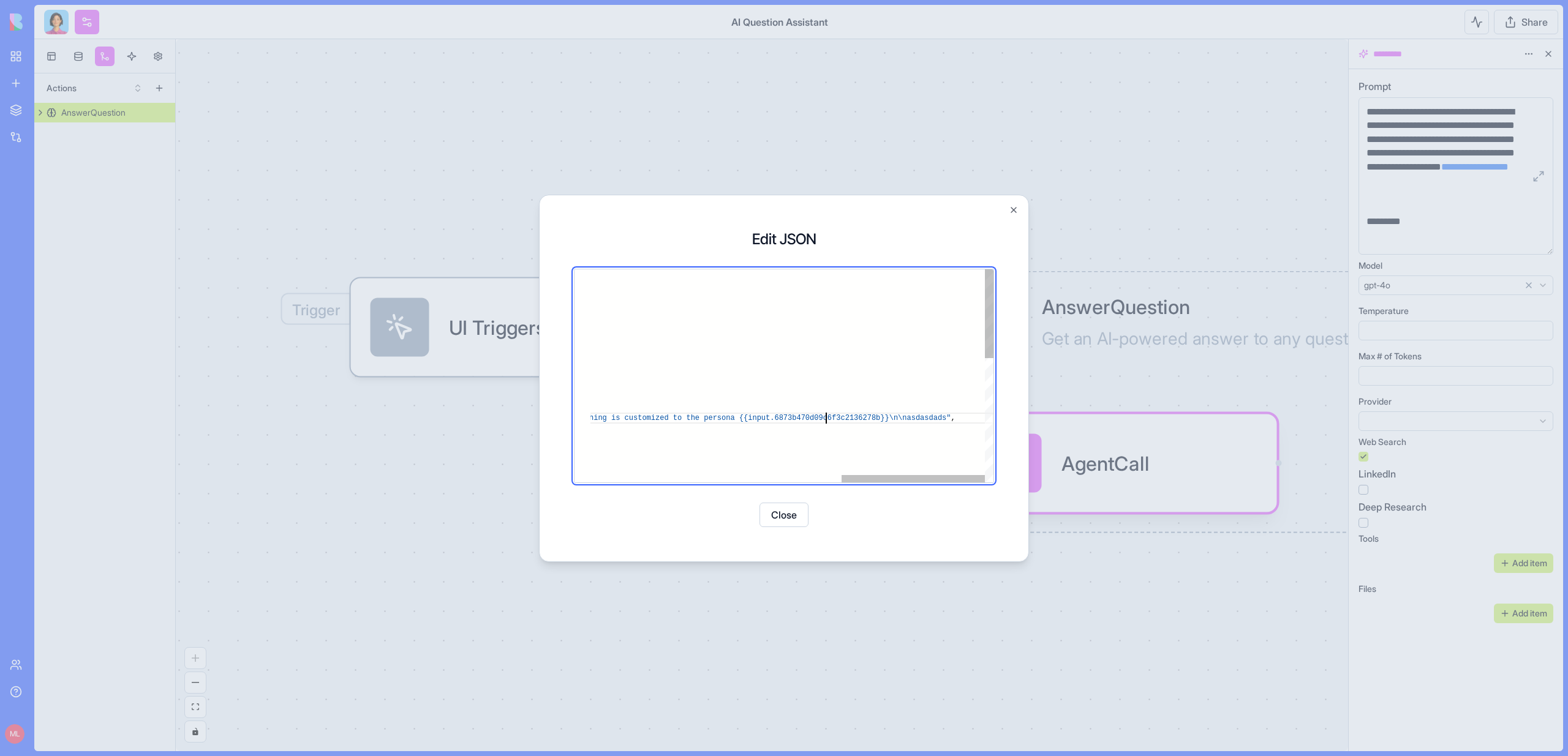 scroll, scrollTop: 33, scrollLeft: 1005, axis: both 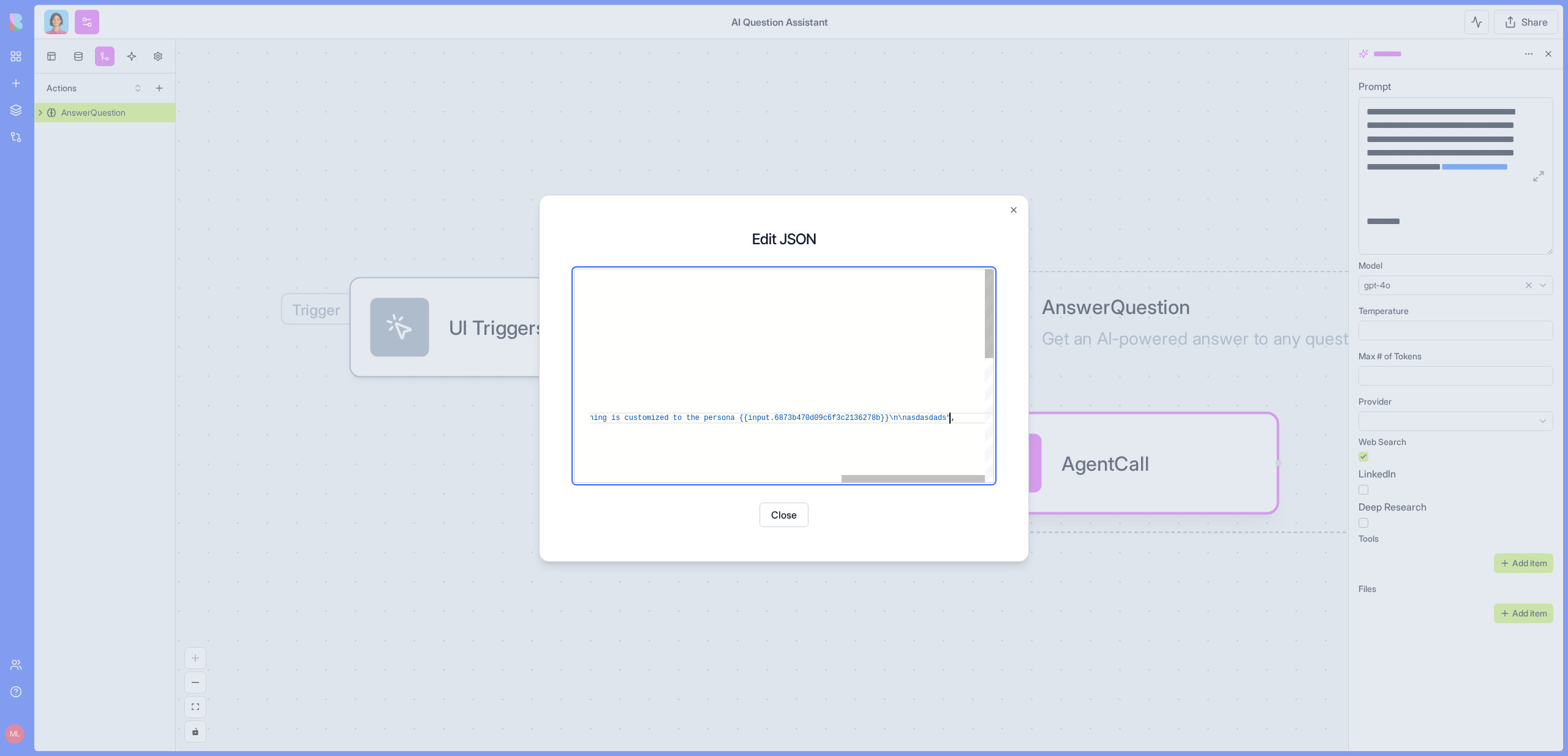 click on "{    "_id" :  "6873b46dd09c6f3c21362782" ,    "id" :  "6873b46dd09c6f3c21362782" ,    "type" :  "logic" ,    "subType" :  "action_instance" ,    "product" :  "6873b45fd09c6f3c21361c14" ,    "createdAt" :  "2025-07-13T13:28:13.256Z" ,    "baseBlockId" :  "682350853569558fbe7e49e5" ,    "userId" :  6 ,    "accountId" :  1 ,    "name" :  "AgentCall" ,    "body" :  { } ,    "data" :  {      "prompt" :  "You are a helpful assistant. Answer the following  question in a clear, concise way. Use industry be st practices when relevant and make sure everythin g is customized to the persona {{input.6873b470d09 c6f3c2136278b}}\n\nasdasdads" ,      "modelName" :  "gpt-4o" ,      "temperature" :  0.7 ,      "maxTokens" :  8192 ,      "tools" :  {        "webSearch" :  true ,        "linkedIn" :  false ," at bounding box center (440, 525) 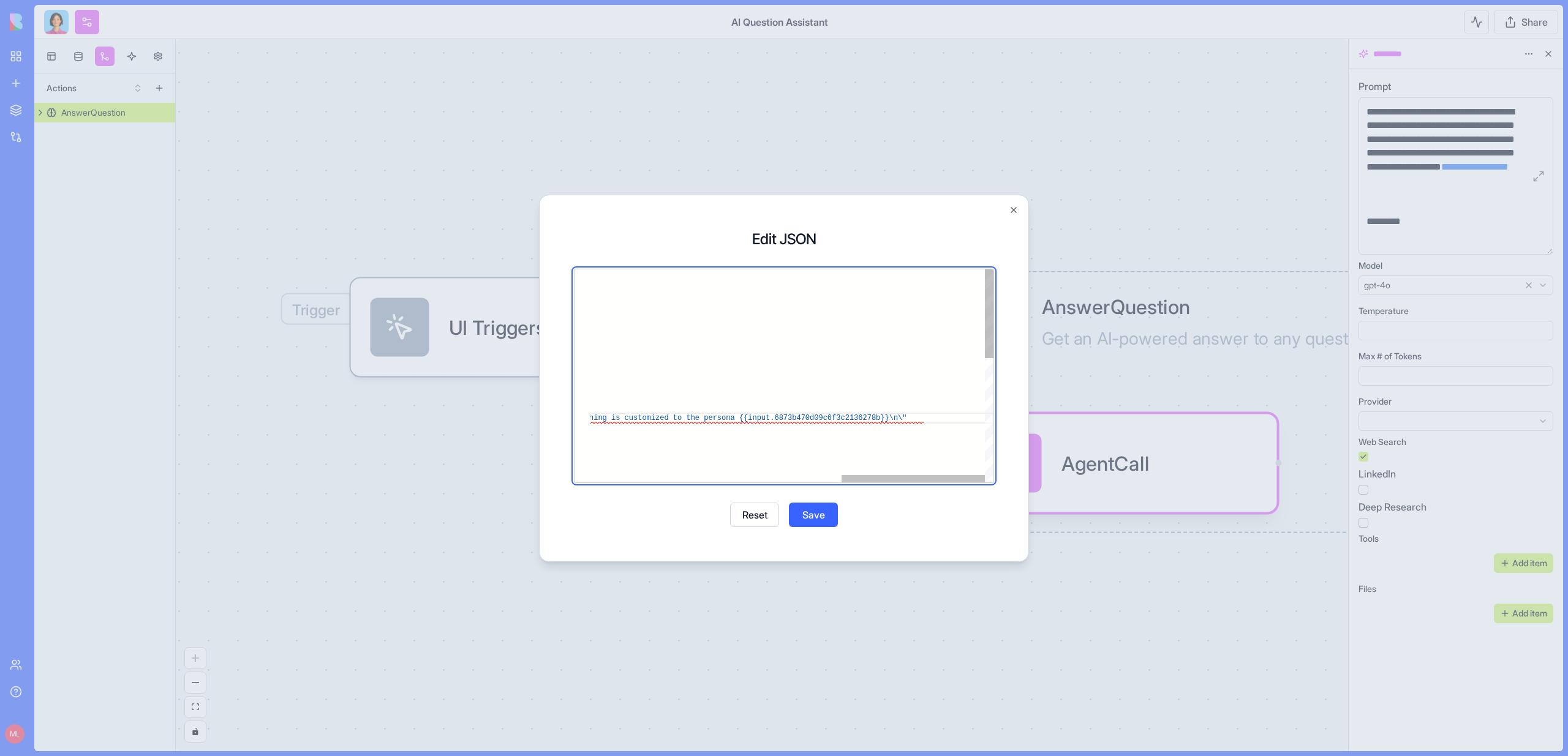 click on "{    "_id" :  "6873b46dd09c6f3c21362782" ,    "id" :  "6873b46dd09c6f3c21362782" ,    "type" :  "logic" ,    "subType" :  "action_instance" ,    "product" :  "6873b45fd09c6f3c21361c14" ,    "createdAt" :  "2025-07-13T13:28:13.256Z" ,    "baseBlockId" :  "682350853569558fbe7e49e5" ,    "userId" :  6 ,    "accountId" :  1 ,    "name" :  "AgentCall" ,    "body" :  { } ,    "data" :  {      "prompt" :  "You are a helpful assistant. Answer the following  question in a clear, concise way. Use industry be st practices when relevant and make sure everythin g is customized to the persona {{input.6873b470d09 c6f3c2136278b}}\n\",     " modelName ": " gpt-4o ",     " temperature ": 0.7,     " maxTokens ": 8192,     " tools ": {       " webSearch ": true,       " linkedIn ": false," at bounding box center (440, 525) 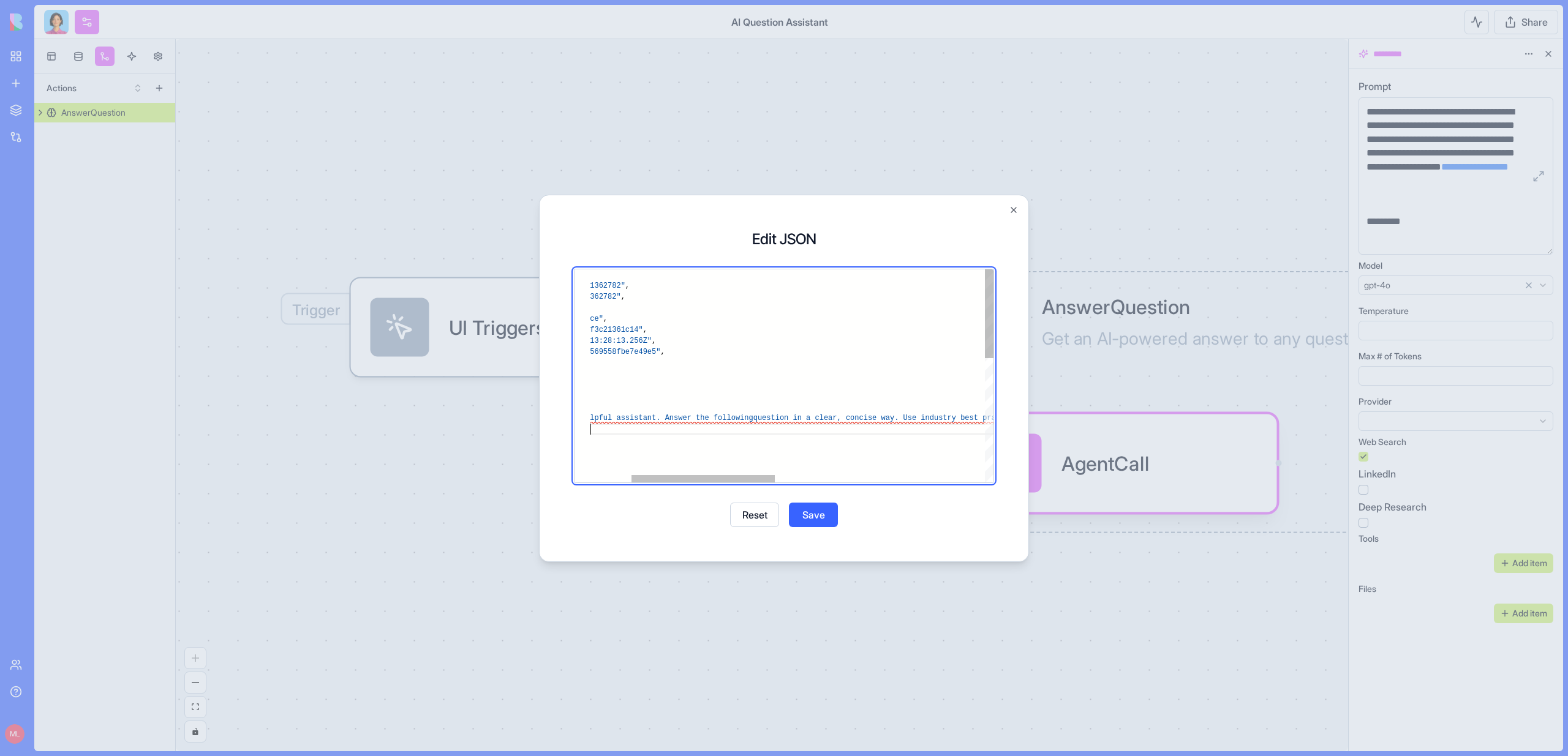 scroll, scrollTop: 44, scrollLeft: 115, axis: both 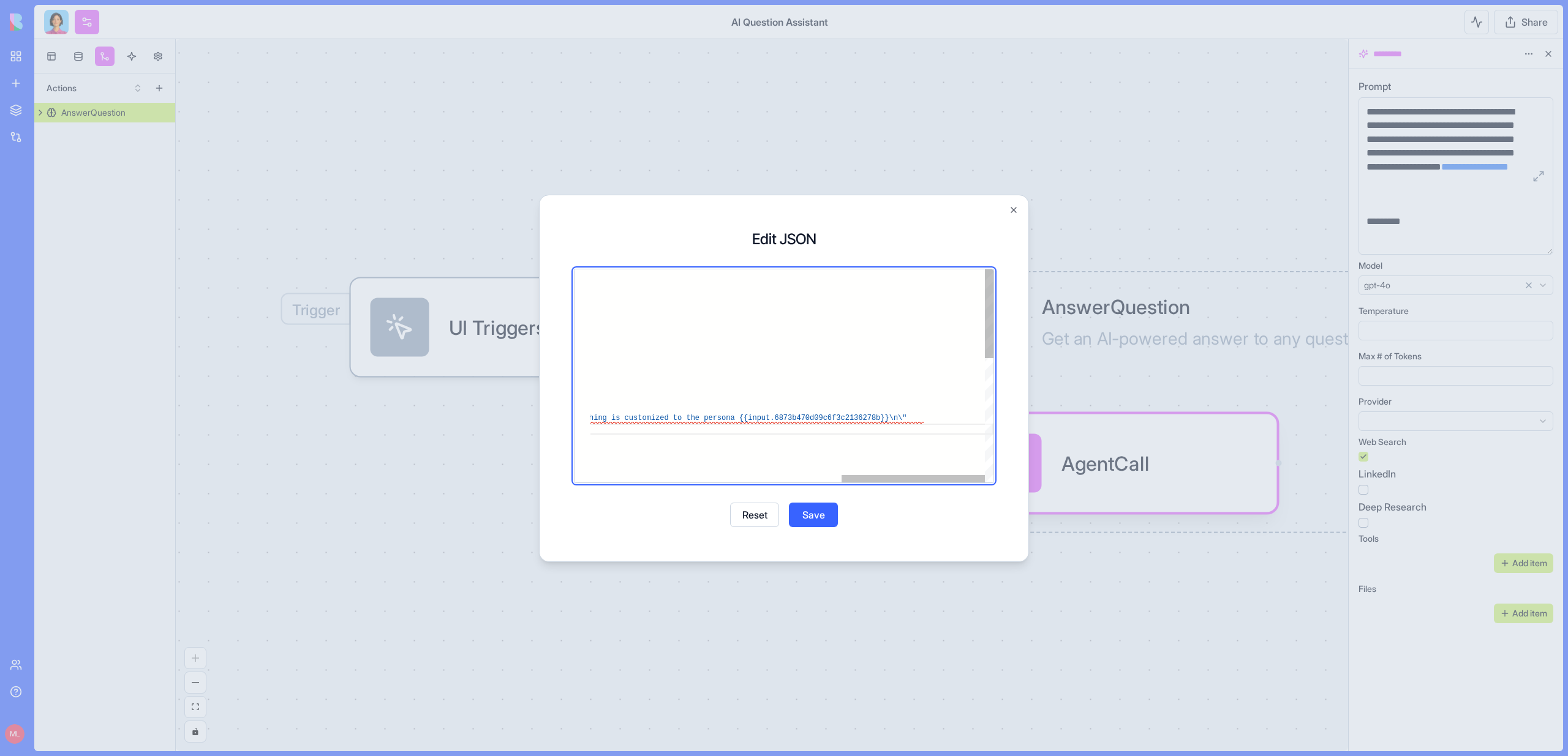 click on "{    "_id" :  "6873b46dd09c6f3c21362782" ,    "id" :  "6873b46dd09c6f3c21362782" ,    "type" :  "logic" ,    "subType" :  "action_instance" ,    "product" :  "6873b45fd09c6f3c21361c14" ,    "createdAt" :  "2025-07-13T13:28:13.256Z" ,    "baseBlockId" :  "682350853569558fbe7e49e5" ,    "userId" :  6 ,    "accountId" :  1 ,    "name" :  "AgentCall" ,    "body" :  { } ,    "data" :  {      "prompt" :  "You are a helpful assistant. Answer the following  question in a clear, concise way. Use industry be st practices when relevant and make sure everythin g is customized to the persona {{input.6873b470d09 c6f3c2136278b}}\n\",     " modelName ": " gpt-4o ",     " temperature ": 0.7,     " maxTokens ": 8192,     " tools ": {       " webSearch ": true,       " linkedIn ": false," at bounding box center [440, 525] 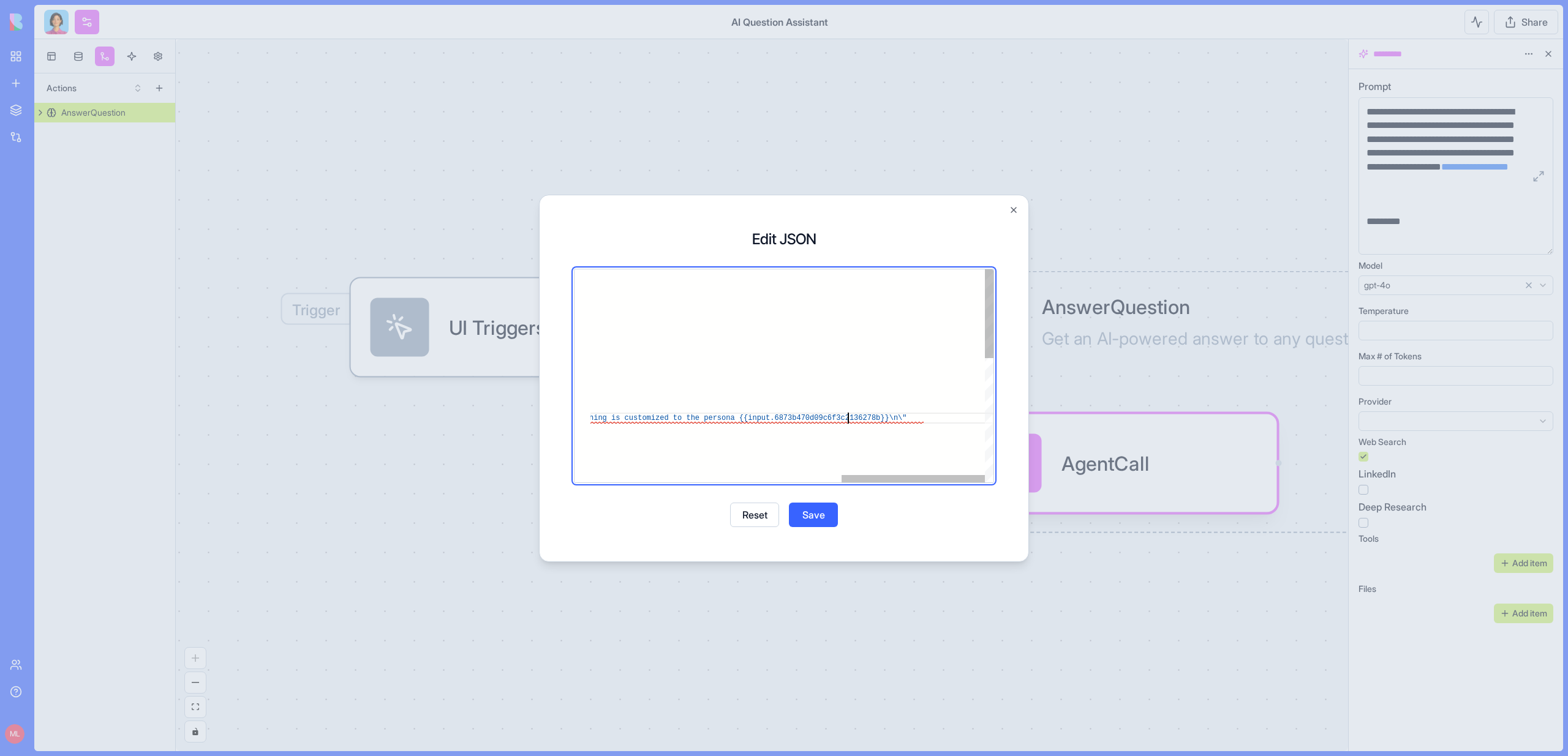 click on "{    "_id" :  "6873b46dd09c6f3c21362782" ,    "id" :  "6873b46dd09c6f3c21362782" ,    "type" :  "logic" ,    "subType" :  "action_instance" ,    "product" :  "6873b45fd09c6f3c21361c14" ,    "createdAt" :  "2025-07-13T13:28:13.256Z" ,    "baseBlockId" :  "682350853569558fbe7e49e5" ,    "userId" :  6 ,    "accountId" :  1 ,    "name" :  "AgentCall" ,    "body" :  { } ,    "data" :  {      "prompt" :  "You are a helpful assistant. Answer the following  question in a clear, concise way. Use industry be st practices when relevant and make sure everythin g is customized to the persona {{input.6873b470d09 c6f3c2136278b}}\n\",     " modelName ": " gpt-4o ",     " temperature ": 0.7,     " maxTokens ": 8192,     " tools ": {       " webSearch ": true,       " linkedIn ": false," at bounding box center [440, 525] 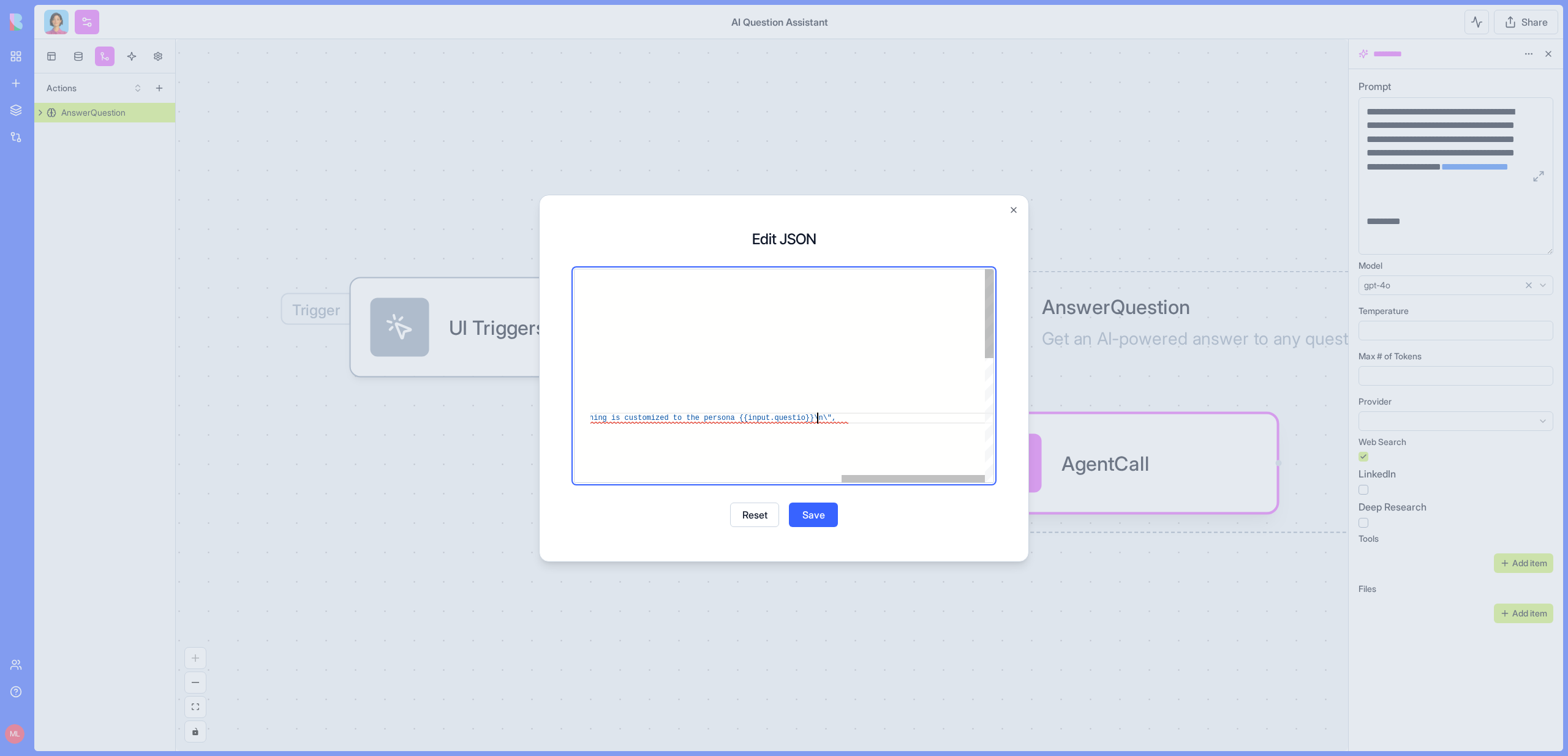 scroll, scrollTop: 33, scrollLeft: 934, axis: both 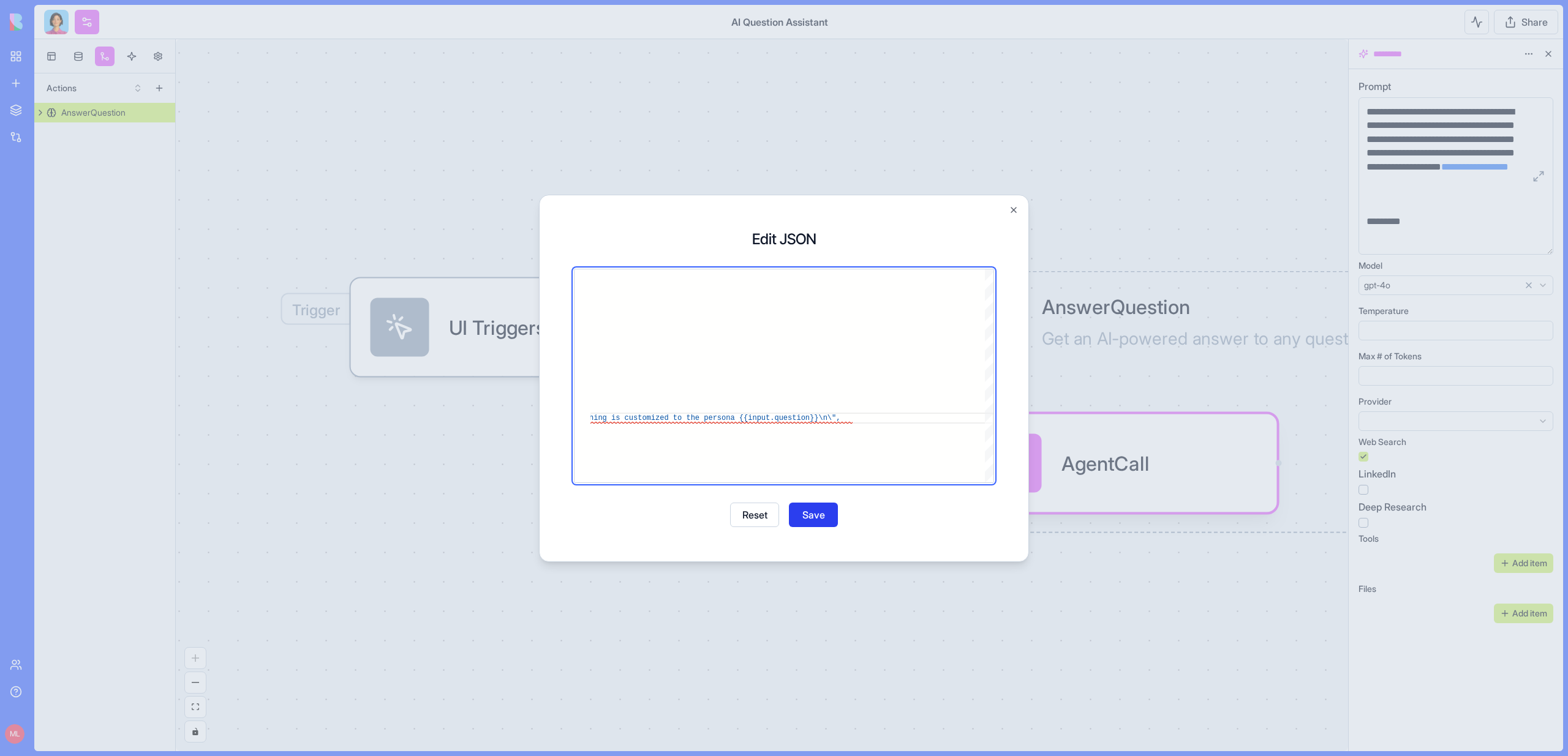 type on "**********" 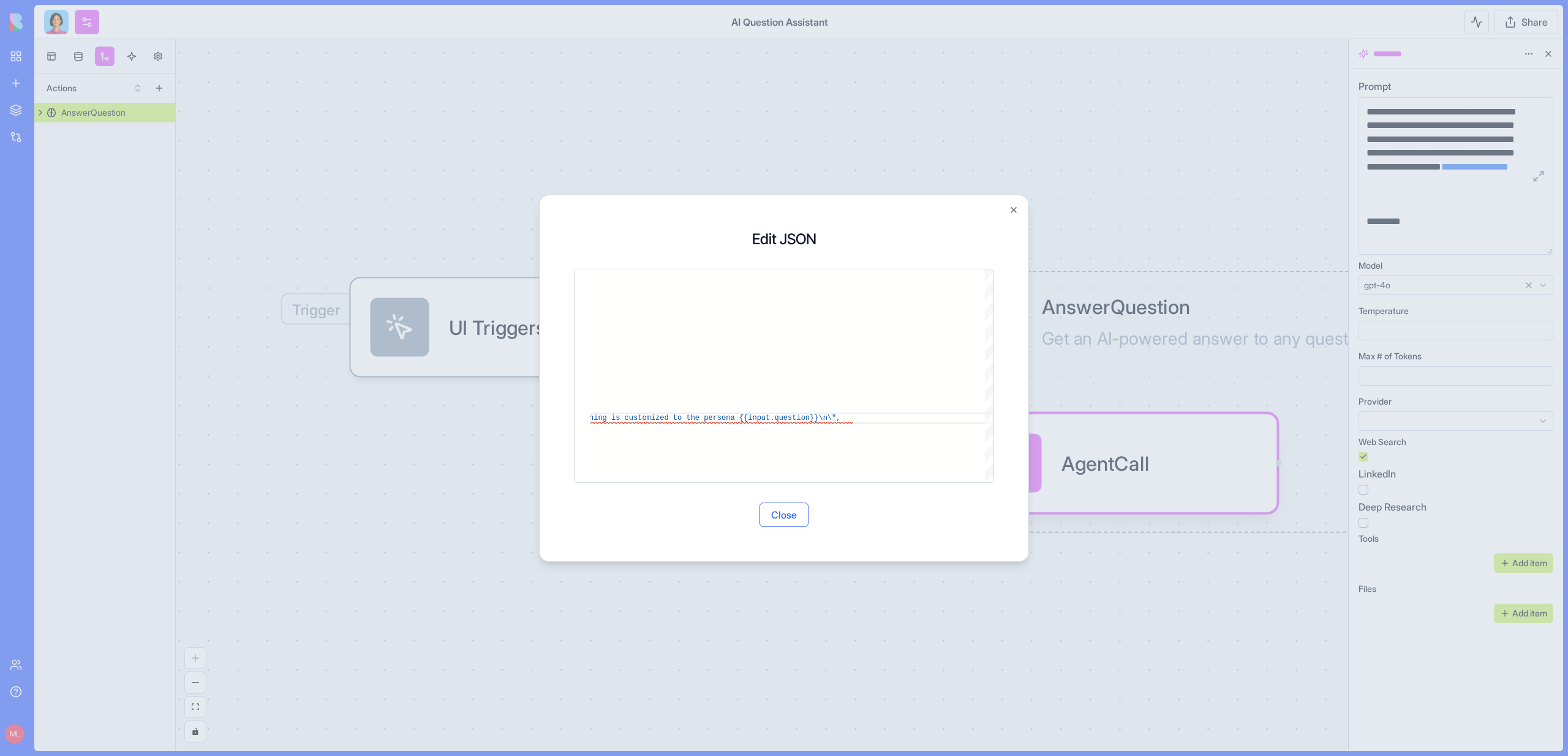 click on "Close" at bounding box center [784, 515] 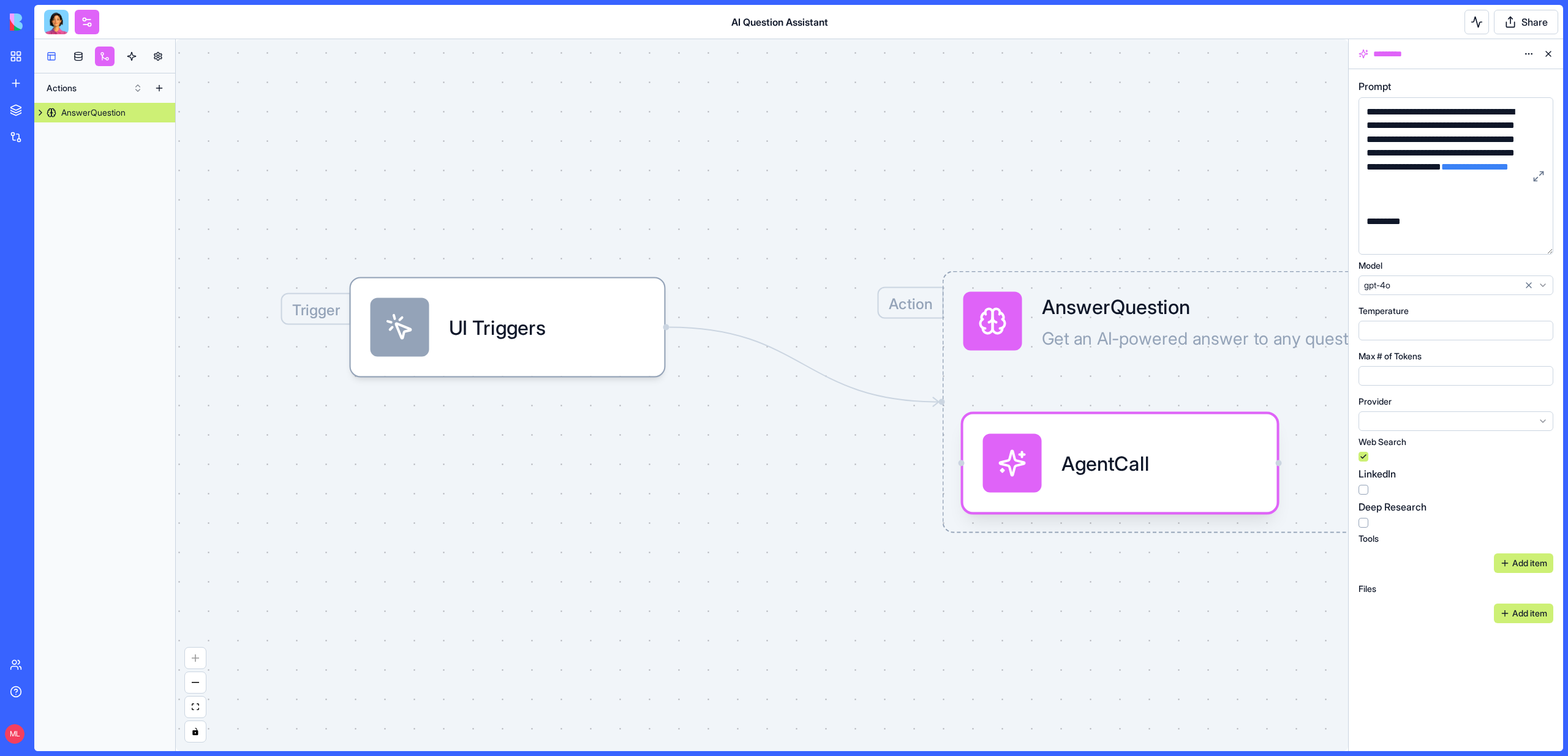 click at bounding box center [51, 56] 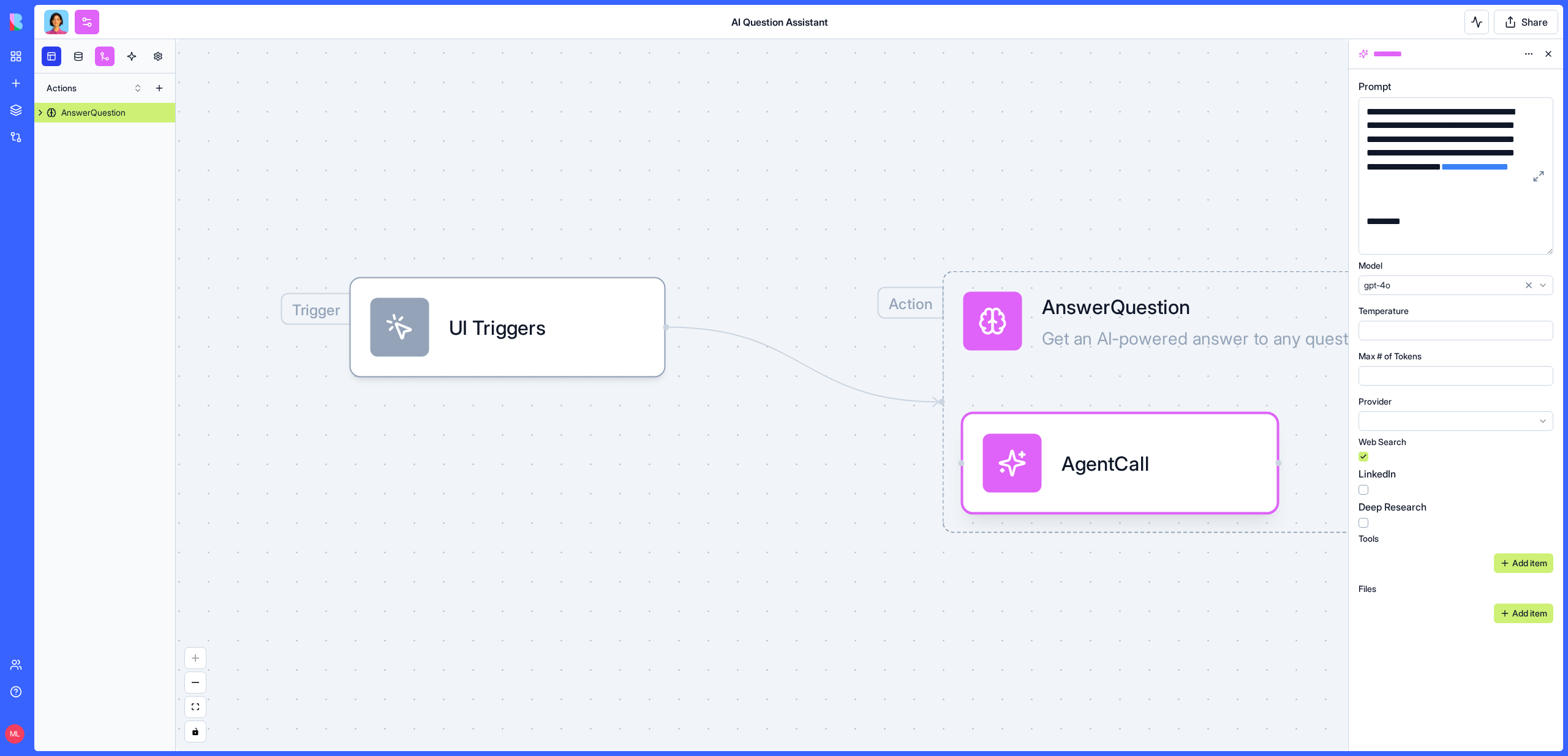 click at bounding box center [51, 56] 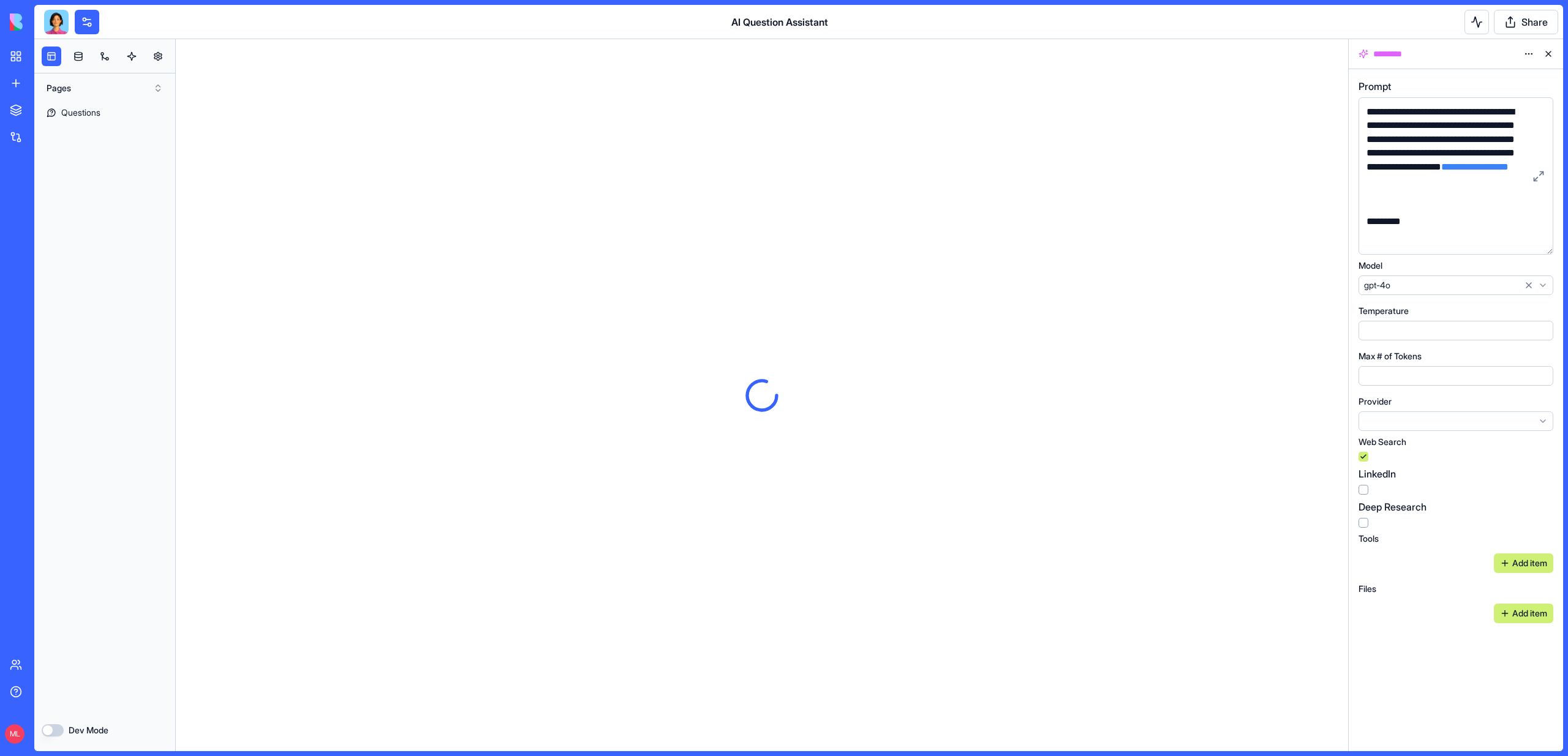 click at bounding box center [1548, 54] 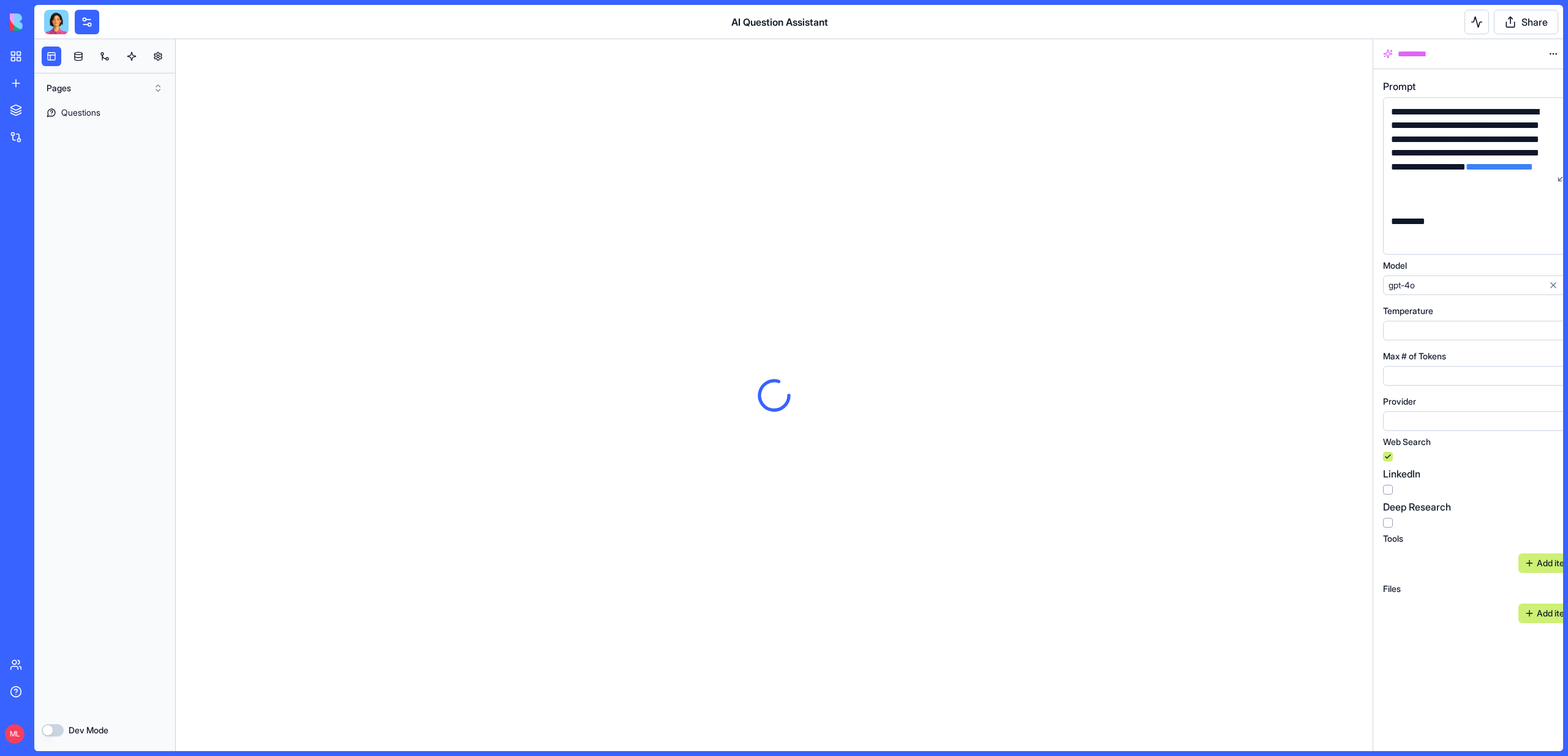 scroll, scrollTop: 0, scrollLeft: 0, axis: both 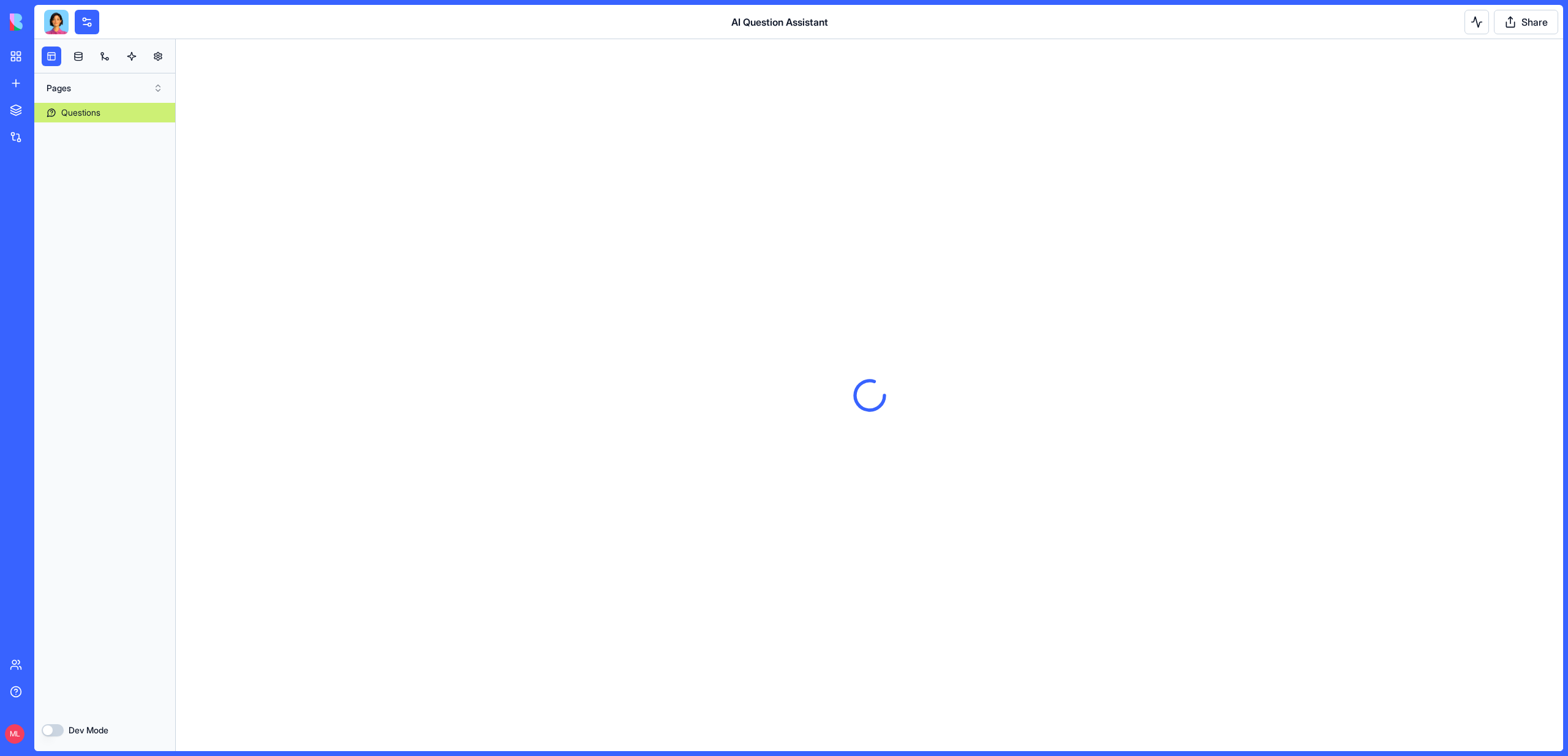 click on "Questions" at bounding box center [105, 113] 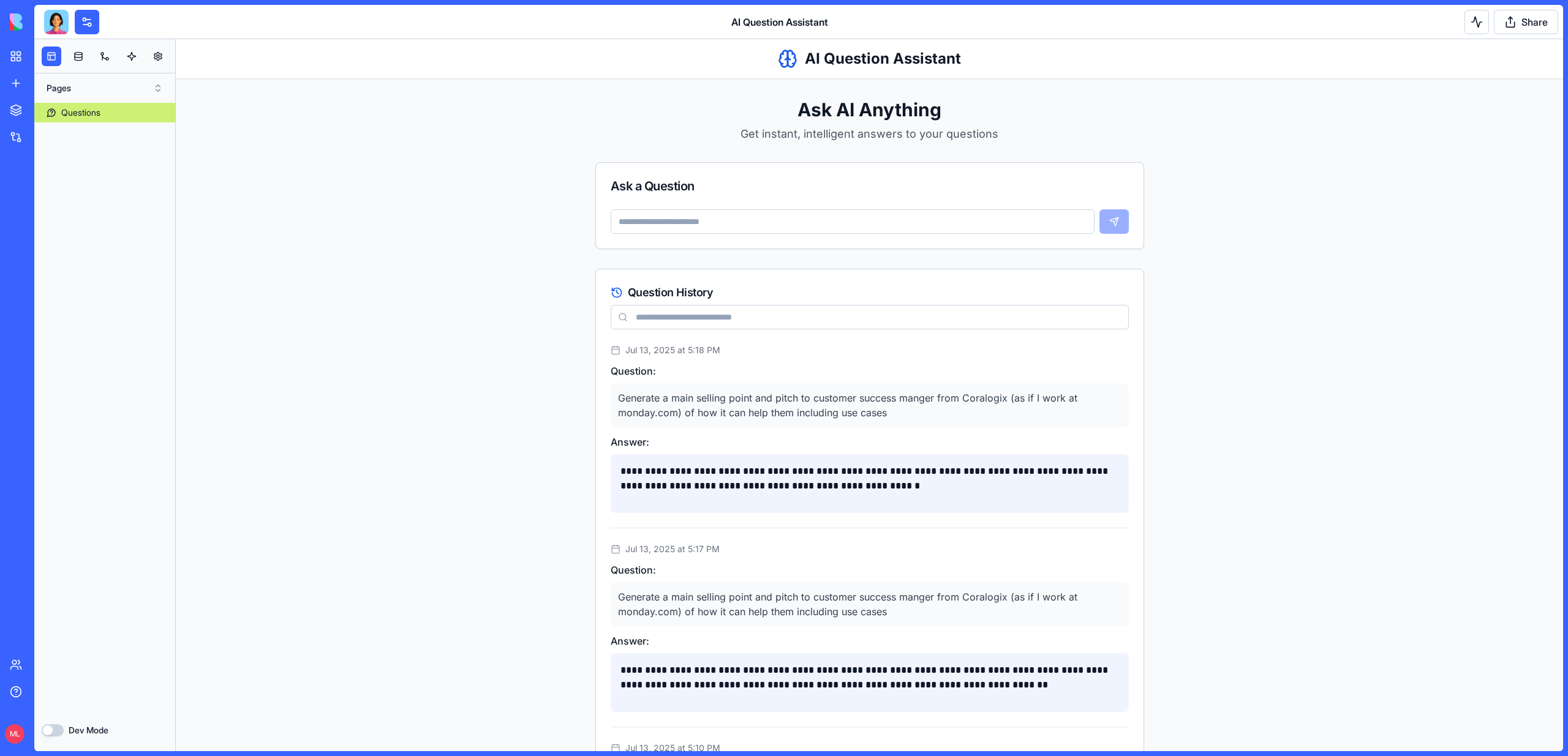 click on "Generate a main selling point and pitch to customer success manger from Coralogix (as if I work at monday.com) of how it can help them including use cases" at bounding box center (870, 405) 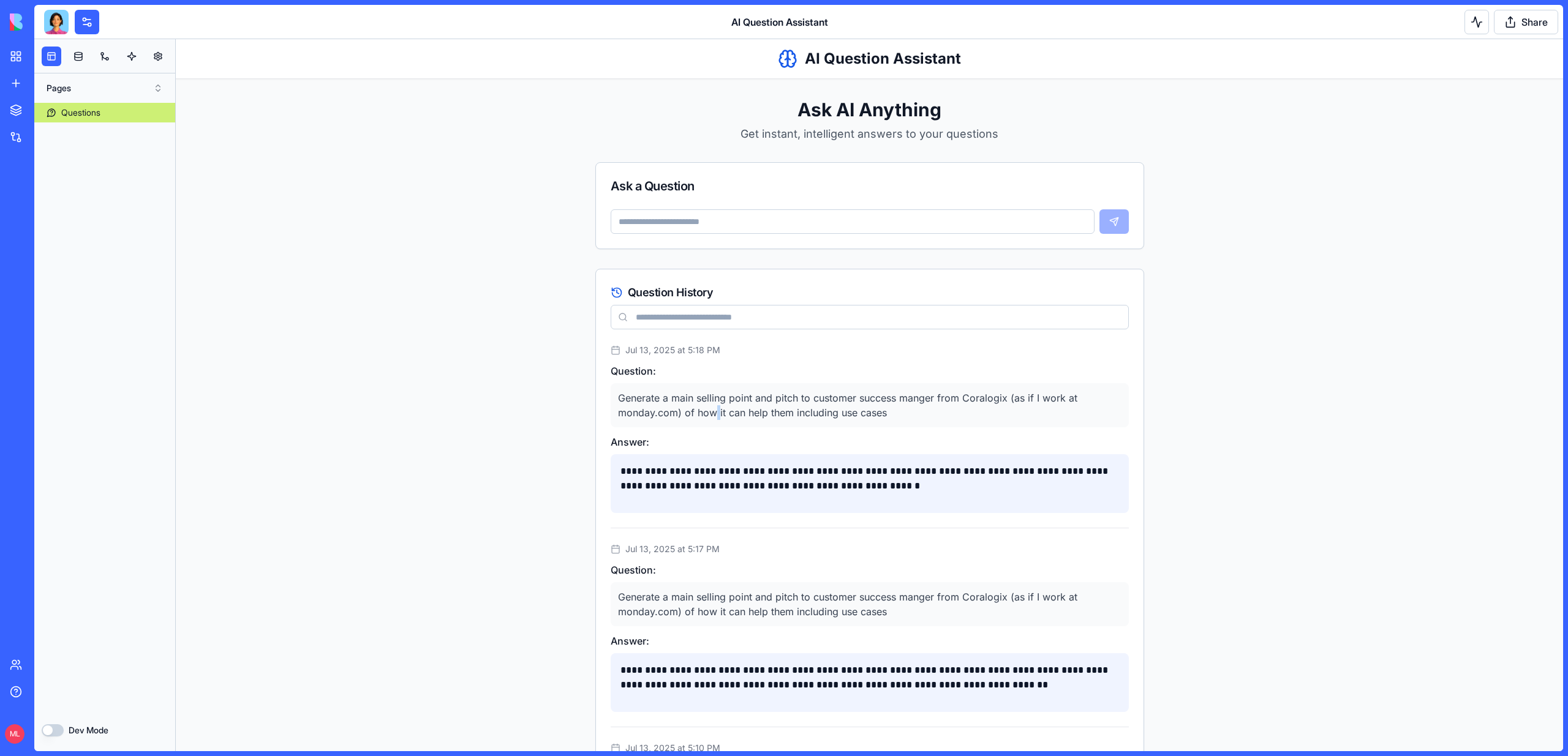 click on "Generate a main selling point and pitch to customer success manger from Coralogix (as if I work at monday.com) of how it can help them including use cases" at bounding box center [870, 405] 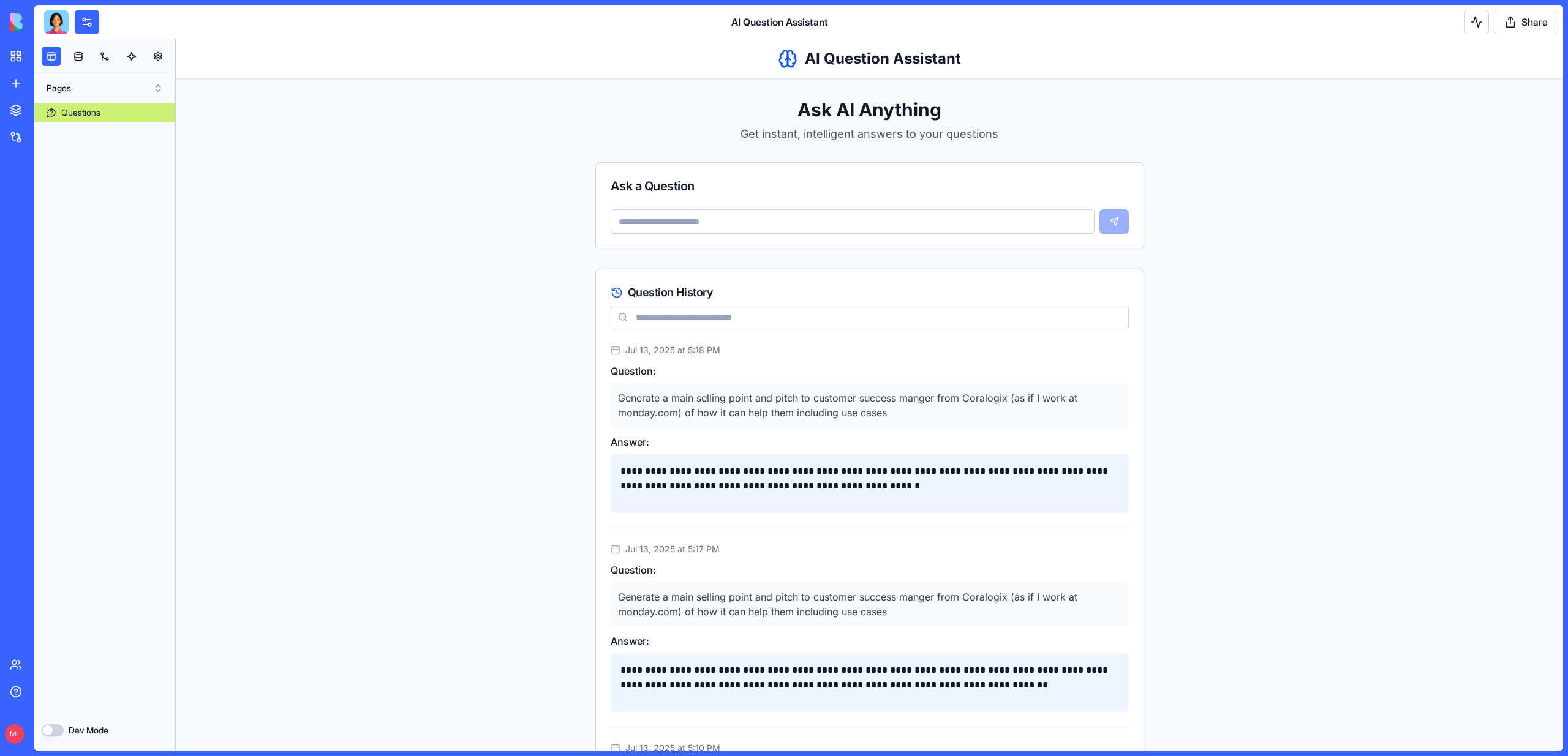 click on "Generate a main selling point and pitch to customer success manger from Coralogix (as if I work at monday.com) of how it can help them including use cases" at bounding box center (870, 604) 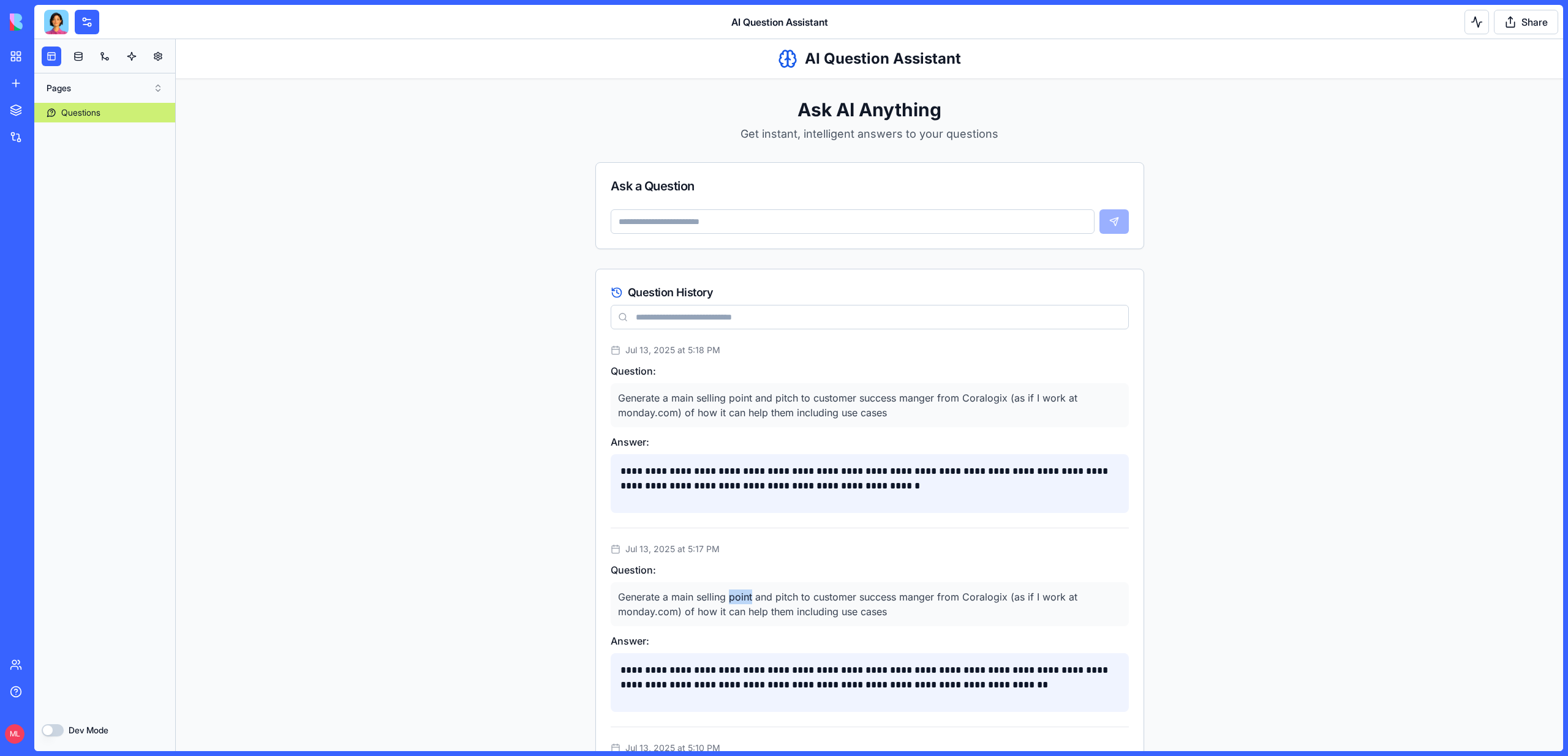 click on "Generate a main selling point and pitch to customer success manger from Coralogix (as if I work at monday.com) of how it can help them including use cases" at bounding box center [870, 604] 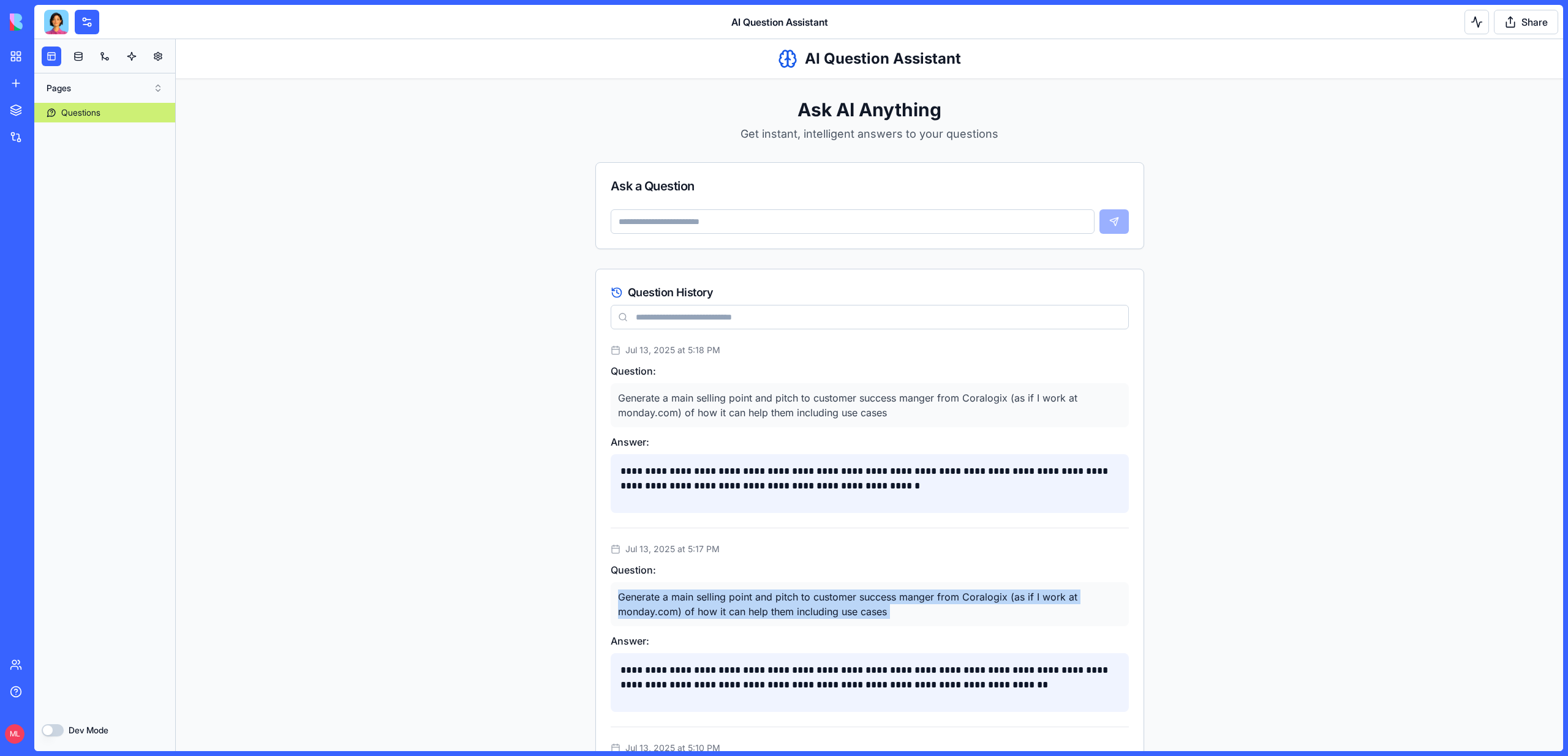 click on "Generate a main selling point and pitch to customer success manger from Coralogix (as if I work at monday.com) of how it can help them including use cases" at bounding box center (870, 604) 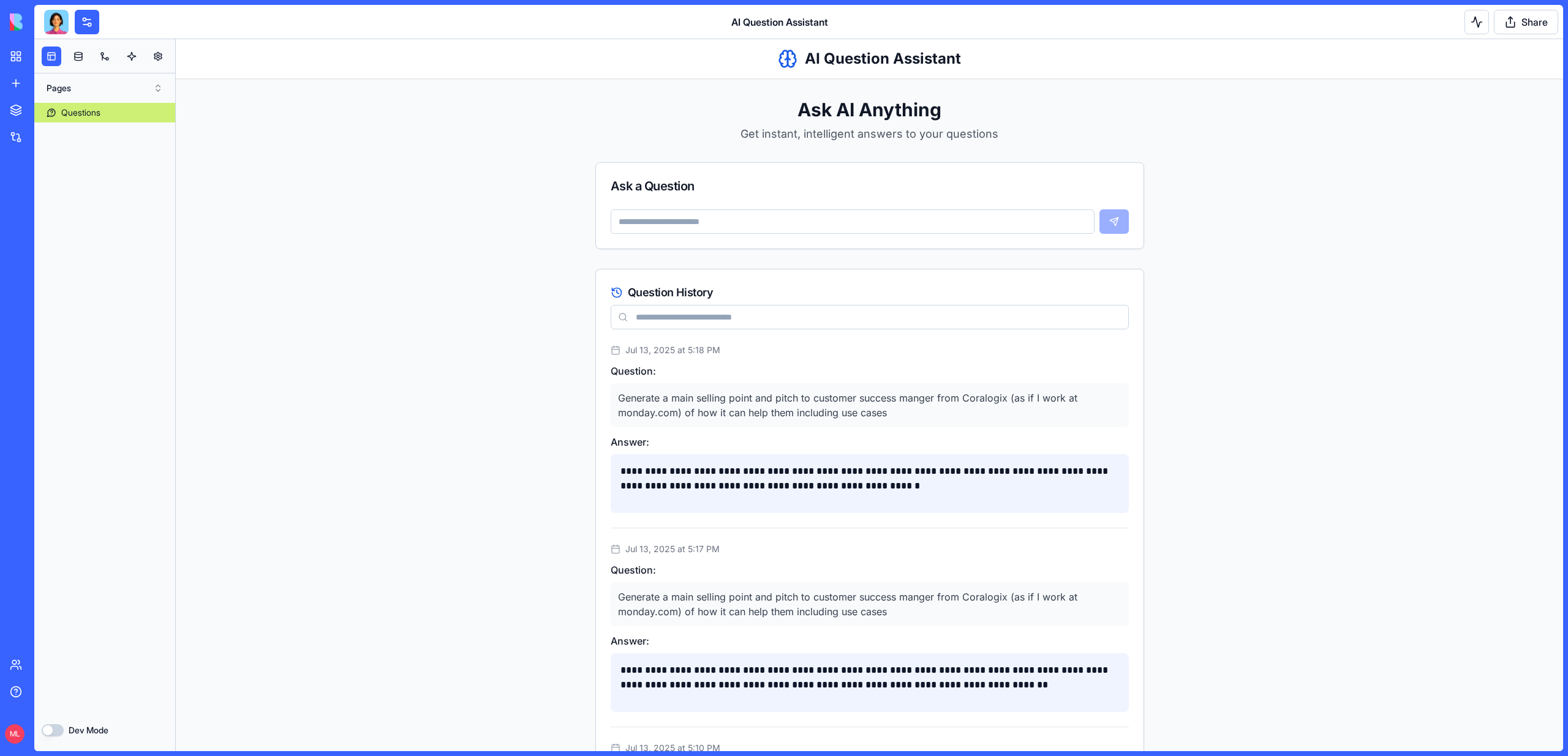 click at bounding box center (853, 222) 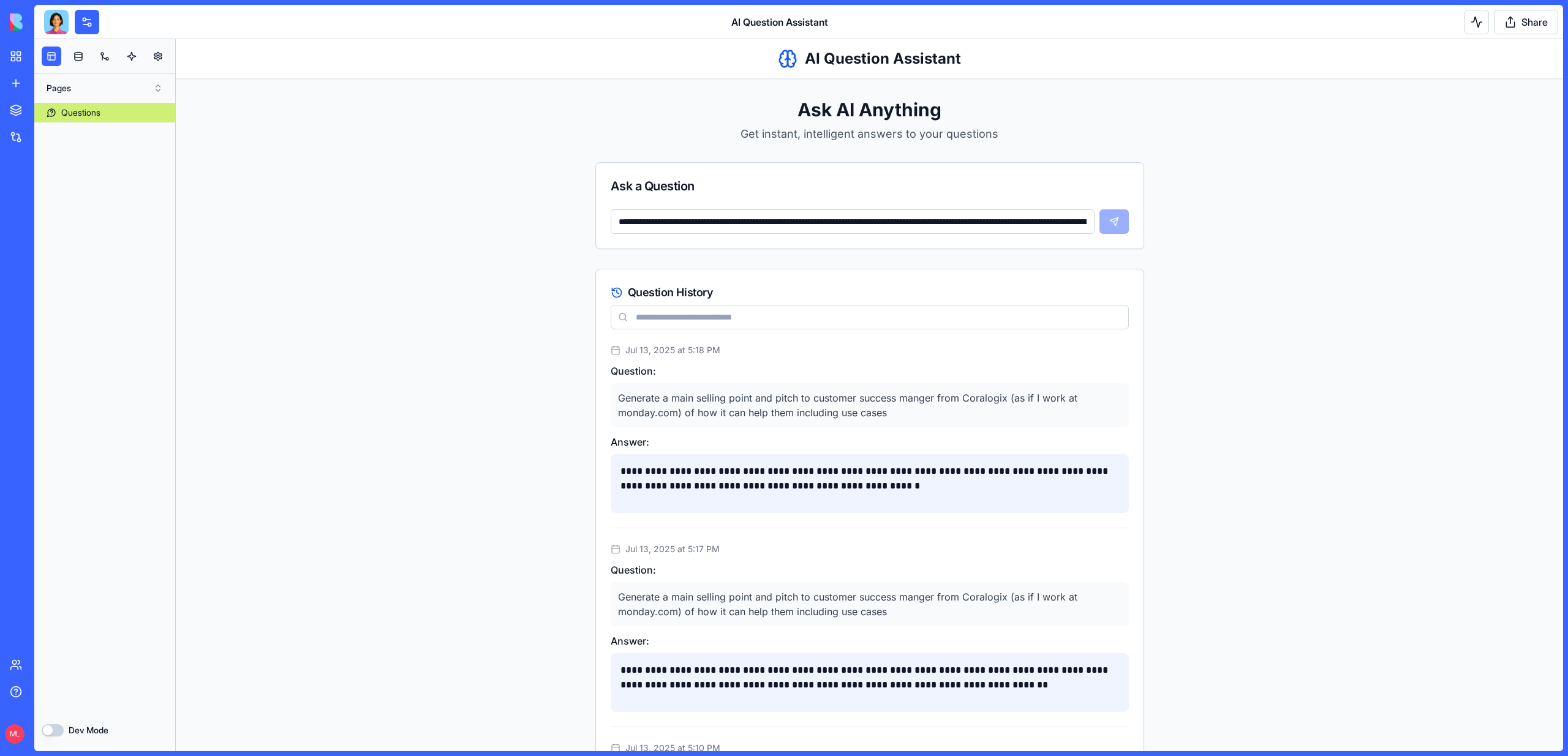 scroll, scrollTop: 0, scrollLeft: 169, axis: horizontal 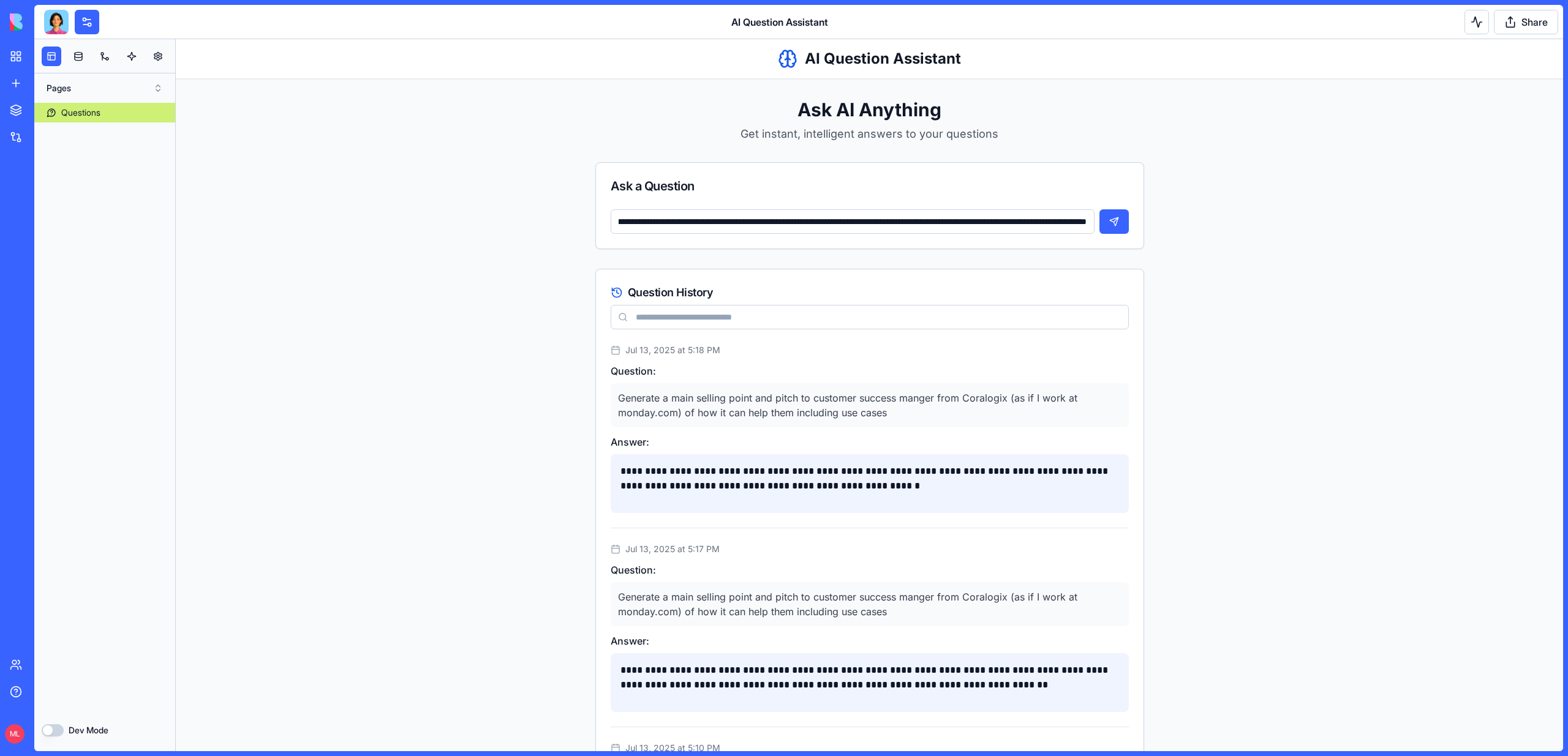 type on "**********" 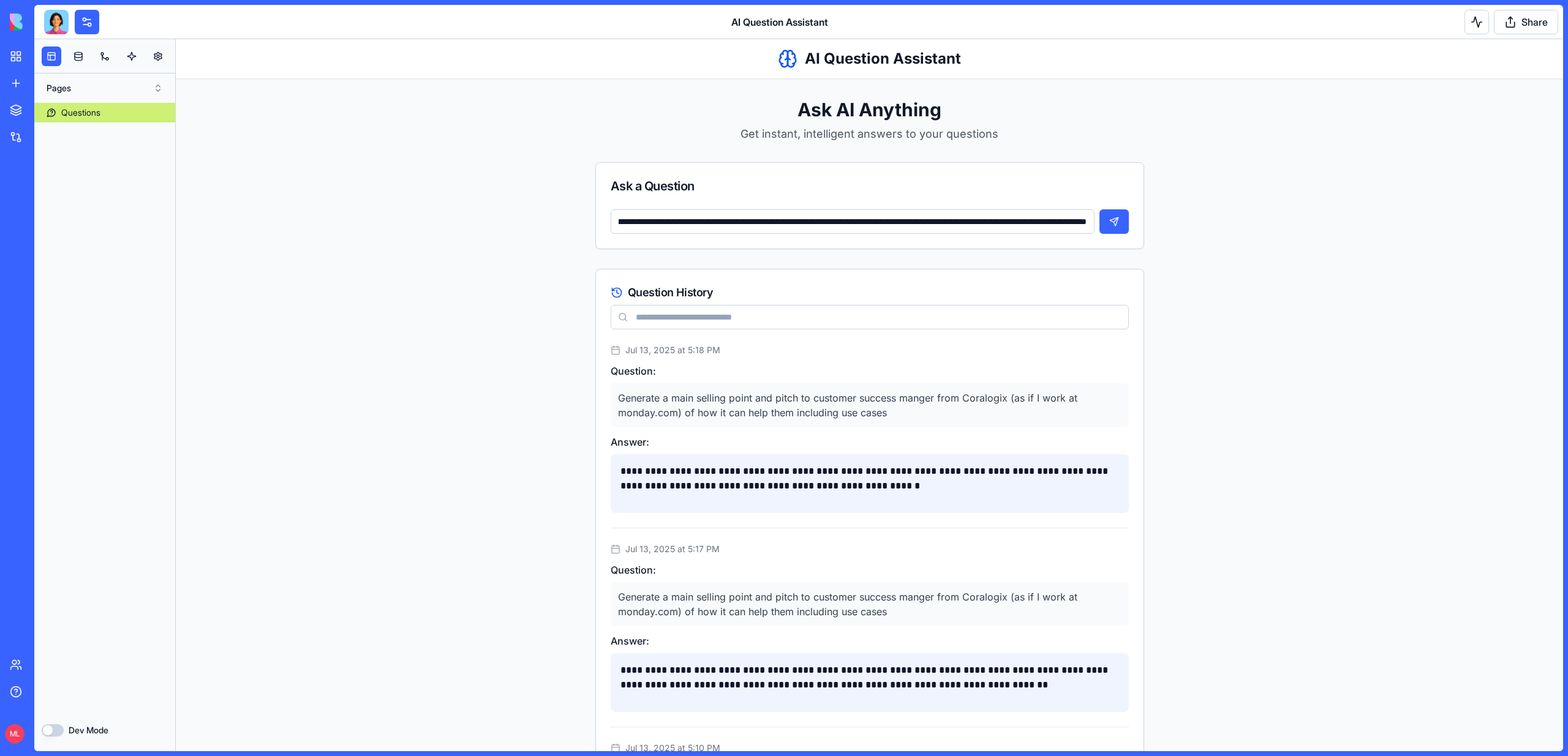 click at bounding box center [1114, 222] 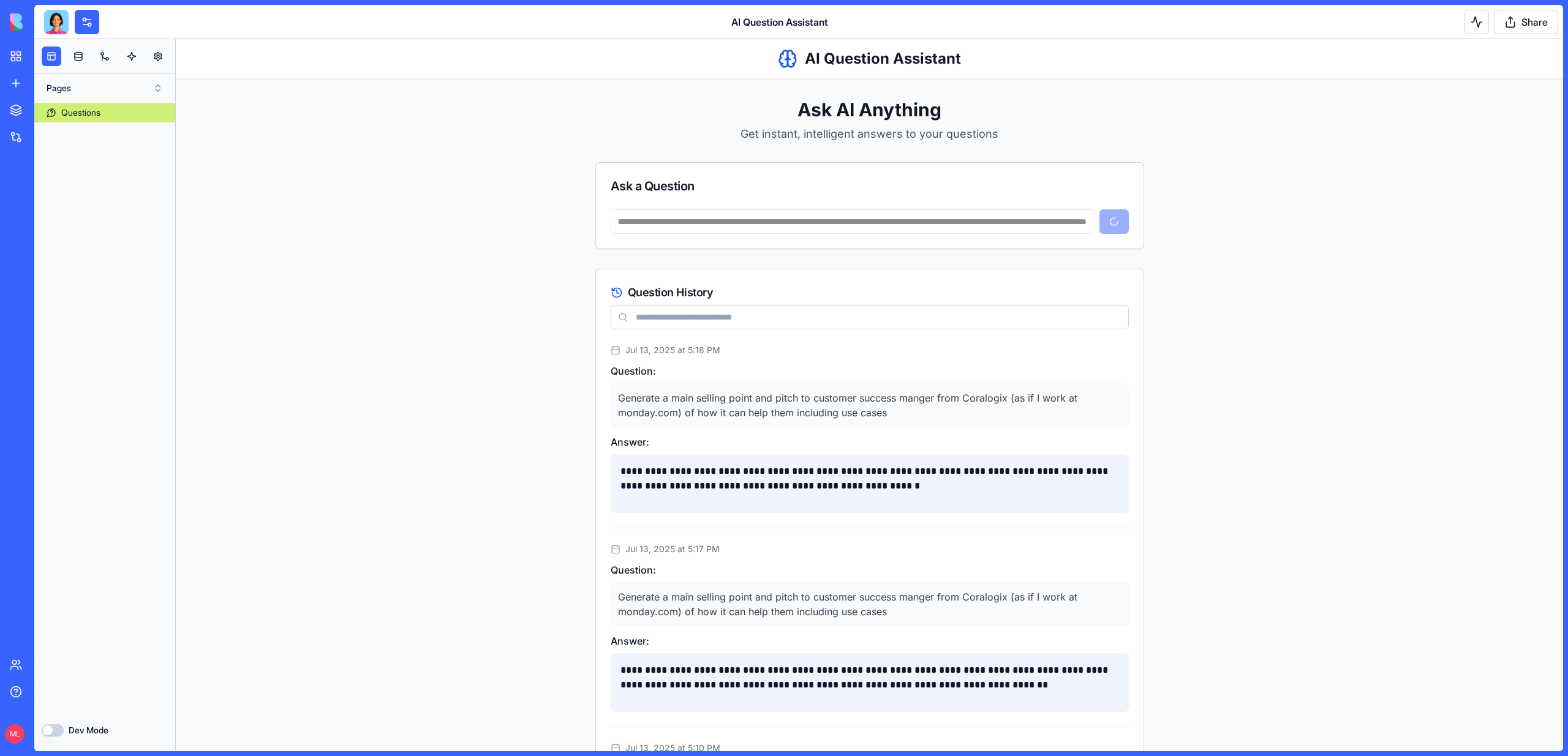 scroll, scrollTop: 0, scrollLeft: 0, axis: both 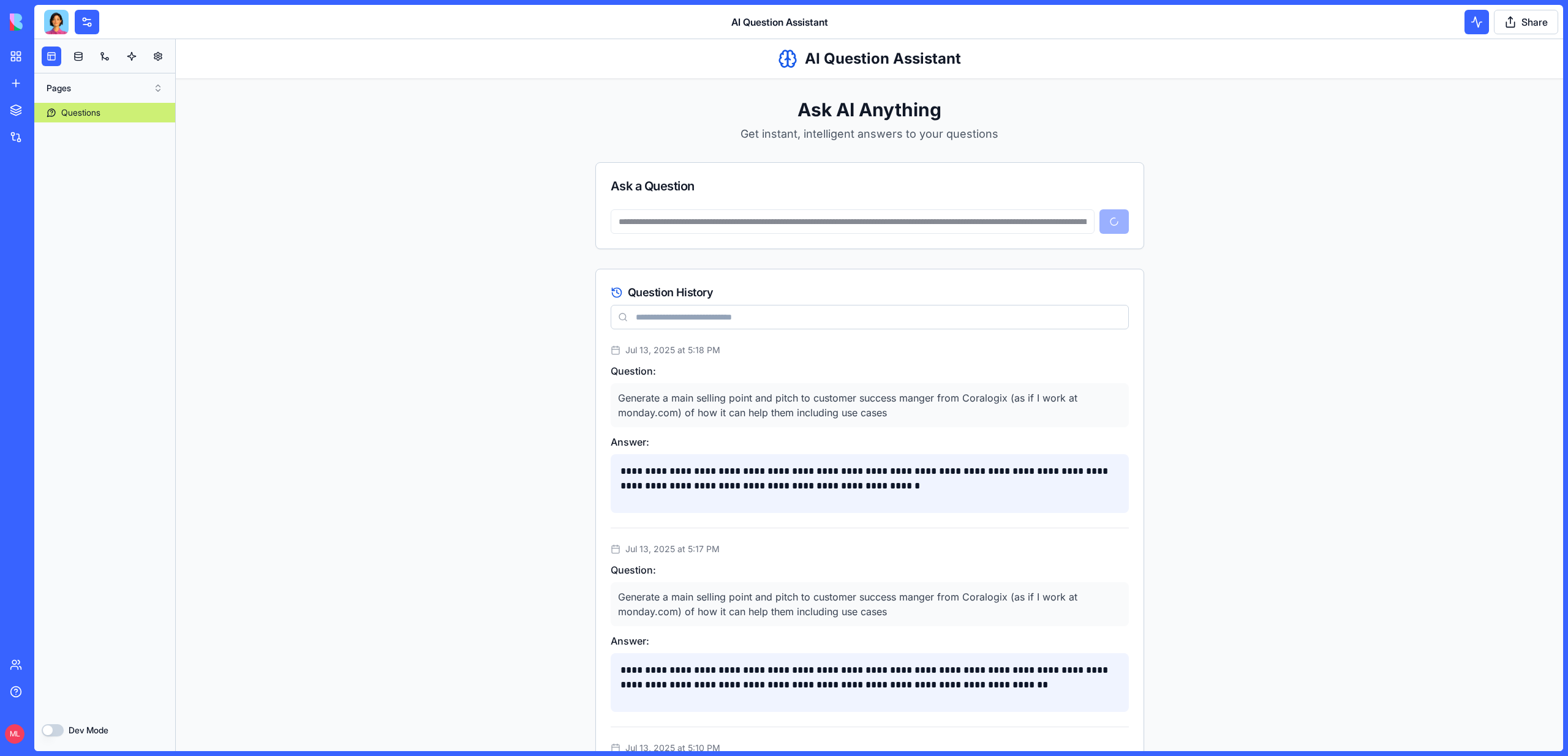 type 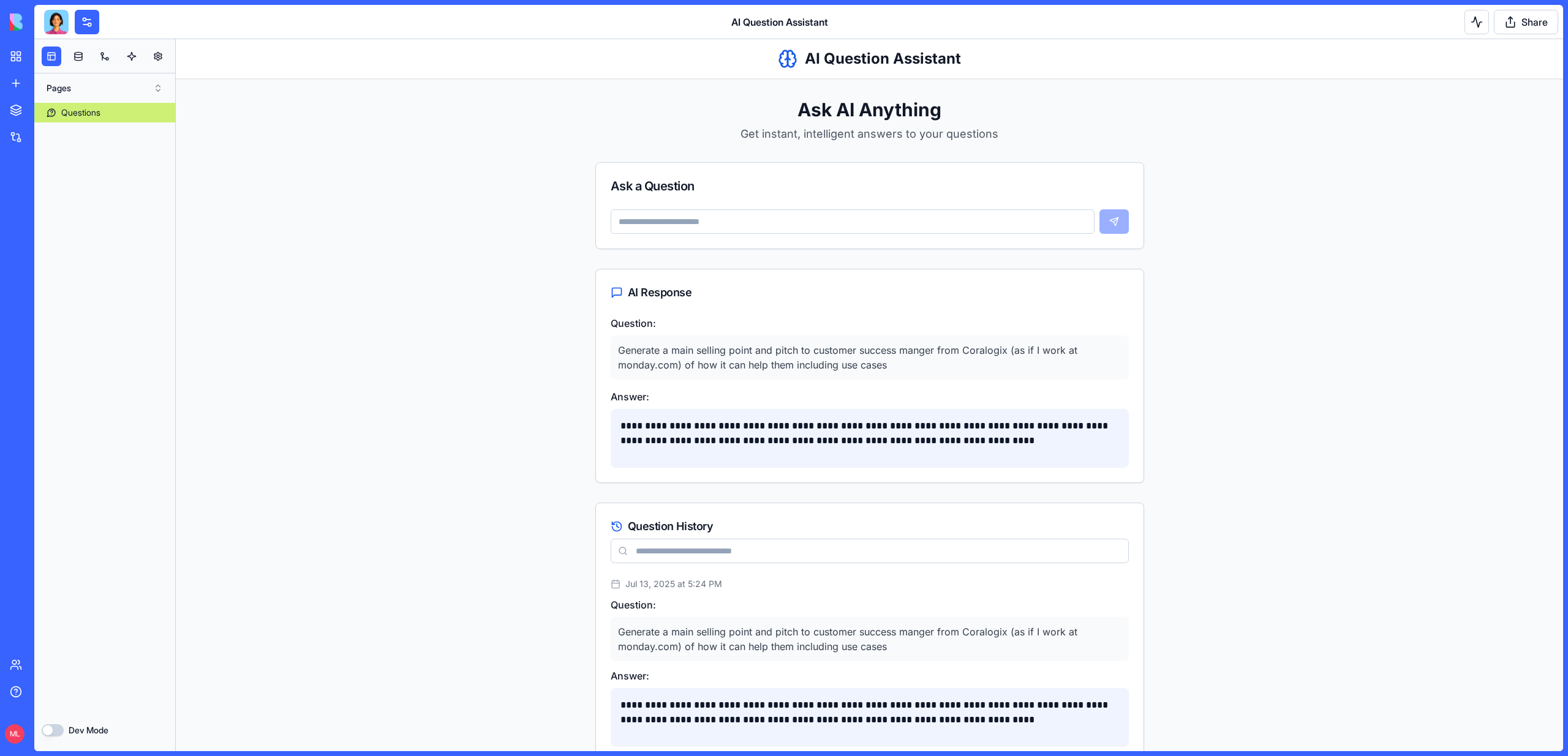 click at bounding box center [105, 56] 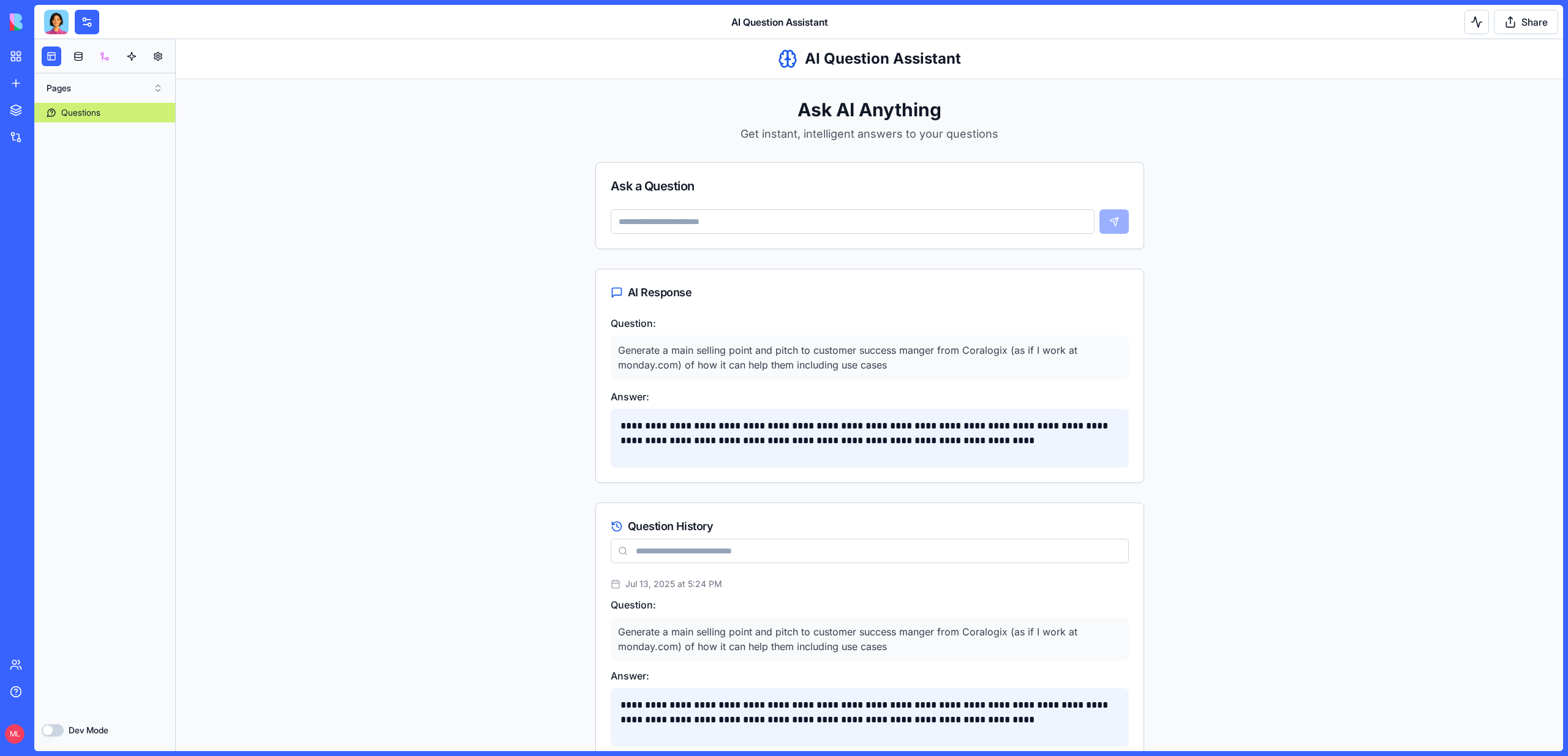 click at bounding box center (105, 56) 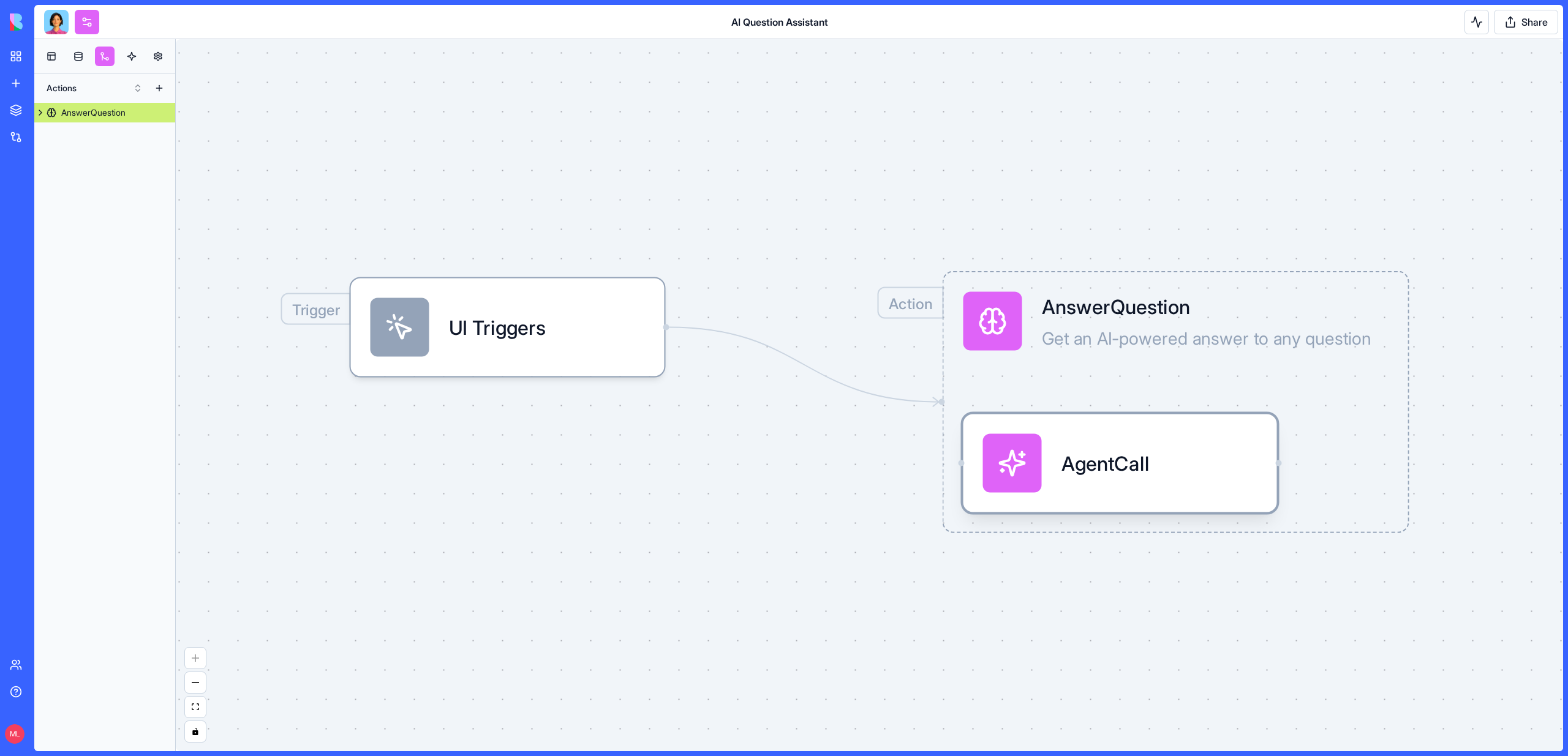 click on "AgentCall" at bounding box center (1106, 463) 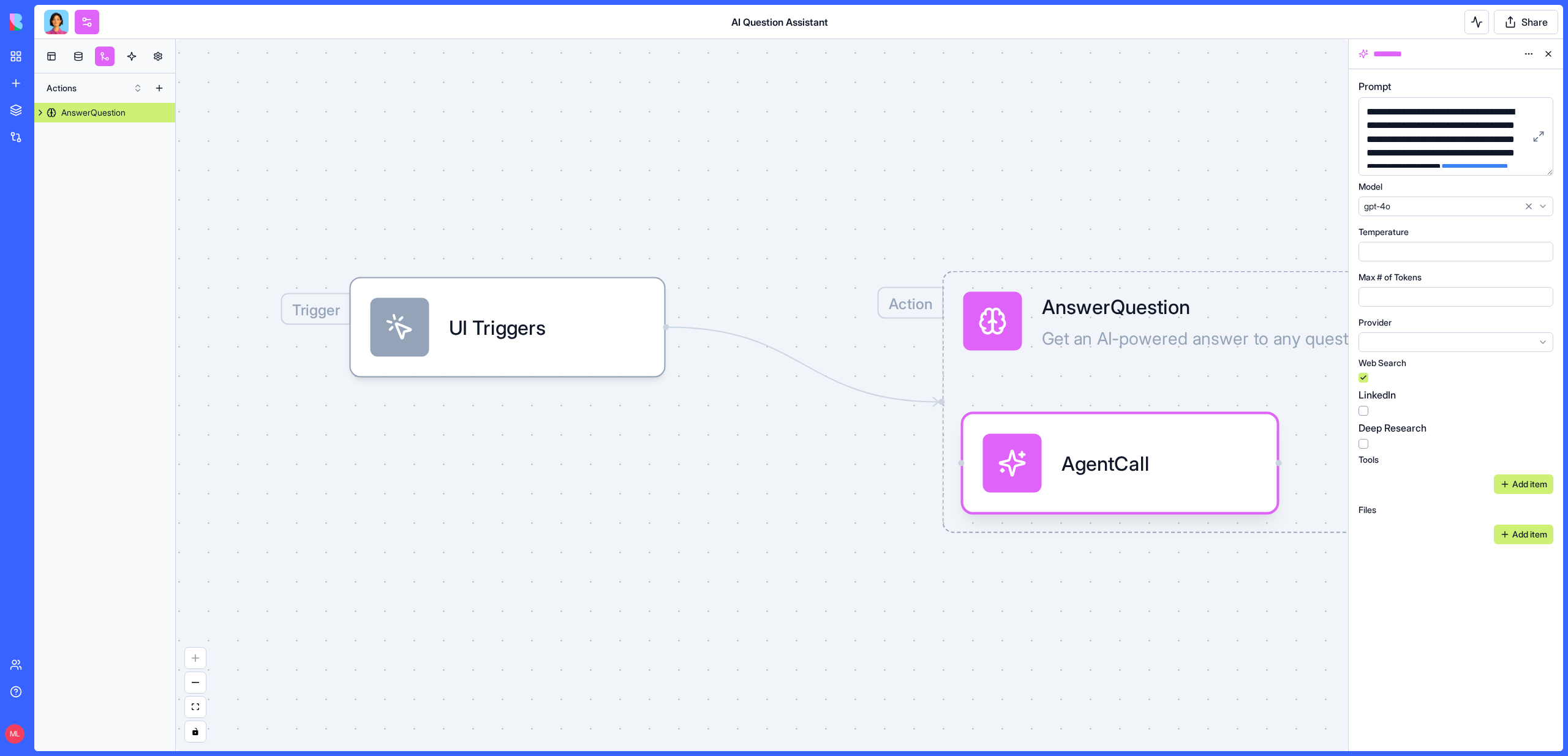 scroll, scrollTop: 61, scrollLeft: 0, axis: vertical 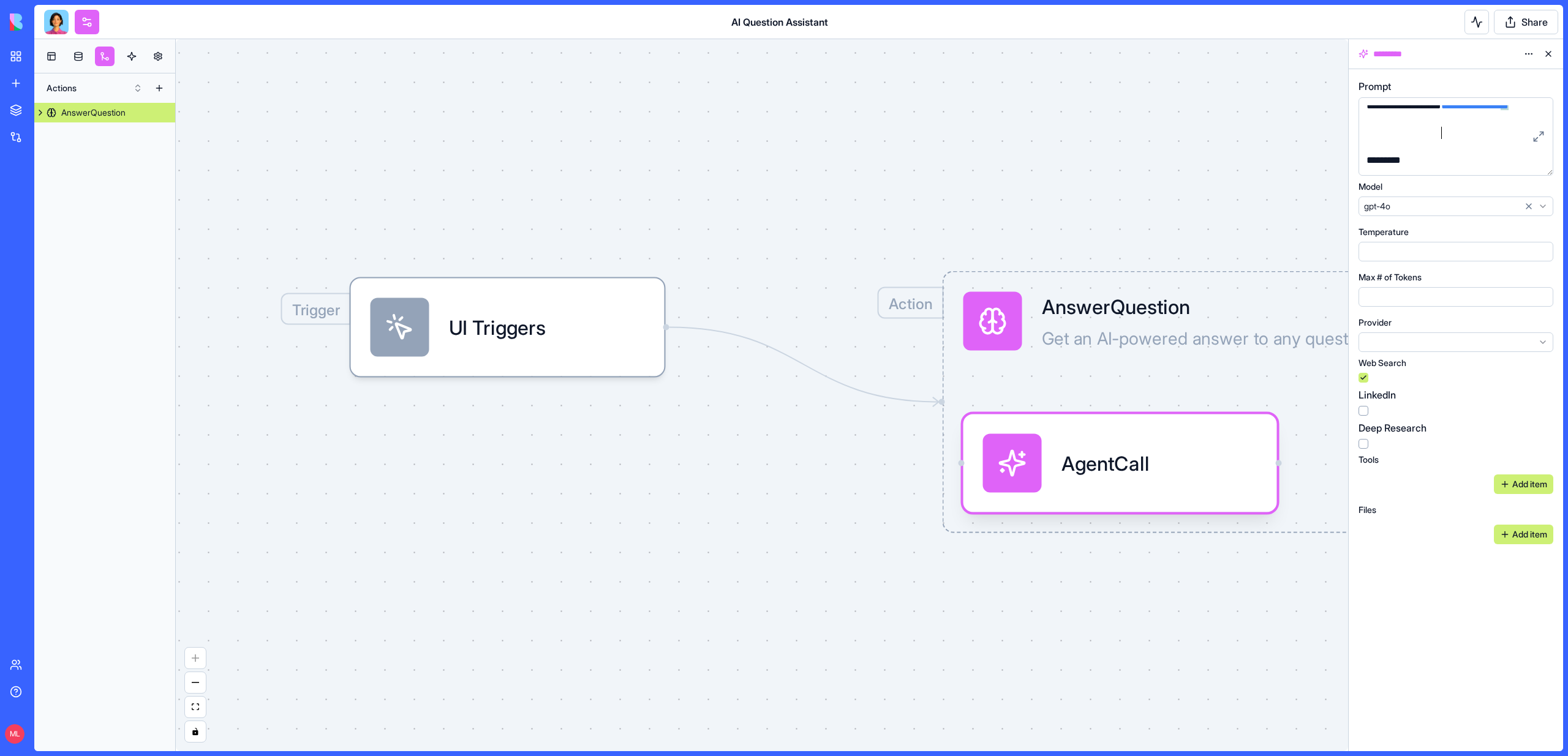click on "**********" at bounding box center [1475, 105] 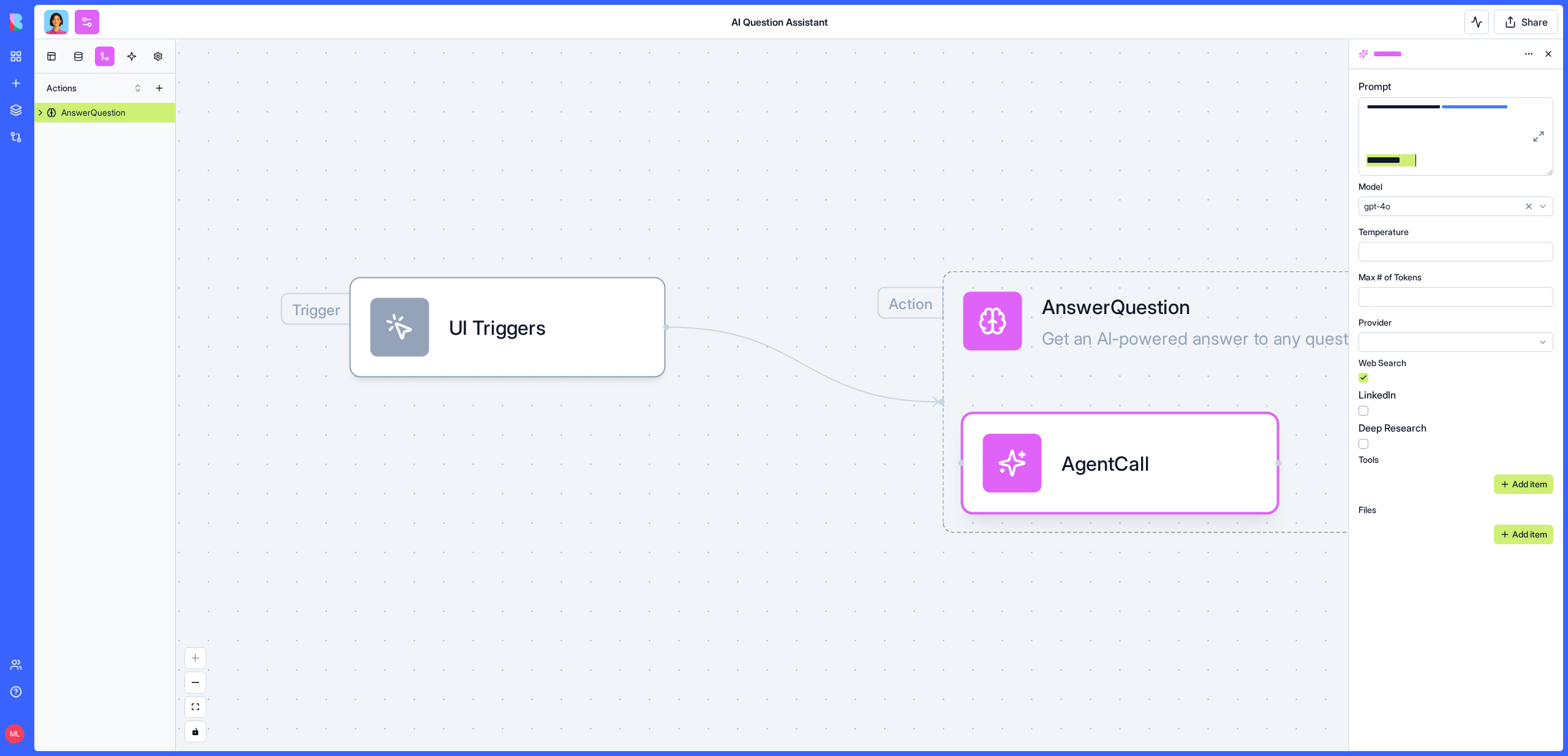 click on "*********" at bounding box center [1446, 160] 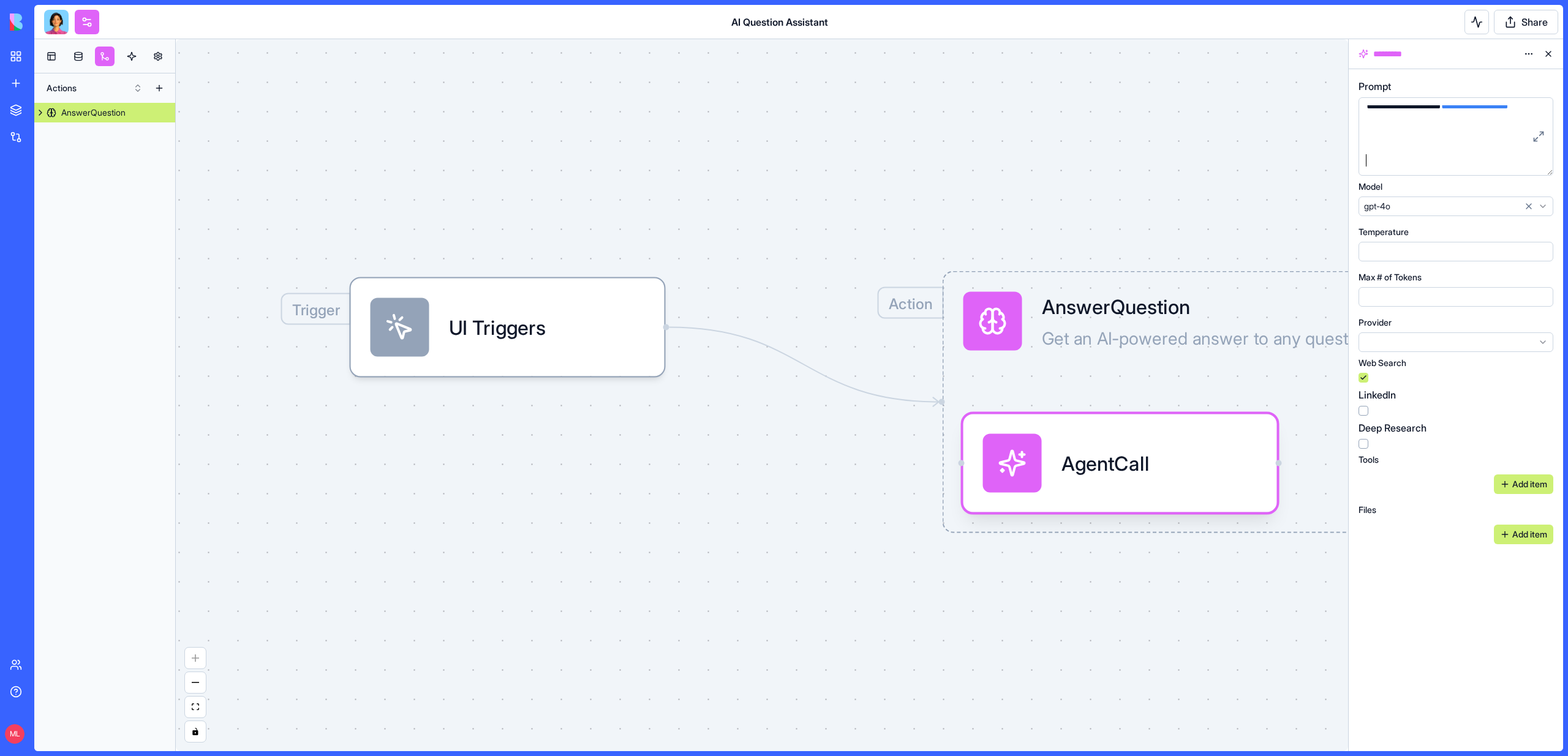 click on "**********" at bounding box center (1475, 105) 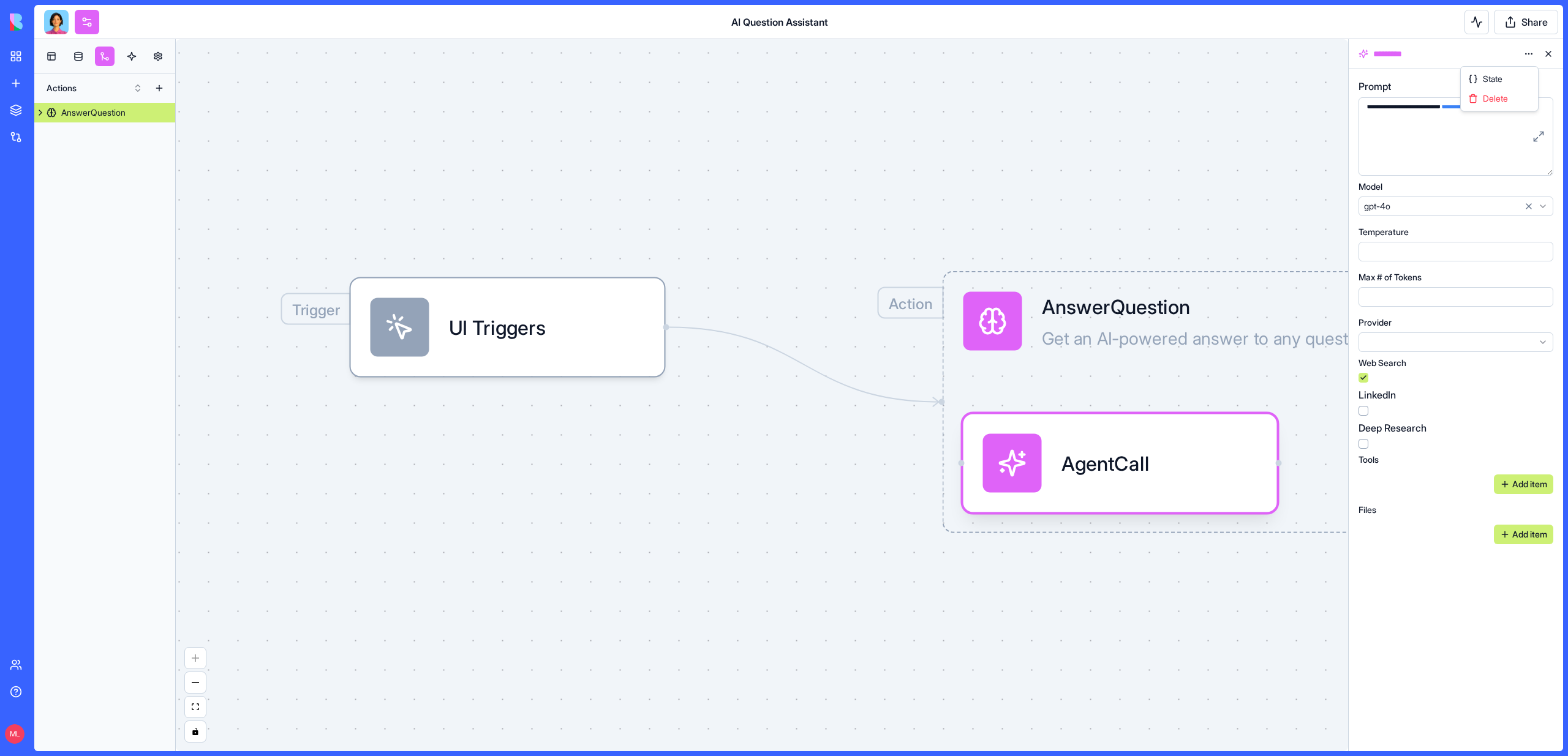 click on "**********" at bounding box center (784, 378) 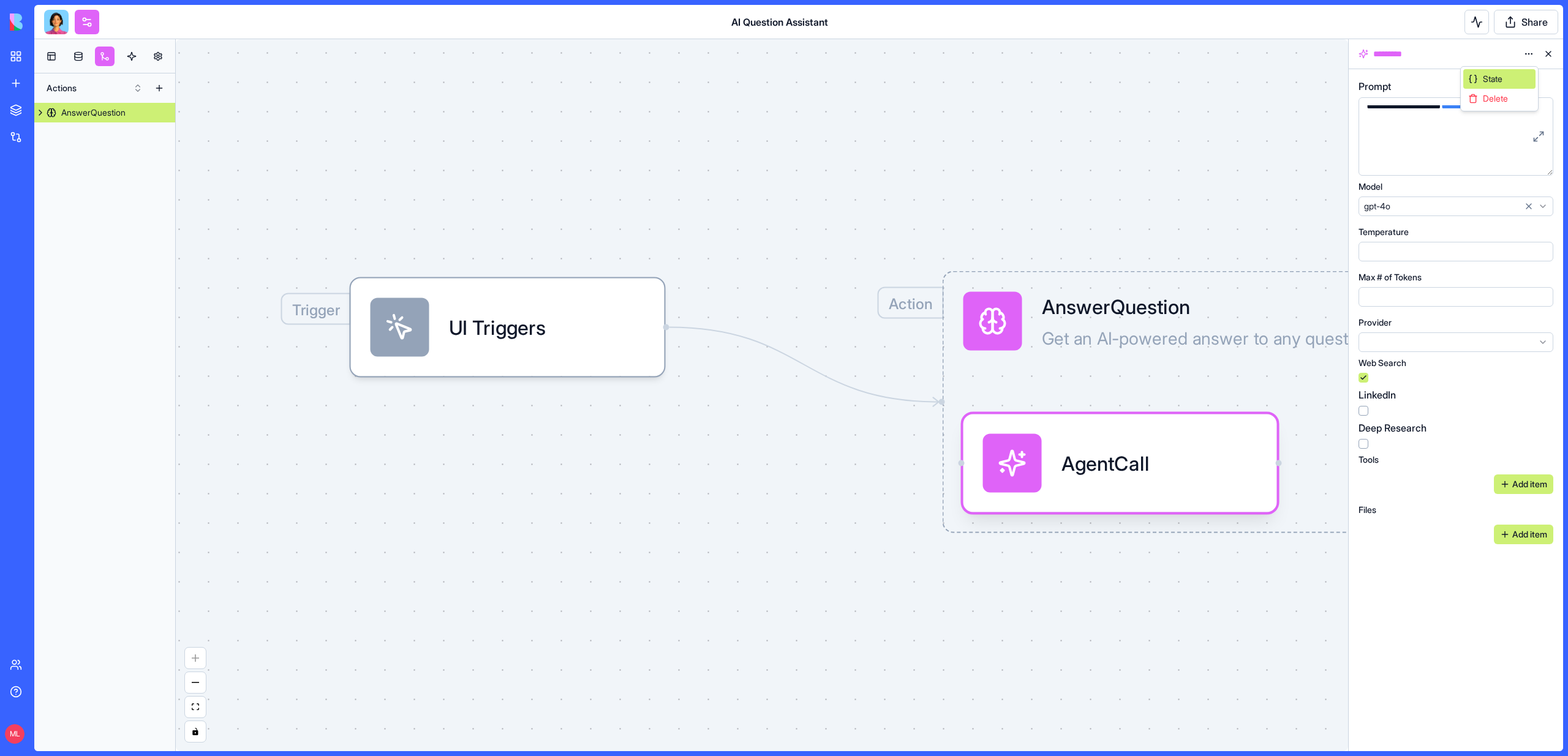click on "State" at bounding box center (1499, 79) 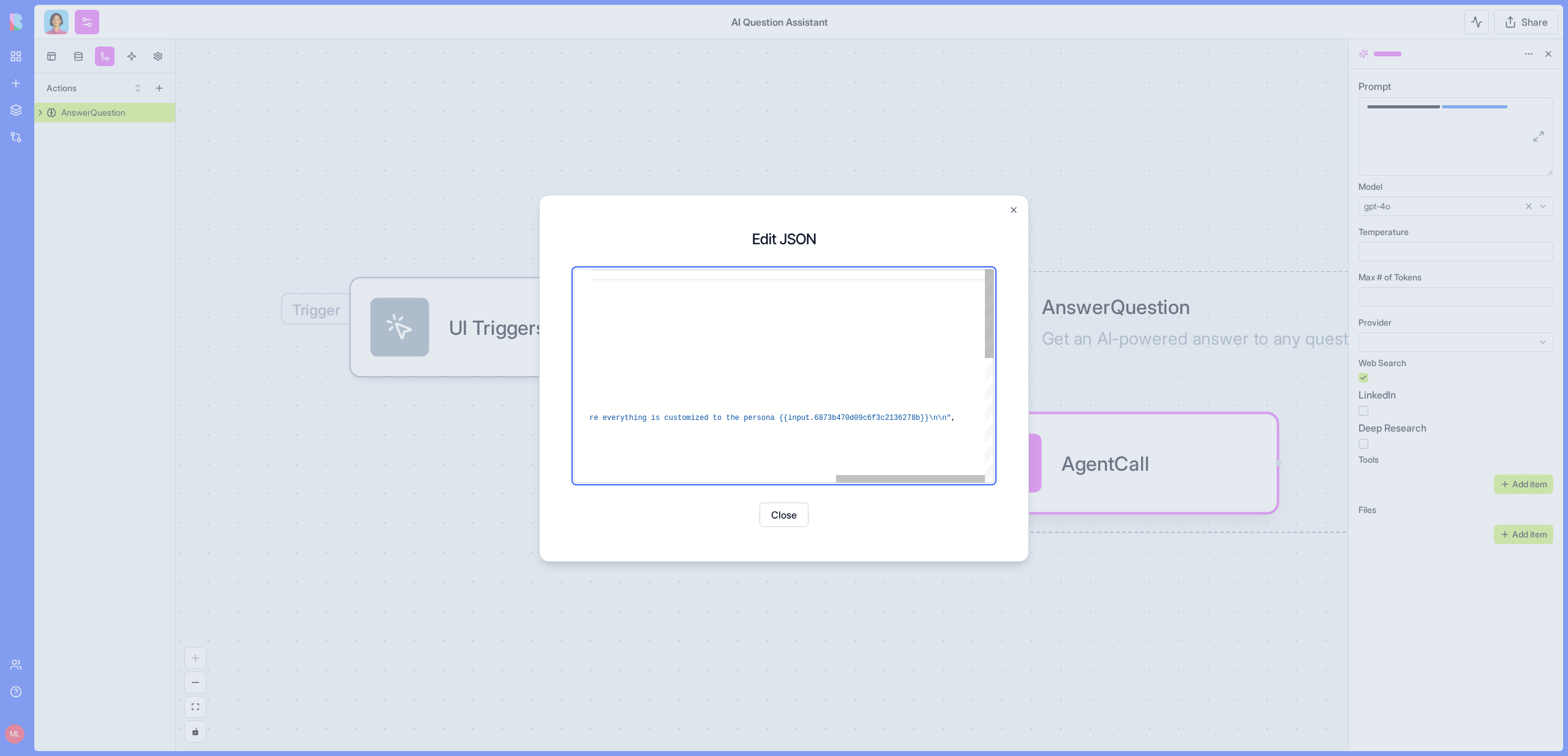 click on "{    "_id" :  "6873b46dd09c6f3c21362782" ,    "id" :  "6873b46dd09c6f3c21362782" ,    "type" :  "logic" ,    "subType" :  "action_instance" ,    "product" :  "6873b45fd09c6f3c21361c14" ,    "createdAt" :  "2025-07-13T13:28:13.256Z" ,    "baseBlockId" :  "682350853569558fbe7e49e5" ,    "userId" :  6 ,    "accountId" :  1 ,    "name" :  "AgentCall" ,    "body" :  { } ,    "data" :  {      "prompt" :  "You are a helpful assistant. Answer the following  question in a clear, concise way. Use industry be st practices when relevant and make sure everythin g is customized to the persona {{input.6873b470d09 c6f3c2136278b}}\n\n" ,      "modelName" :  "gpt-4o" ,      "temperature" :  0.7 ,      "maxTokens" :  8192 ,      "tools" :  {        "webSearch" :  true ,        "linkedIn" :  false ," at bounding box center [461, 525] 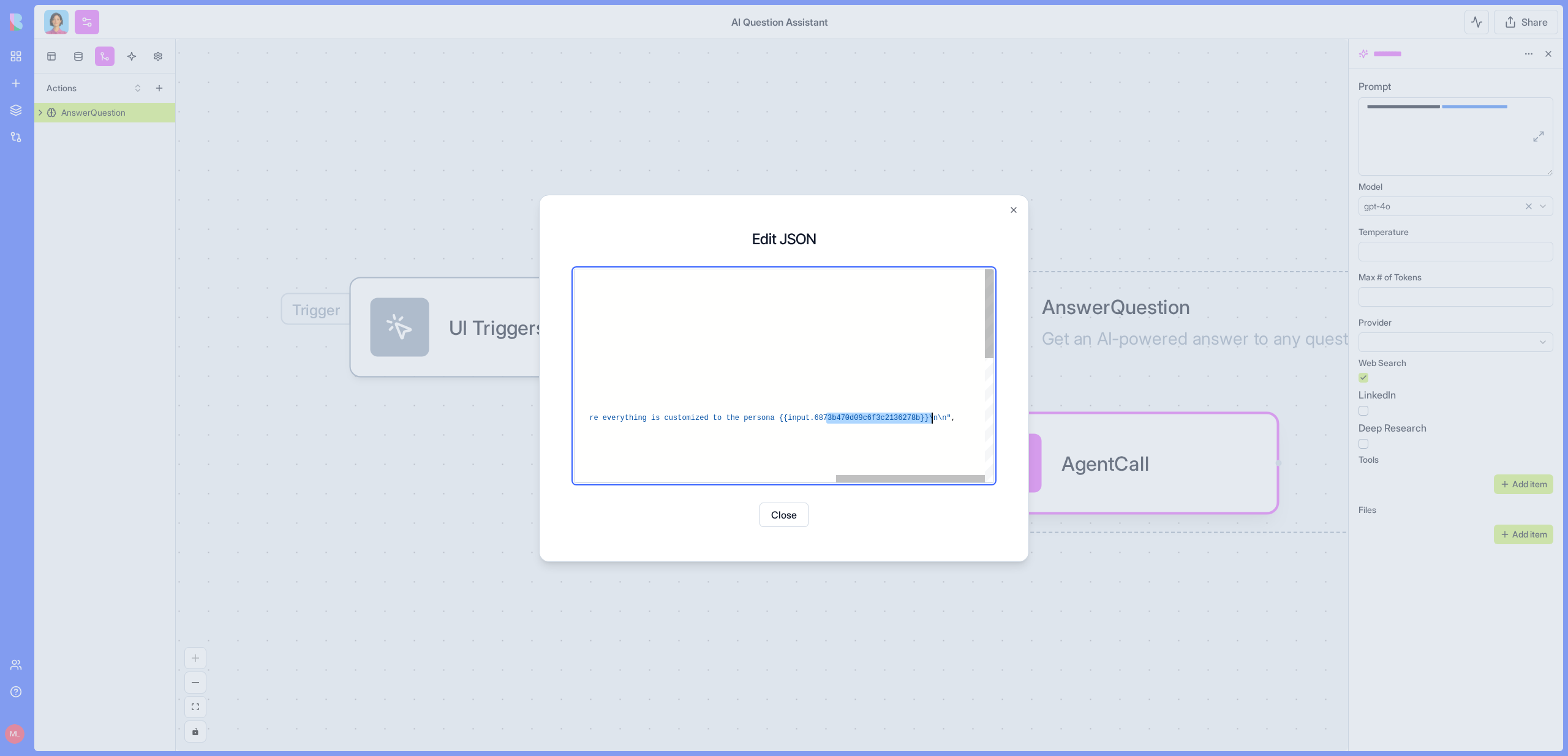 scroll, scrollTop: 33, scrollLeft: 1005, axis: both 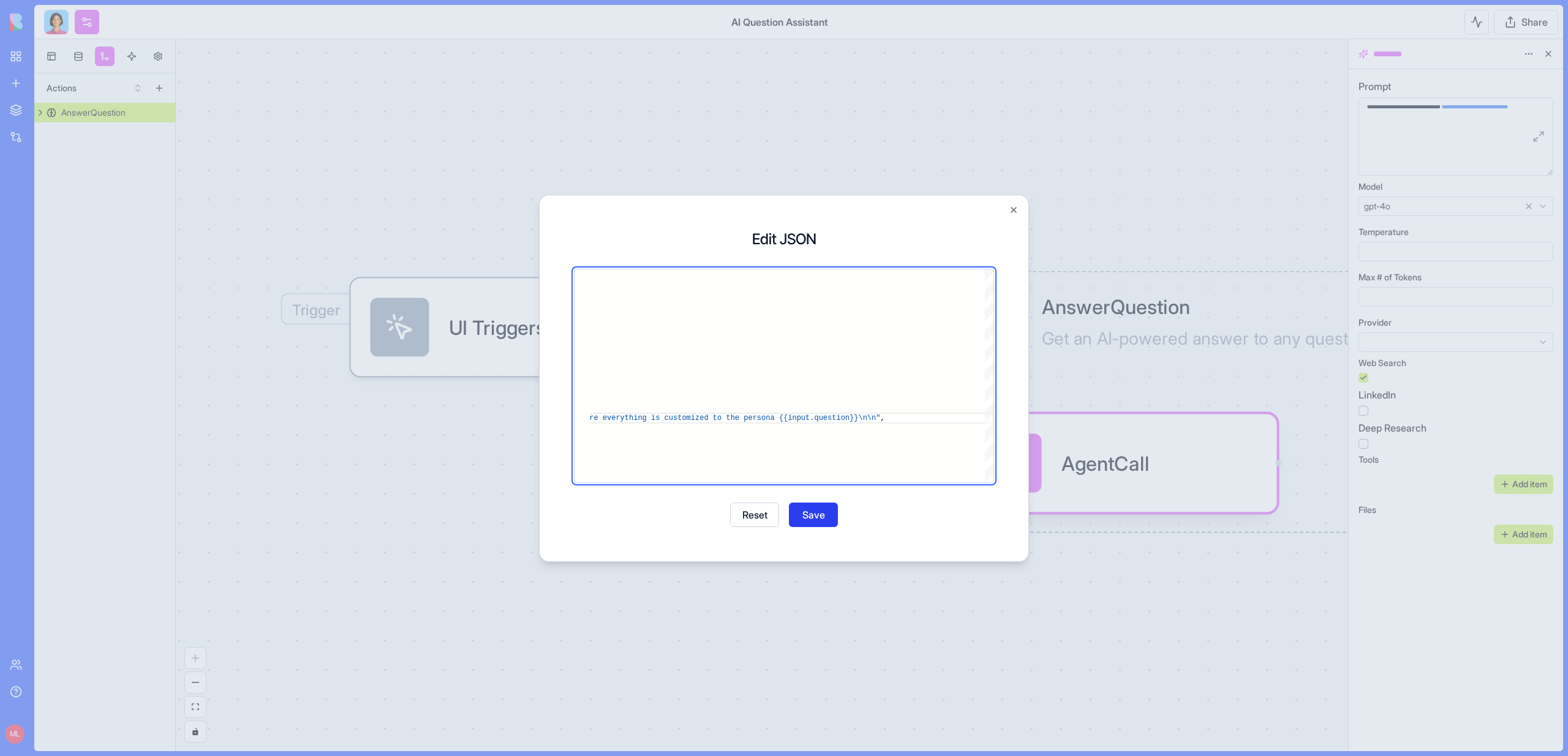 type on "**********" 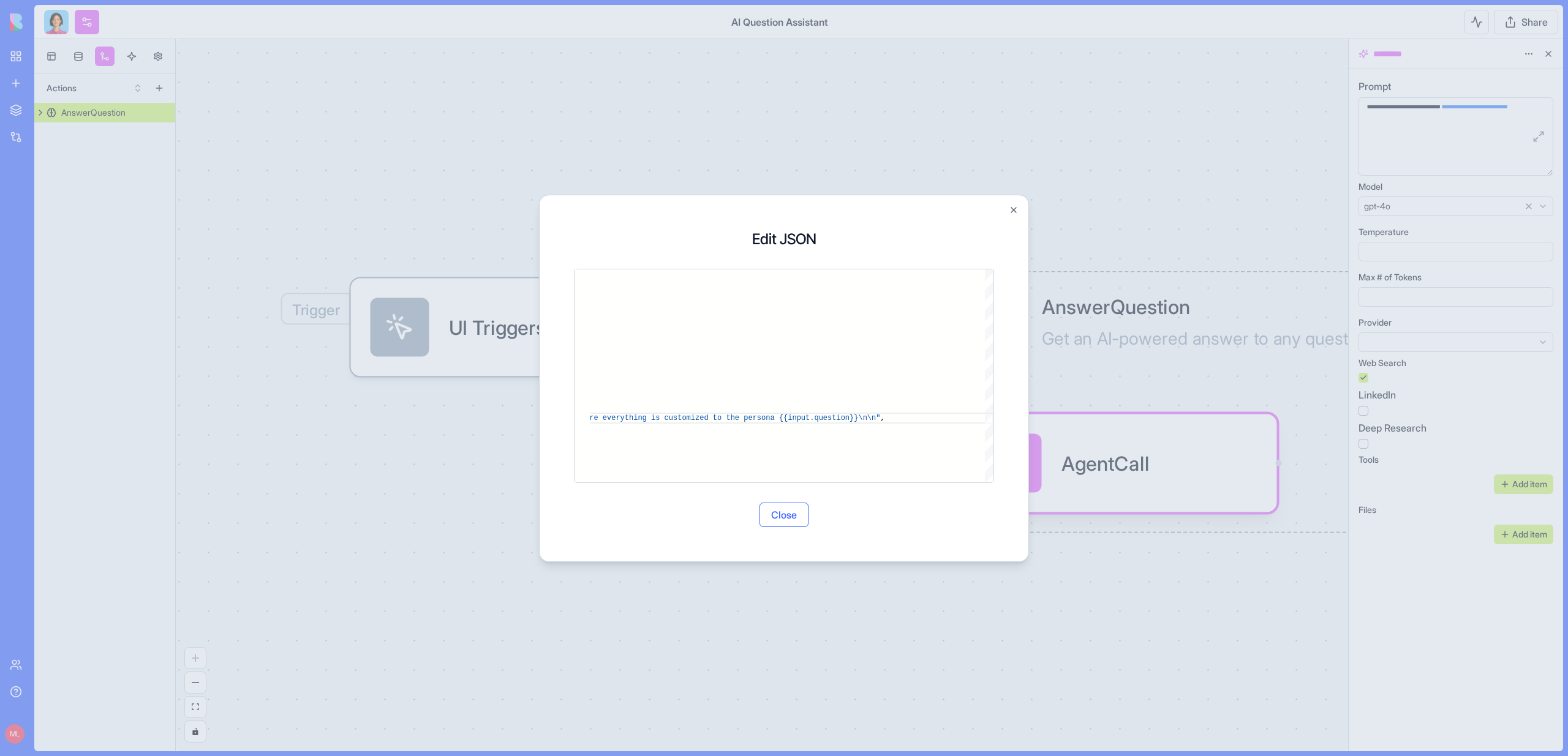 click on "Close" at bounding box center (784, 515) 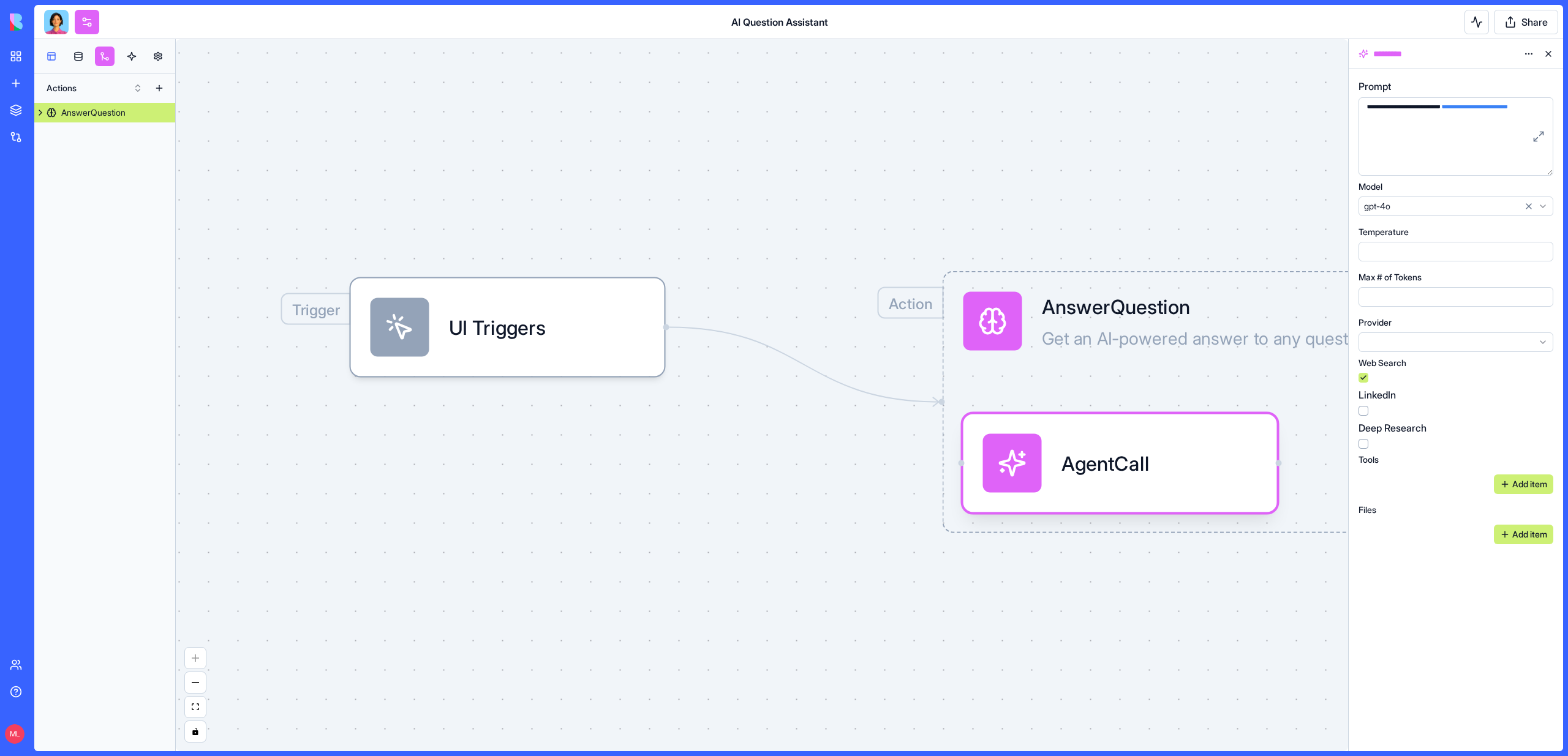 click at bounding box center (51, 56) 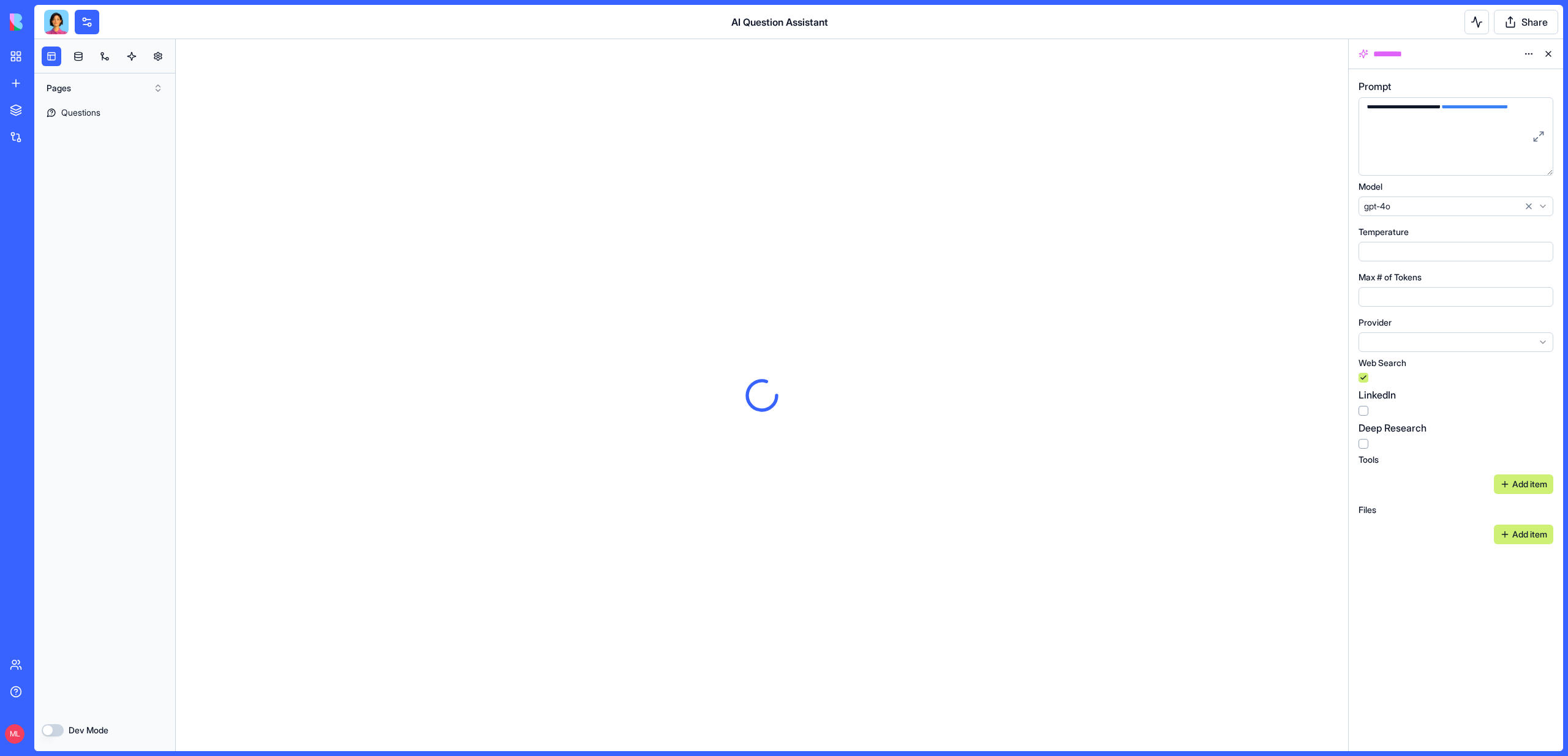 scroll, scrollTop: 0, scrollLeft: 0, axis: both 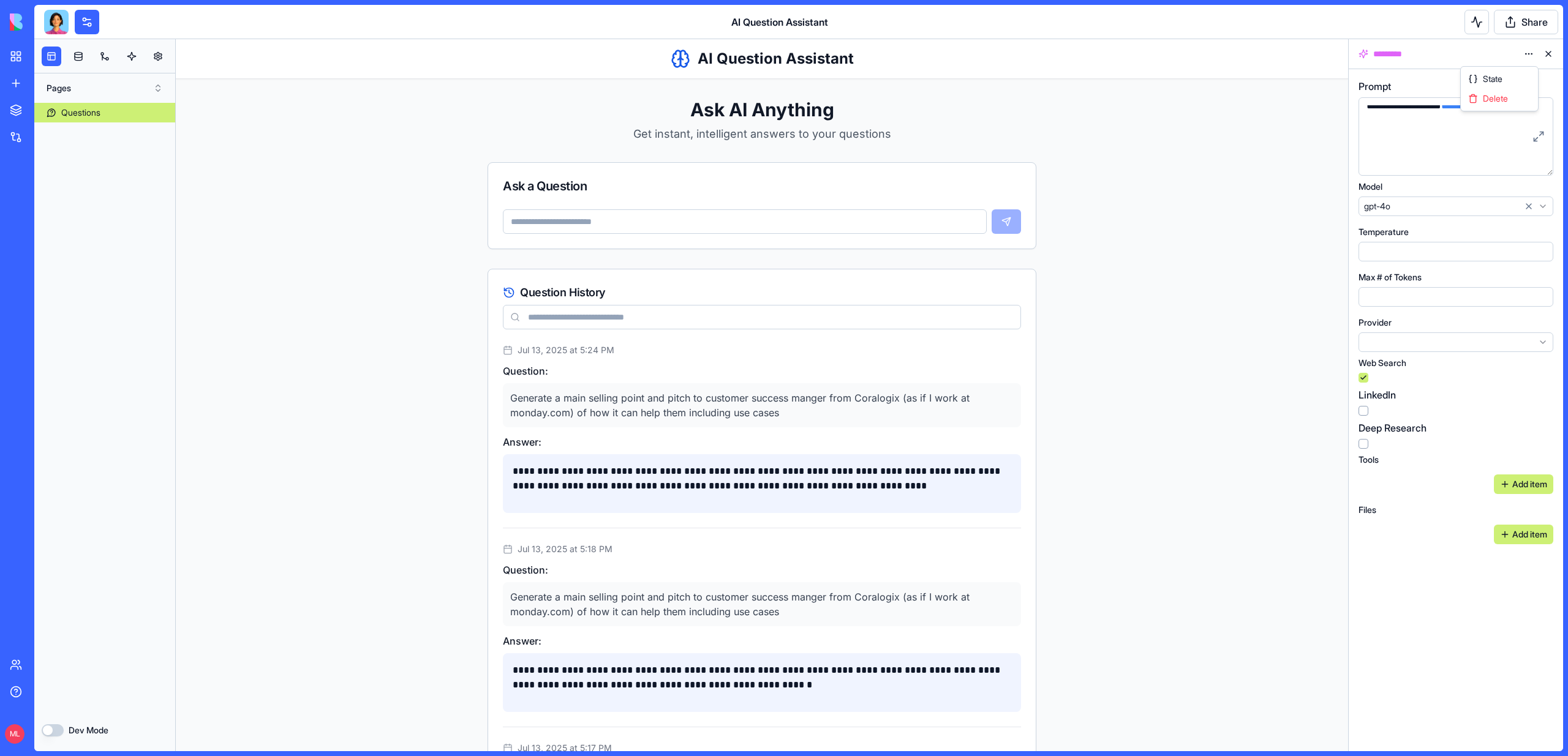 click on "**********" at bounding box center (784, 378) 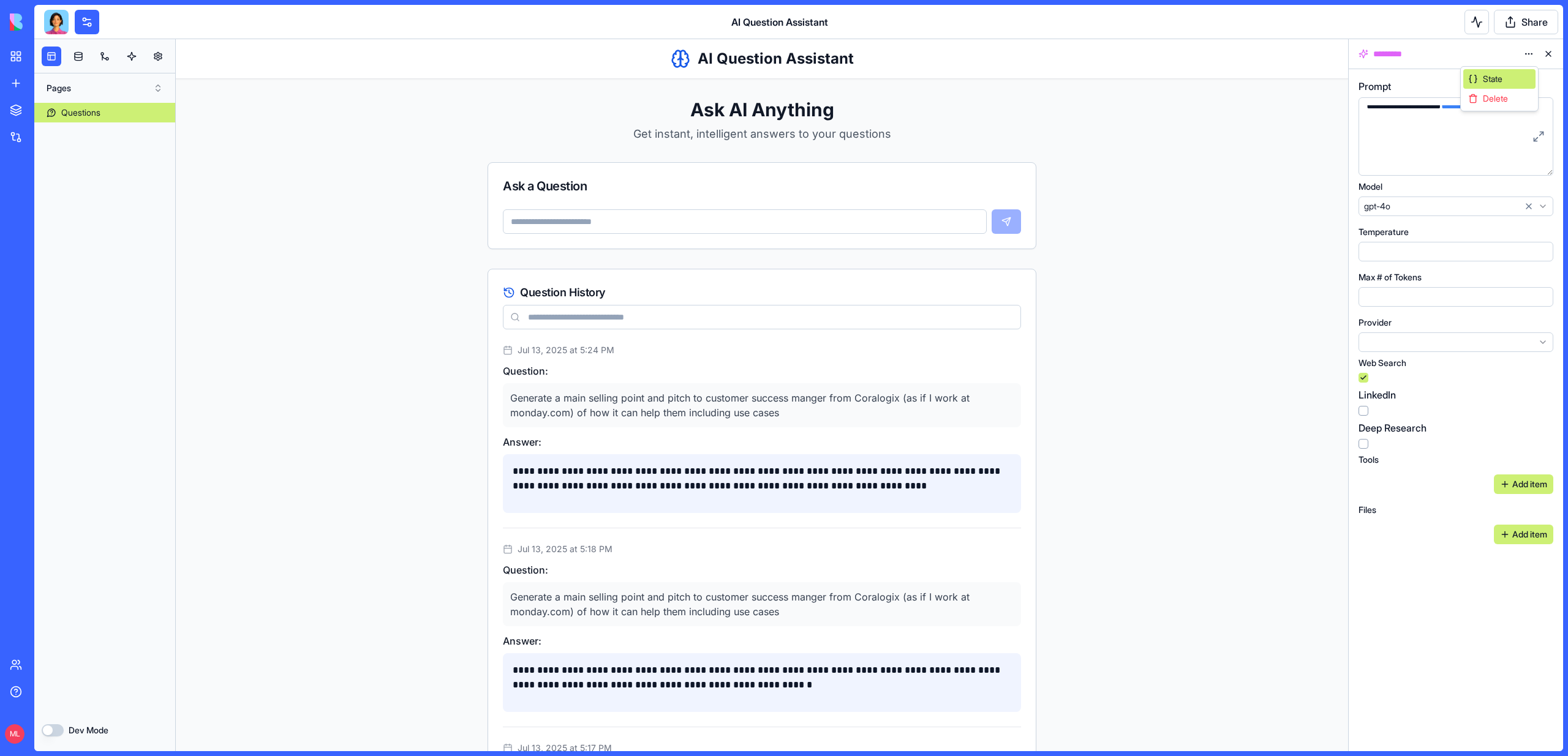 click on "State" at bounding box center [1499, 79] 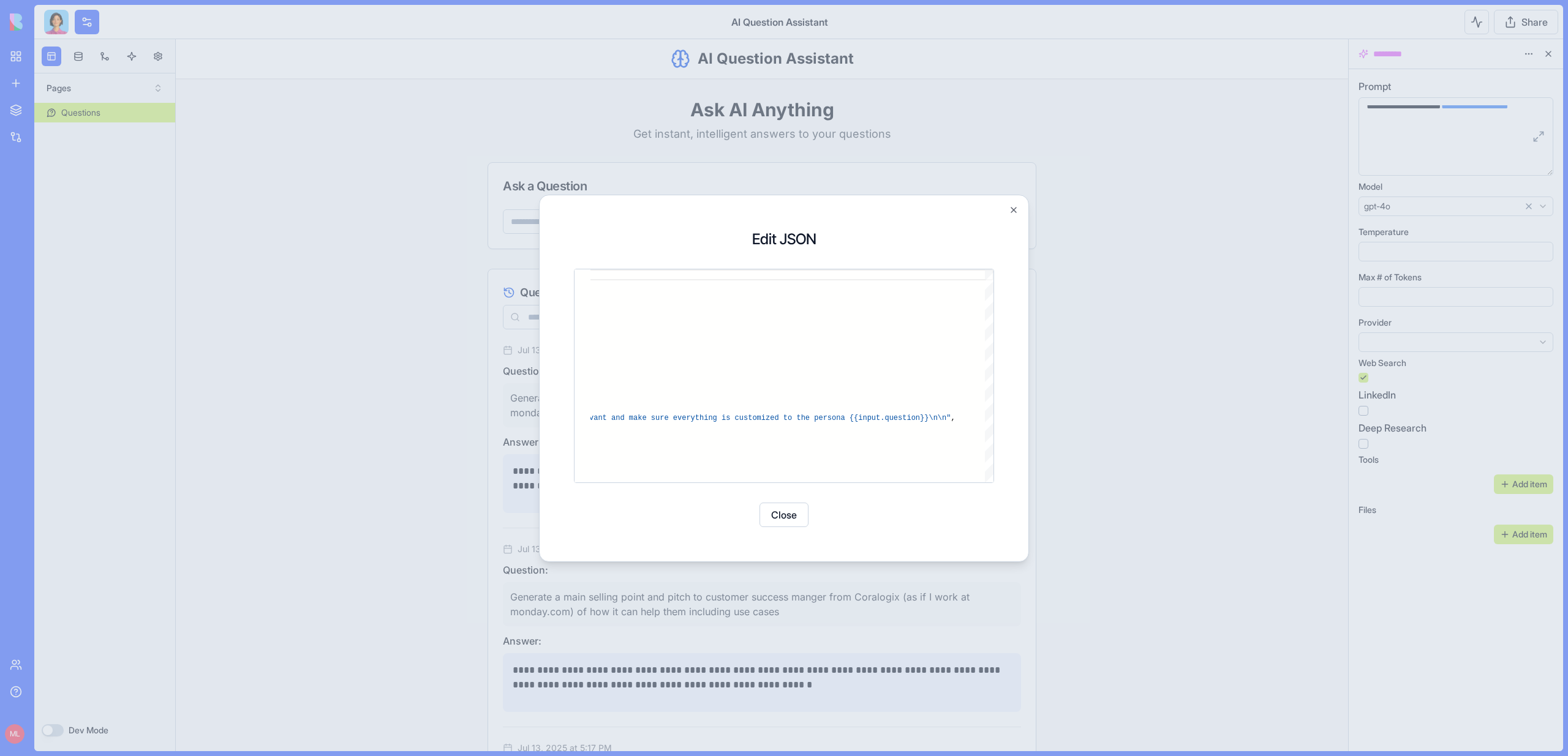 click at bounding box center [784, 378] 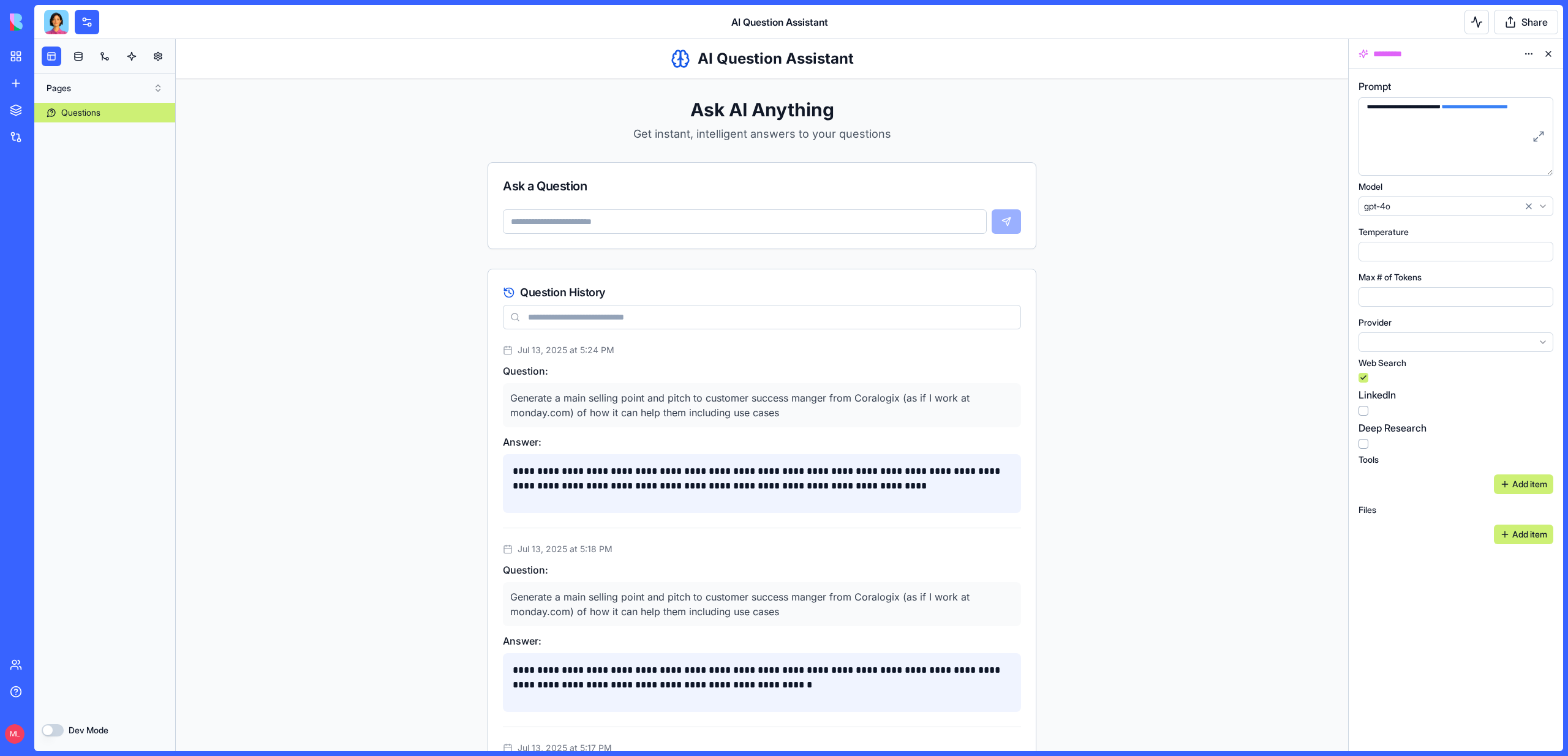 click on "Generate a main selling point and pitch to customer success manger from Coralogix (as if I work at monday.com) of how it can help them including use cases" at bounding box center (762, 405) 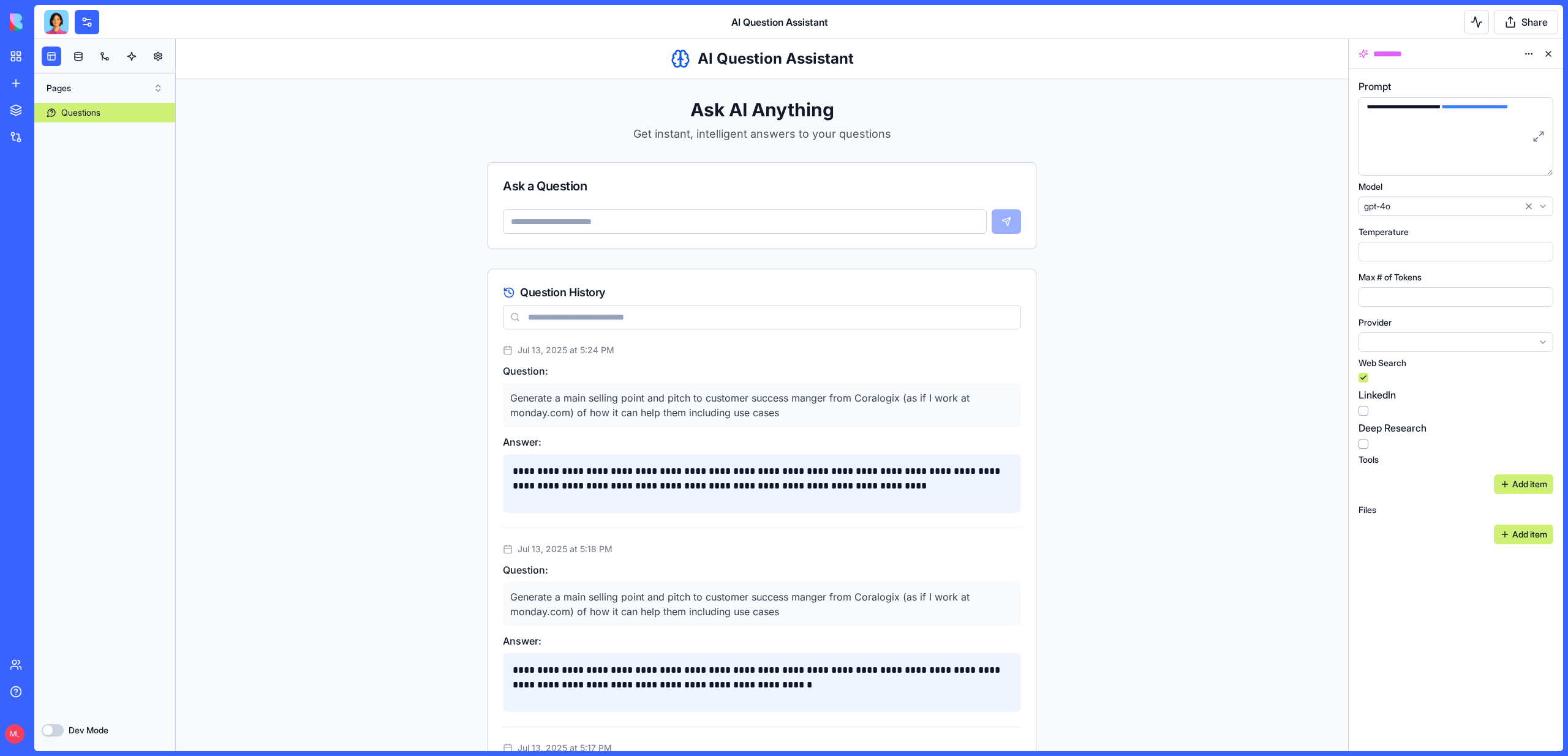 click on "Generate a main selling point and pitch to customer success manger from Coralogix (as if I work at monday.com) of how it can help them including use cases" at bounding box center [762, 405] 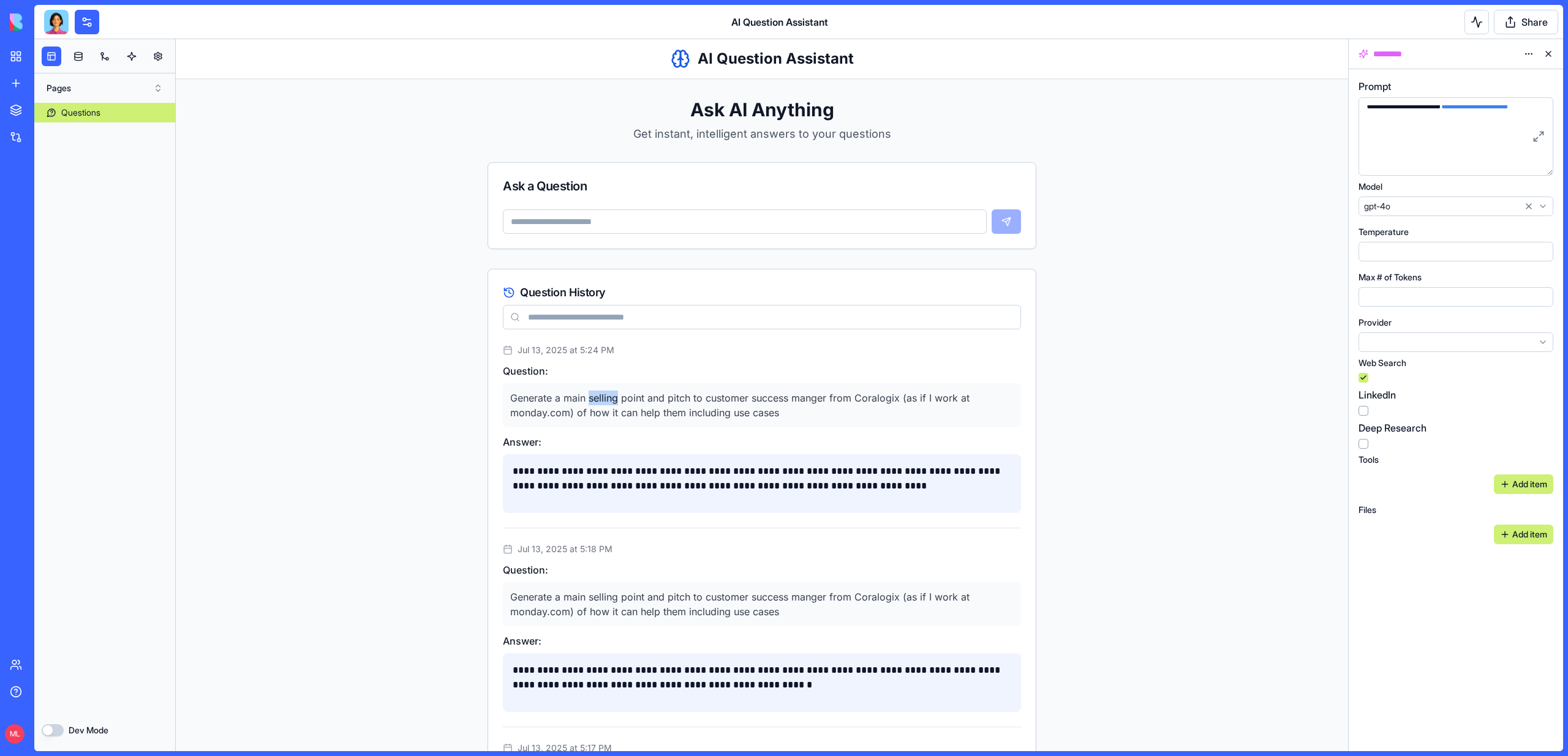 click on "Generate a main selling point and pitch to customer success manger from Coralogix (as if I work at monday.com) of how it can help them including use cases" at bounding box center (762, 405) 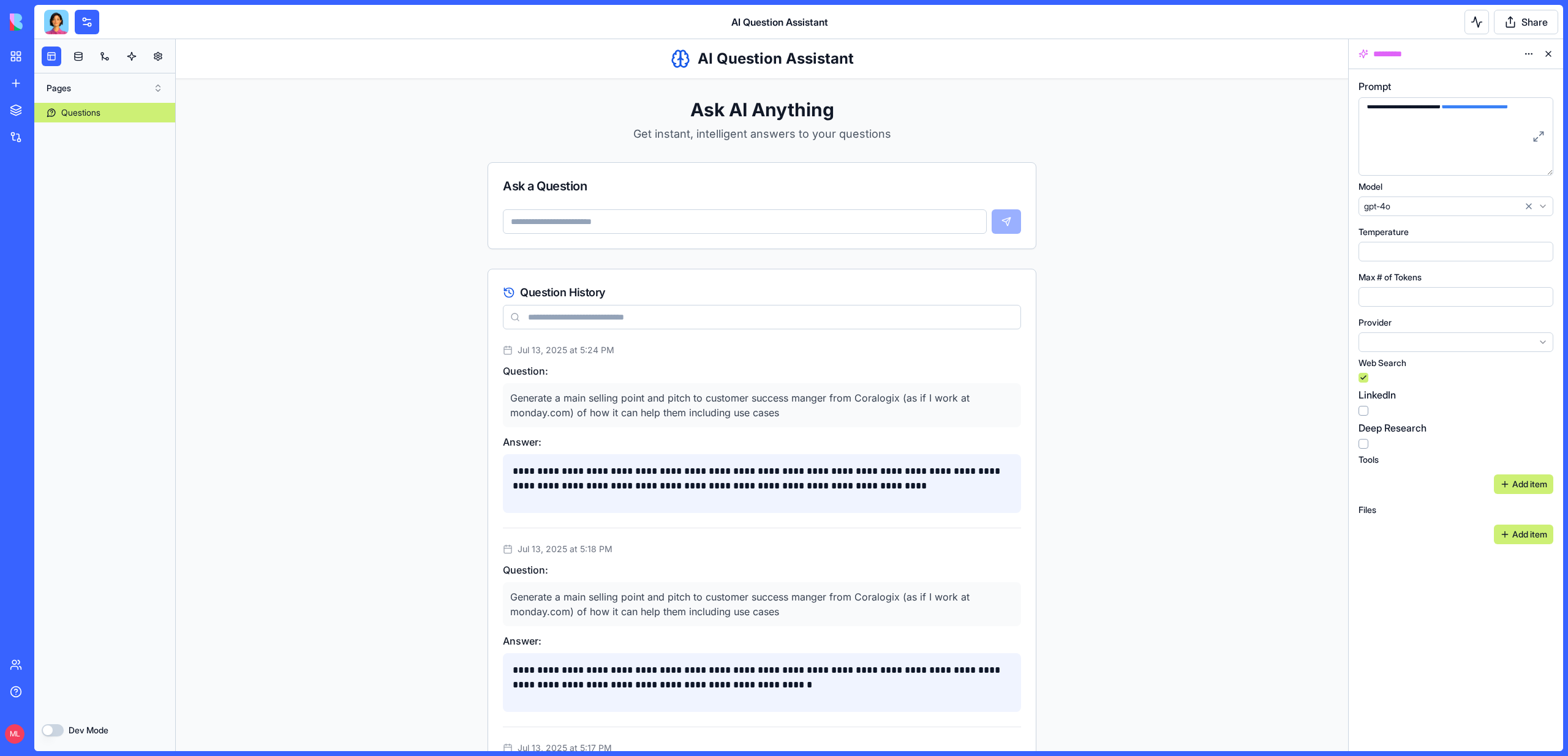 click on "Generate a main selling point and pitch to customer success manger from Coralogix (as if I work at monday.com) of how it can help them including use cases" at bounding box center [762, 604] 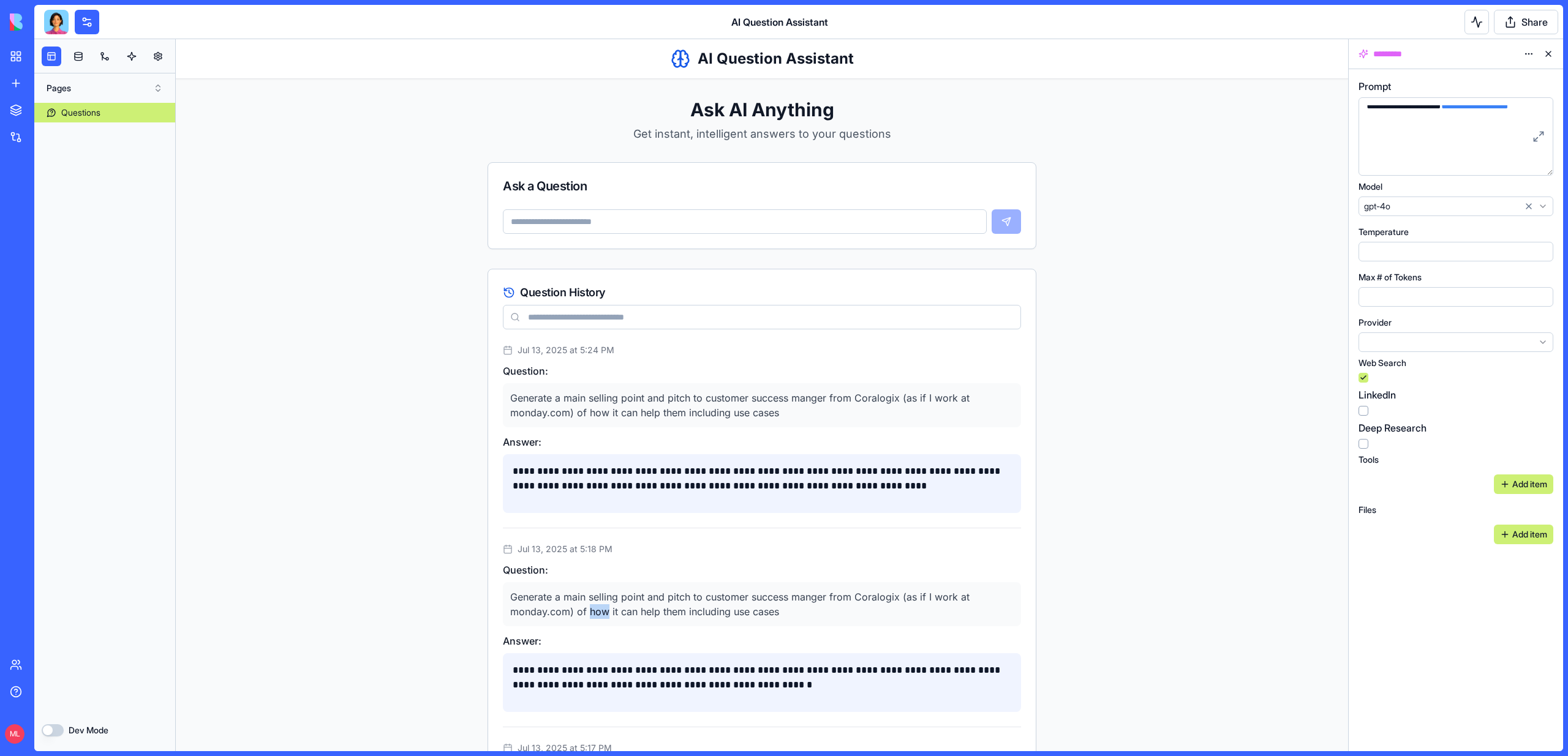 click on "Generate a main selling point and pitch to customer success manger from Coralogix (as if I work at monday.com) of how it can help them including use cases" at bounding box center (762, 604) 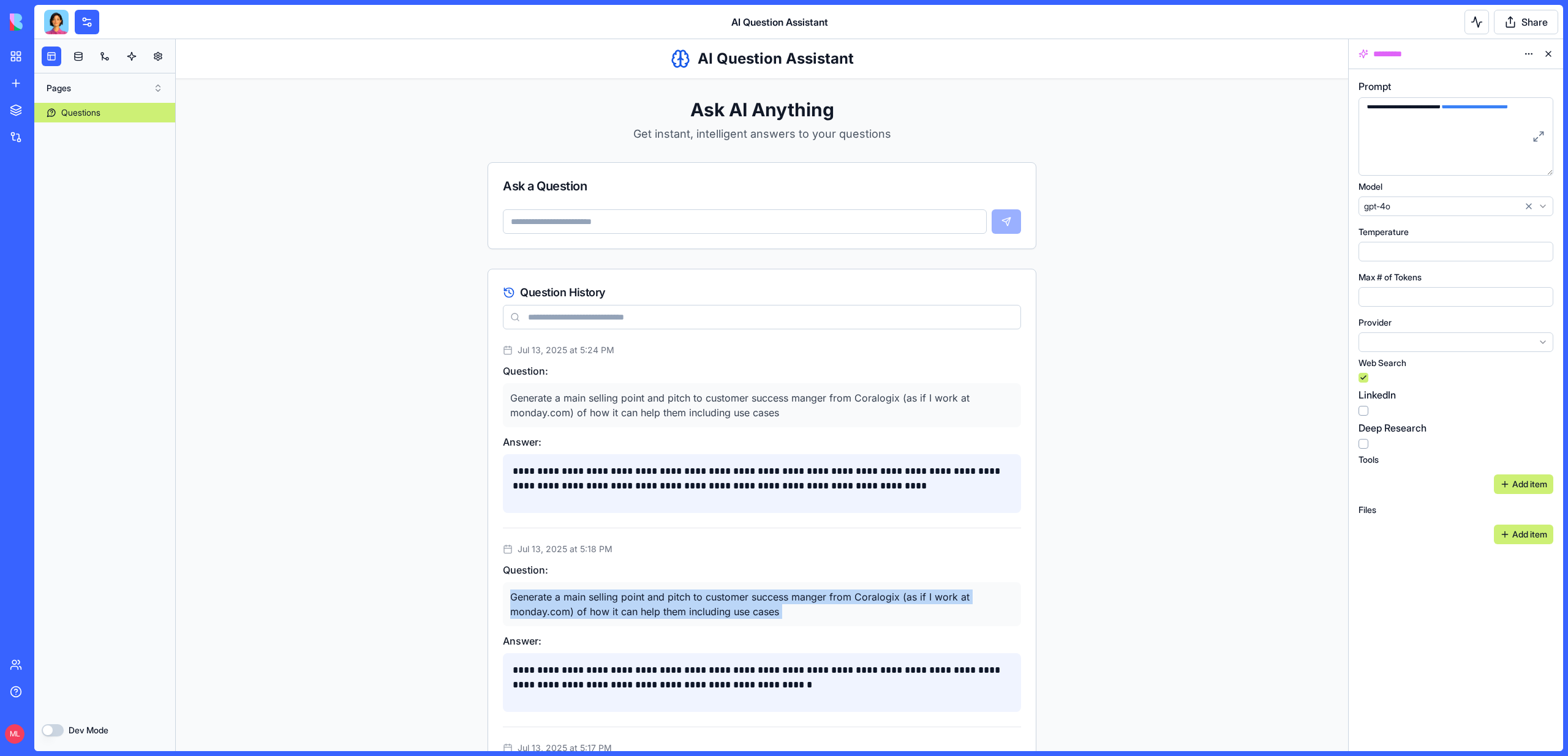 click on "Generate a main selling point and pitch to customer success manger from Coralogix (as if I work at monday.com) of how it can help them including use cases" at bounding box center [762, 604] 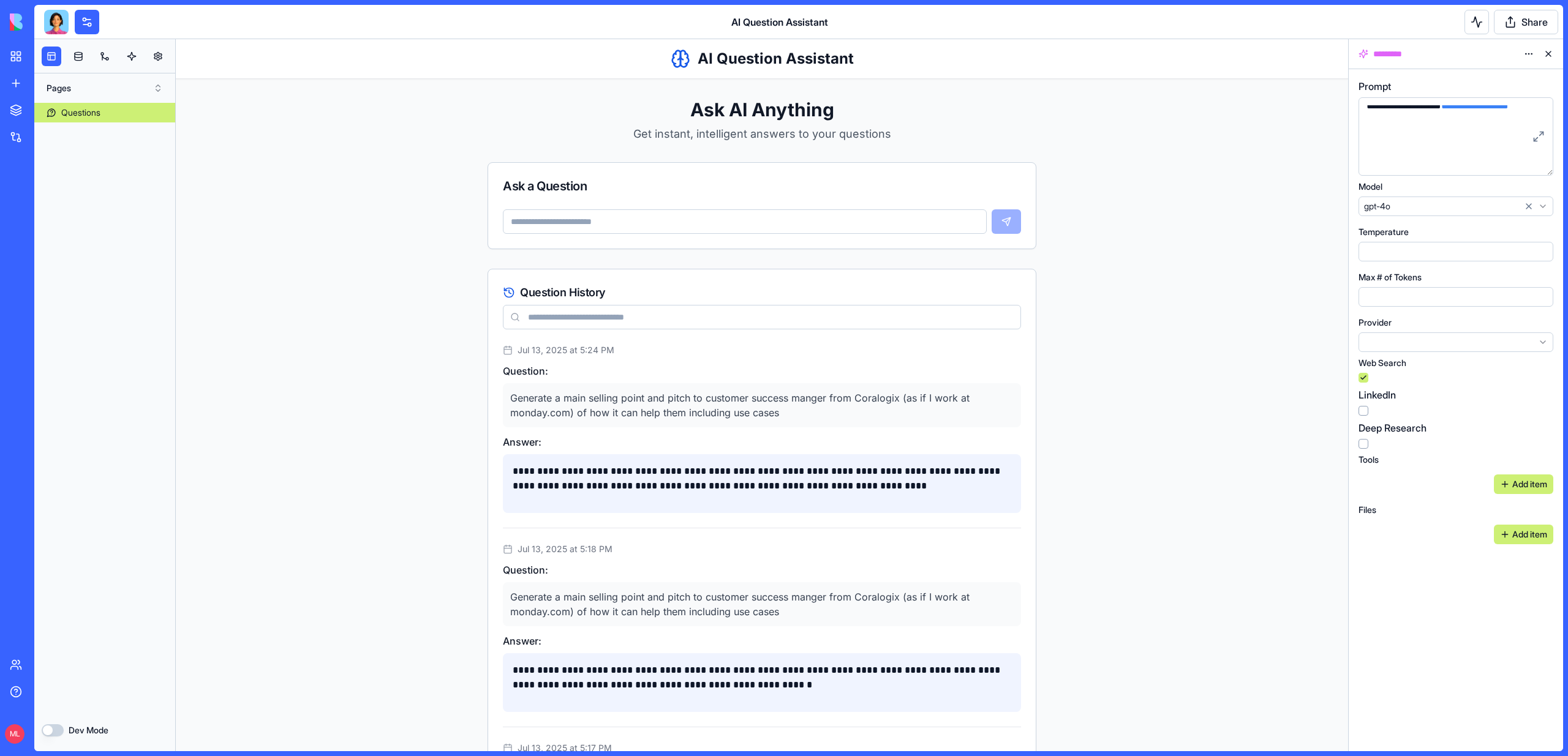 click on "Ask a Question" at bounding box center (762, 186) 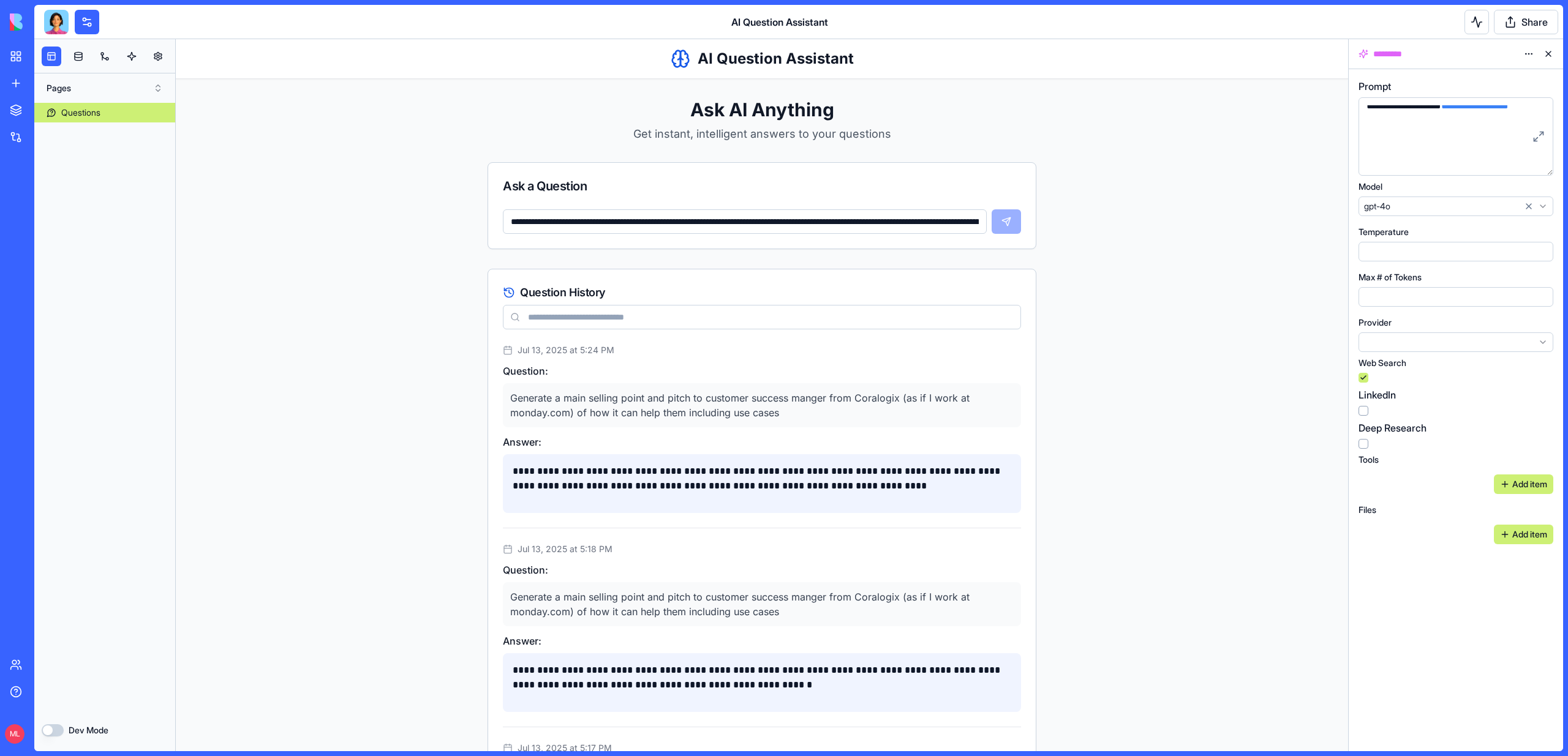scroll, scrollTop: 0, scrollLeft: 169, axis: horizontal 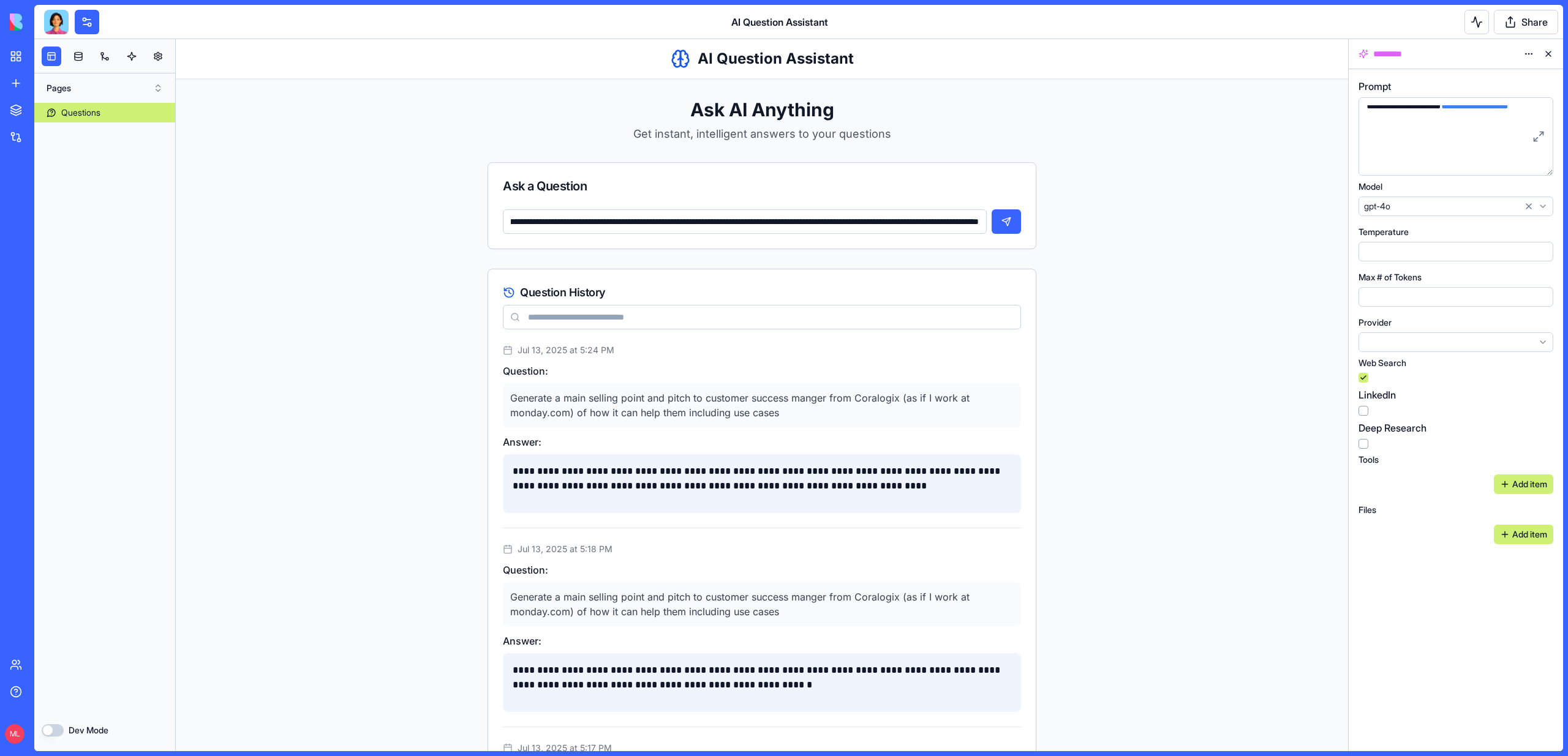 type on "**********" 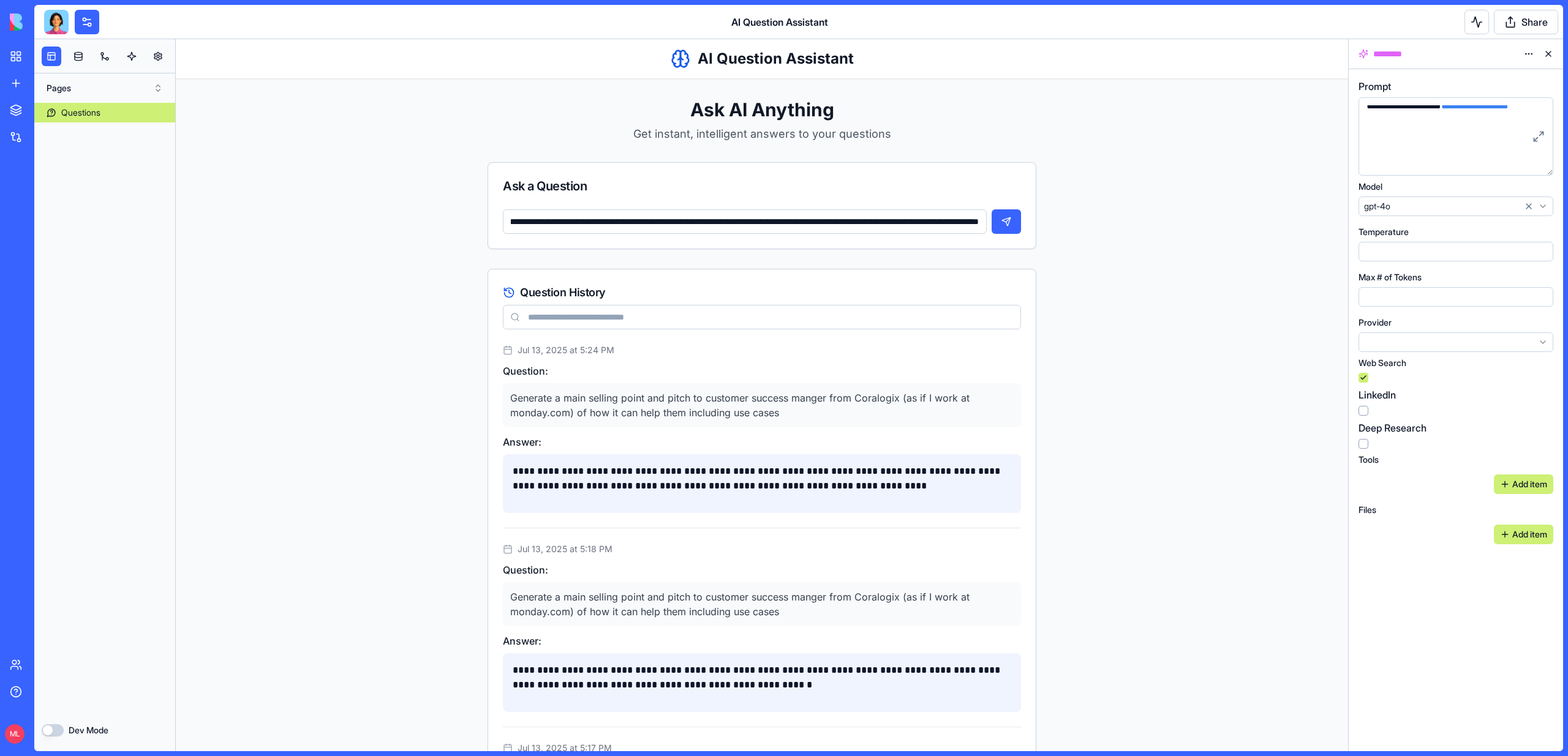 click at bounding box center (1006, 222) 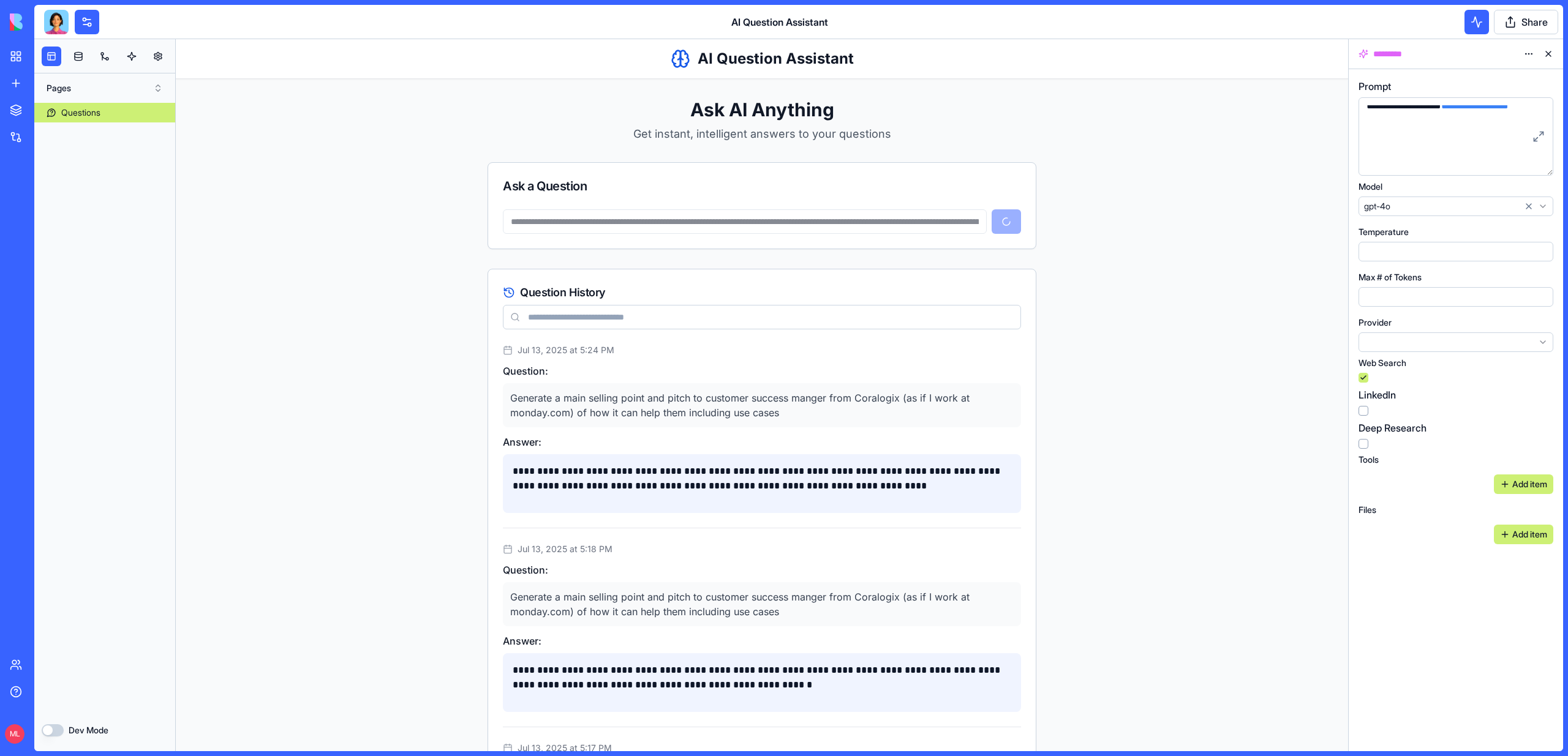 type 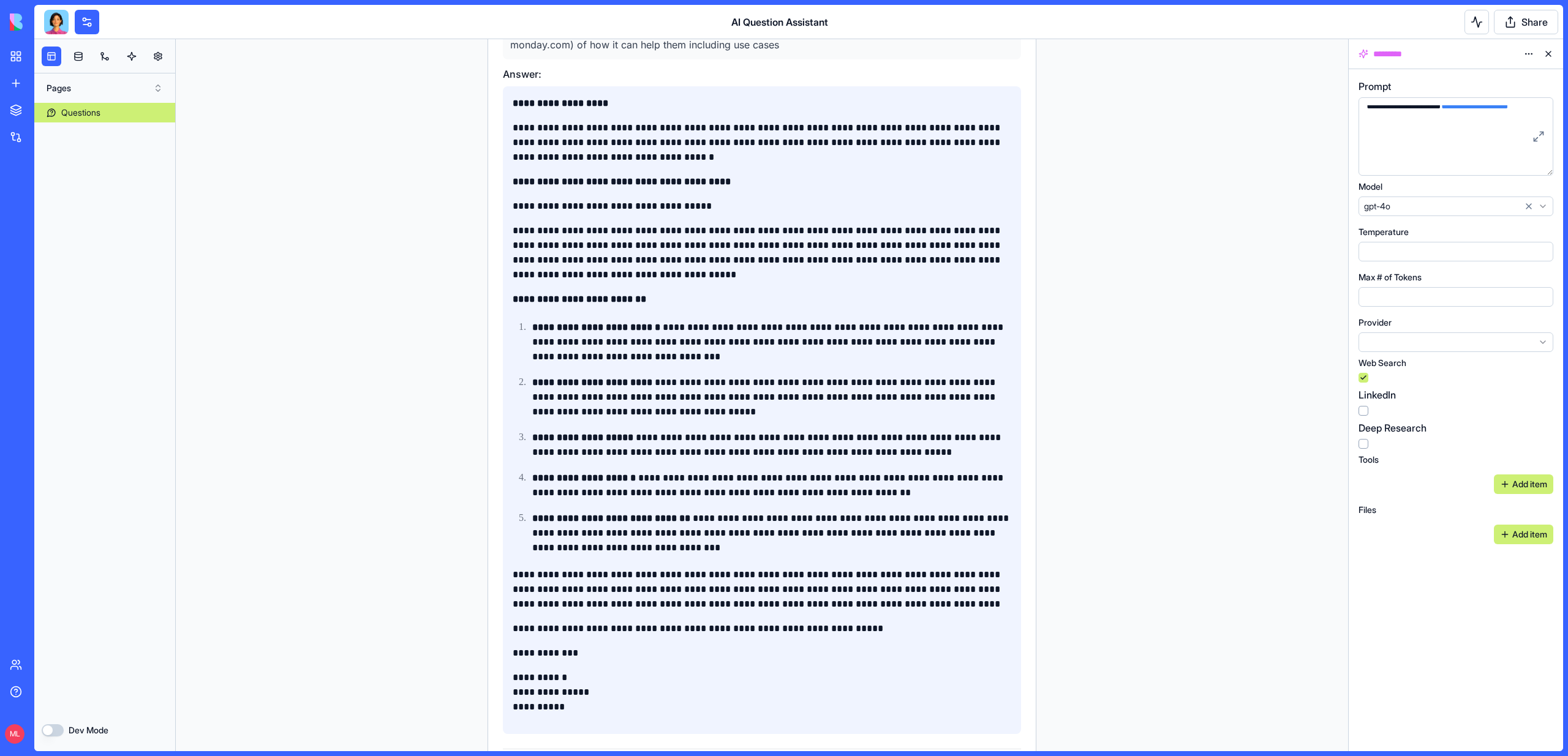 scroll, scrollTop: 1189, scrollLeft: 0, axis: vertical 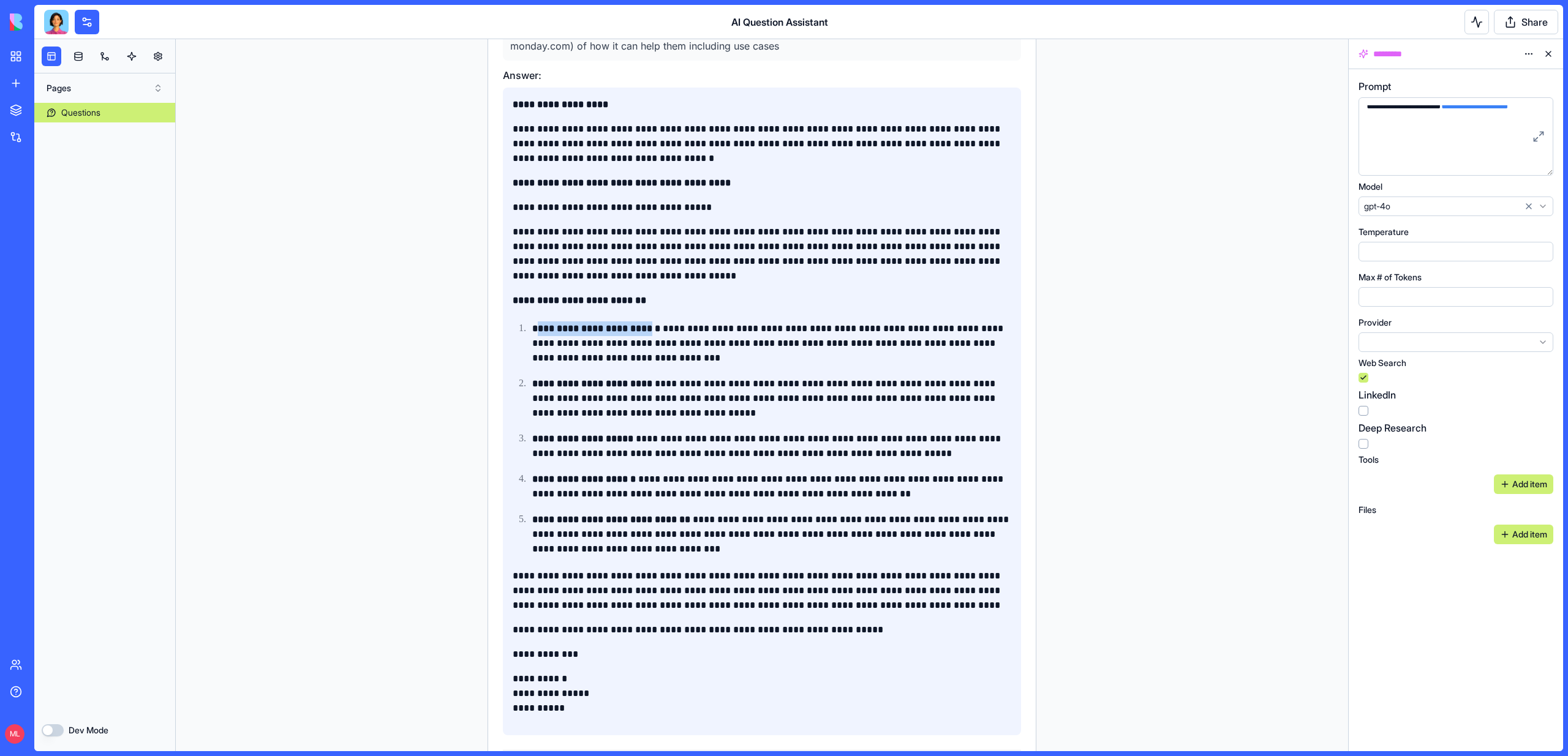 drag, startPoint x: 541, startPoint y: 331, endPoint x: 662, endPoint y: 331, distance: 121 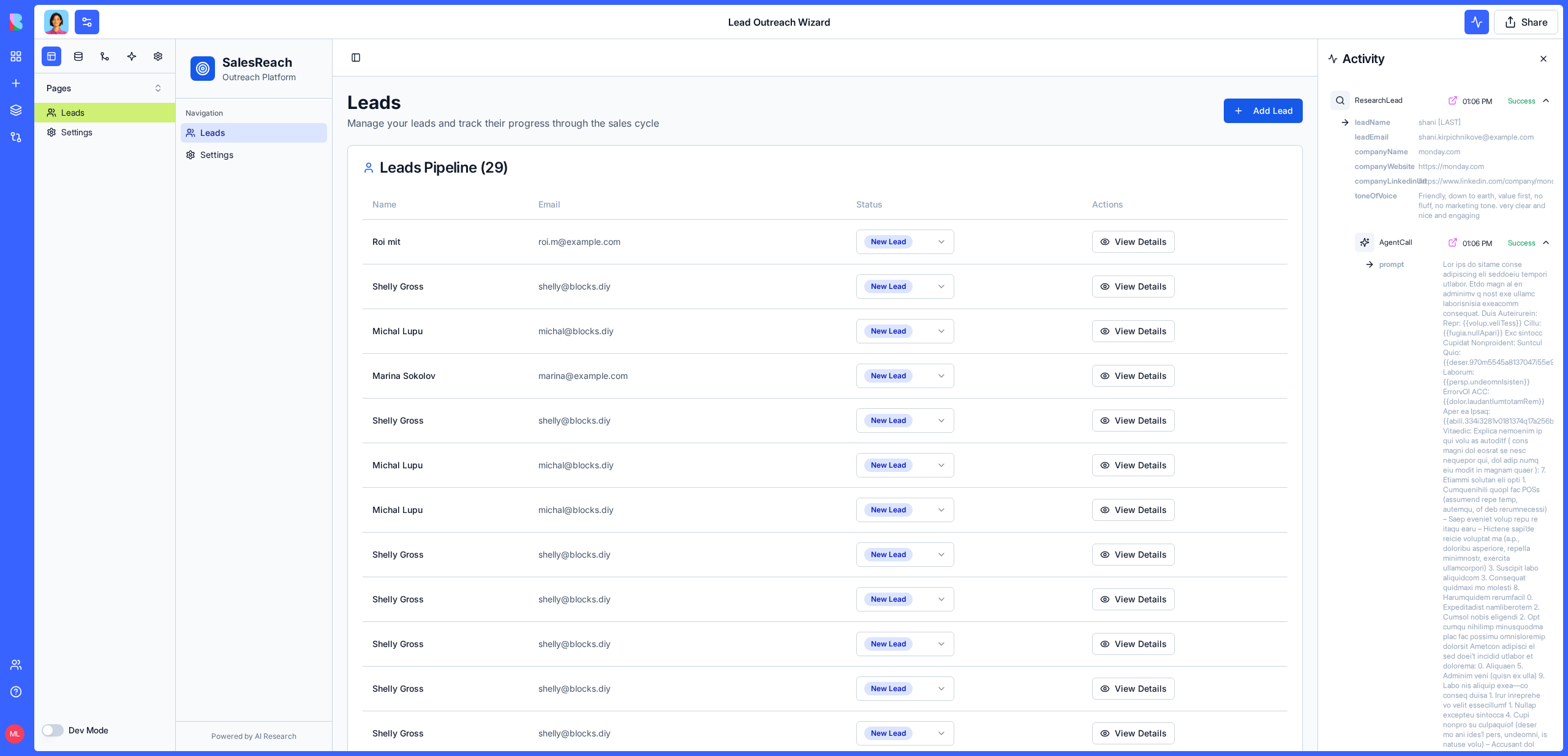 scroll, scrollTop: 794, scrollLeft: 0, axis: vertical 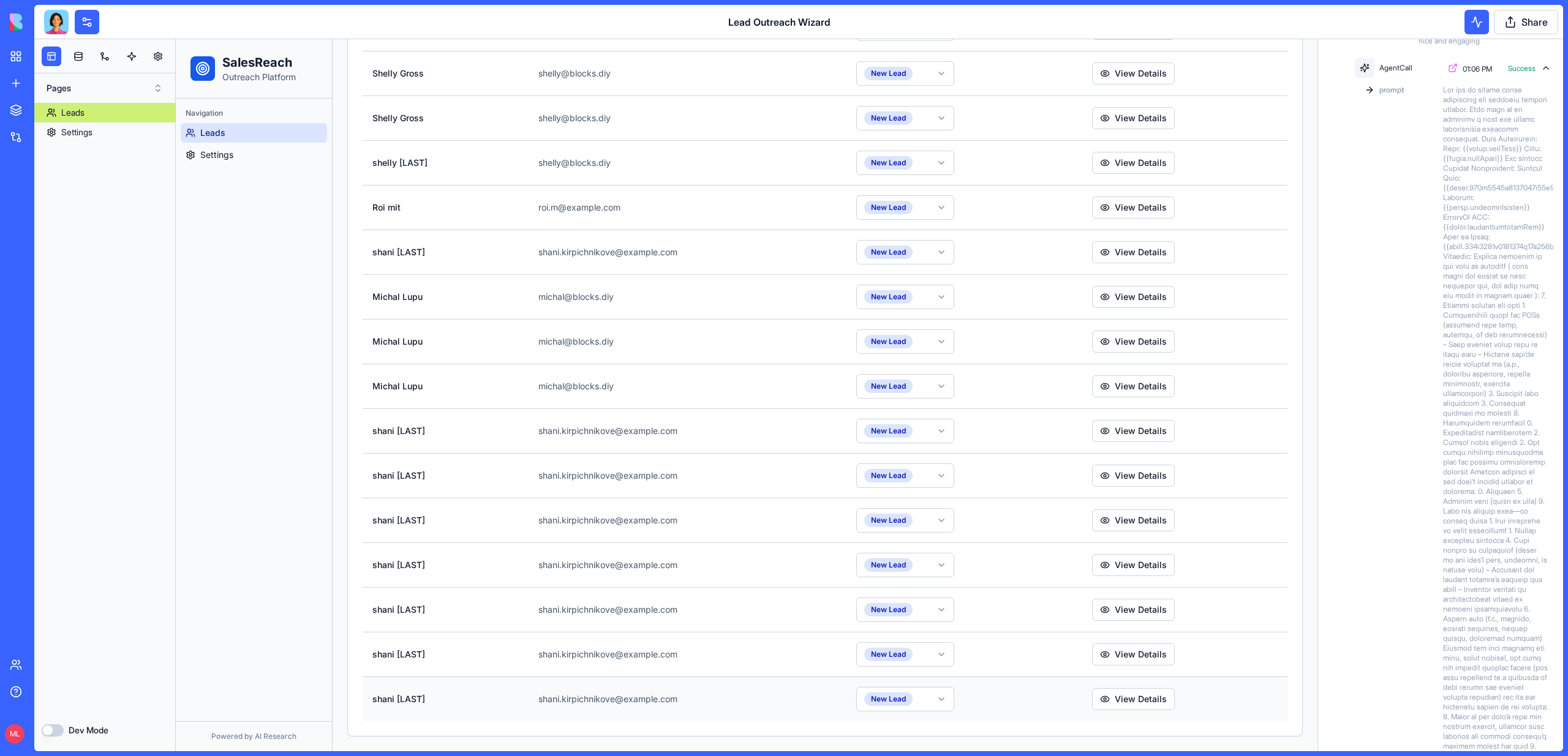 click on "shani.kirpichnikove@example.com" at bounding box center [687, 698] 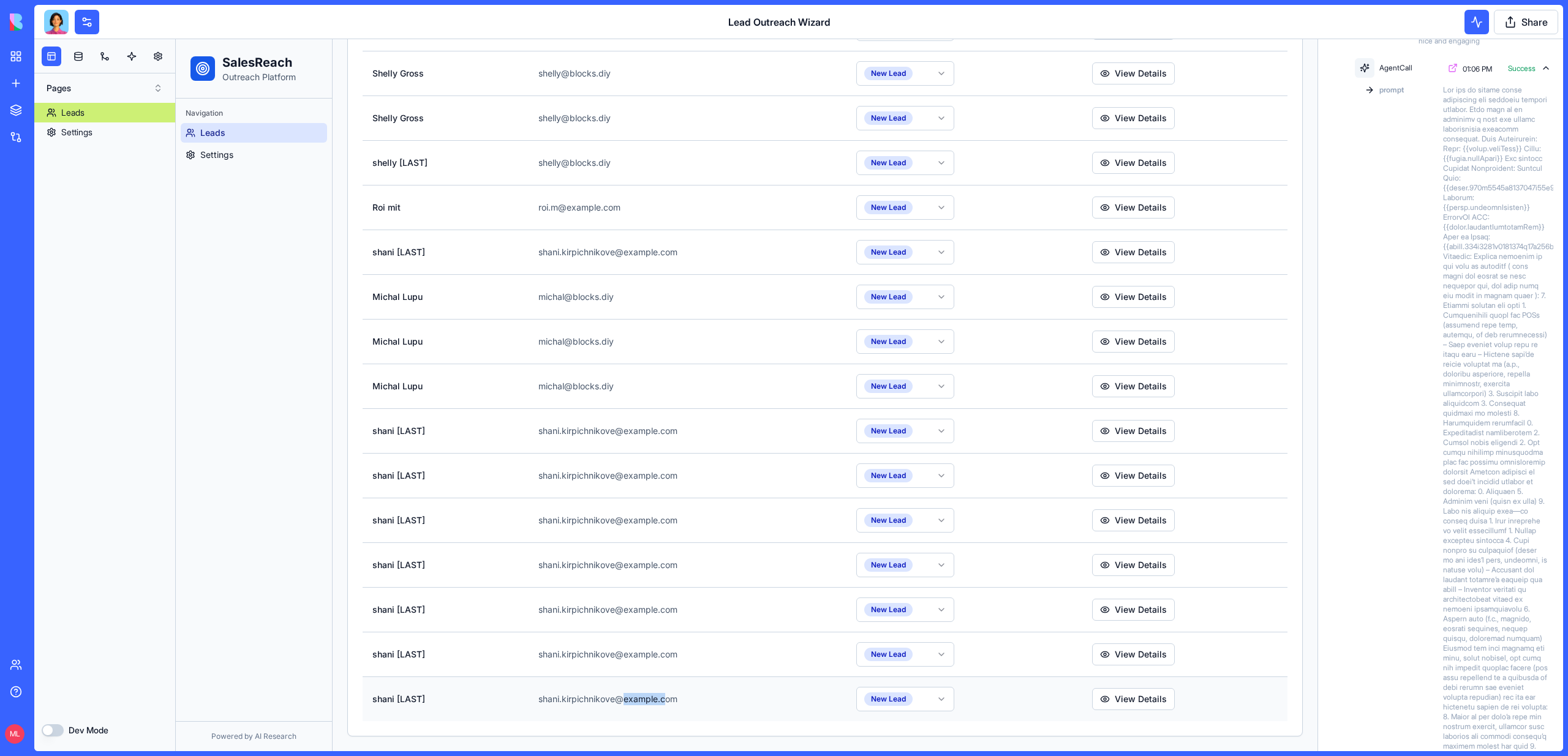 click on "shani.kirpichnikove@example.com" at bounding box center [687, 698] 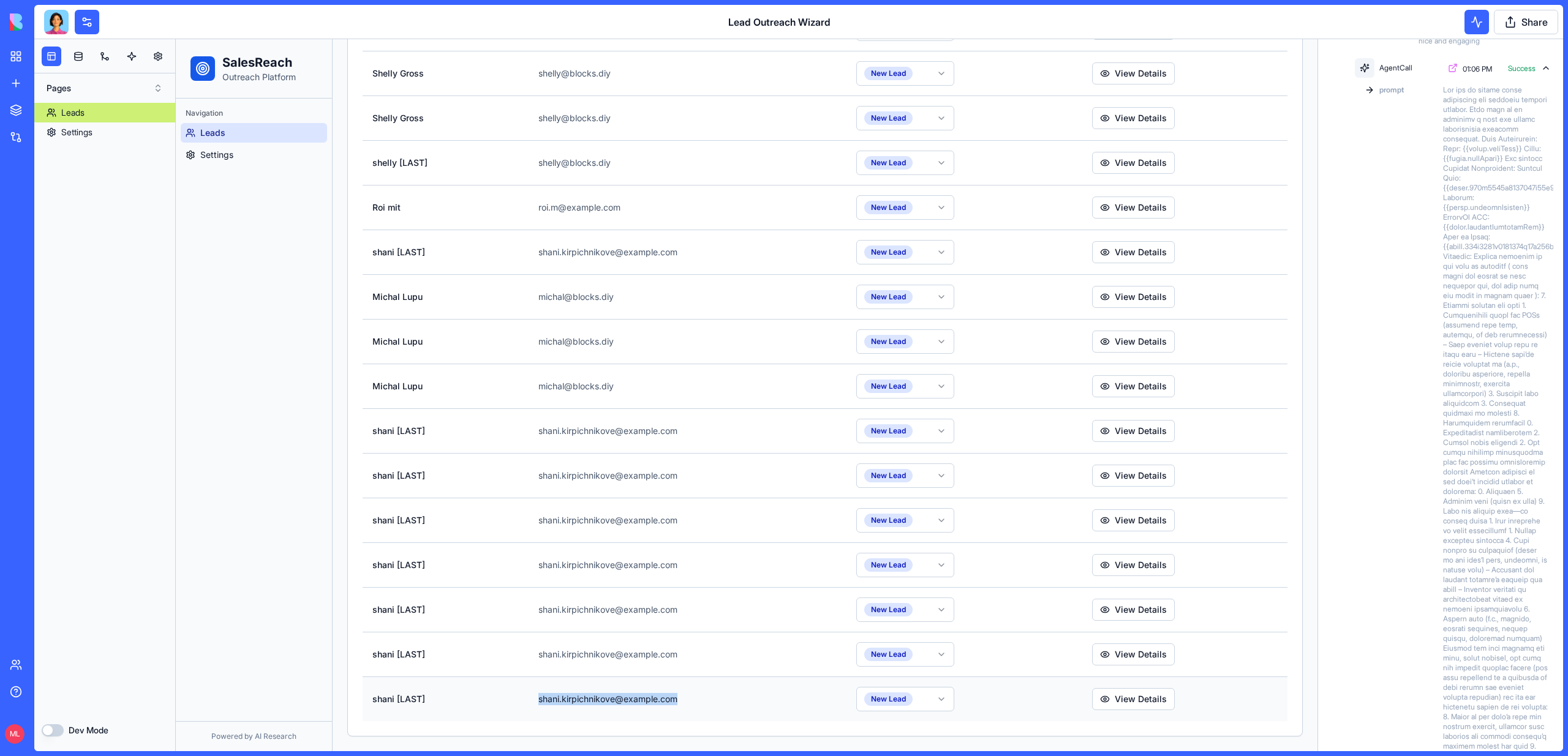 click on "shani.kirpichnikove@example.com" at bounding box center [687, 698] 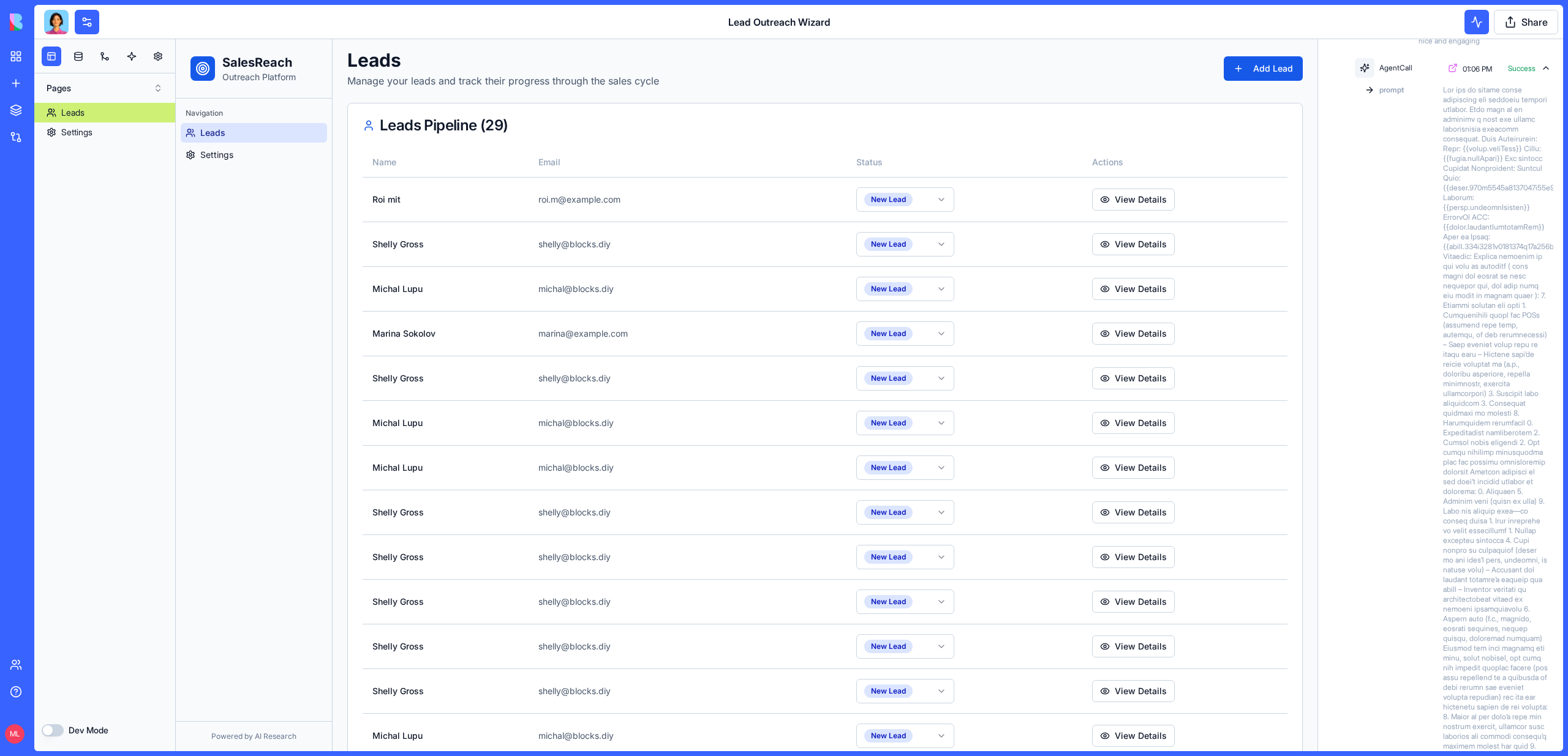 scroll, scrollTop: 0, scrollLeft: 0, axis: both 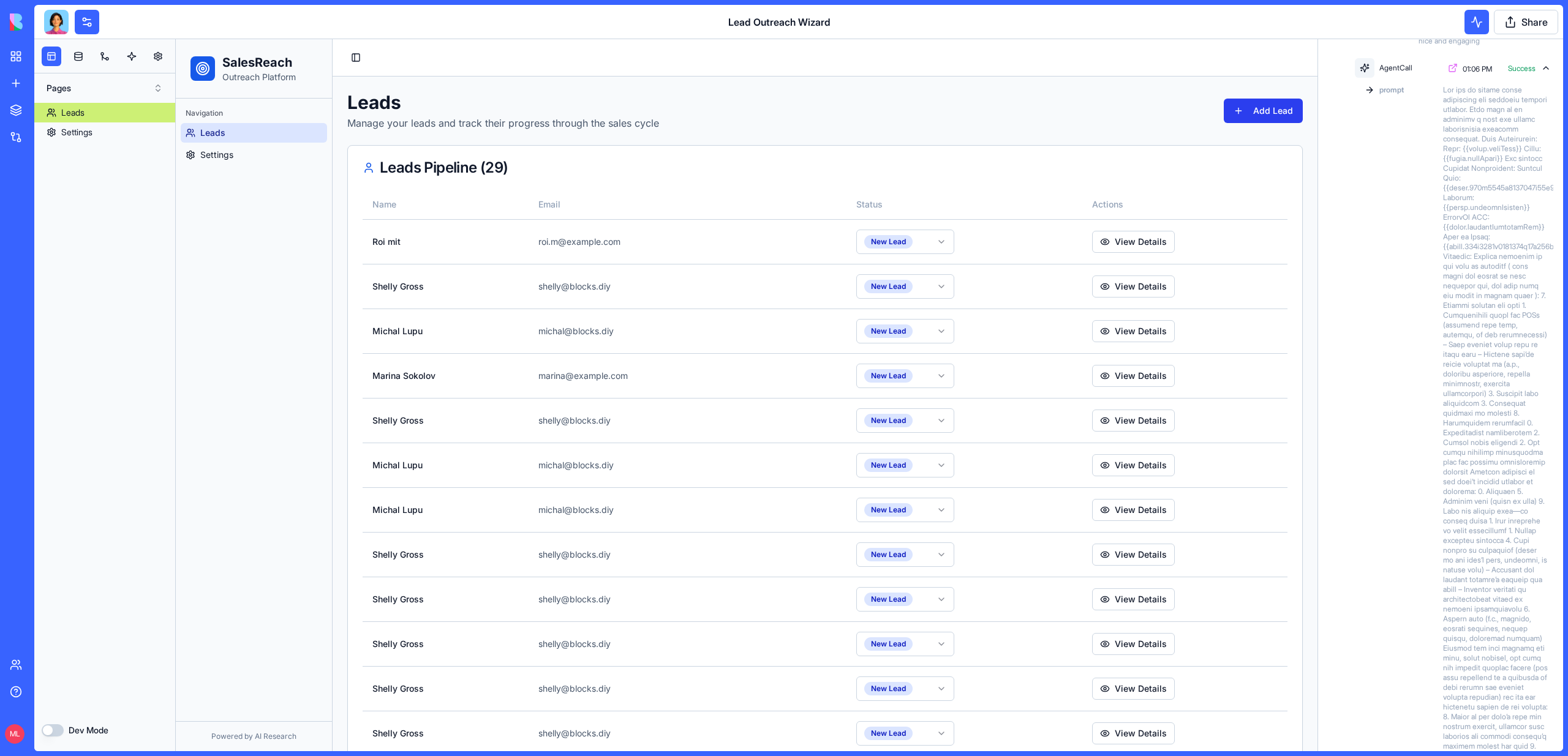 click on "Add Lead" at bounding box center [1263, 111] 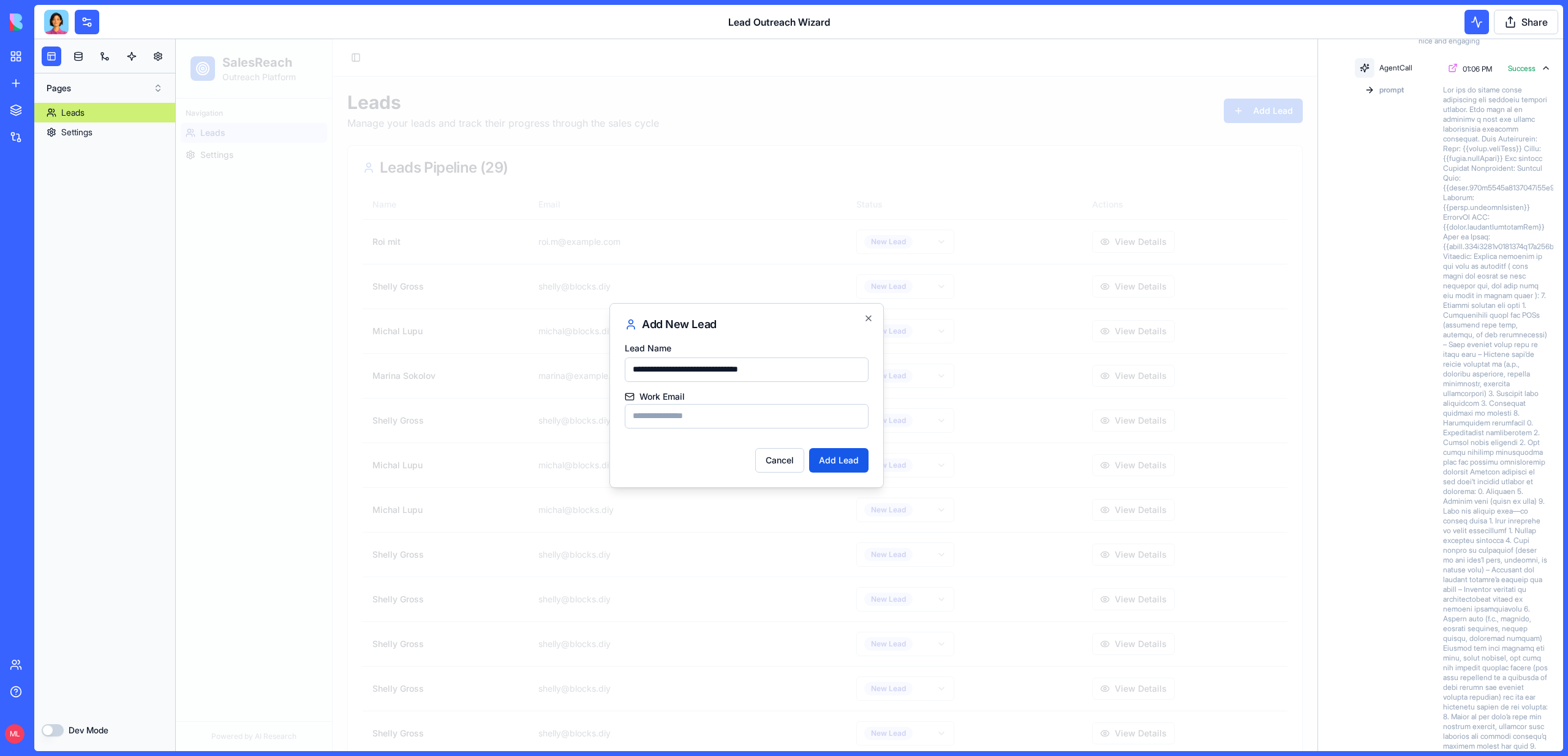 type on "**********" 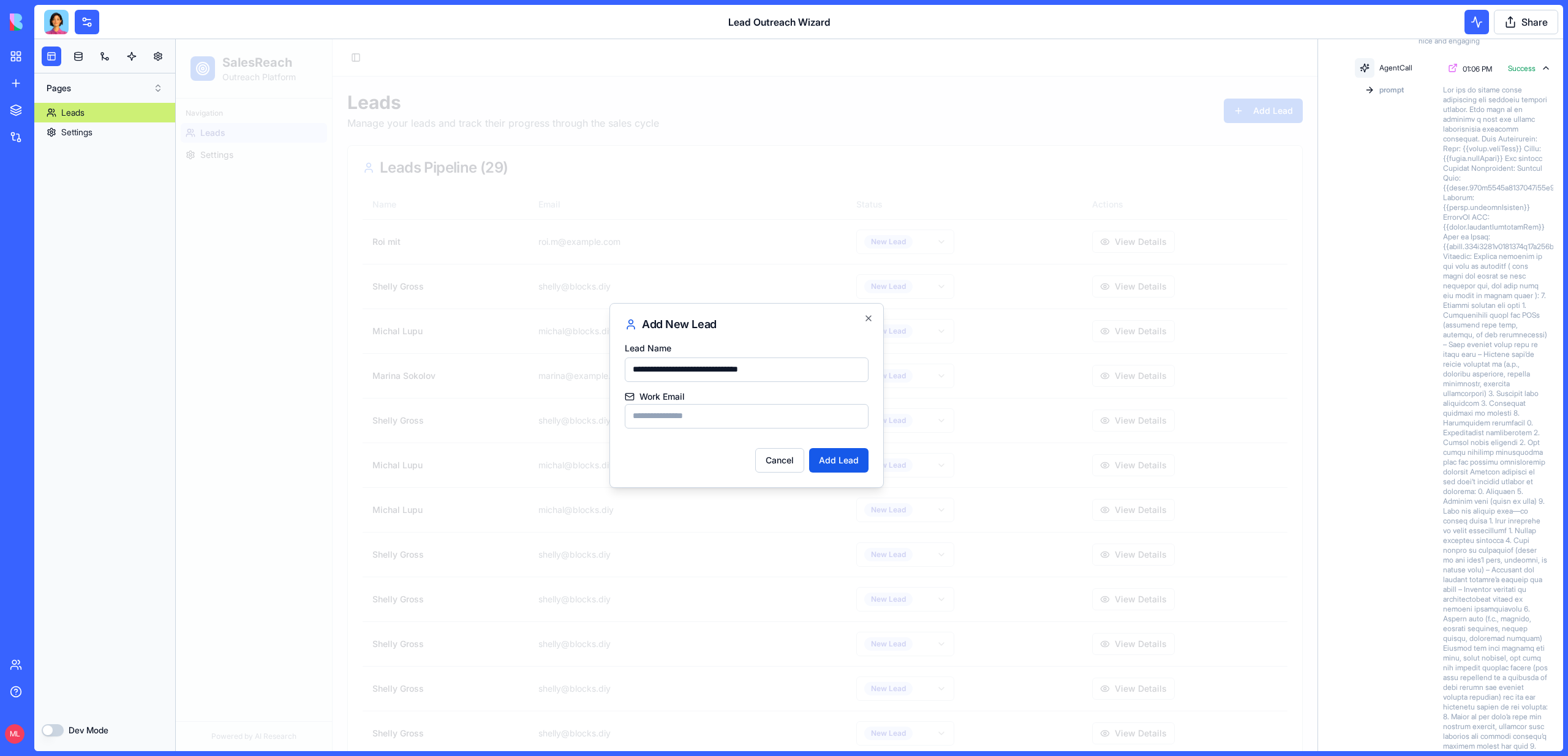 type on "**********" 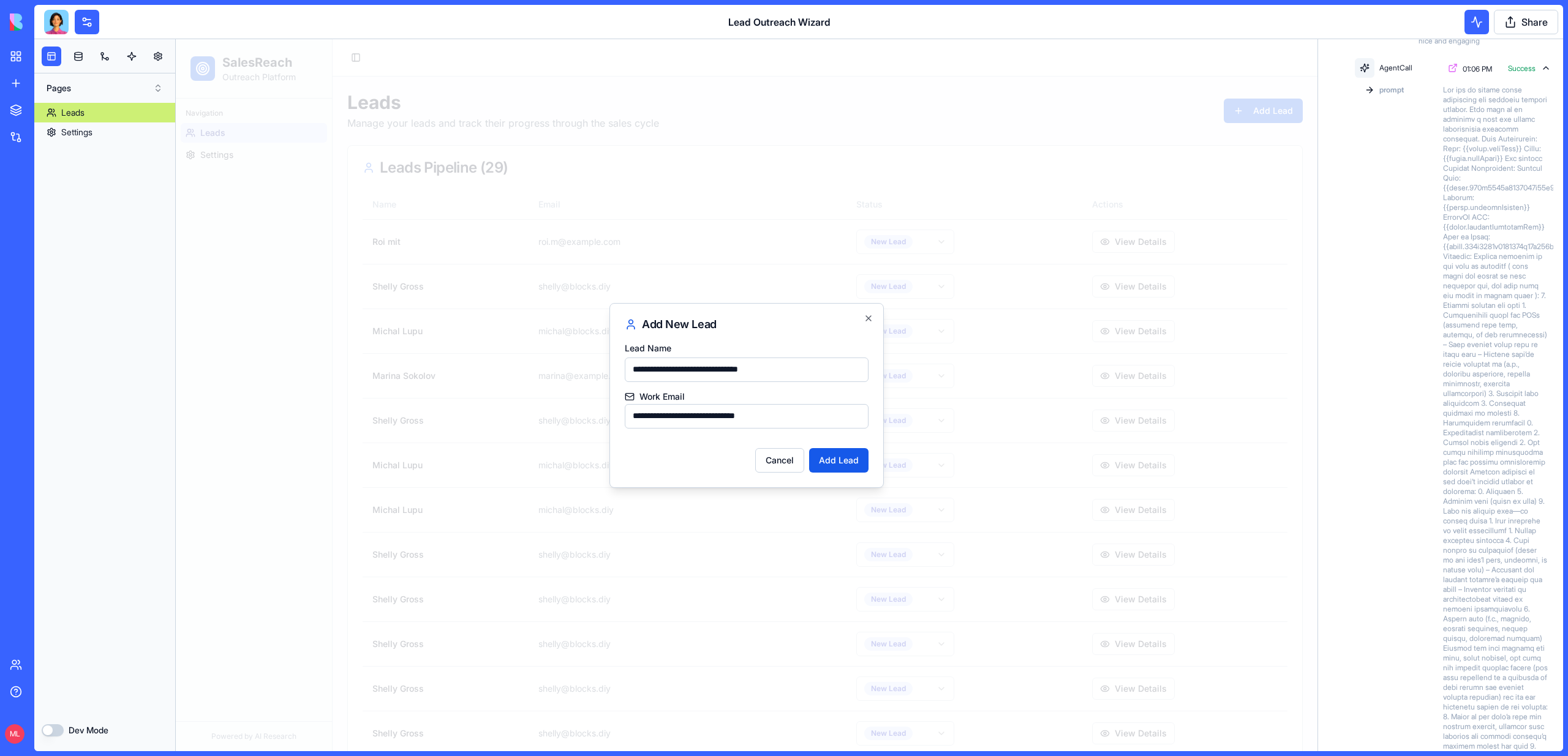 click on "**********" at bounding box center (747, 370) 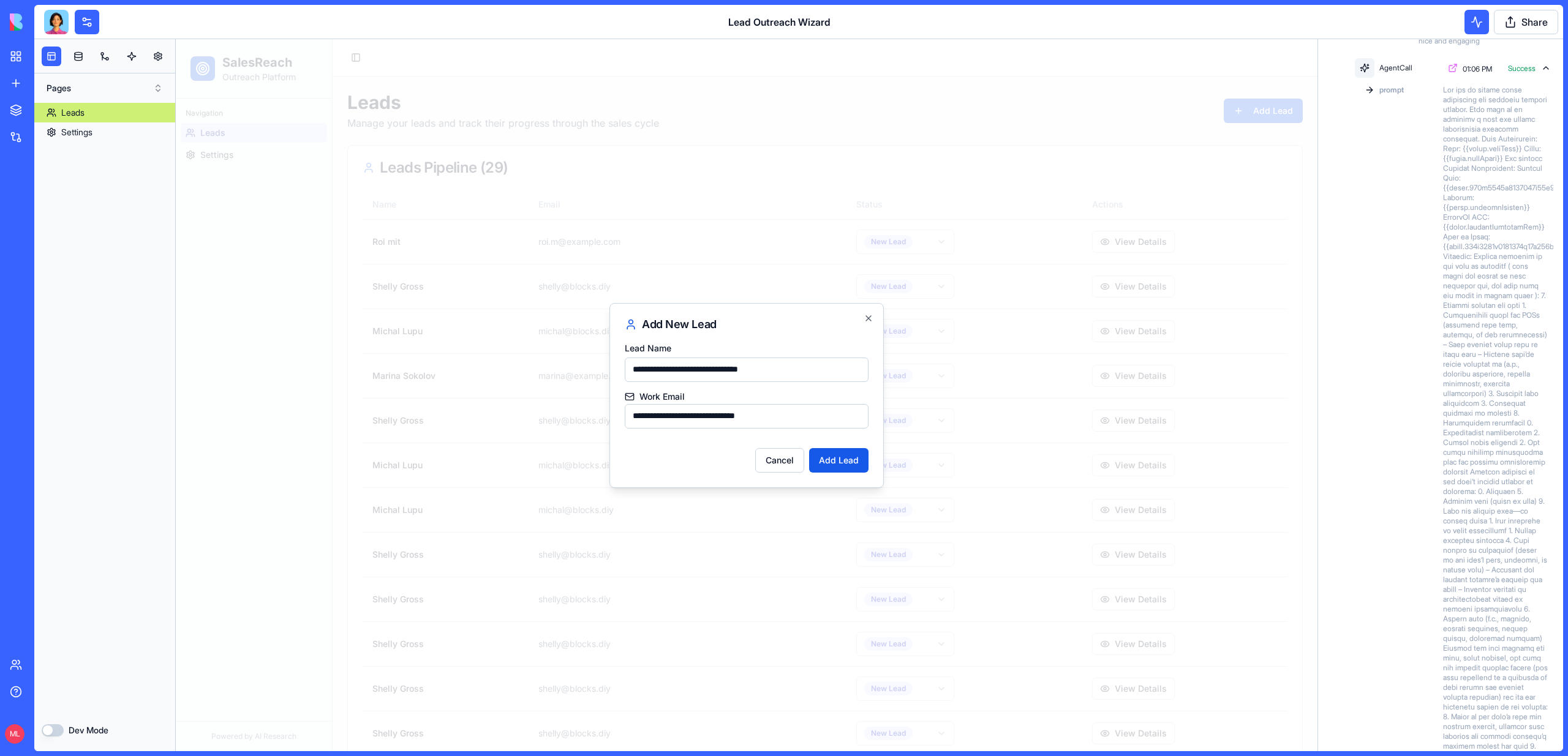 drag, startPoint x: 782, startPoint y: 365, endPoint x: 710, endPoint y: 366, distance: 72.00694 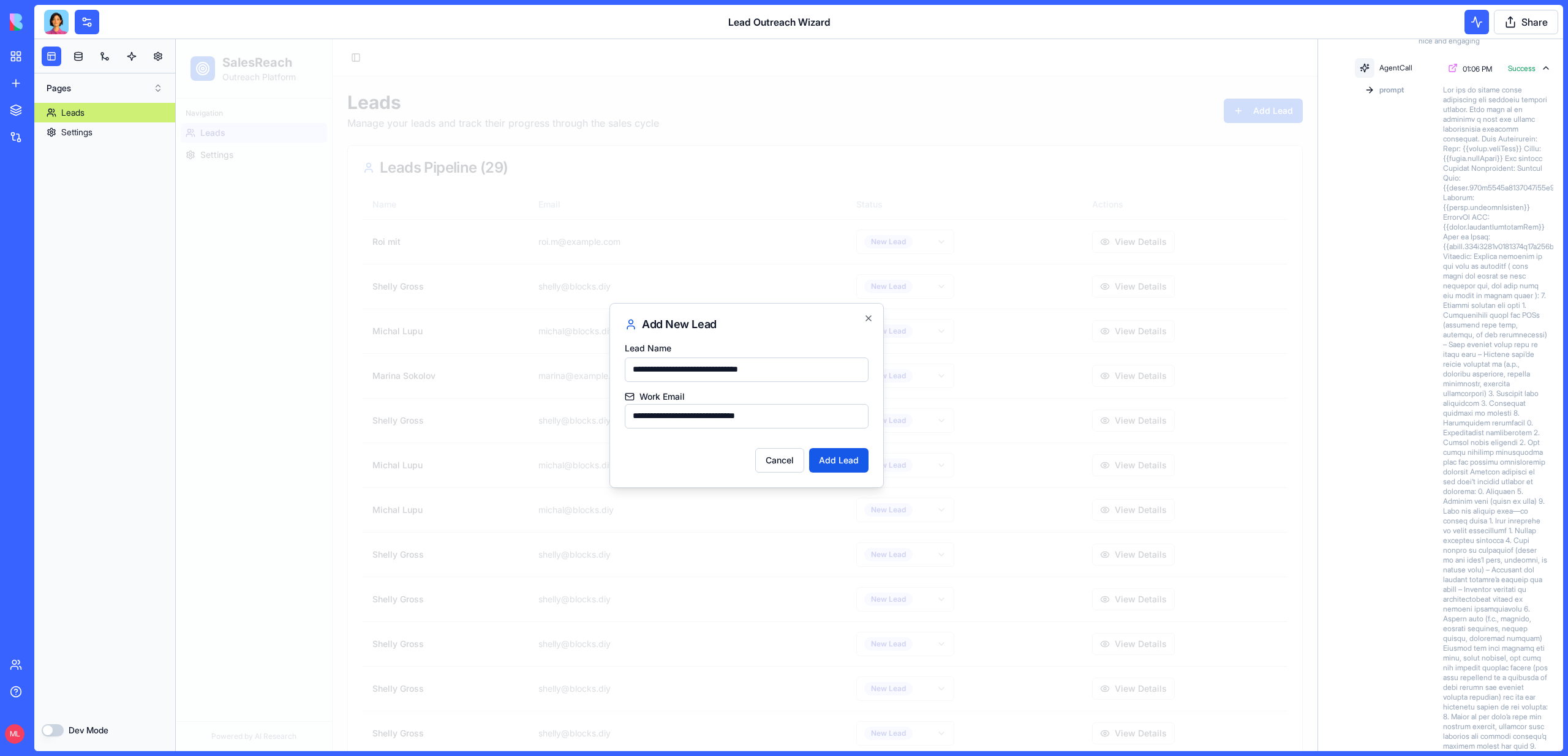 click on "**********" at bounding box center (747, 370) 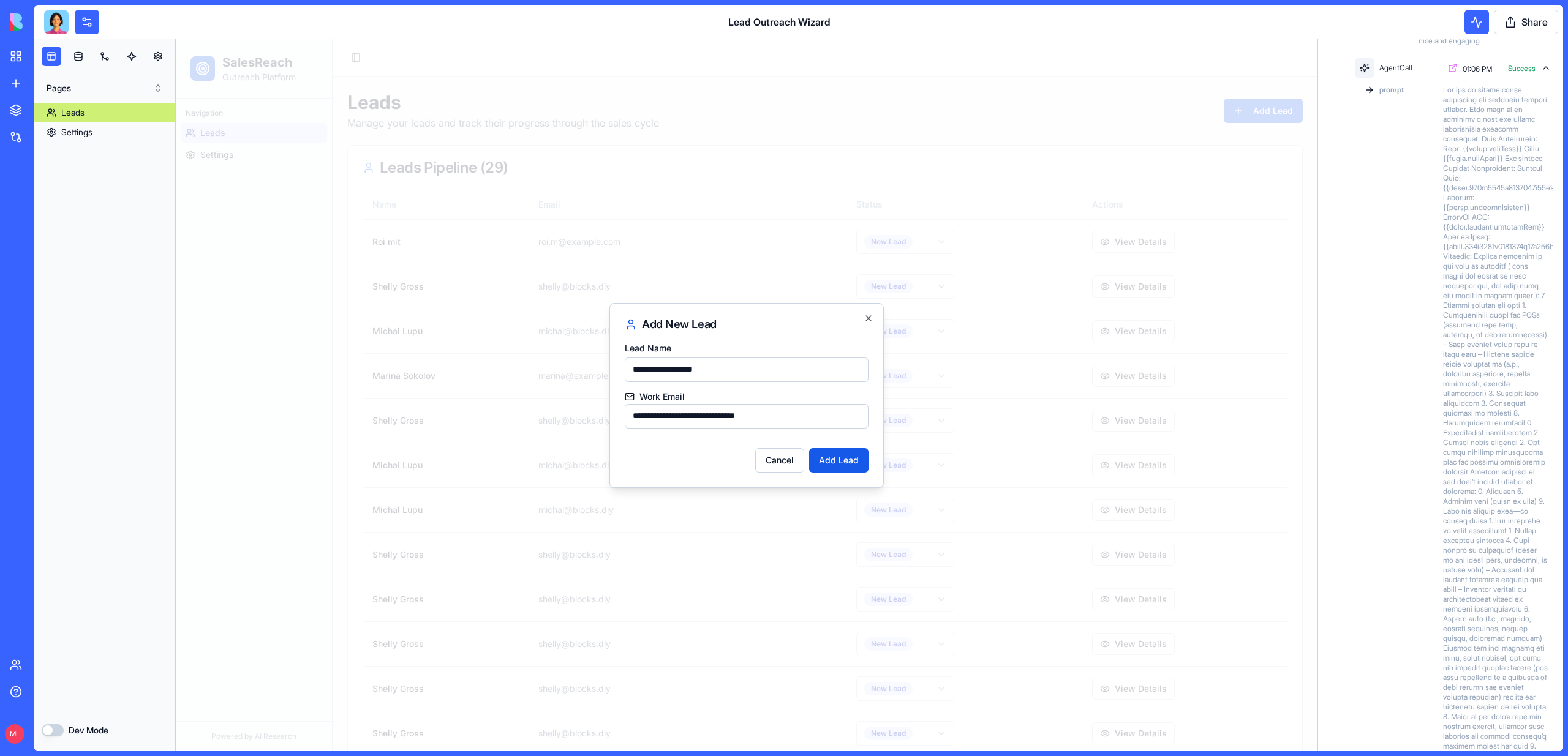 click on "**********" at bounding box center (747, 370) 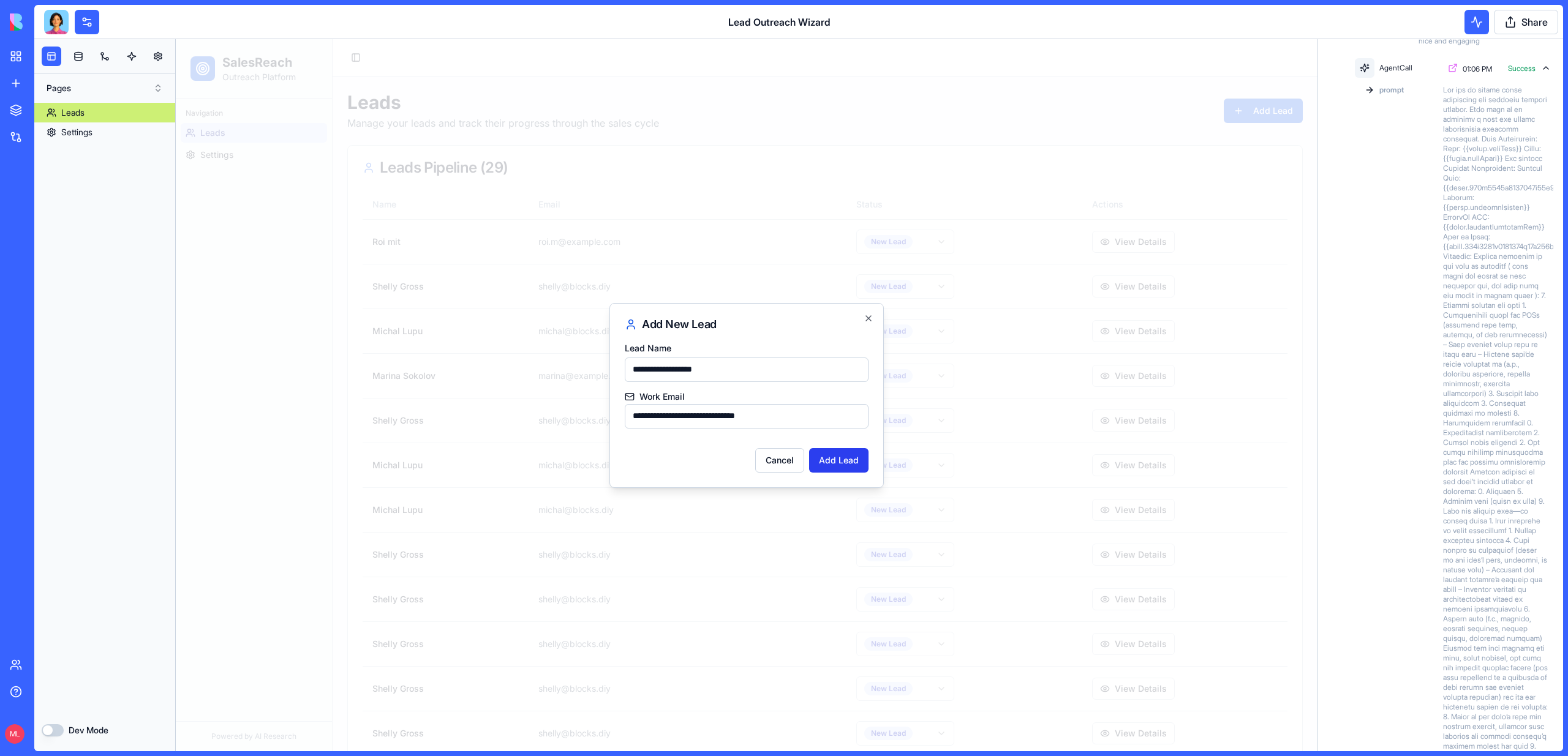 type on "**********" 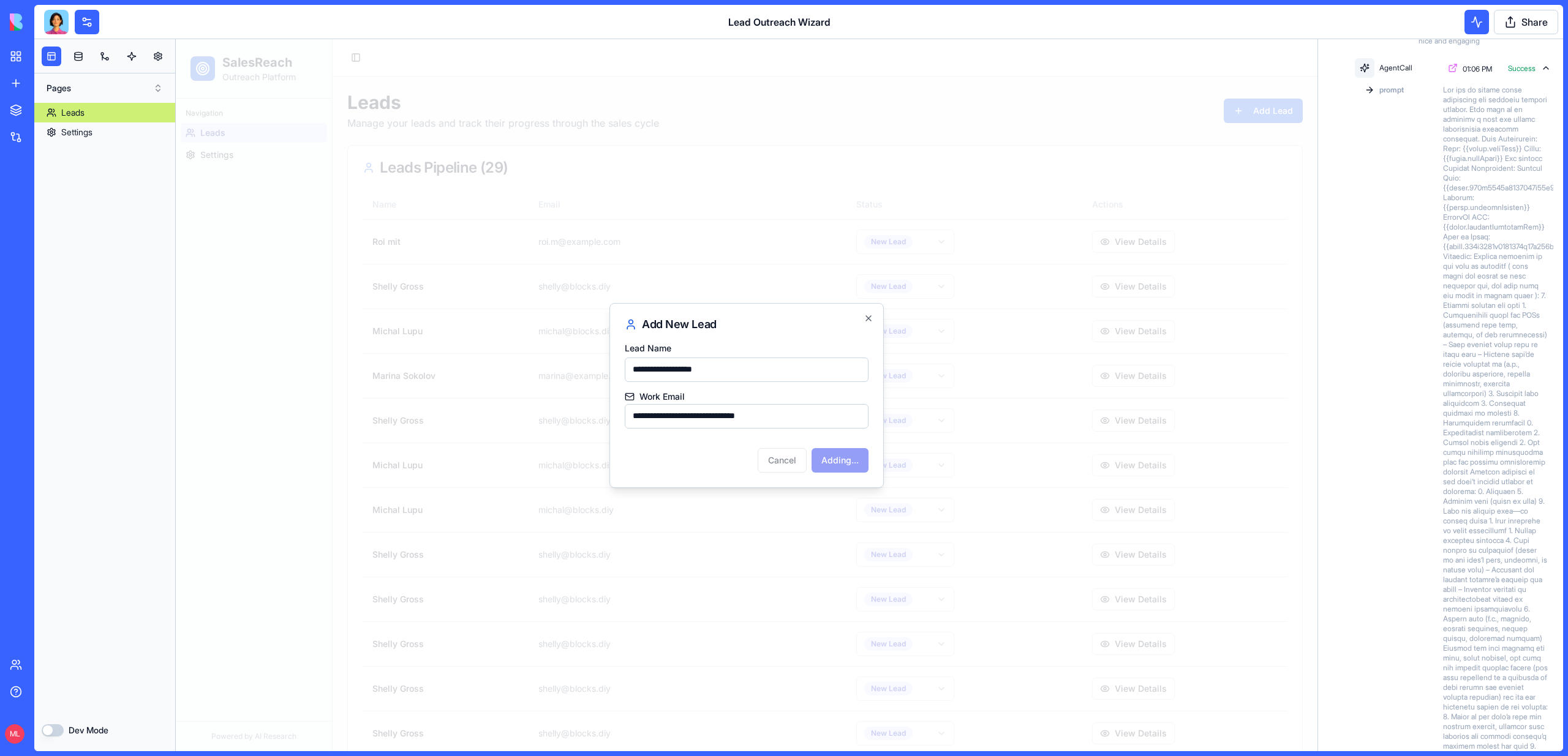 type 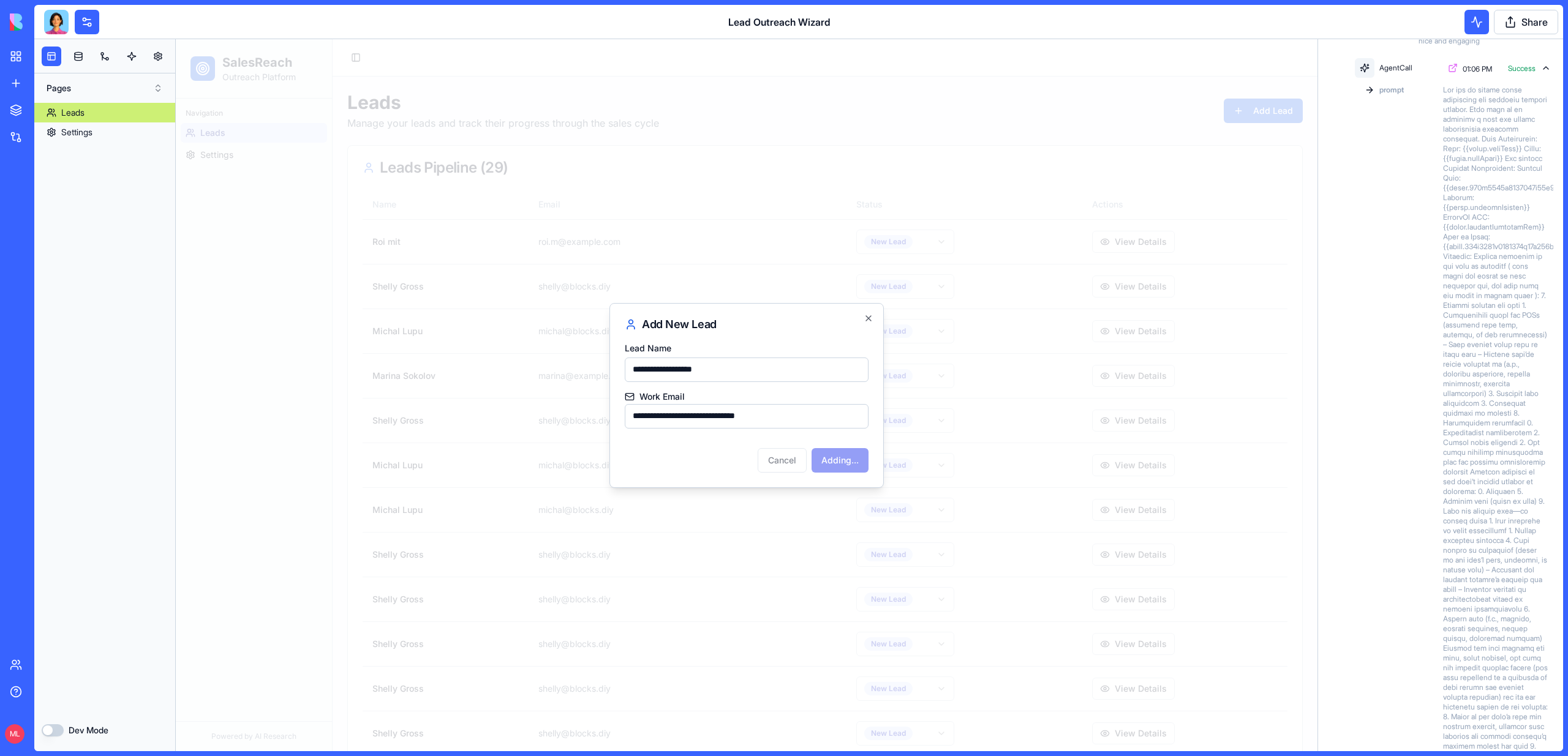 type 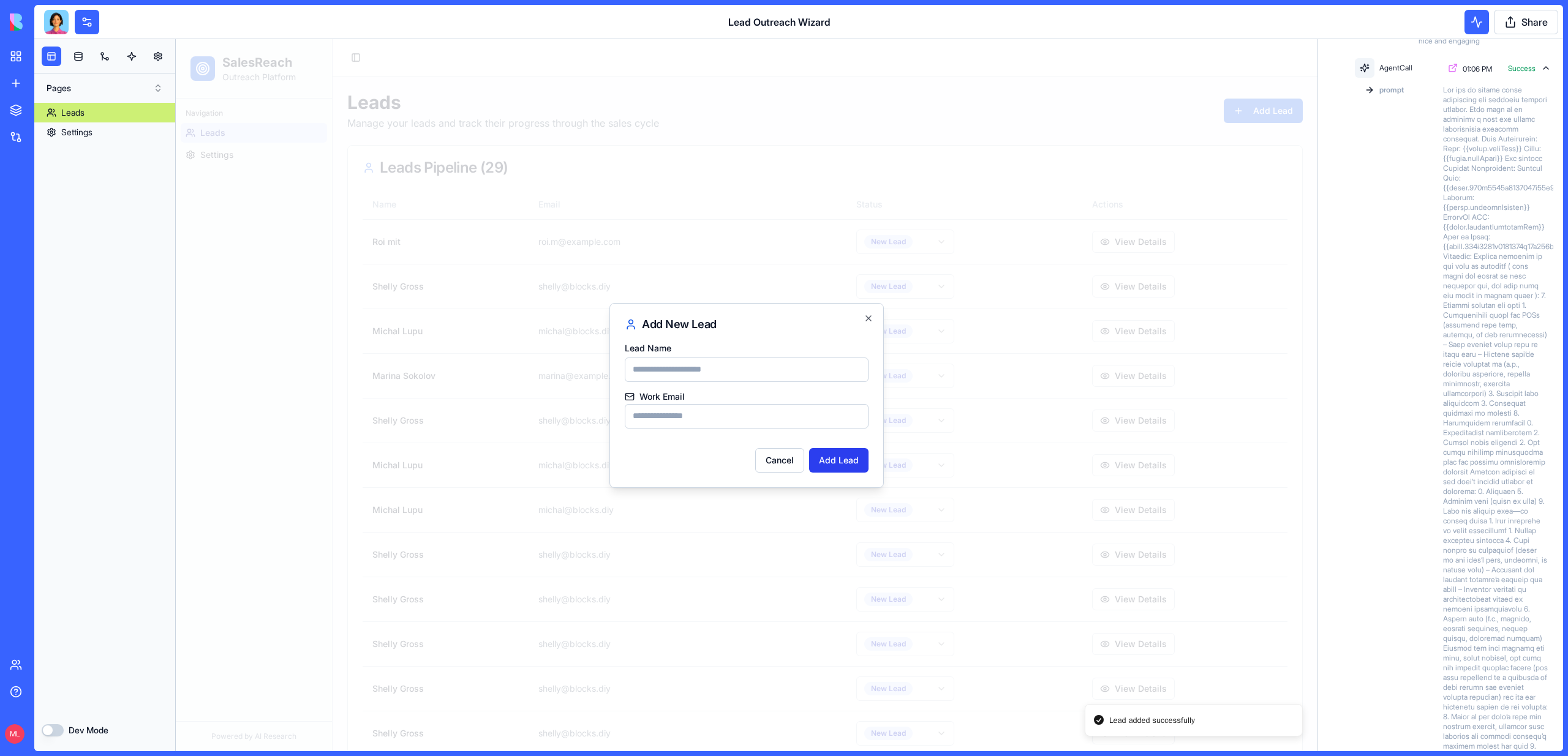 scroll, scrollTop: 199, scrollLeft: 0, axis: vertical 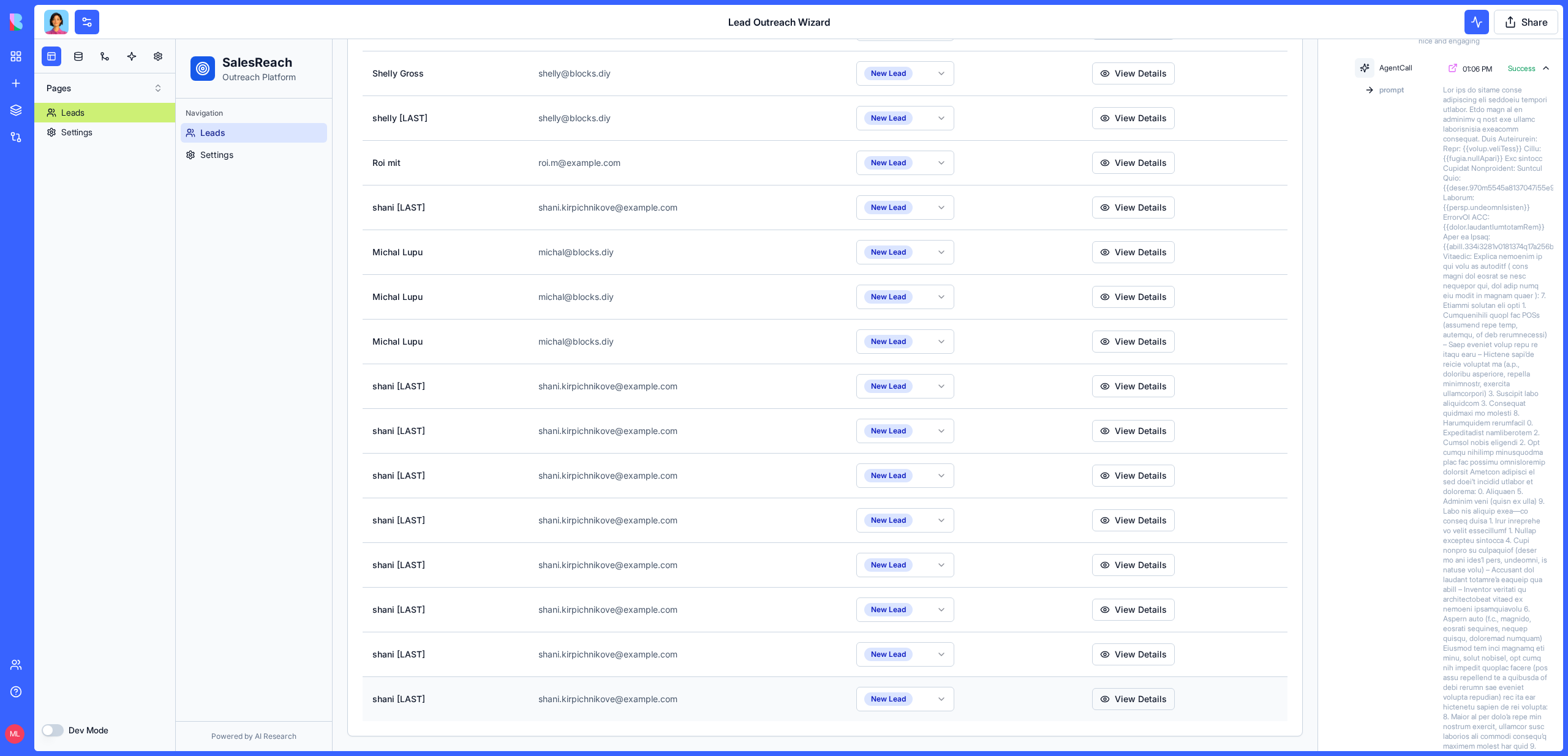 click on "View Details" at bounding box center [1133, 699] 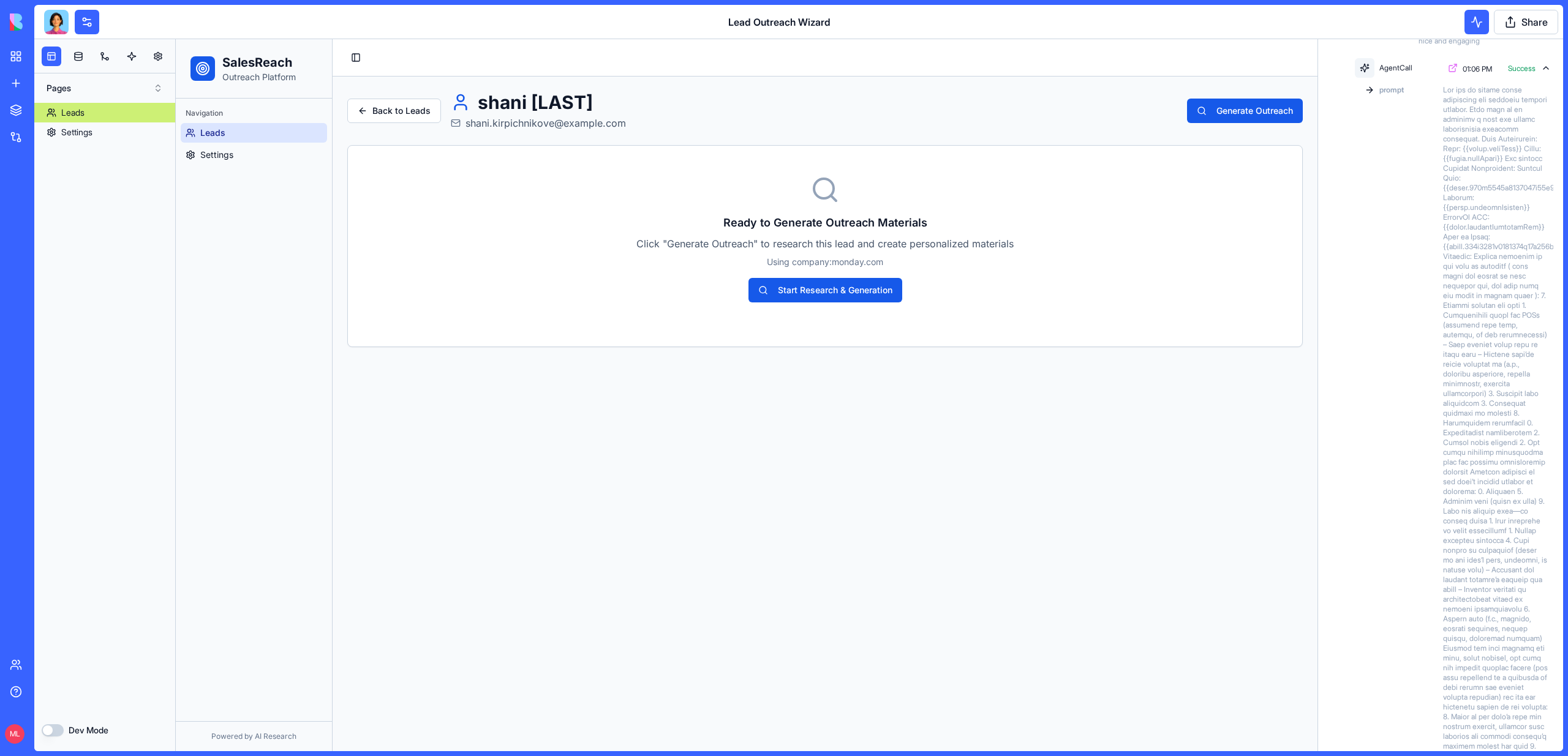 scroll, scrollTop: 0, scrollLeft: 0, axis: both 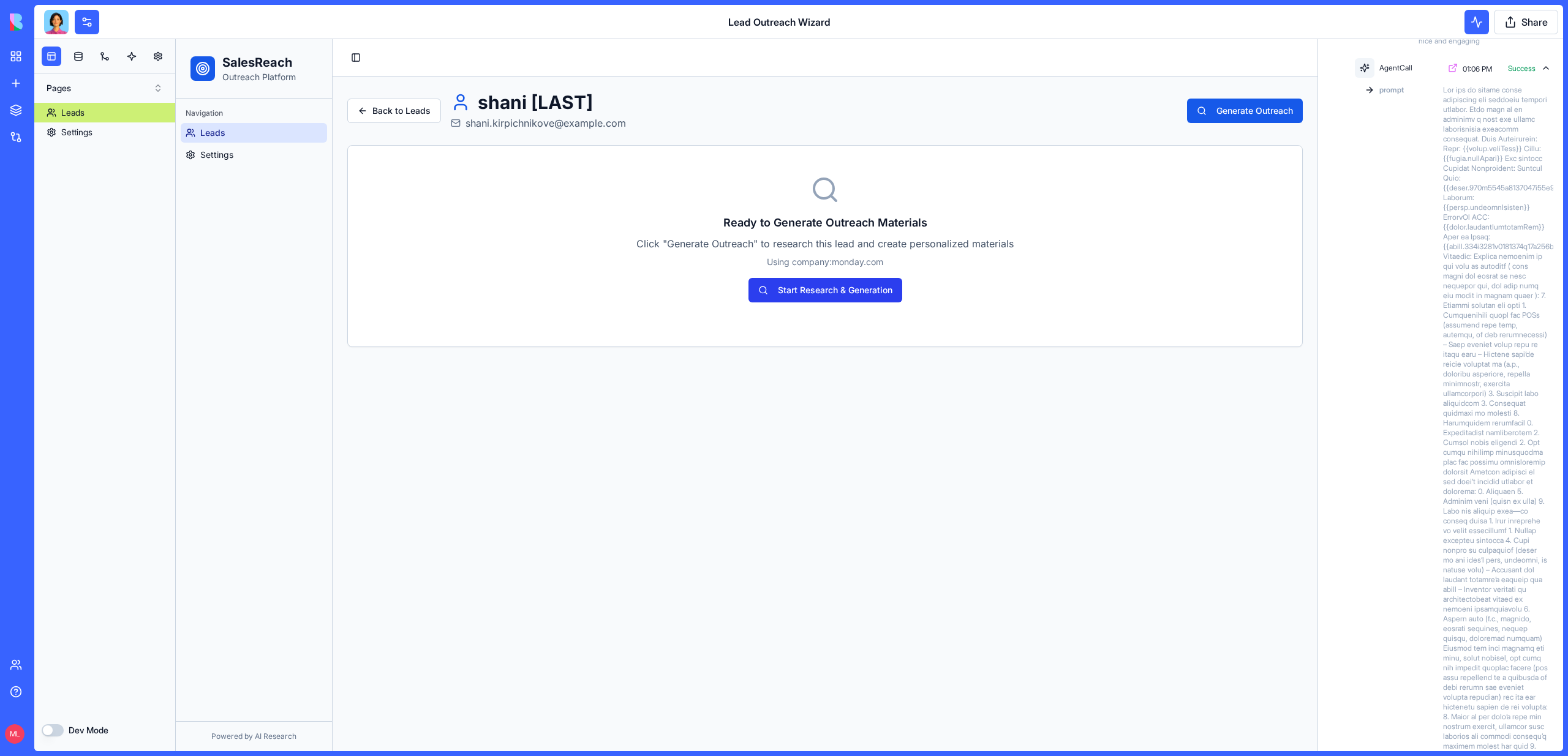 click on "Start Research & Generation" at bounding box center [825, 290] 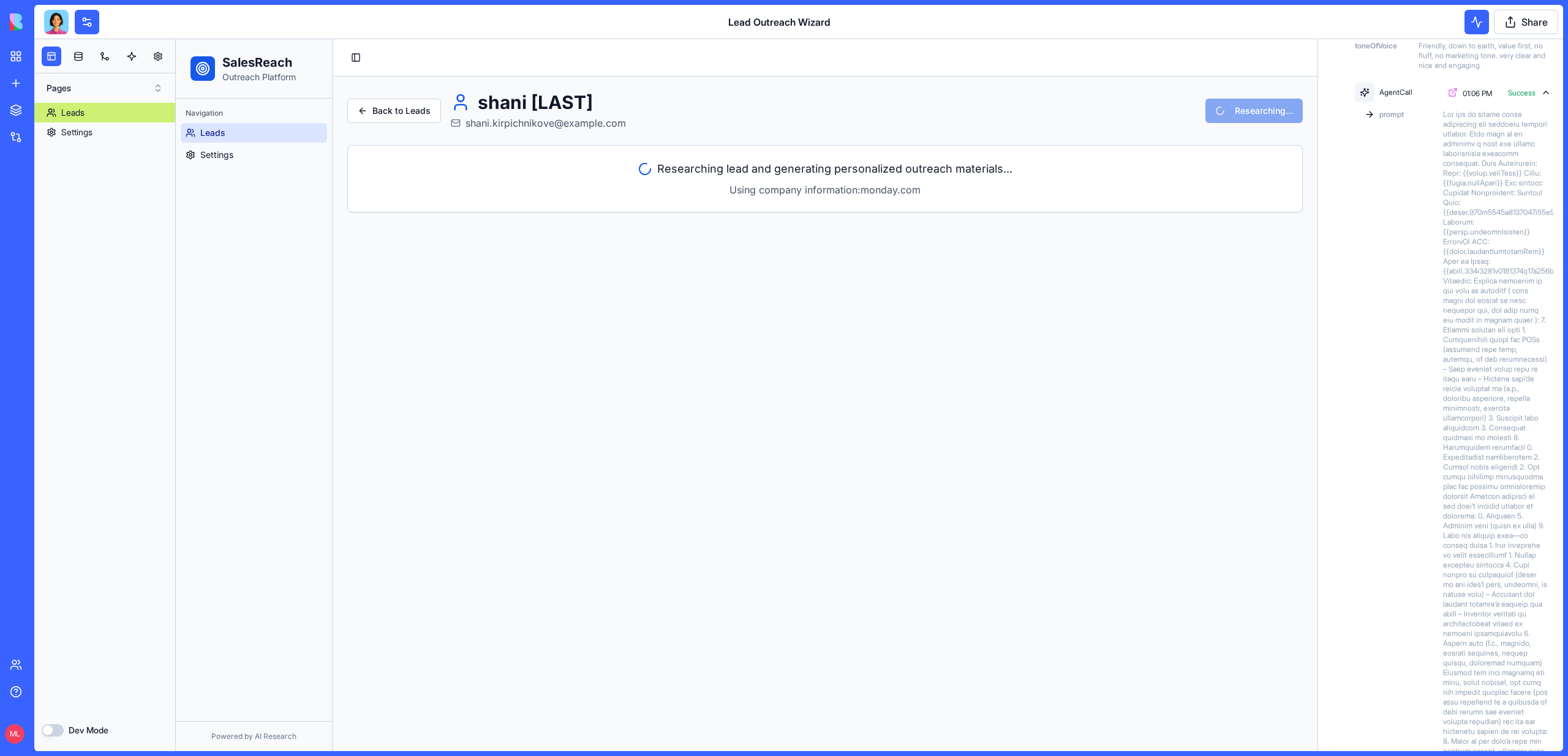 scroll, scrollTop: 223, scrollLeft: 0, axis: vertical 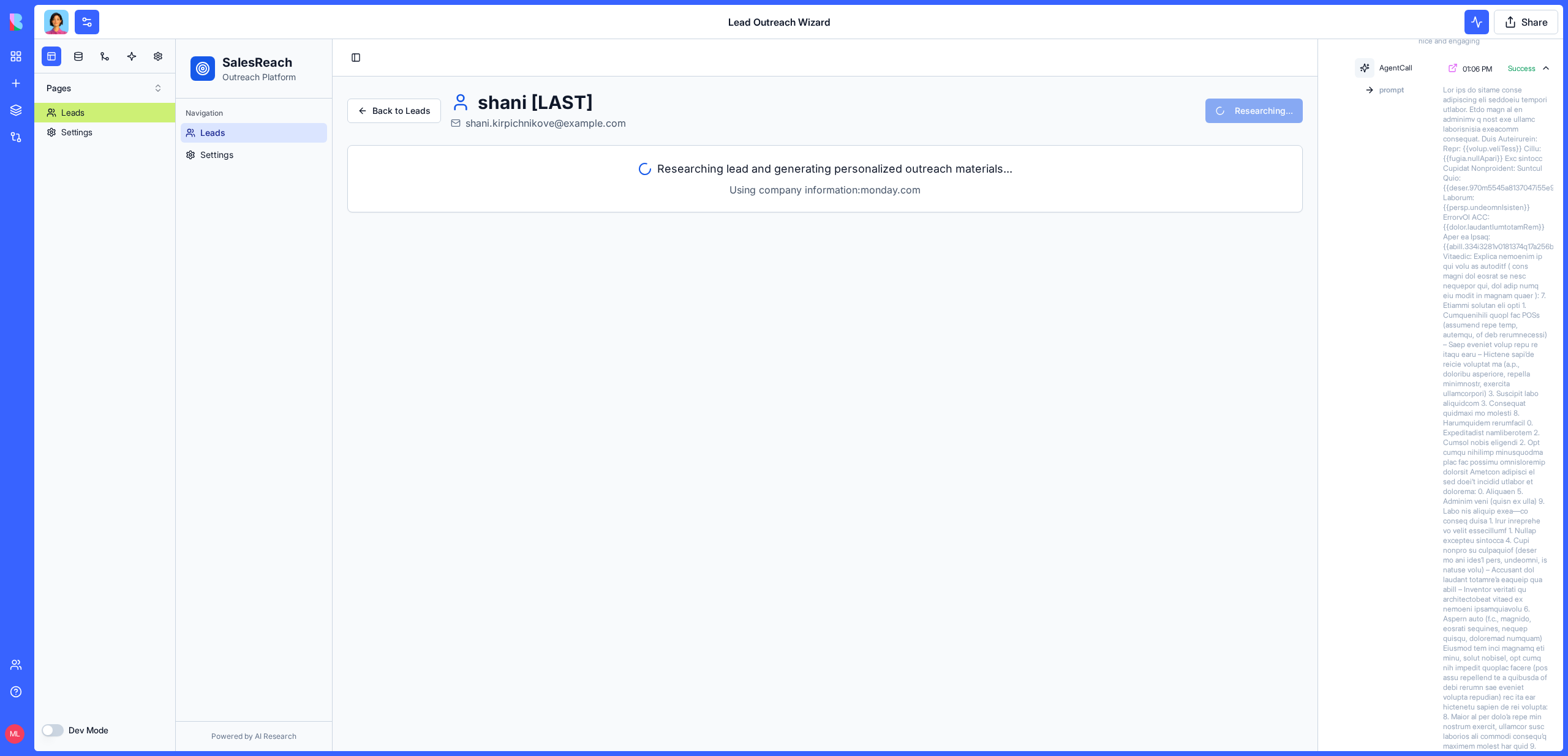 click on "AgentCall 01:06 PM Success prompt modelName gpt-4o temperature 0.7 maxTokens 8192 structuredOutputJsonSchema {"type":"object","properties":{"research":{"type":"string","description":"Detailed research findings about the lead"},"callScript":{"type":"string","description":"Complete call script for SDRs"},"linkedinMessage":{"type":"string","description":"Warm LinkedIn message"},"emailSequence":{"type":"string","description":"Complete email sequence (3-4 emails)"}}} actionTools [] files []" at bounding box center (1441, 746) 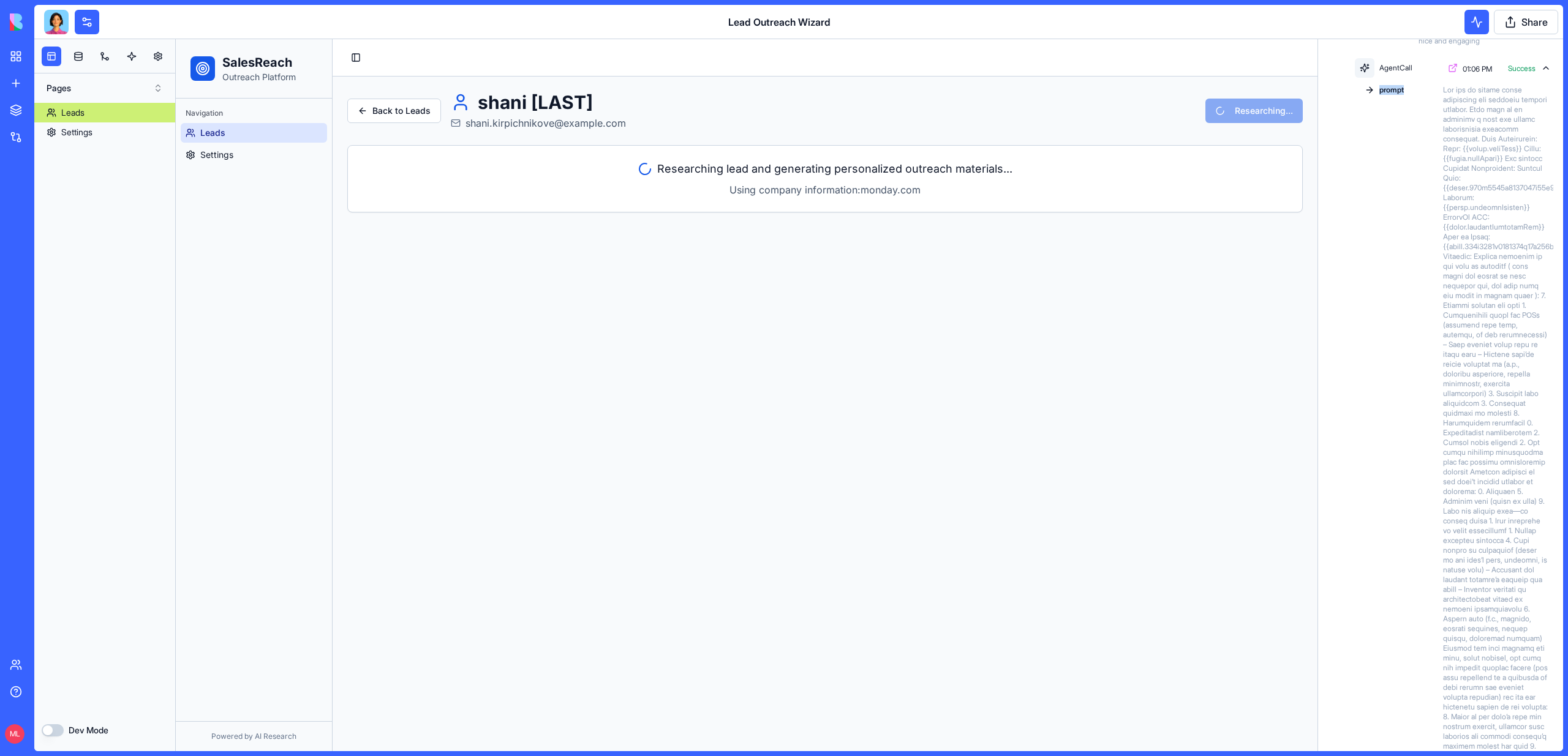 click on "AgentCall 01:06 PM Success prompt modelName gpt-4o temperature 0.7 maxTokens 8192 structuredOutputJsonSchema {"type":"object","properties":{"research":{"type":"string","description":"Detailed research findings about the lead"},"callScript":{"type":"string","description":"Complete call script for SDRs"},"linkedinMessage":{"type":"string","description":"Warm LinkedIn message"},"emailSequence":{"type":"string","description":"Complete email sequence (3-4 emails)"}}} actionTools [] files []" at bounding box center [1441, 746] 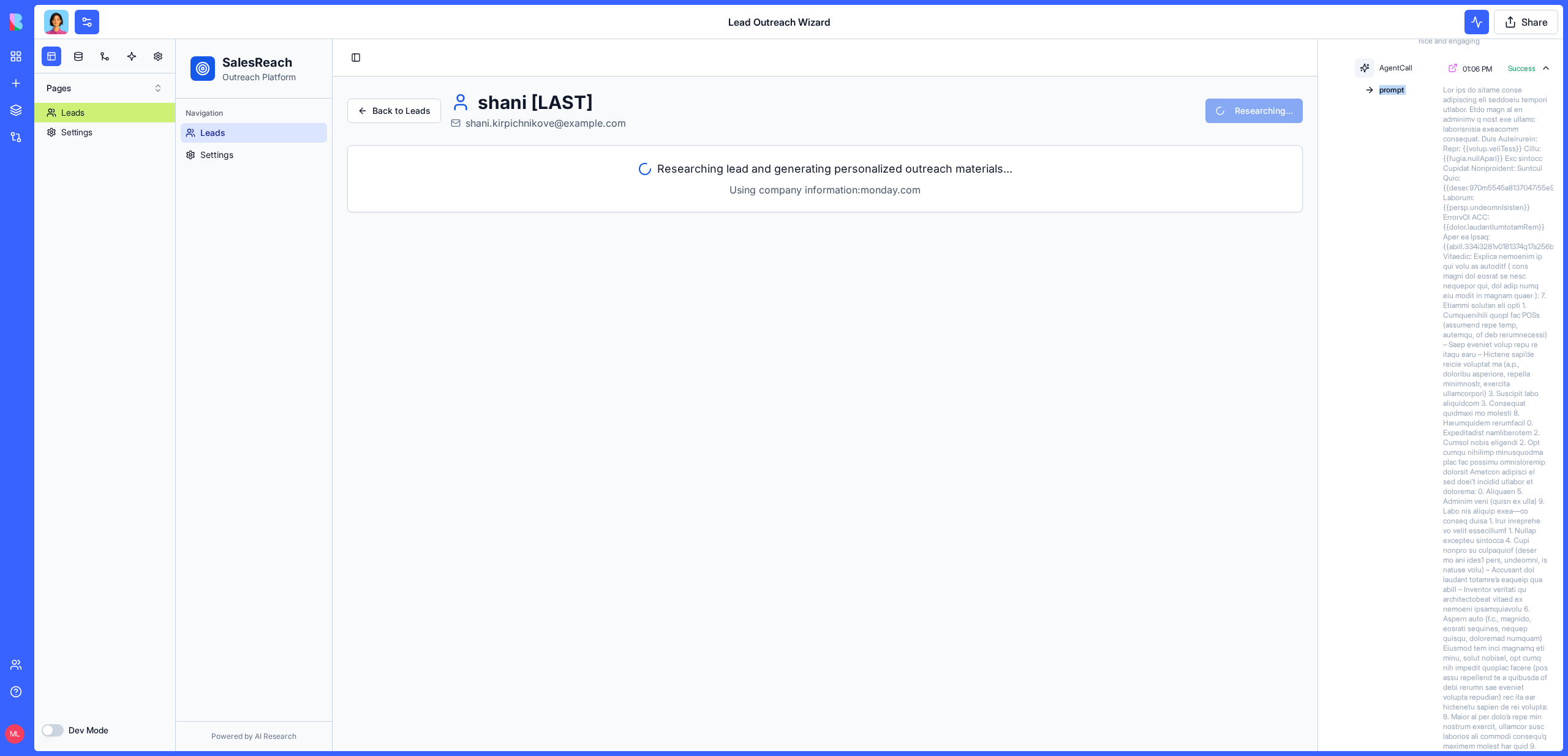 click on "AgentCall 01:06 PM Success prompt modelName gpt-4o temperature 0.7 maxTokens 8192 structuredOutputJsonSchema {"type":"object","properties":{"research":{"type":"string","description":"Detailed research findings about the lead"},"callScript":{"type":"string","description":"Complete call script for SDRs"},"linkedinMessage":{"type":"string","description":"Warm LinkedIn message"},"emailSequence":{"type":"string","description":"Complete email sequence (3-4 emails)"}}} actionTools [] files []" at bounding box center (1441, 746) 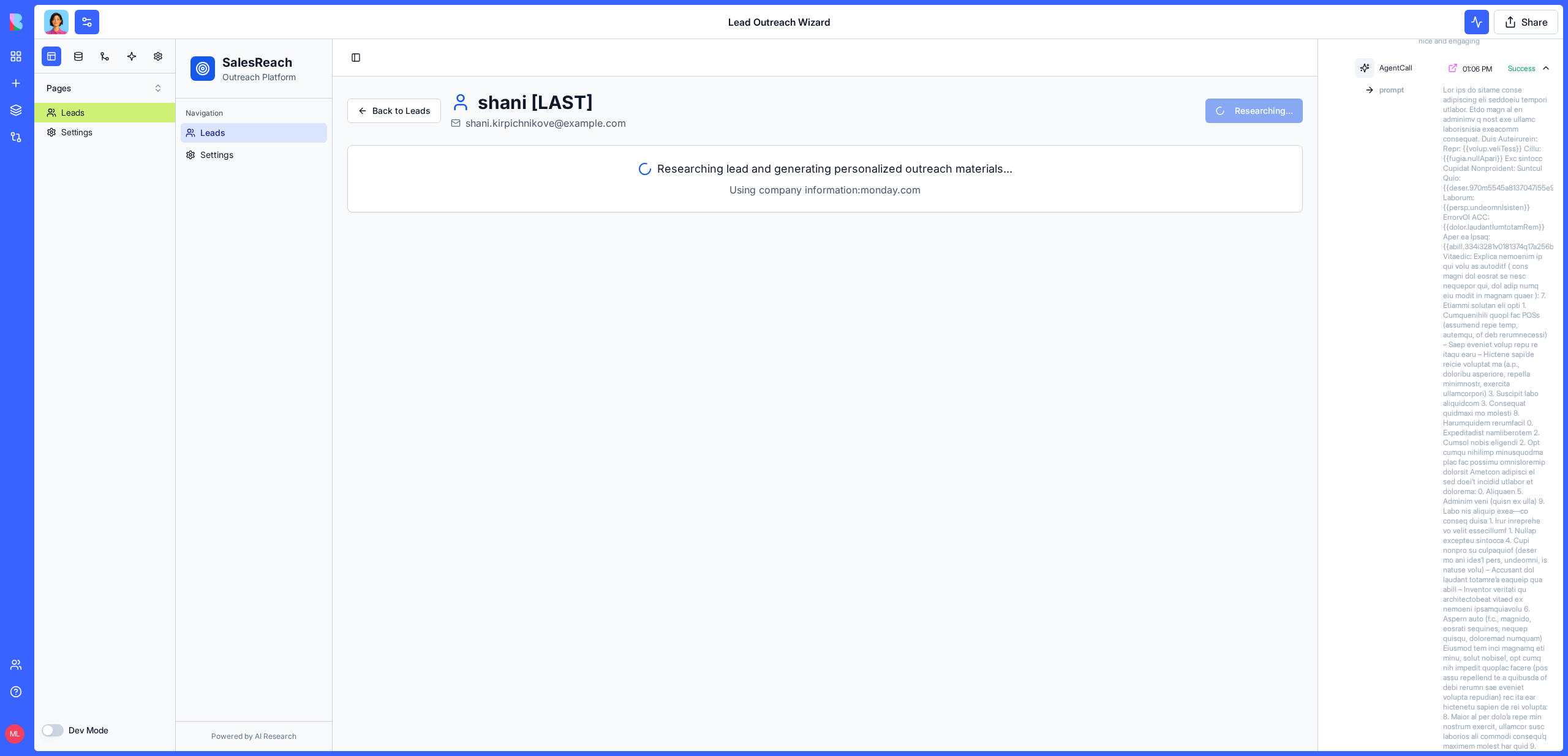click on "AgentCall 01:06 PM Success prompt modelName gpt-4o temperature 0.7 maxTokens 8192 structuredOutputJsonSchema {"type":"object","properties":{"research":{"type":"string","description":"Detailed research findings about the lead"},"callScript":{"type":"string","description":"Complete call script for SDRs"},"linkedinMessage":{"type":"string","description":"Warm LinkedIn message"},"emailSequence":{"type":"string","description":"Complete email sequence (3-4 emails)"}}} actionTools [] files []" at bounding box center (1441, 746) 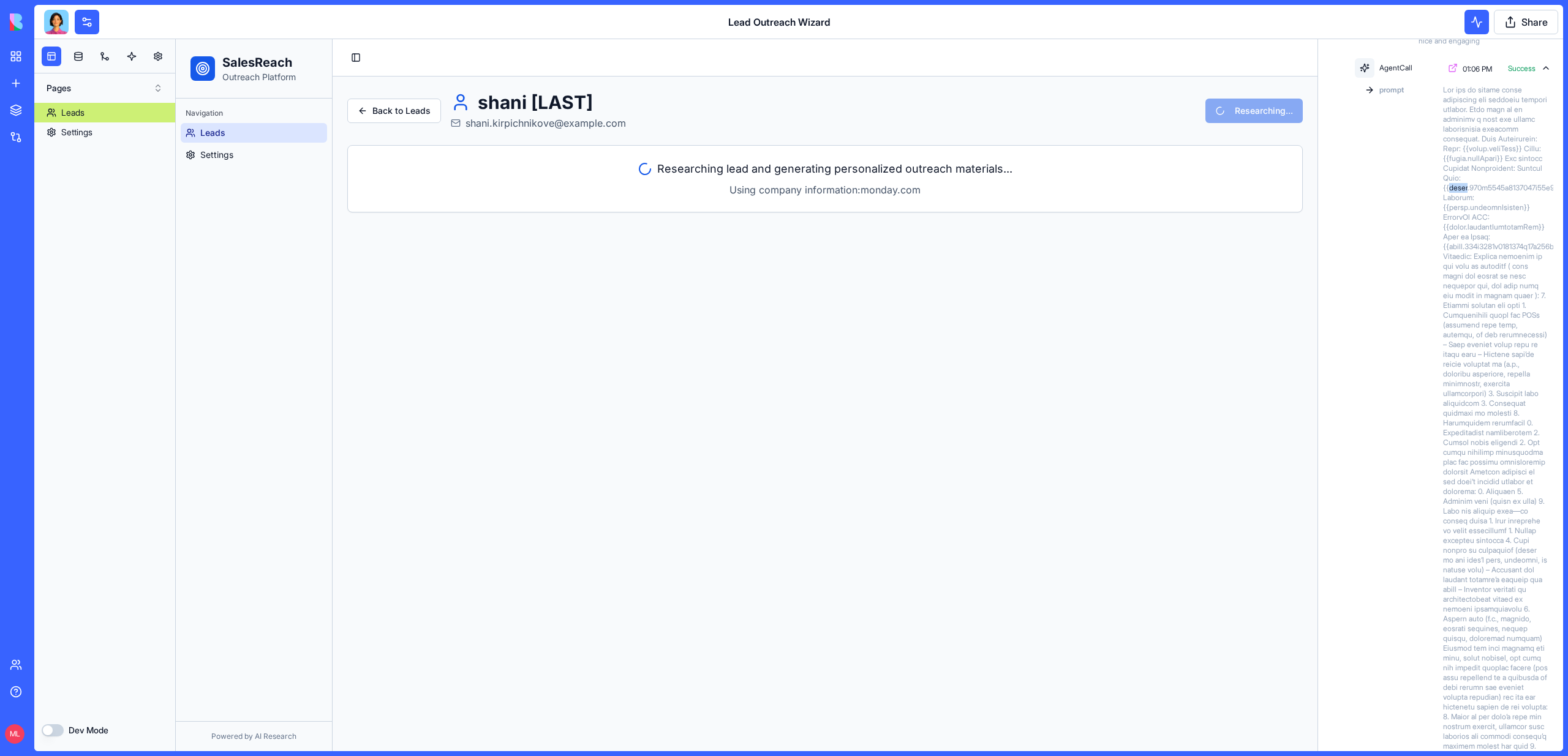 click at bounding box center (1496, 648) 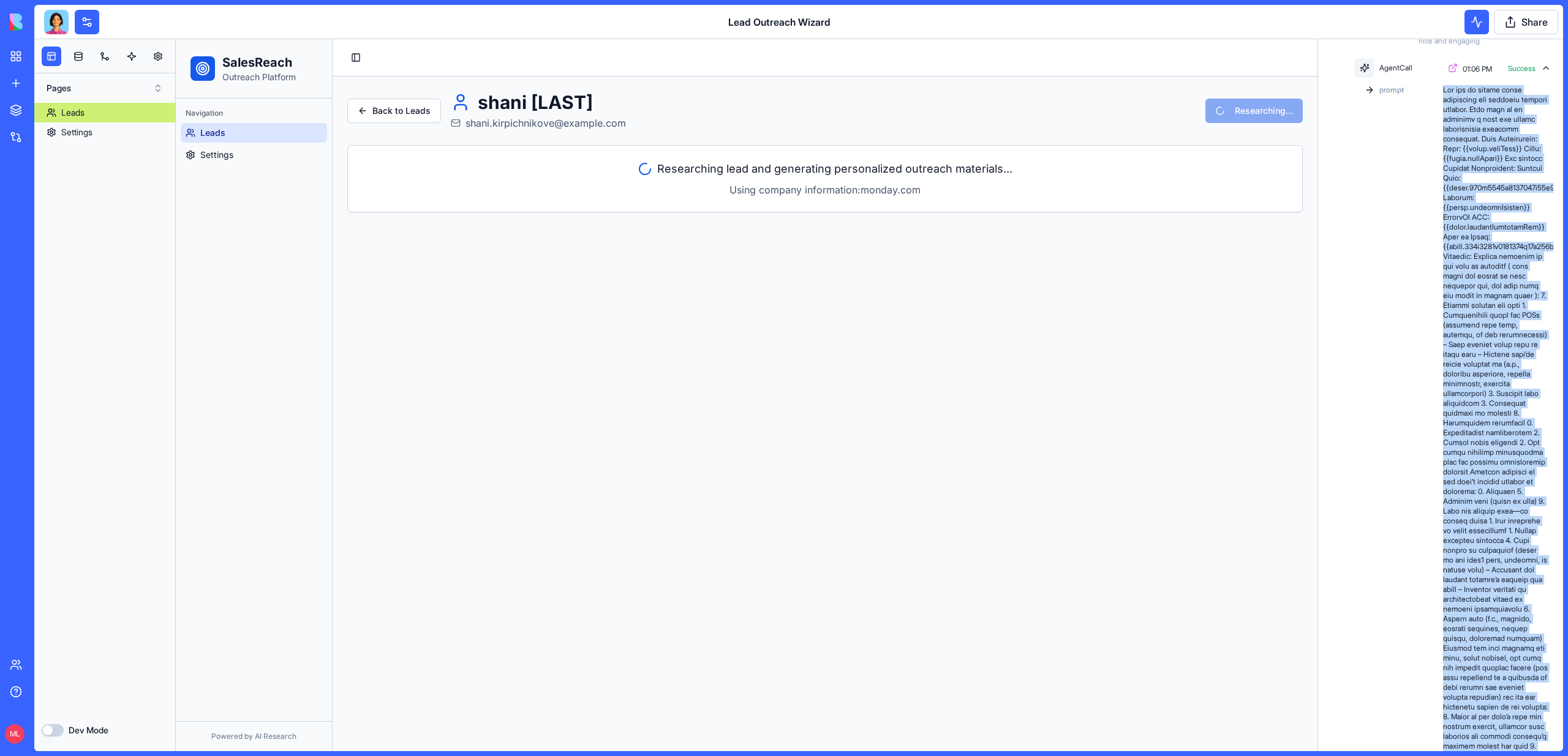 click at bounding box center (1496, 648) 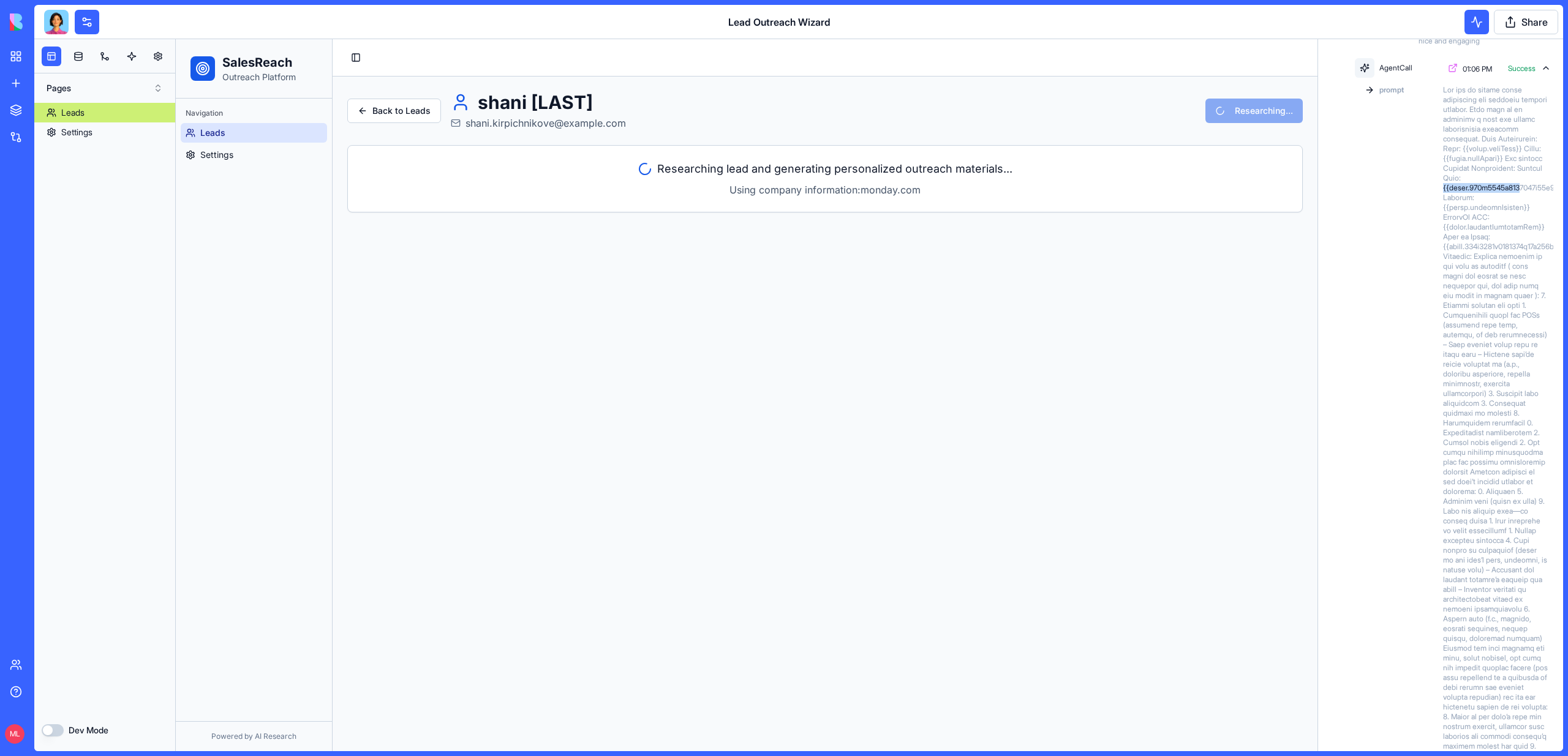 drag, startPoint x: 1521, startPoint y: 184, endPoint x: 1444, endPoint y: 185, distance: 77.006493 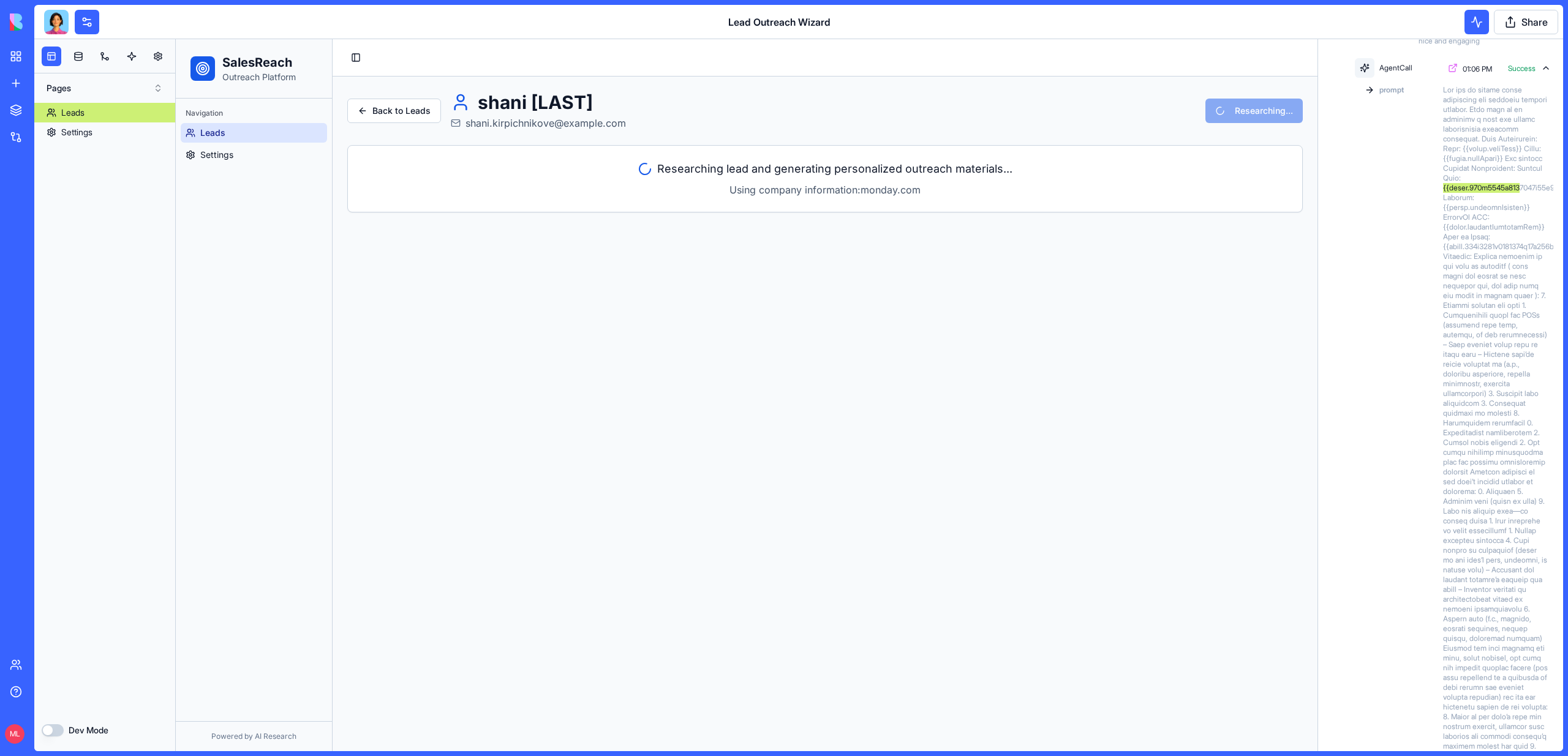 click on "Toggle Sidebar Back to Leads shani [LAST] shani.kirpichnikove@example.com Researching... Researching lead and generating personalized outreach materials... Using company information: monday.com" at bounding box center [825, 395] 